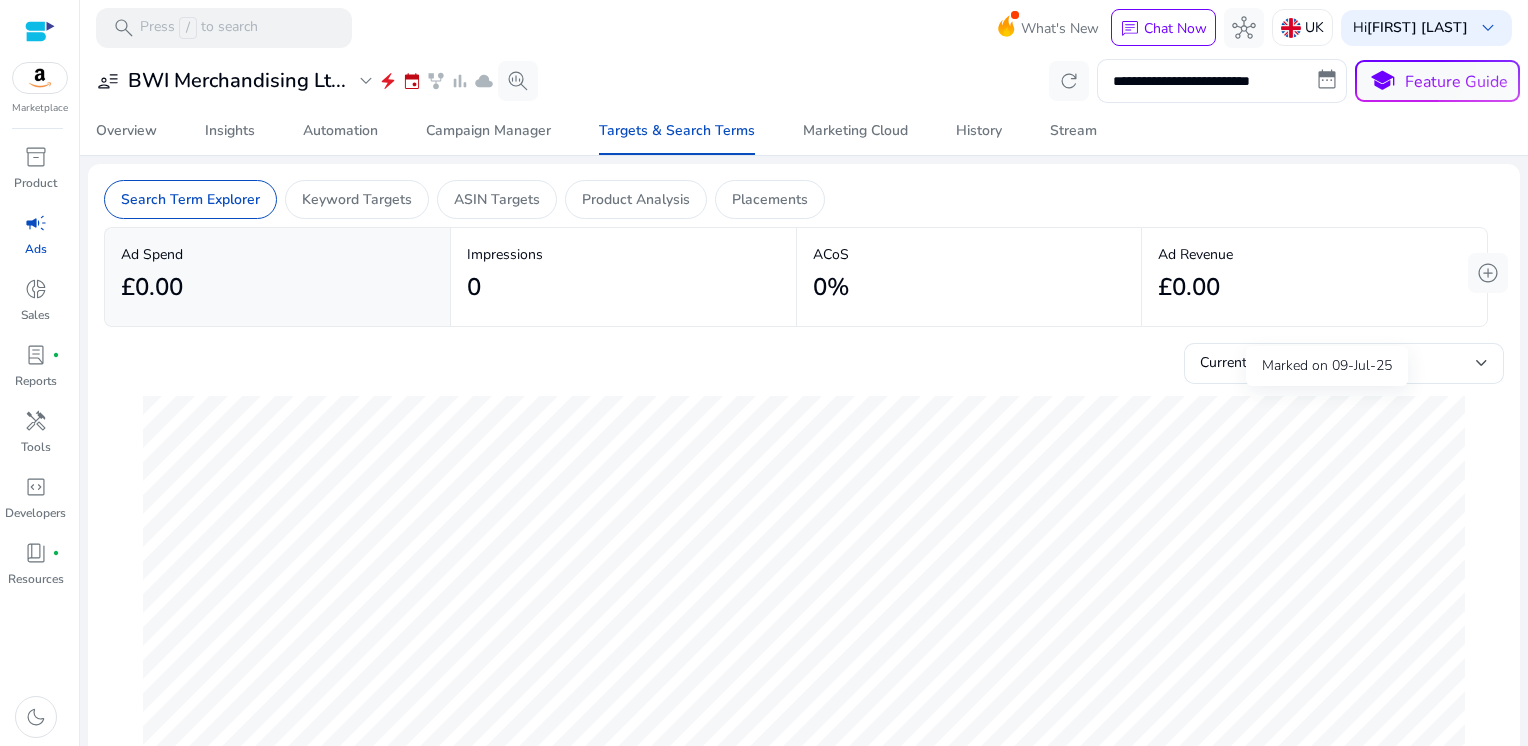 scroll, scrollTop: 0, scrollLeft: 0, axis: both 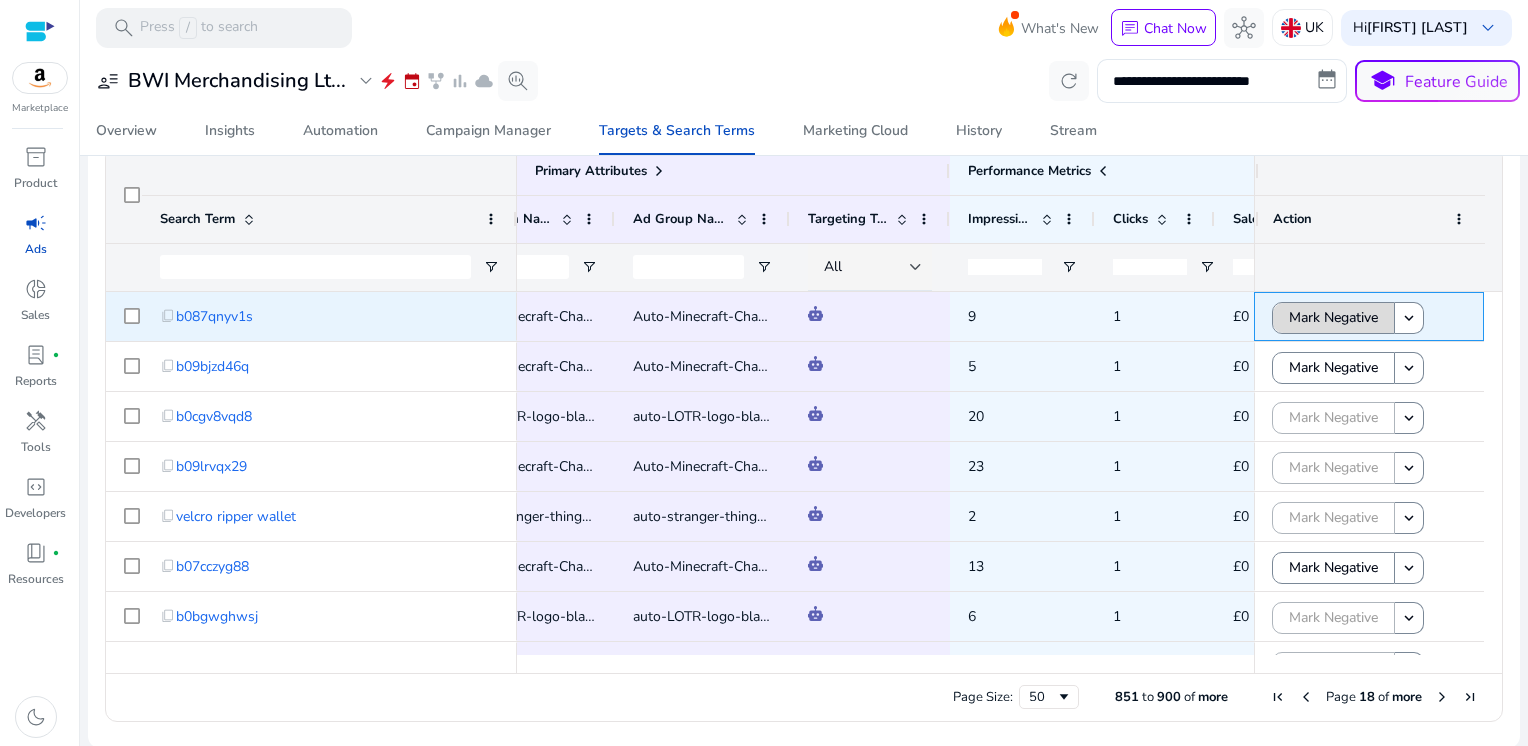 click on "Mark Negative" 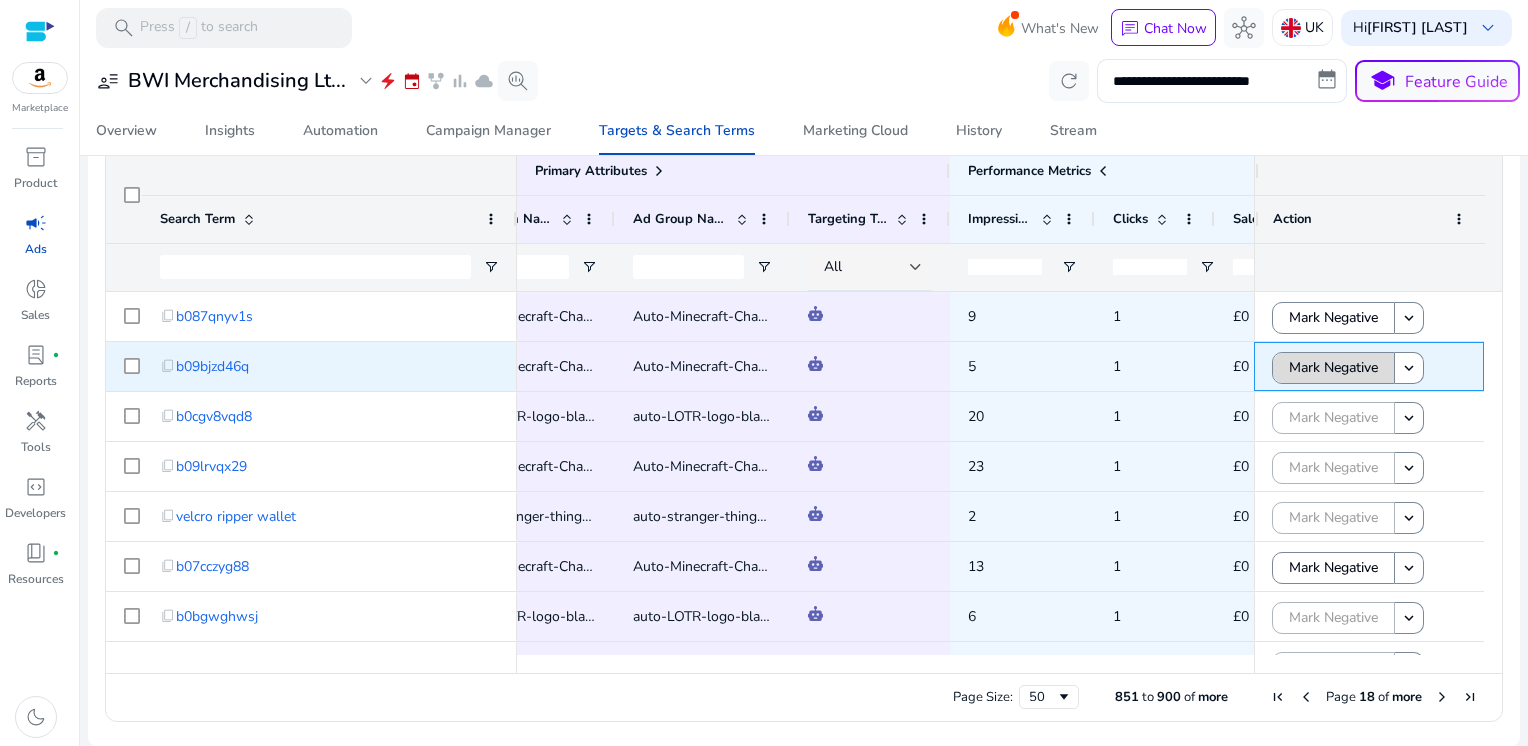 click on "Mark Negative" 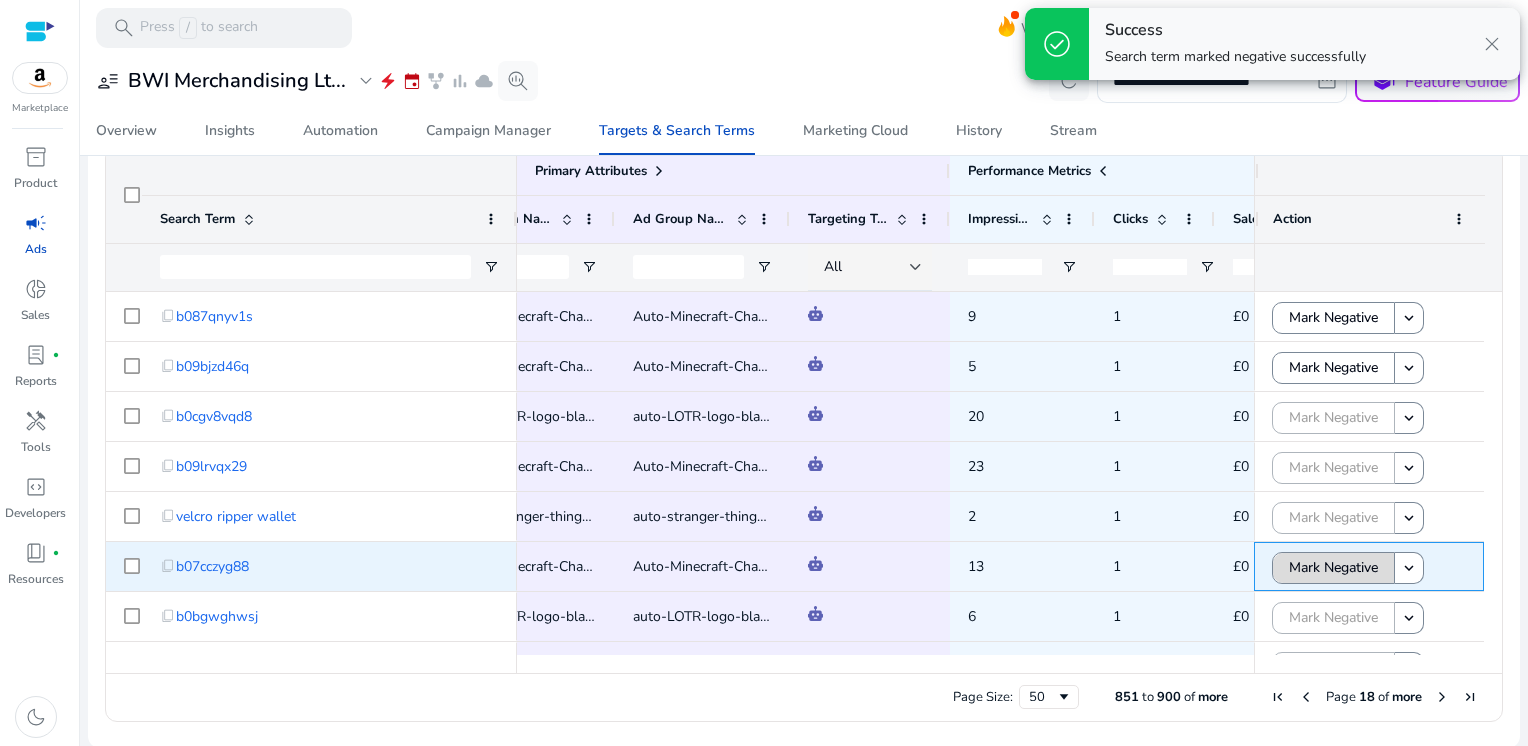 click on "Mark Negative" 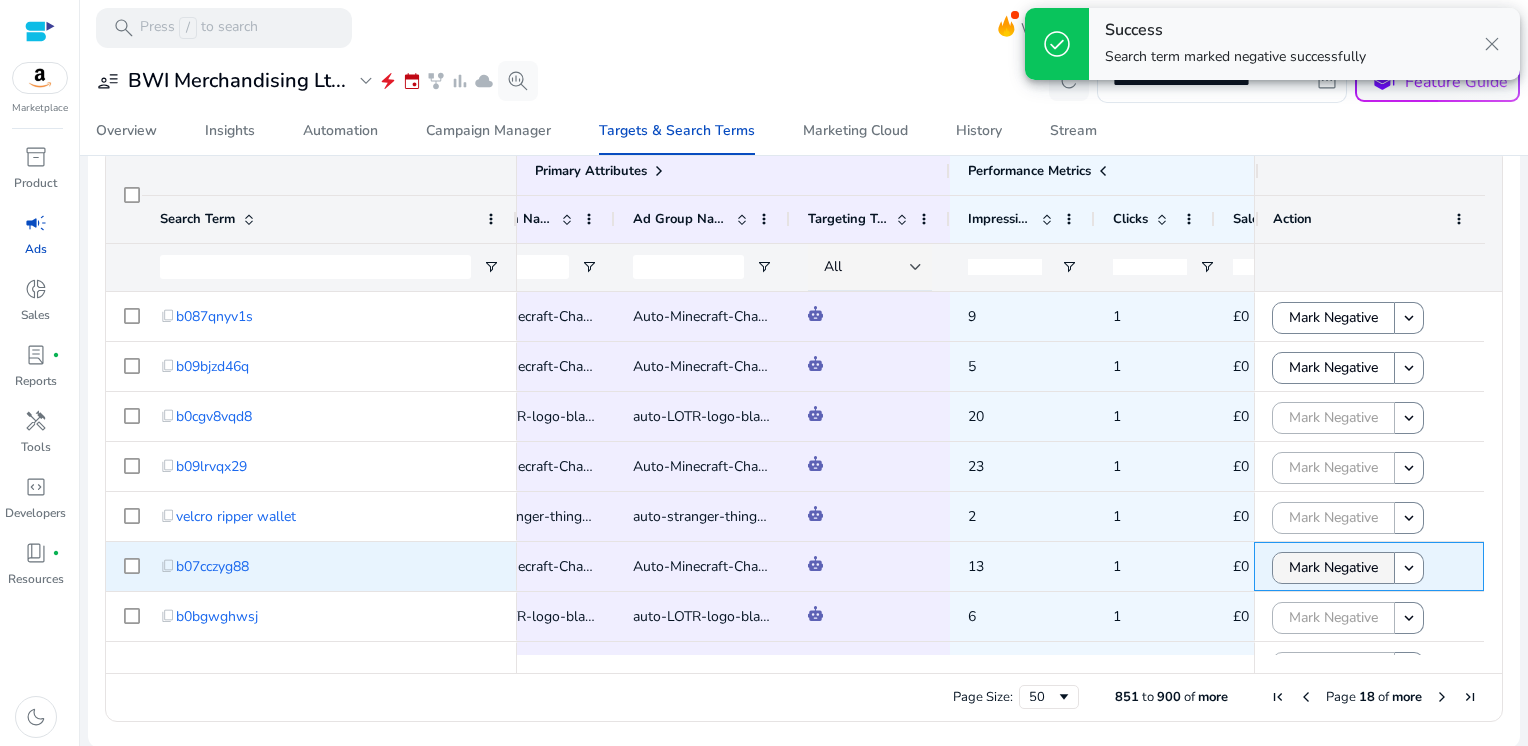scroll, scrollTop: 150, scrollLeft: 0, axis: vertical 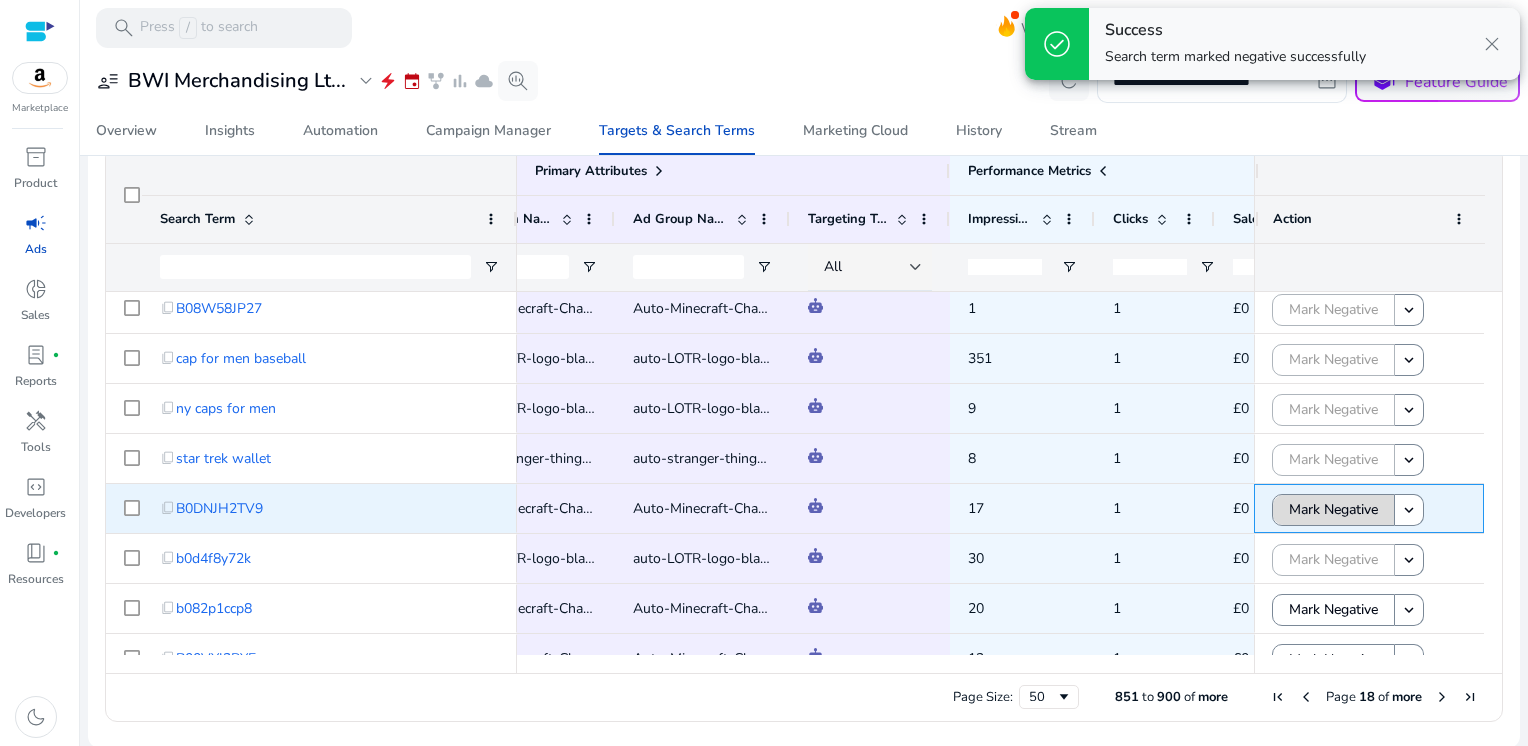click on "Mark Negative" 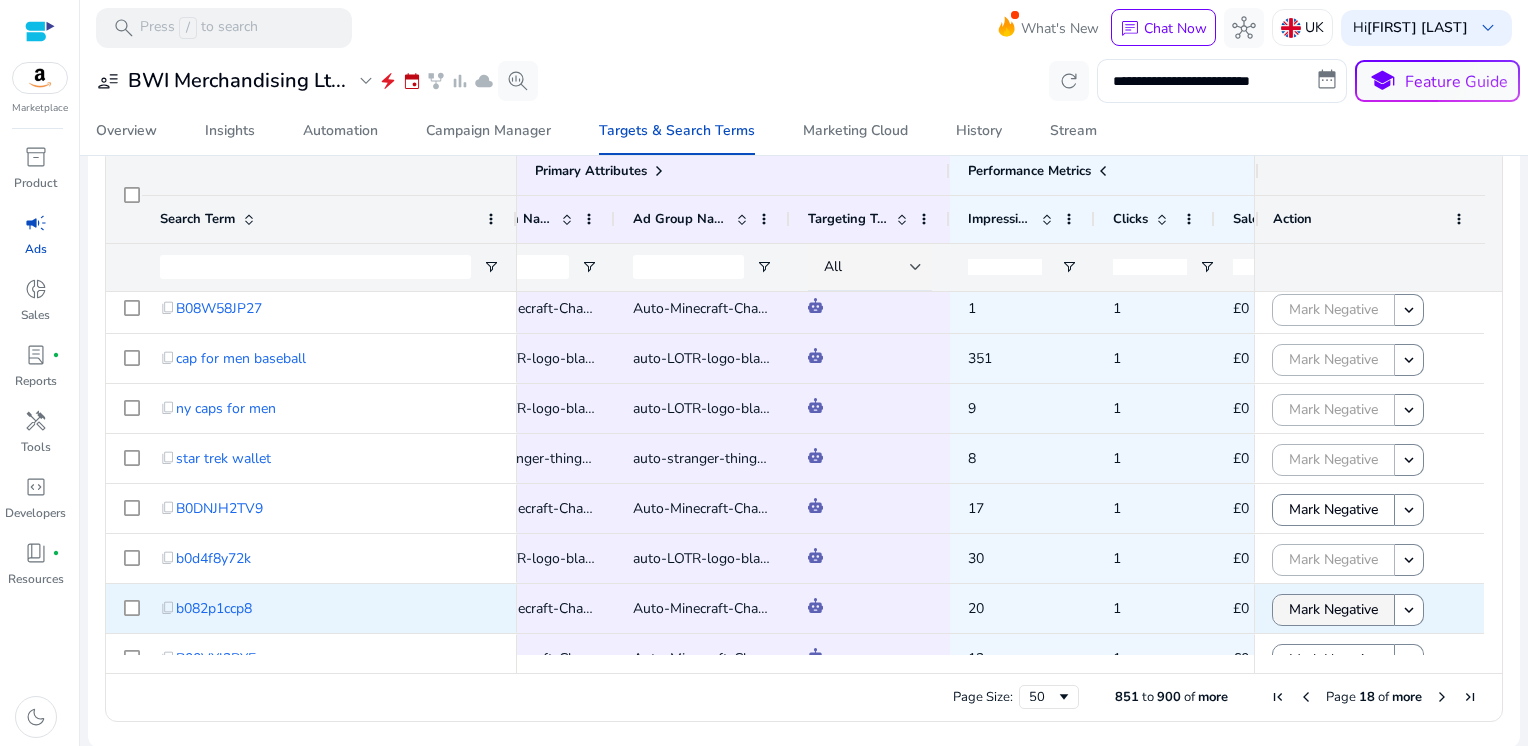 click on "Mark Negative" 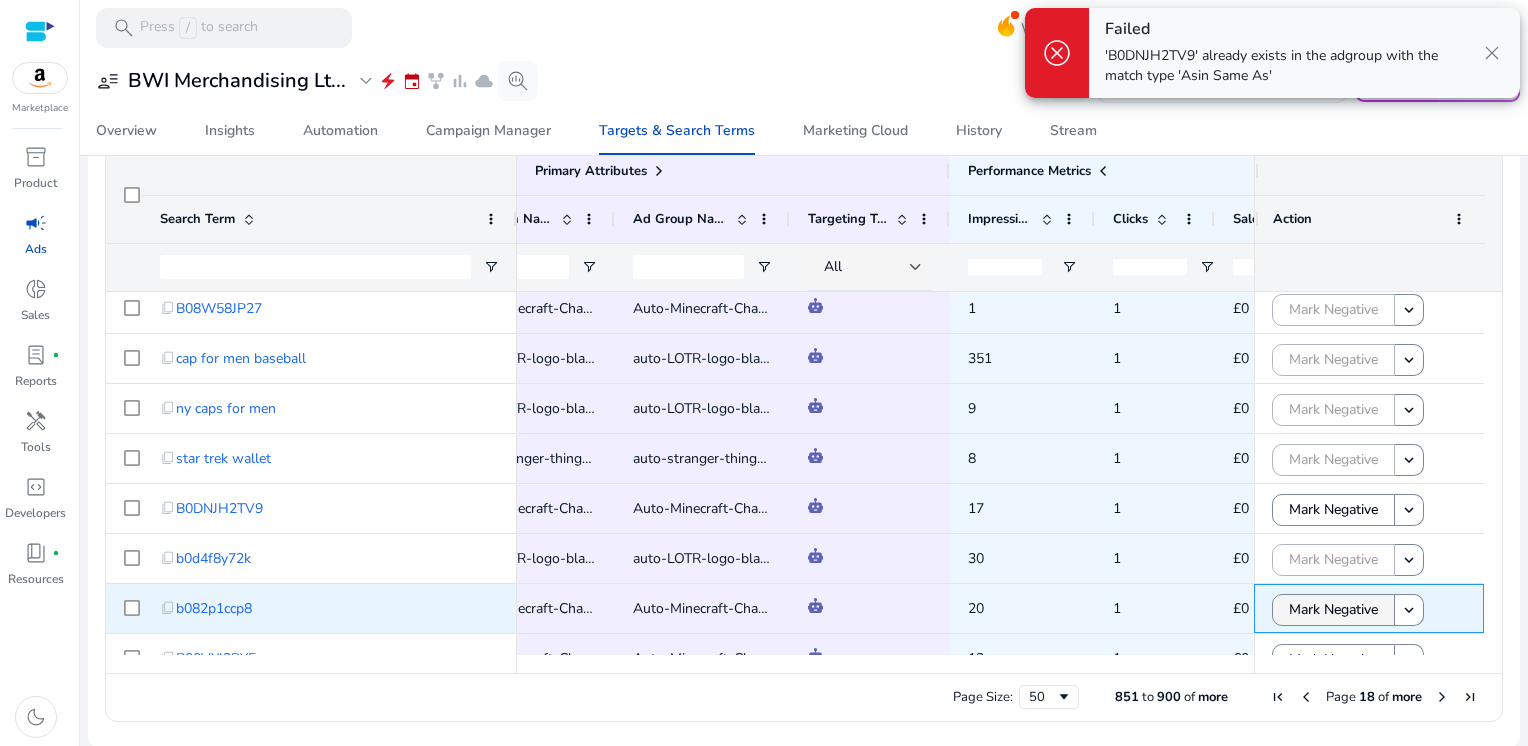 scroll, scrollTop: 735, scrollLeft: 0, axis: vertical 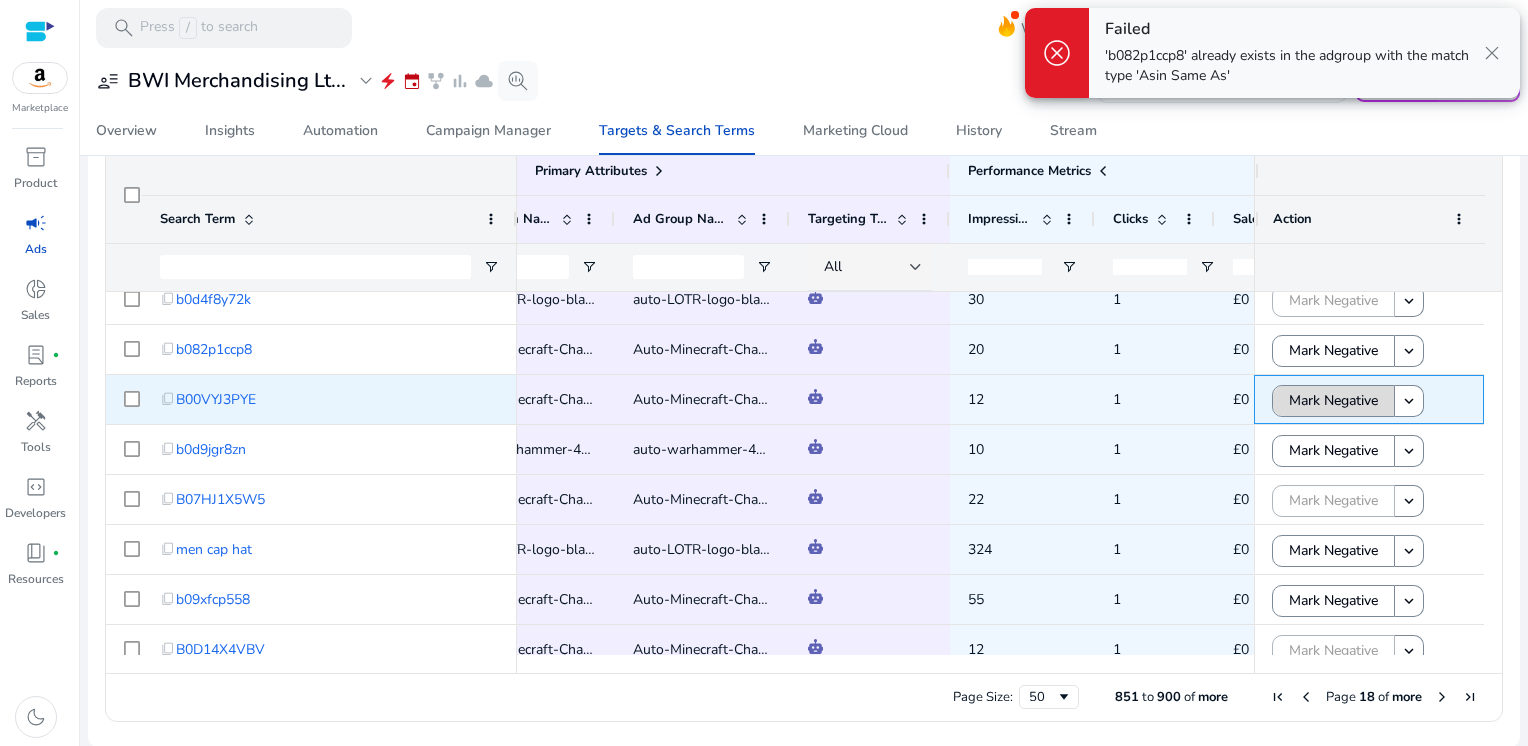 click on "Mark Negative" 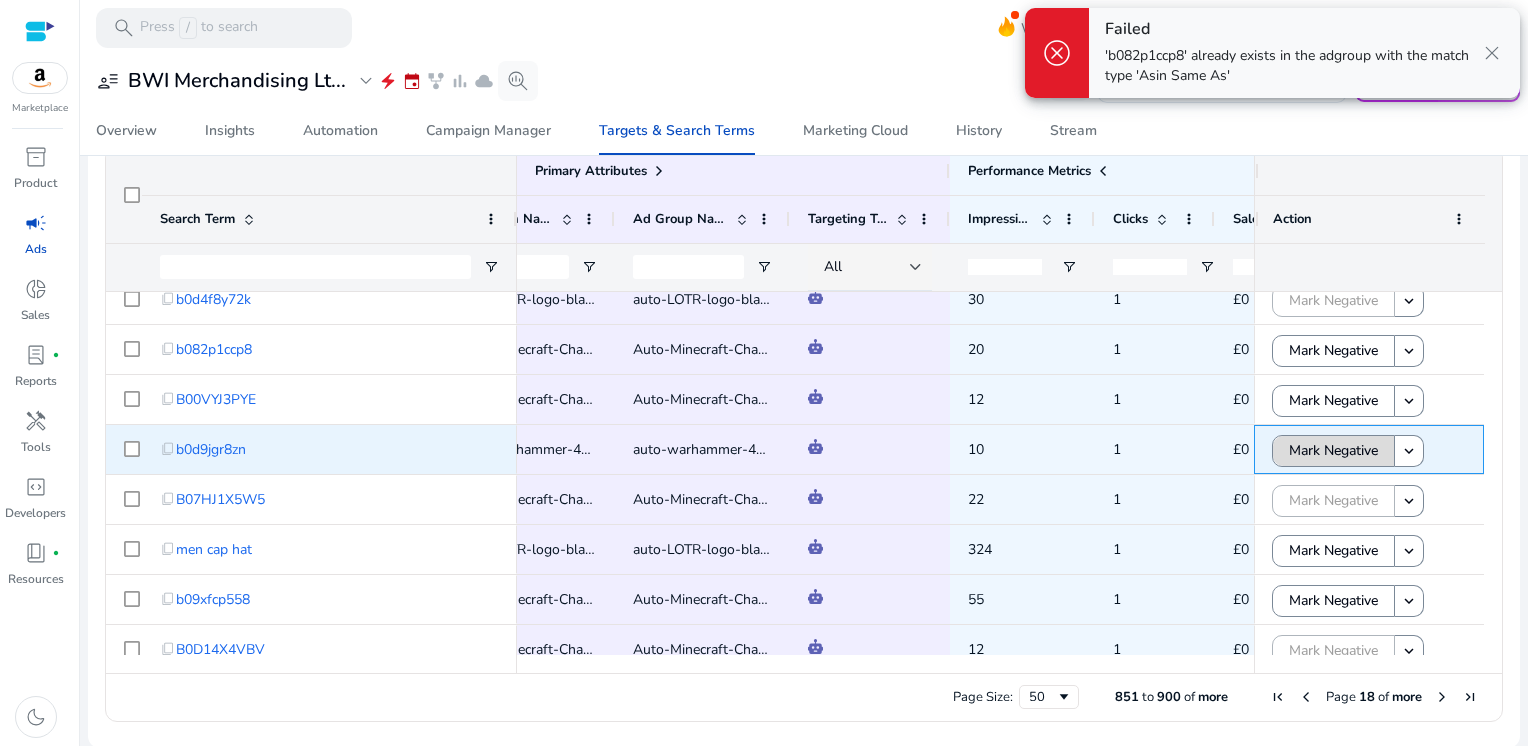 click on "Mark Negative" 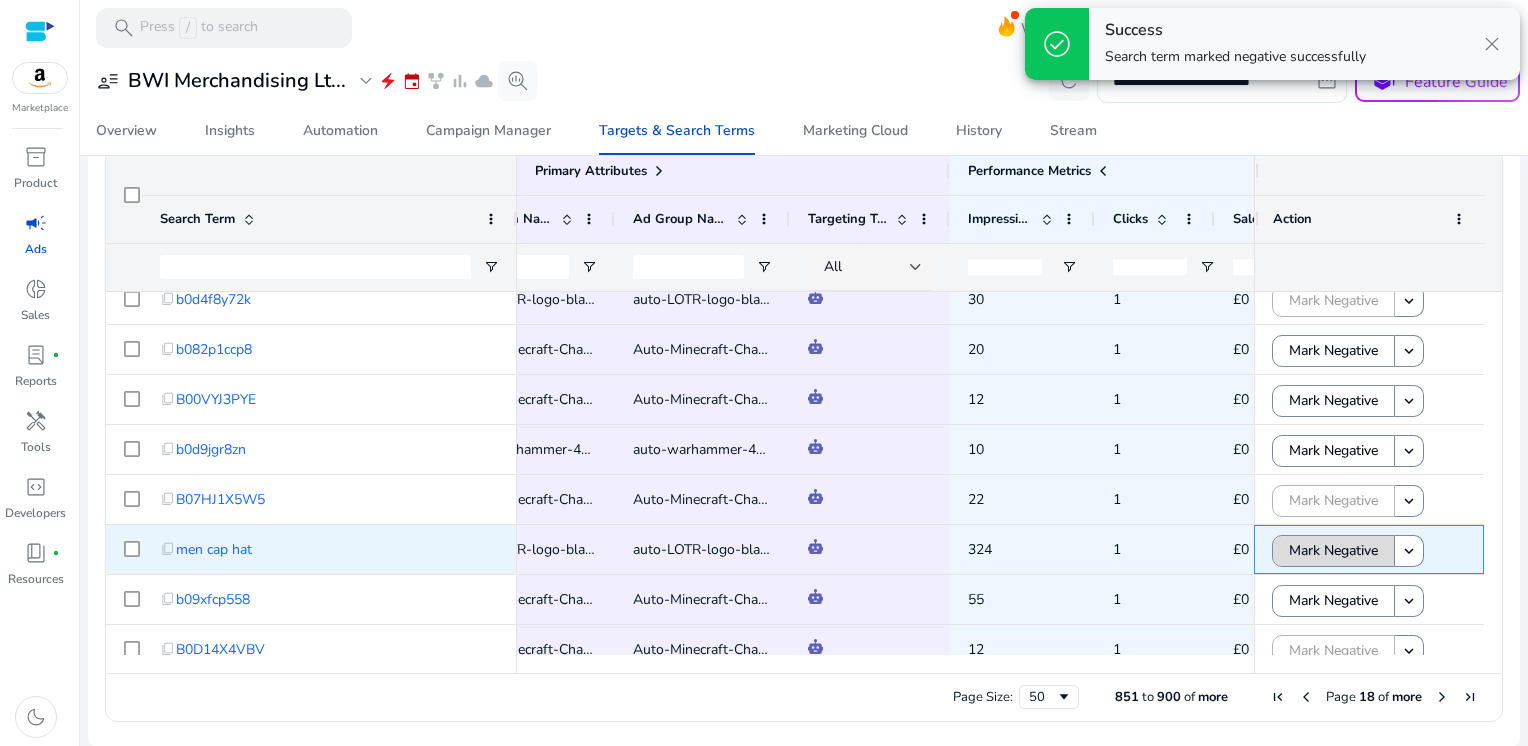 click on "Mark Negative" 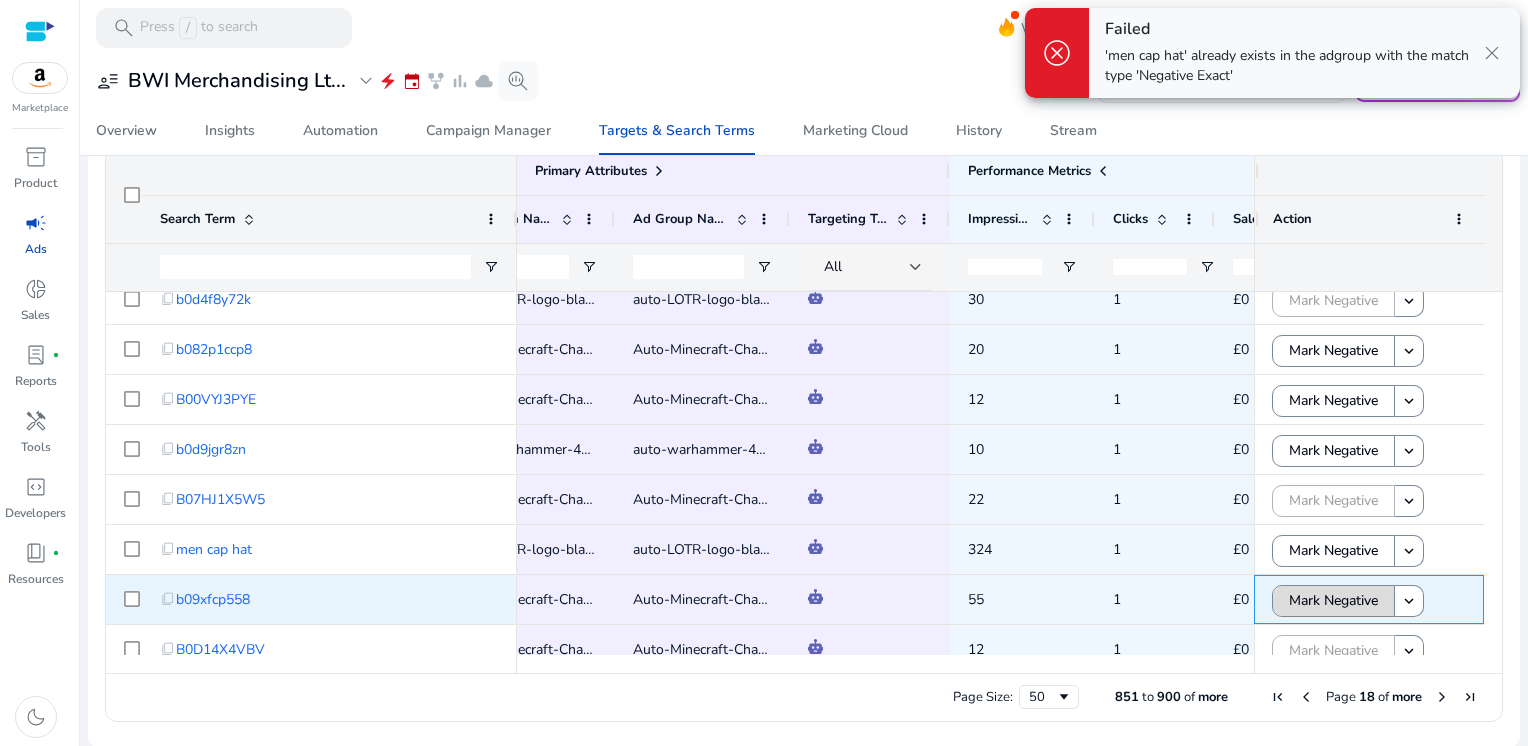 click on "Mark Negative" 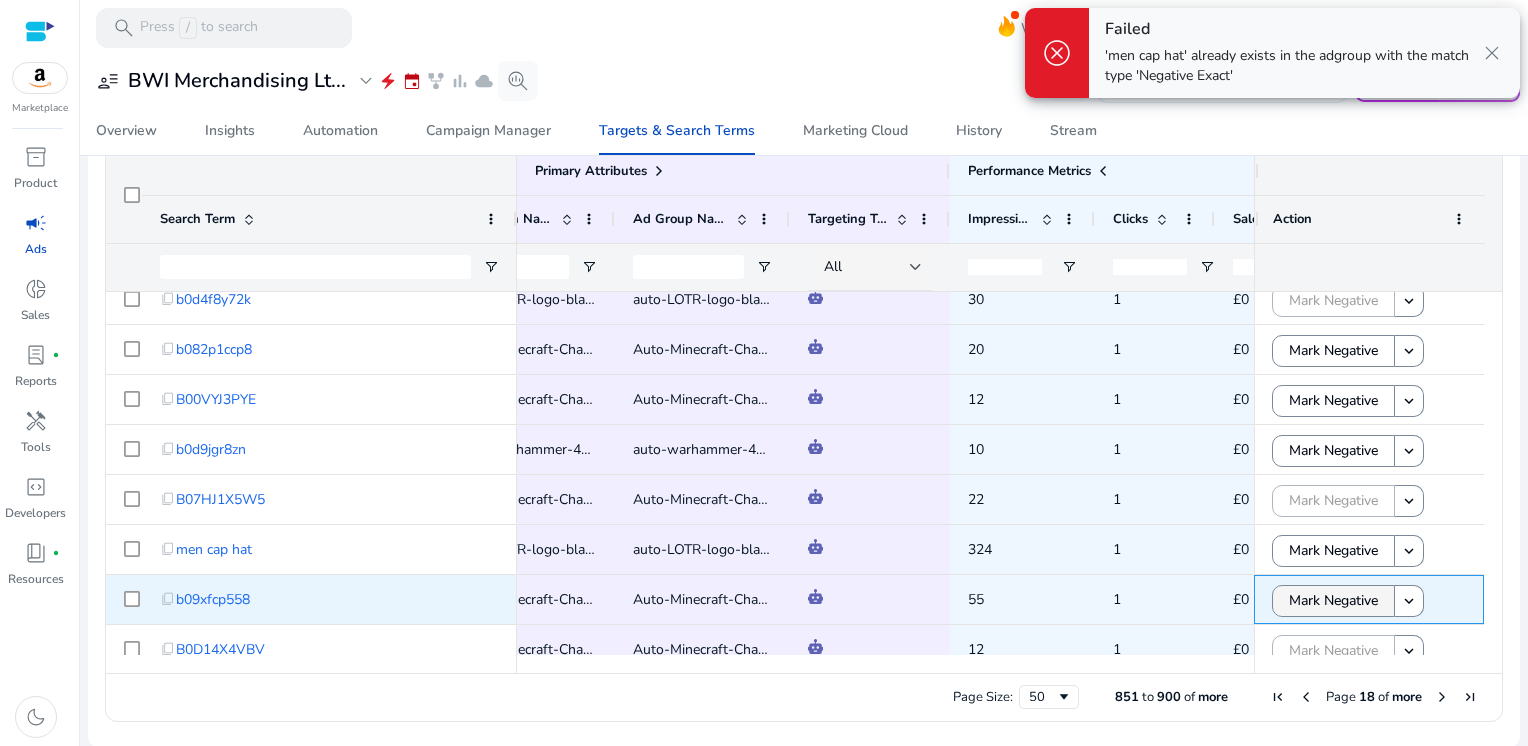 scroll, scrollTop: 986, scrollLeft: 0, axis: vertical 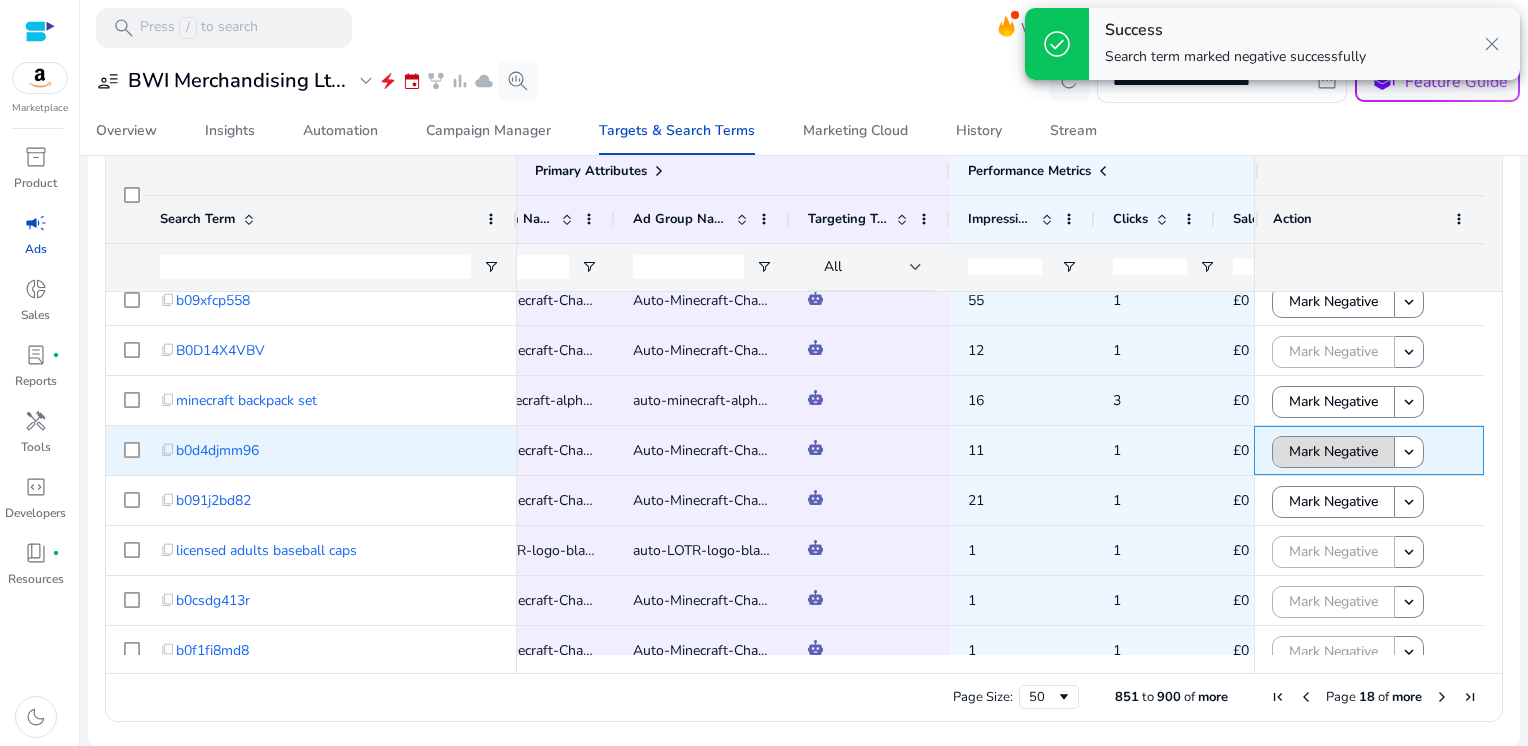 click on "Mark Negative" 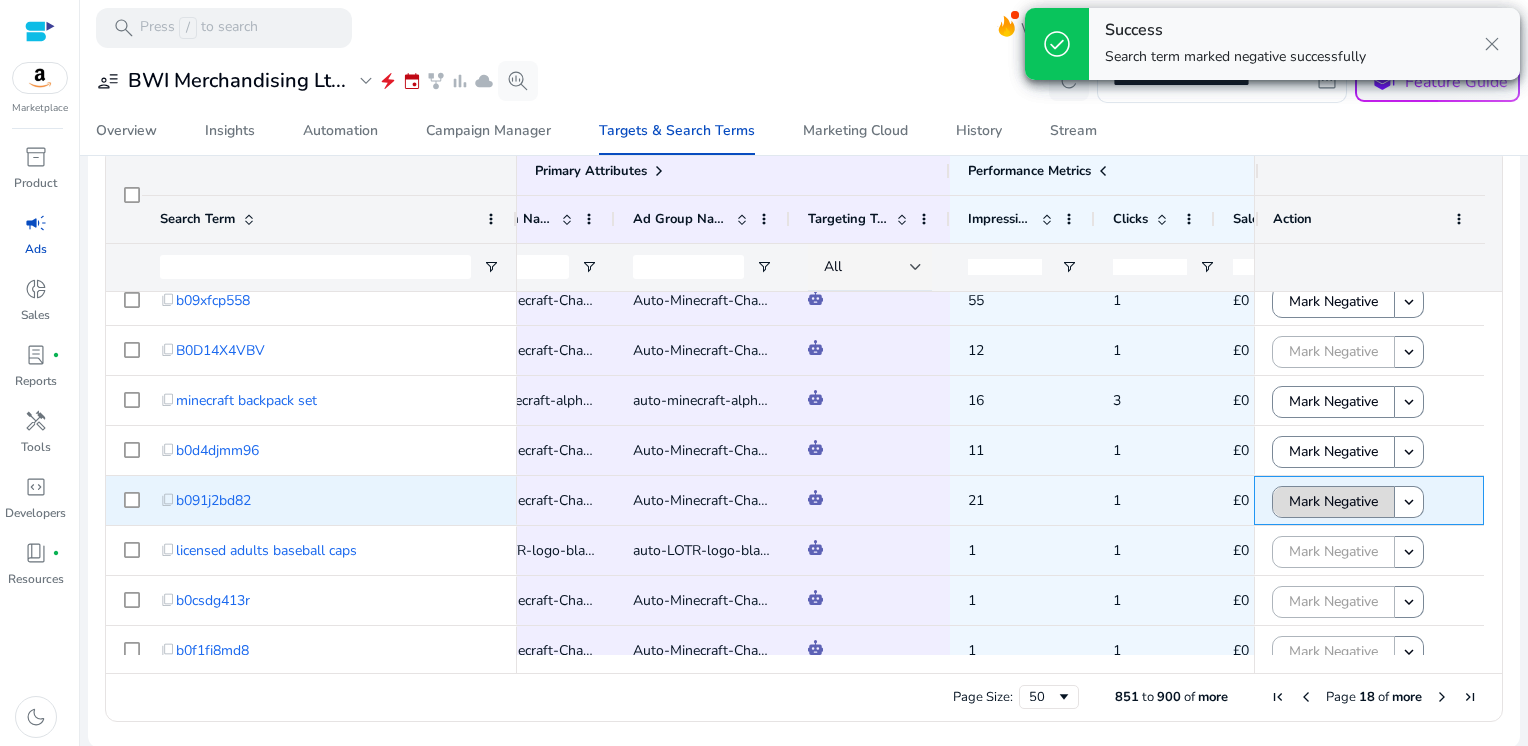 click on "Mark Negative" 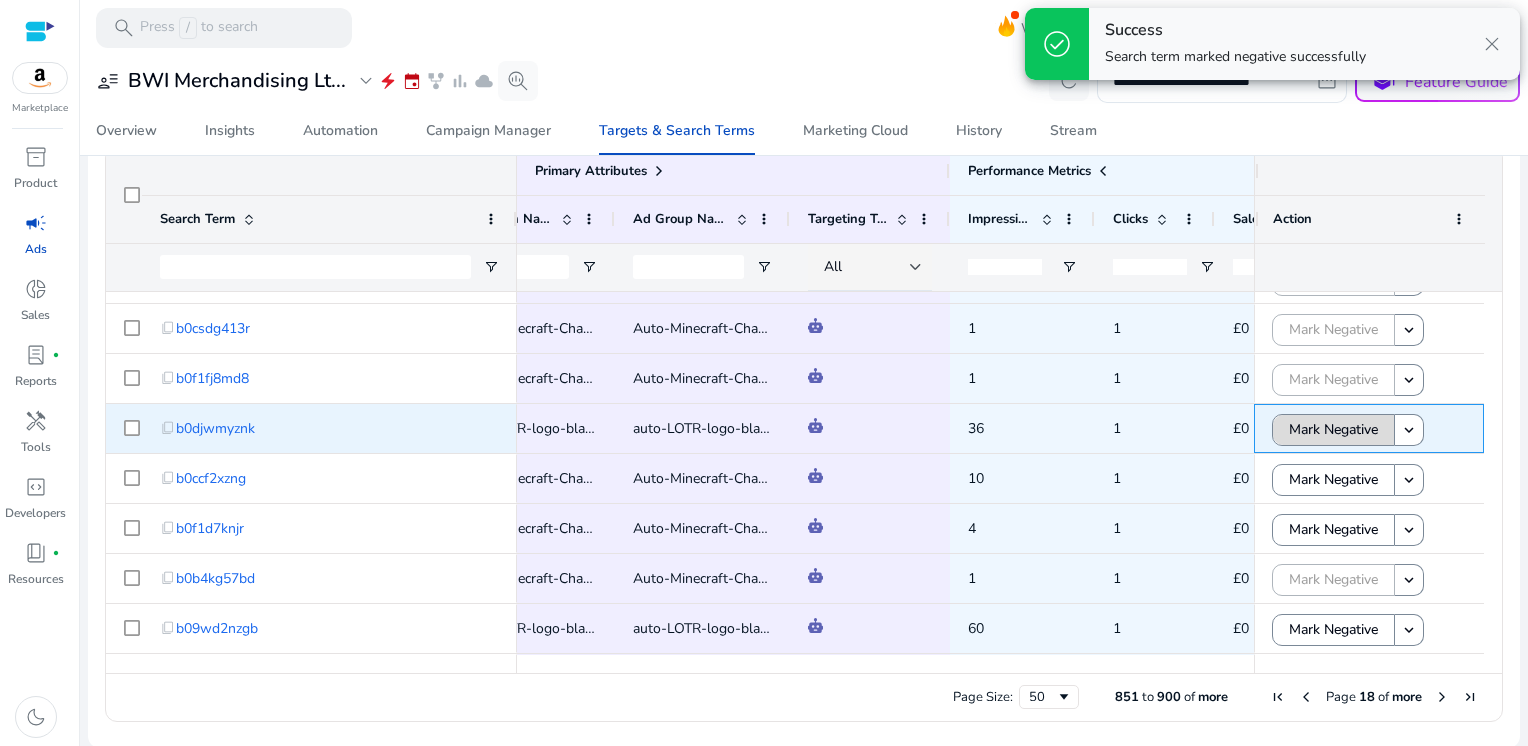 click on "Mark Negative" 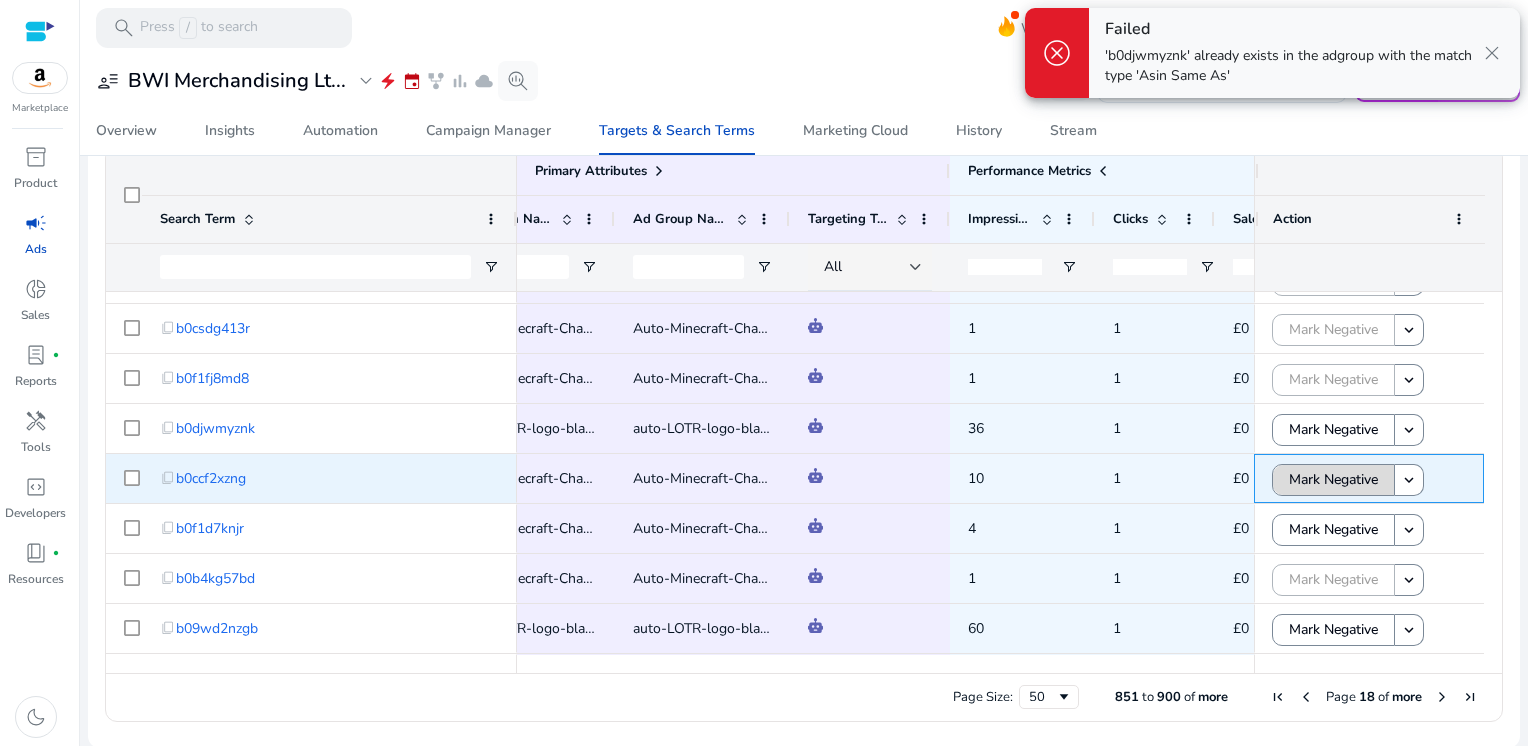 click on "Mark Negative" 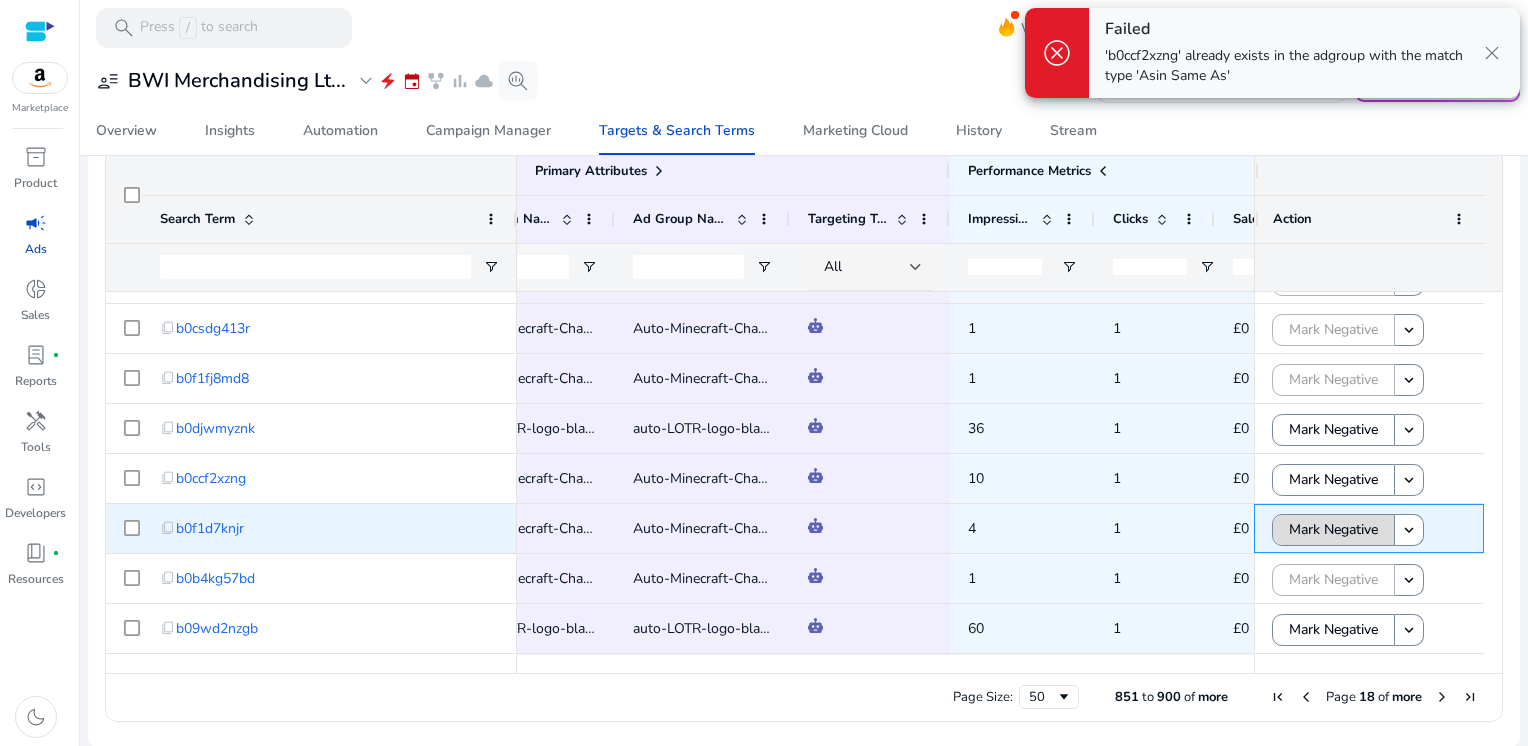 click on "Mark Negative" 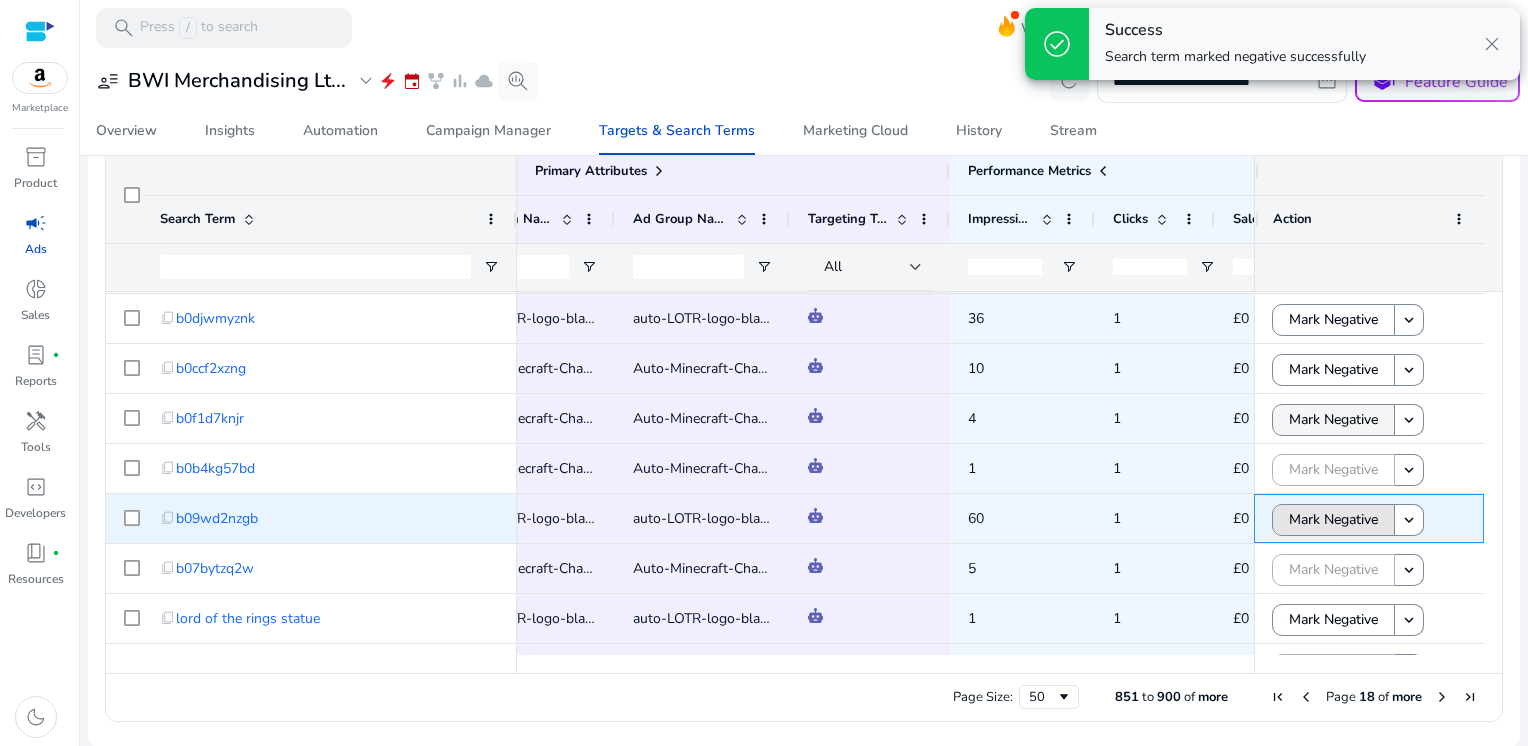 click on "Mark Negative" 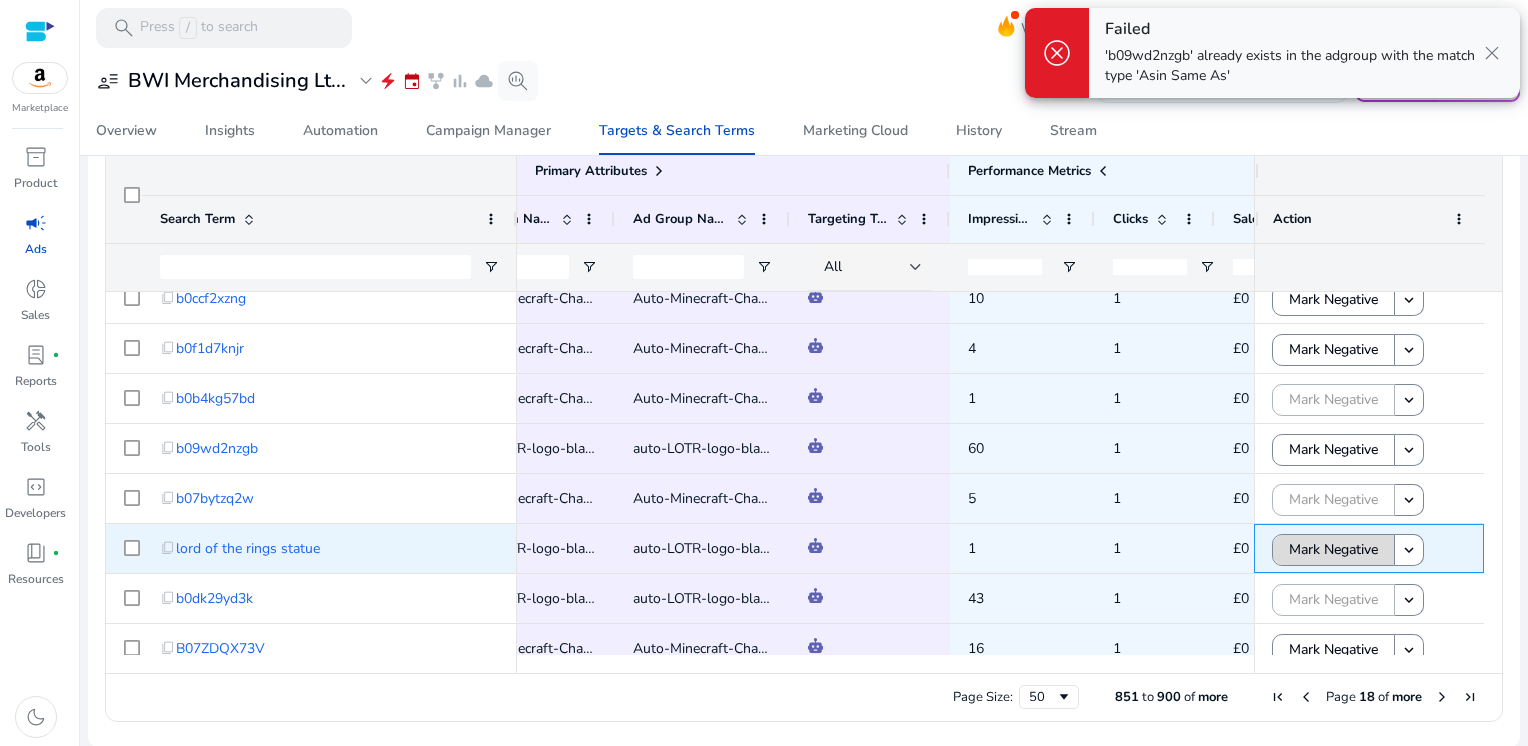 click on "Mark Negative" 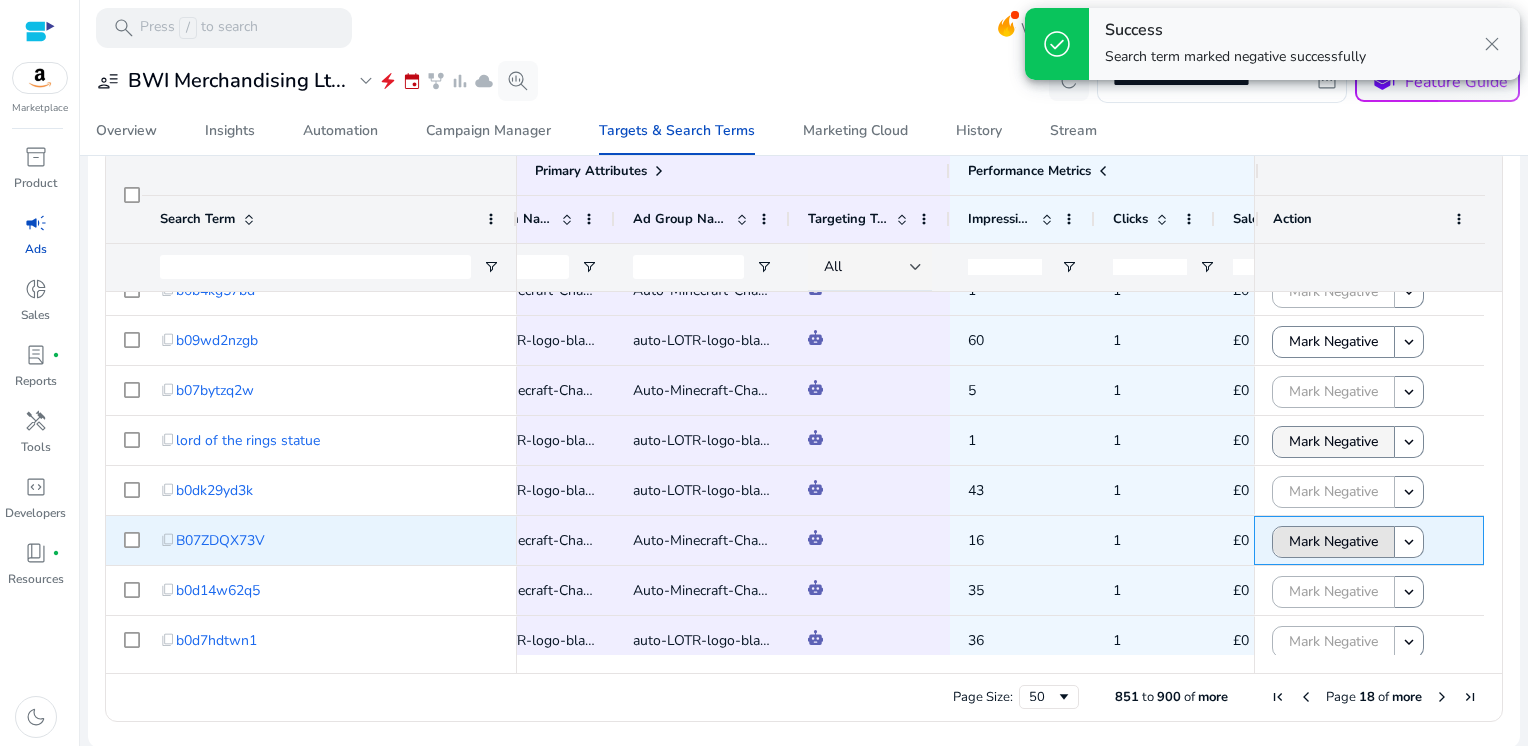 click on "Mark Negative" 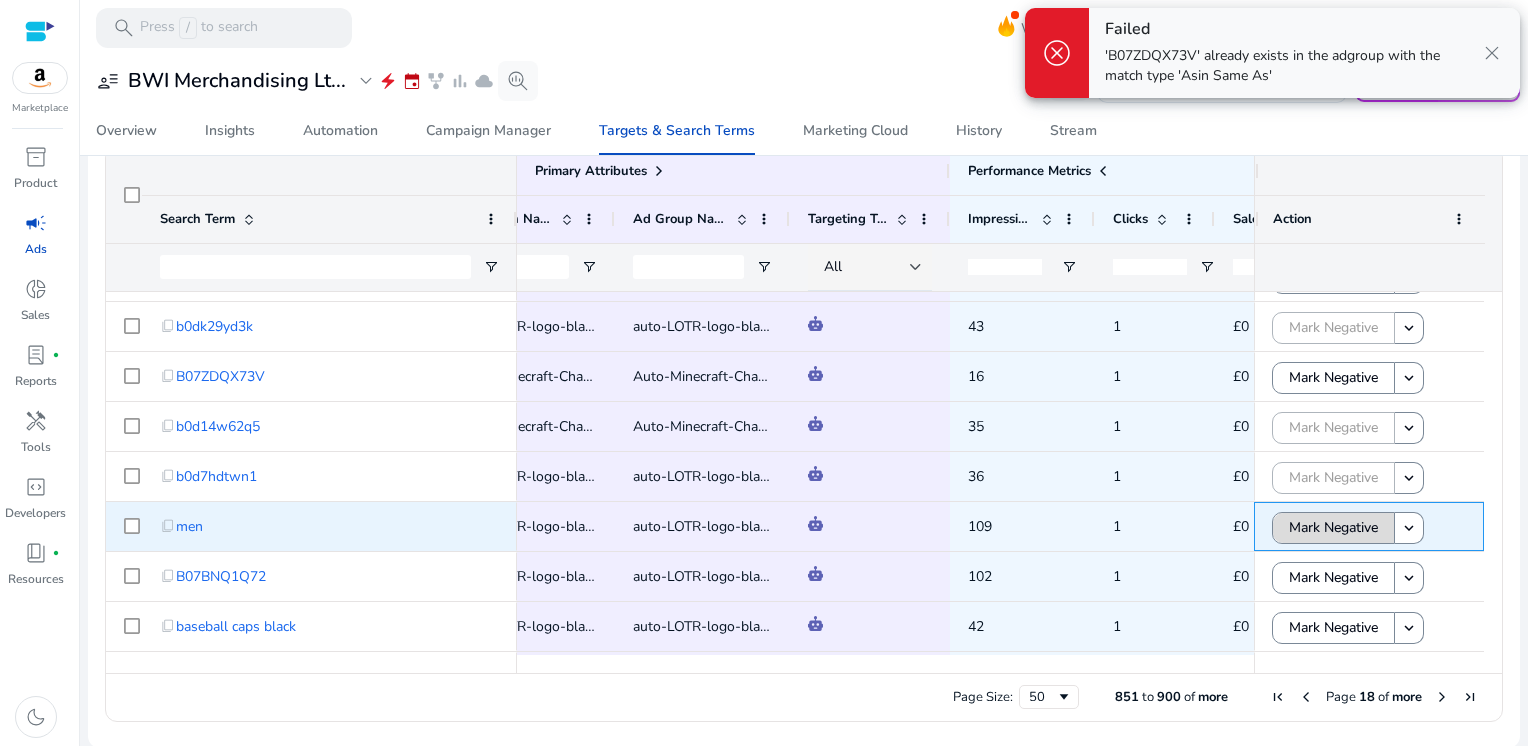click on "Mark Negative" 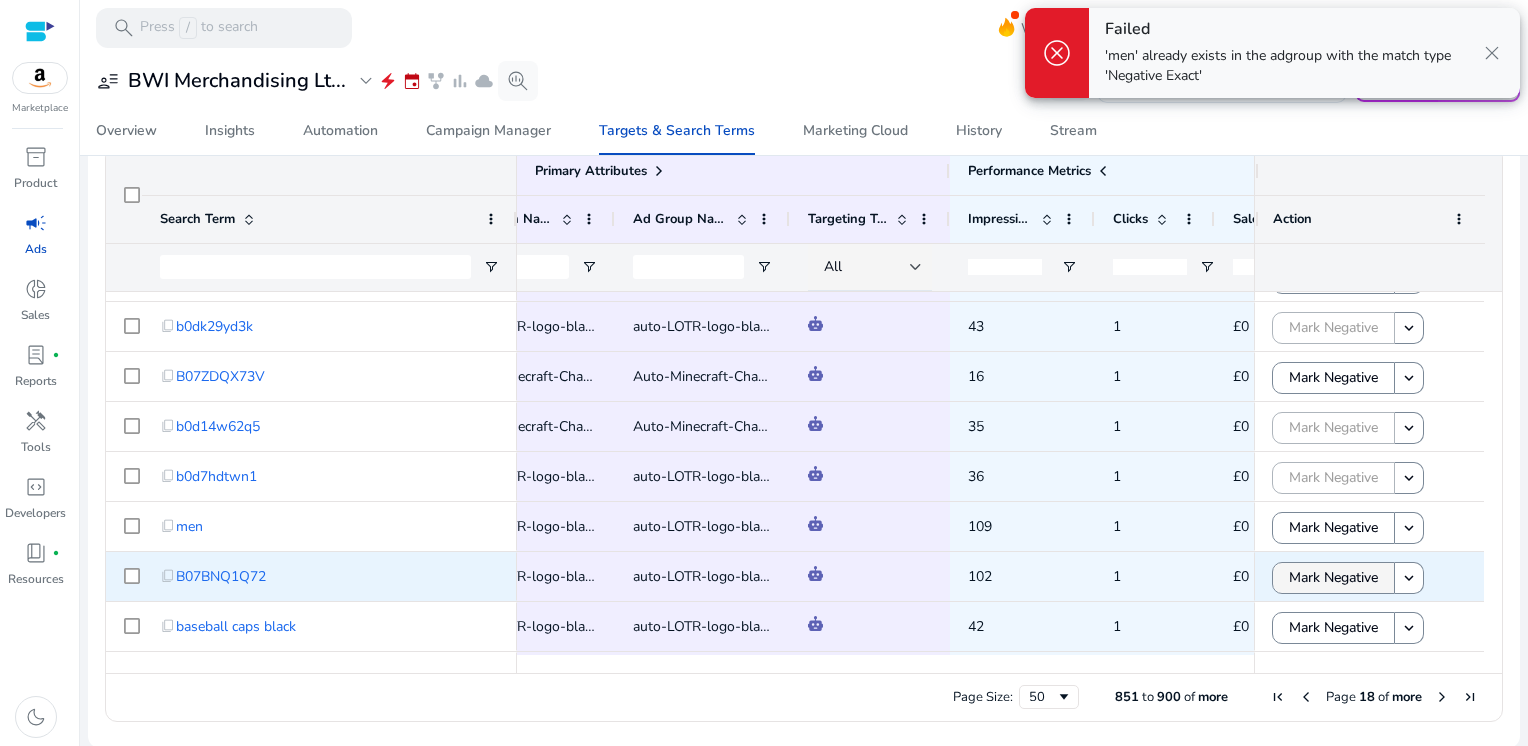 click on "Mark Negative" 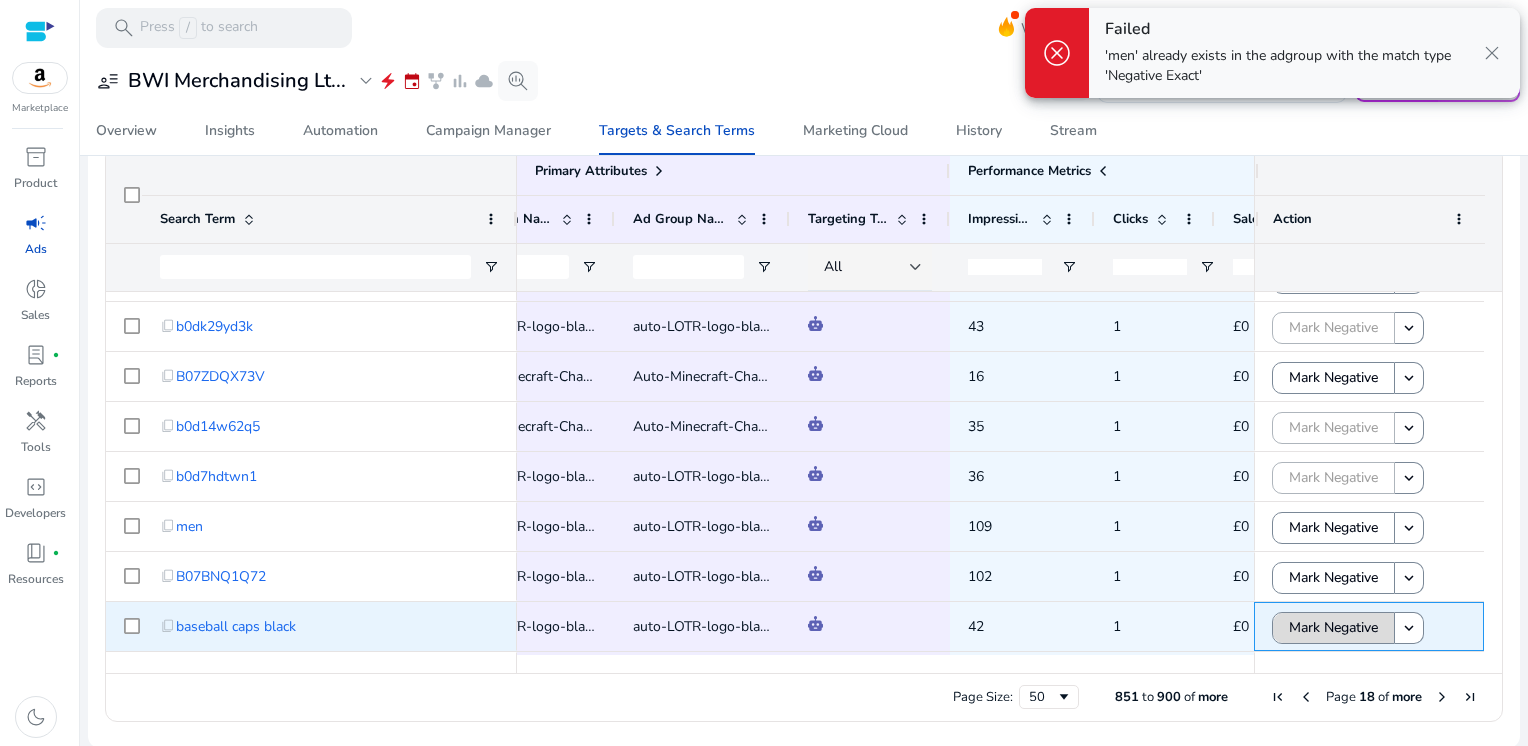 click on "Mark Negative" 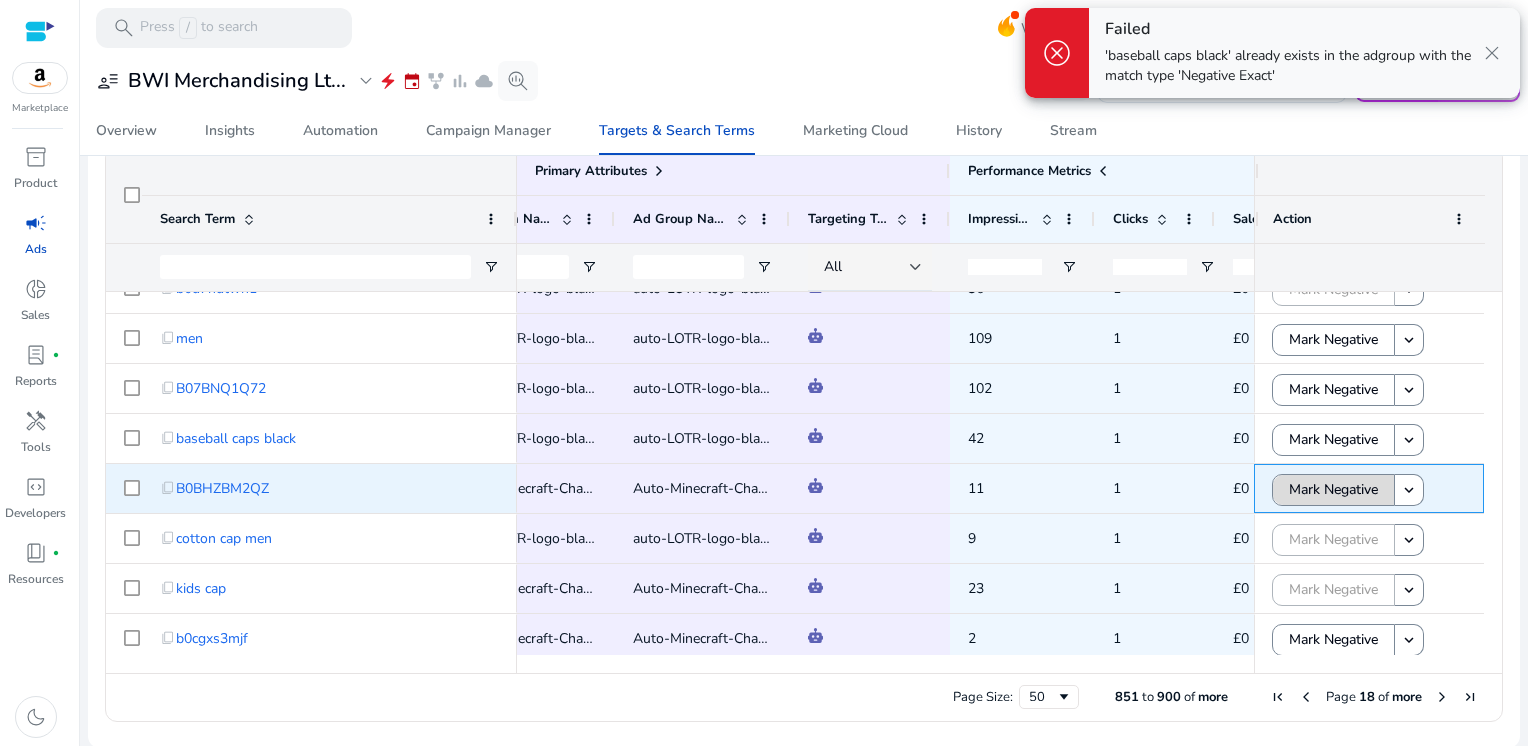 click on "Mark Negative" 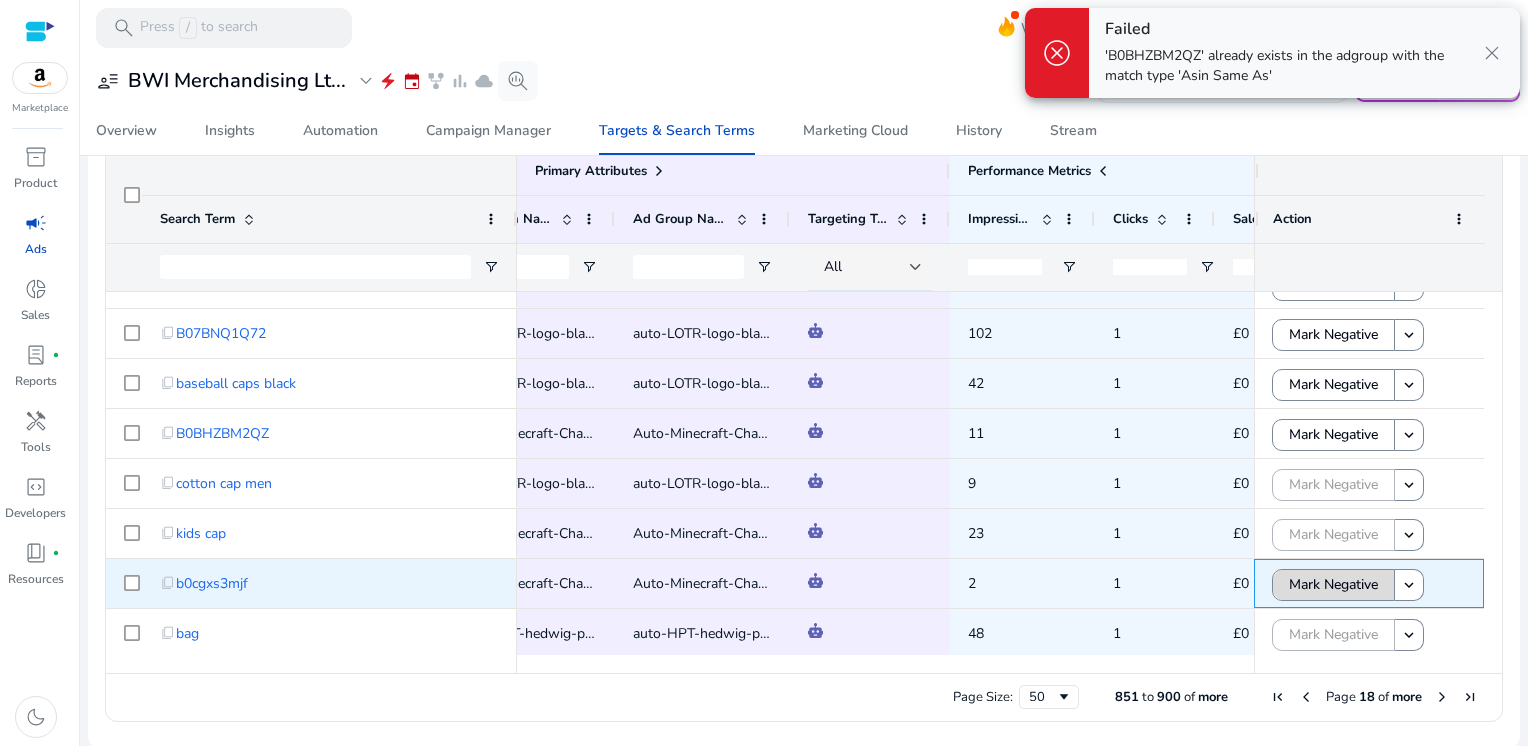 click on "Mark Negative" 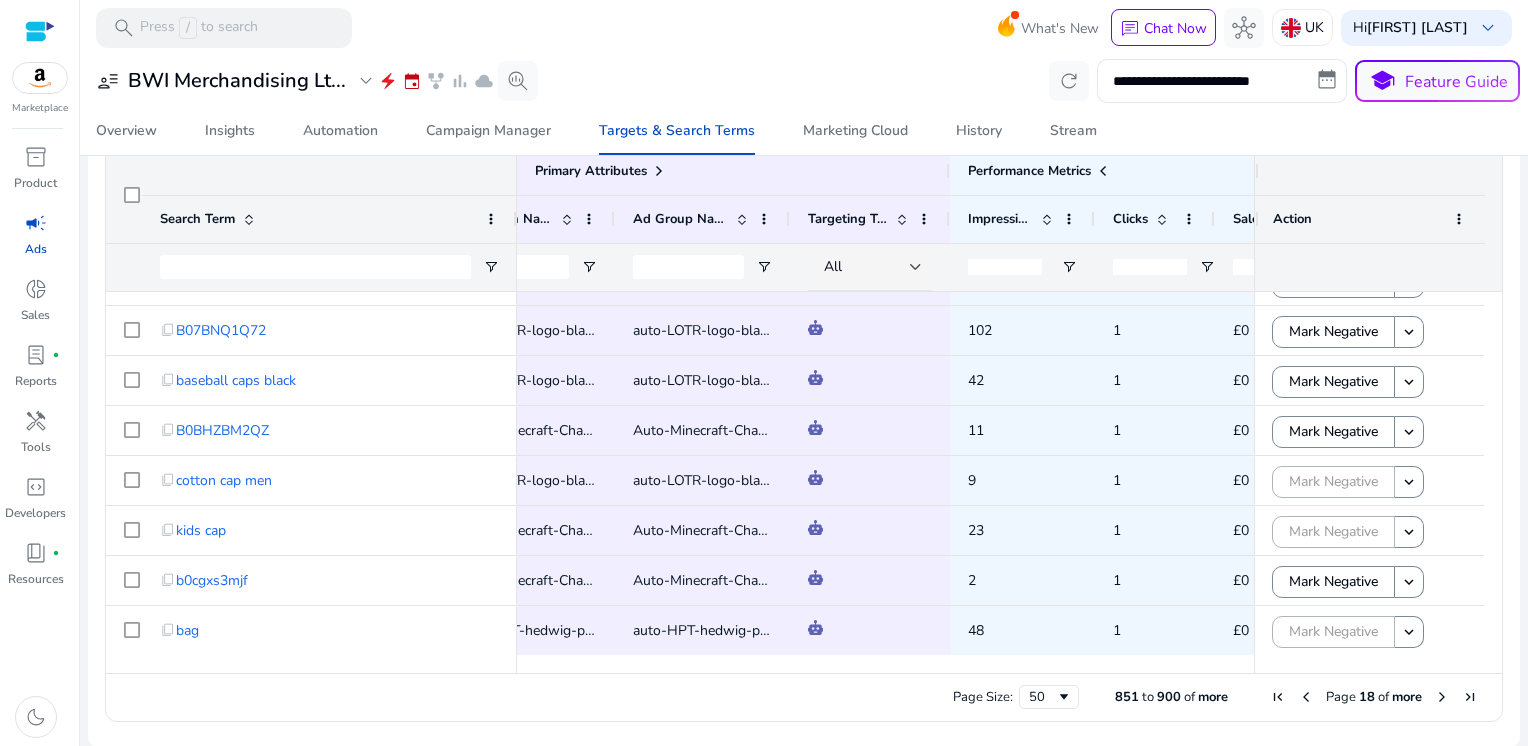 click at bounding box center (1442, 697) 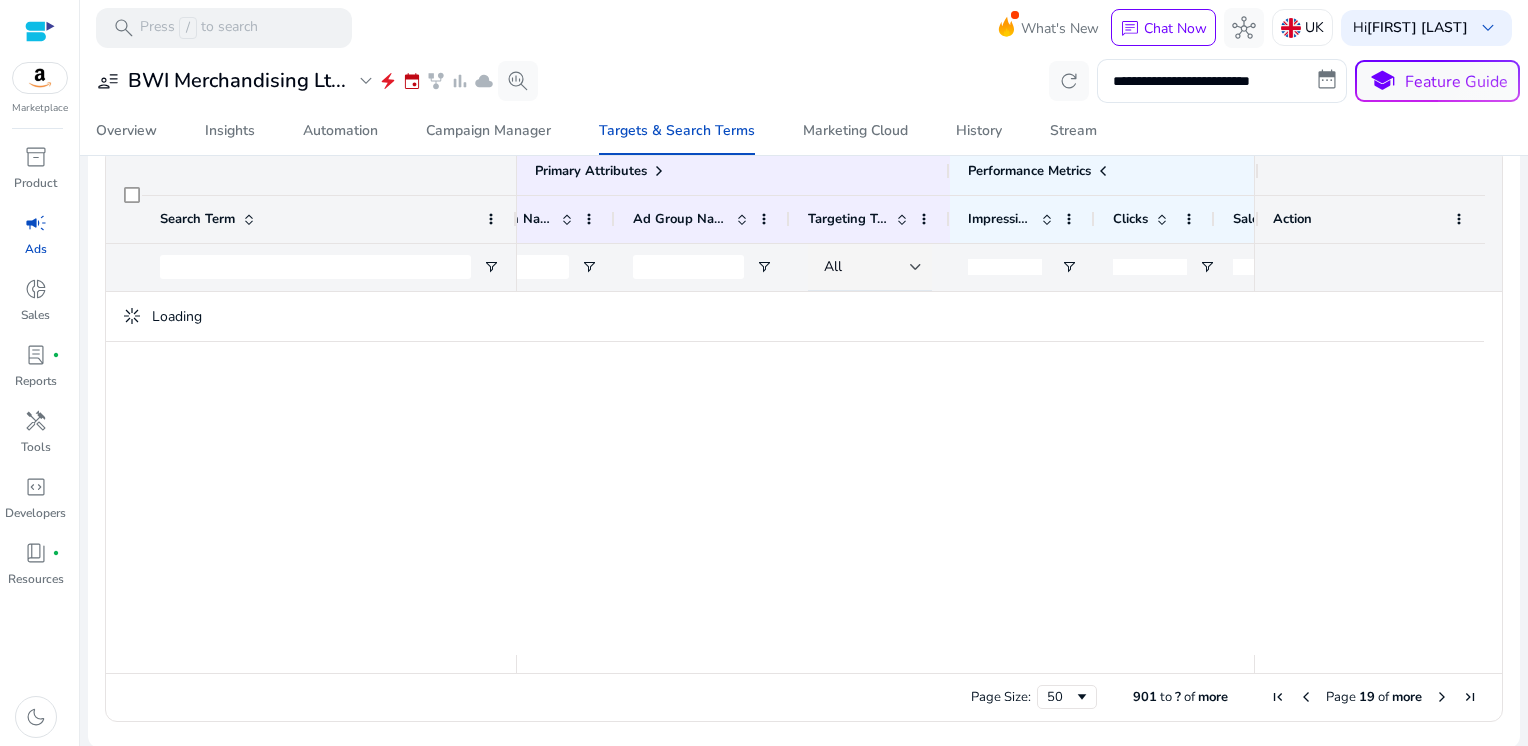 scroll, scrollTop: 0, scrollLeft: 0, axis: both 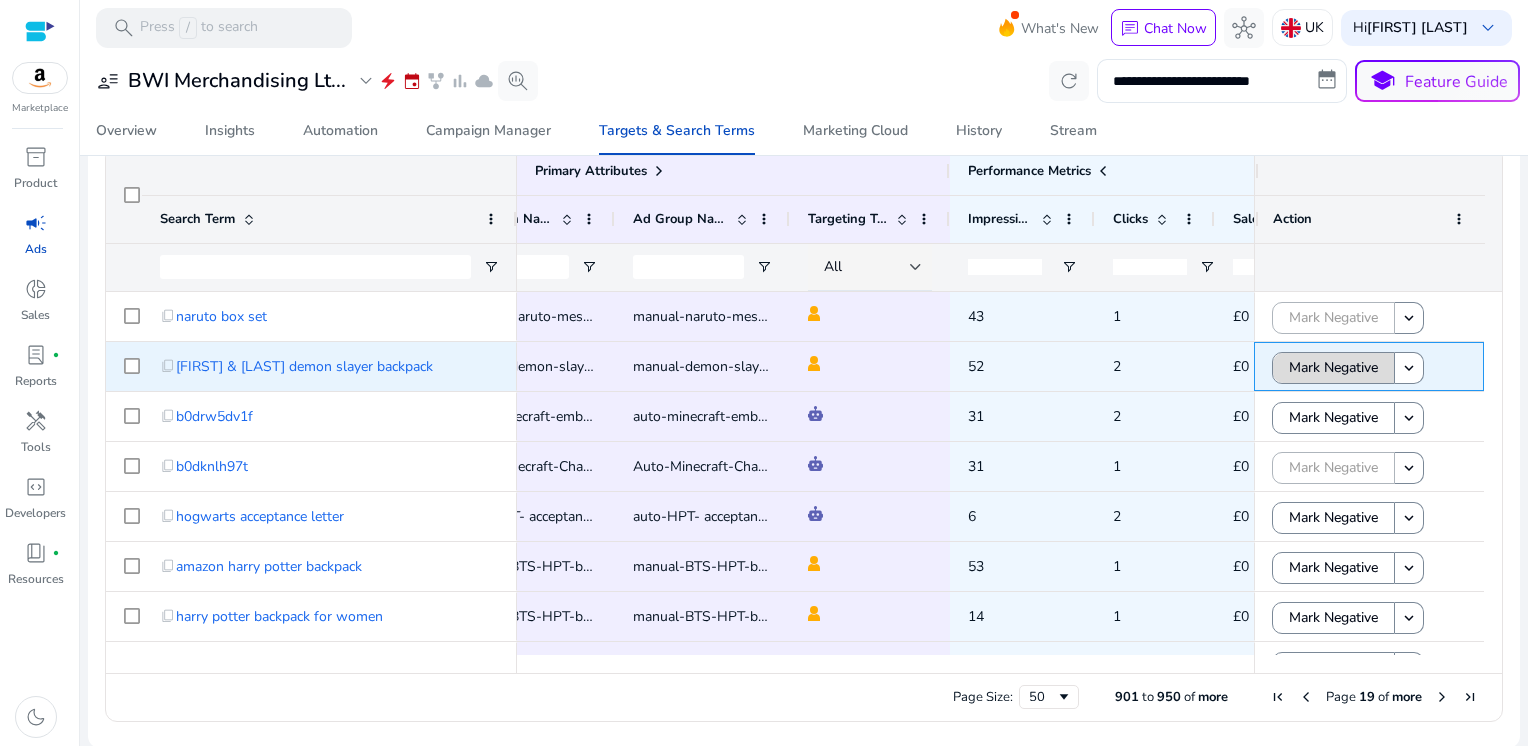 click on "Mark Negative" 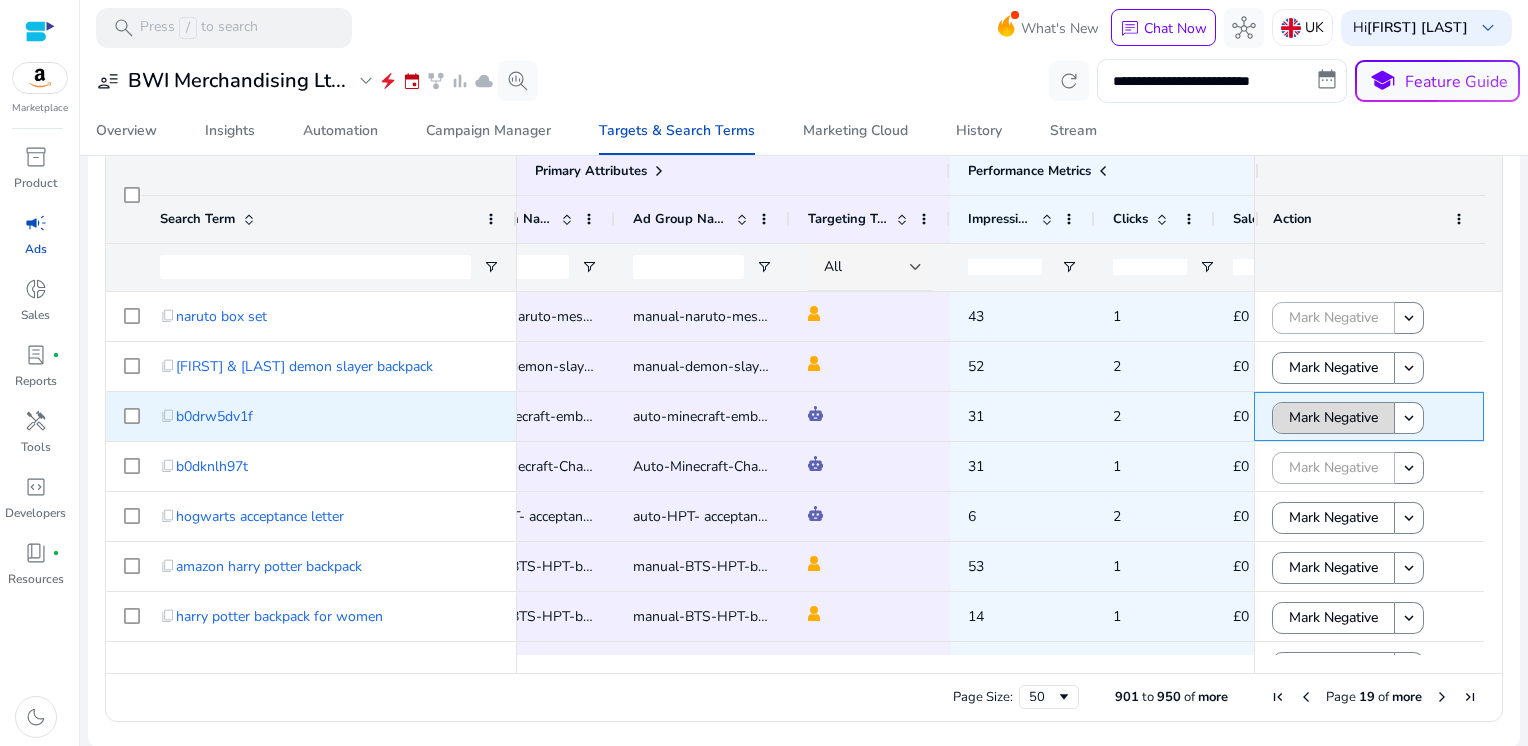 click on "Mark Negative" 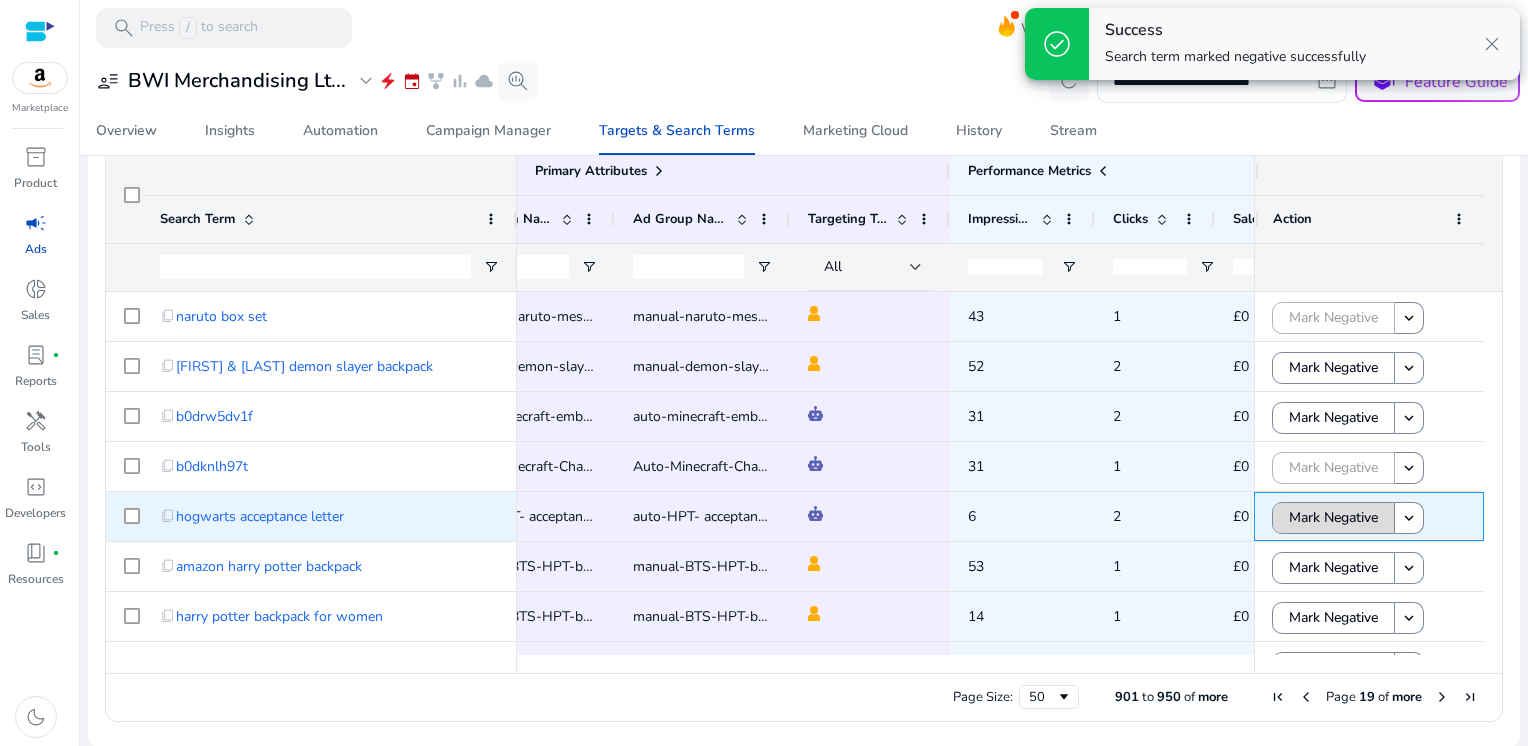 click on "Mark Negative" 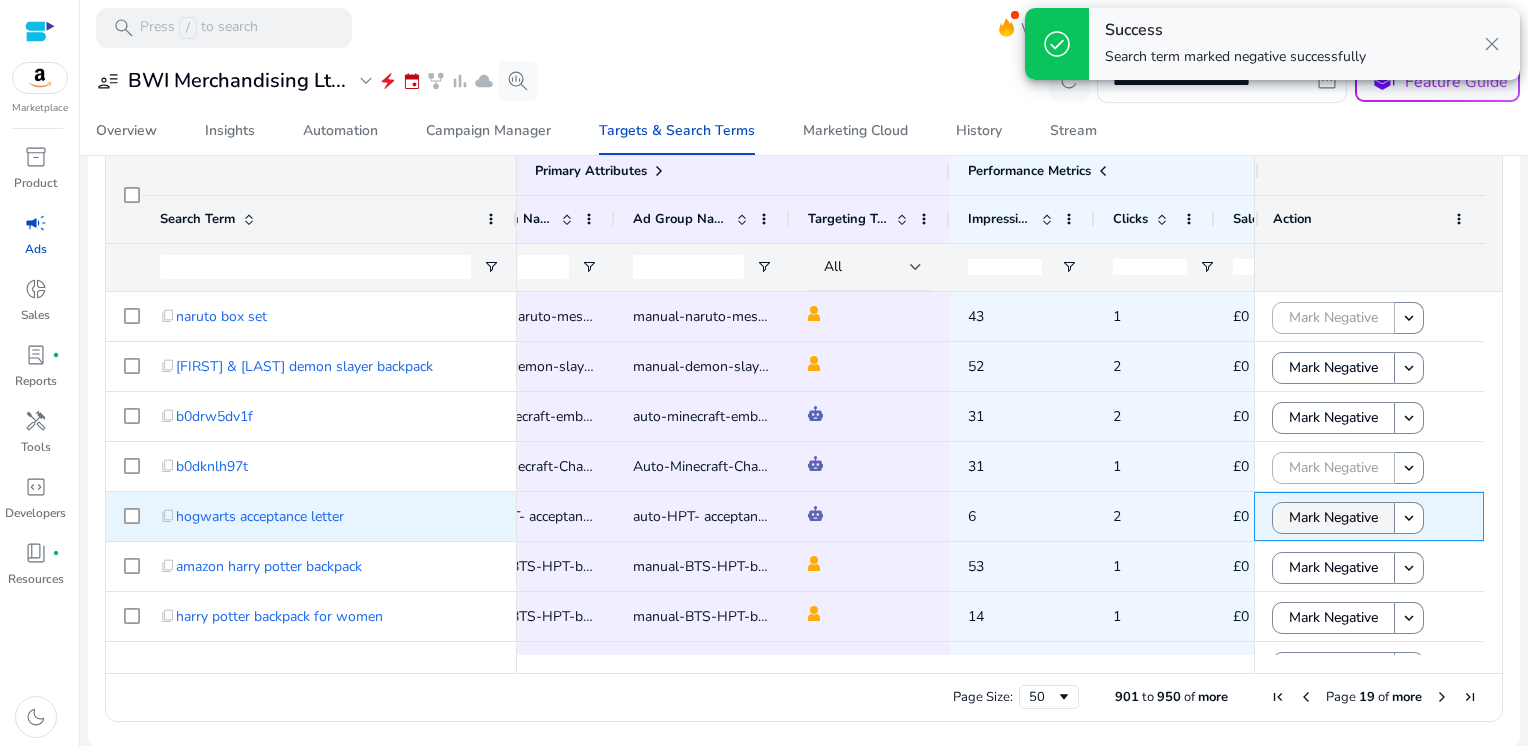 scroll, scrollTop: 70, scrollLeft: 0, axis: vertical 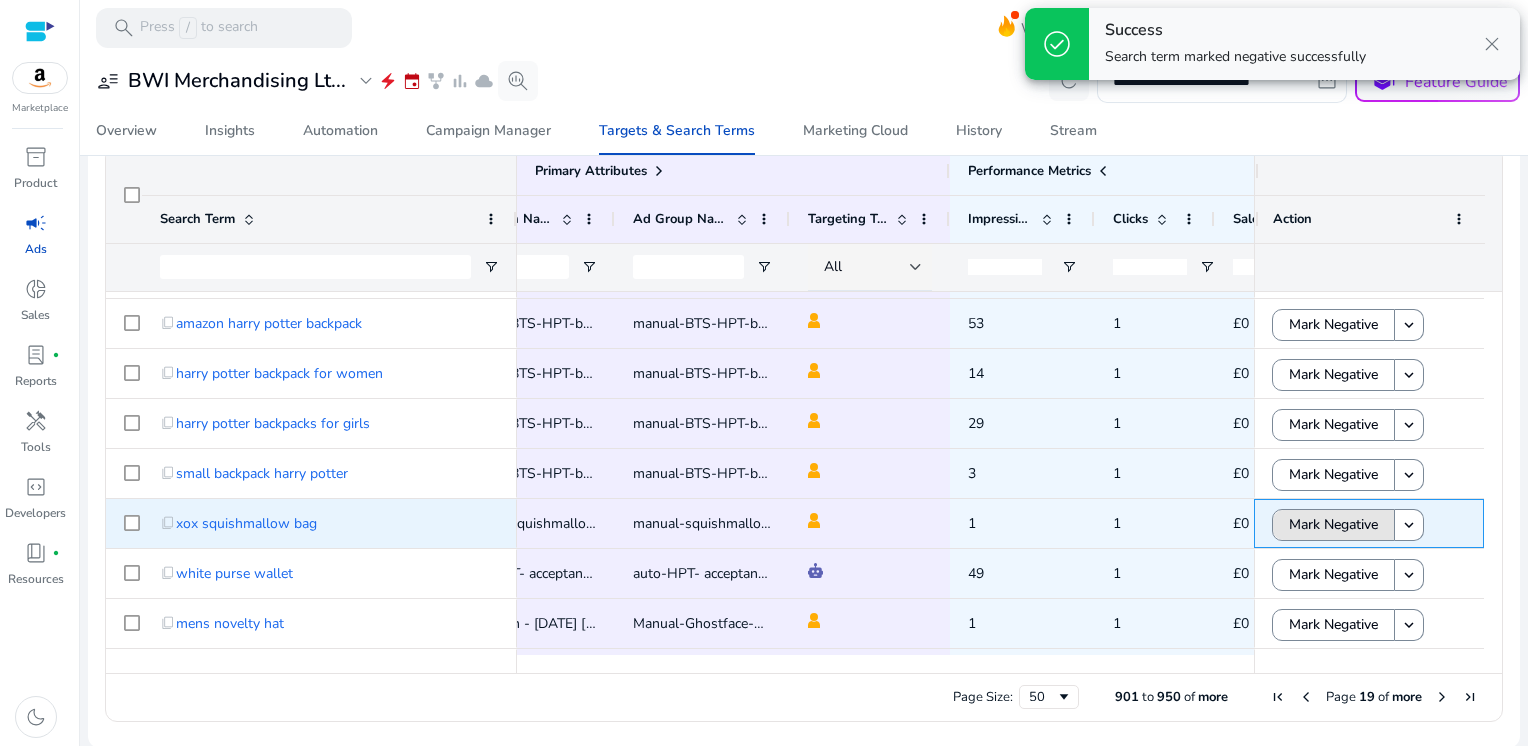 click on "Mark Negative" 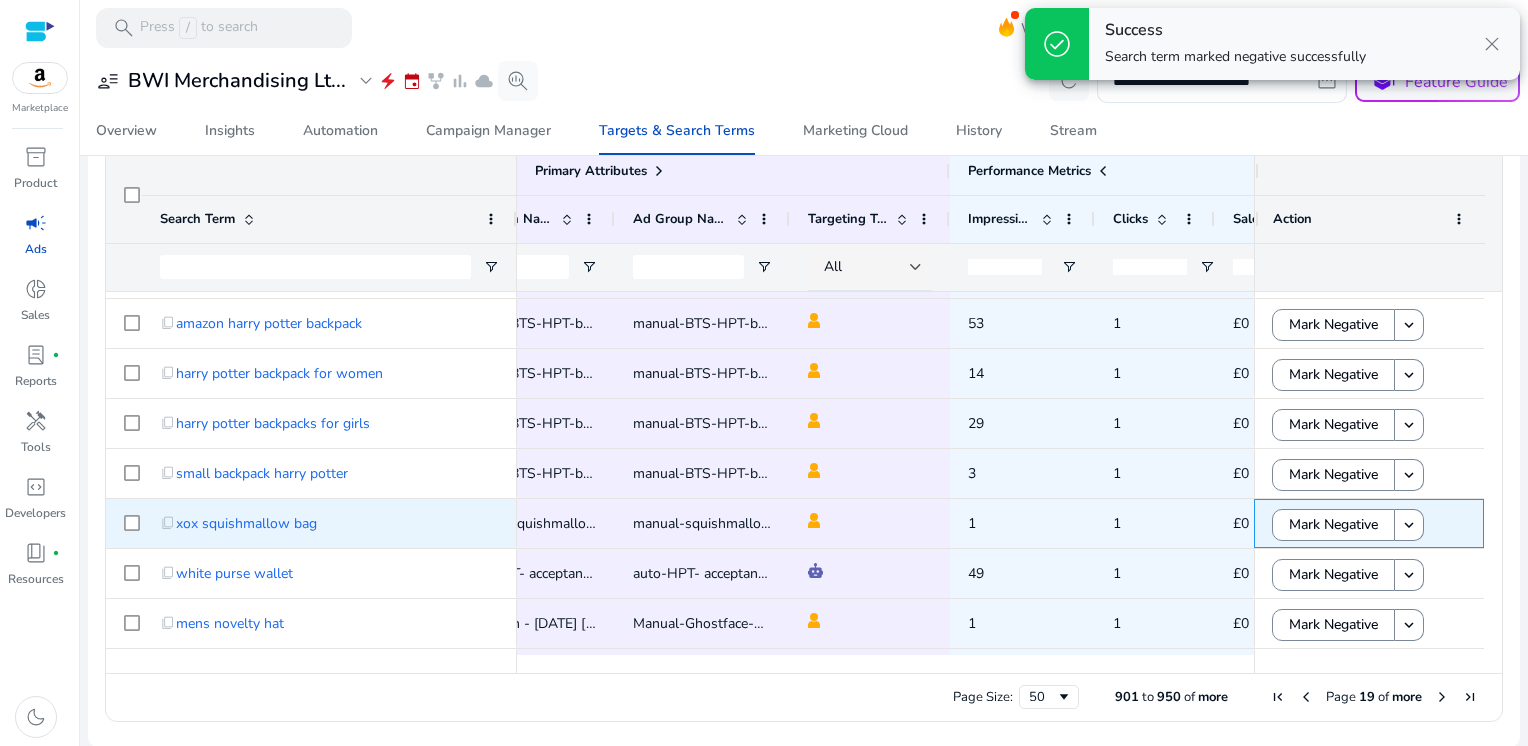 scroll, scrollTop: 260, scrollLeft: 0, axis: vertical 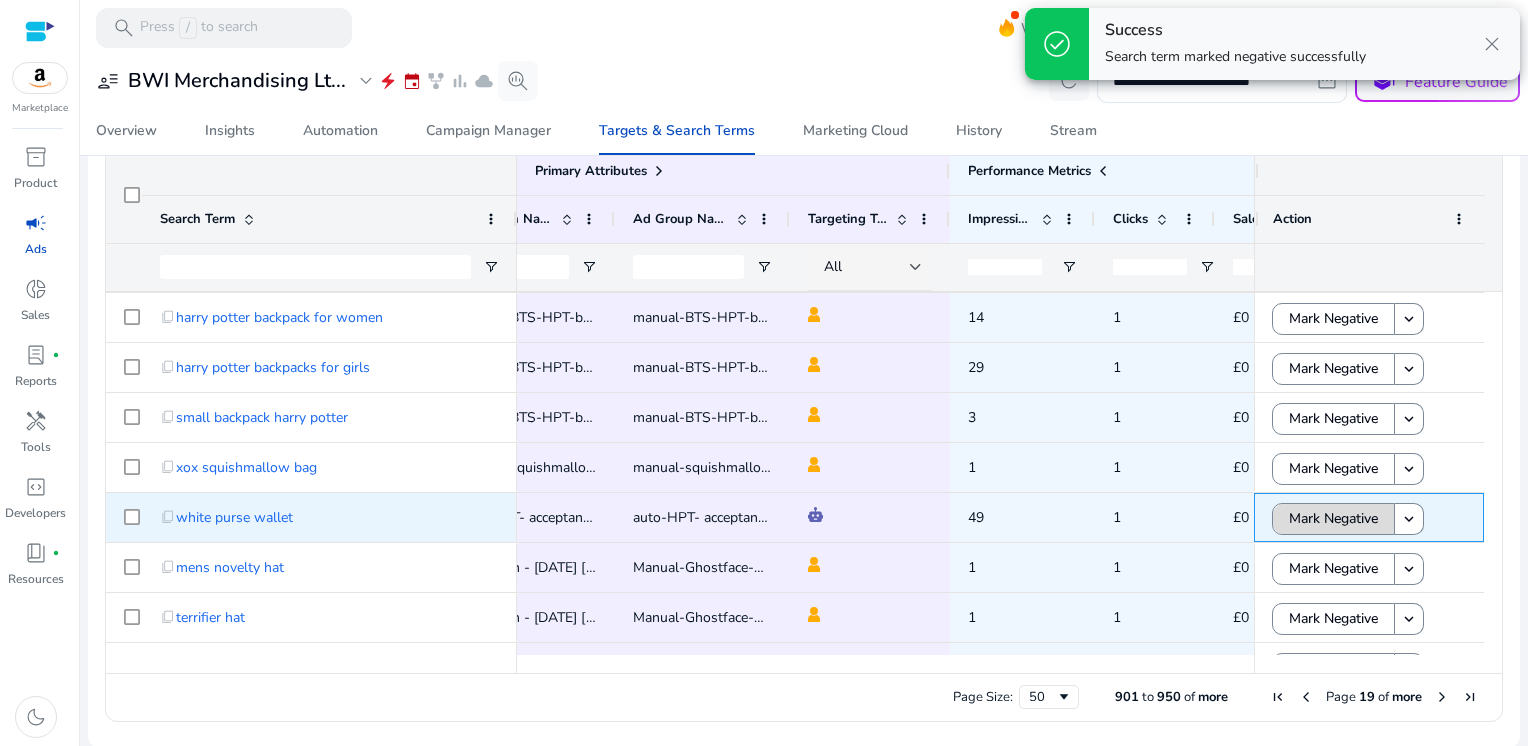 click on "Mark Negative" 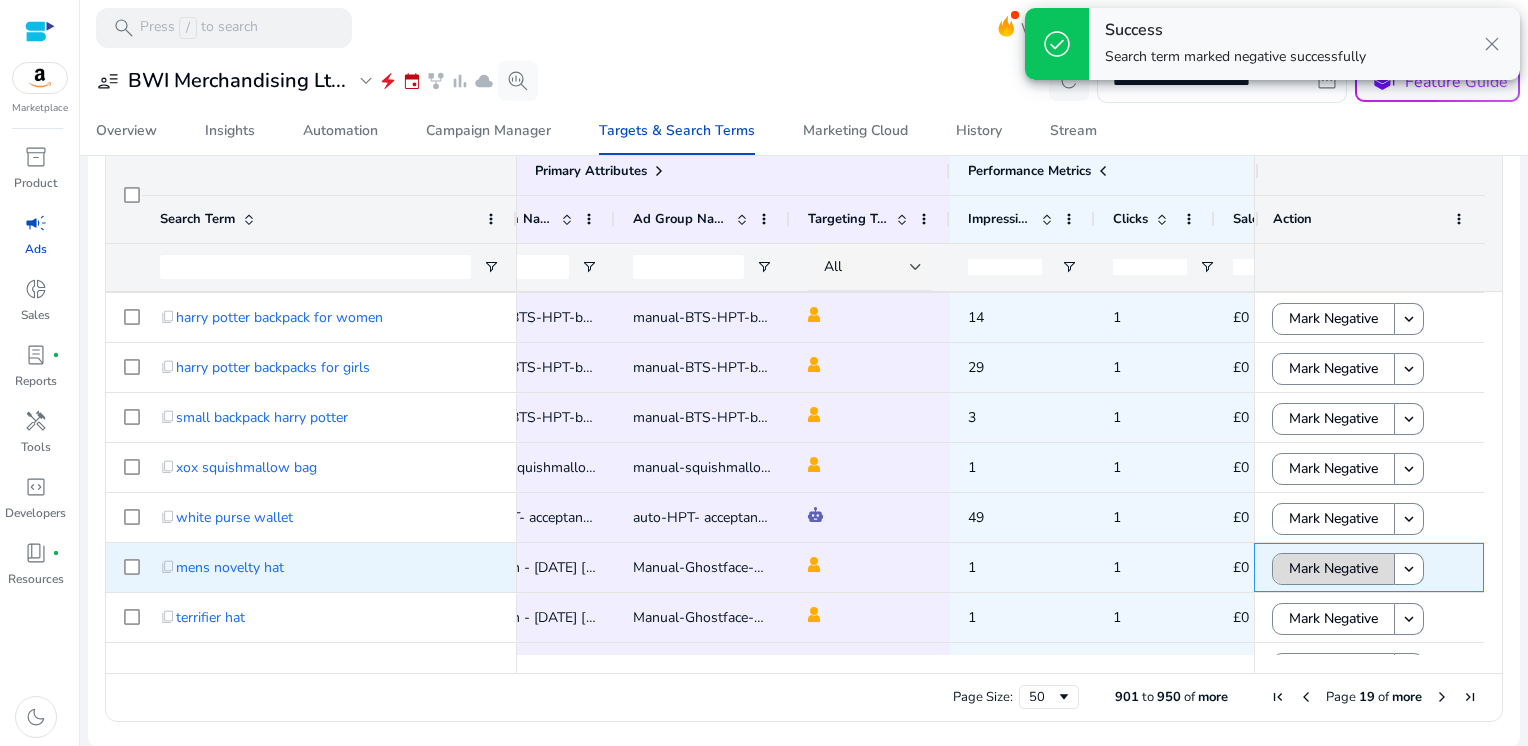 click on "Mark Negative" 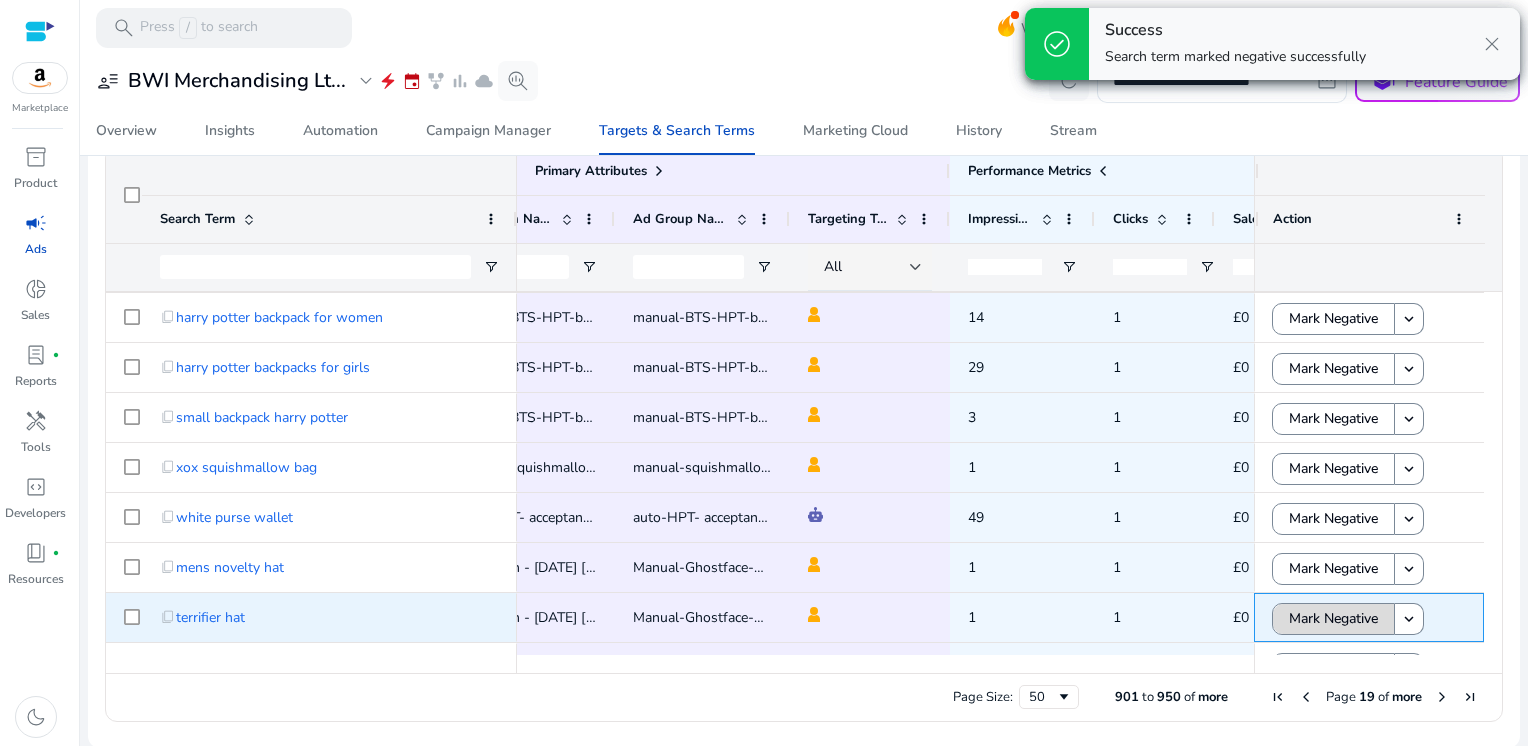 click on "Mark Negative" 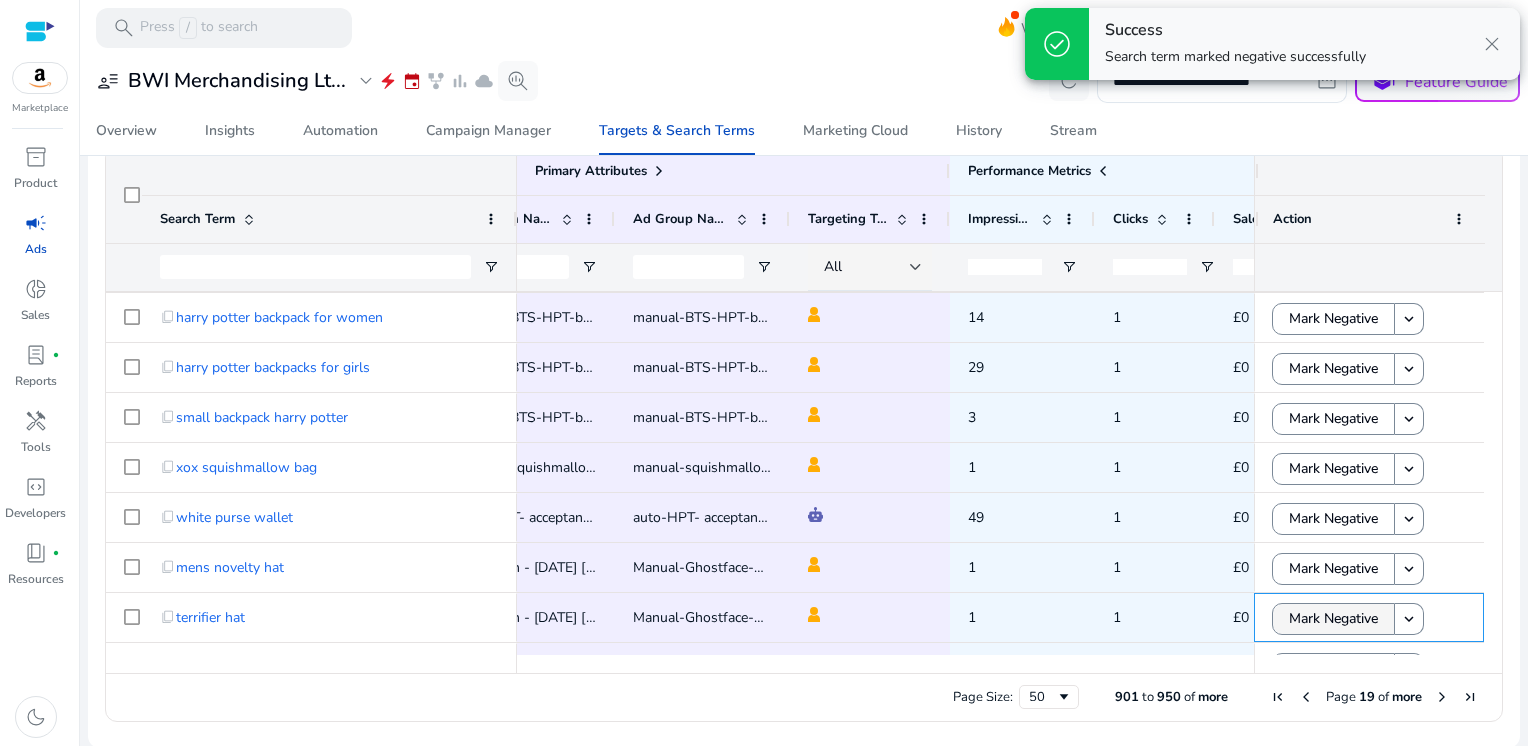 scroll, scrollTop: 491, scrollLeft: 0, axis: vertical 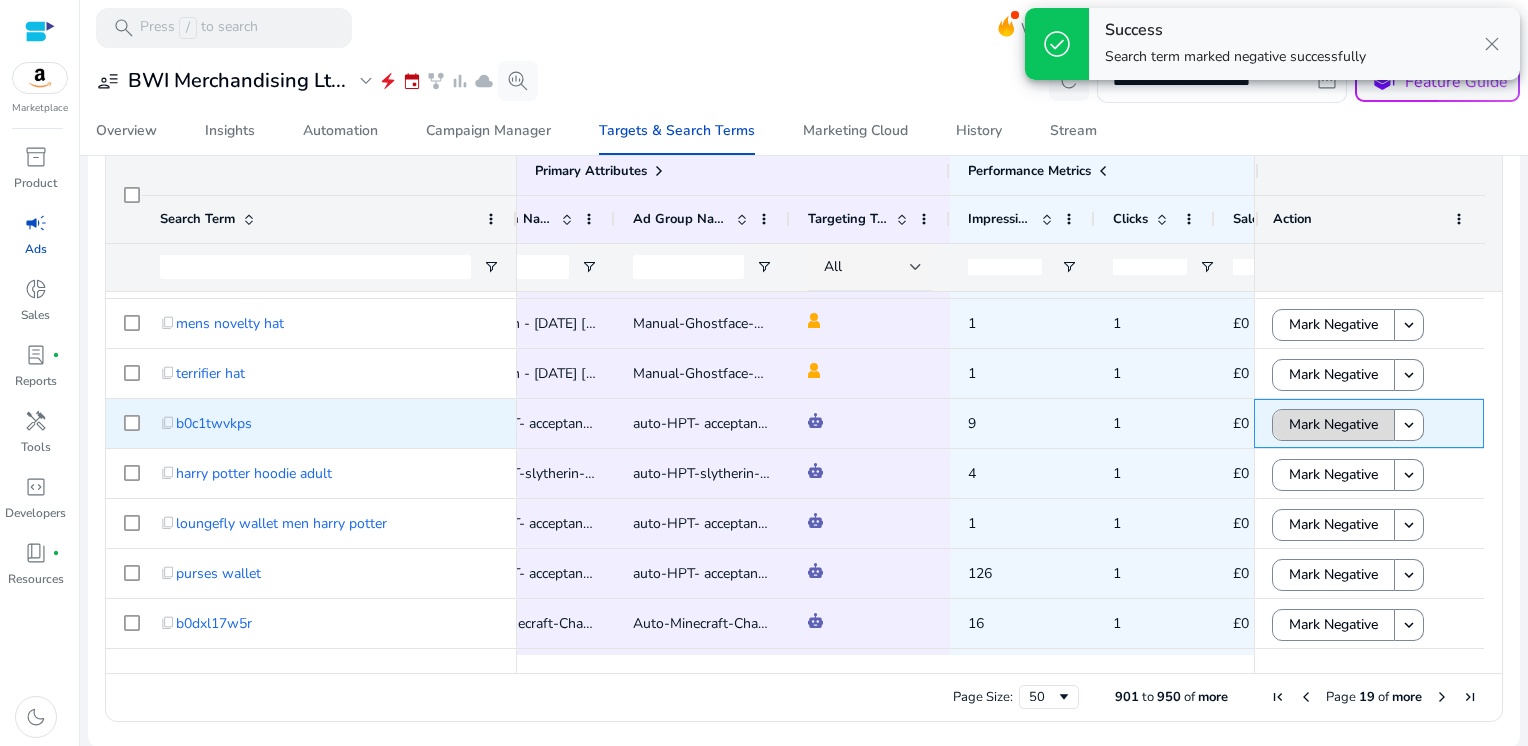 click on "Mark Negative" 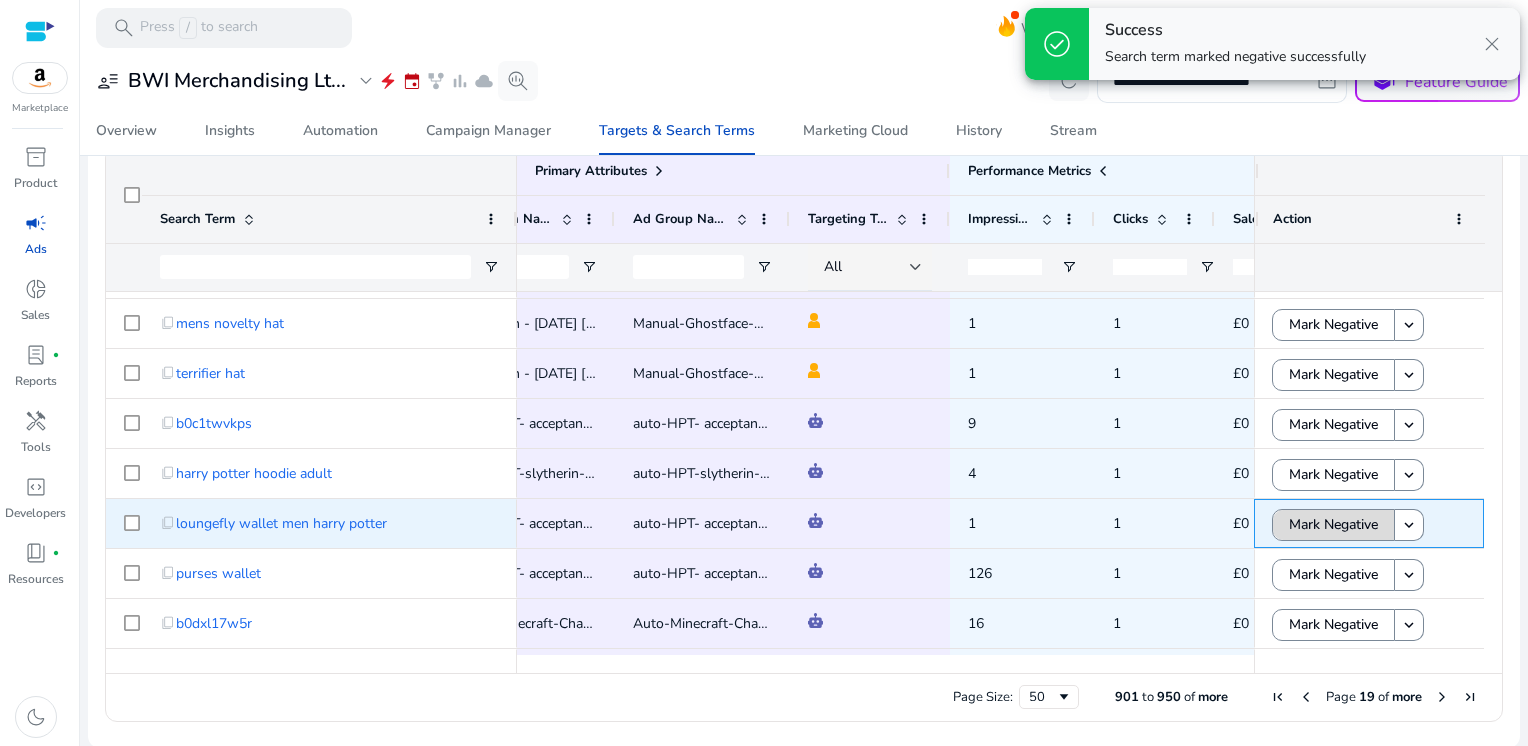 click on "Mark Negative" 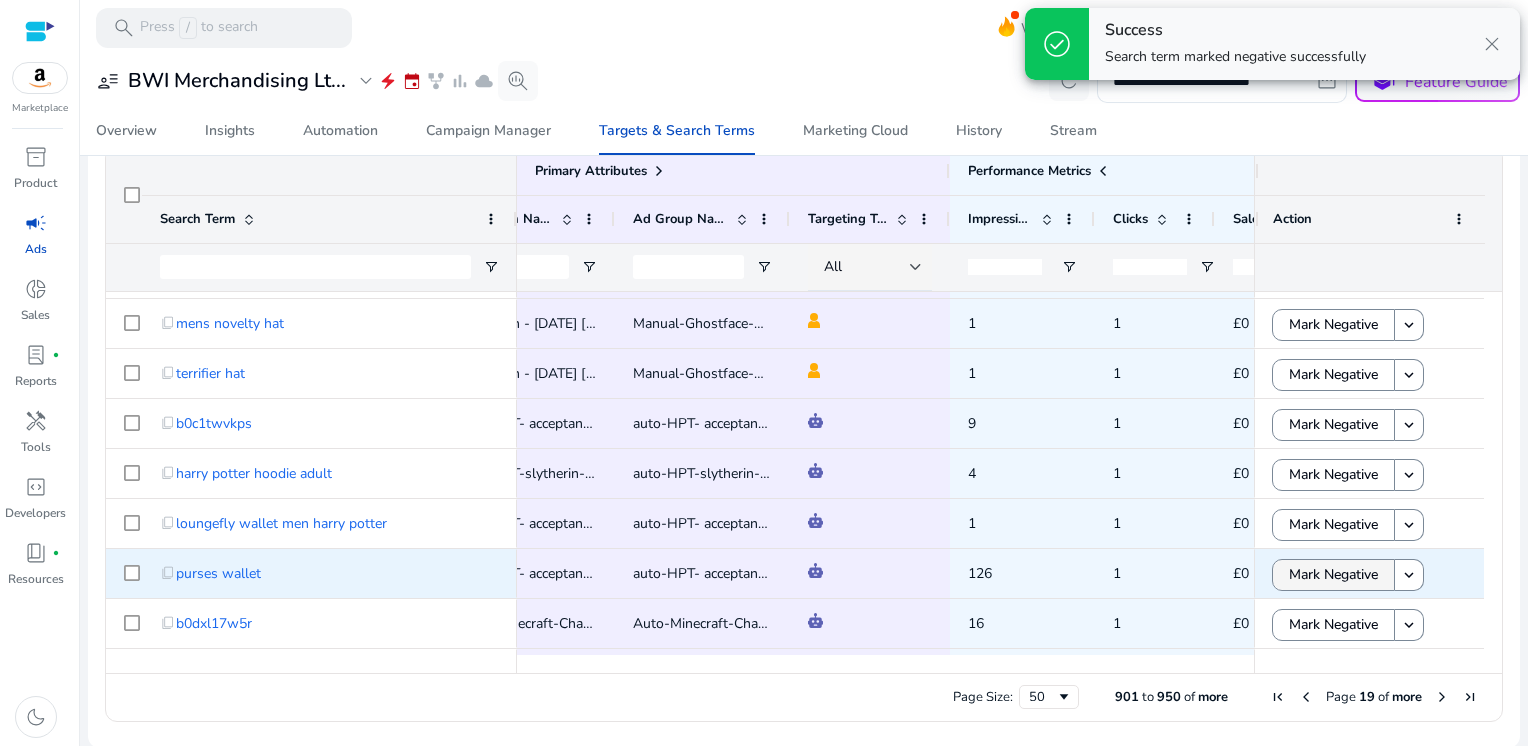 click on "Mark Negative" 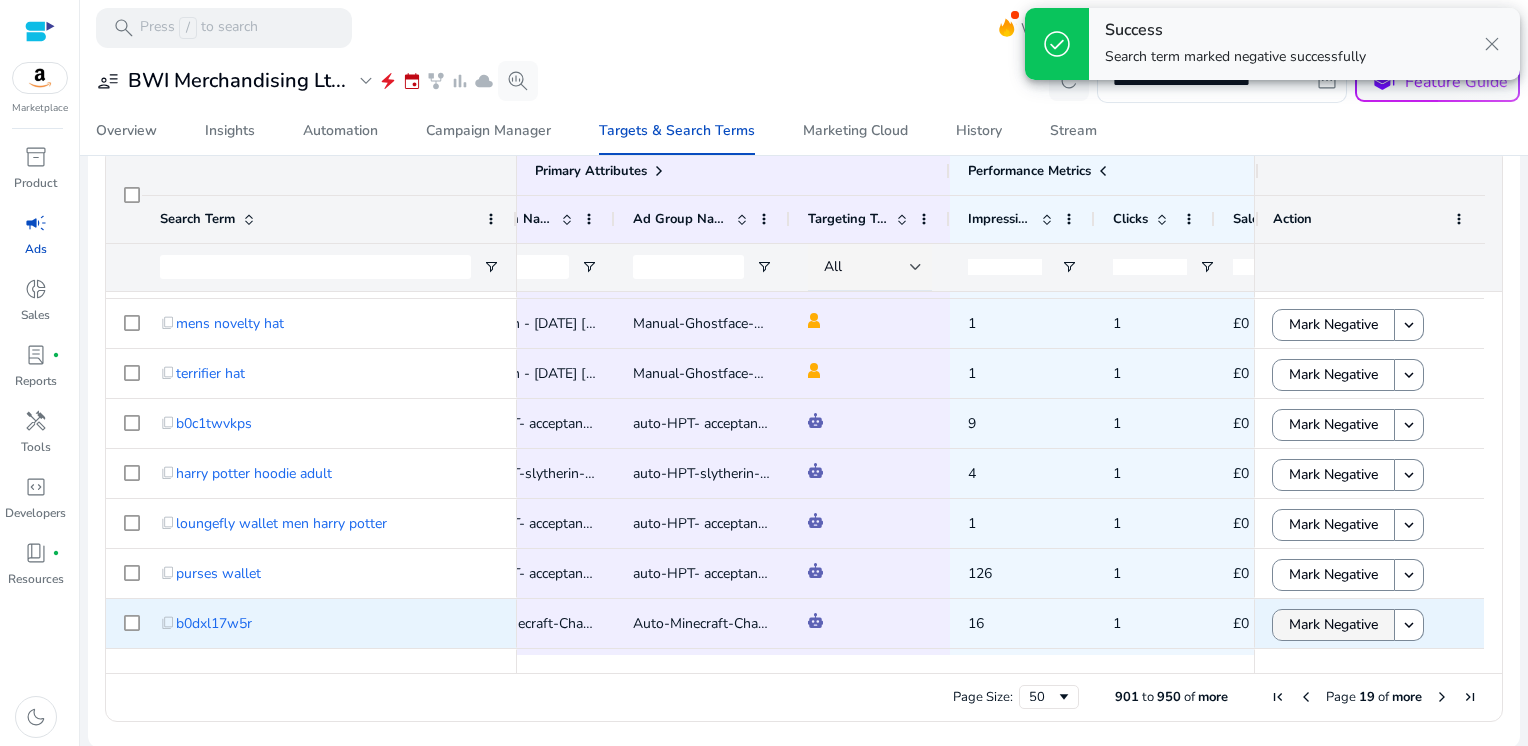 click on "Mark Negative" 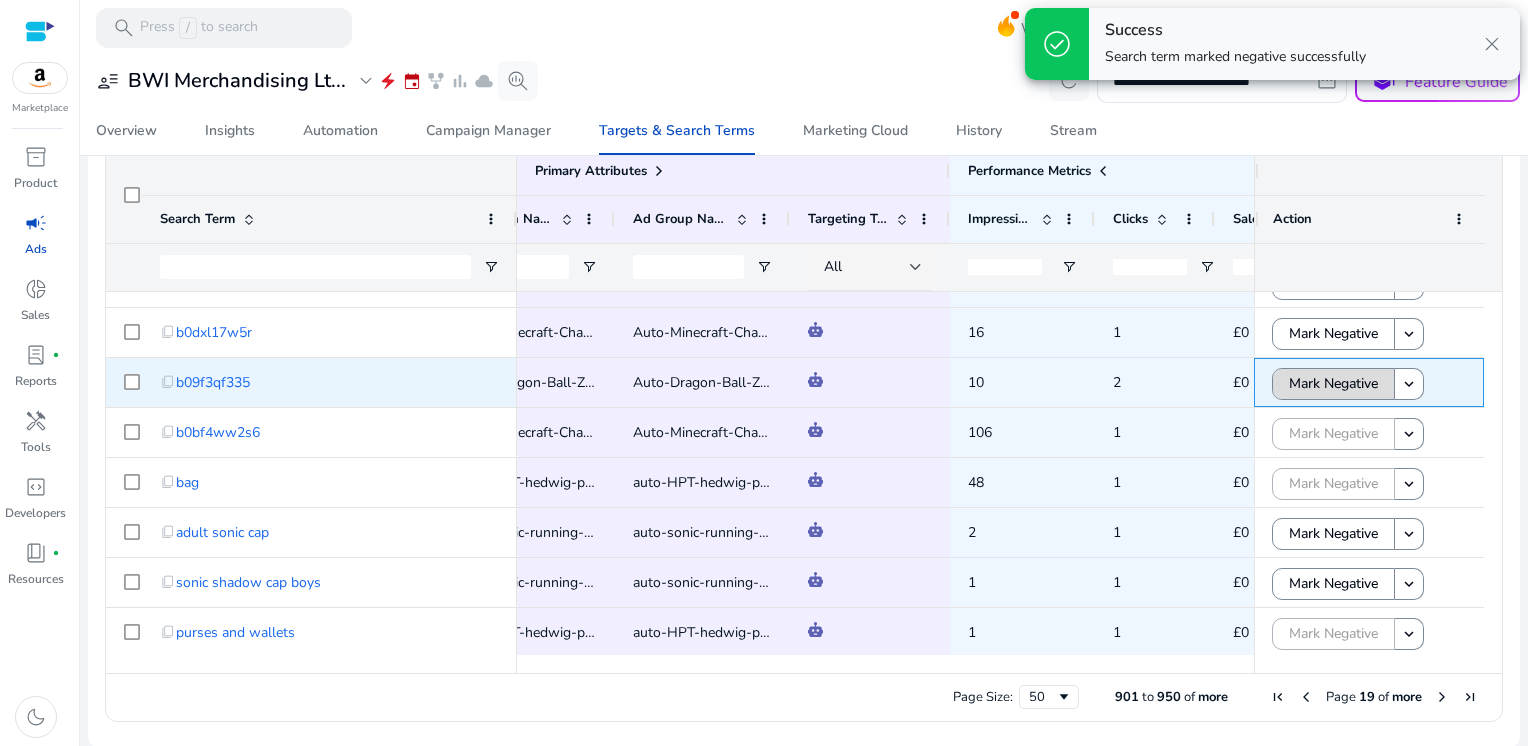 click on "Mark Negative" 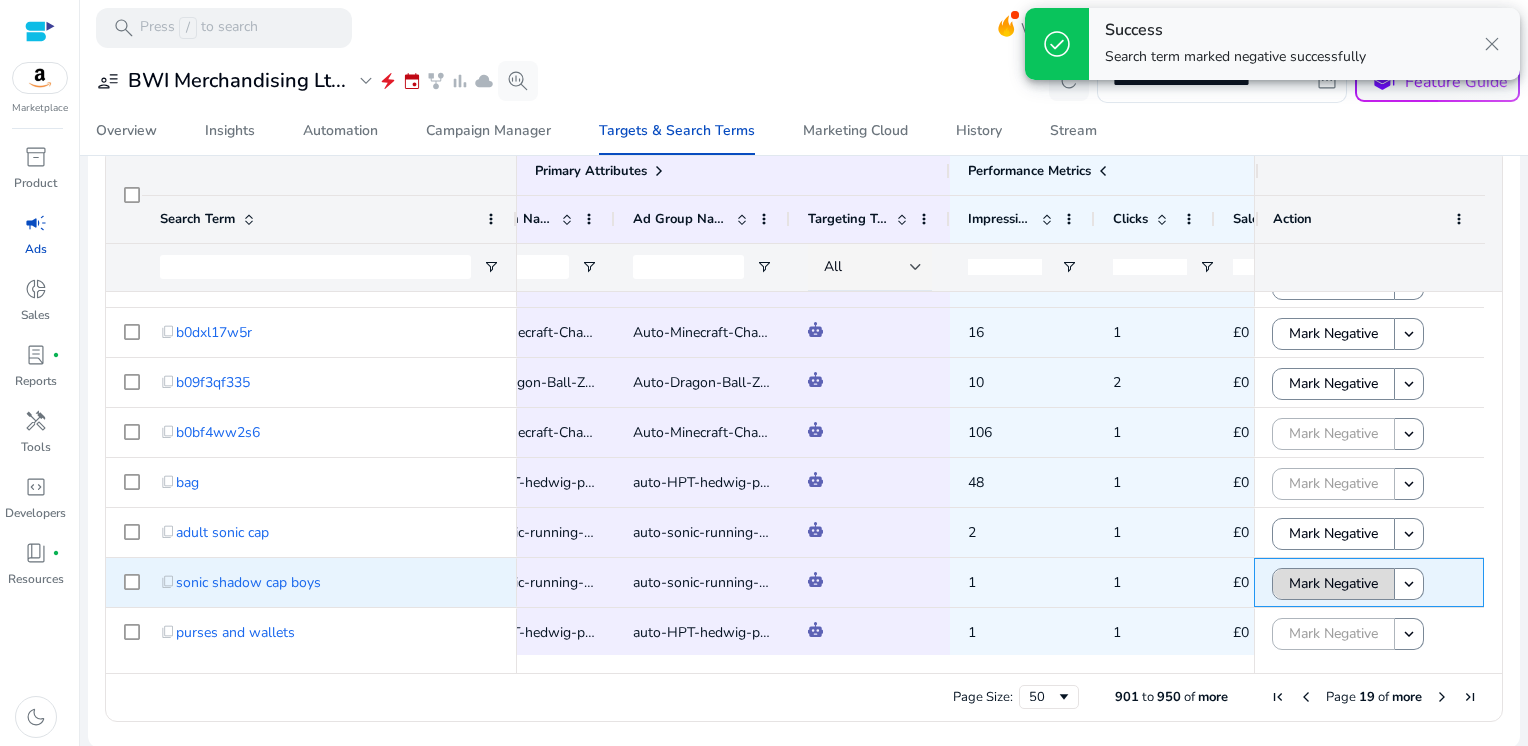 click on "Mark Negative" 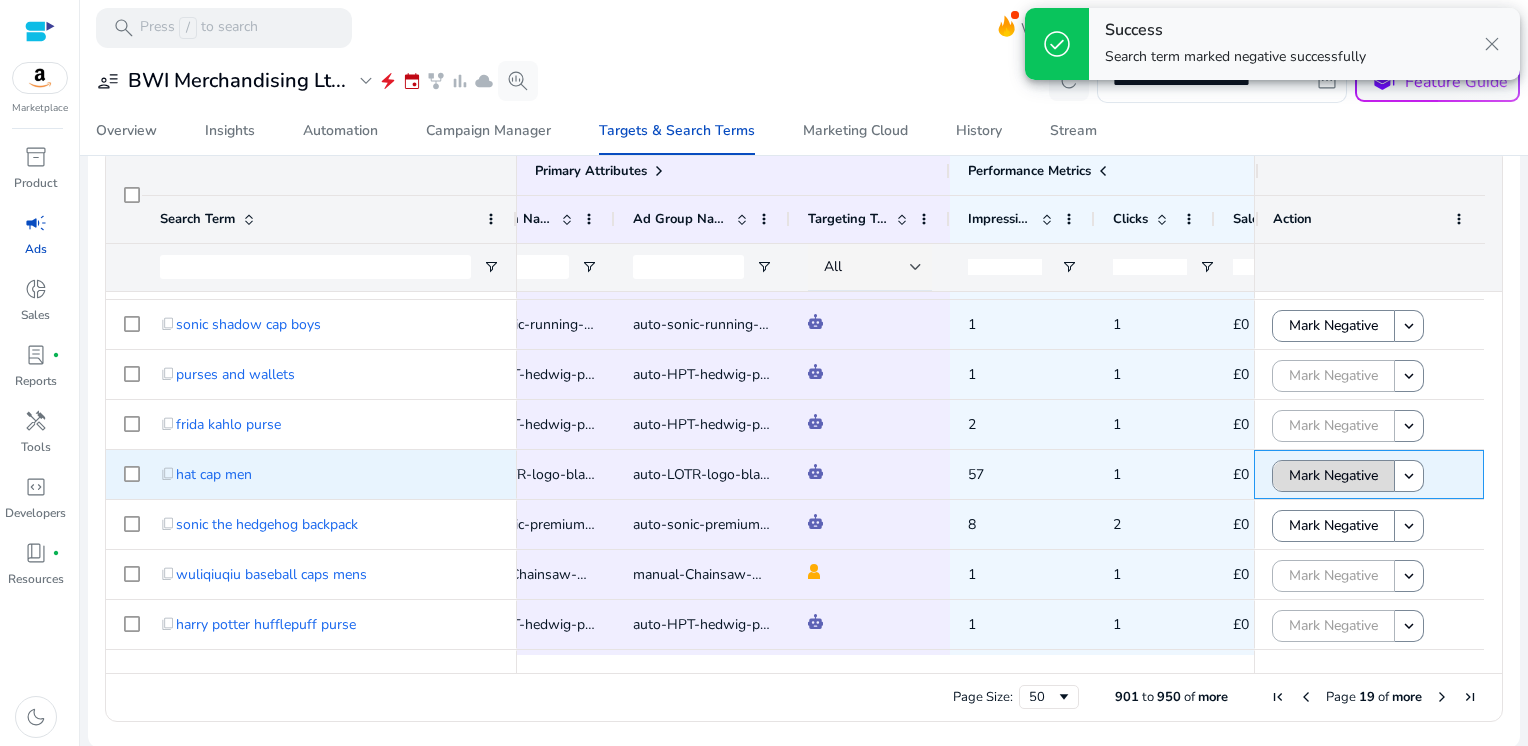click on "Mark Negative" 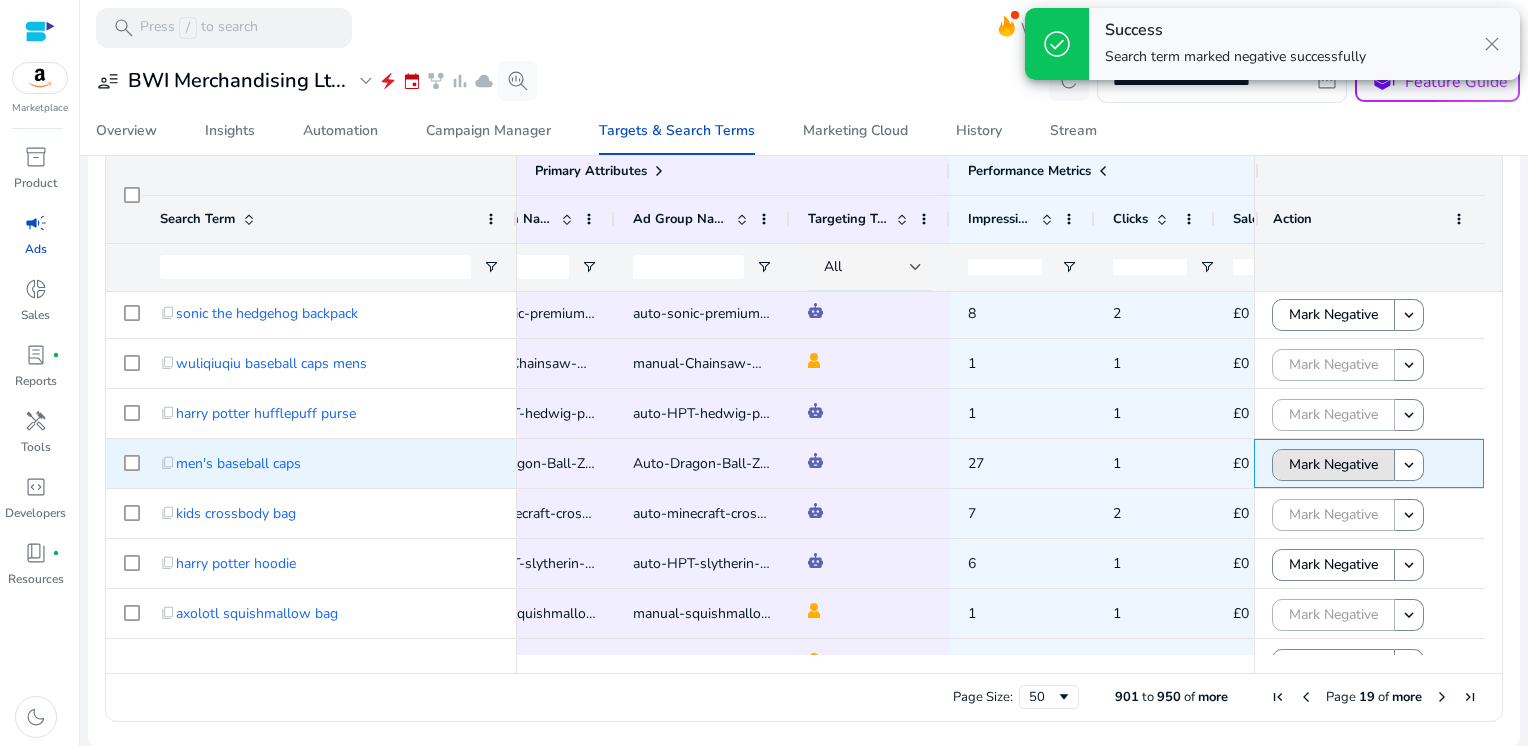 click on "Mark Negative" 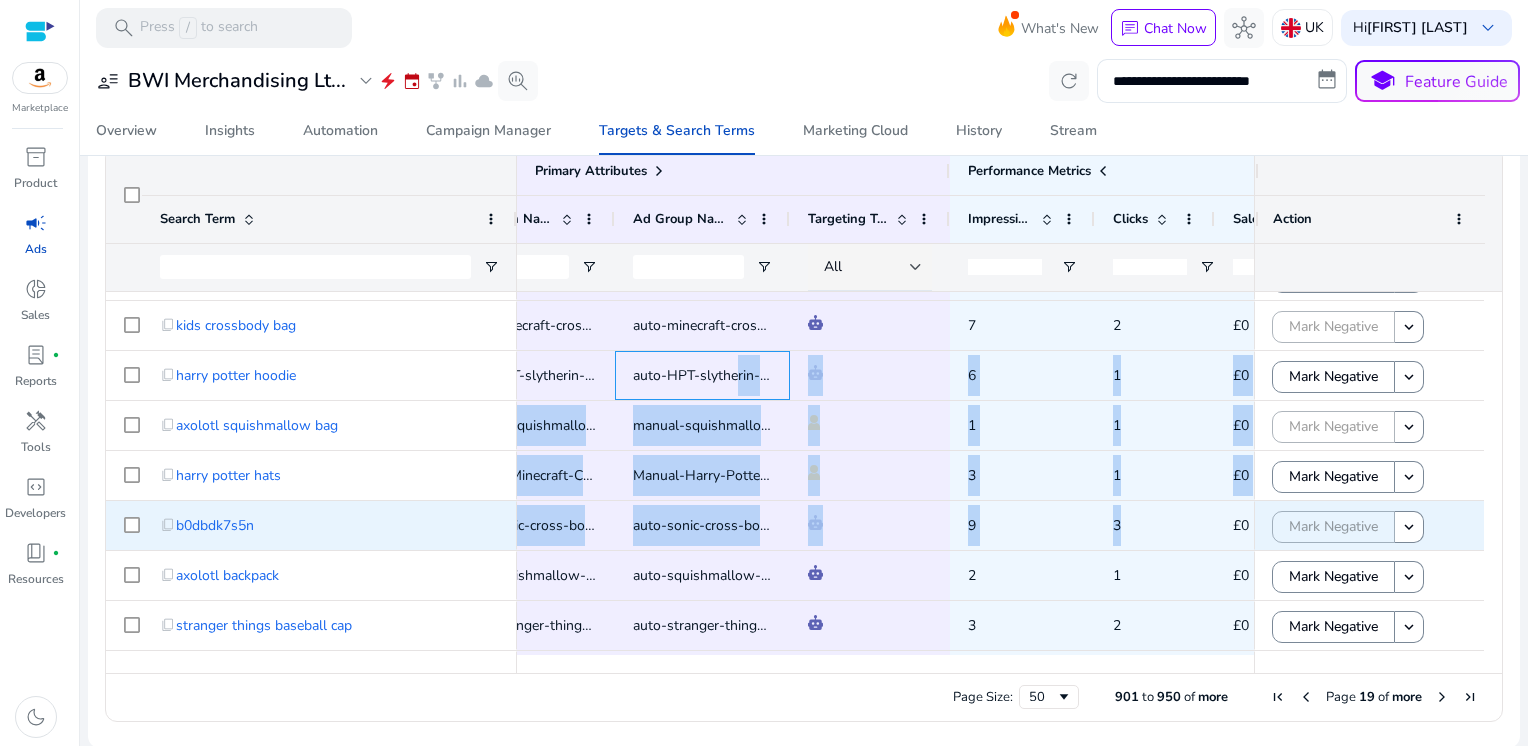 drag, startPoint x: 733, startPoint y: 371, endPoint x: 1160, endPoint y: 518, distance: 451.59494 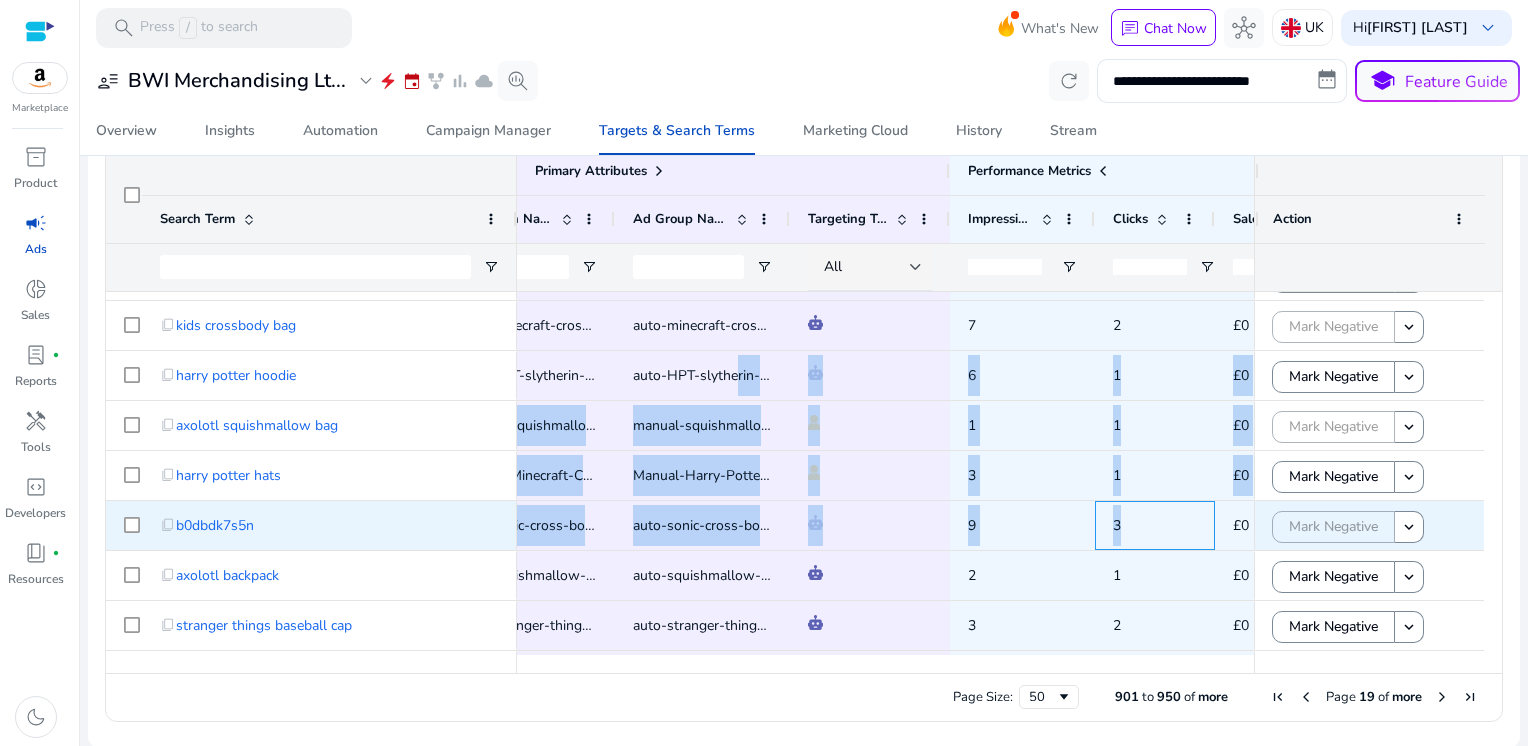 click on "3" 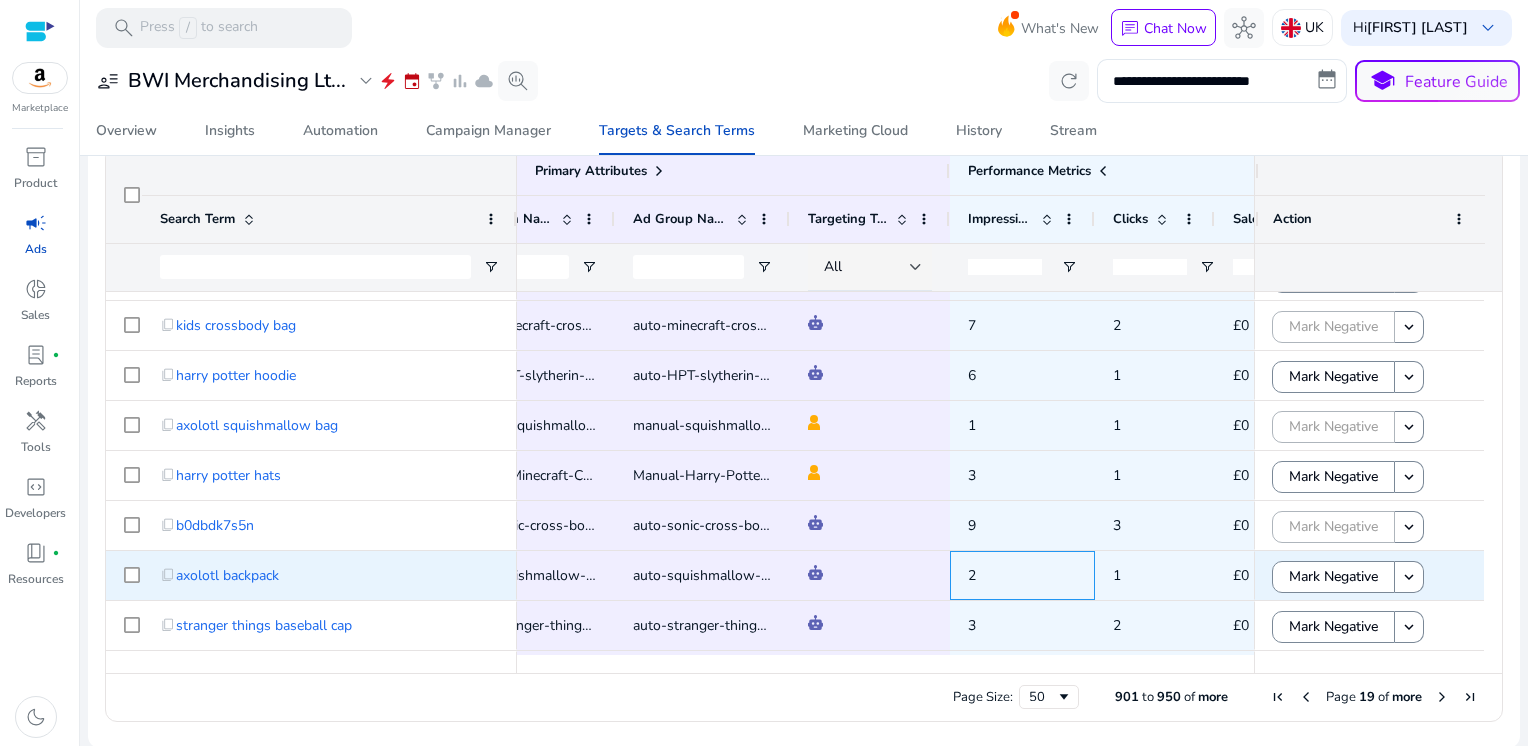click on "2" 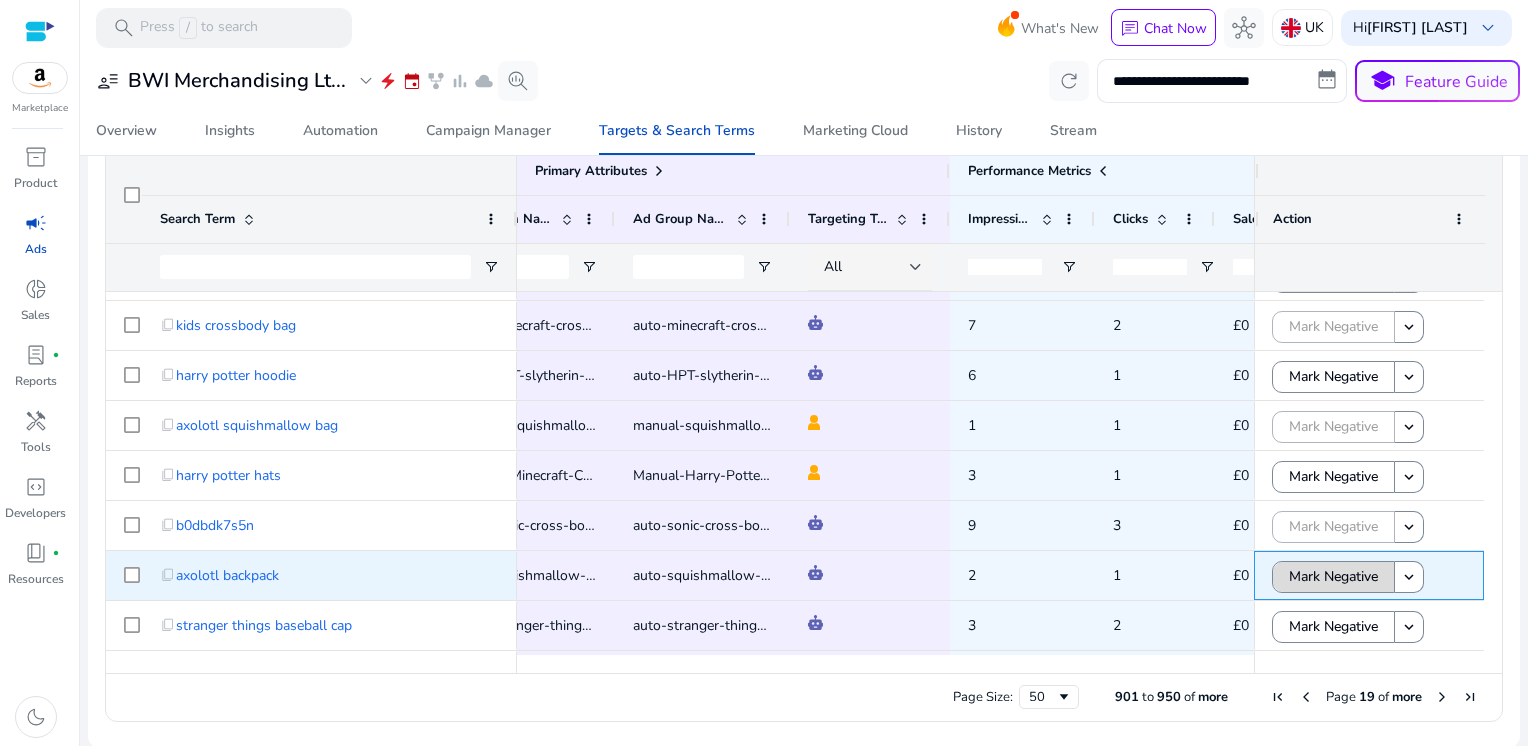 click on "Mark Negative" 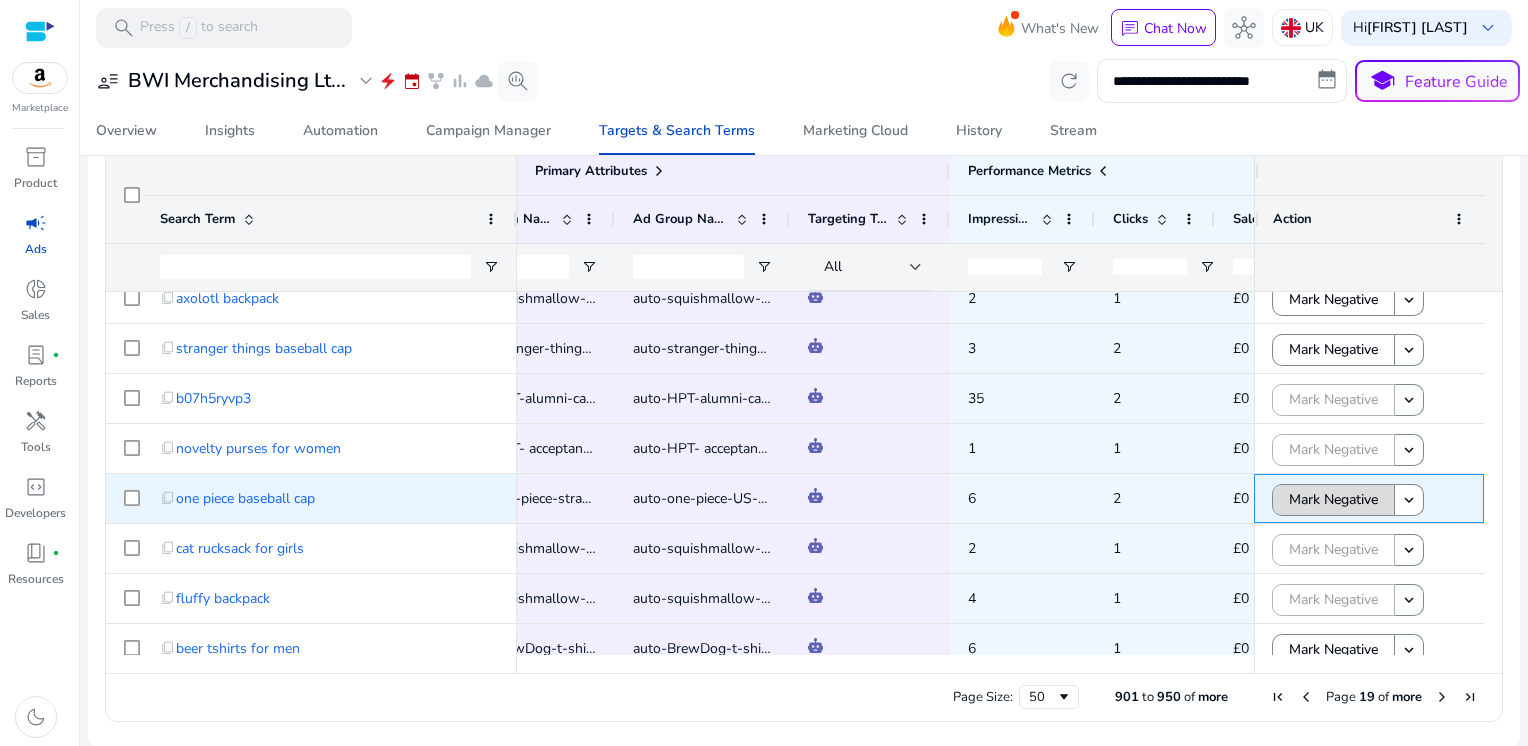 click on "Mark Negative" 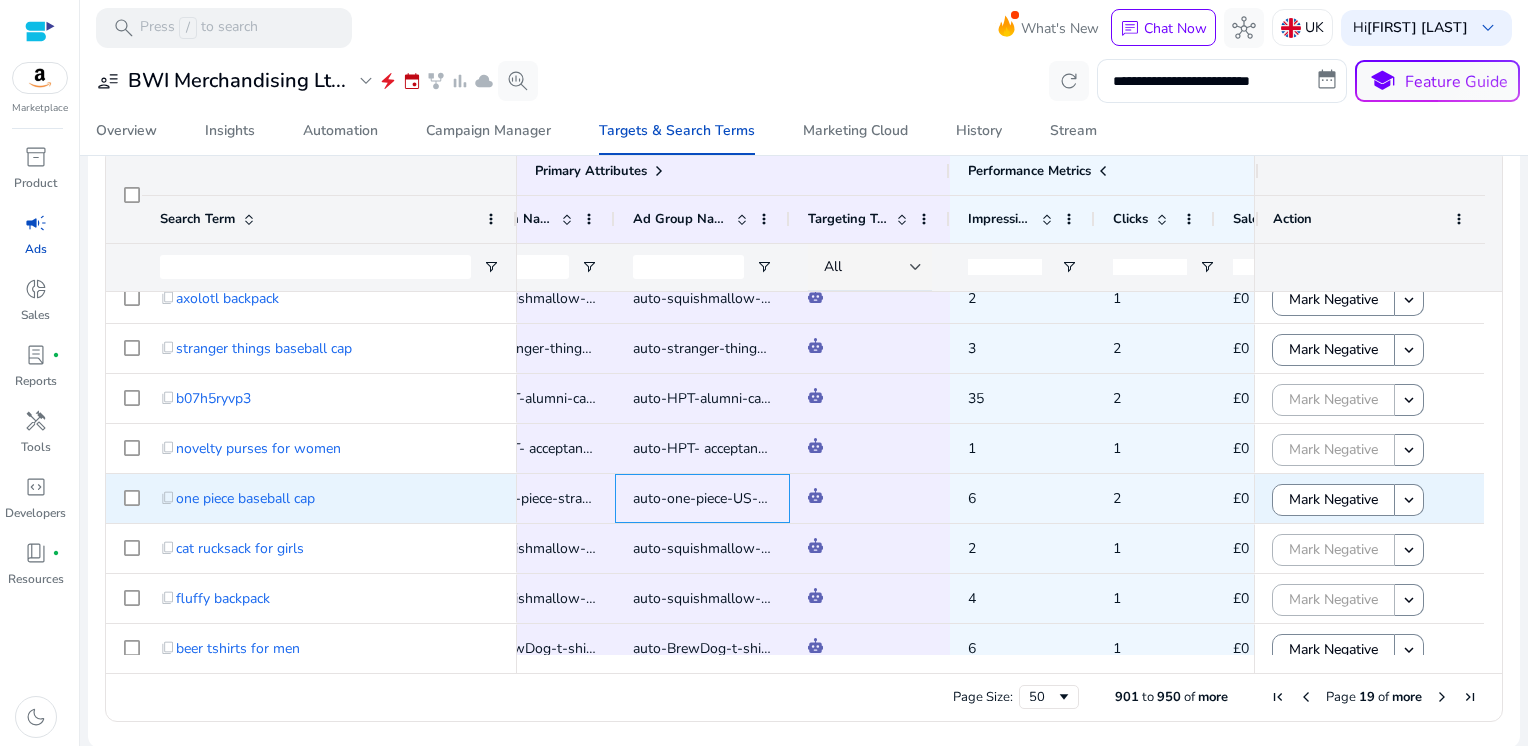 click on "auto-one-piece-US-straw-mesh-cap" 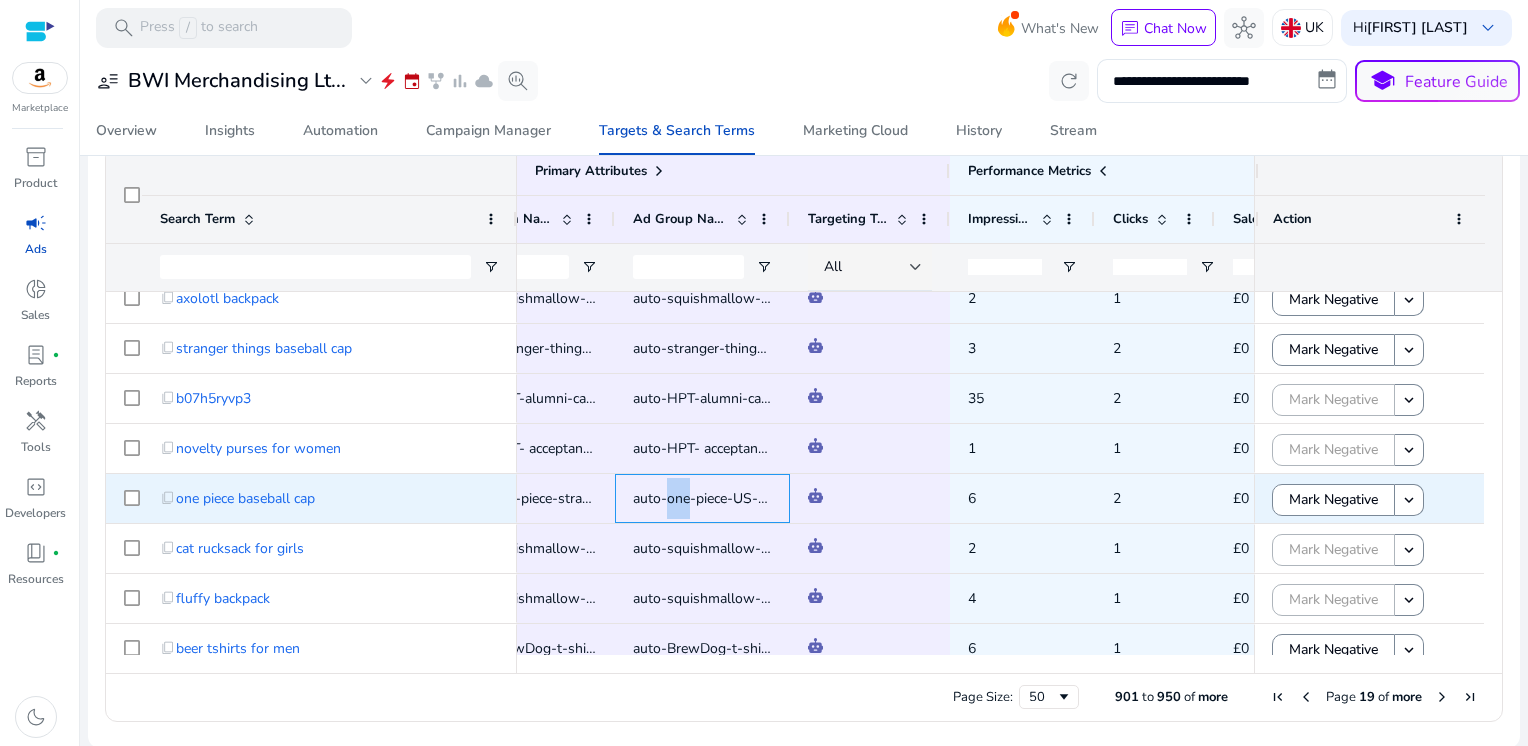 click on "auto-one-piece-US-straw-mesh-cap" 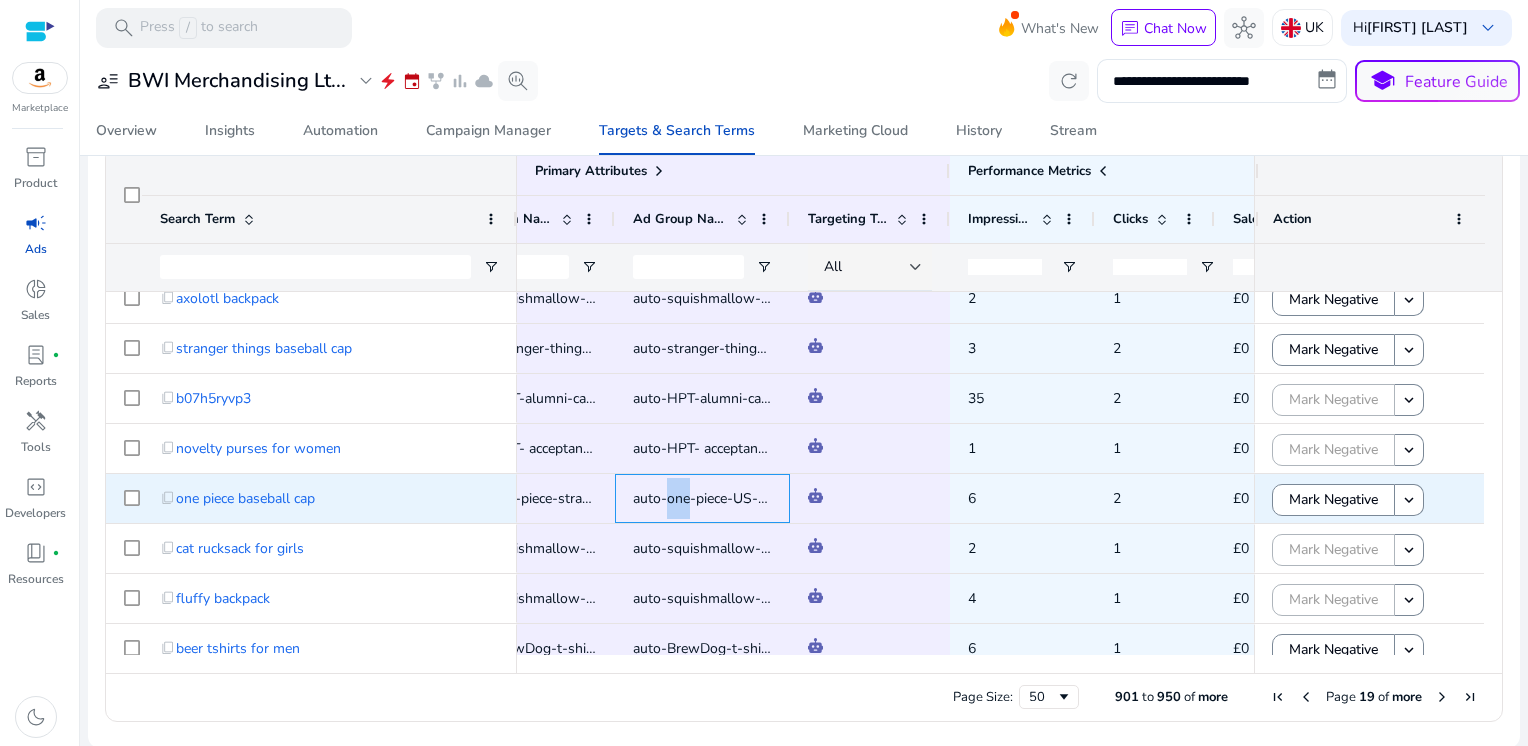 click on "auto-one-piece-US-straw-mesh-cap" 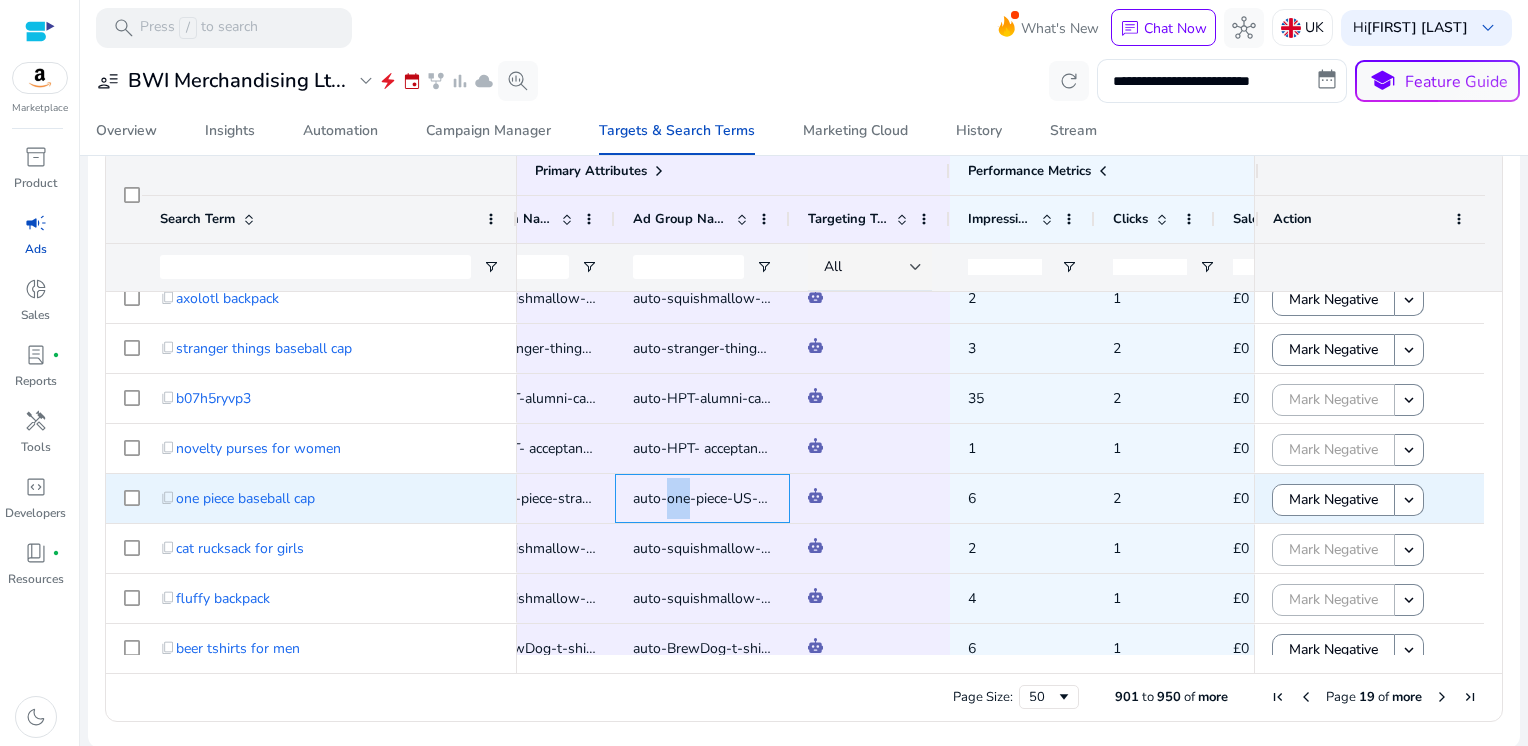 click on "auto-one-piece-US-straw-mesh-cap" 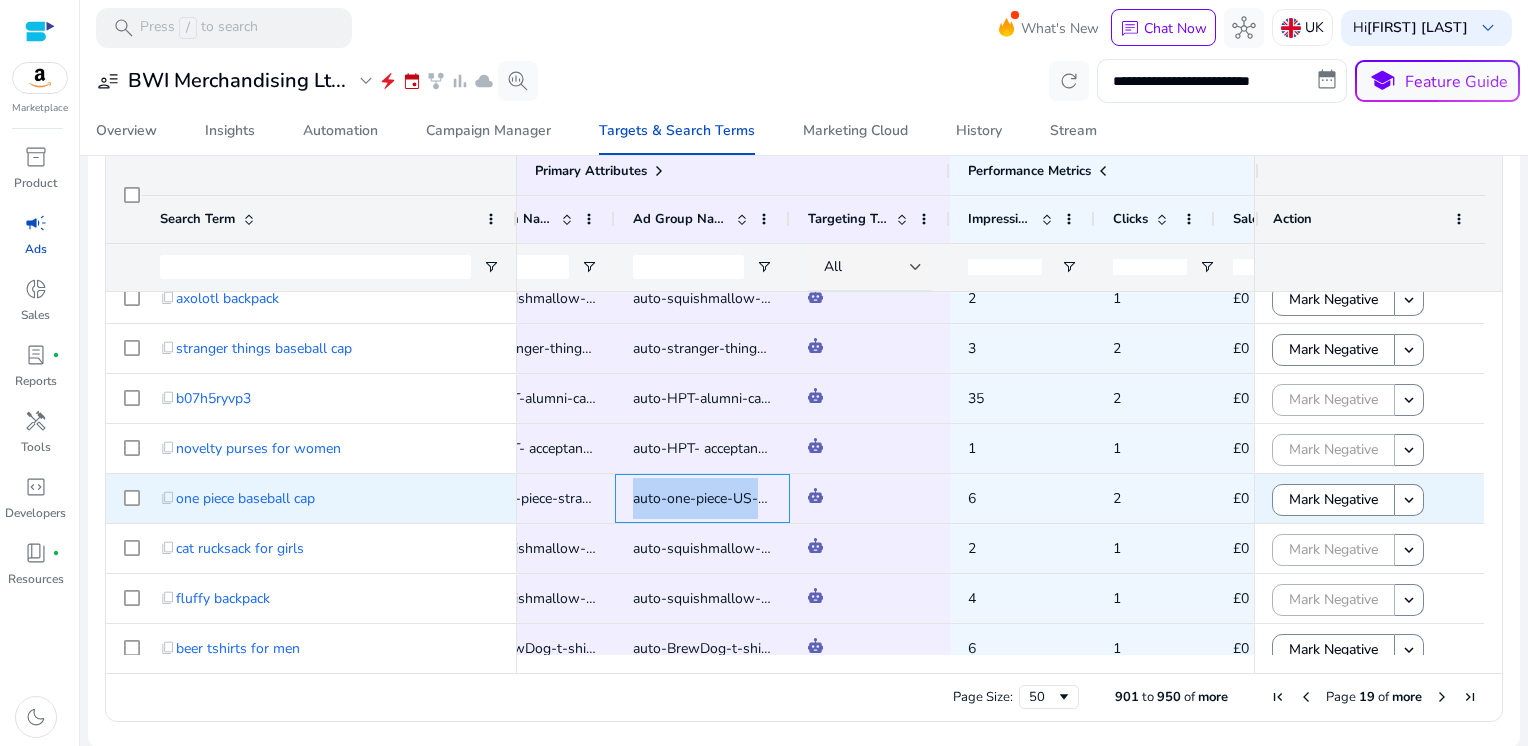 copy on "auto-one-piece-US-straw-mesh-cap" 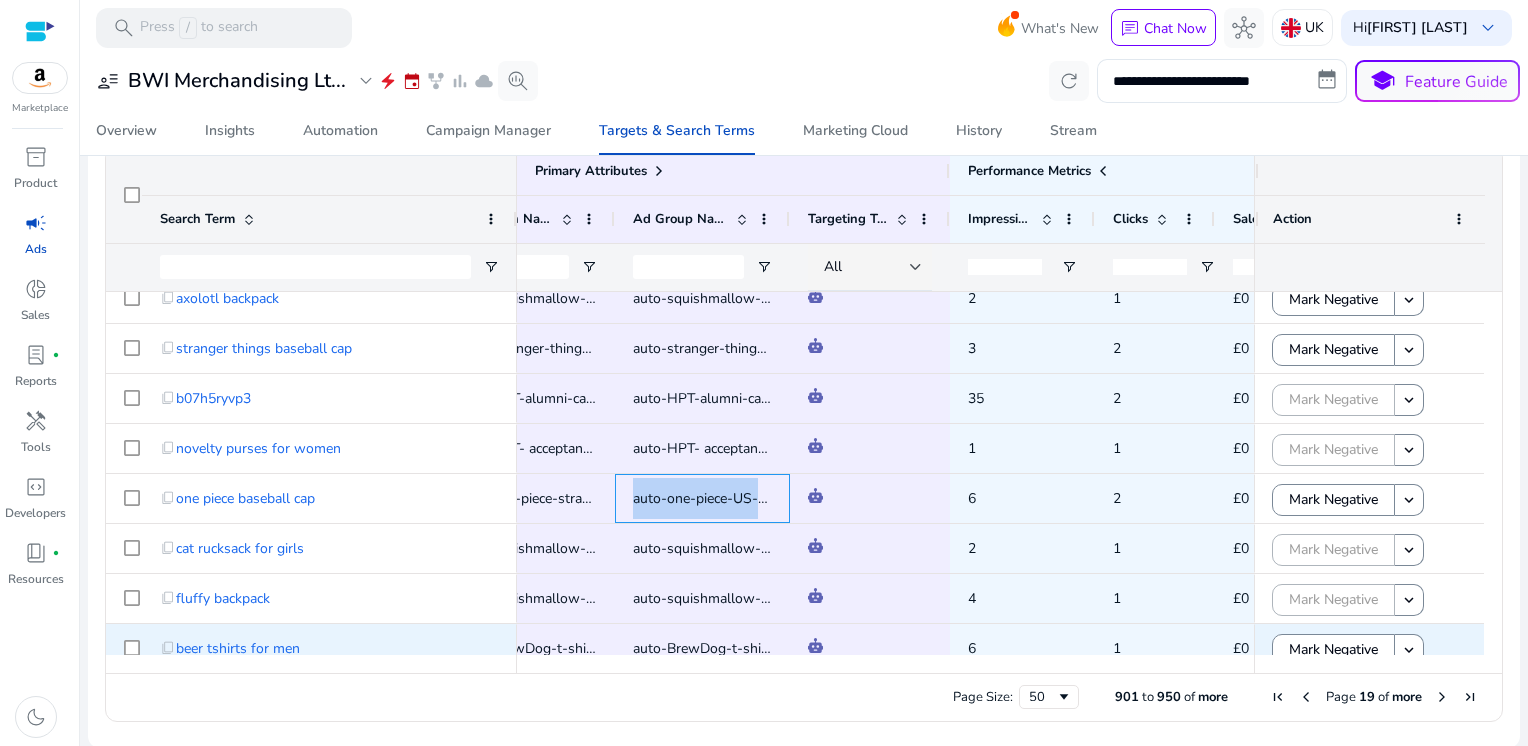 scroll, scrollTop: 1831, scrollLeft: 0, axis: vertical 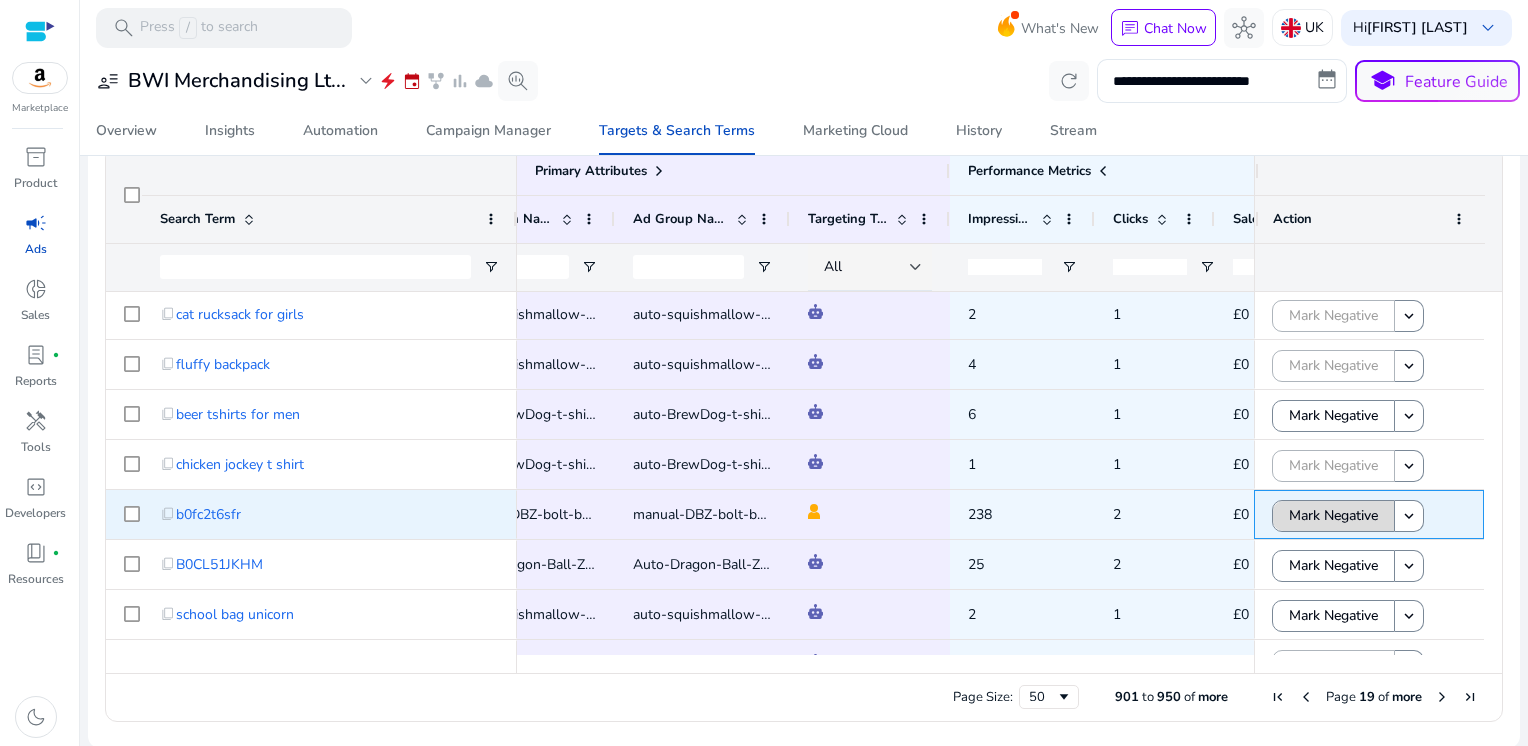 click on "Mark Negative" 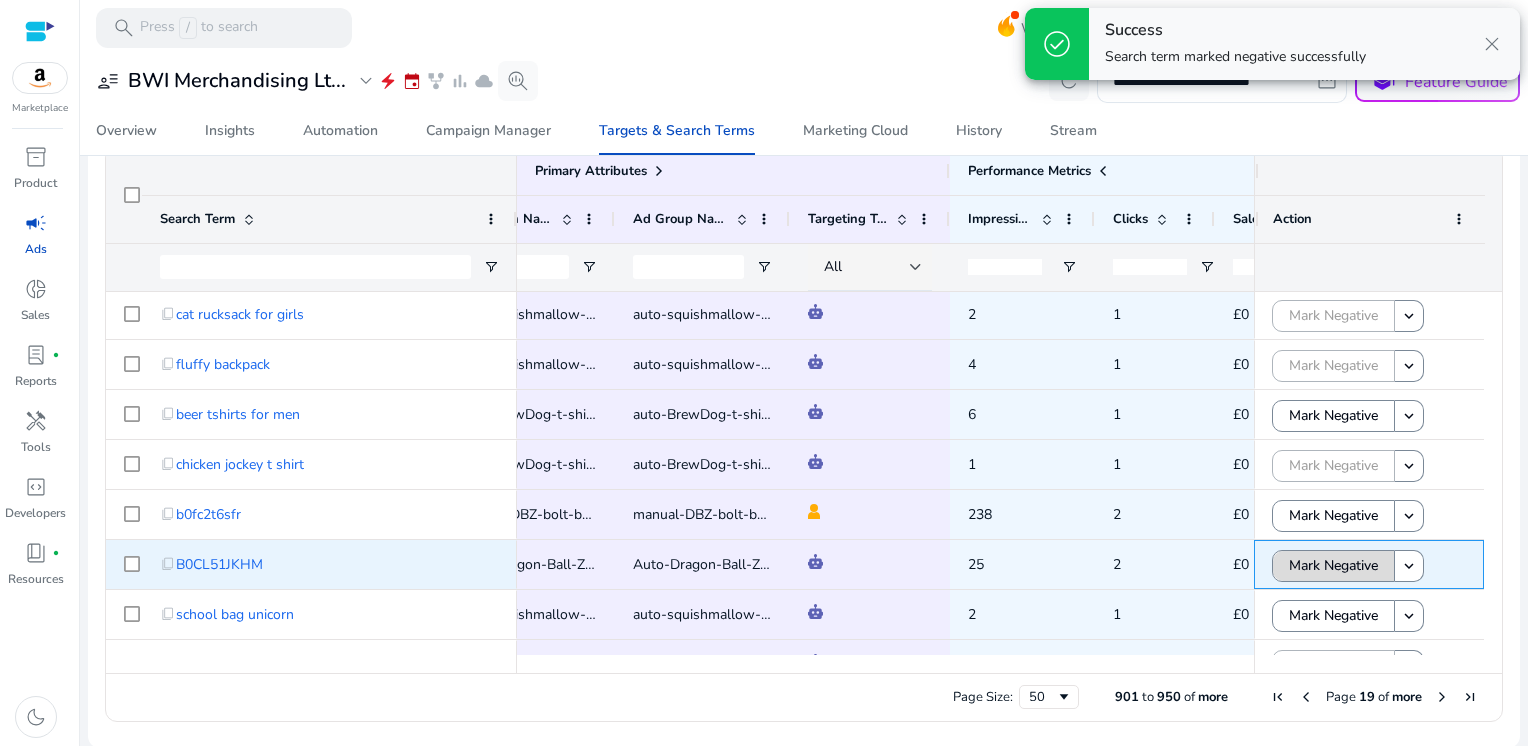 click on "Mark Negative" 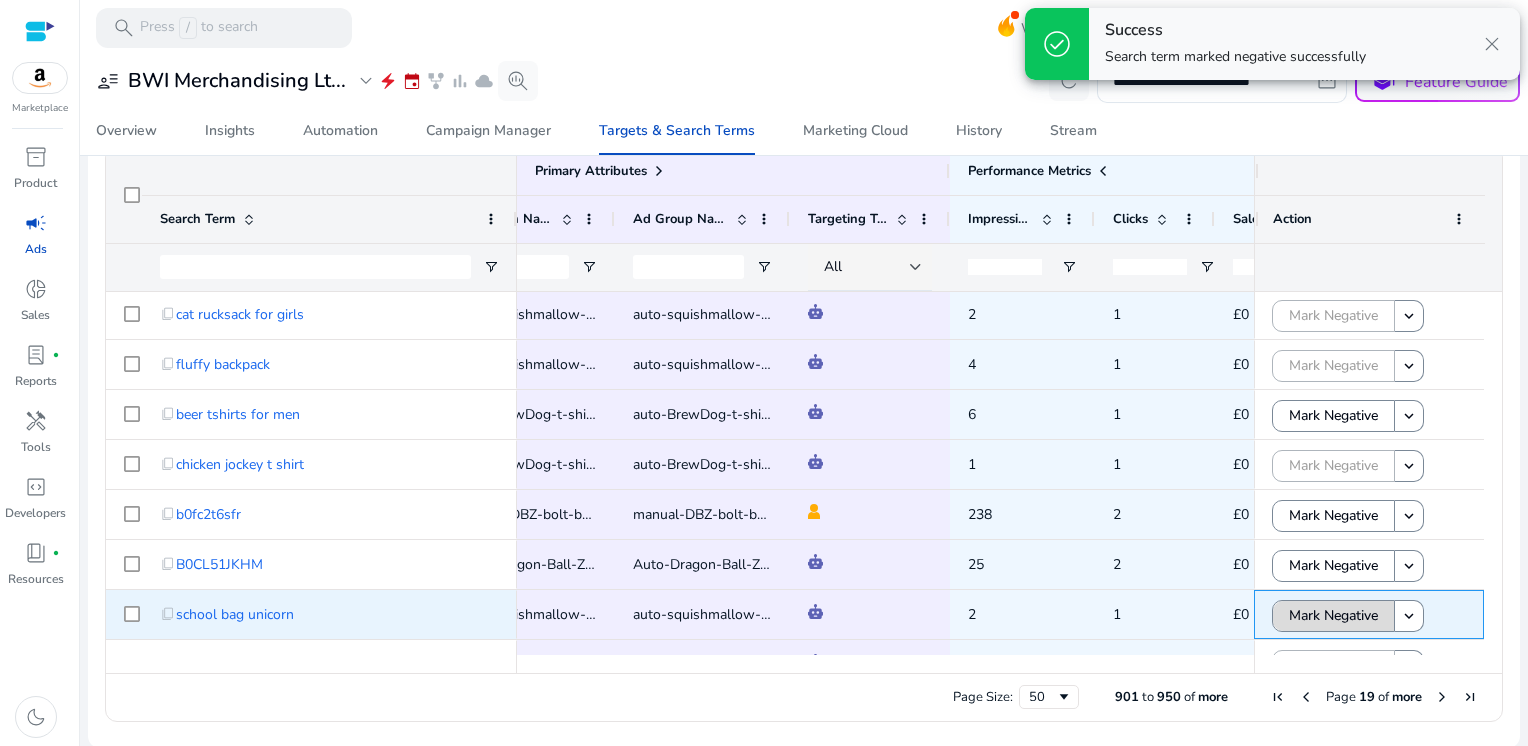 click on "Mark Negative" 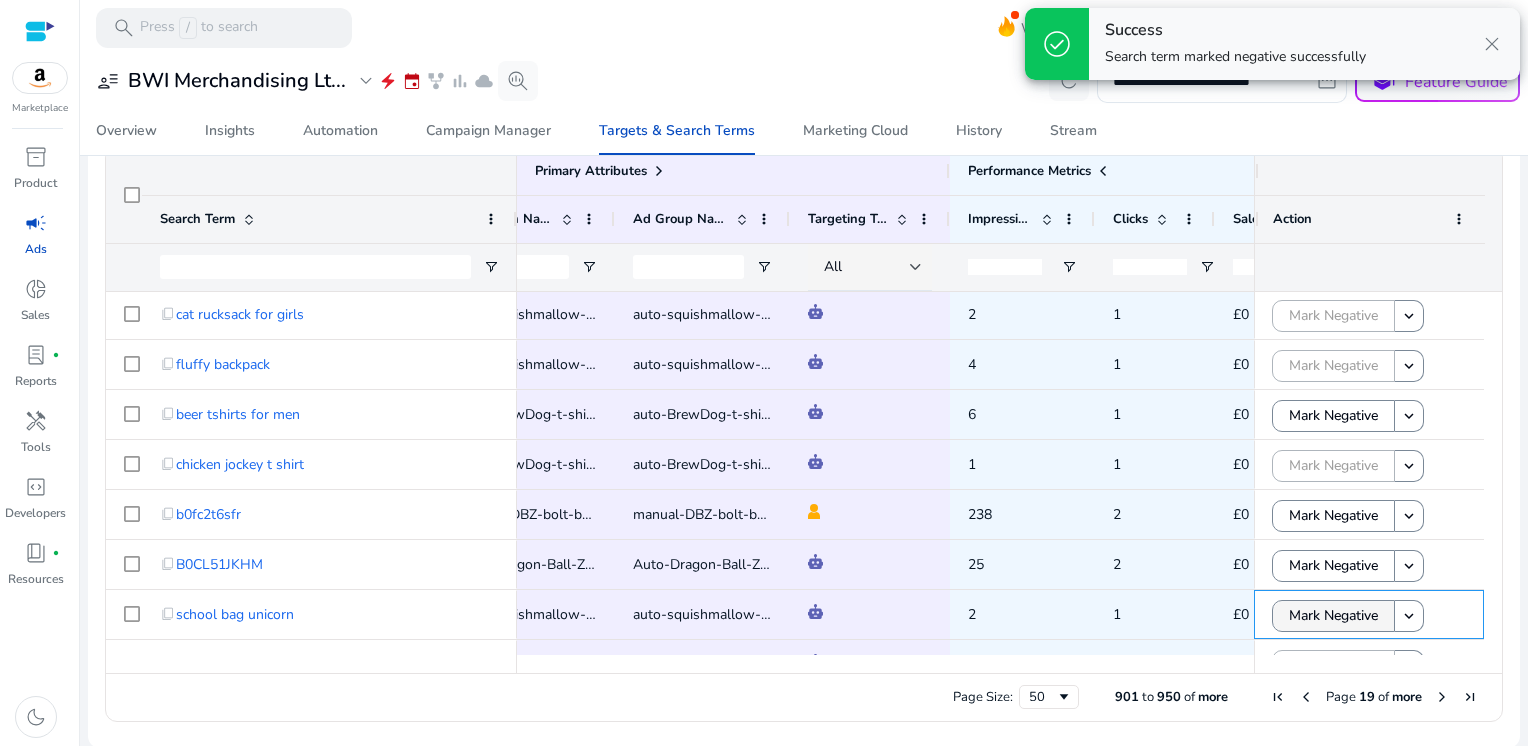 scroll, scrollTop: 2126, scrollLeft: 0, axis: vertical 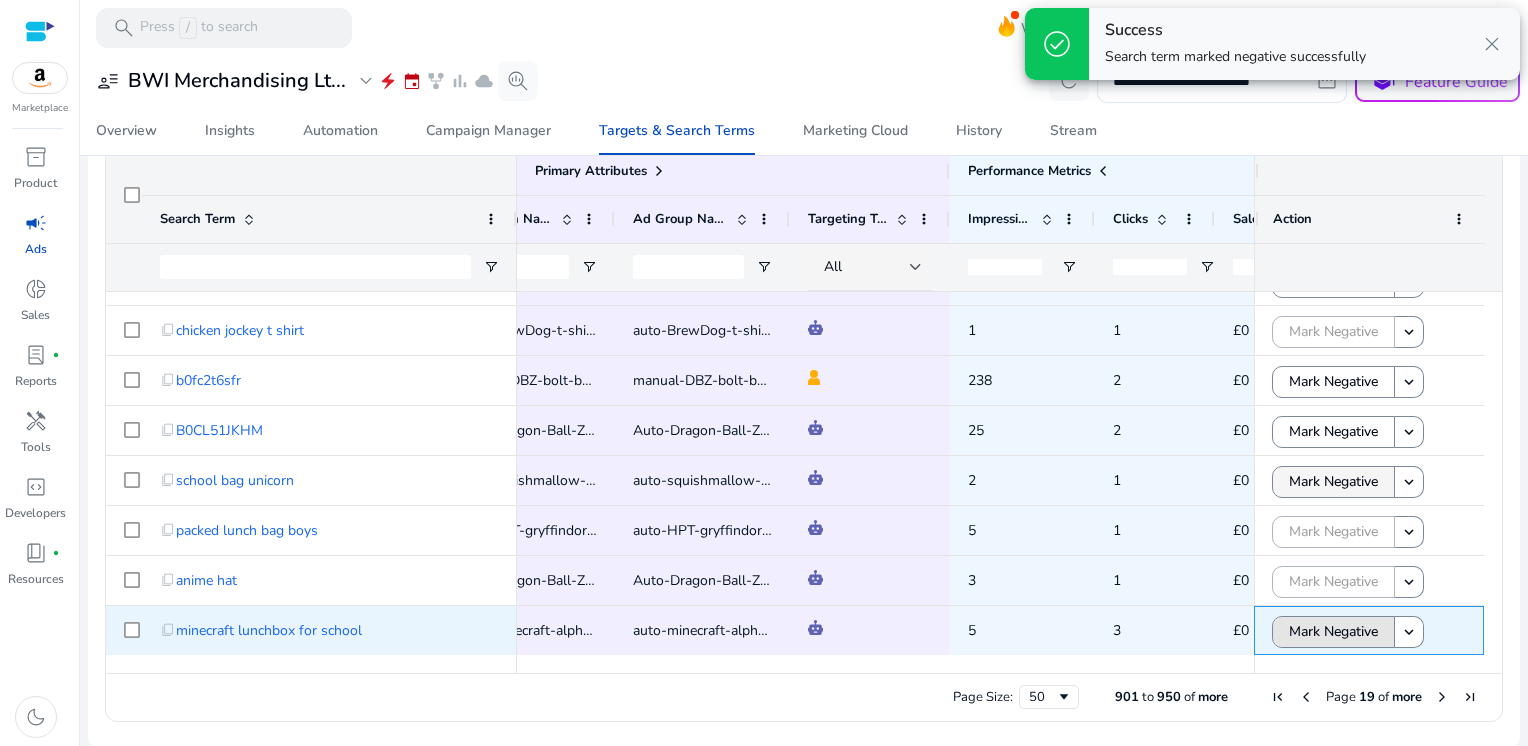 click on "Mark Negative" 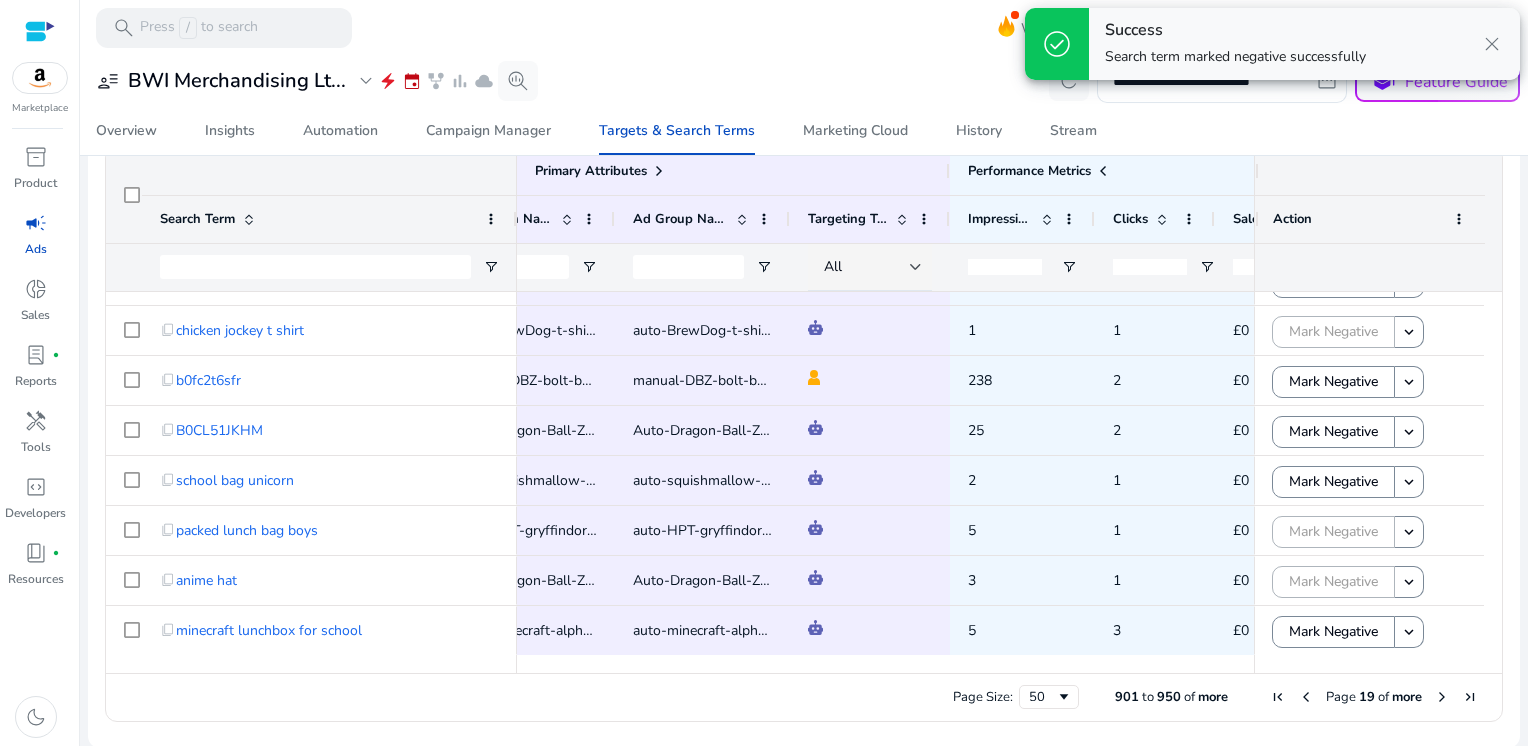 click at bounding box center (1442, 697) 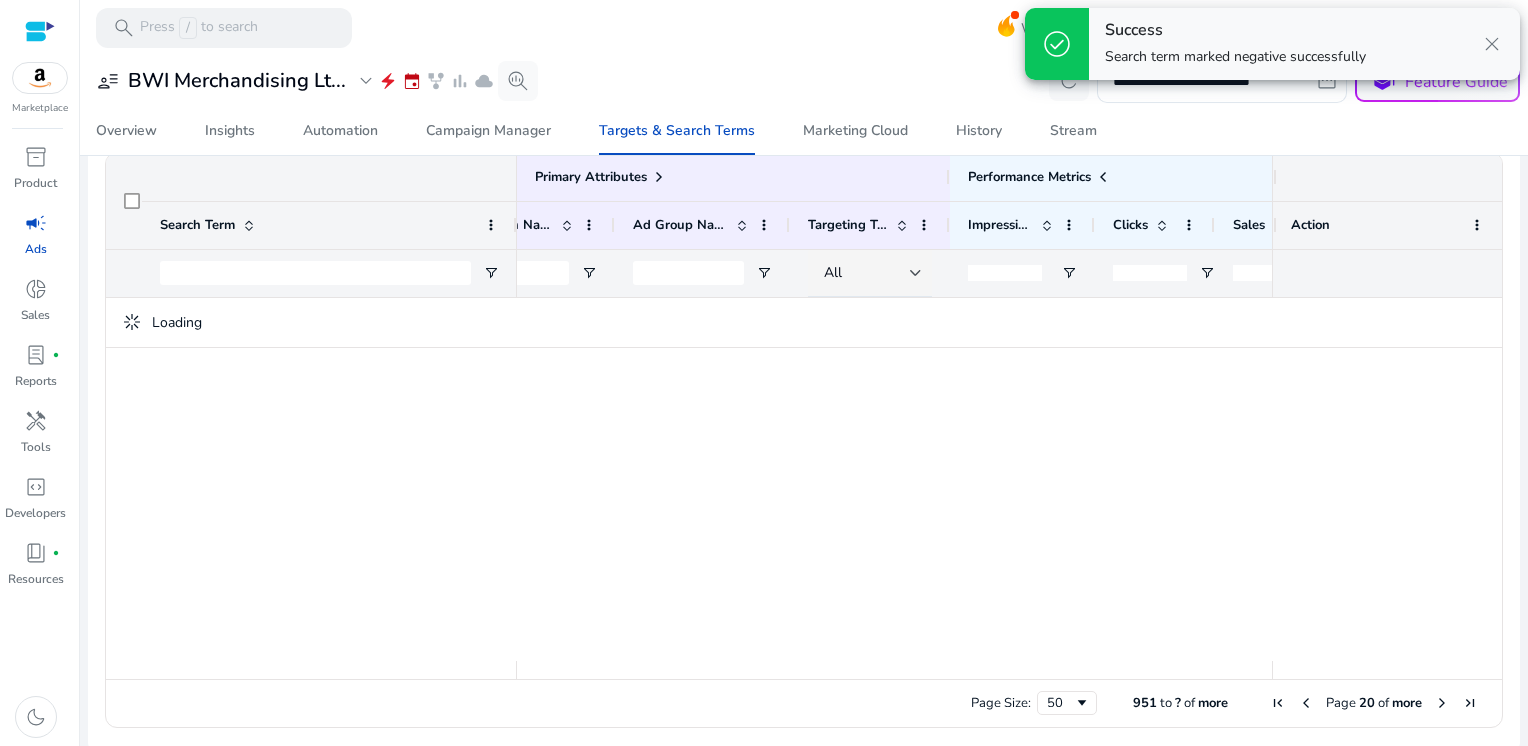 scroll, scrollTop: 662, scrollLeft: 0, axis: vertical 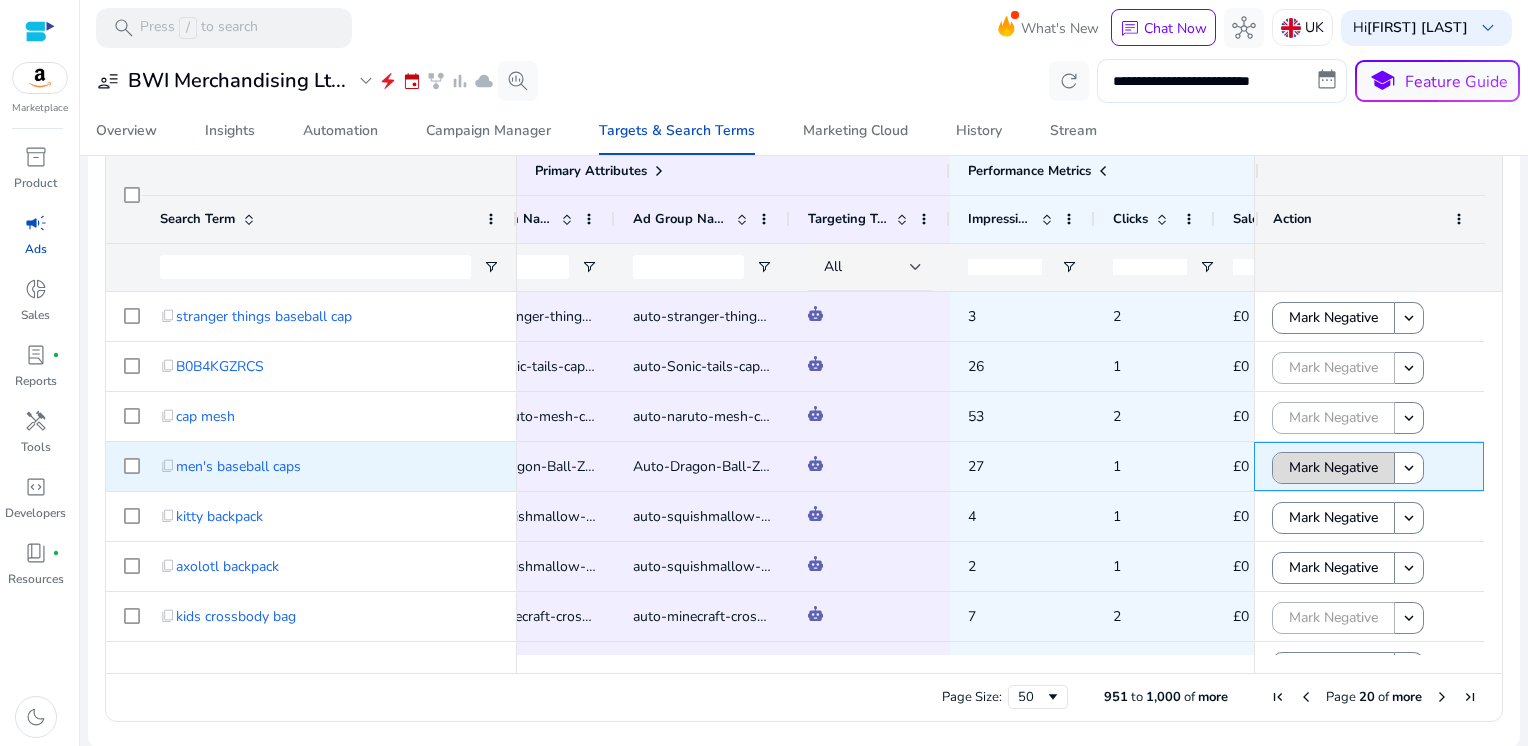 click on "Mark Negative" 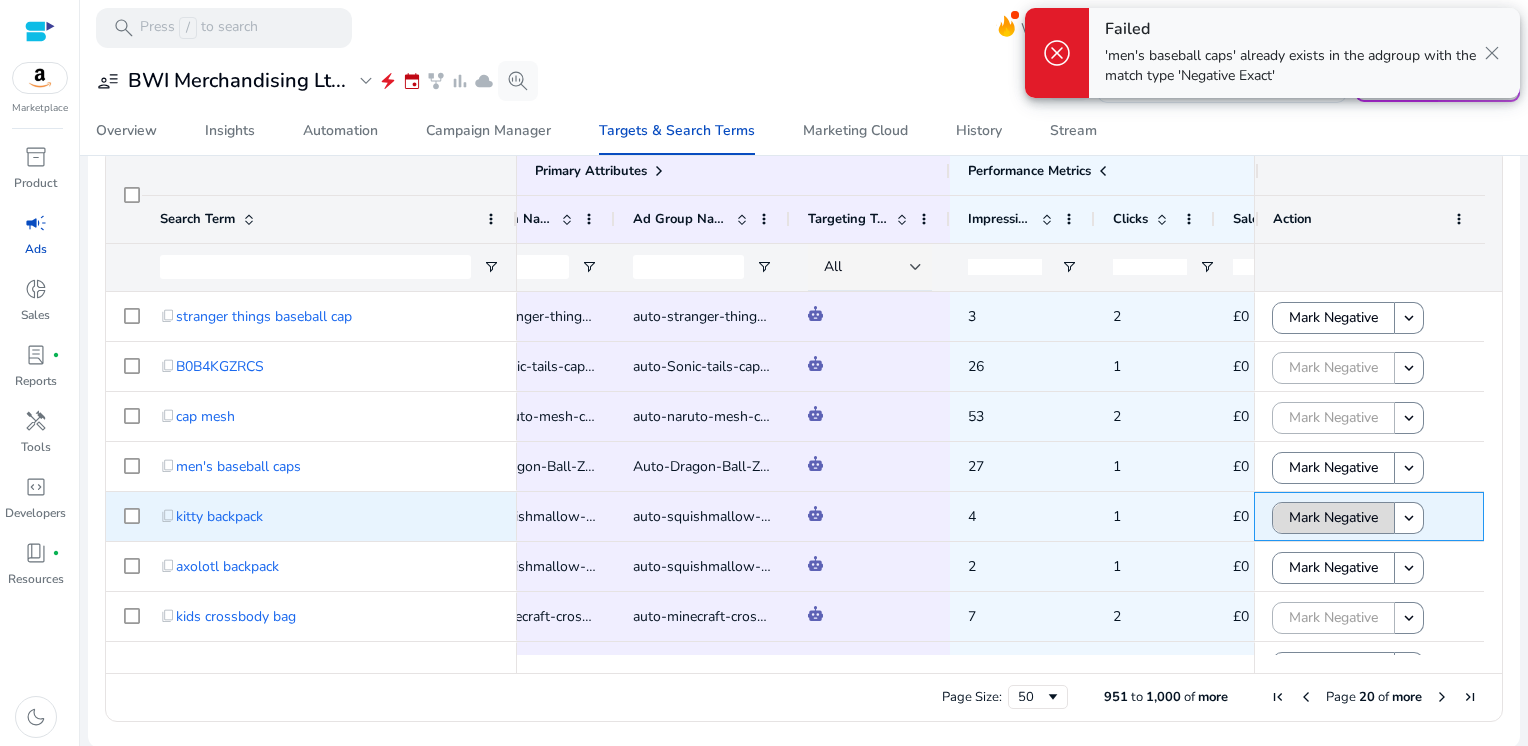 click on "Mark Negative" 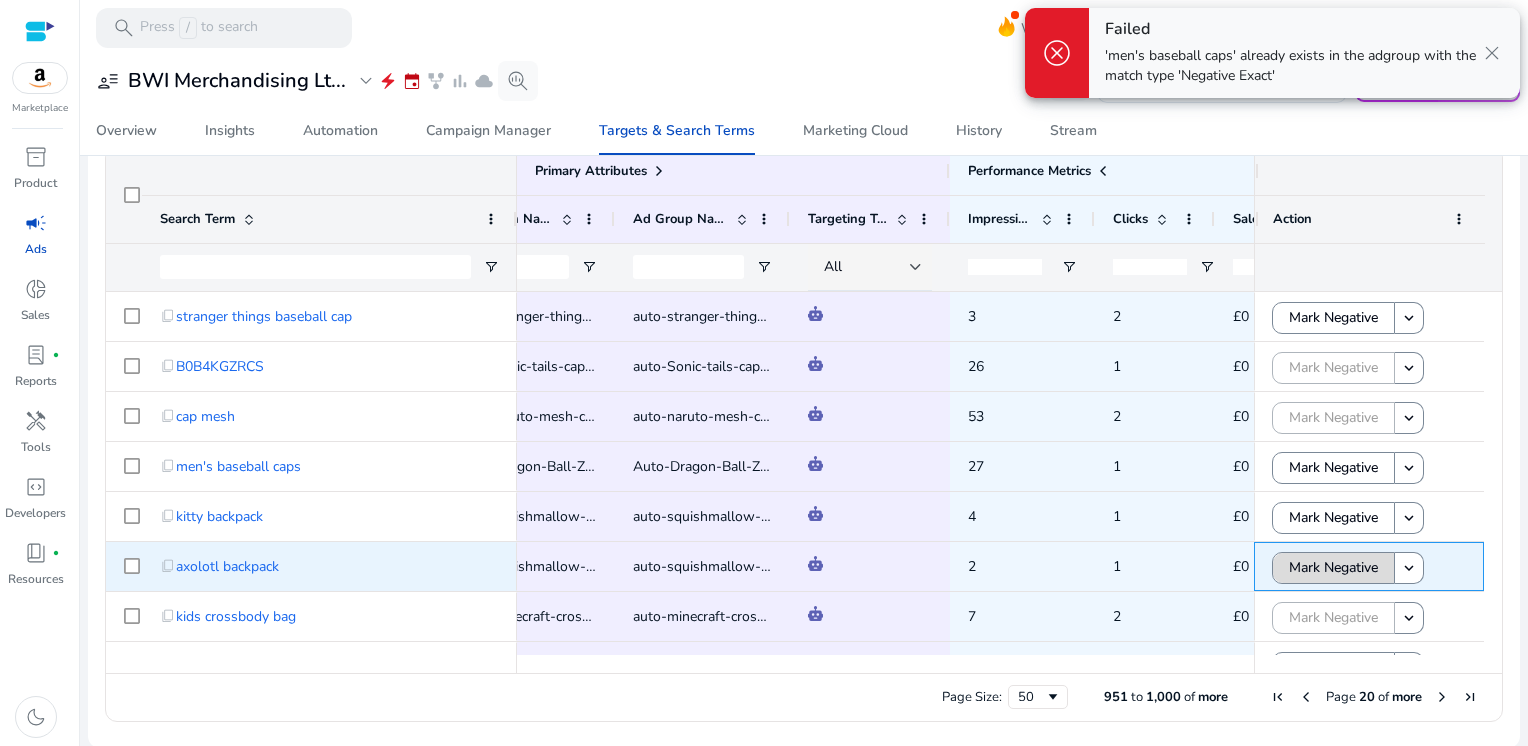 click on "Mark Negative" 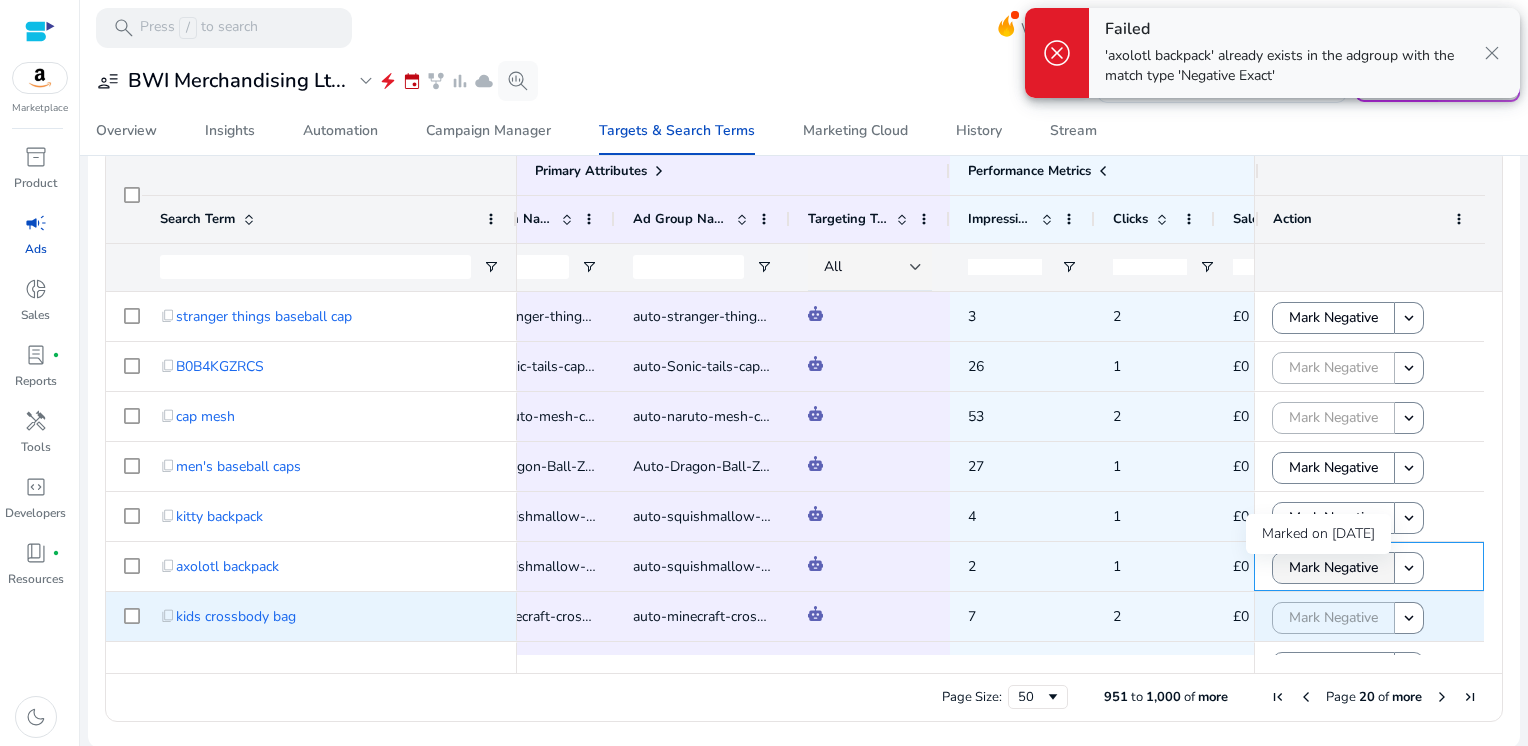 scroll, scrollTop: 118, scrollLeft: 0, axis: vertical 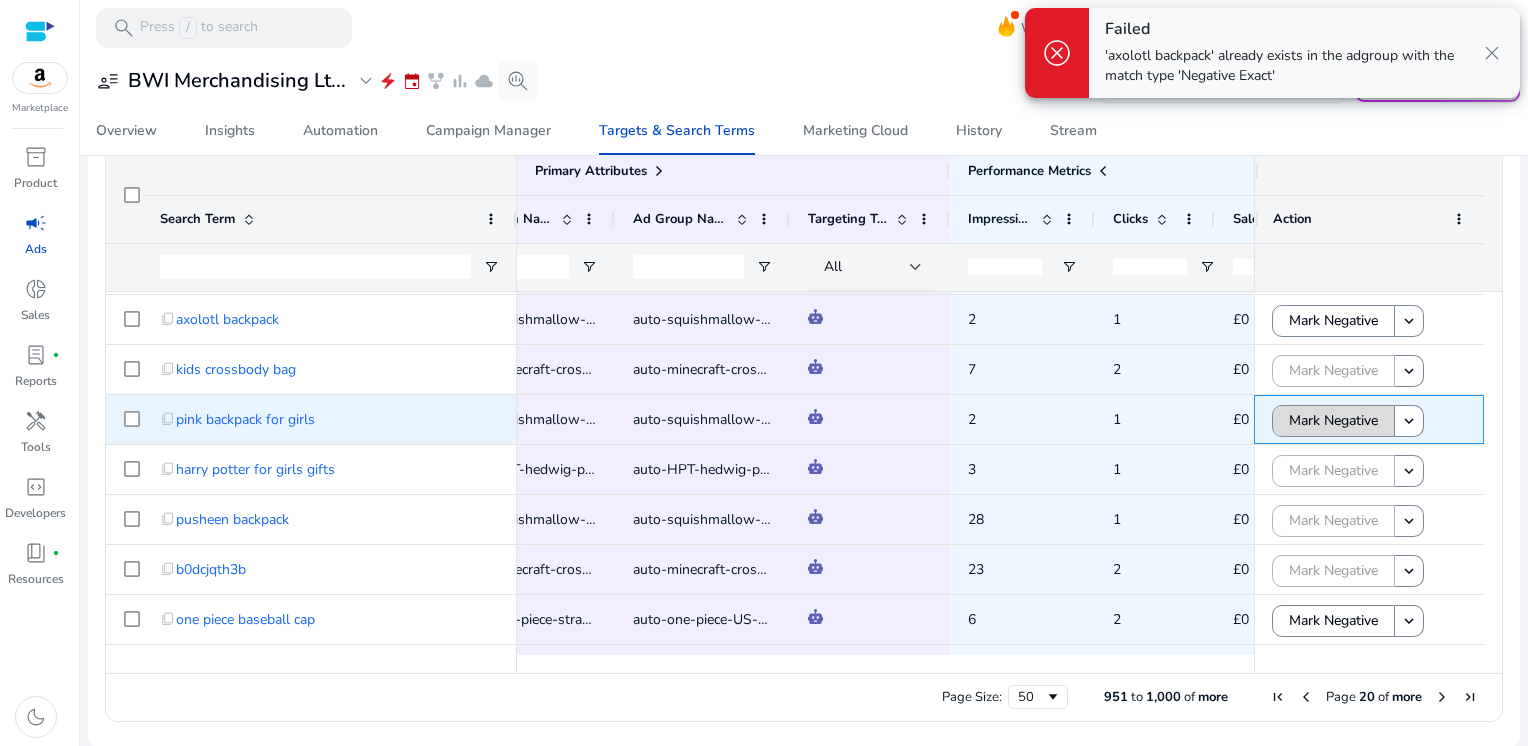 click on "Mark Negative" 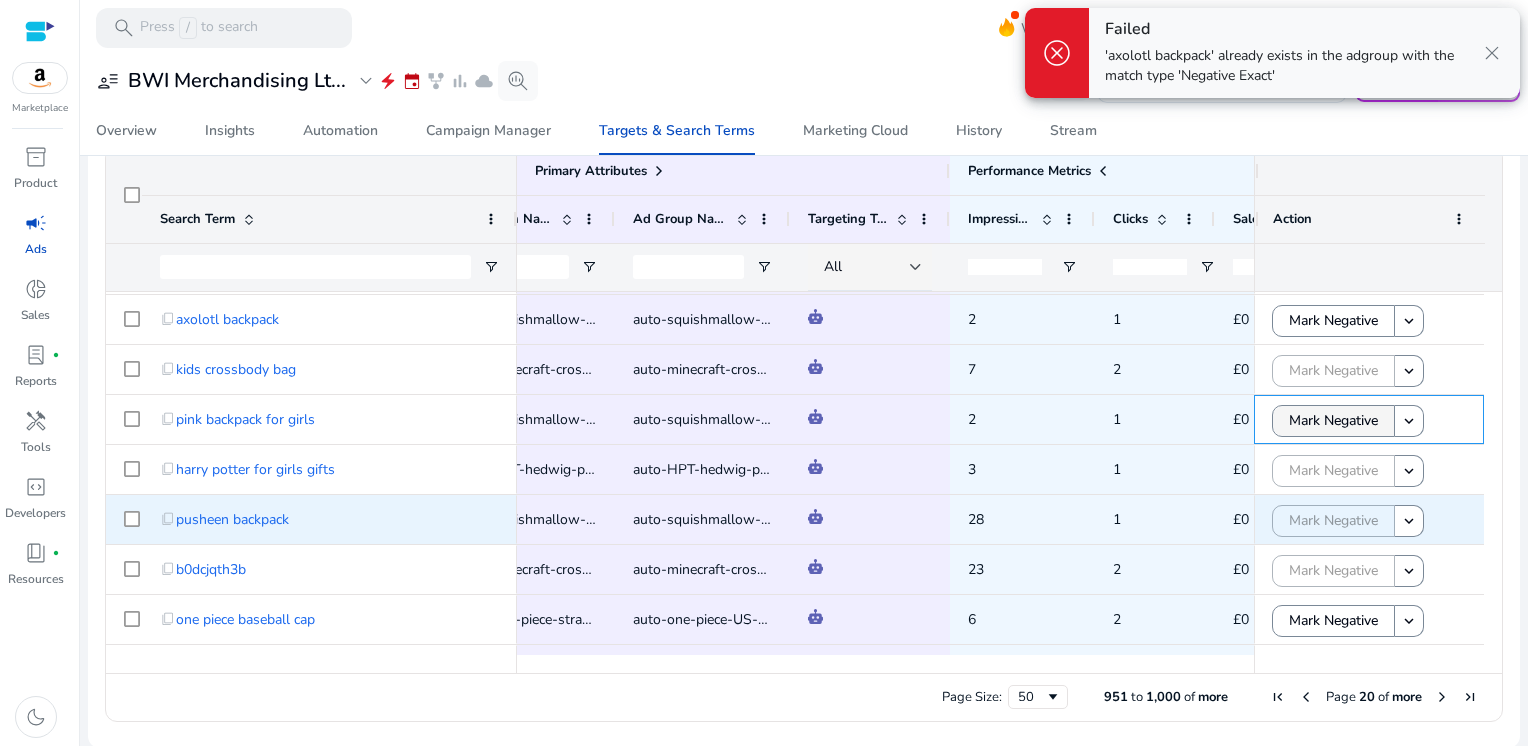 scroll, scrollTop: 327, scrollLeft: 0, axis: vertical 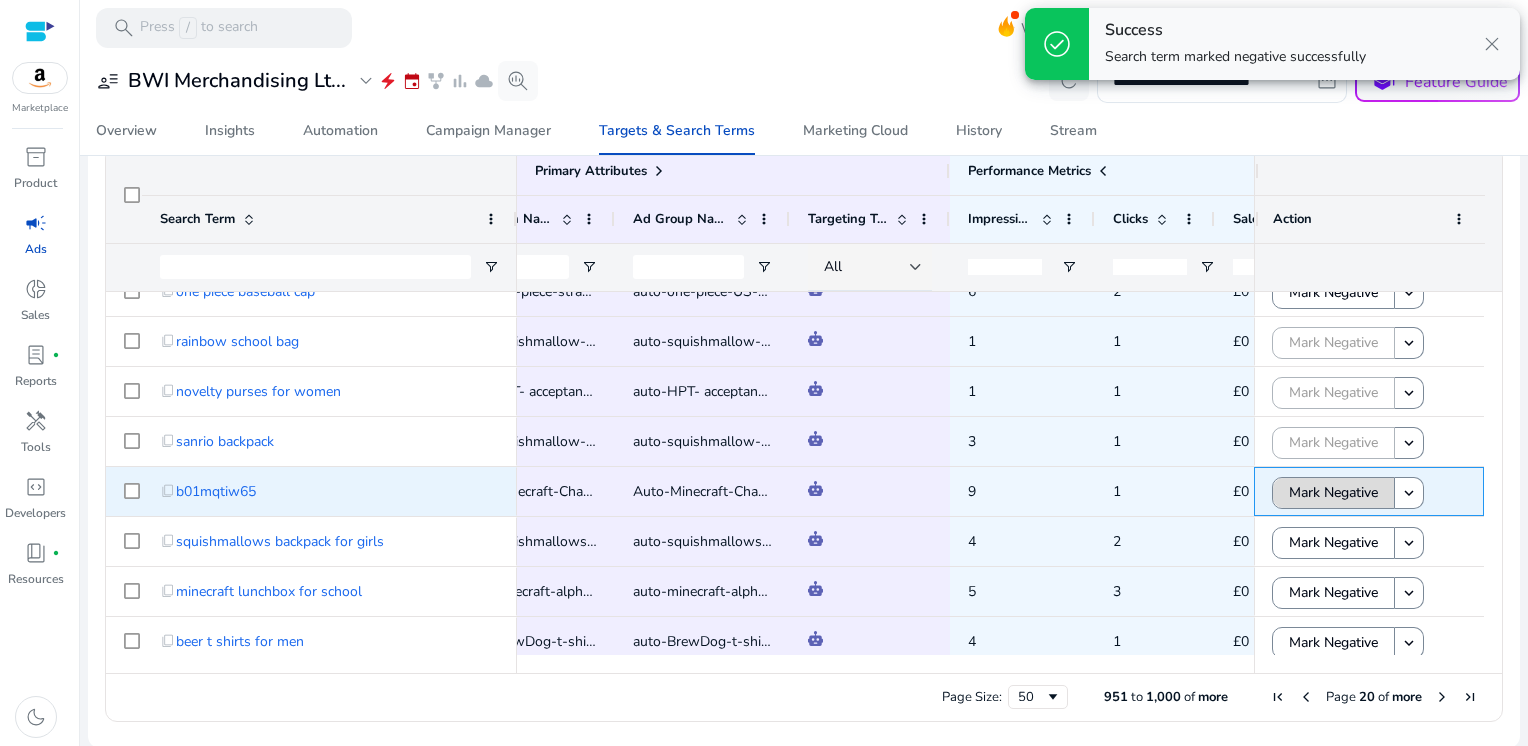 click on "Mark Negative" 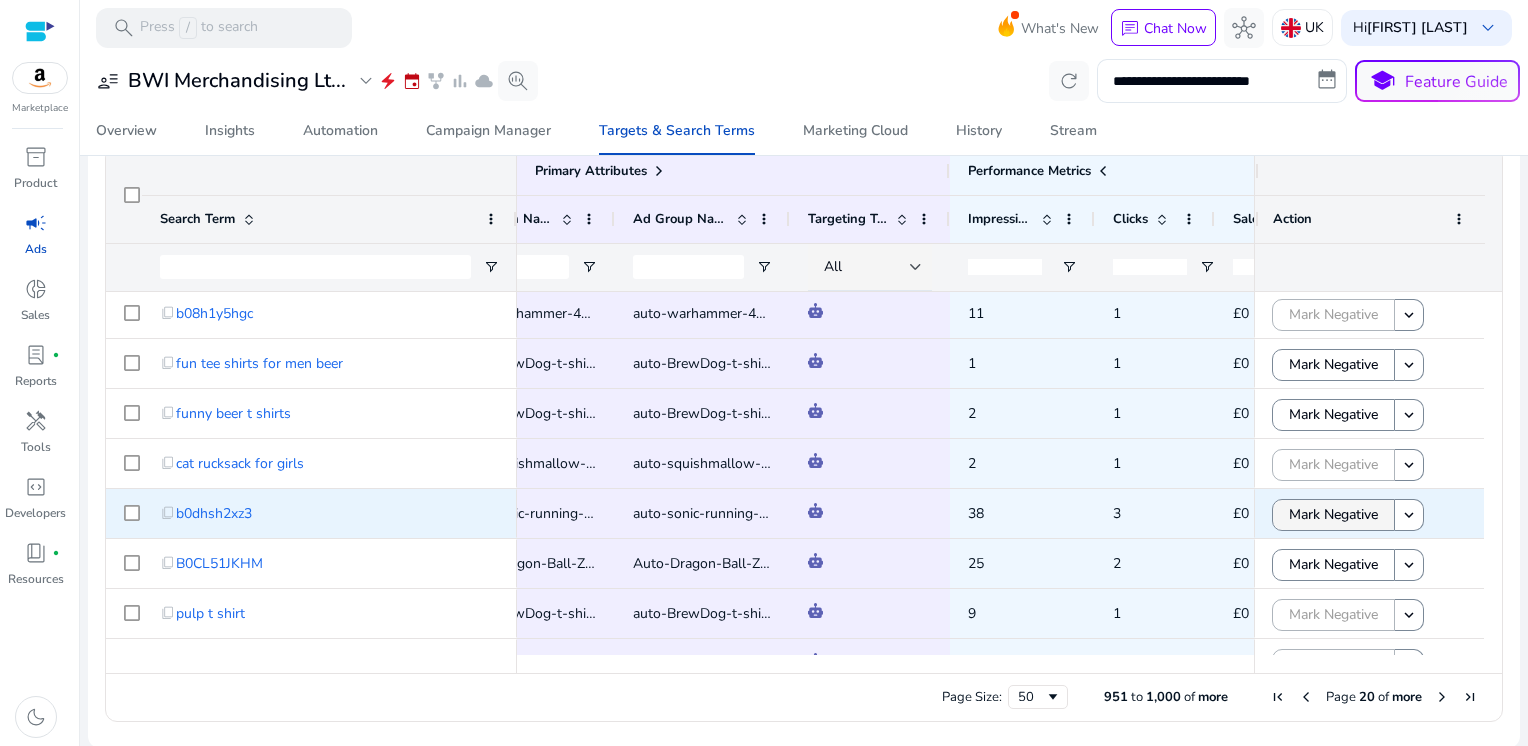 click on "Mark Negative" 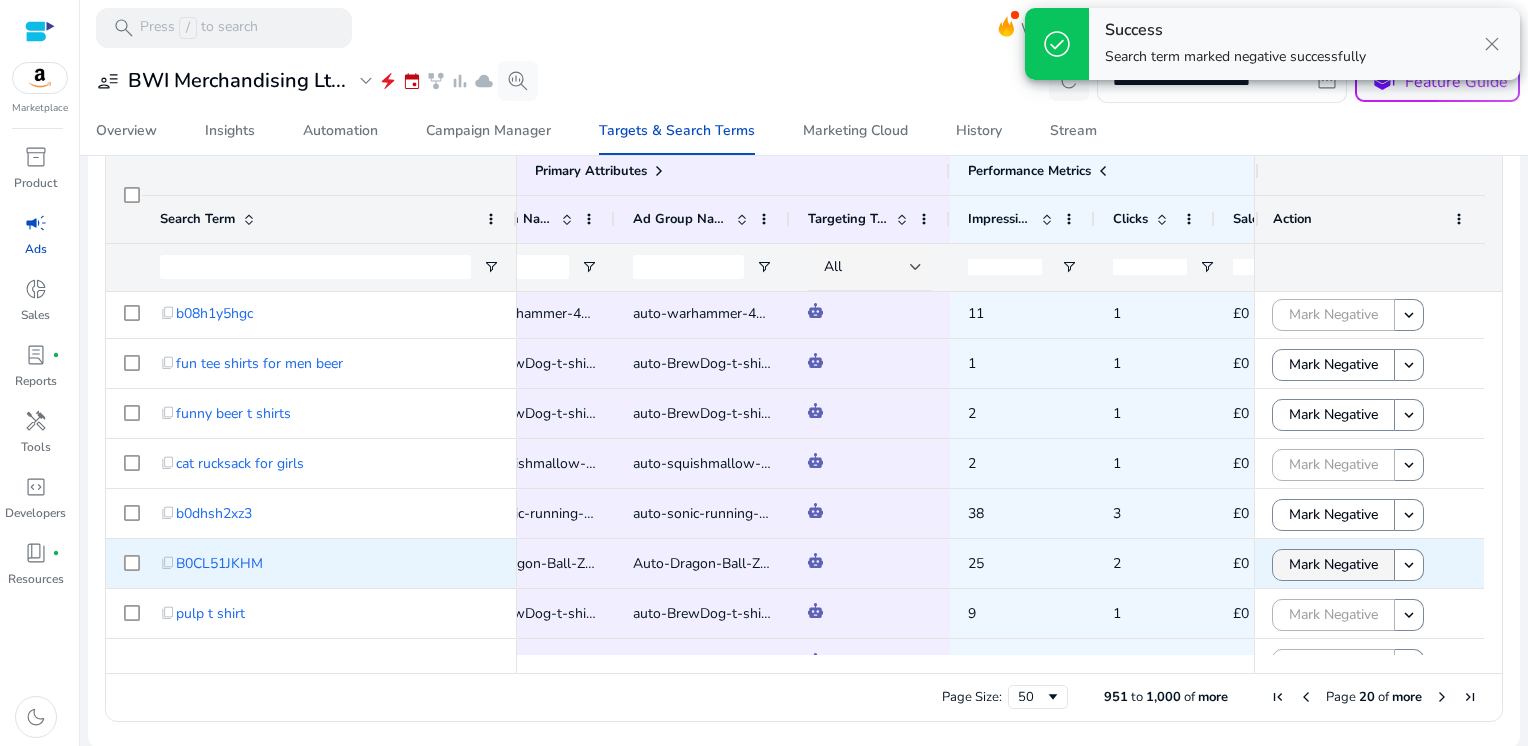 click on "Mark Negative" 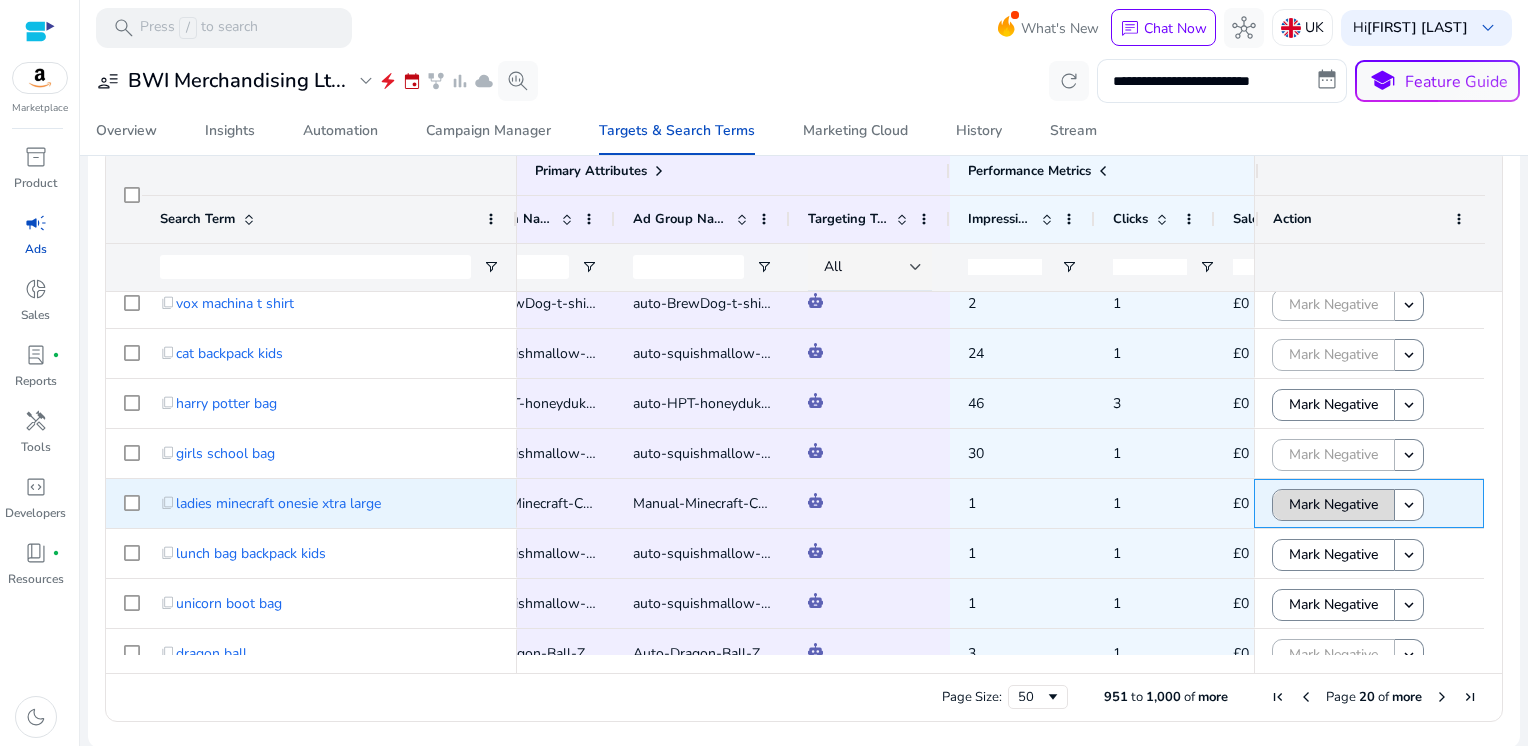 click on "Mark Negative" 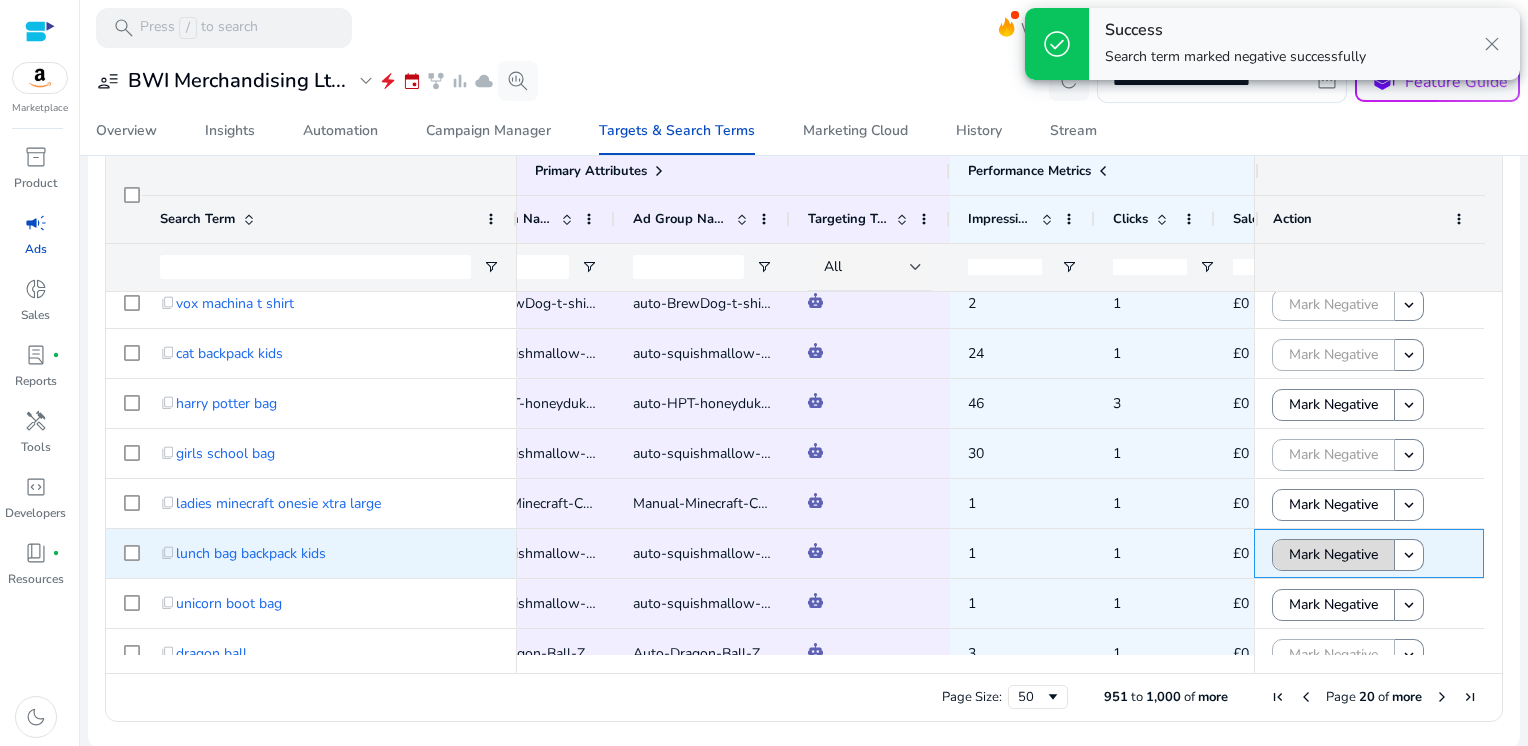 click on "Mark Negative" 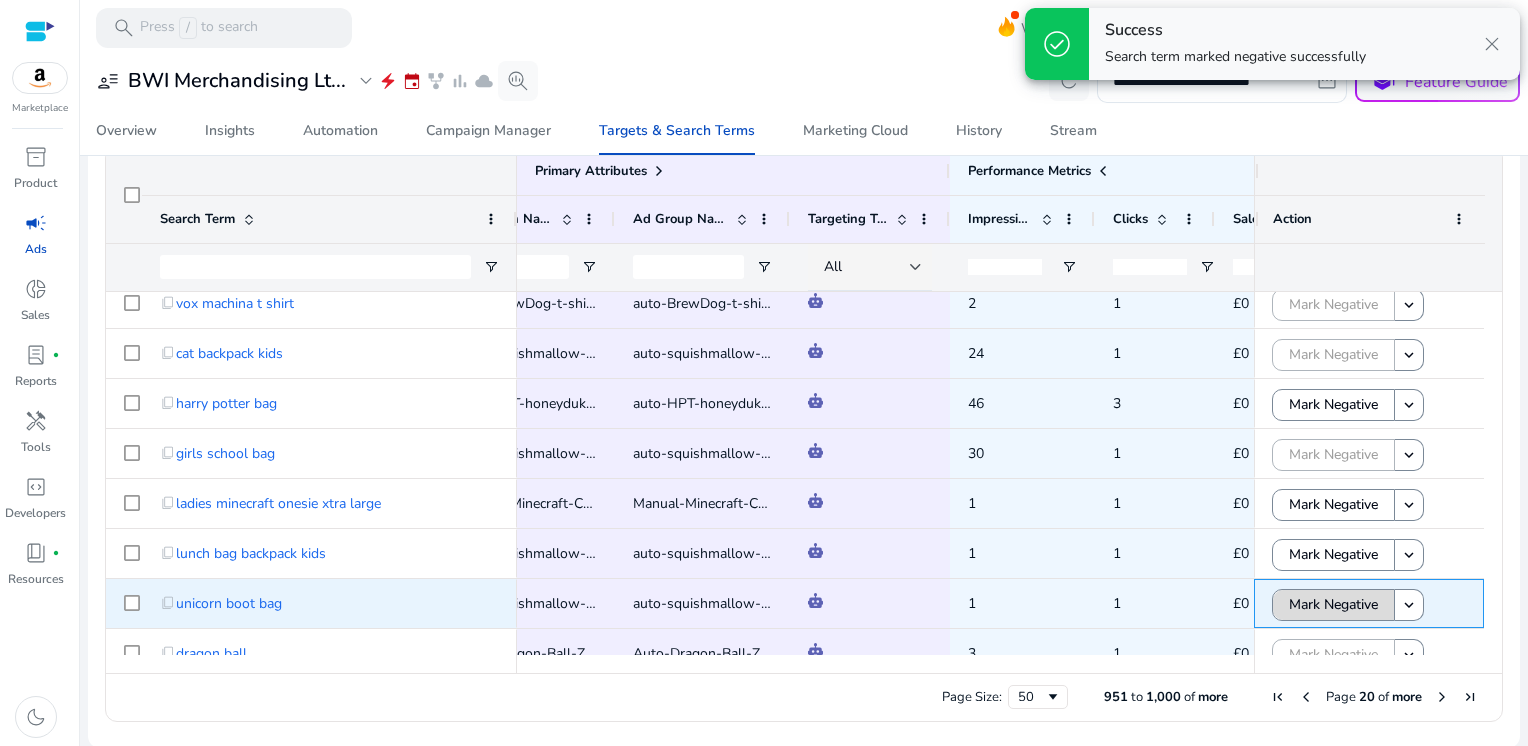 click on "Mark Negative" 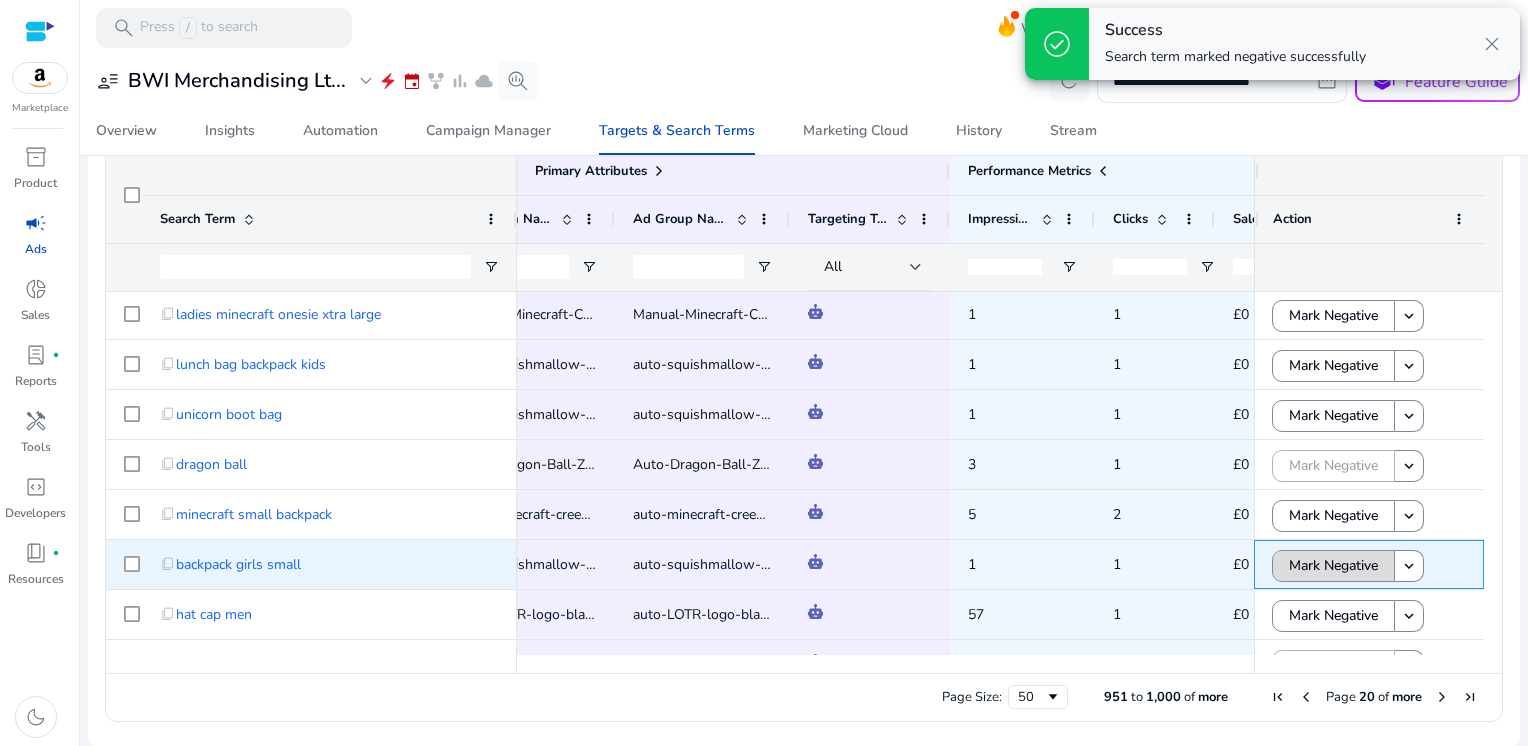 click on "Mark Negative" 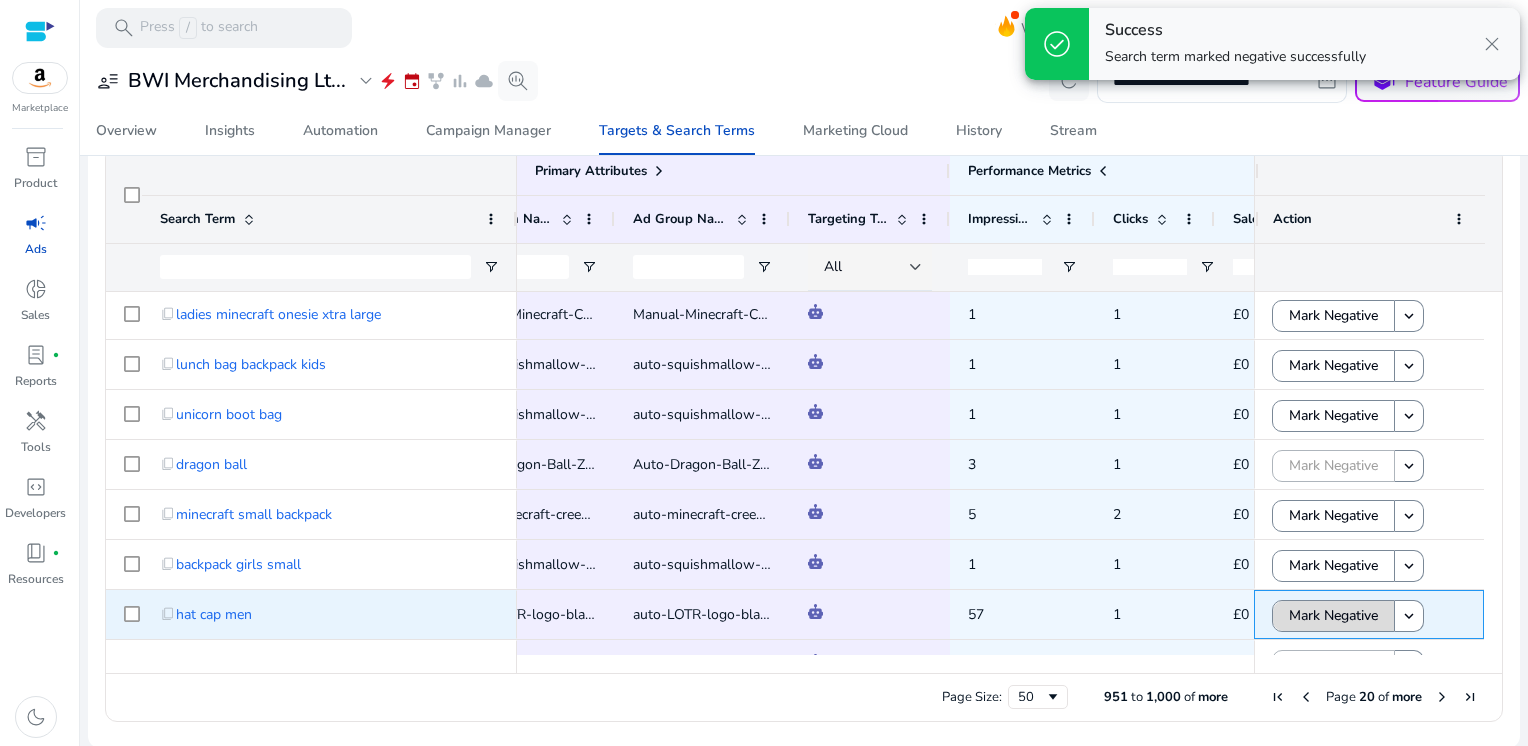 click on "Mark Negative" 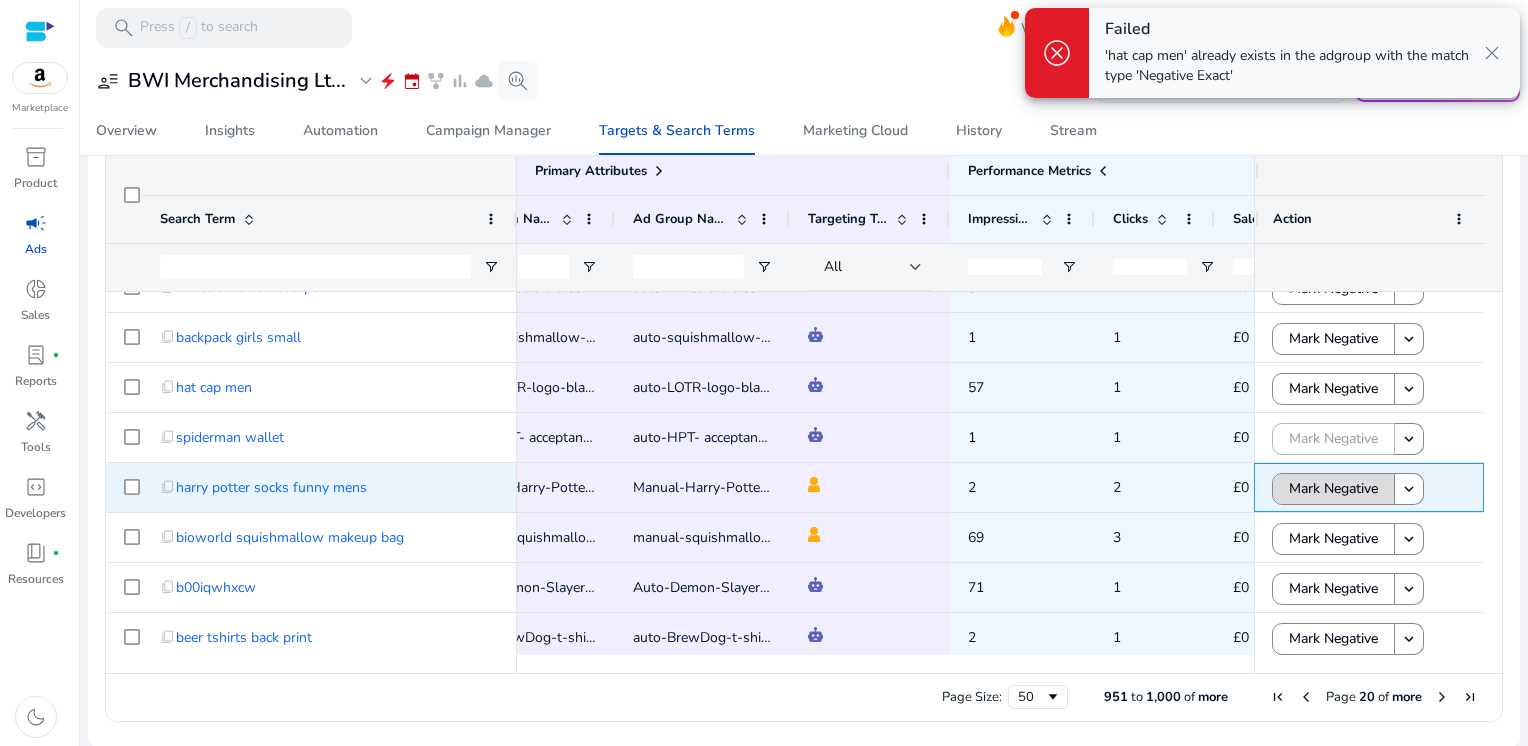 click 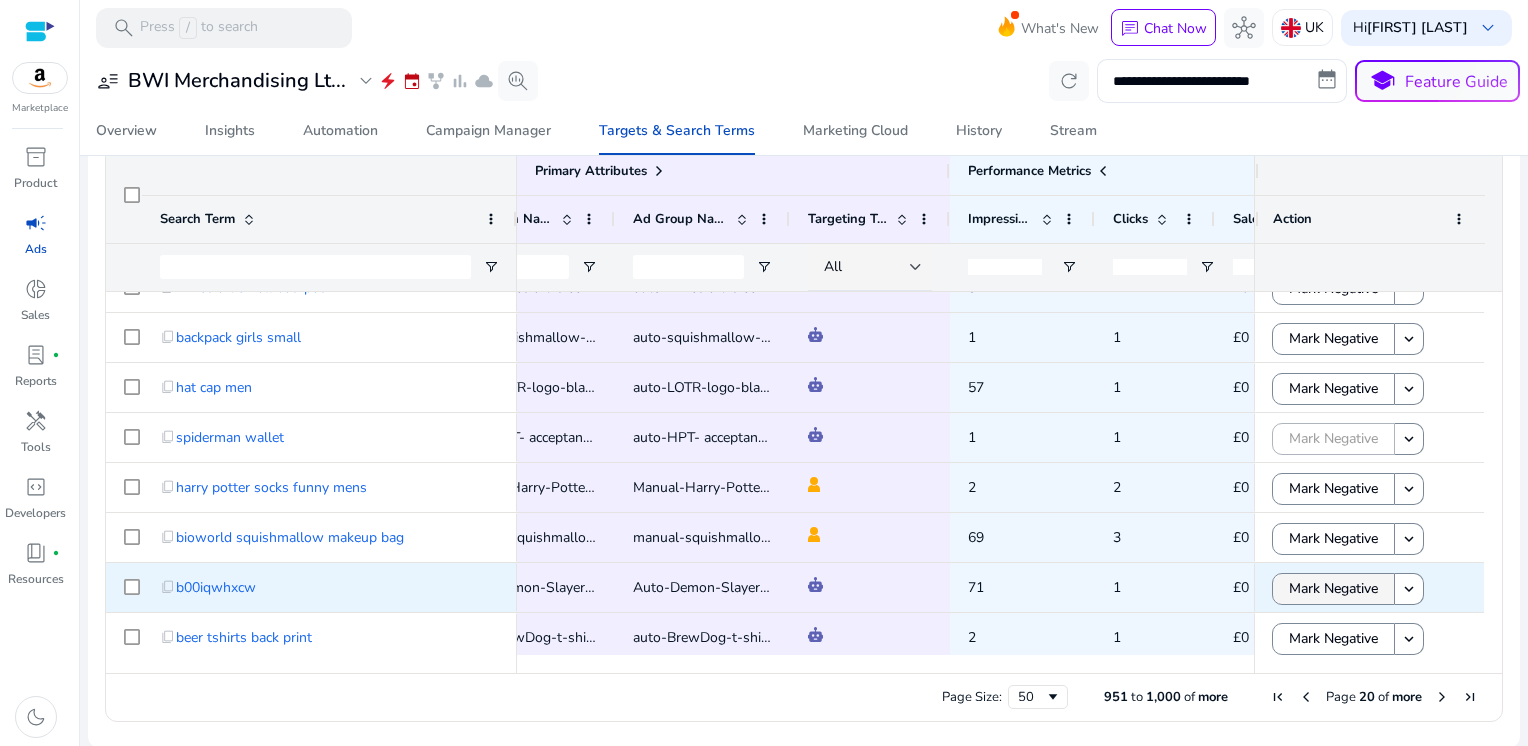 click on "Mark Negative" 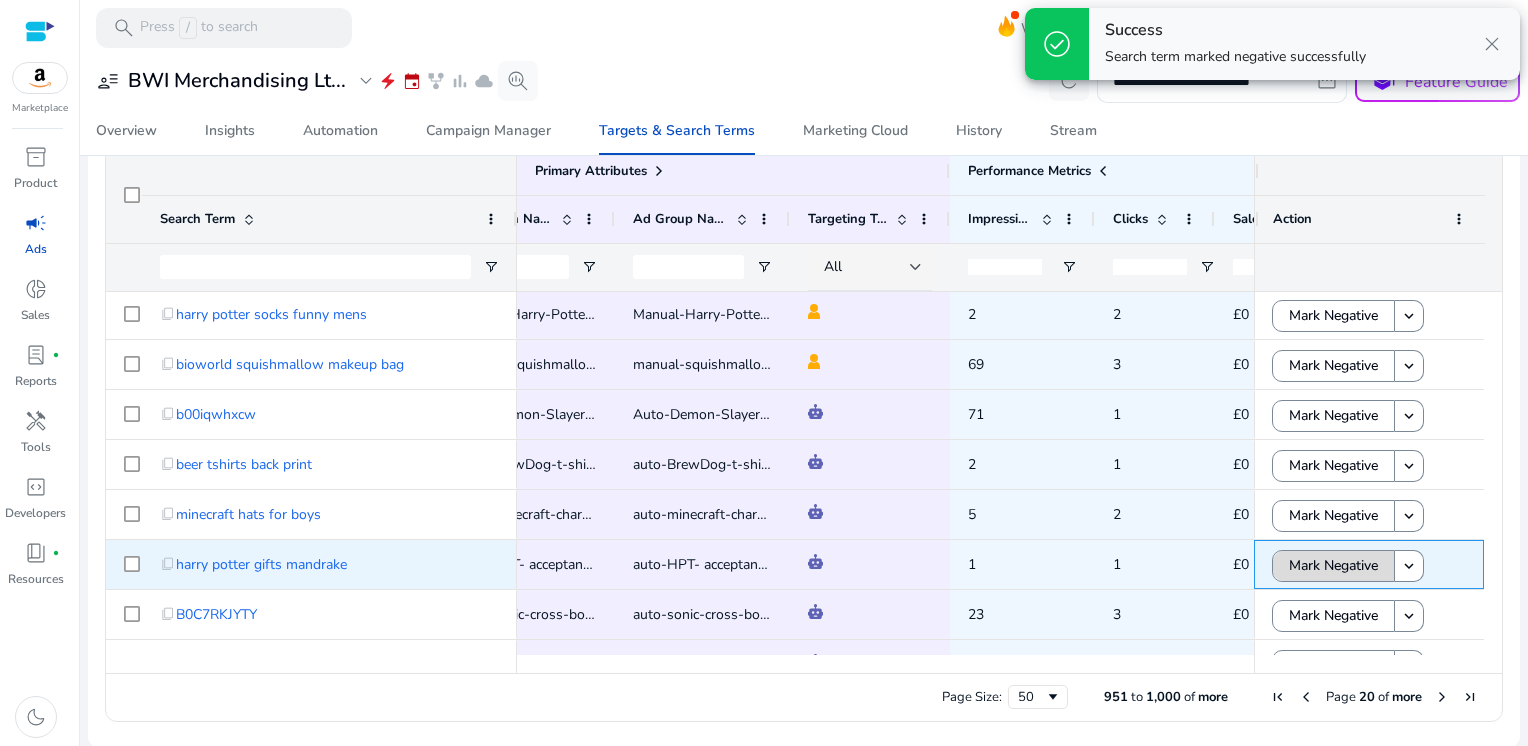 click on "Mark Negative" 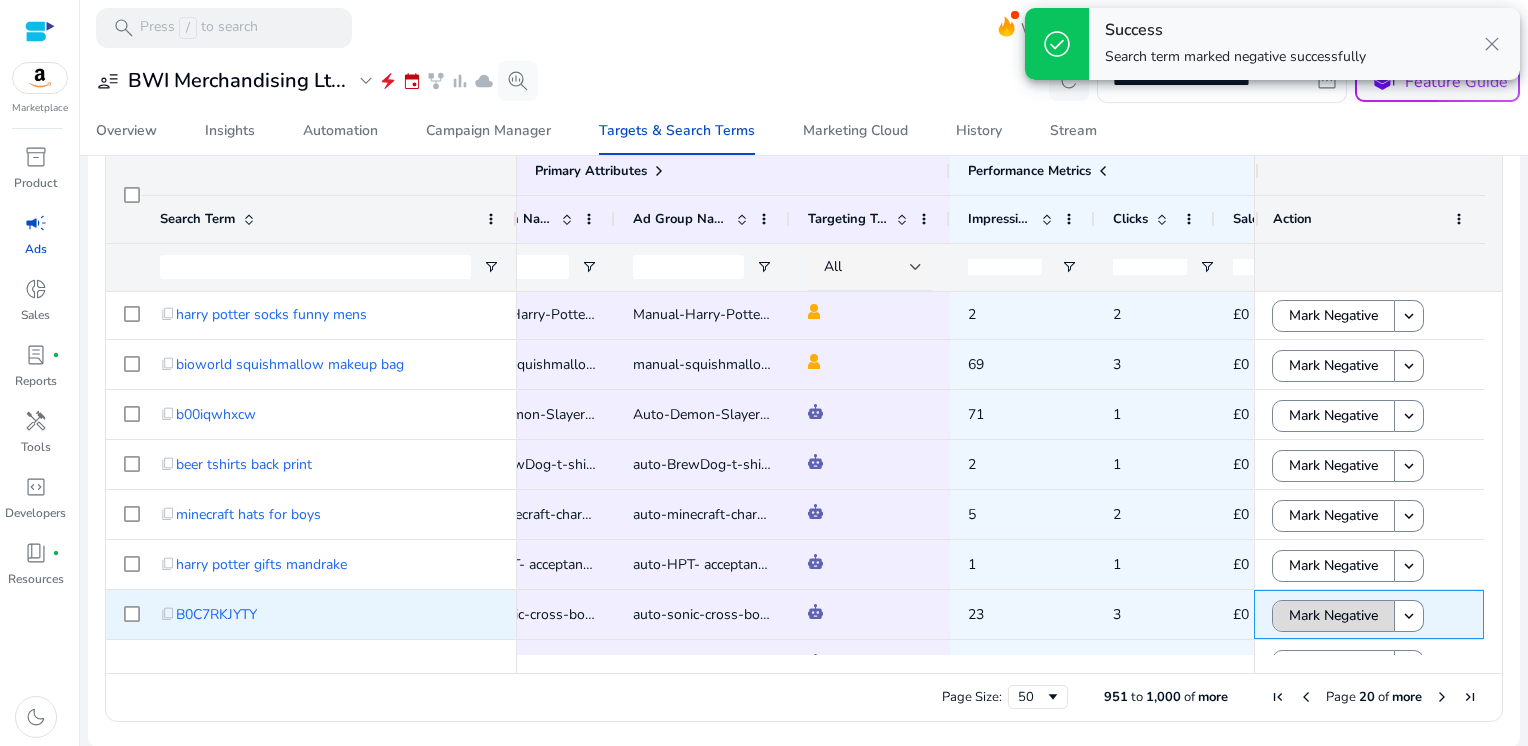 click on "Mark Negative" 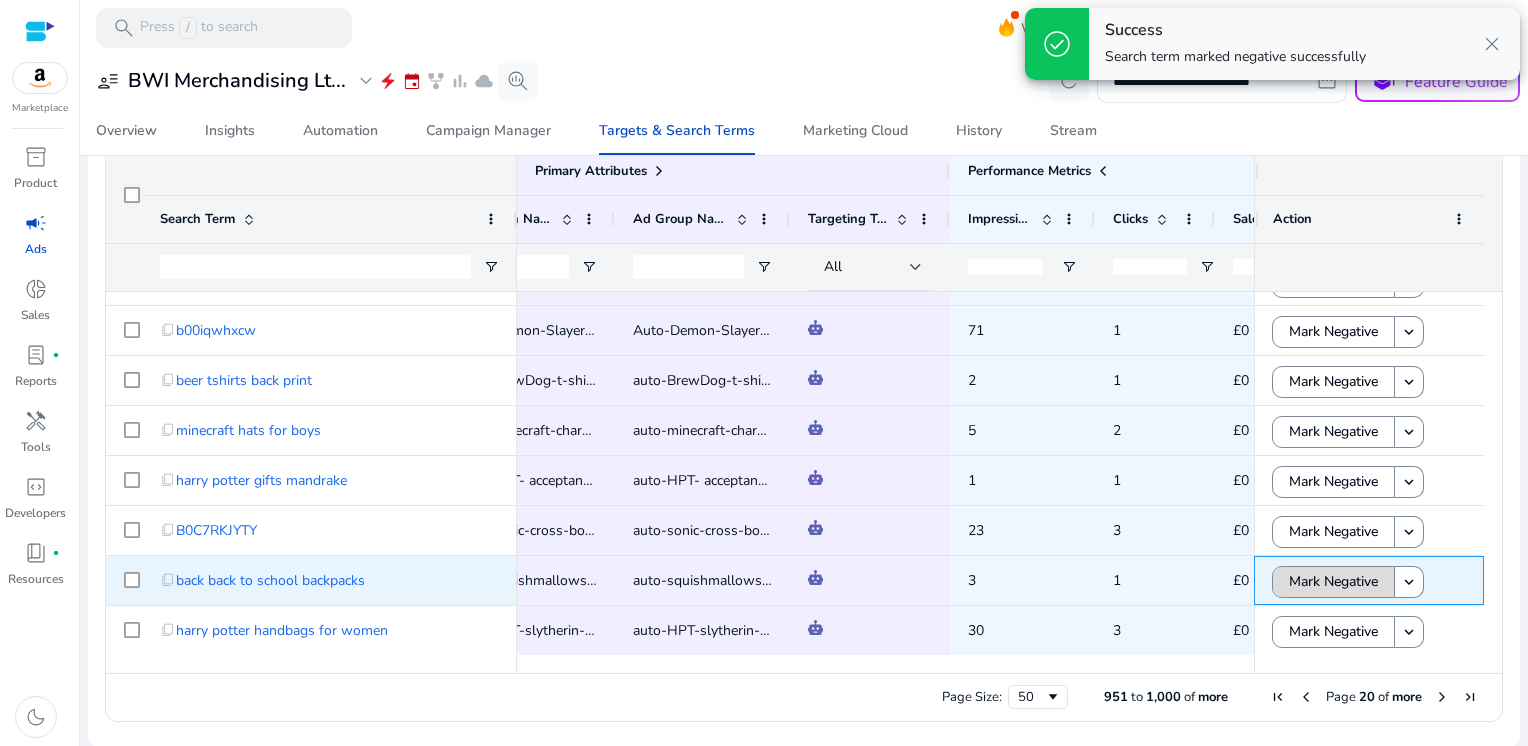 click on "Mark Negative" 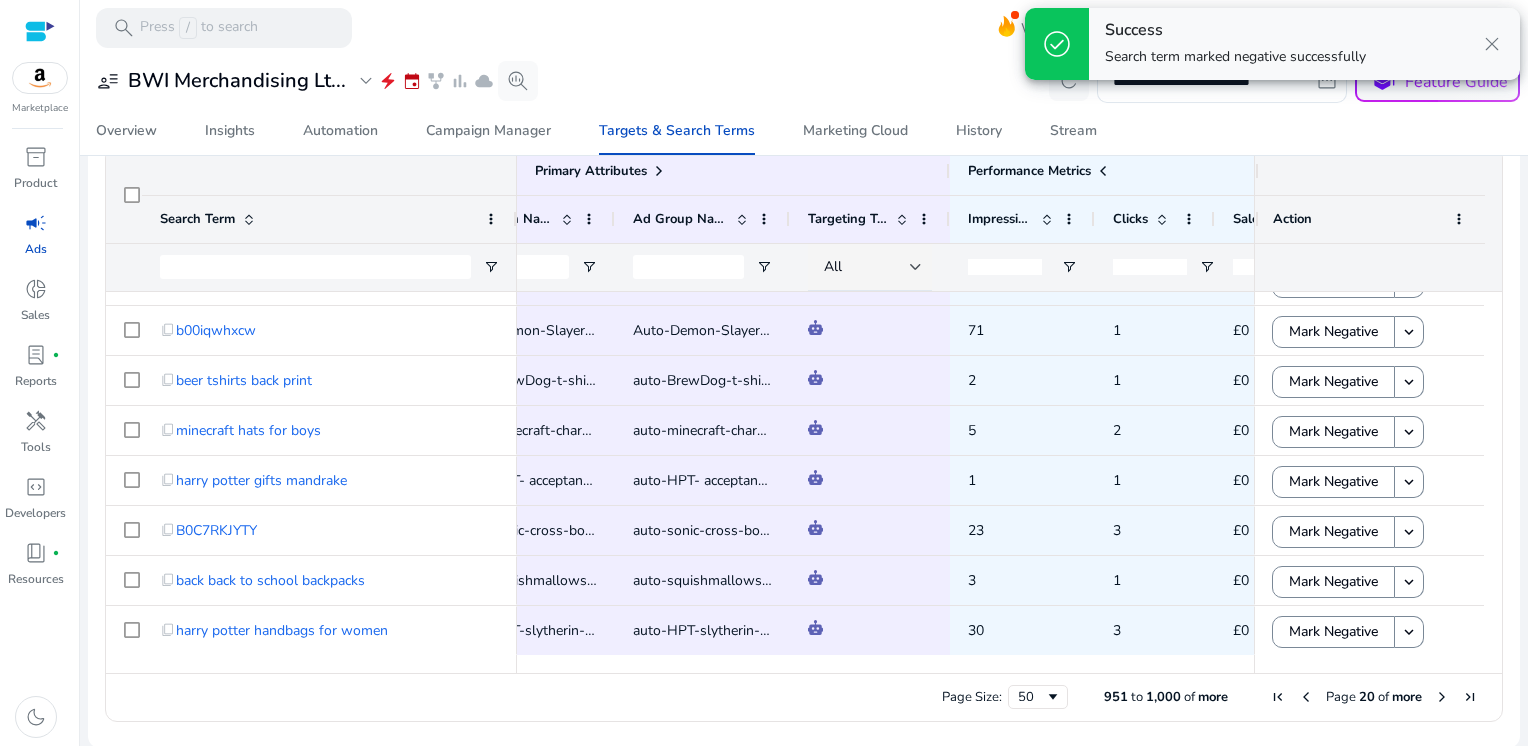 click at bounding box center [1442, 697] 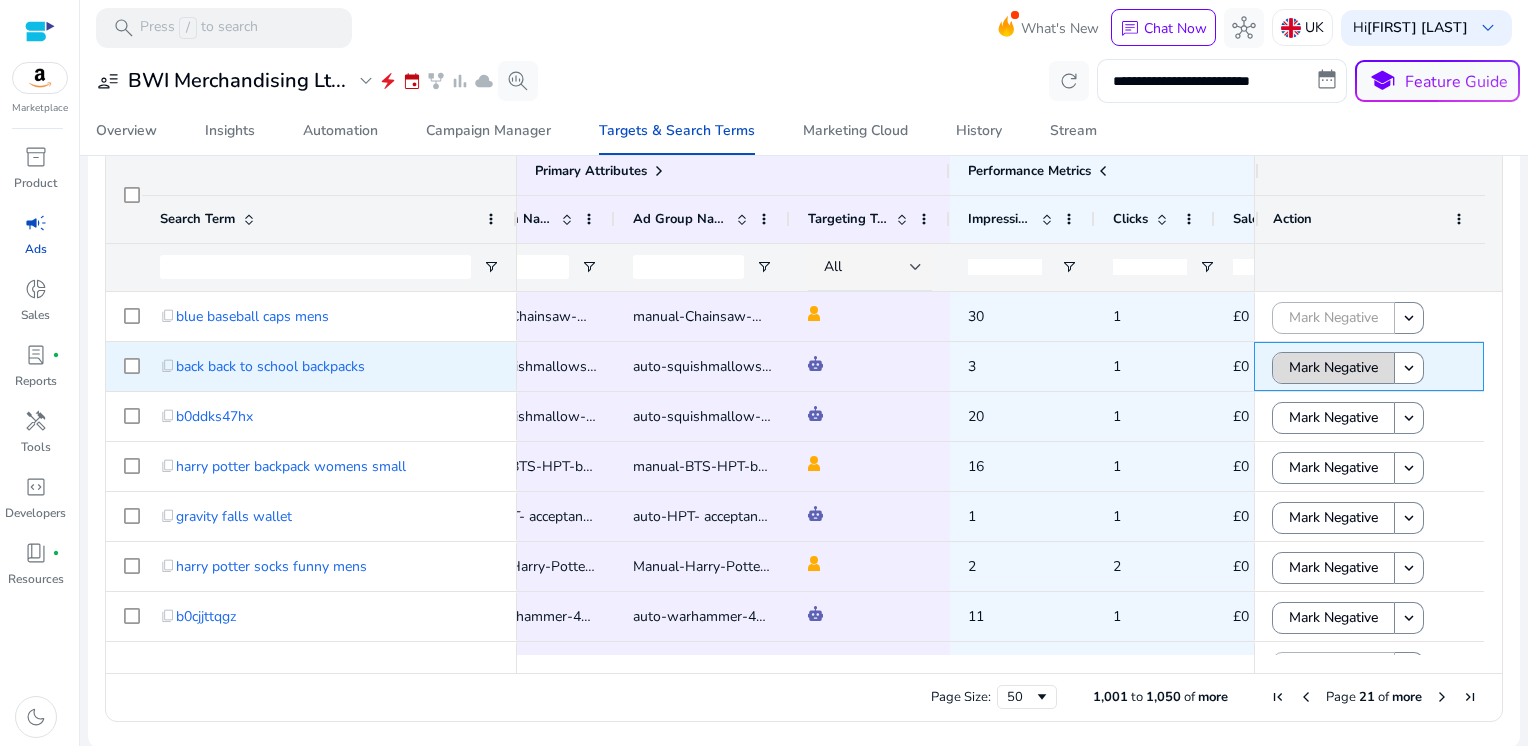 click on "Mark Negative" 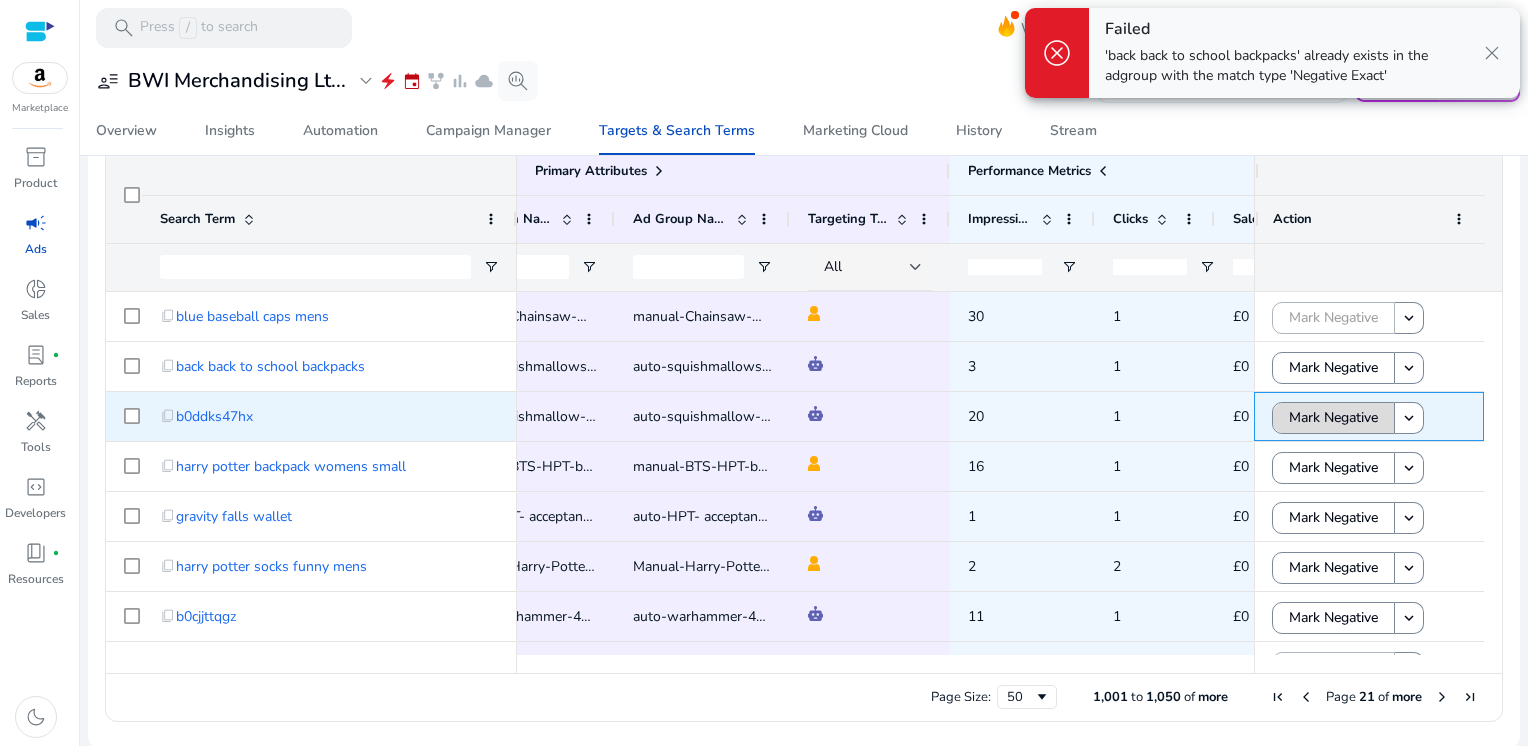 click on "Mark Negative" 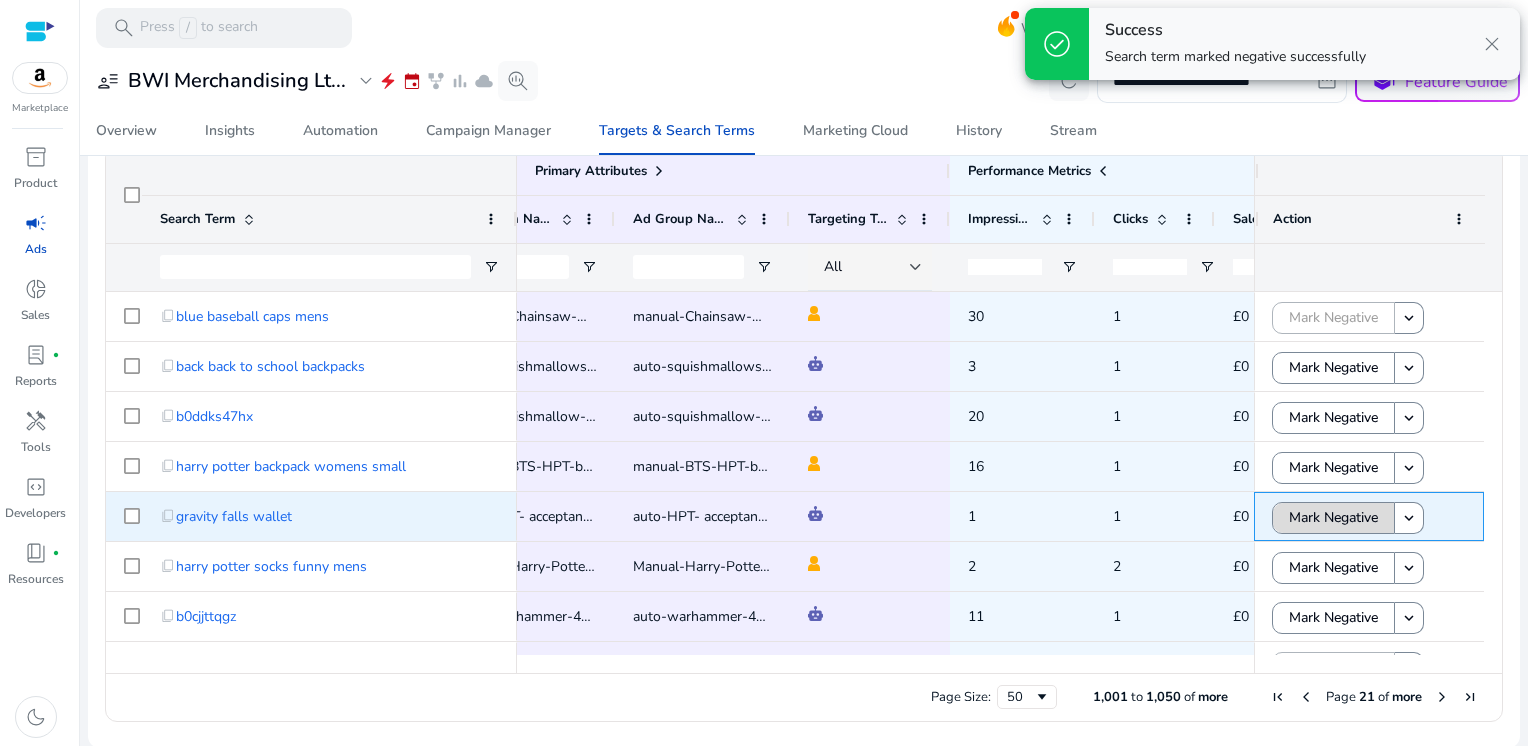 click on "Mark Negative" 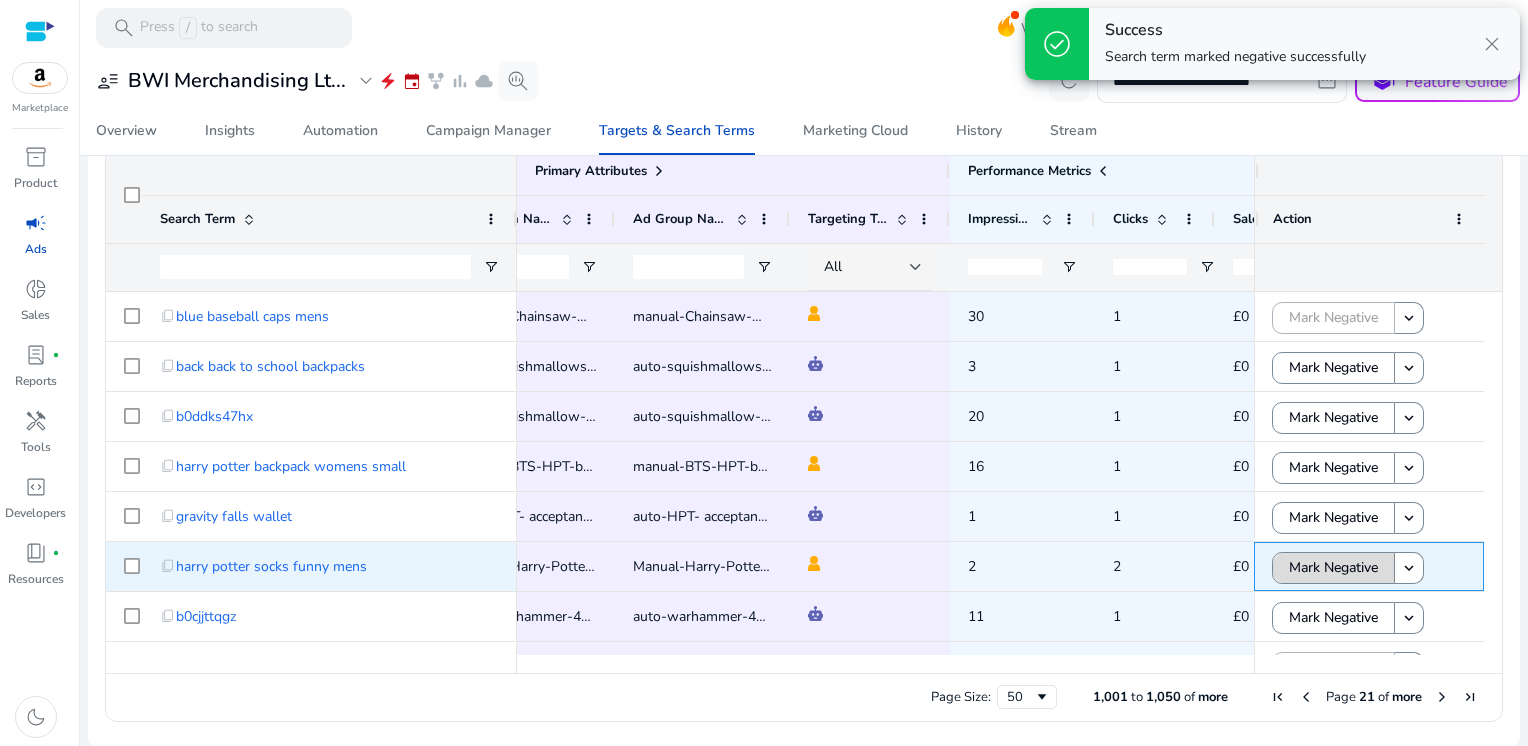 click on "Mark Negative" 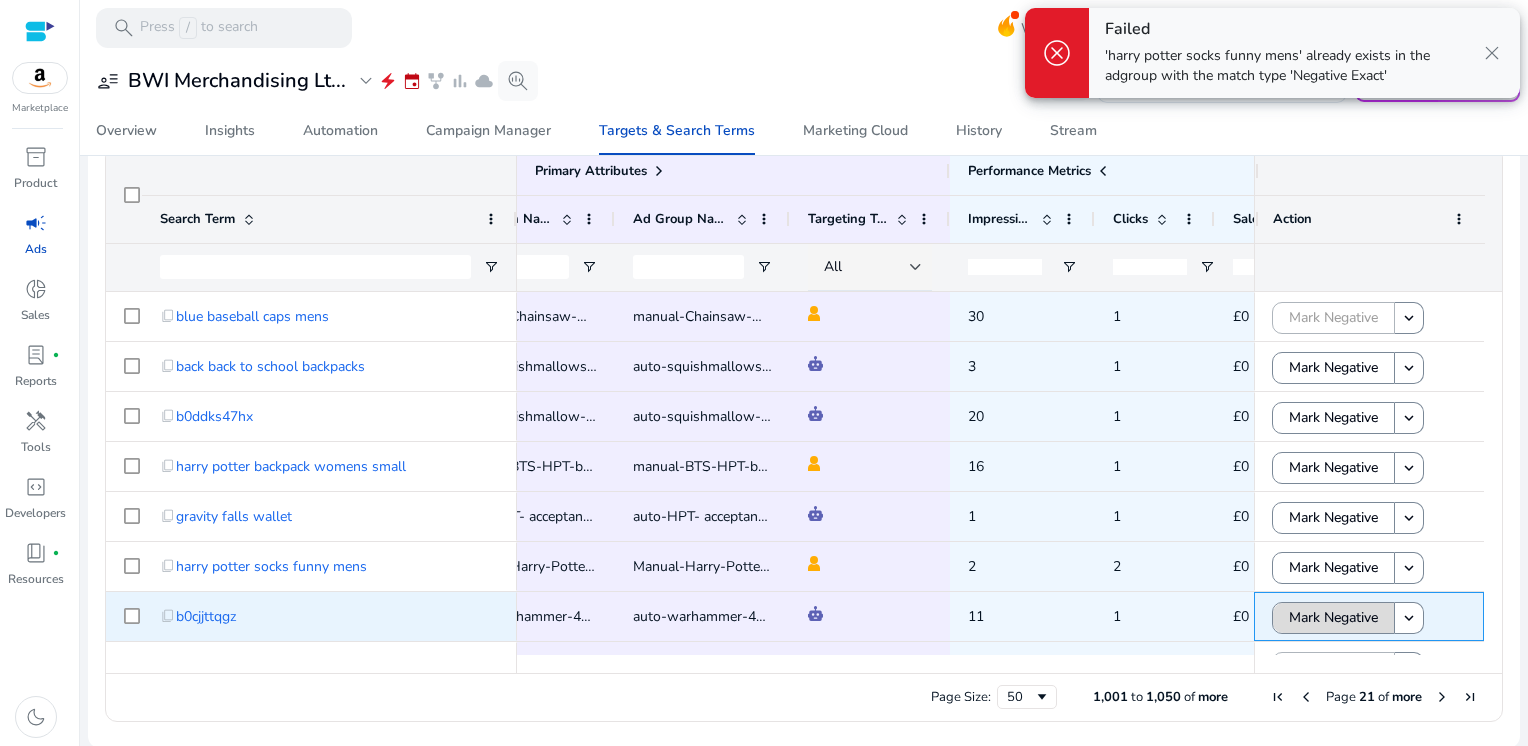 click on "Mark Negative" 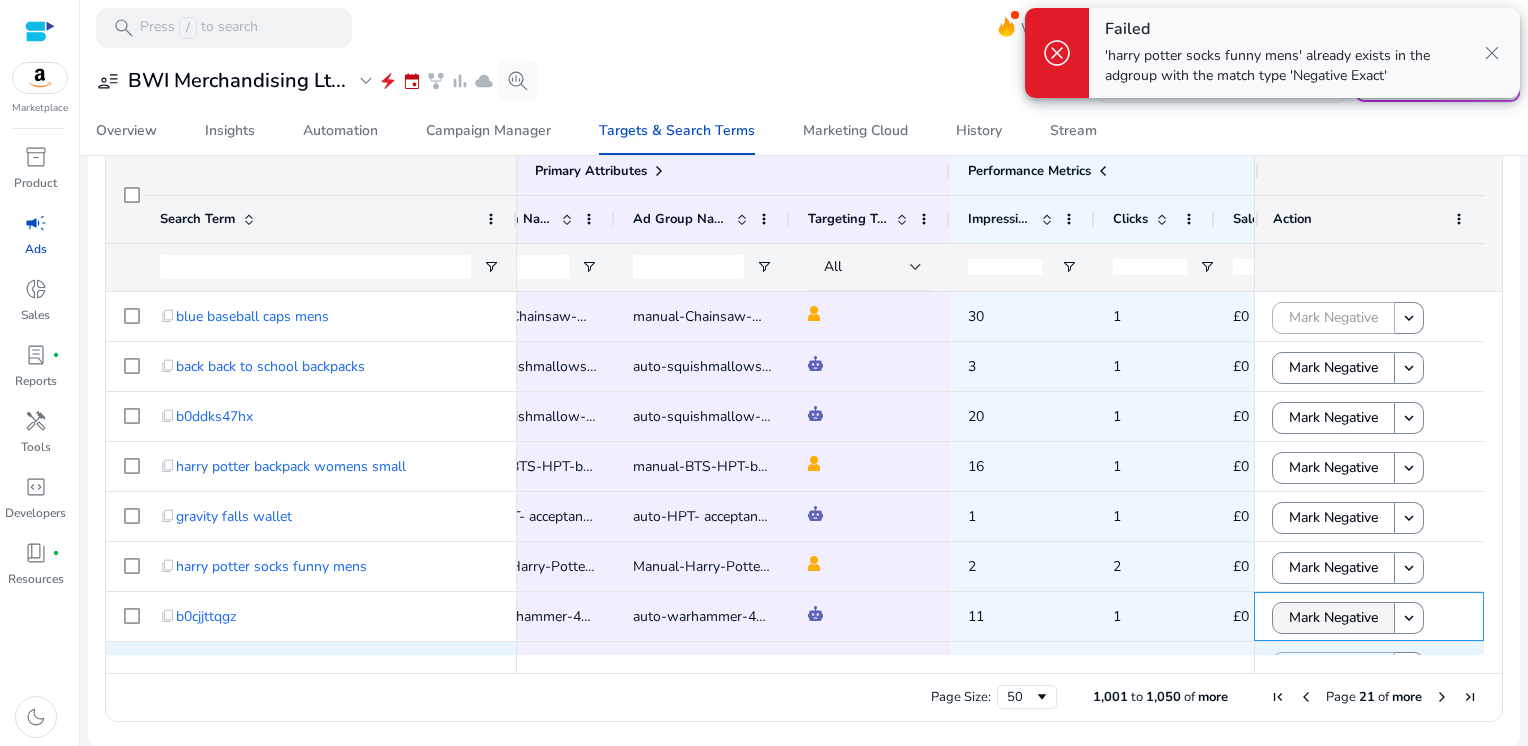 scroll, scrollTop: 152, scrollLeft: 0, axis: vertical 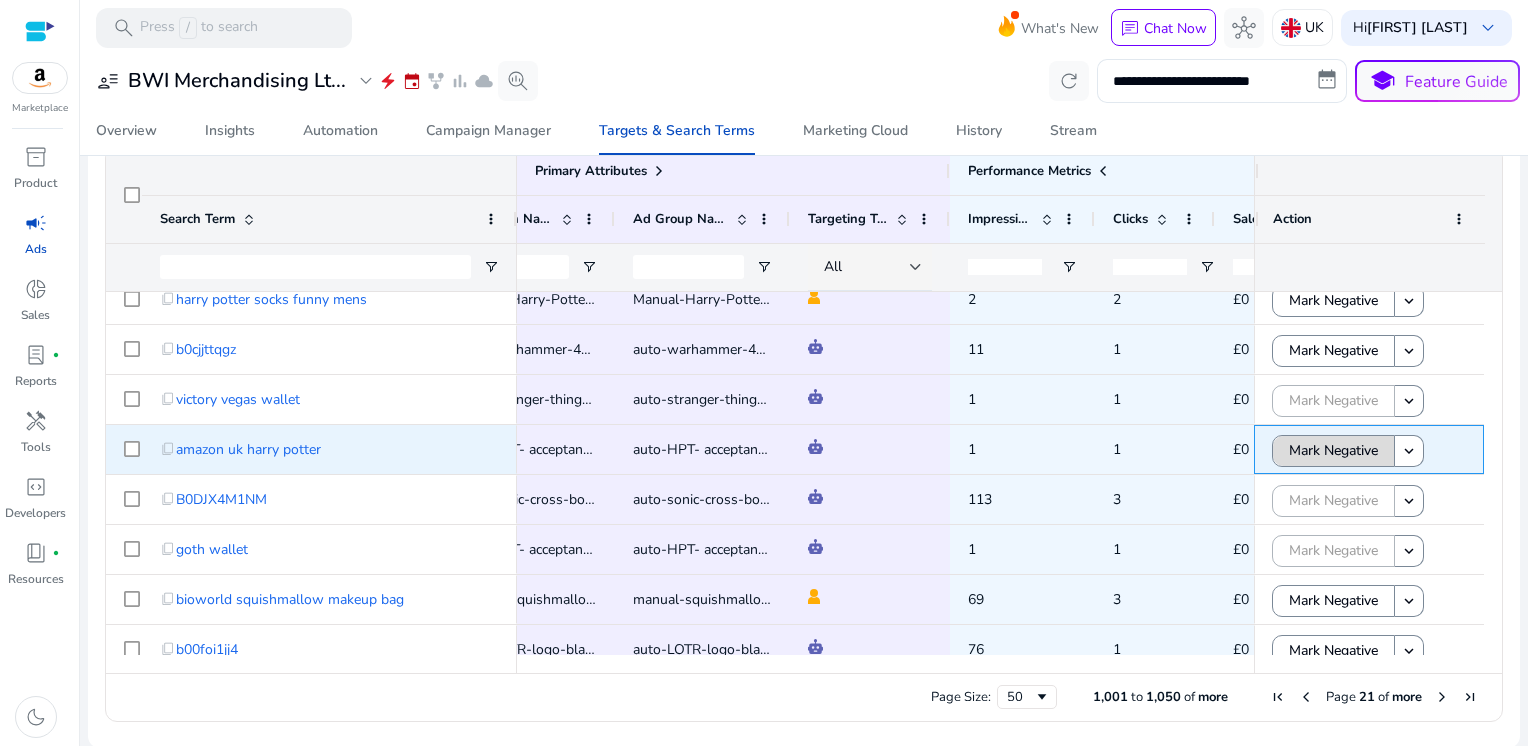click on "Mark Negative" 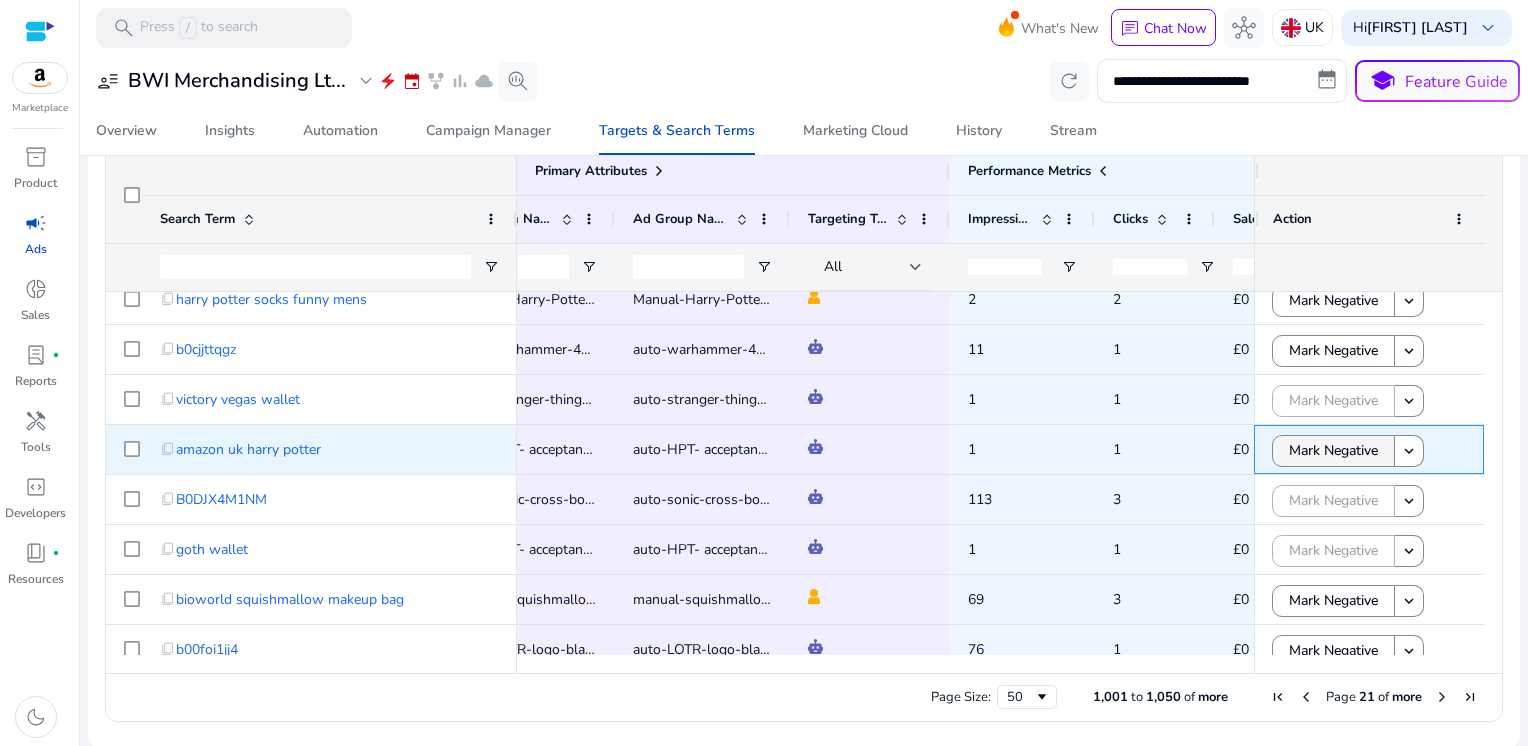scroll, scrollTop: 308, scrollLeft: 0, axis: vertical 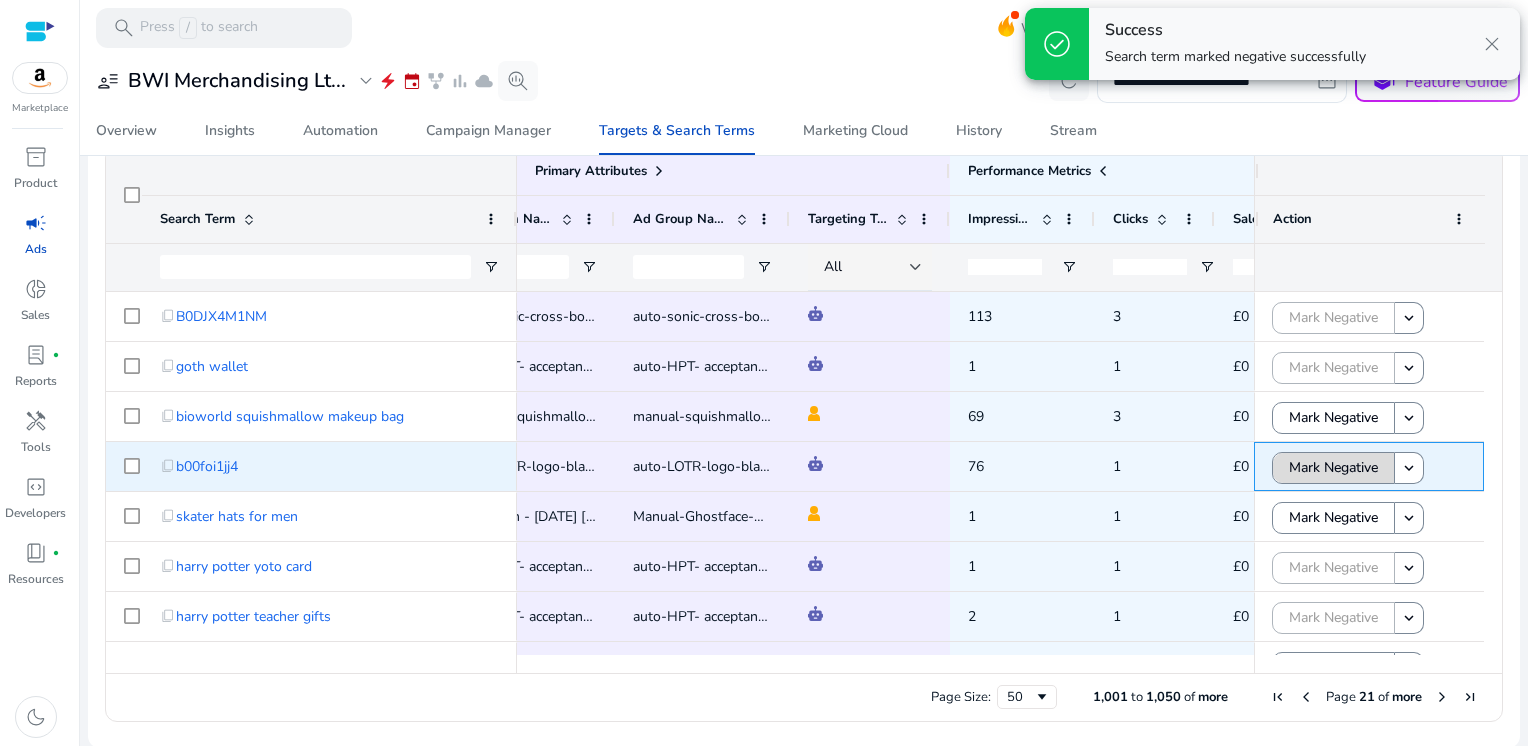 click on "Mark Negative" 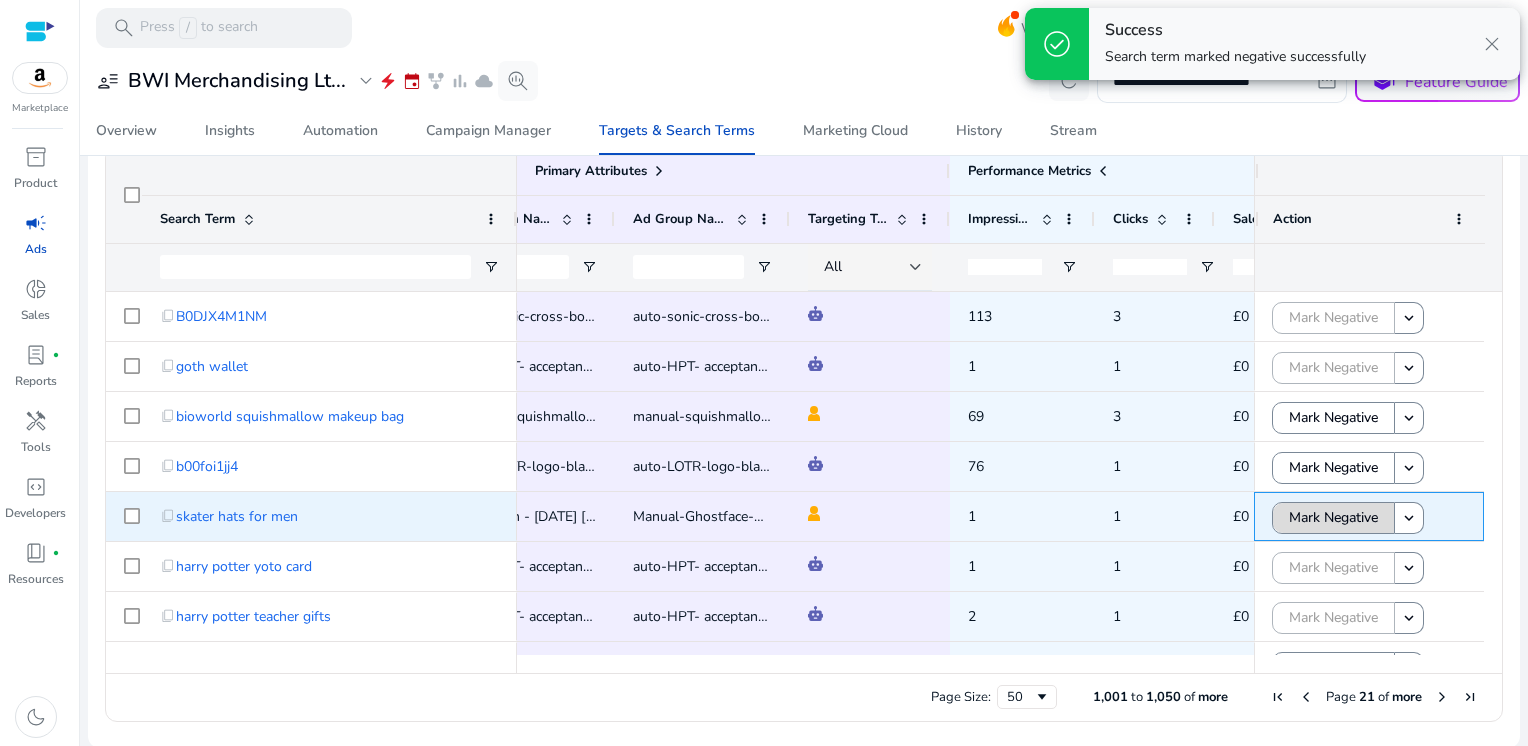 click on "Mark Negative" 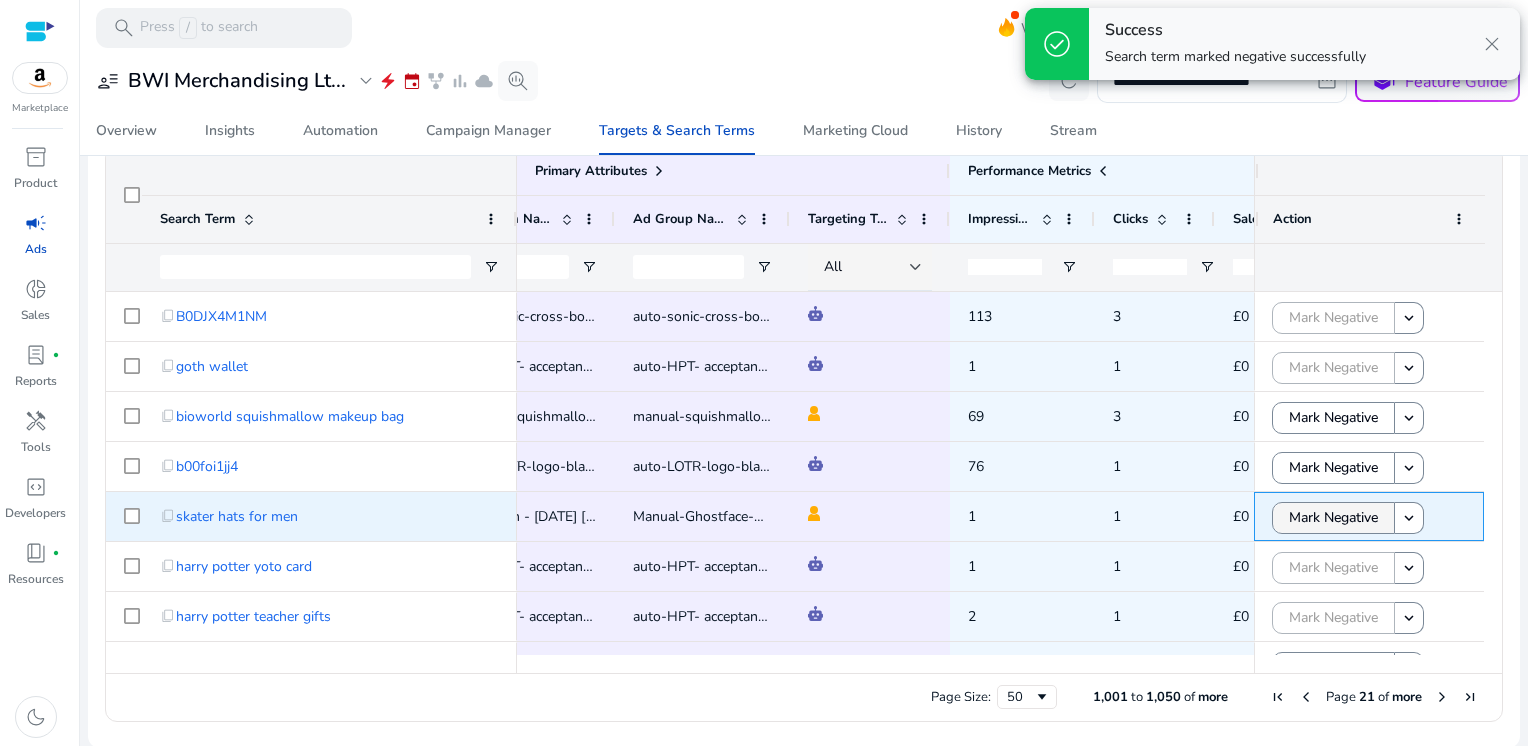 scroll, scrollTop: 651, scrollLeft: 0, axis: vertical 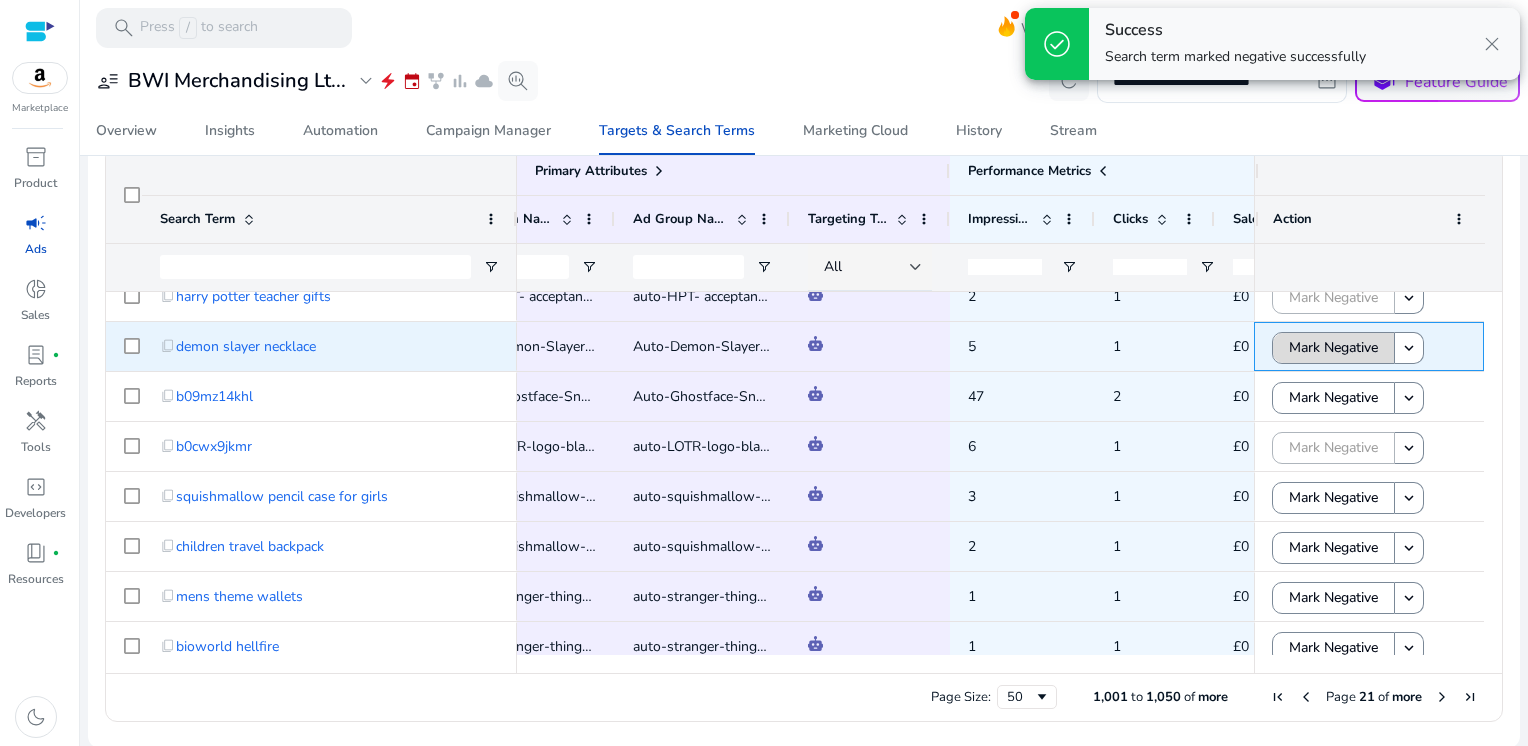 click on "Mark Negative" 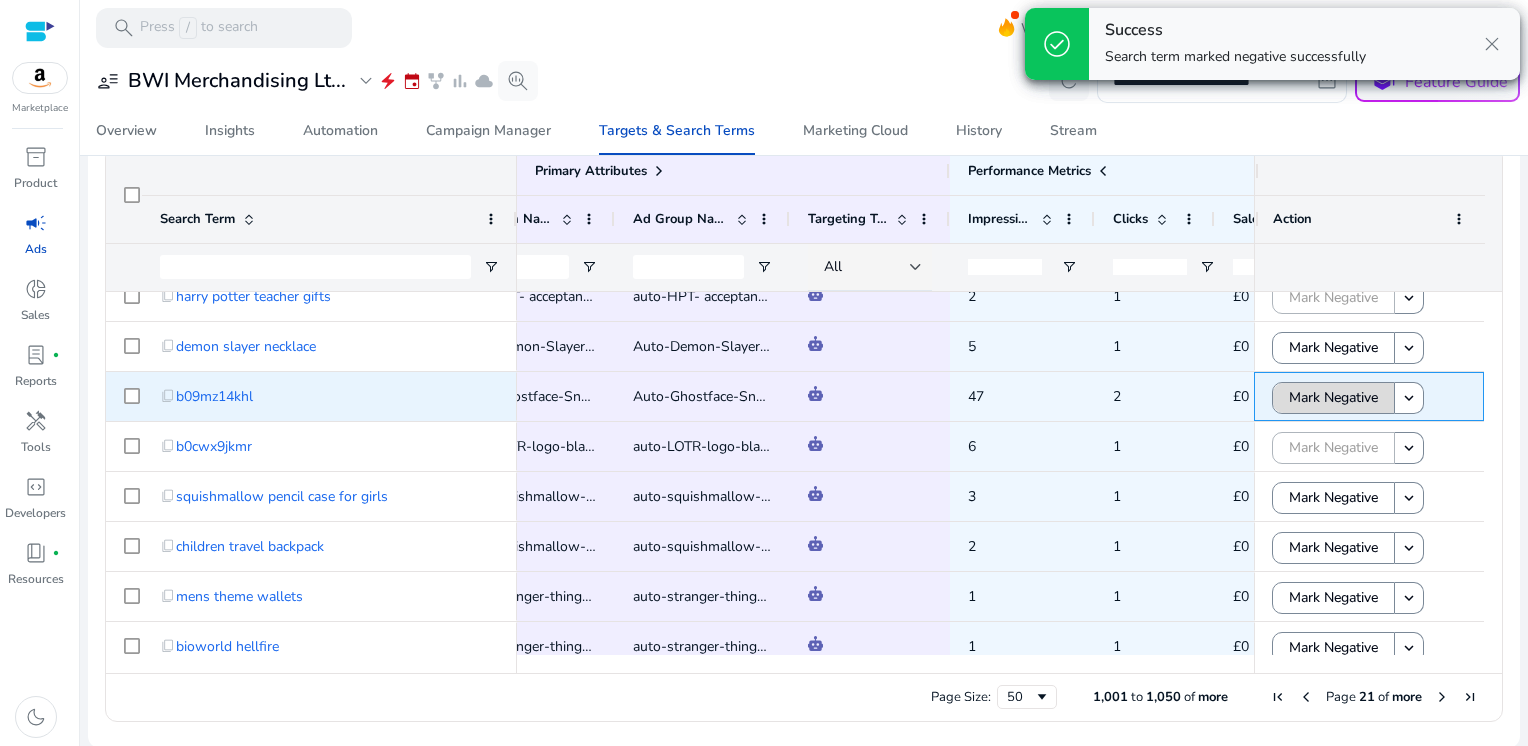 click on "Mark Negative" 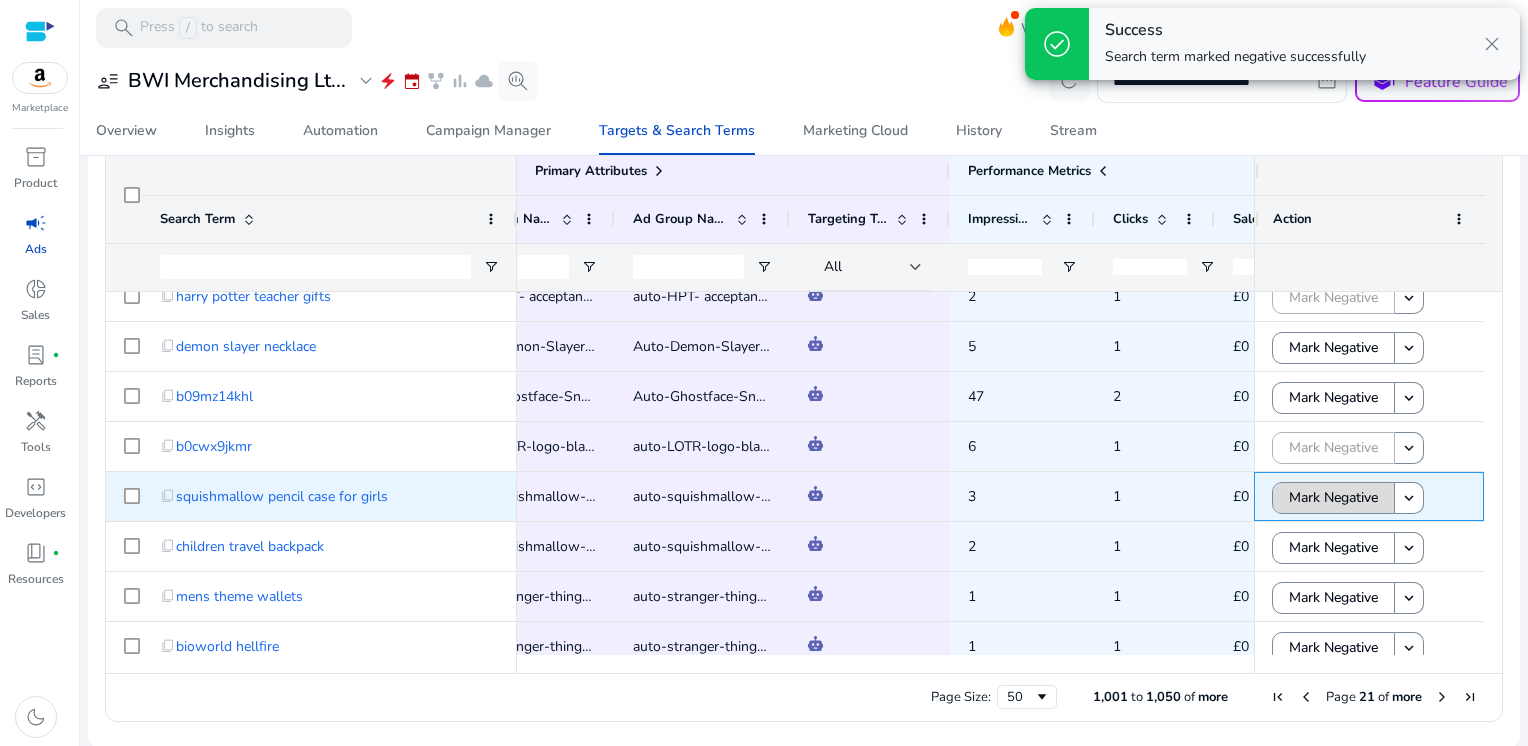 click on "Mark Negative" 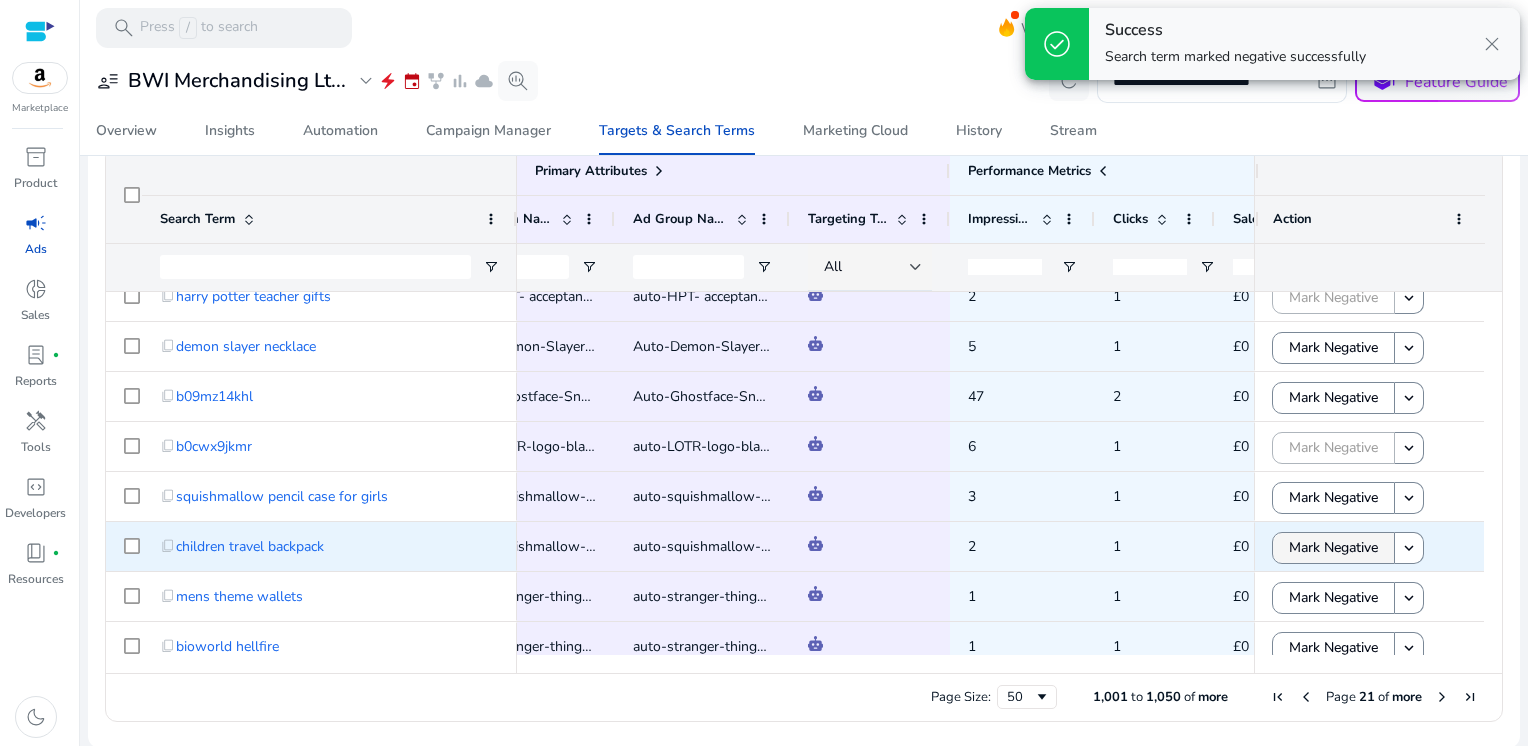 click on "Mark Negative" 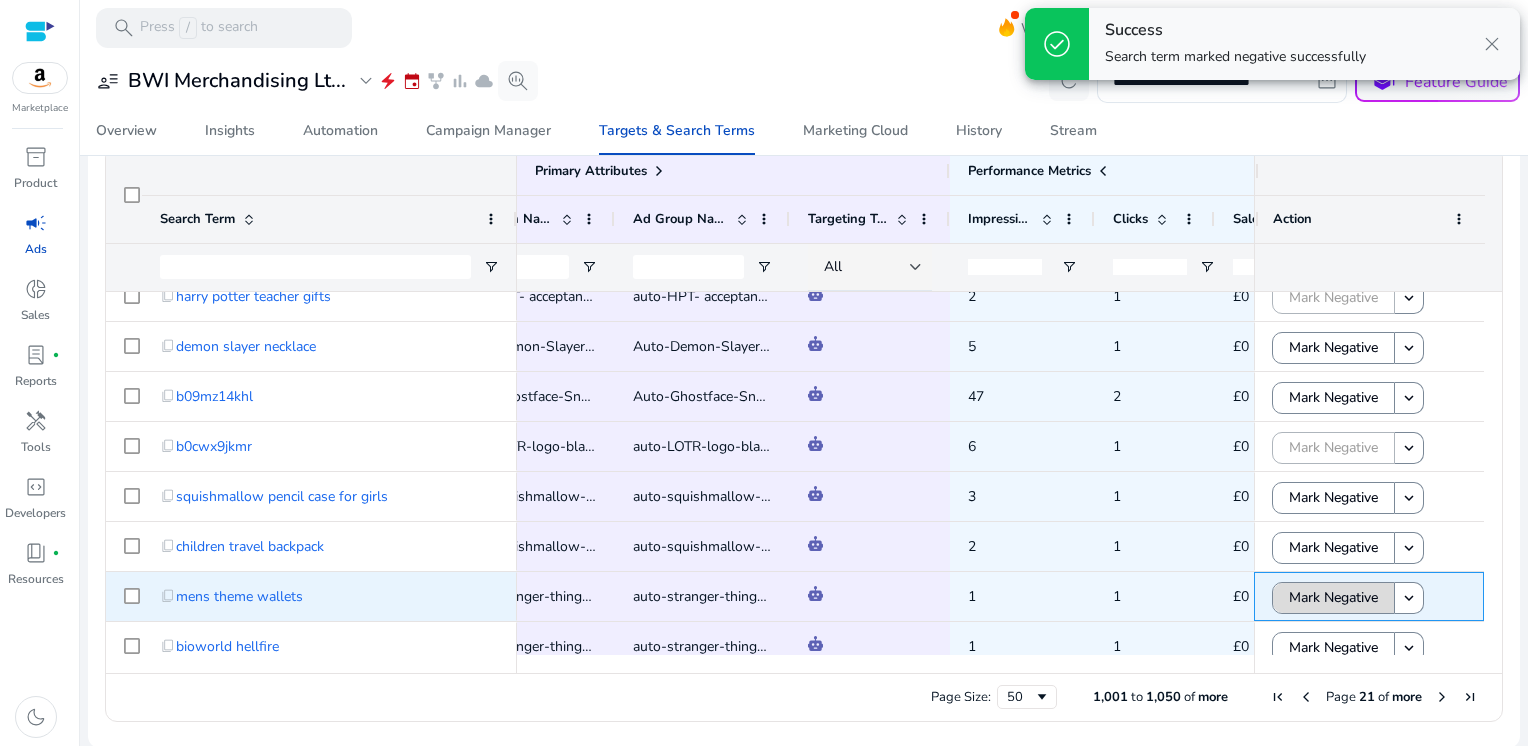 click on "Mark Negative" 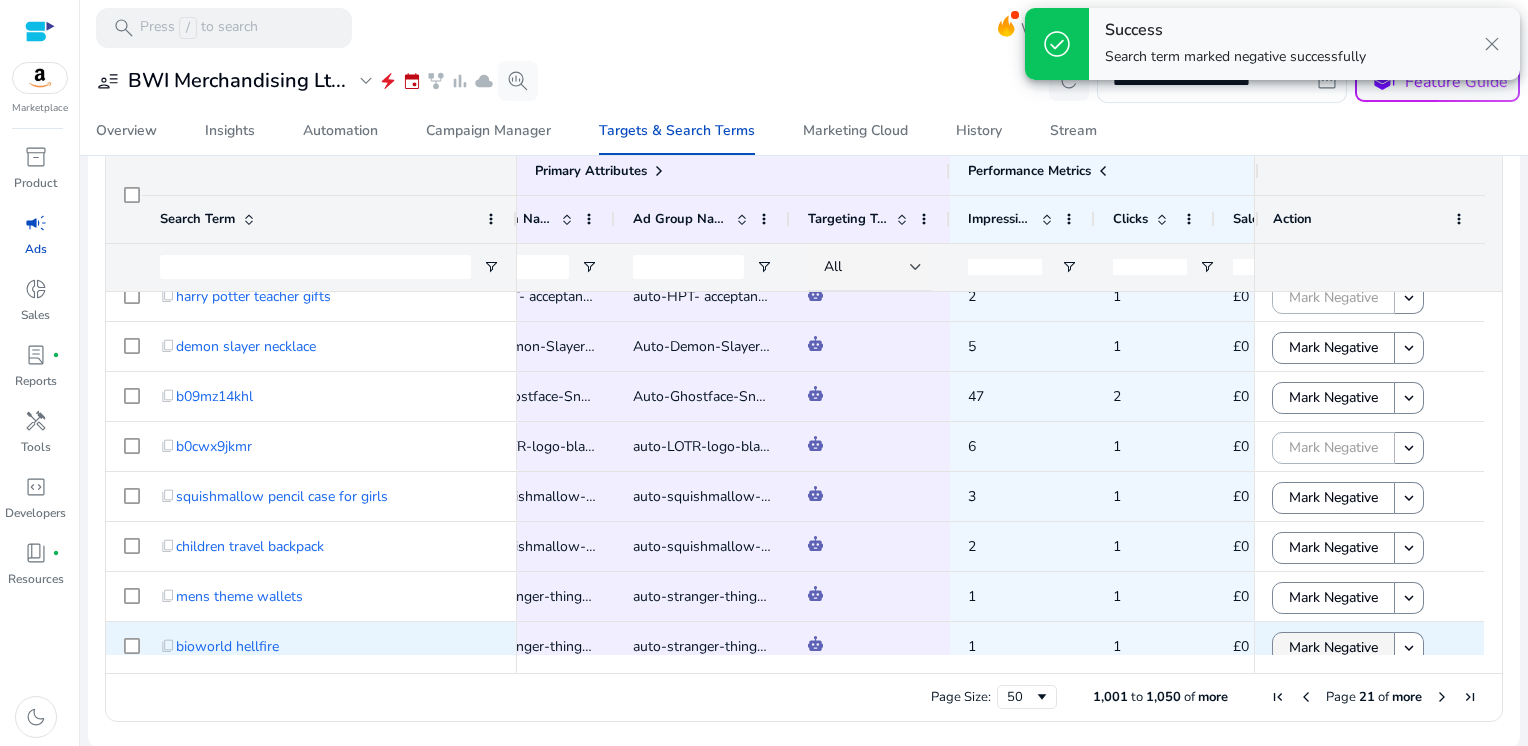 click on "Mark Negative" 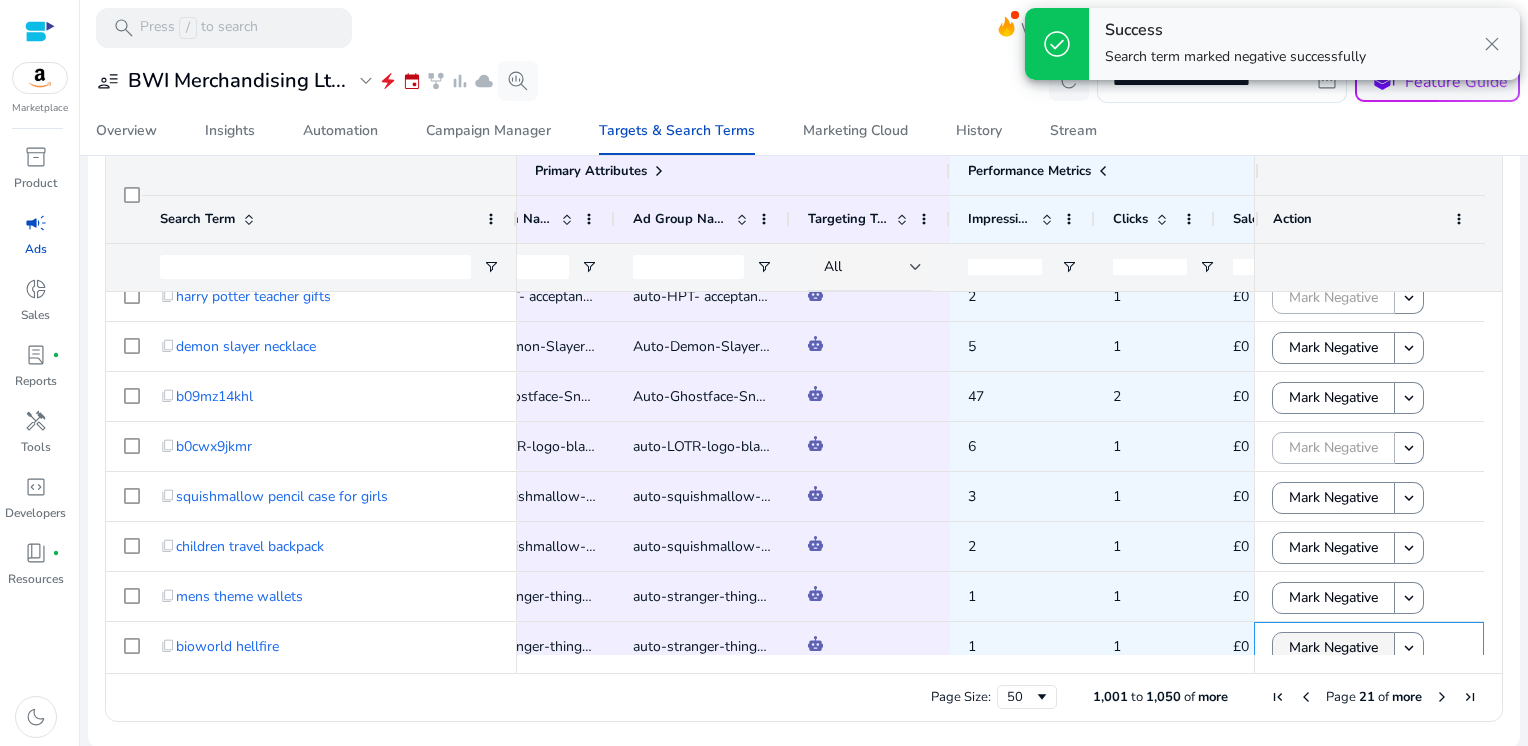 scroll, scrollTop: 864, scrollLeft: 0, axis: vertical 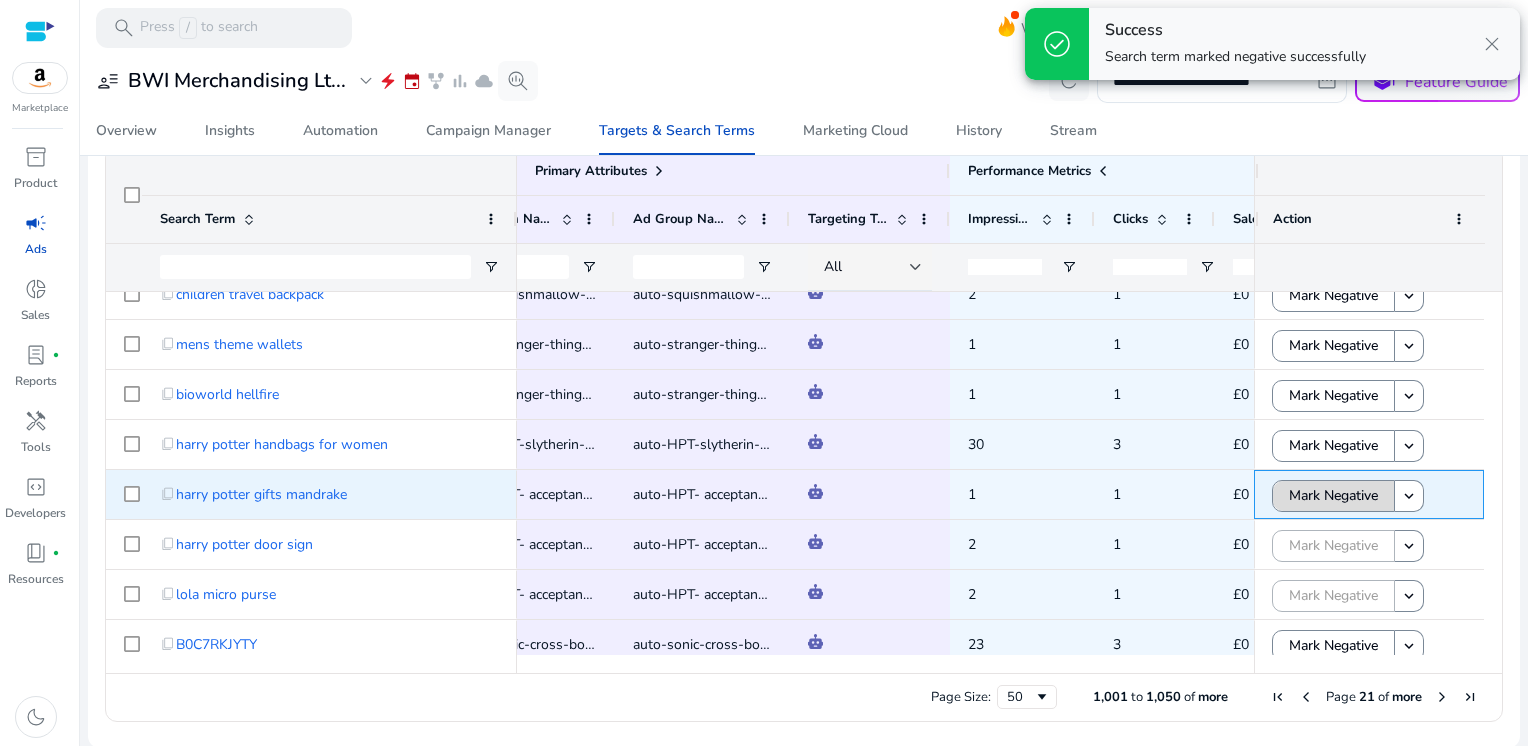 click on "Mark Negative" 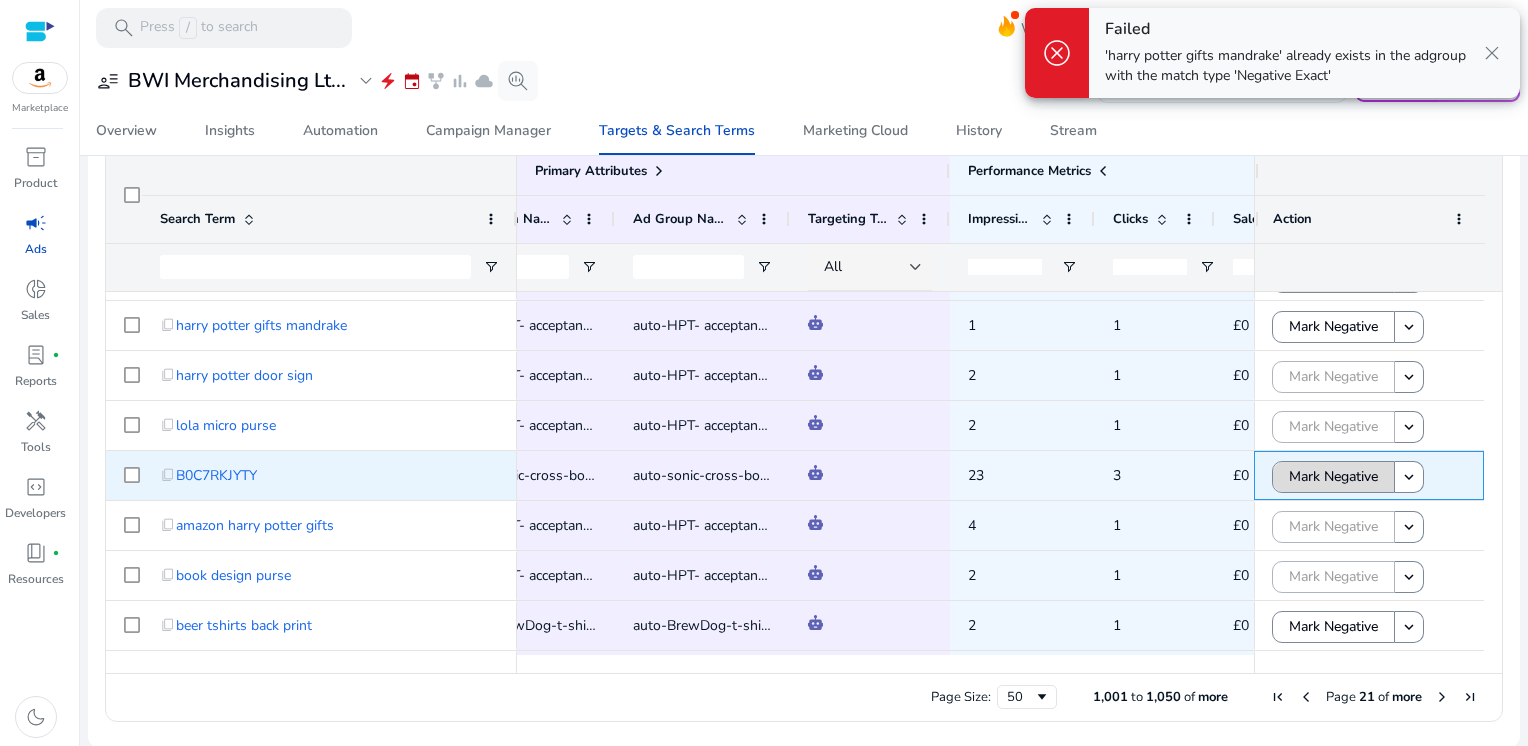 click on "Mark Negative" 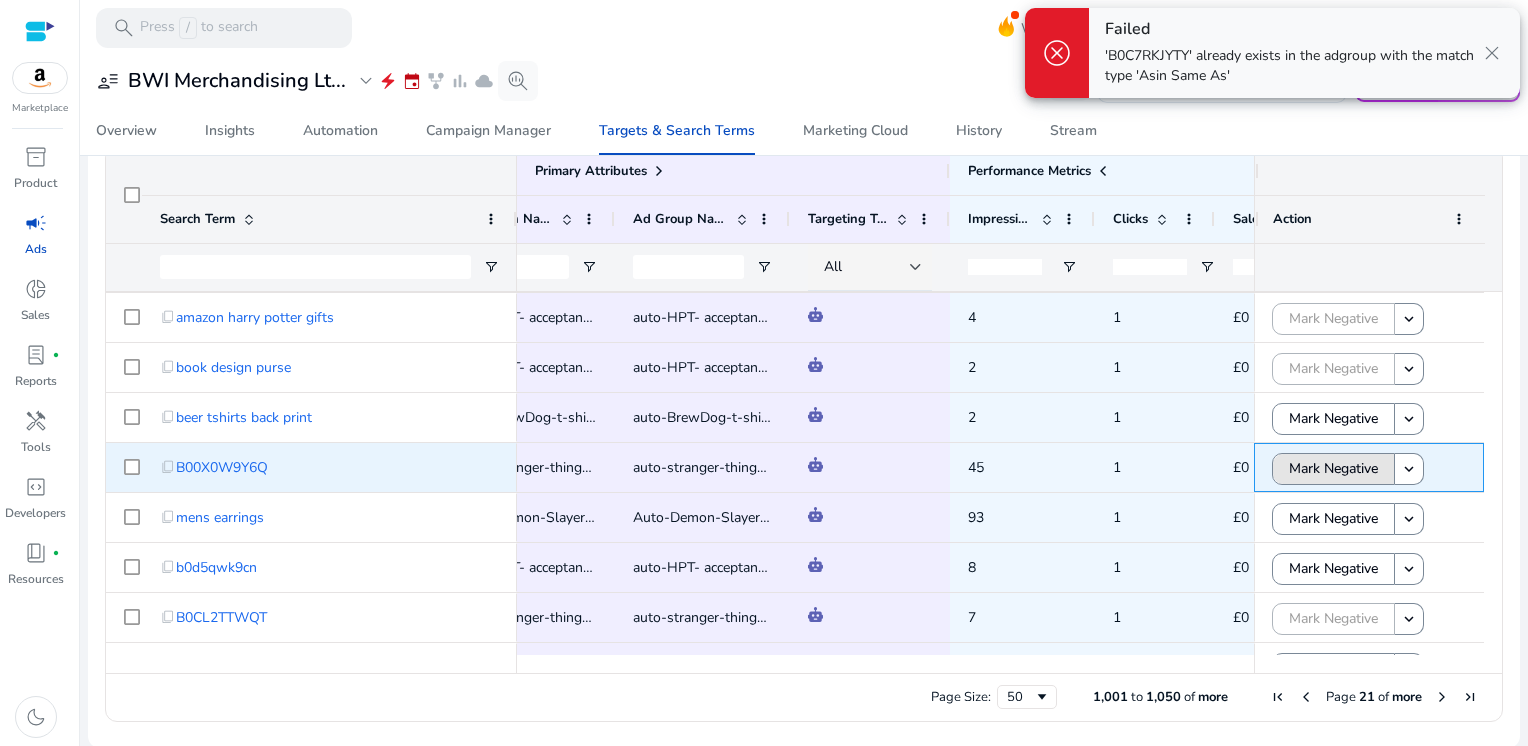 click on "Mark Negative" 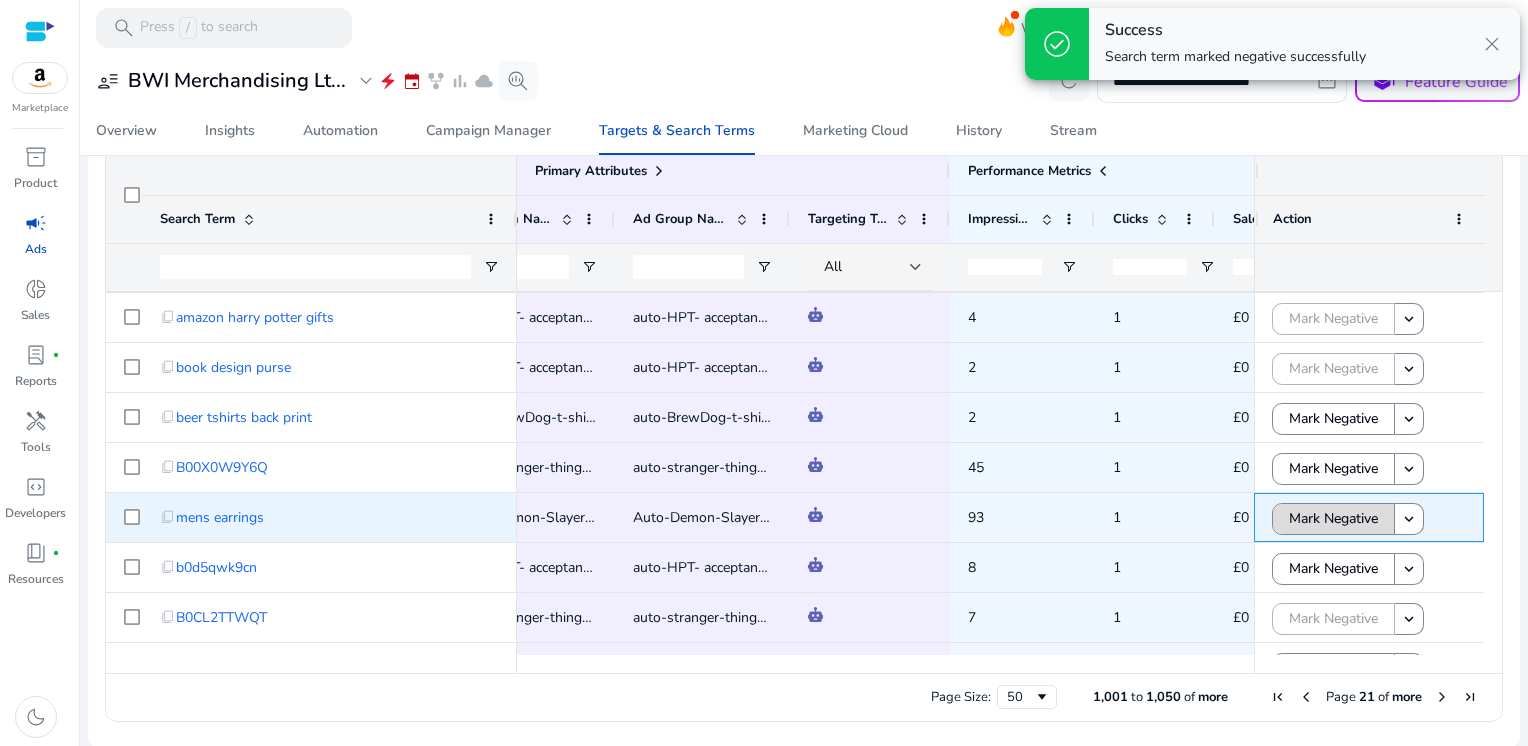 click on "Mark Negative" 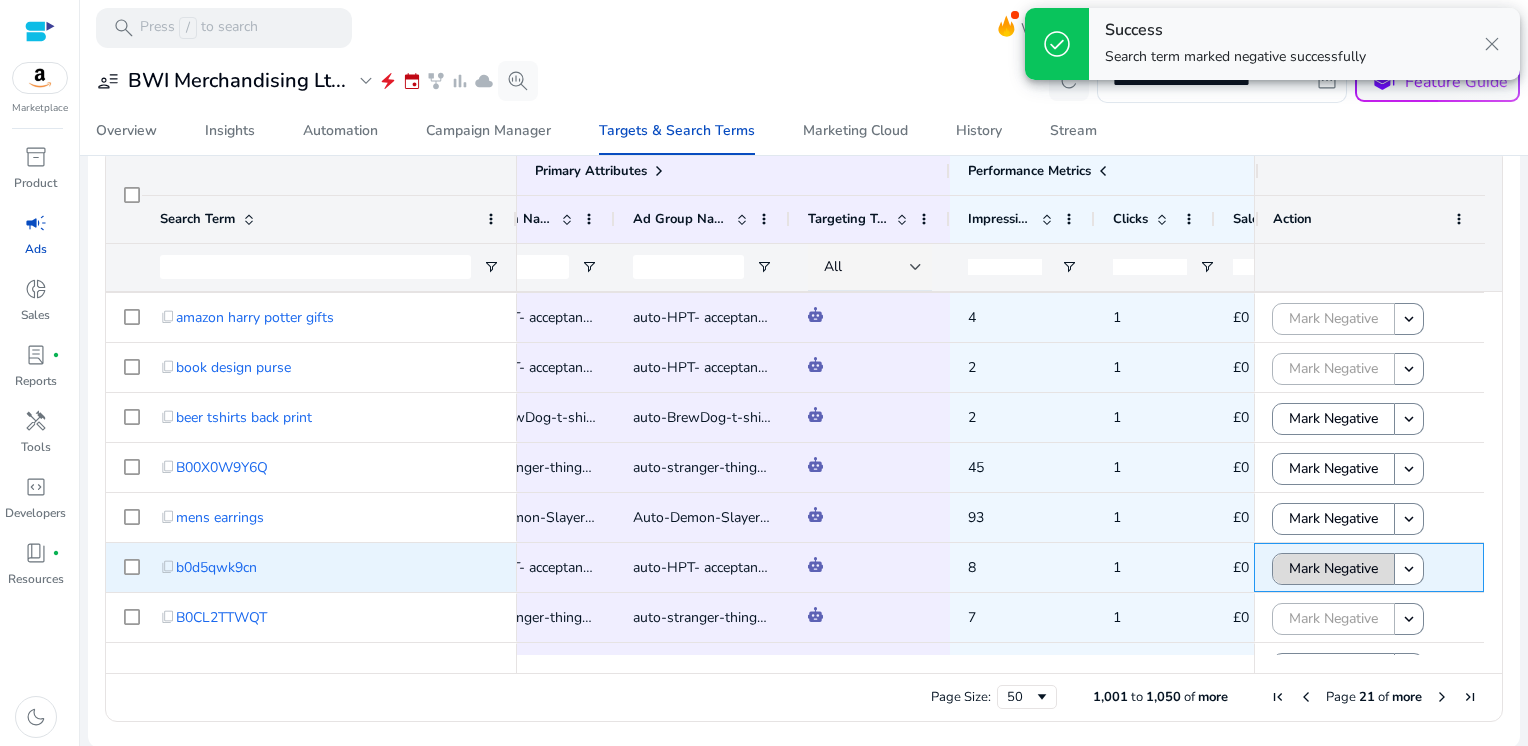 click on "Mark Negative" 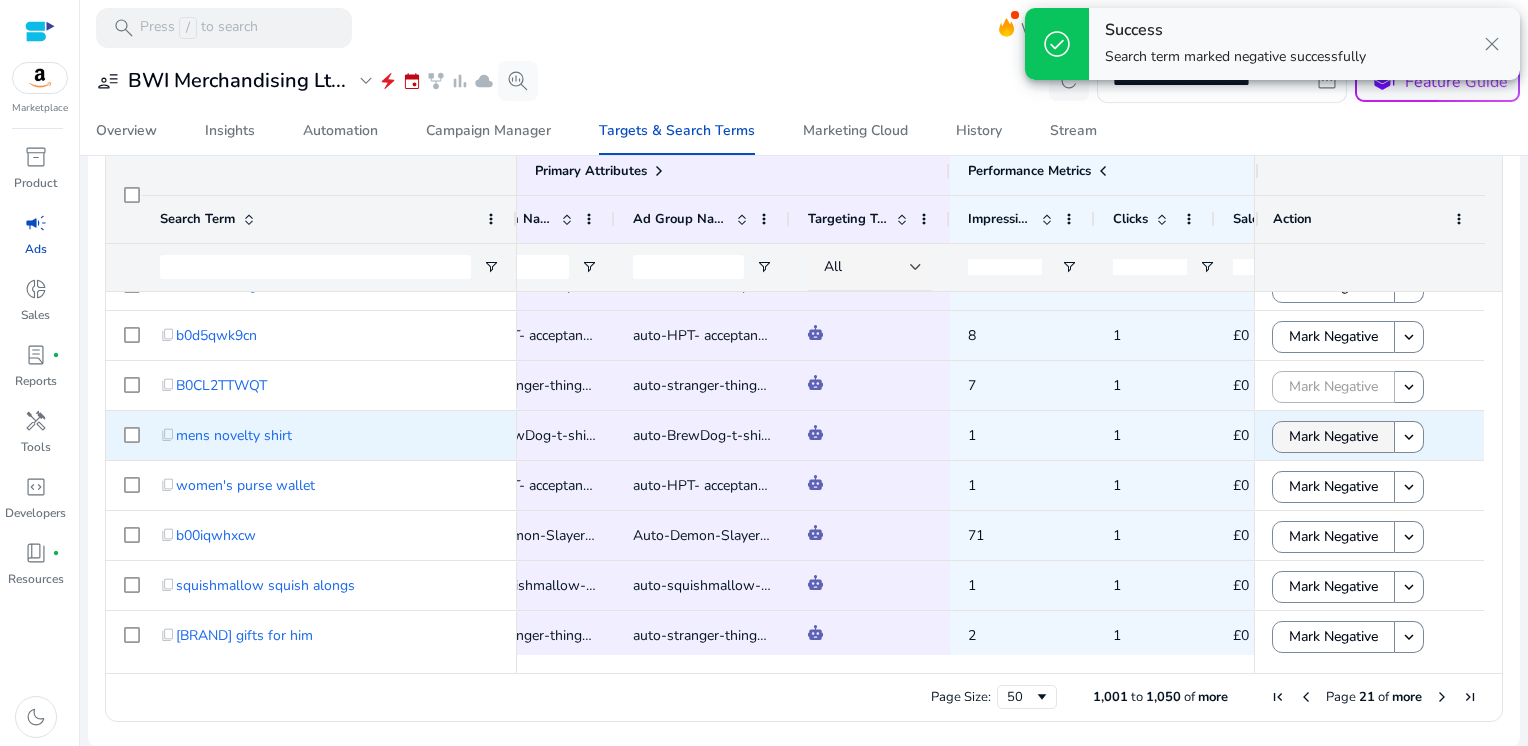 click on "Mark Negative" 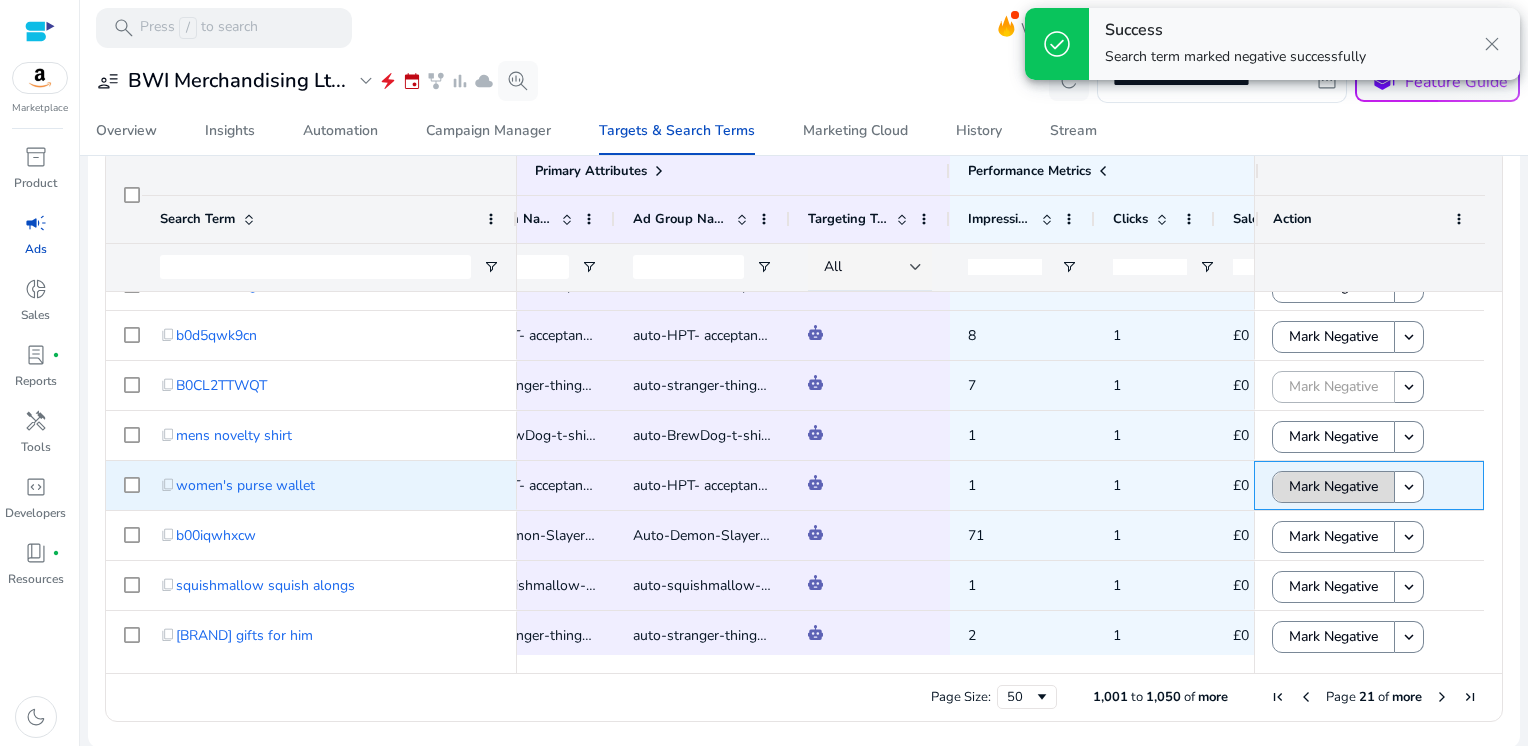click on "Mark Negative" 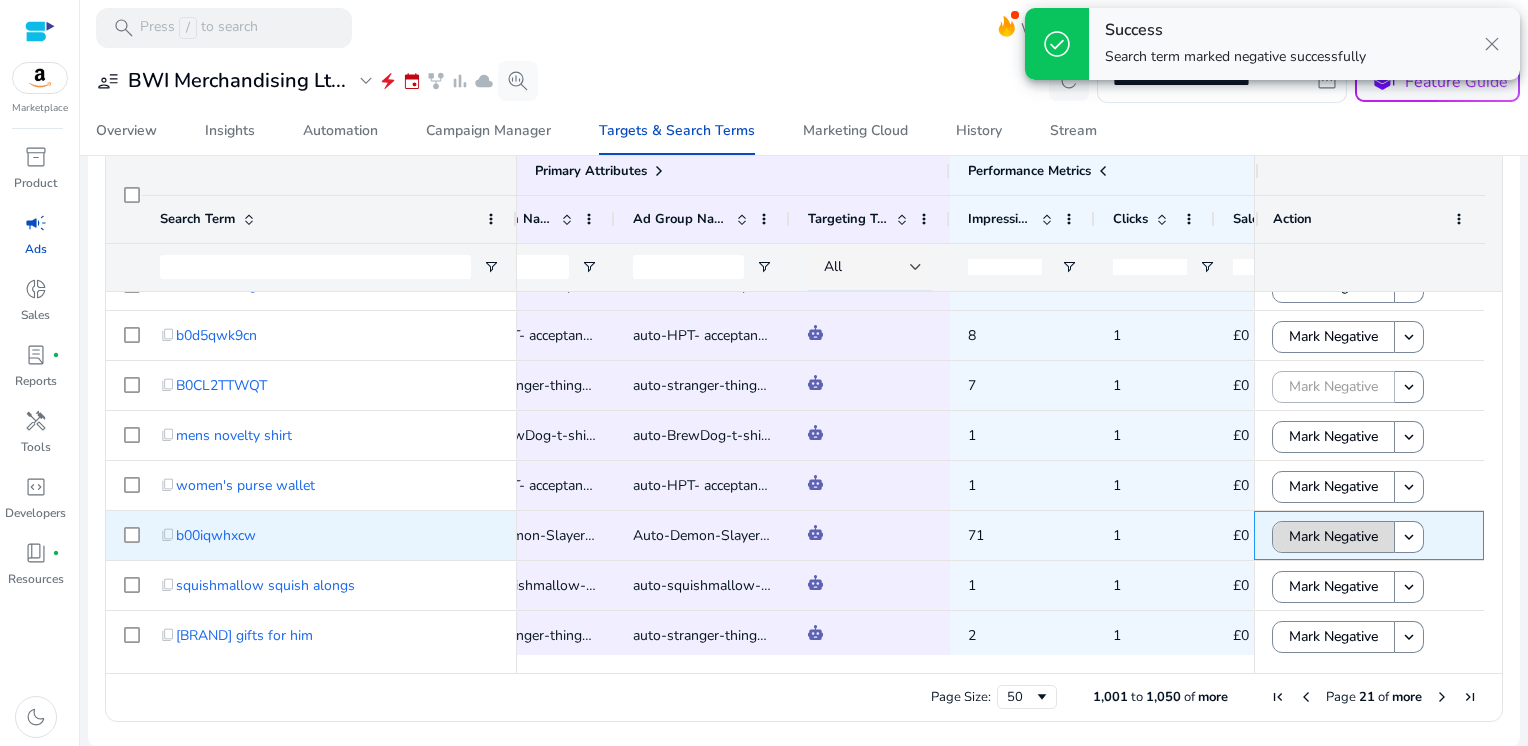 click on "Mark Negative" 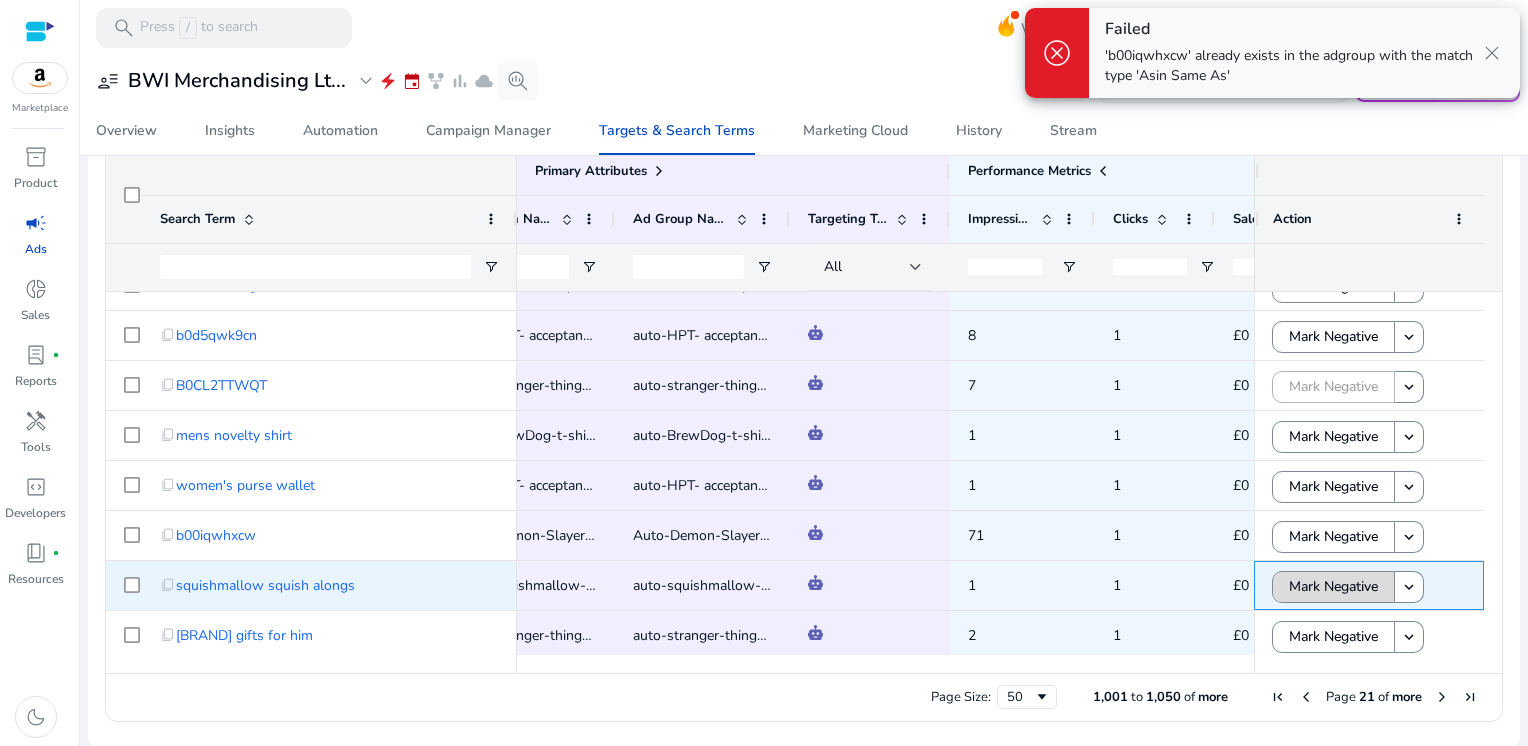 click on "Mark Negative" 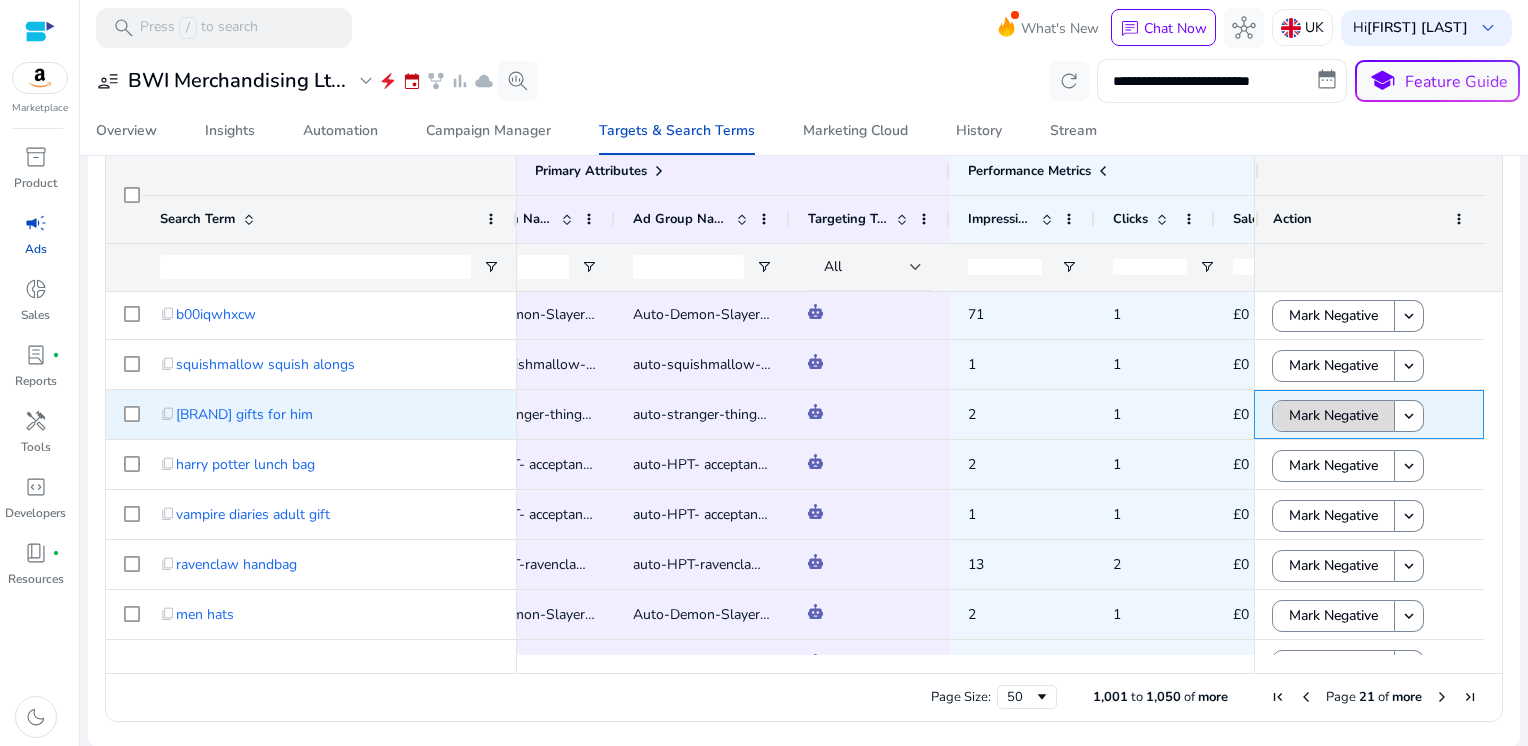 click on "Mark Negative" 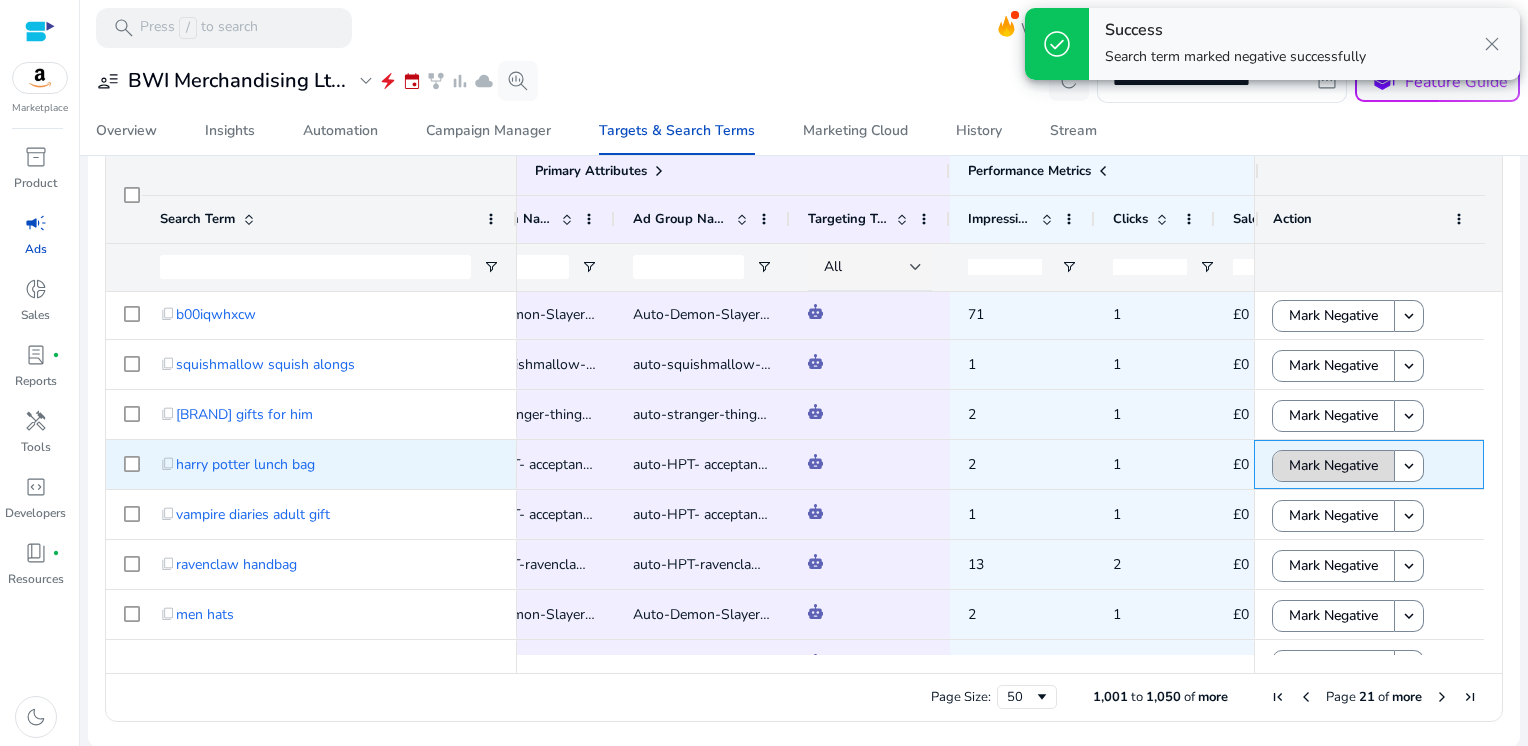 click on "Mark Negative" 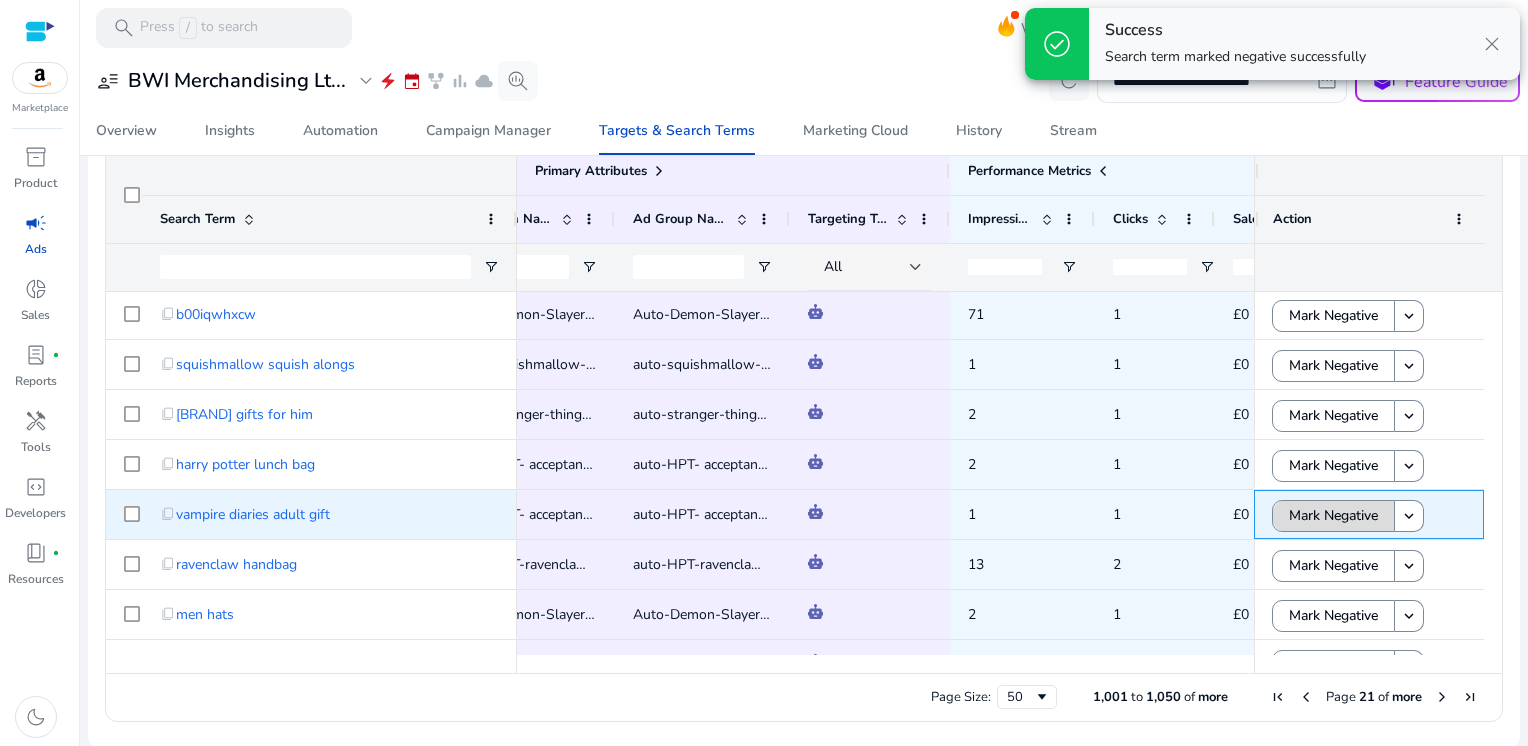click on "Mark Negative" 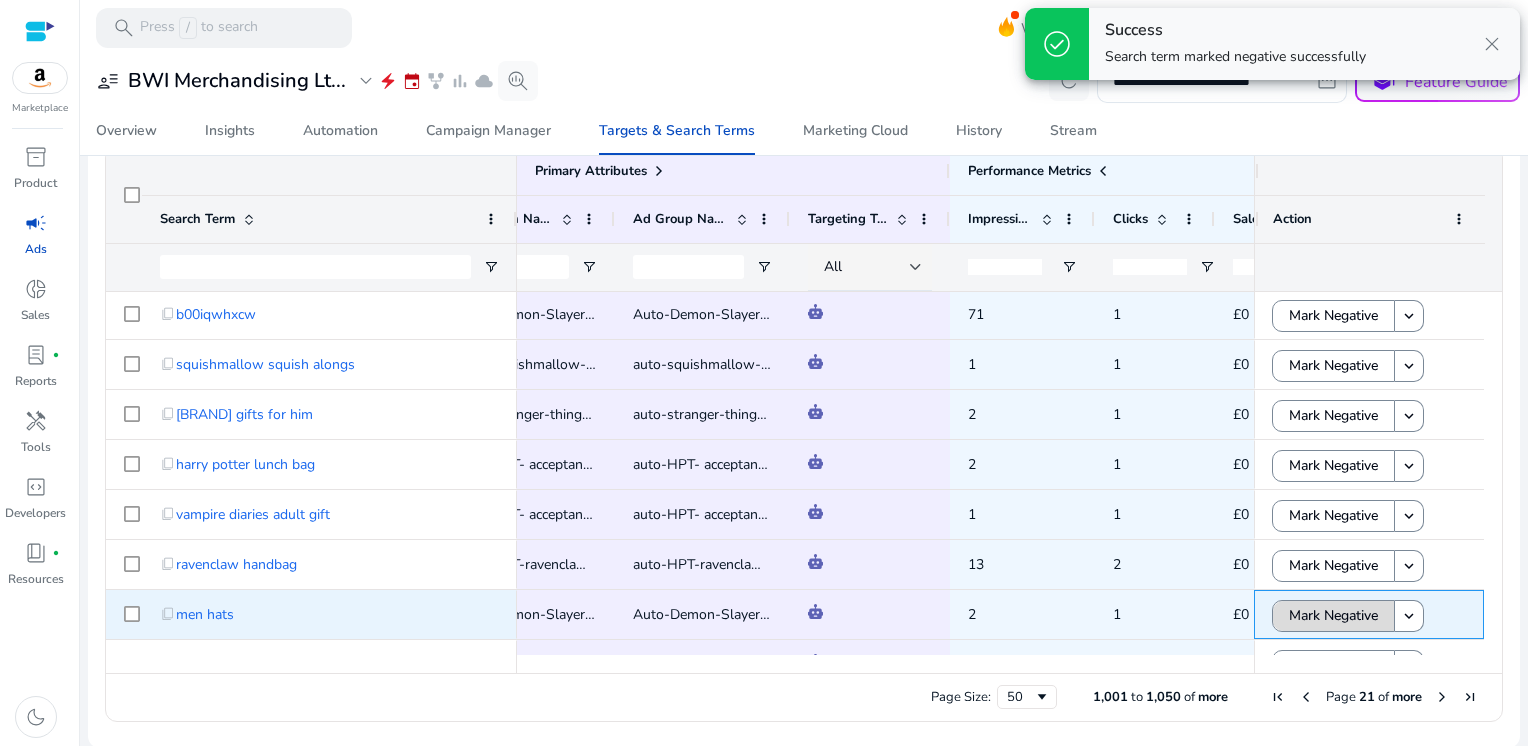 click on "Mark Negative" 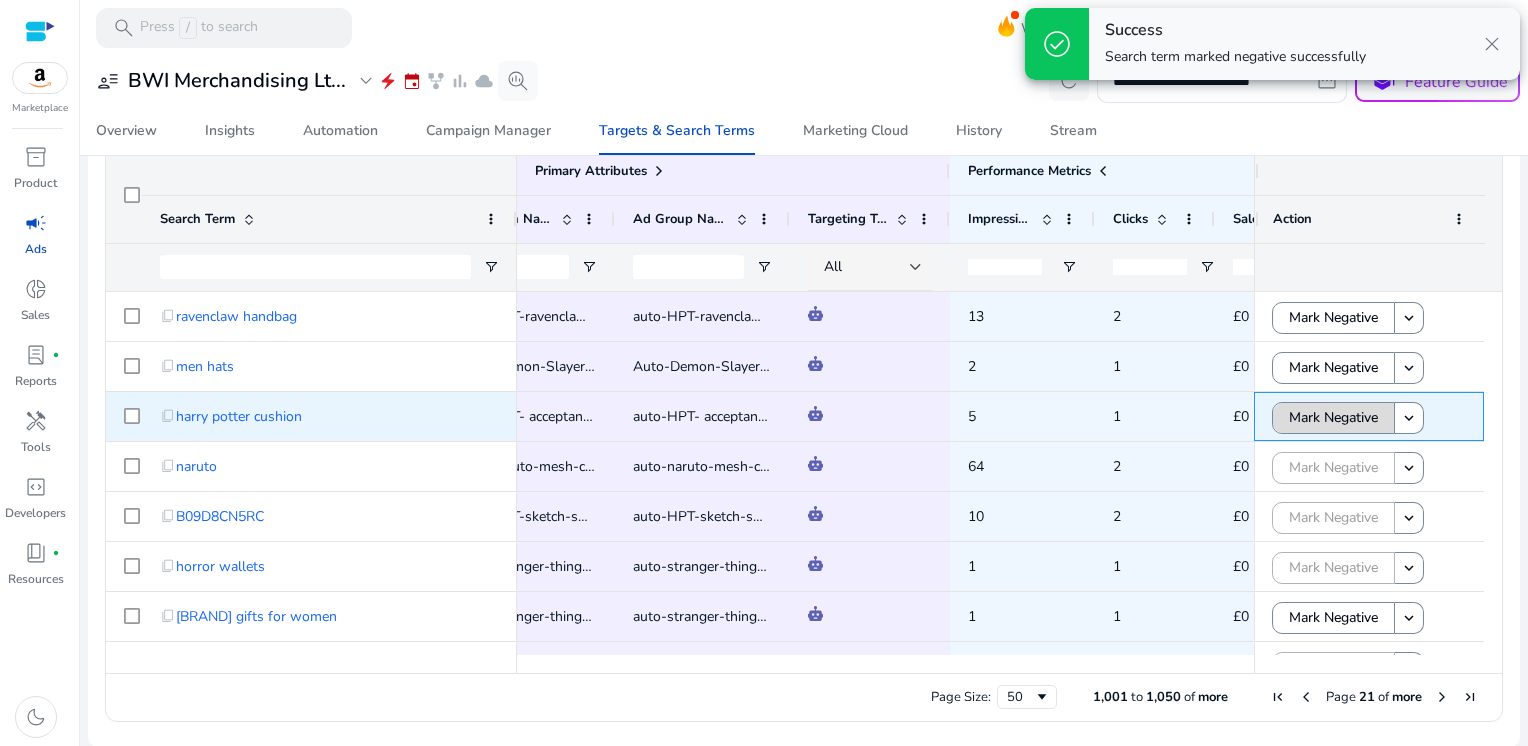 click on "Mark Negative" 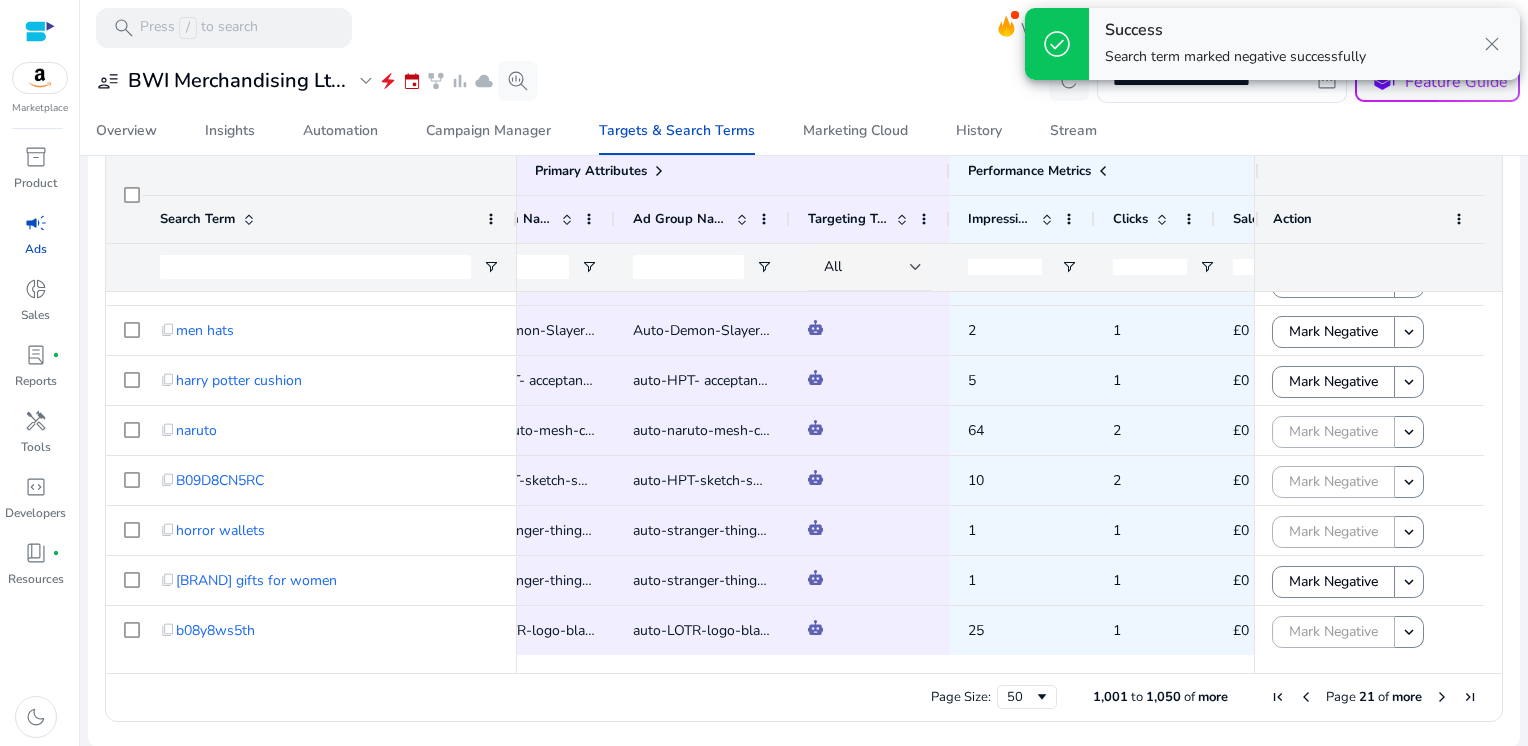 click at bounding box center (1442, 697) 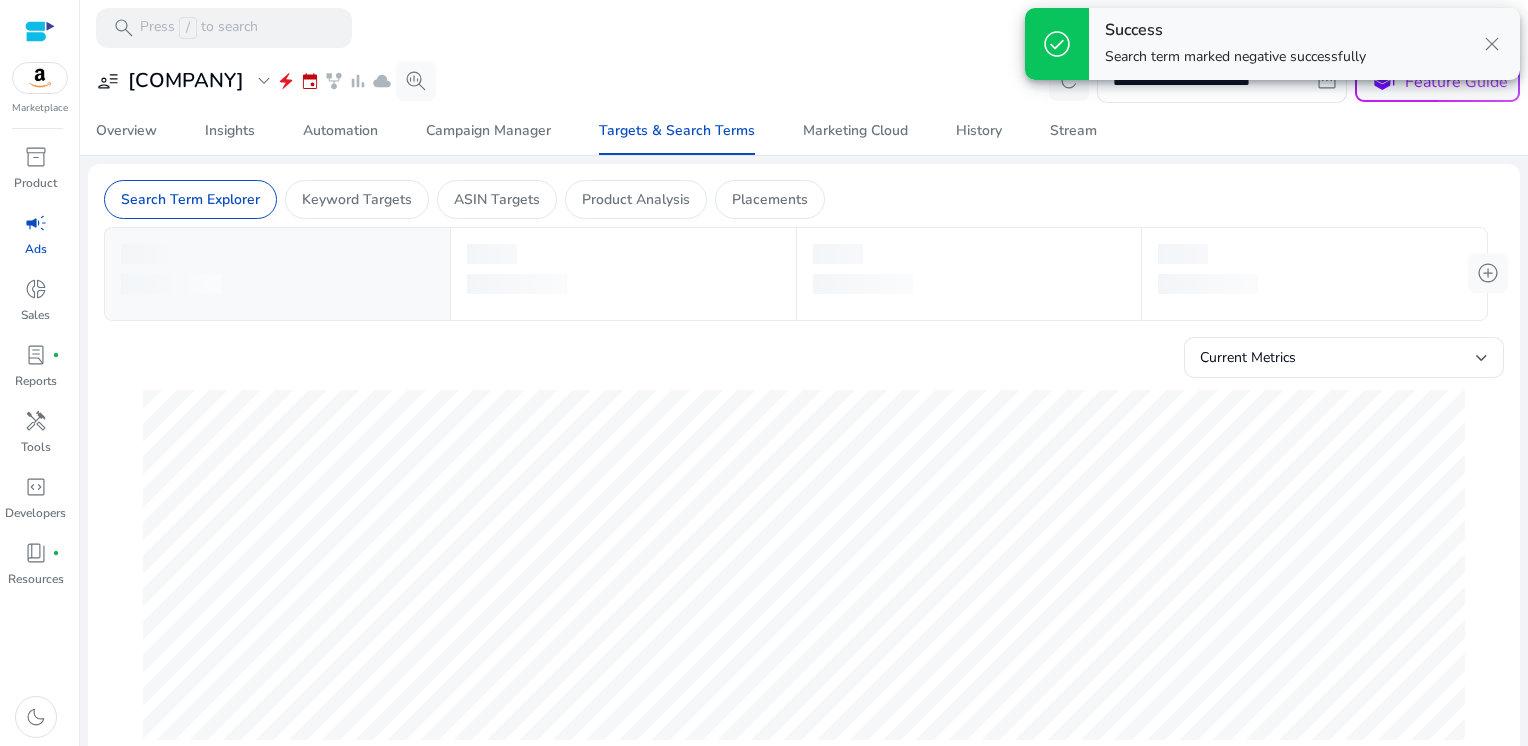 scroll, scrollTop: 0, scrollLeft: 0, axis: both 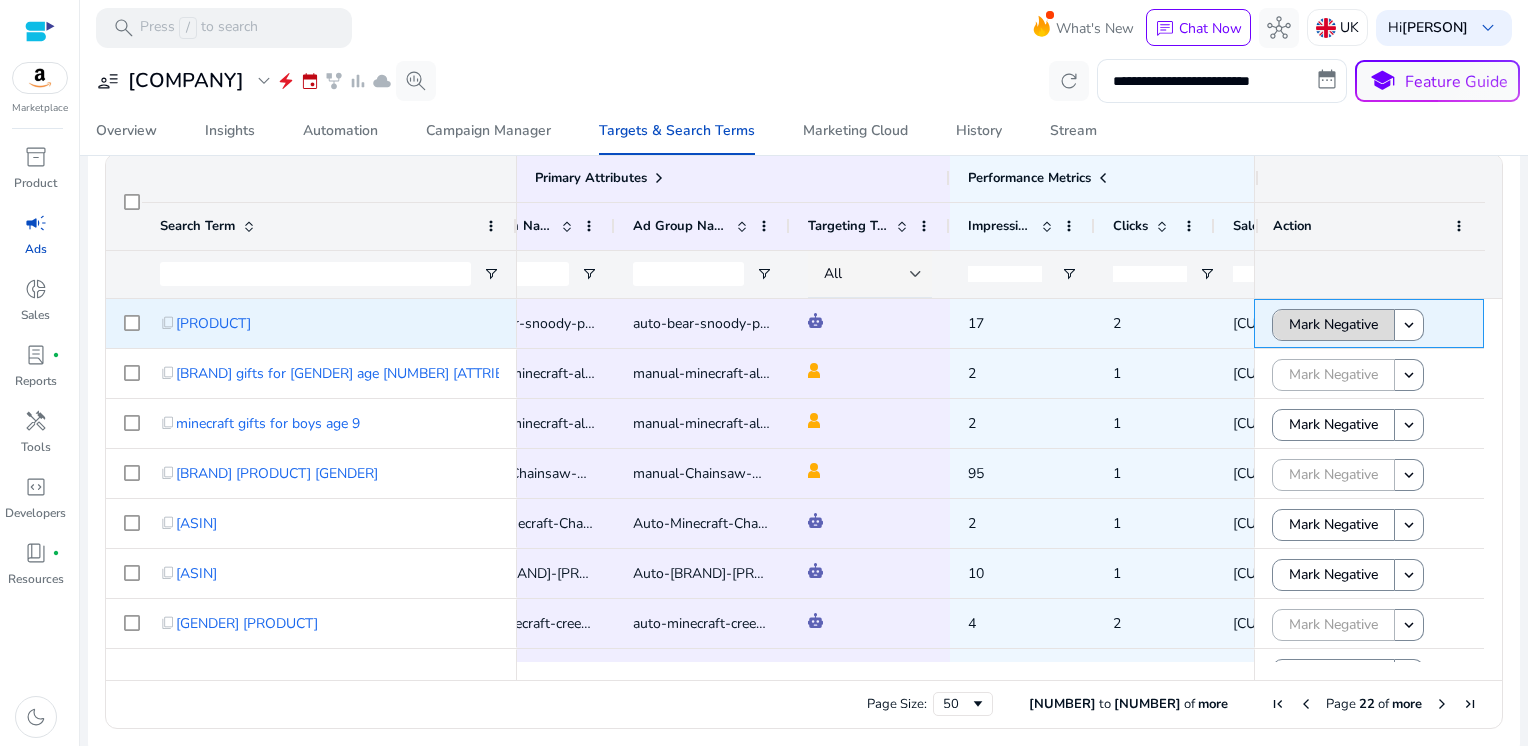 click on "Mark Negative" 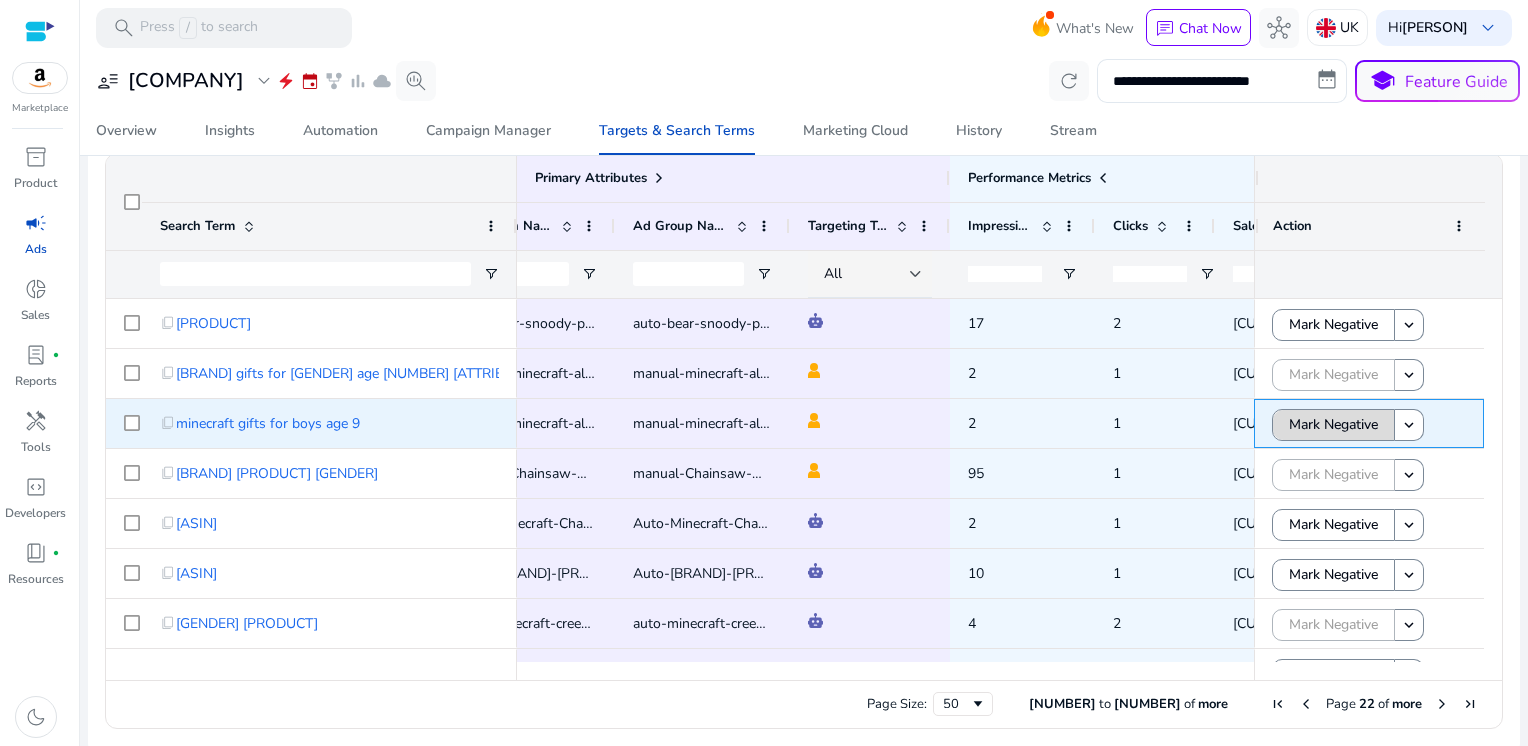click on "Mark Negative" 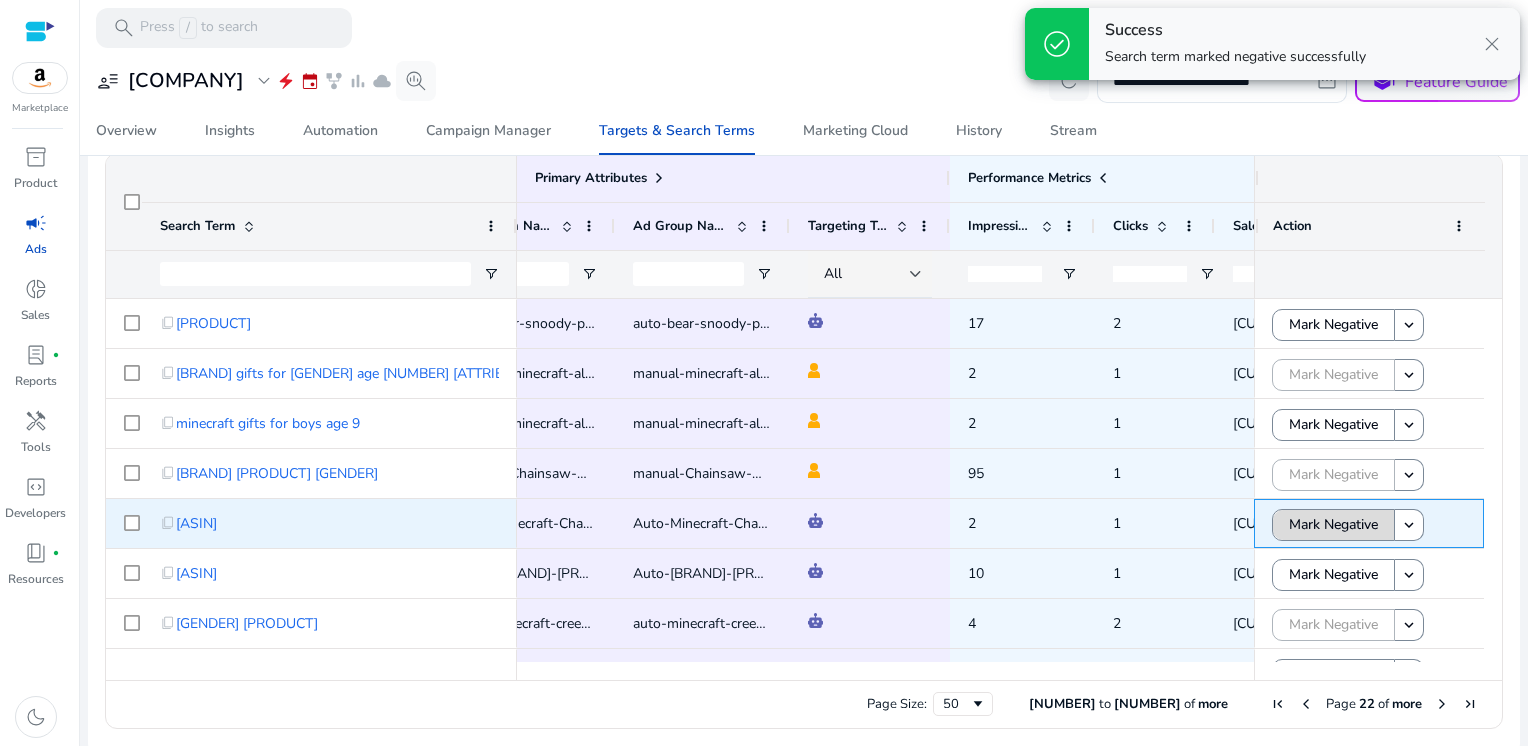 click on "Mark Negative" 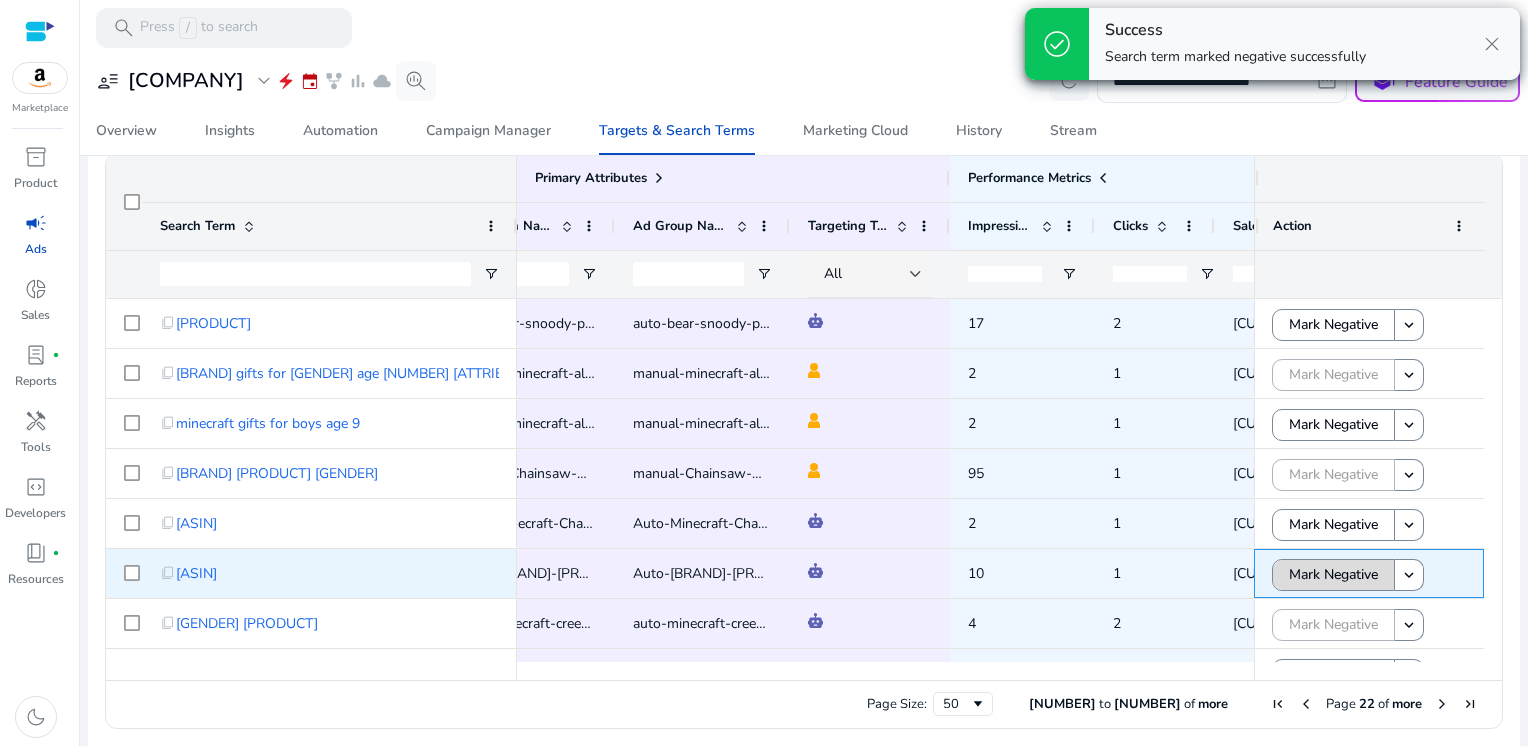 click on "Mark Negative" 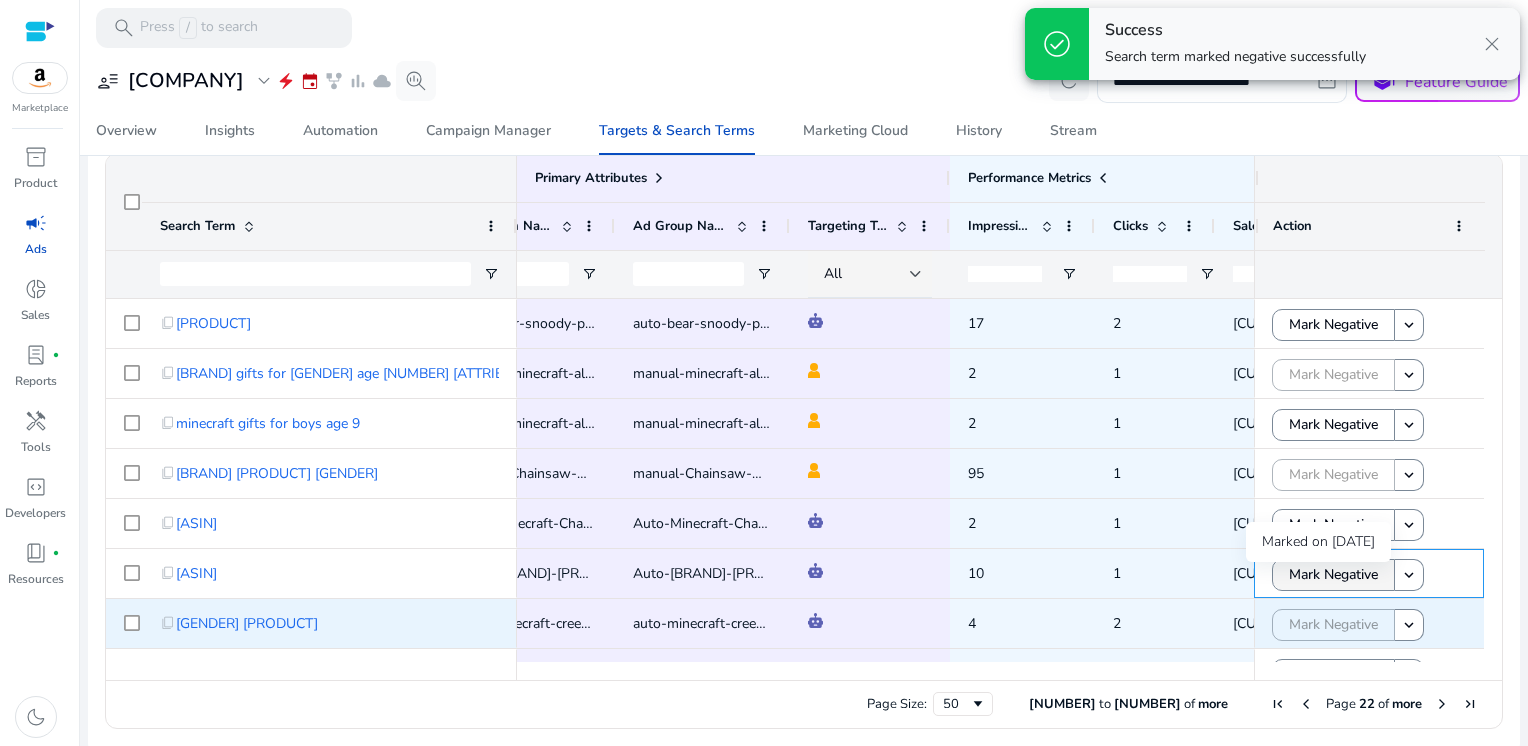 scroll, scrollTop: 116, scrollLeft: 0, axis: vertical 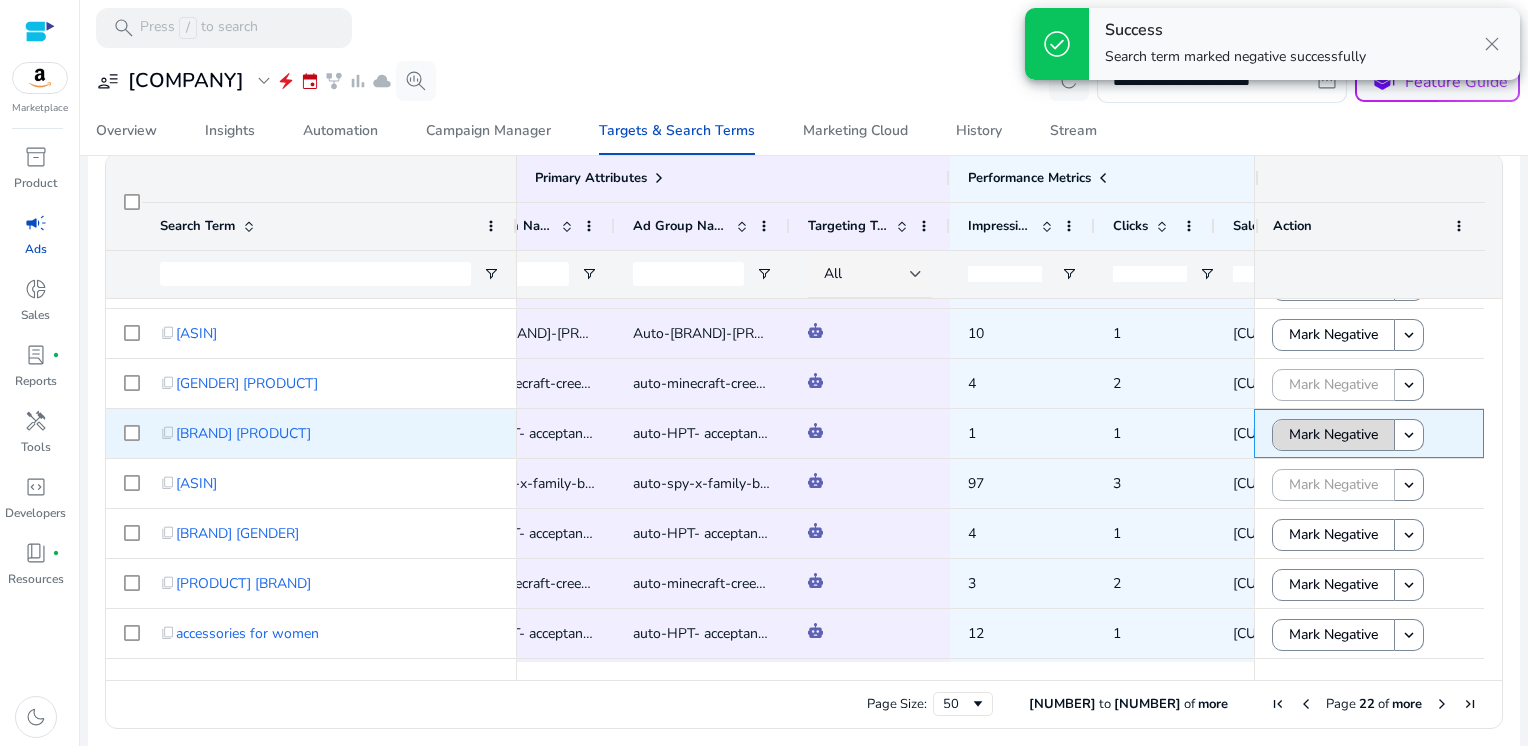 click on "Mark Negative" 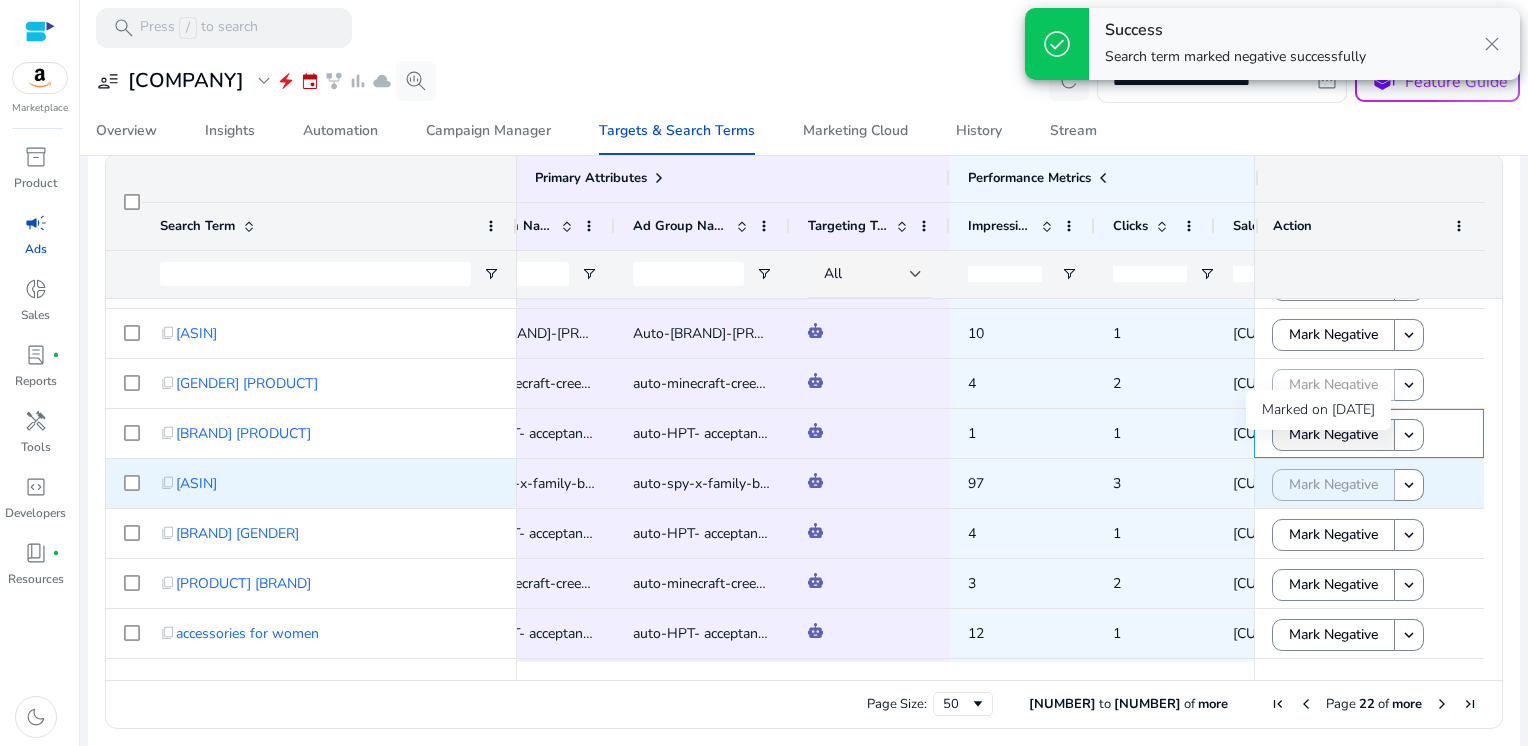 scroll, scrollTop: 334, scrollLeft: 0, axis: vertical 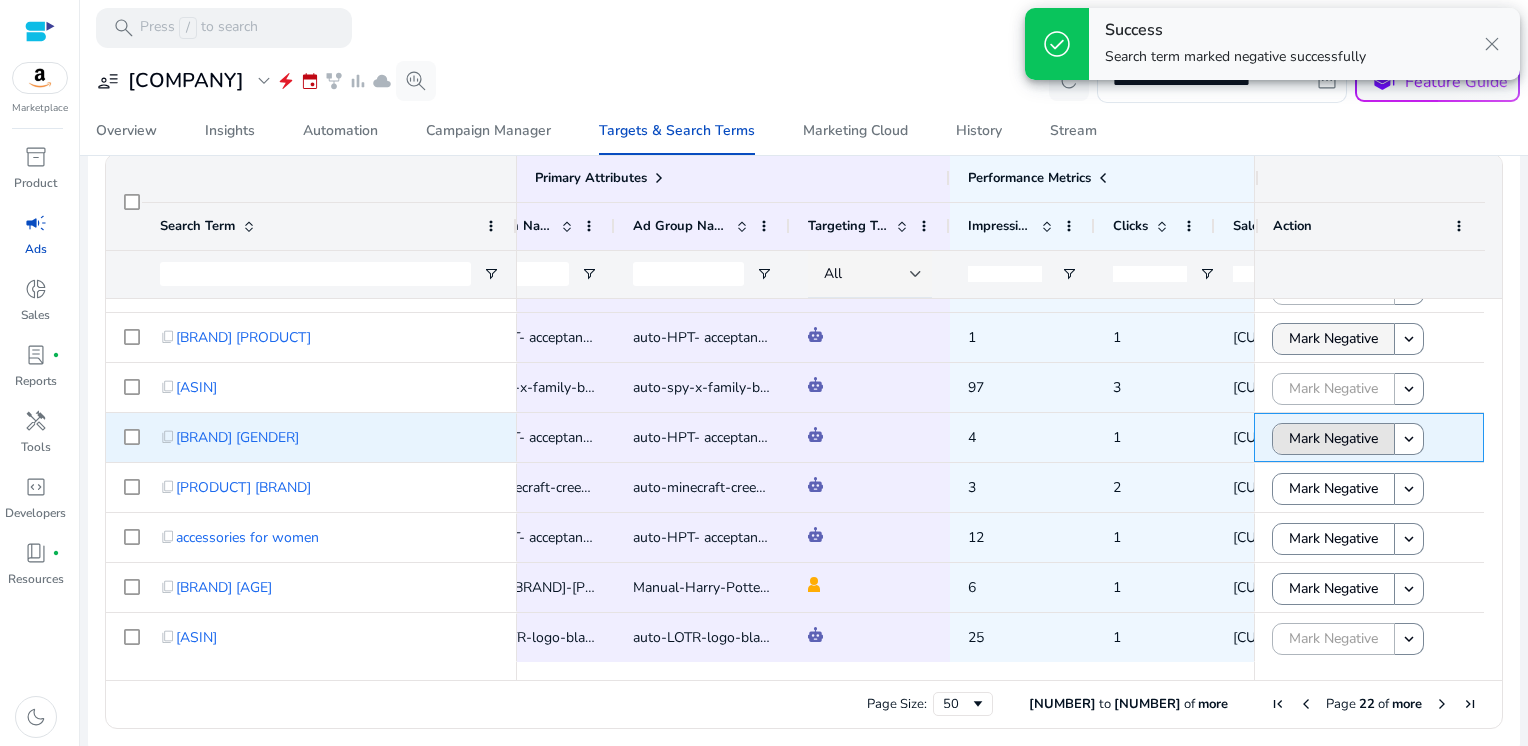 click on "Mark Negative" 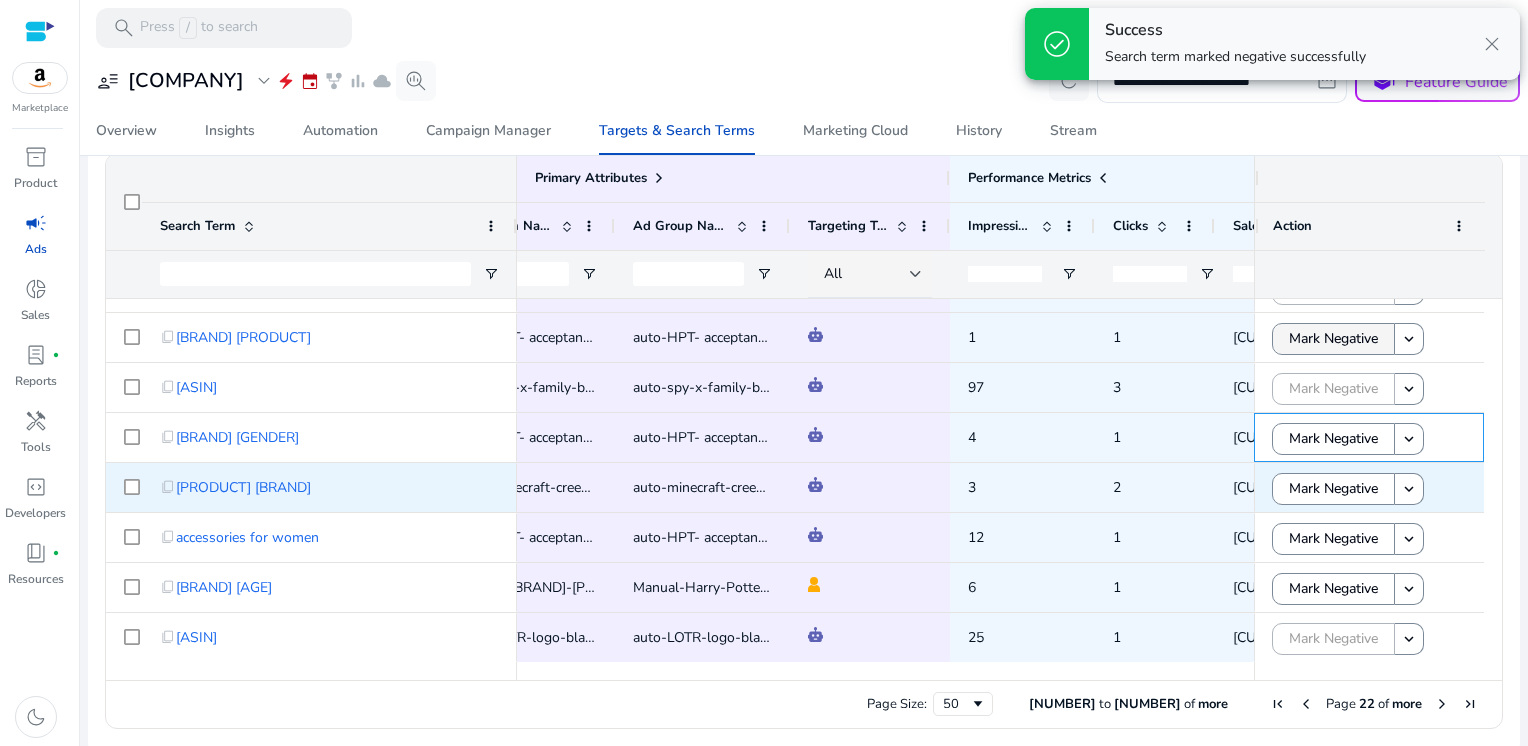 scroll, scrollTop: 424, scrollLeft: 0, axis: vertical 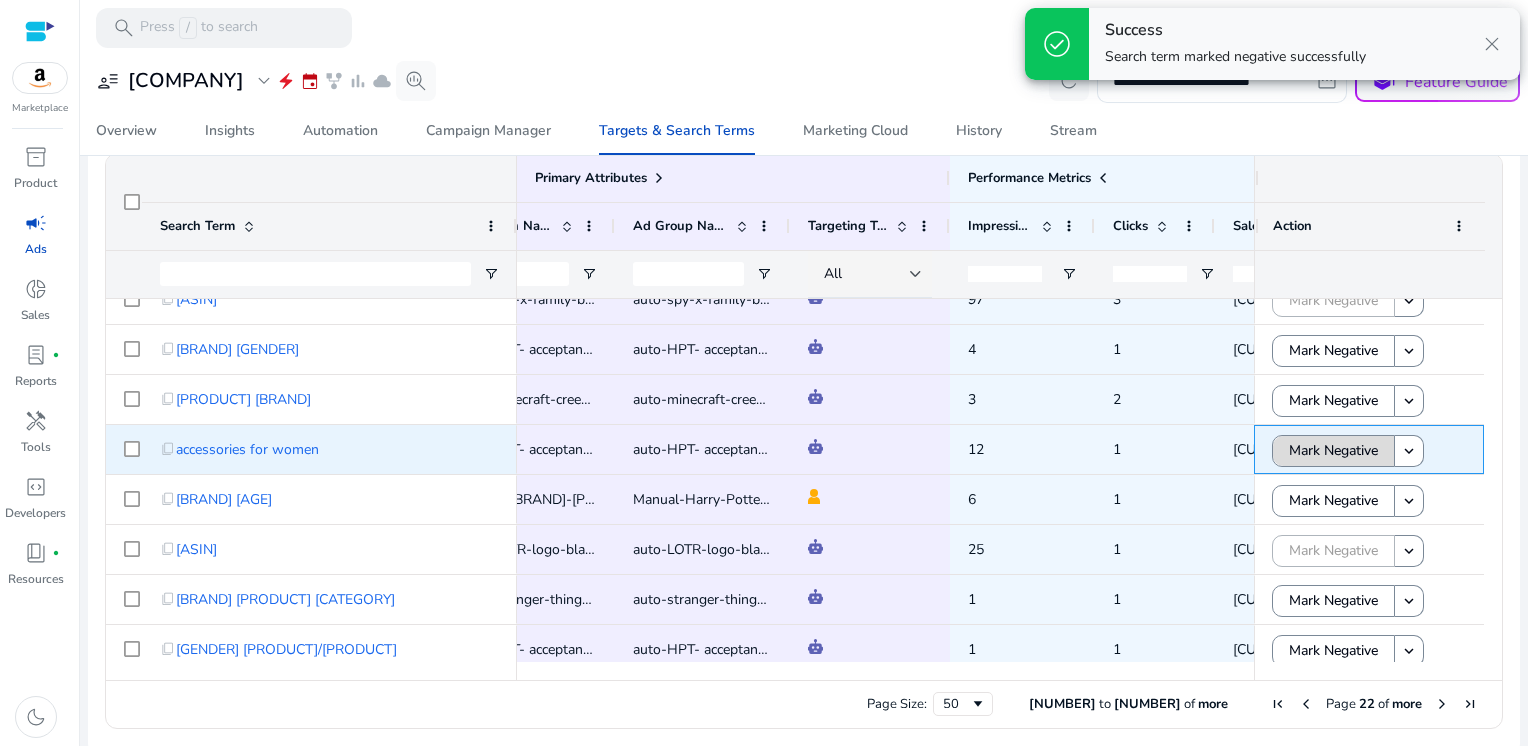 click on "Mark Negative" 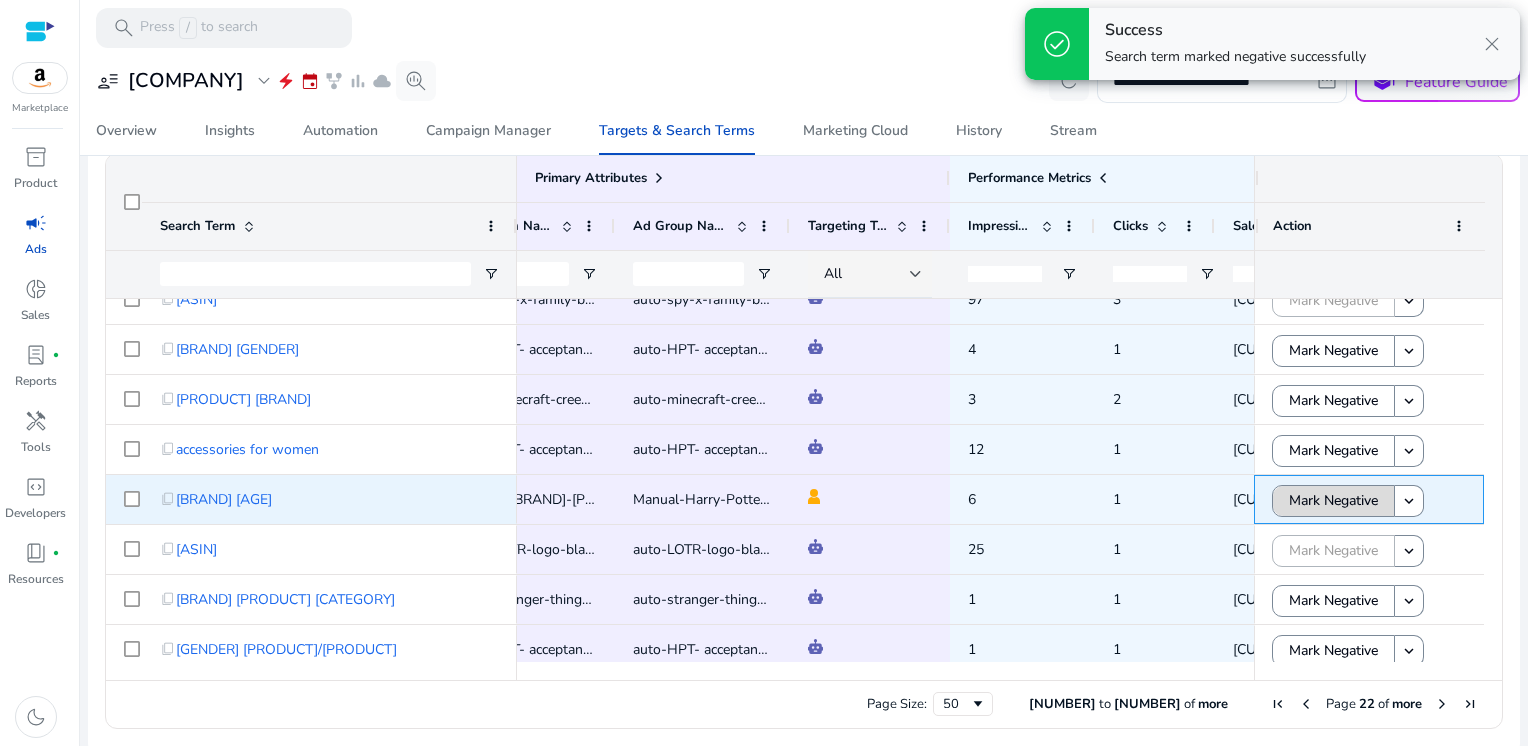 click on "Mark Negative" 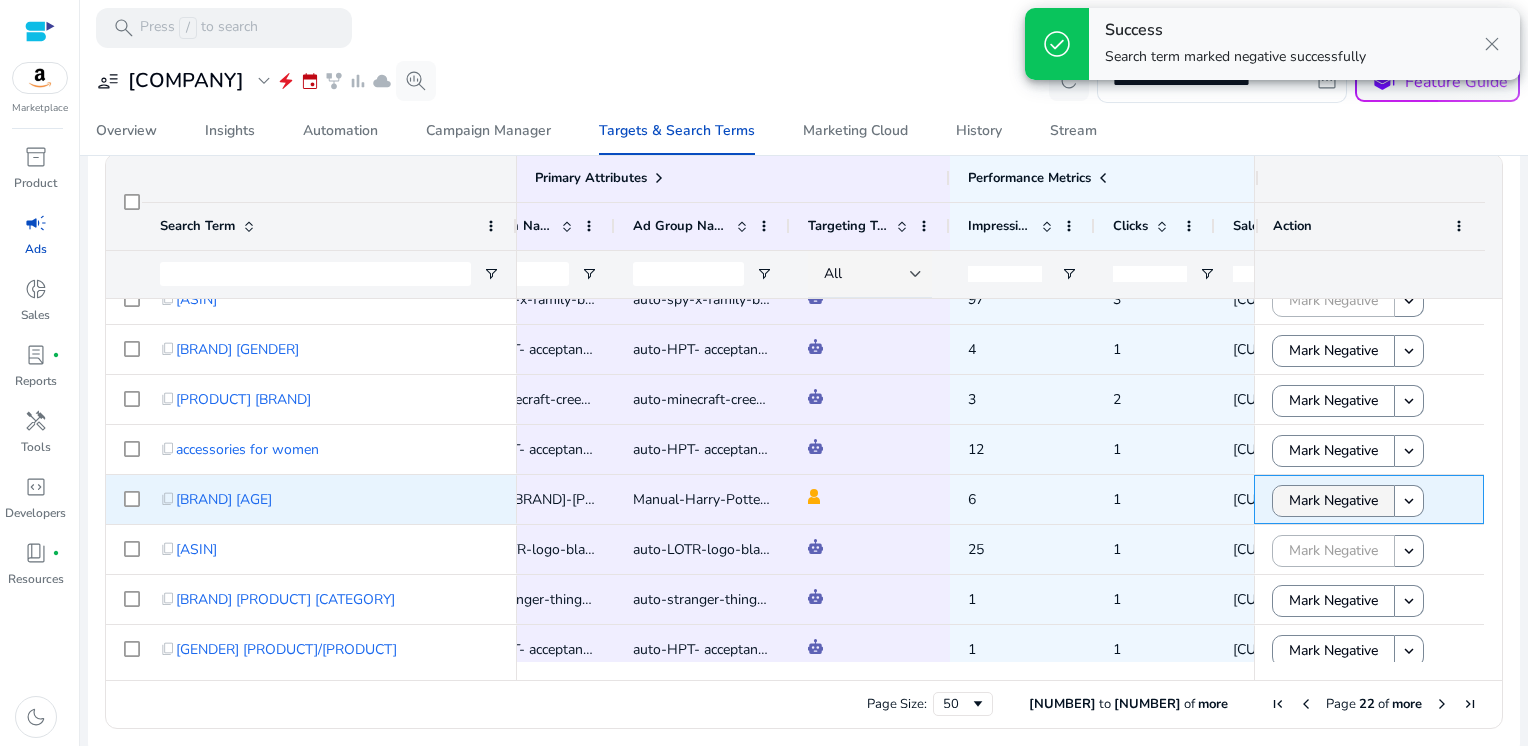 scroll, scrollTop: 503, scrollLeft: 0, axis: vertical 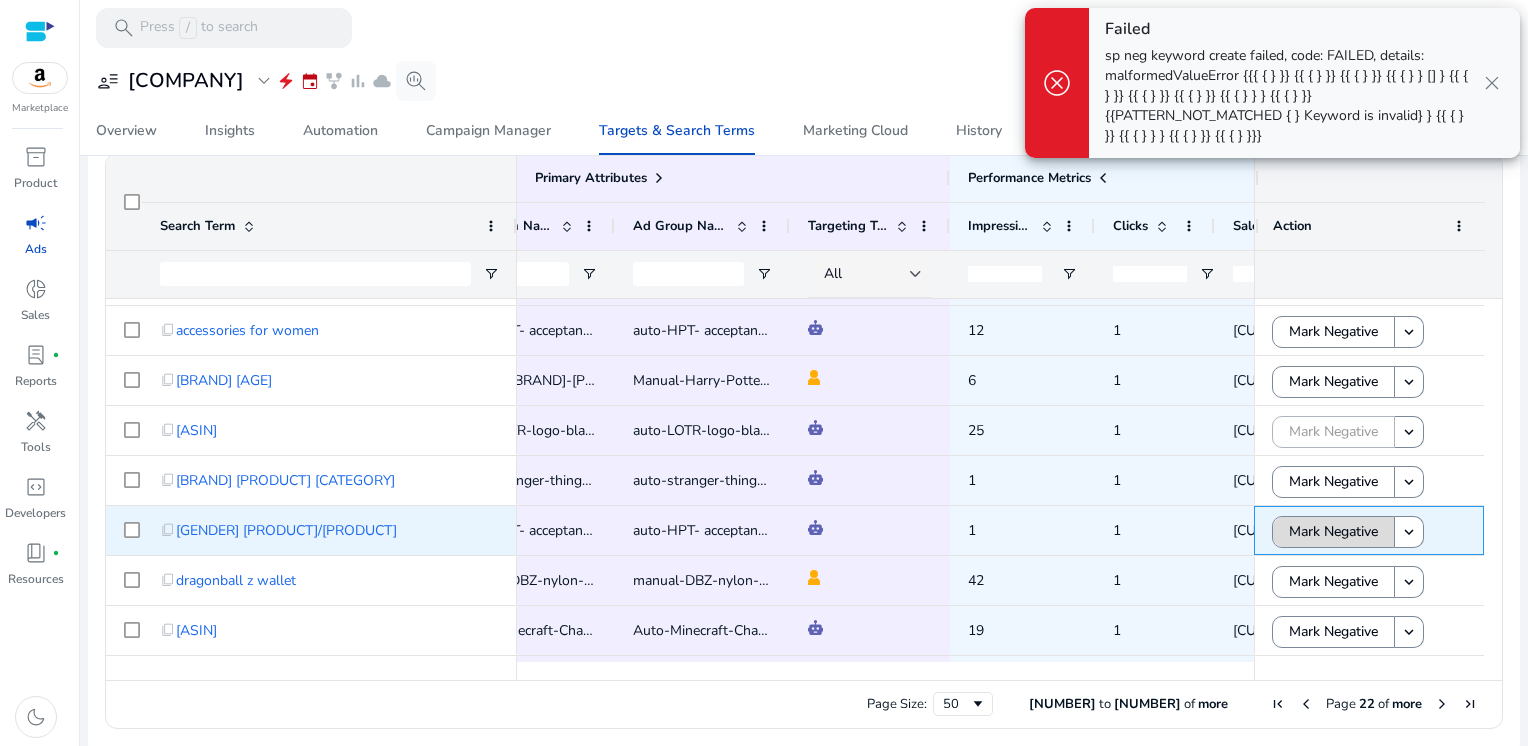 click on "Mark Negative" 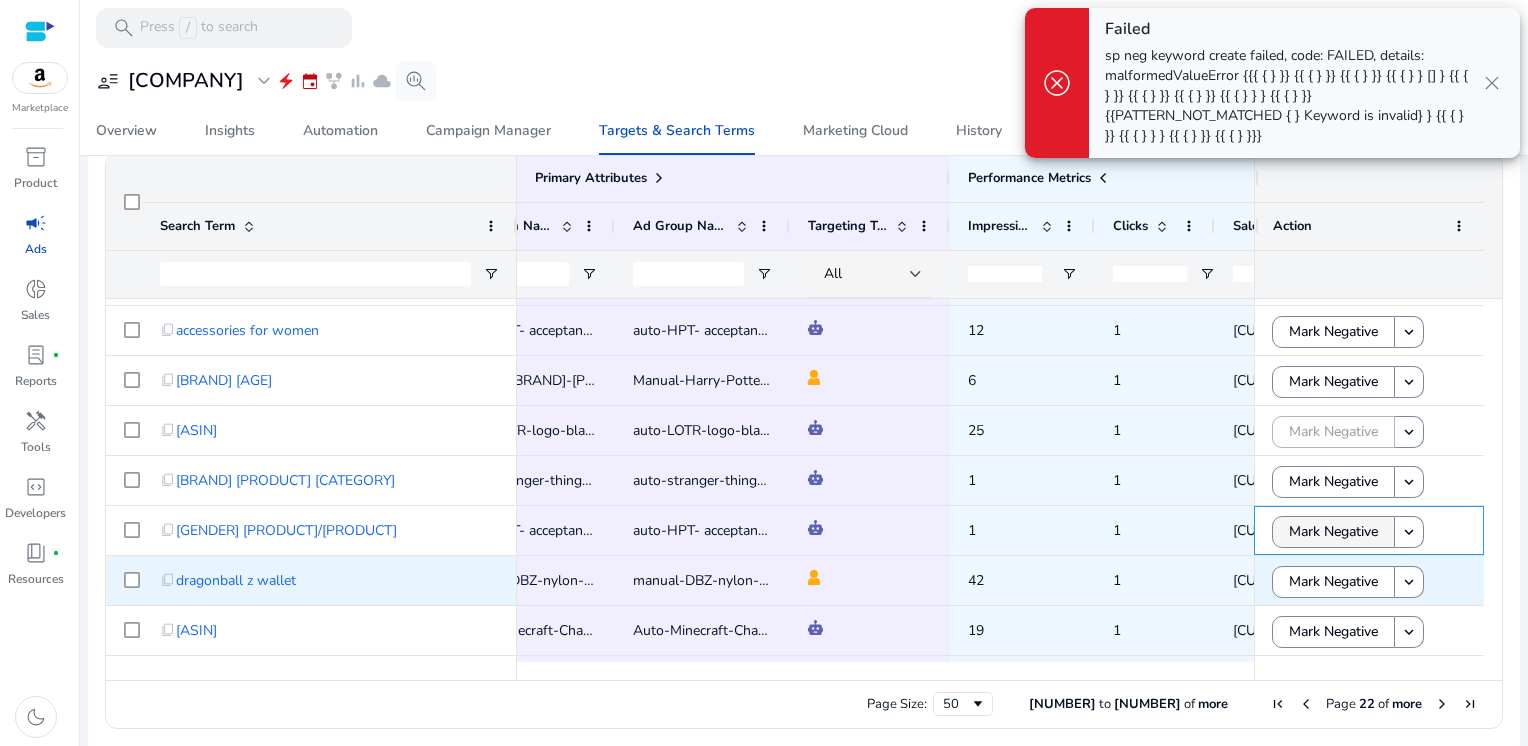 scroll, scrollTop: 616, scrollLeft: 0, axis: vertical 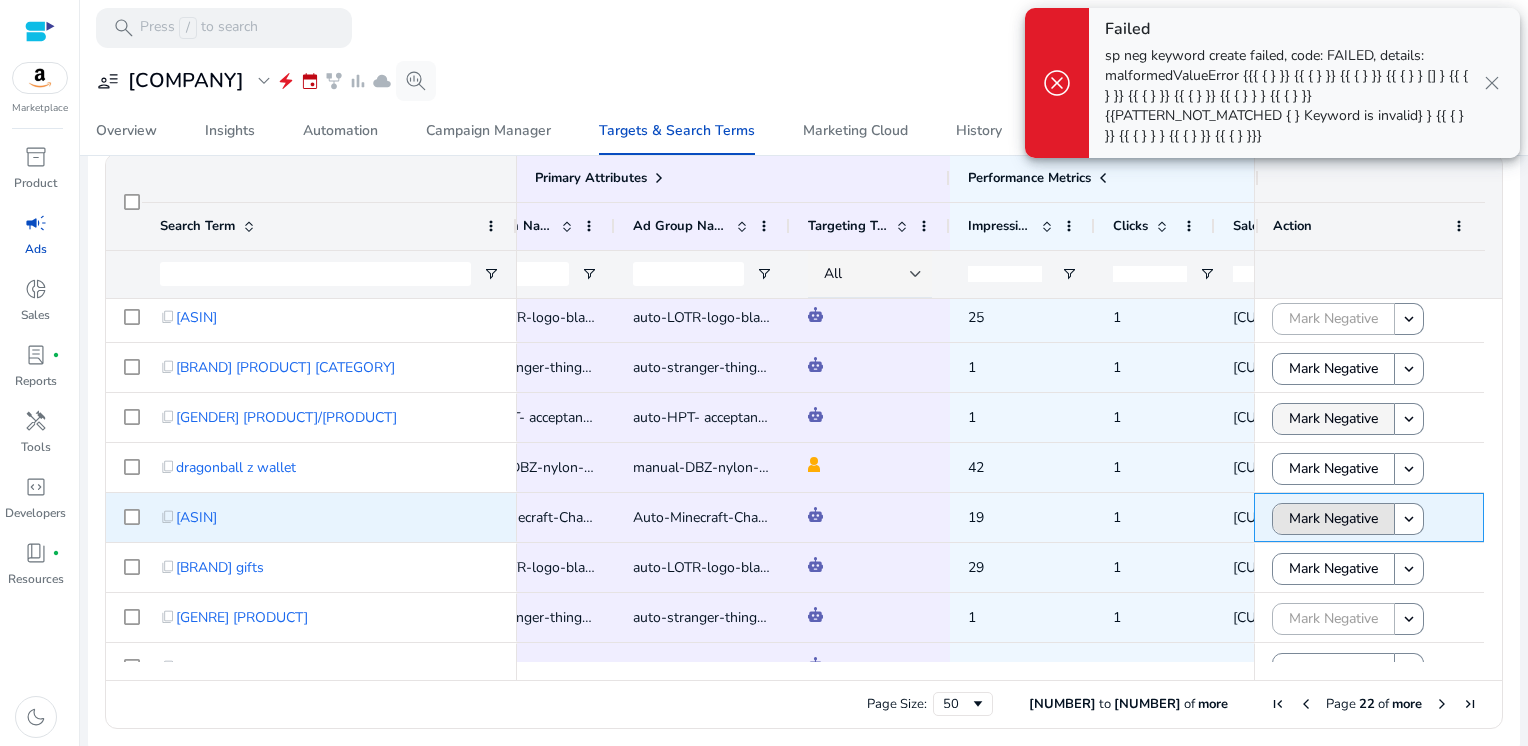 click on "Mark Negative" 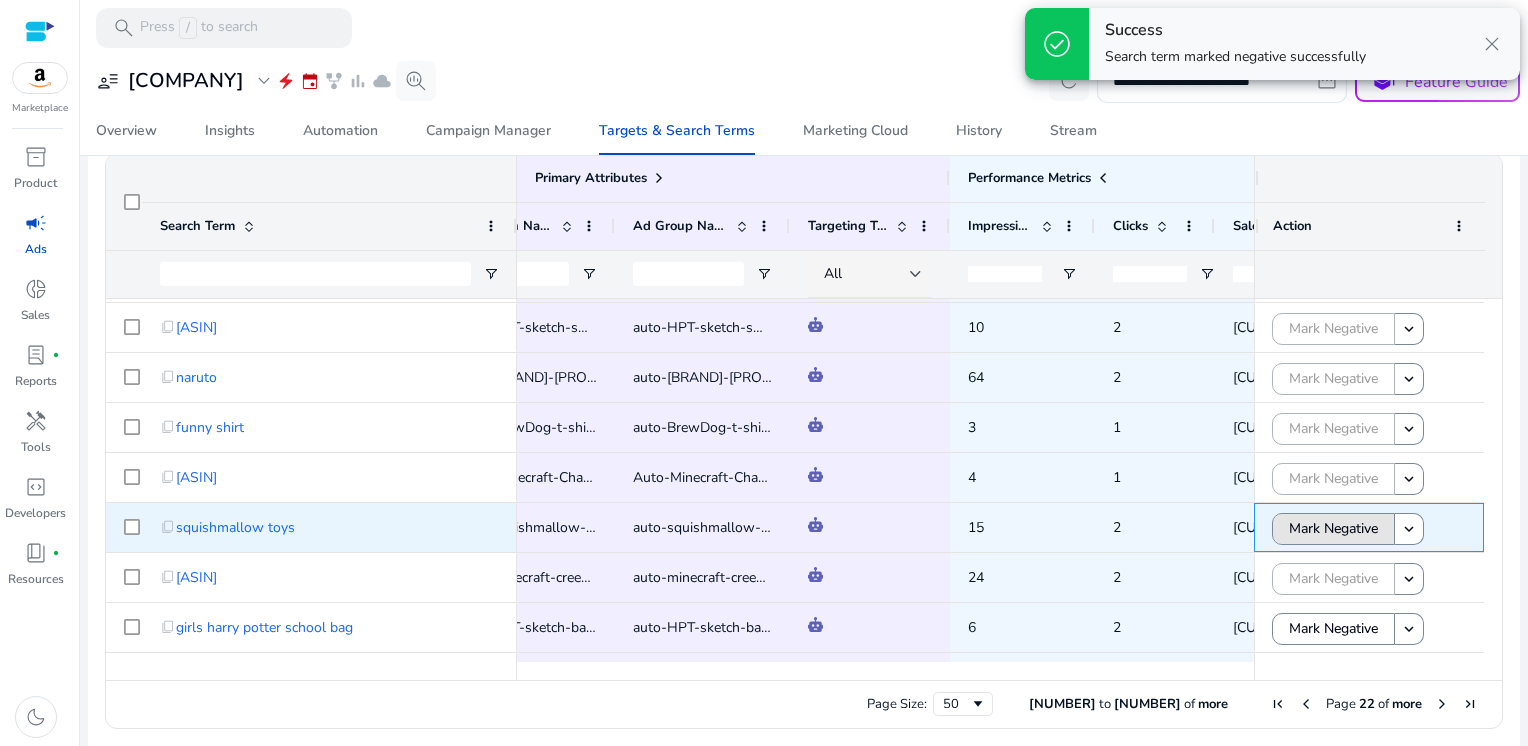 click on "Mark Negative" 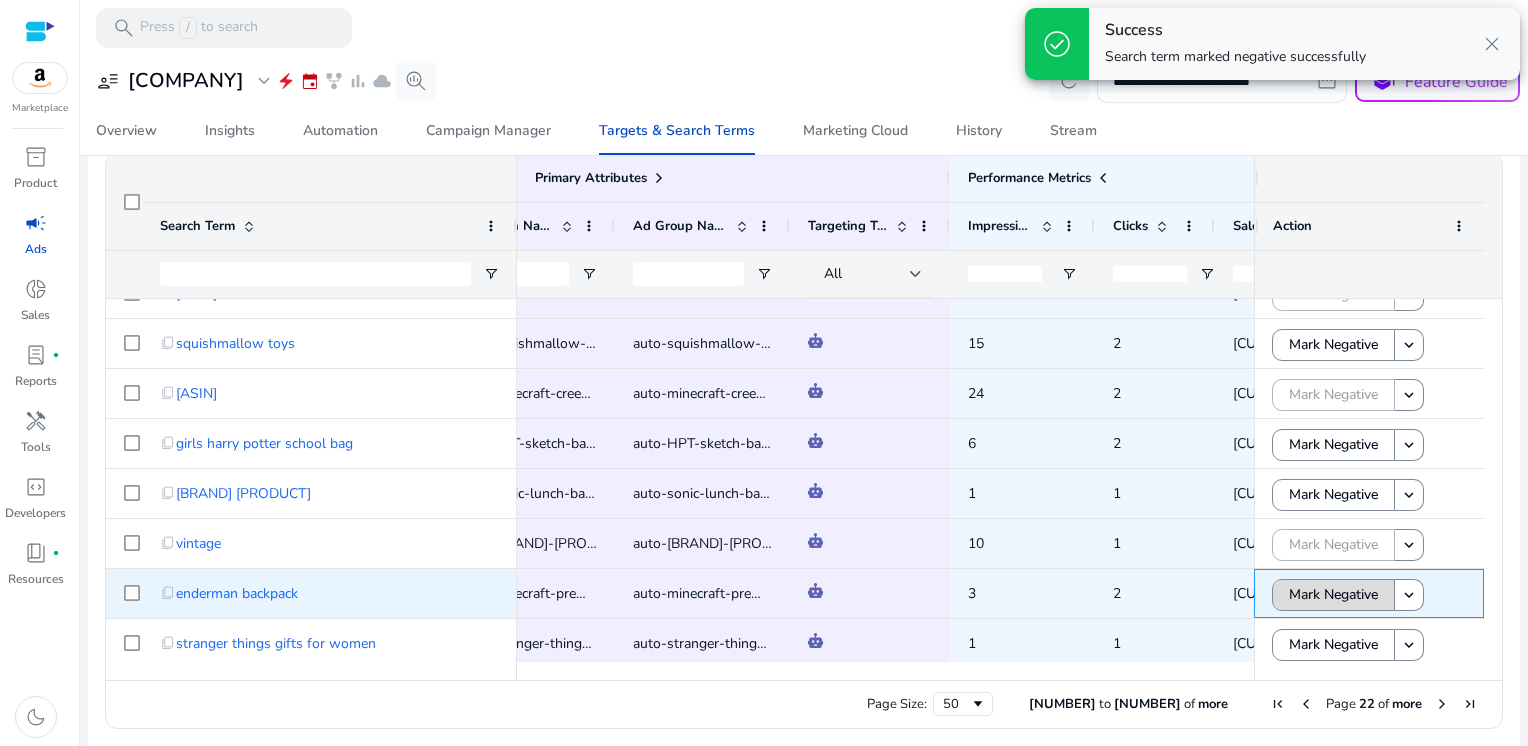 click on "Mark Negative" 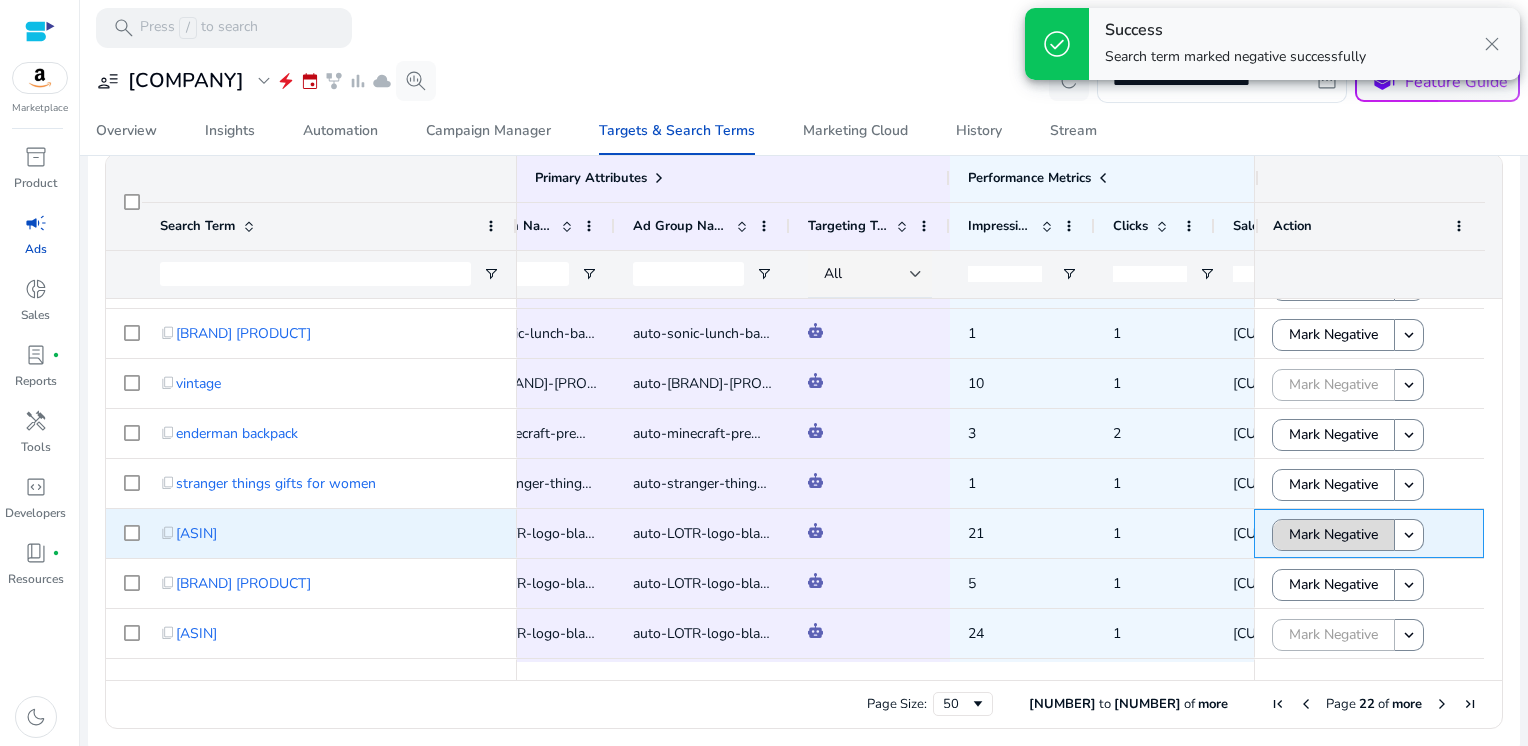 click on "Mark Negative" 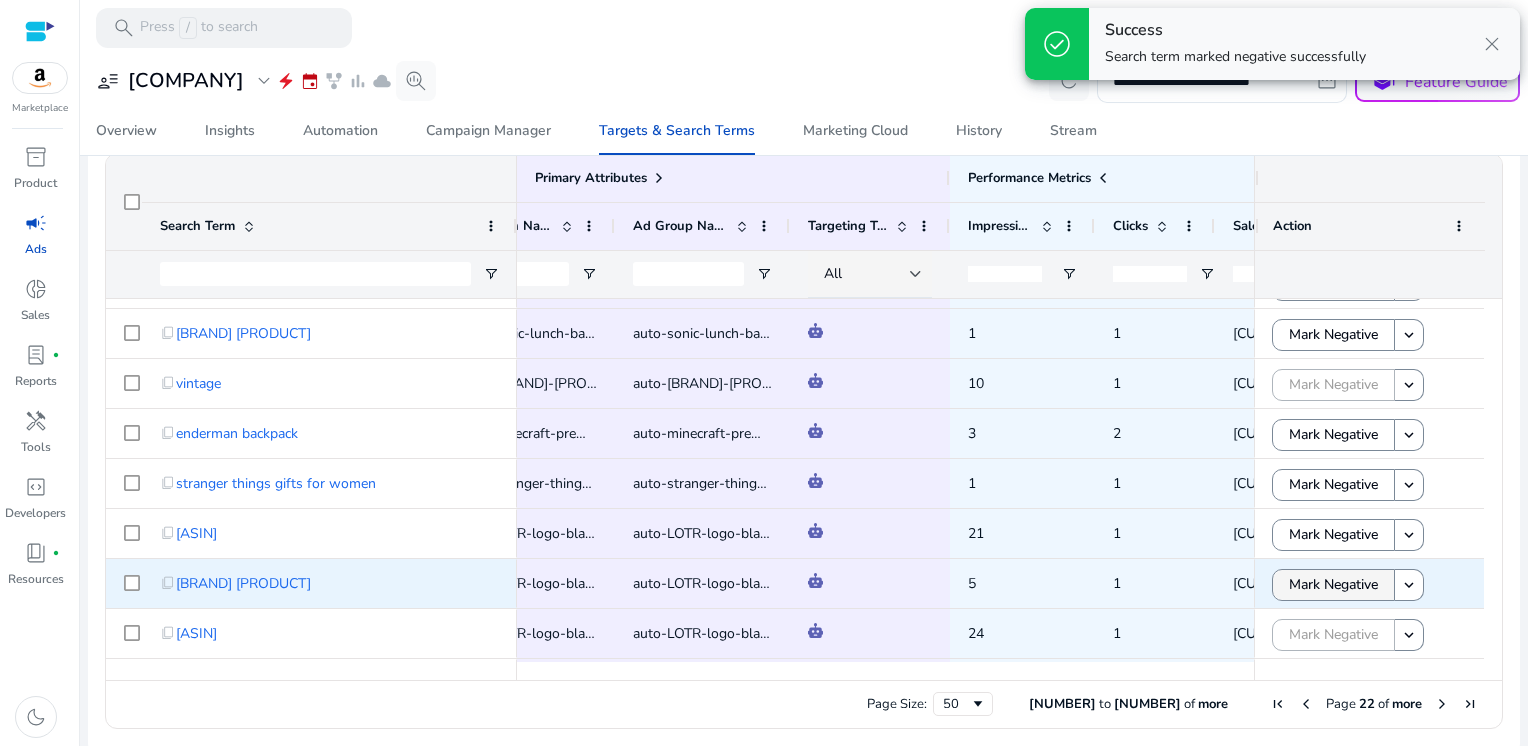 click on "Mark Negative" 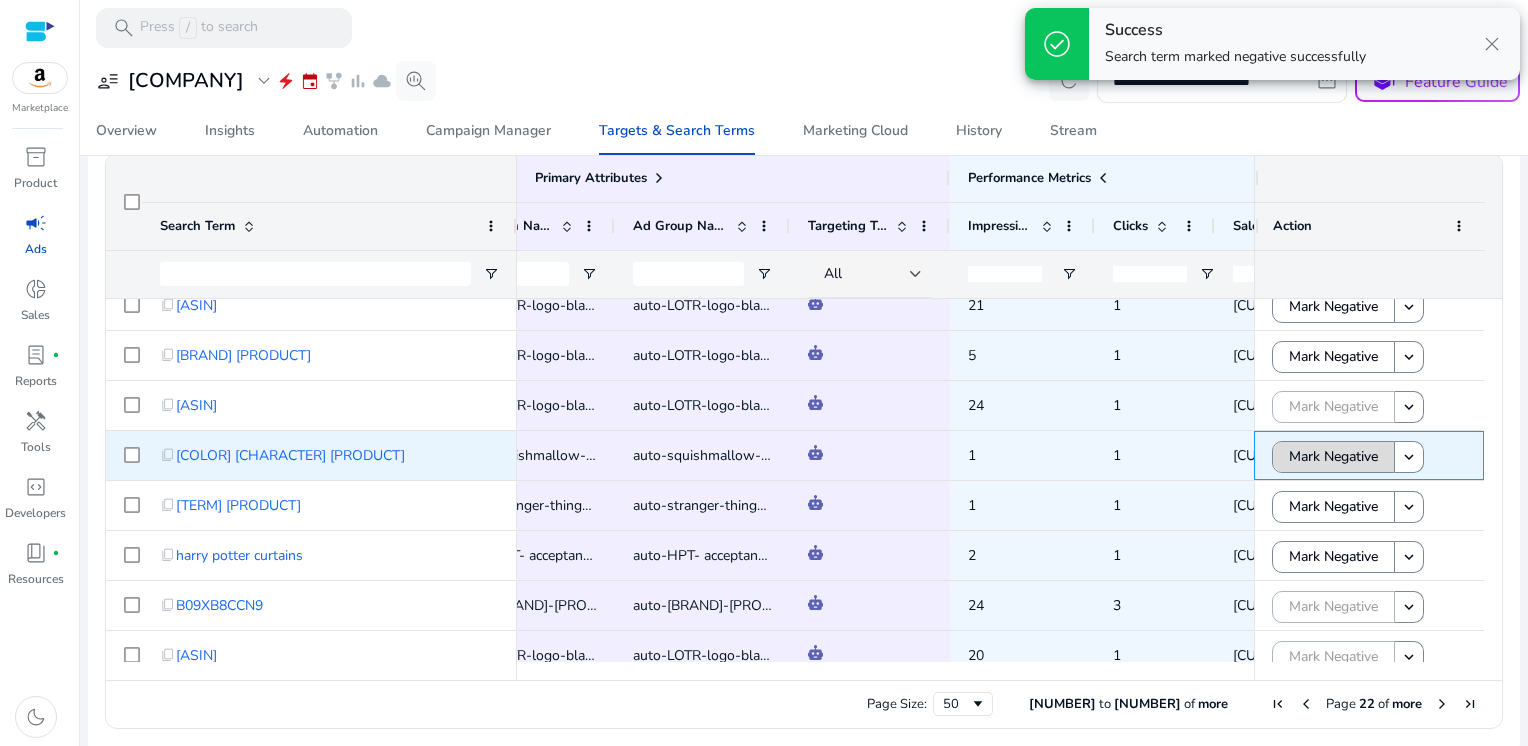 click on "Mark Negative" 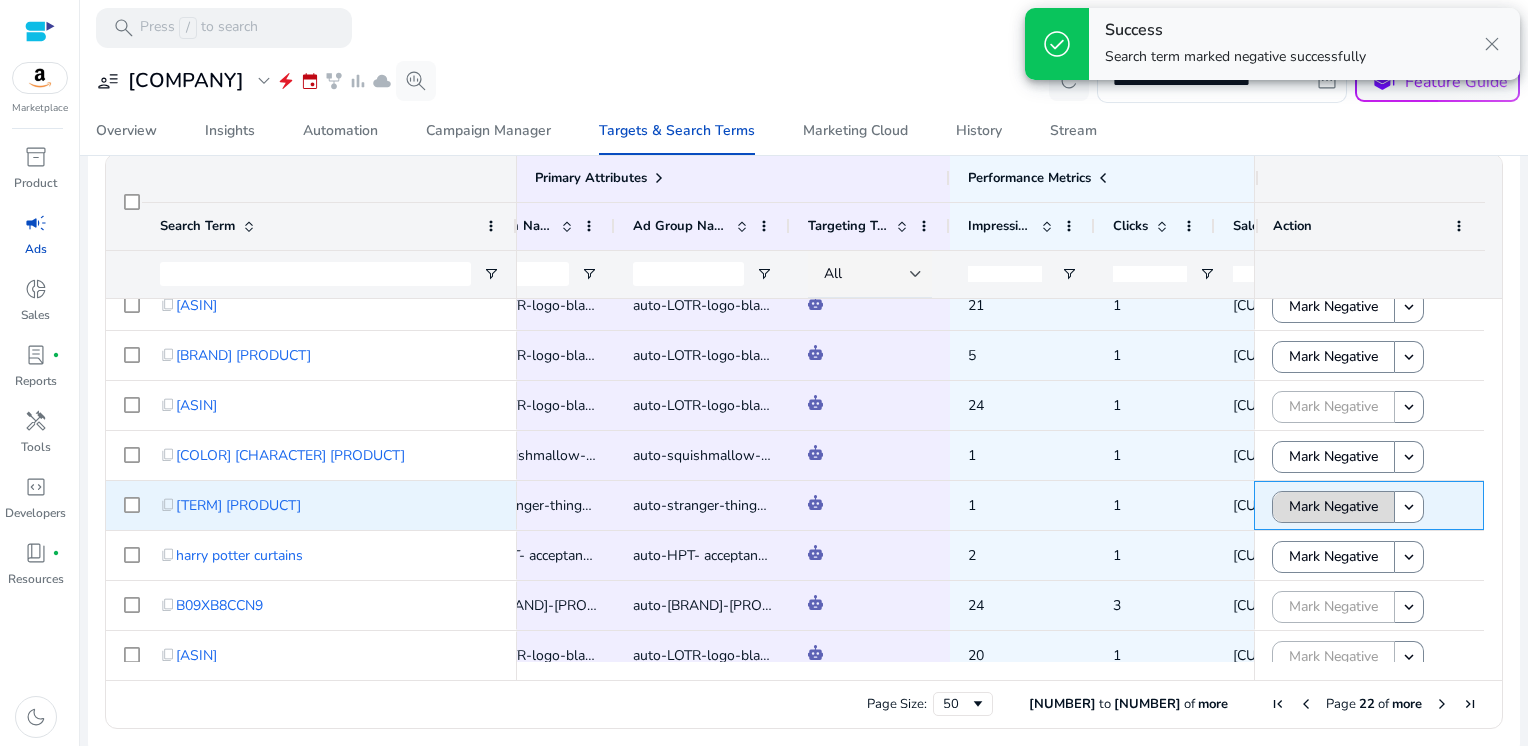 click on "Mark Negative" 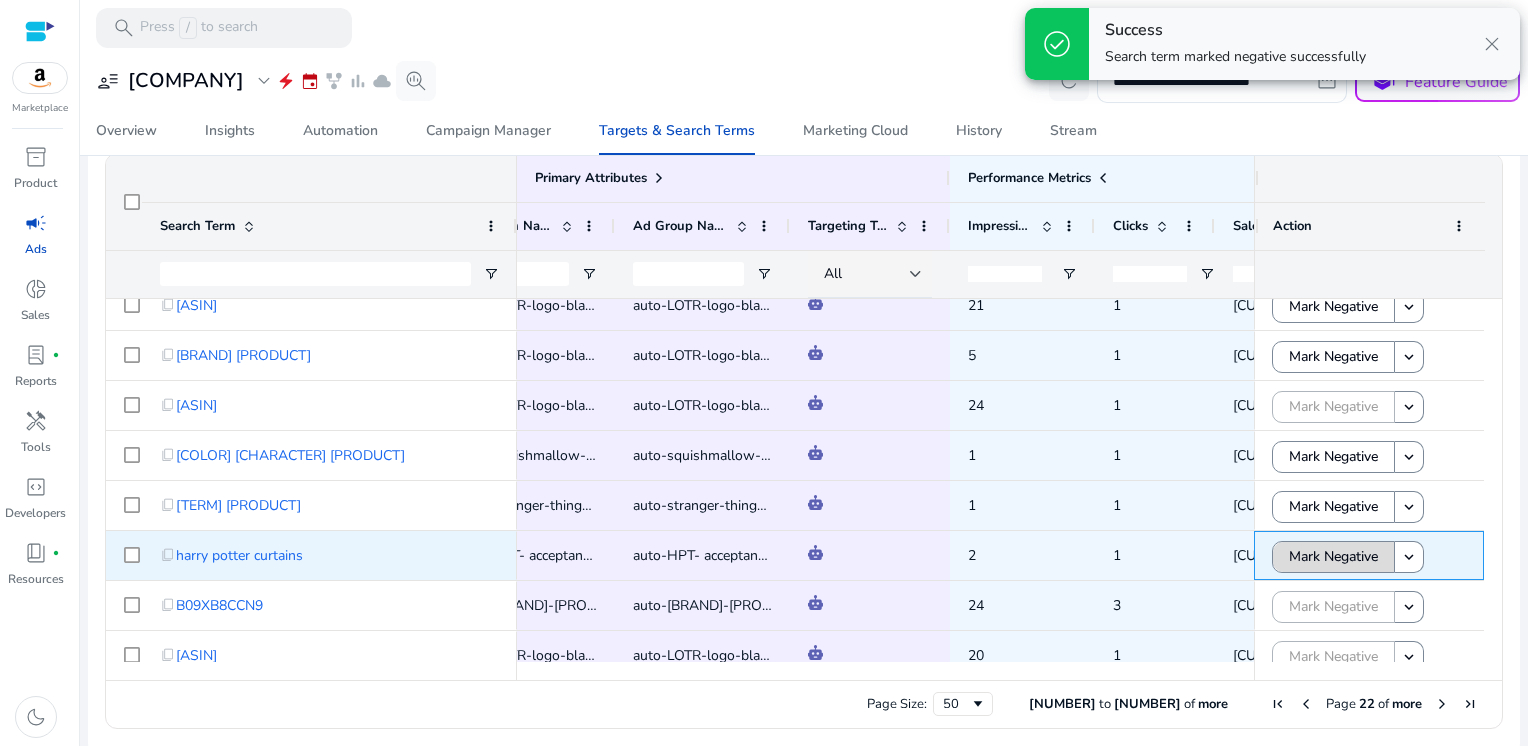 click on "Mark Negative" 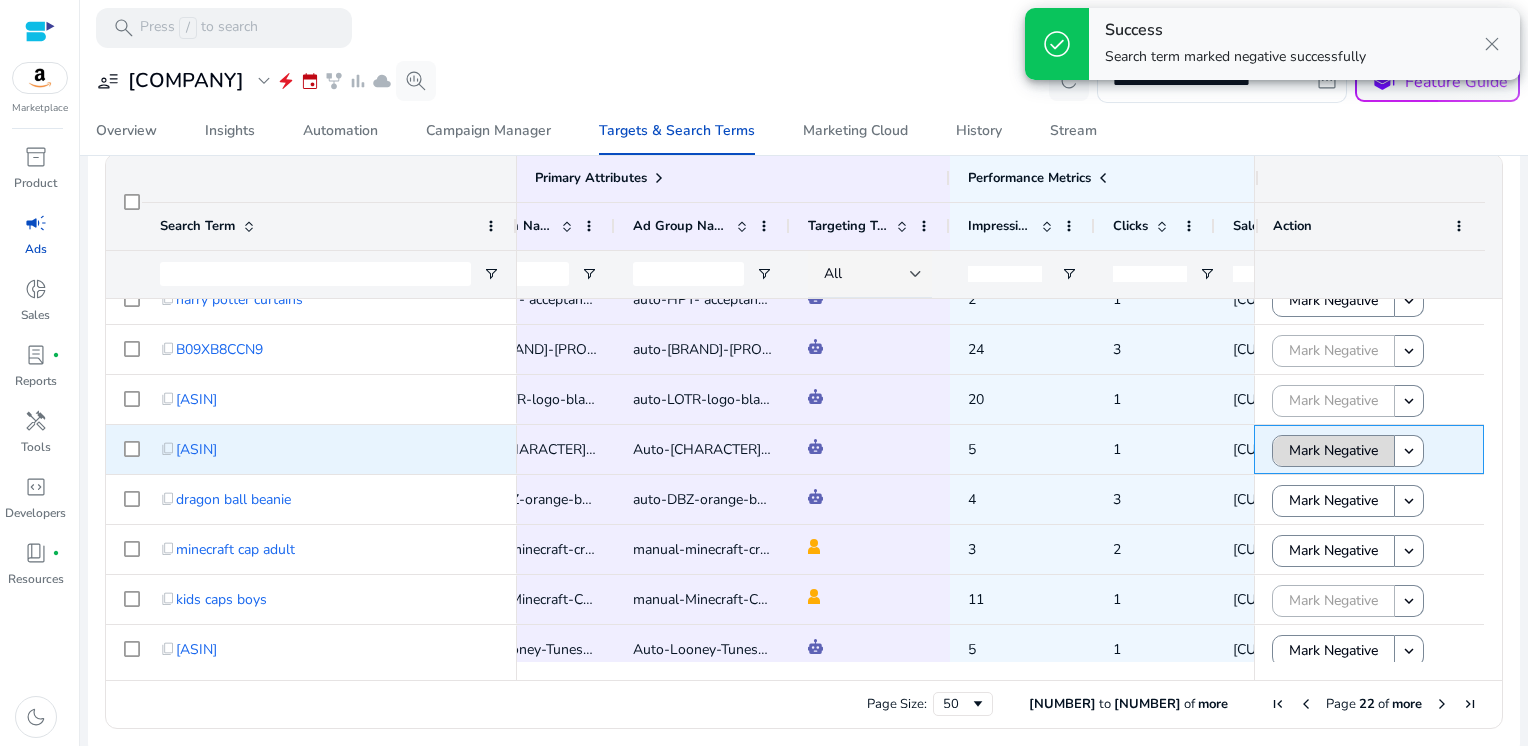 click on "Mark Negative" 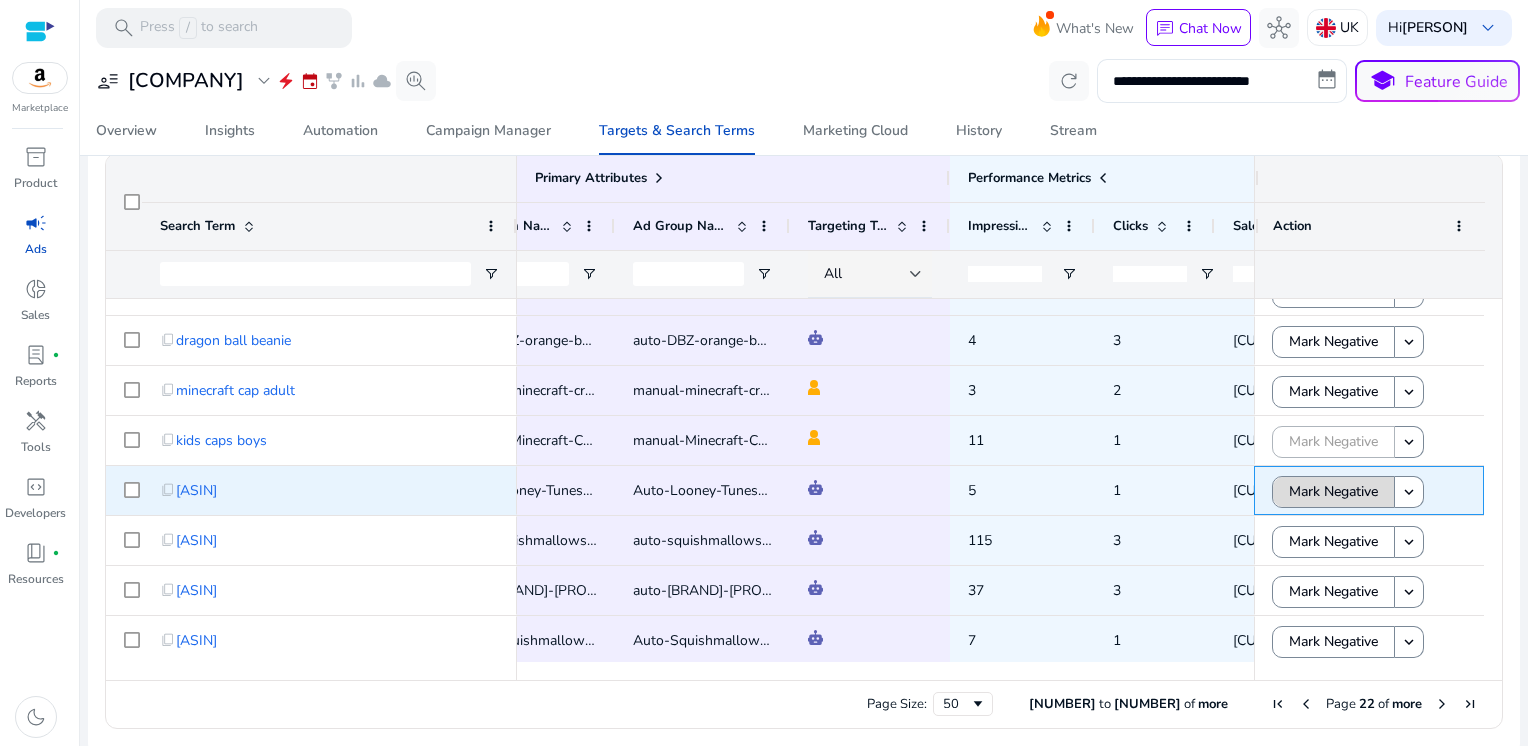 click on "Mark Negative" 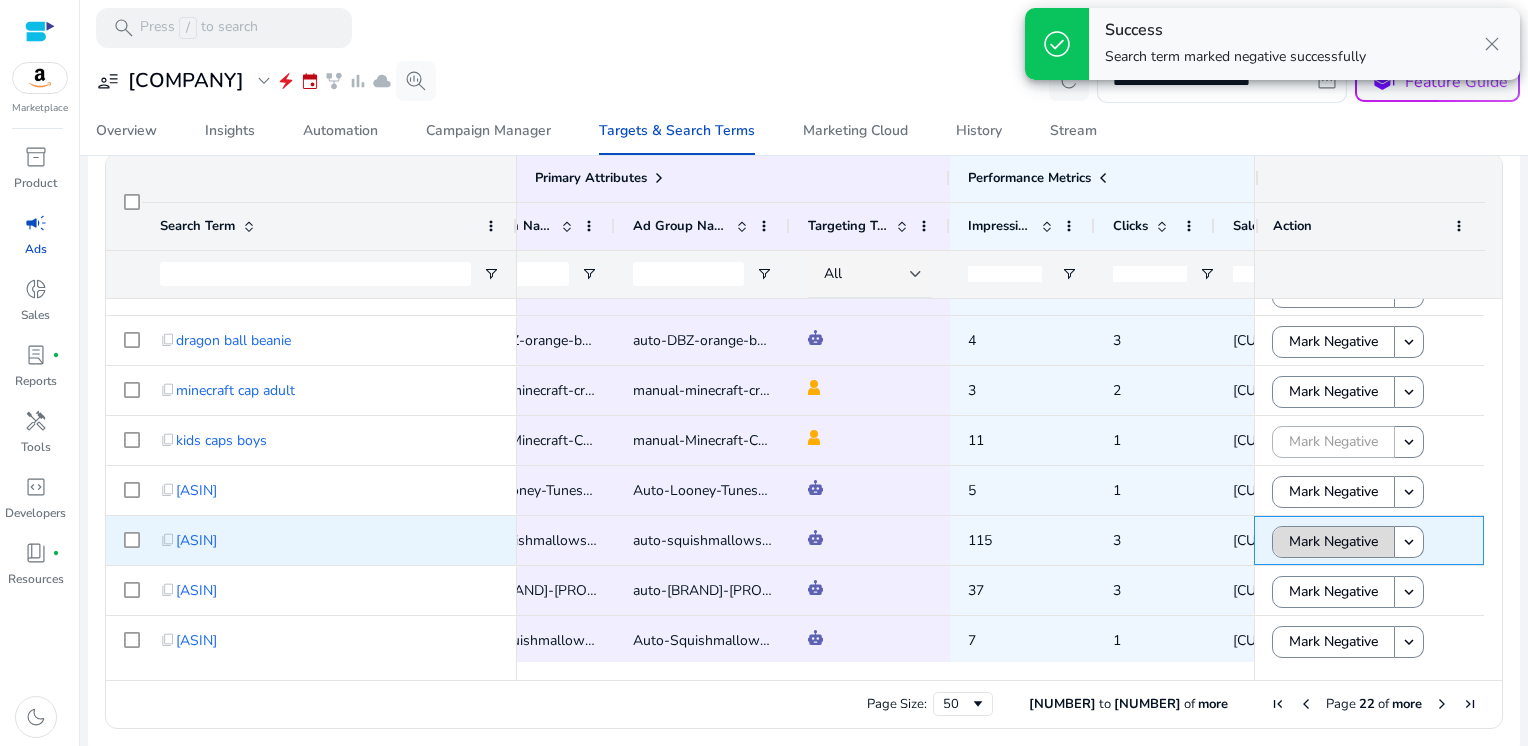 click on "Mark Negative" 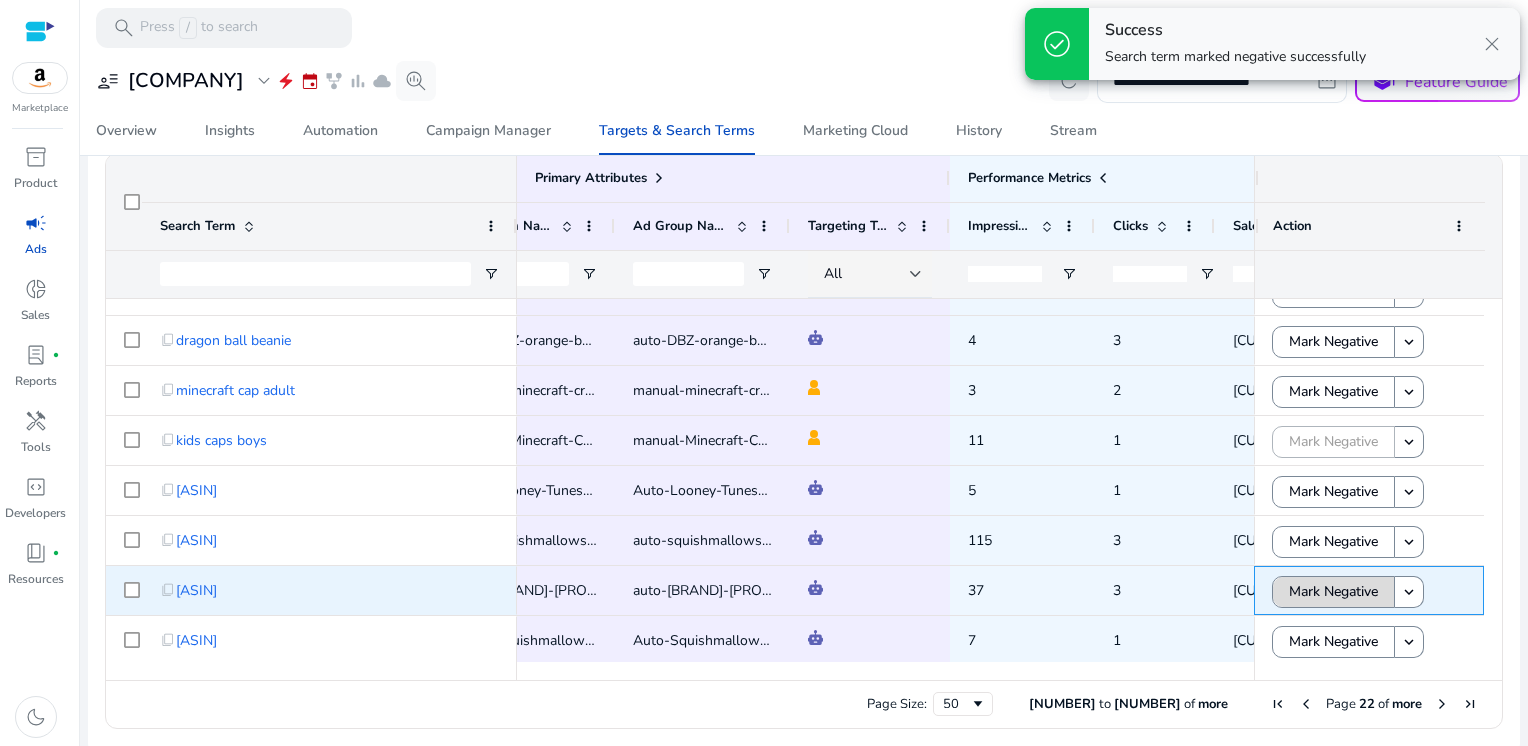 click on "Mark Negative" 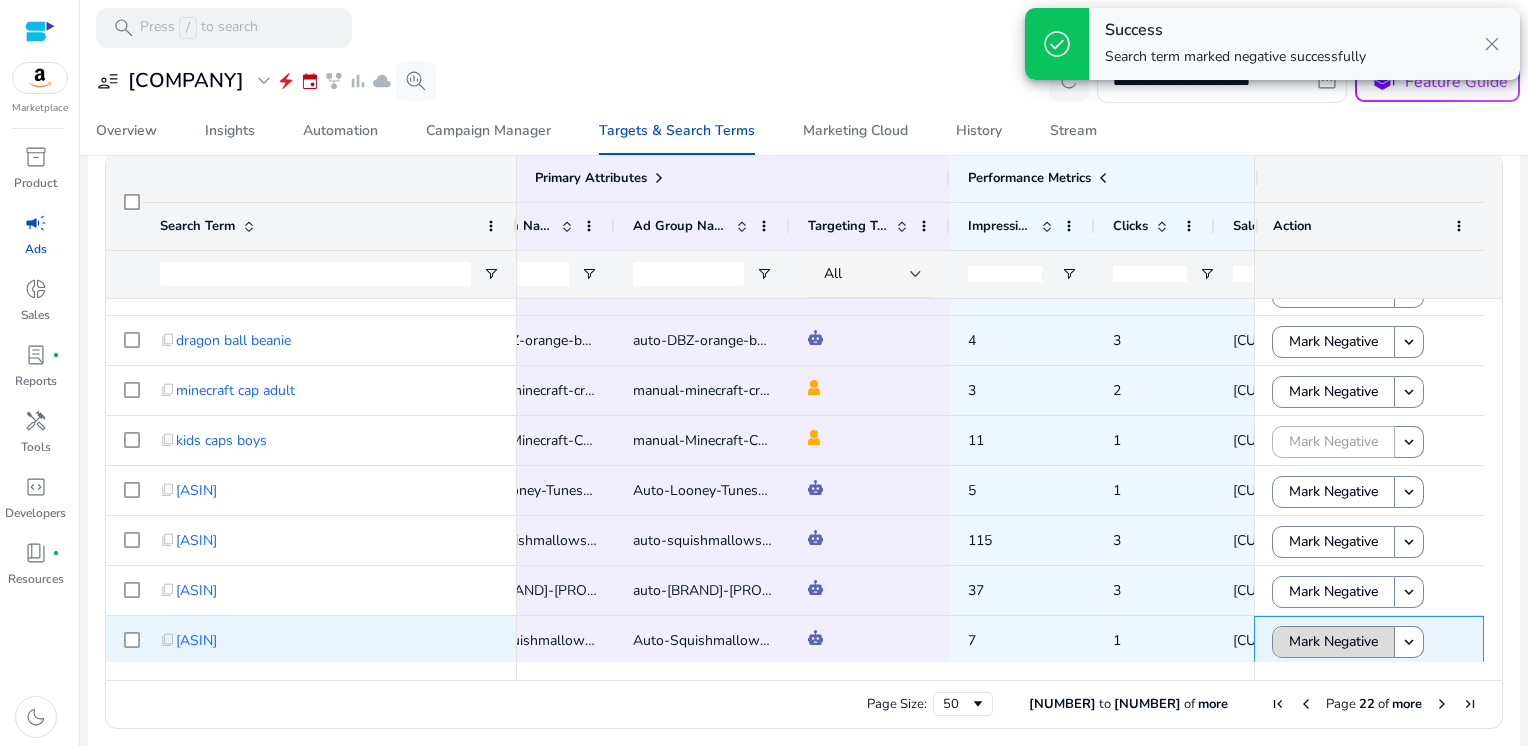 click on "Mark Negative" 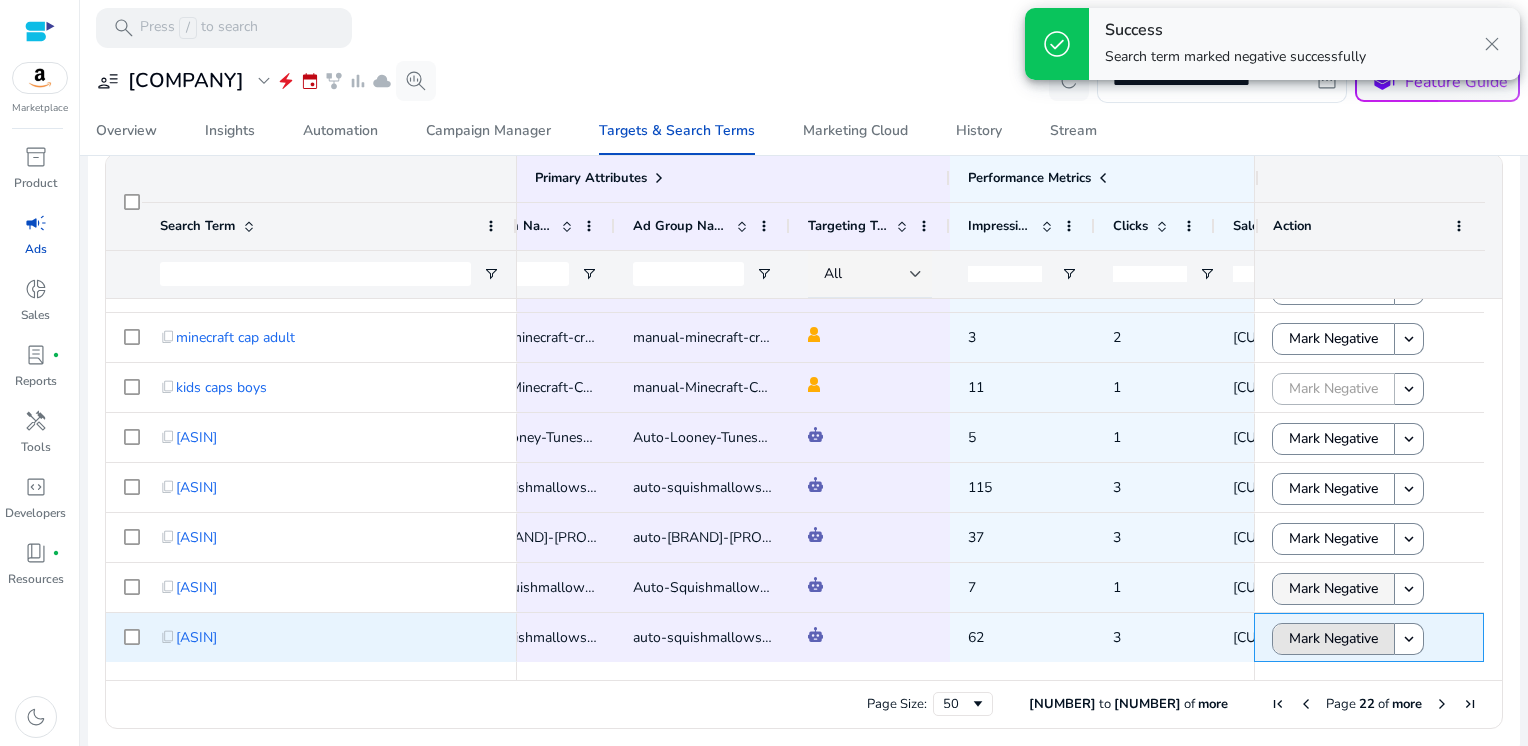 click on "Mark Negative" 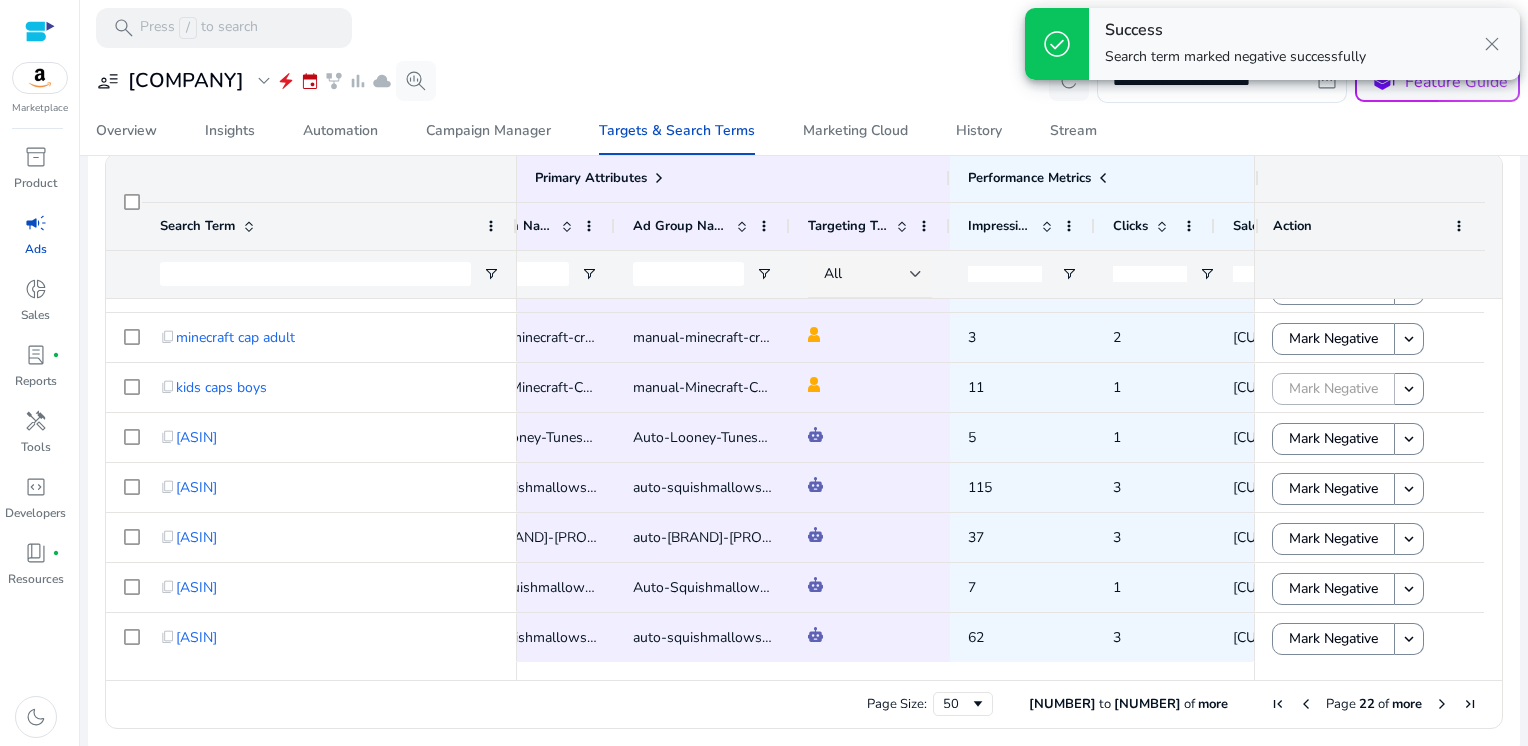 click at bounding box center [1442, 704] 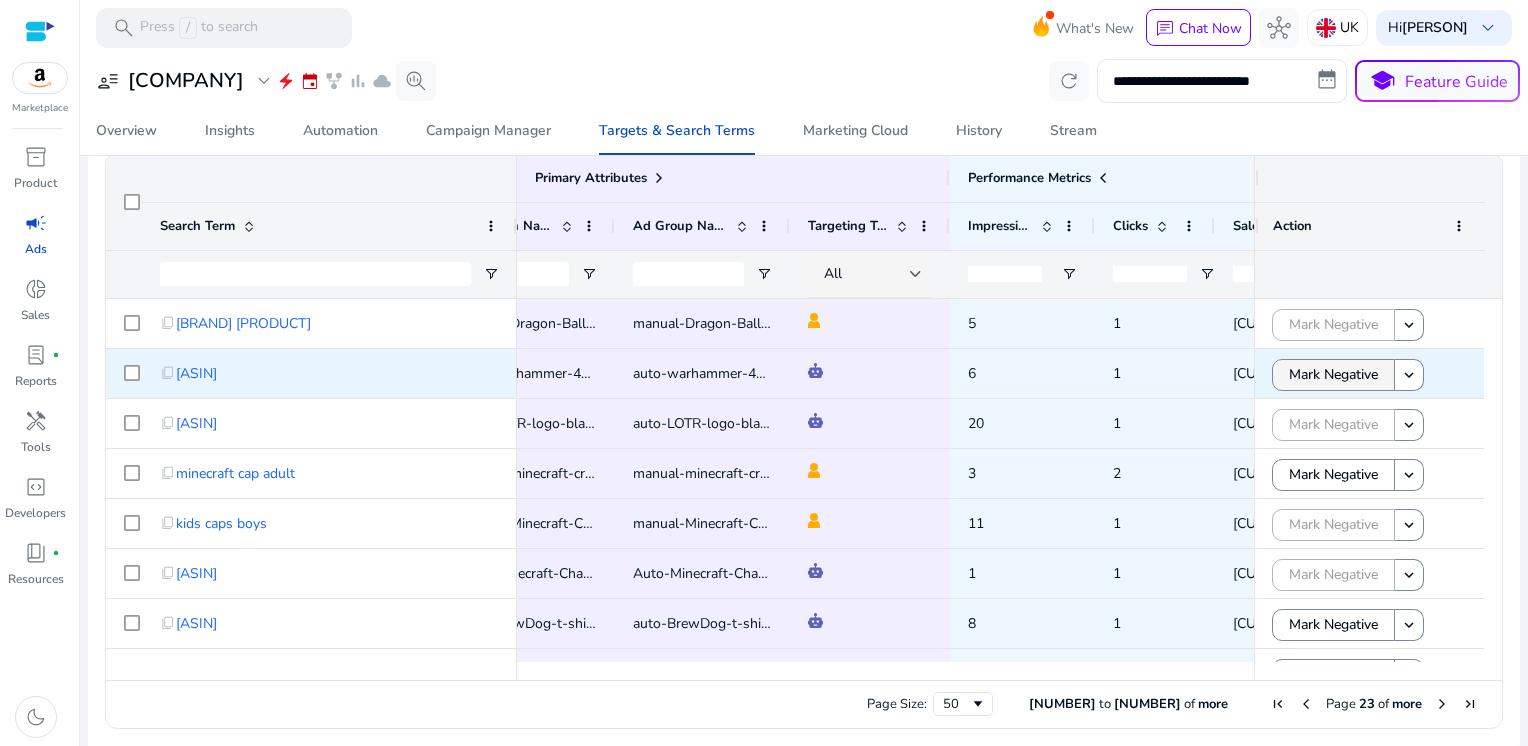 click on "Mark Negative" 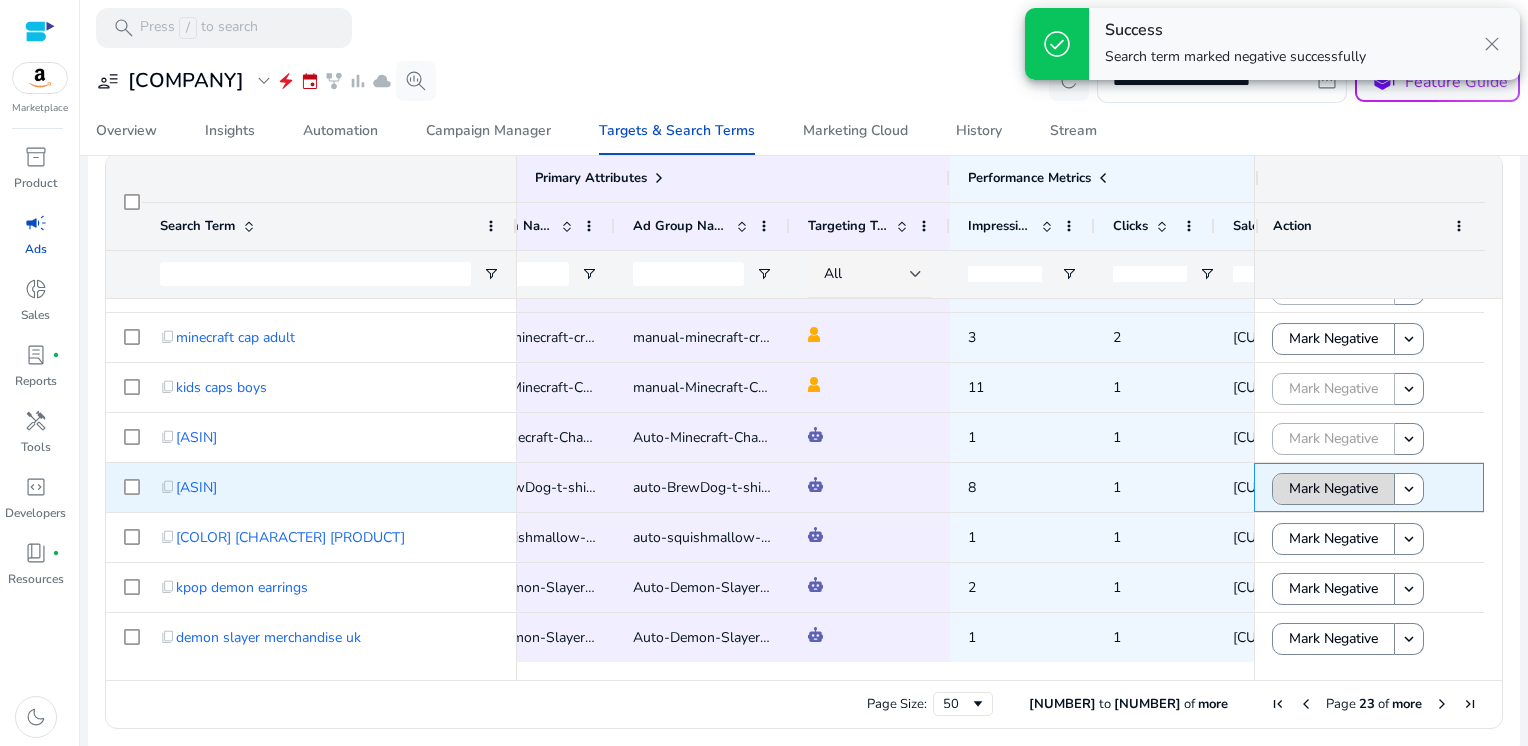 click on "Mark Negative" 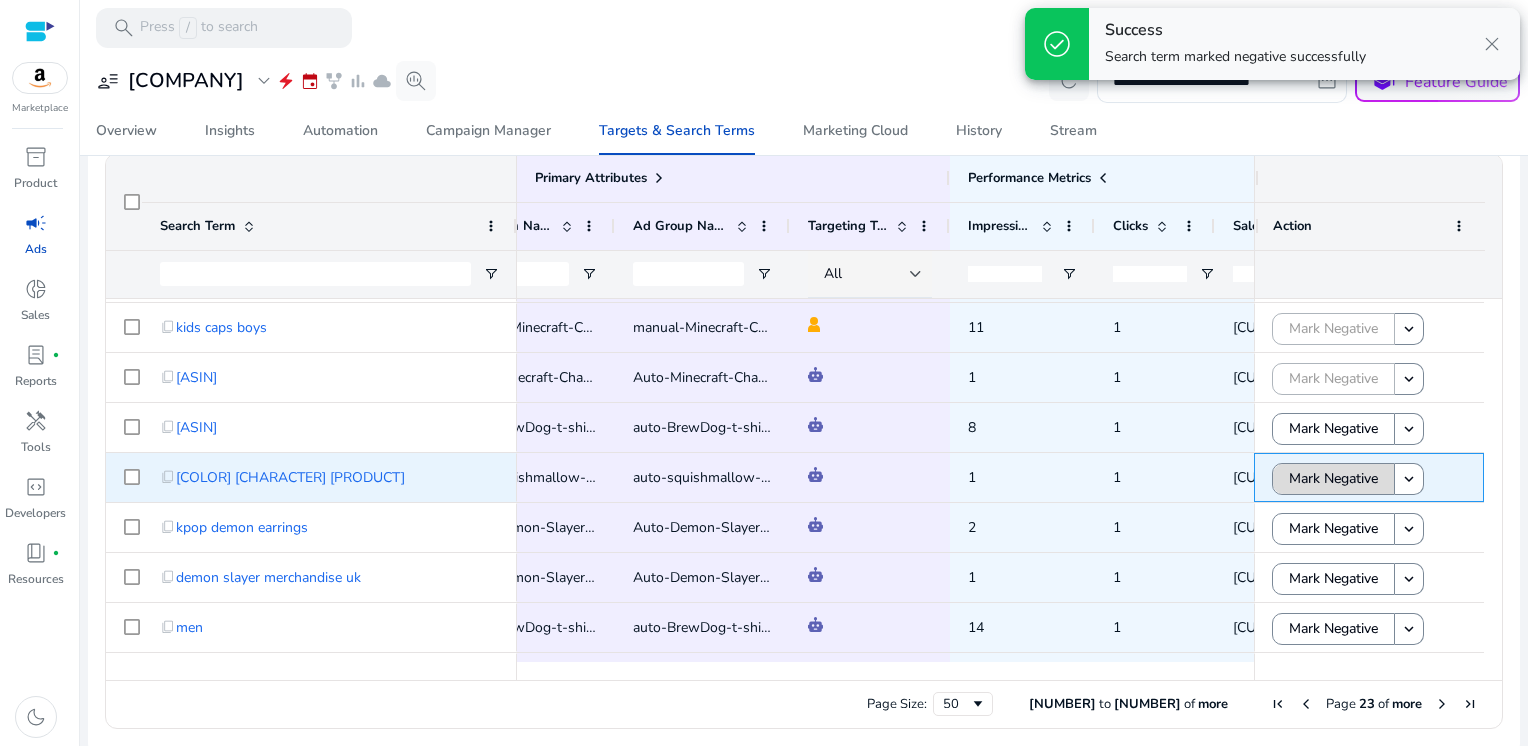 click on "Mark Negative" 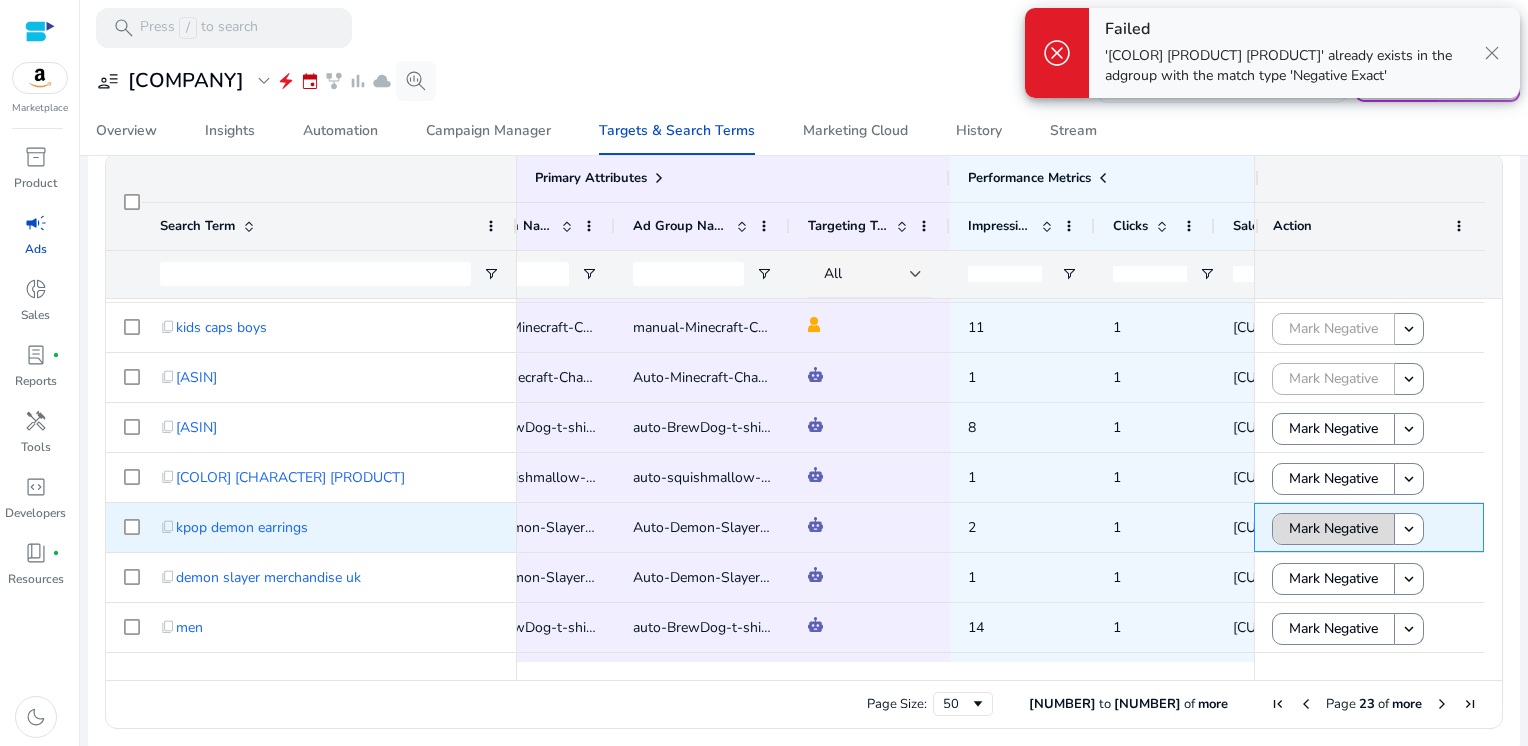 click on "Mark Negative" 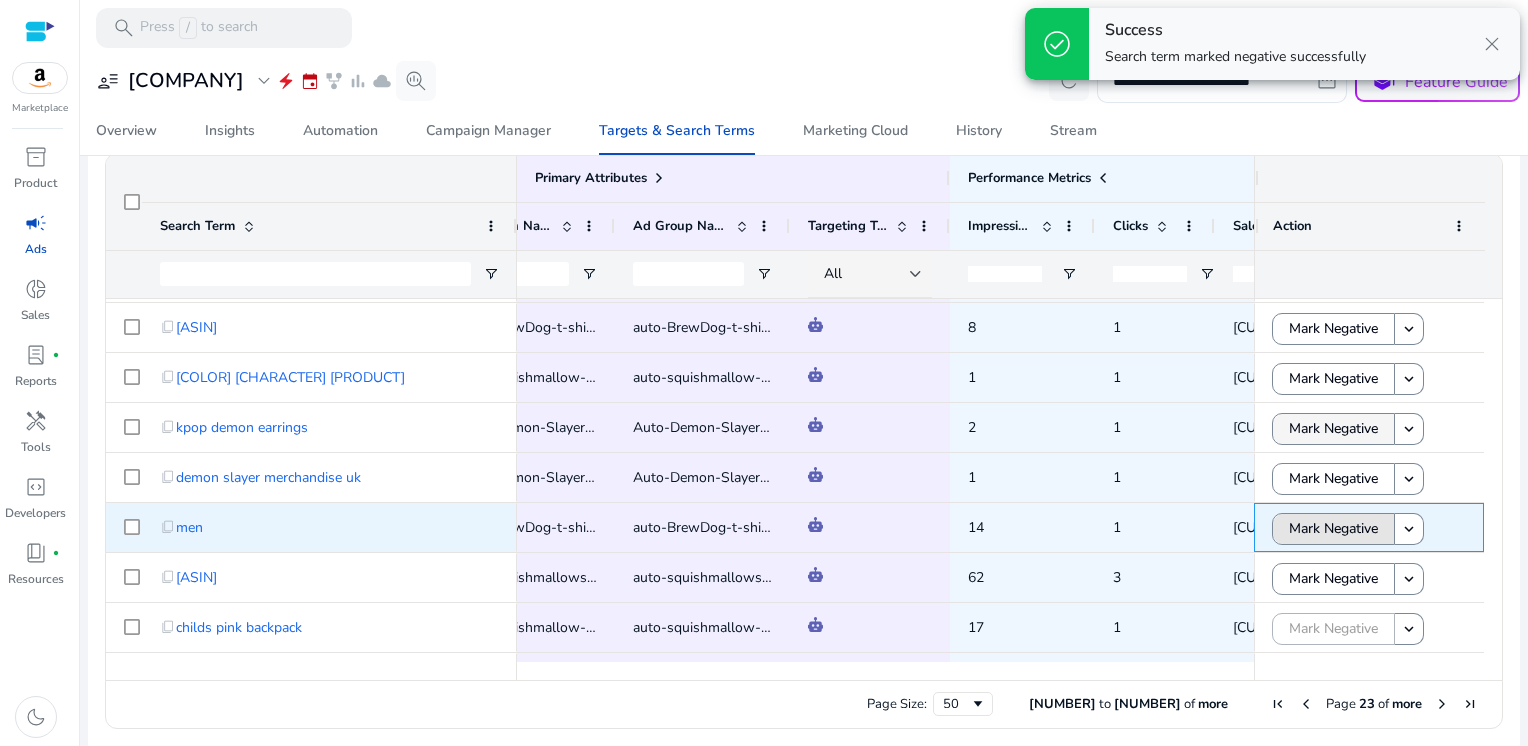 click on "Mark Negative" 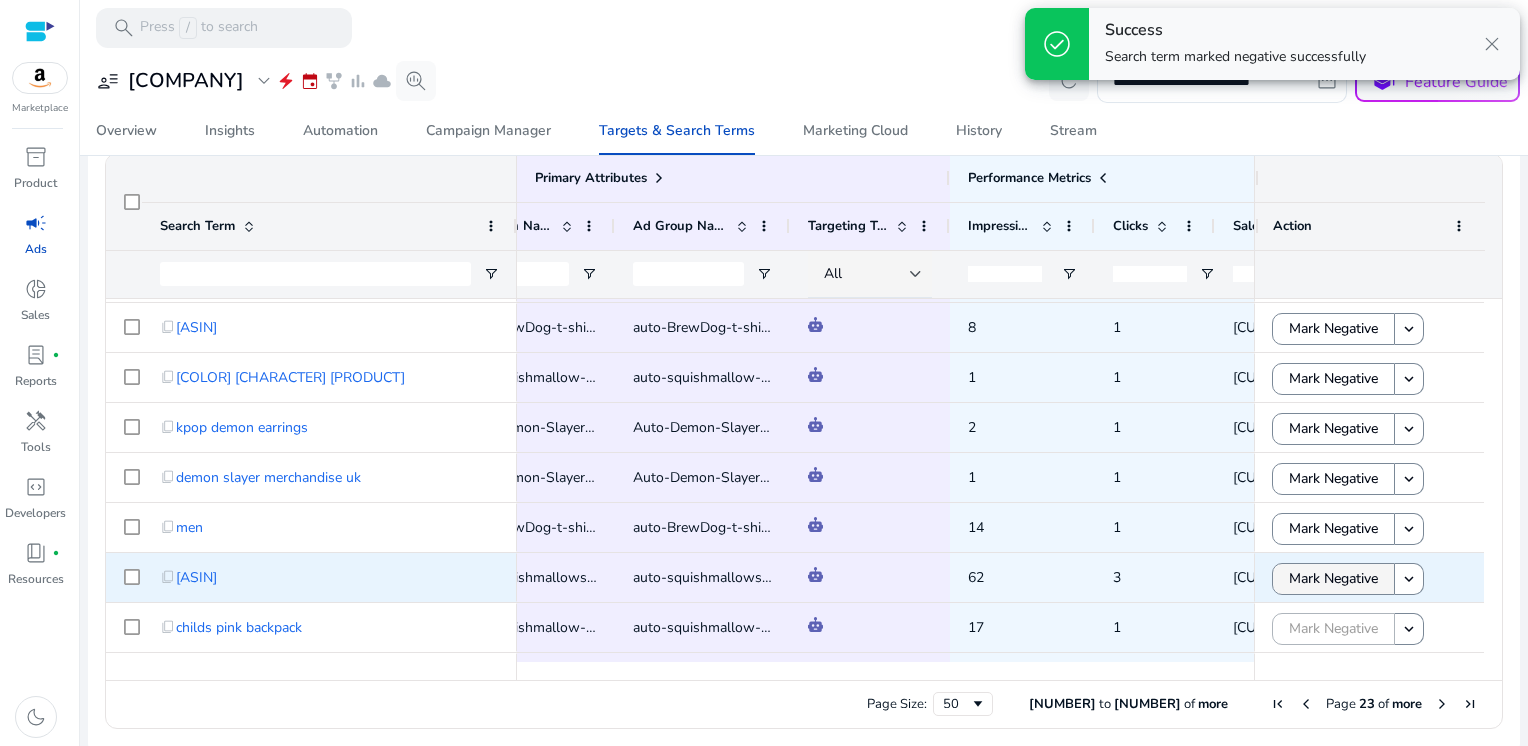 click on "Mark Negative" 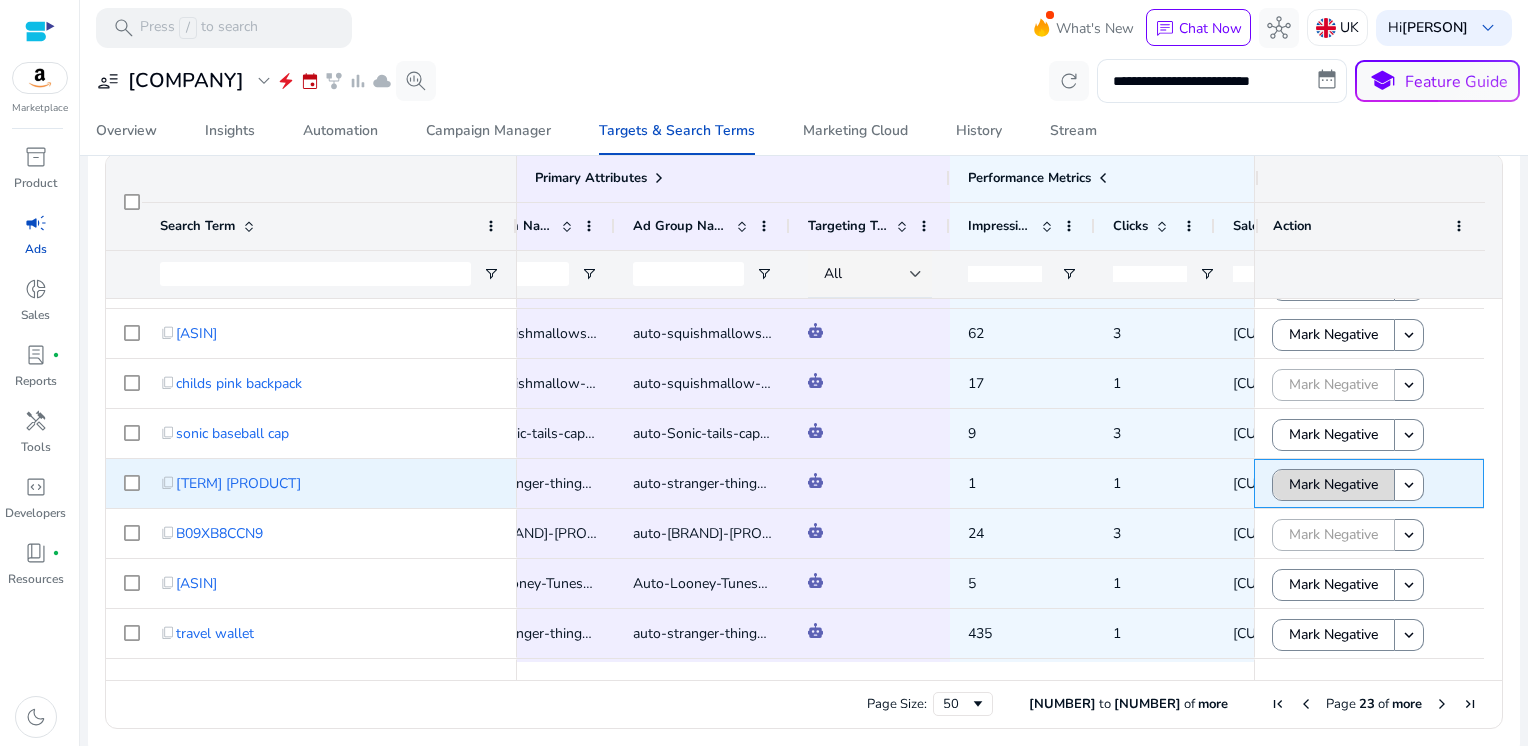 click on "Mark Negative" 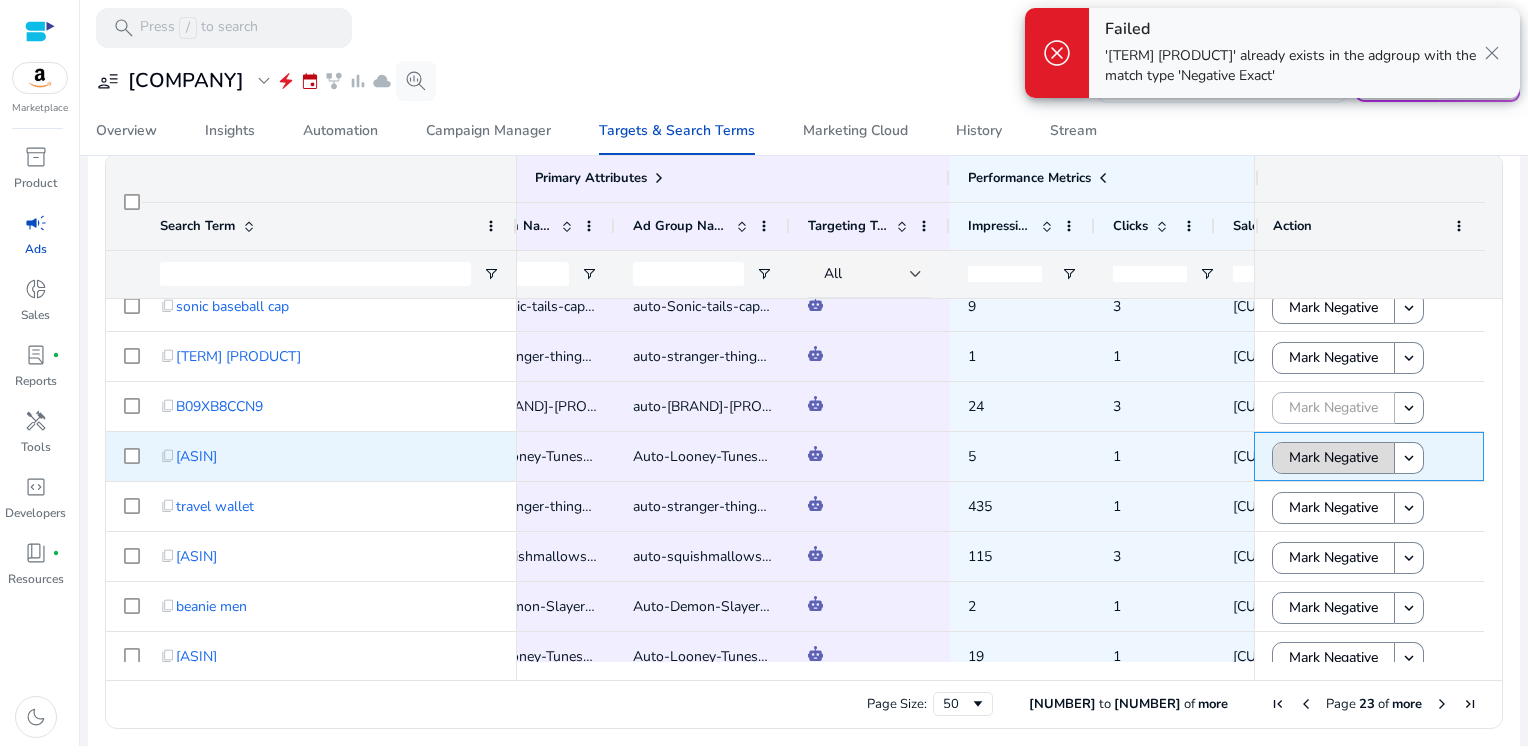 click on "Mark Negative" 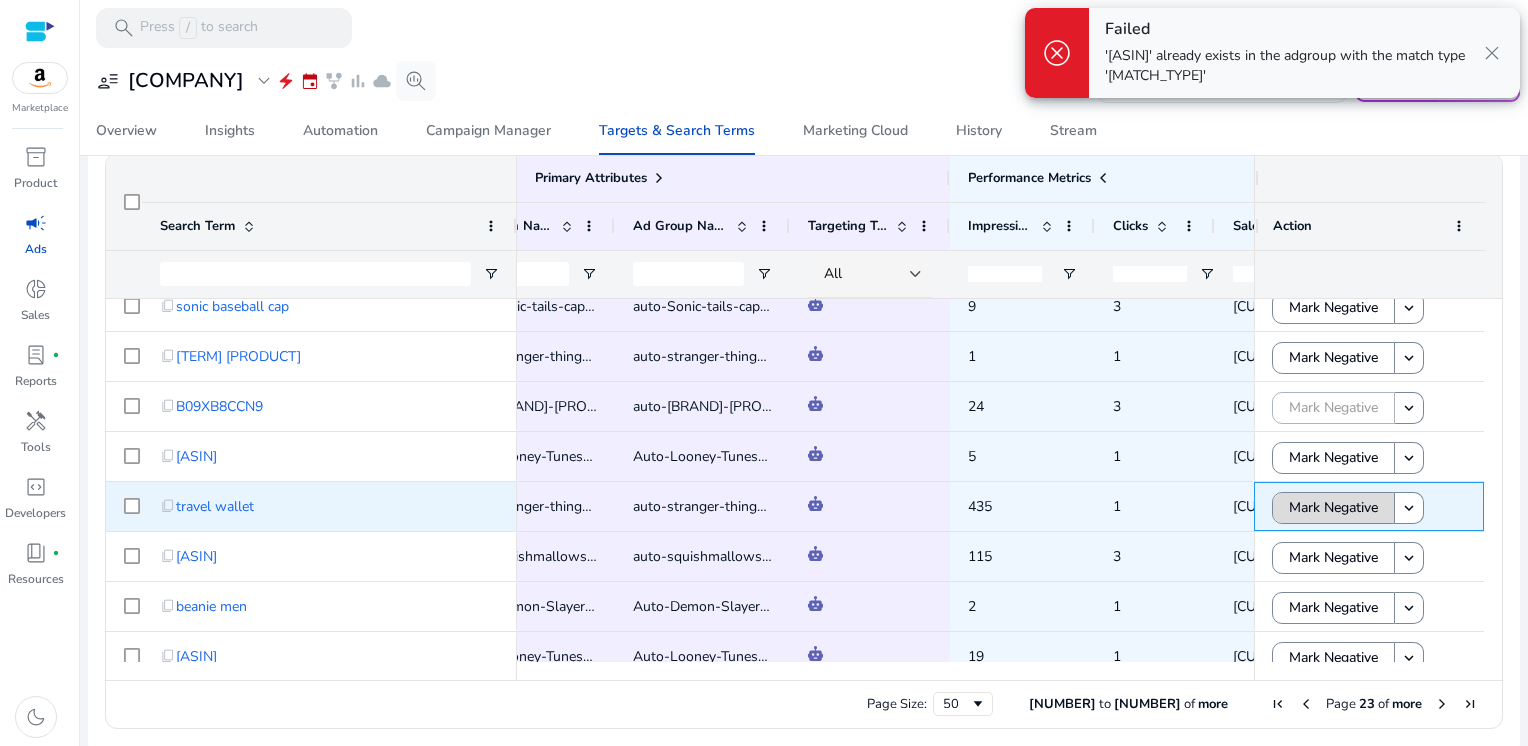 click on "Mark Negative" 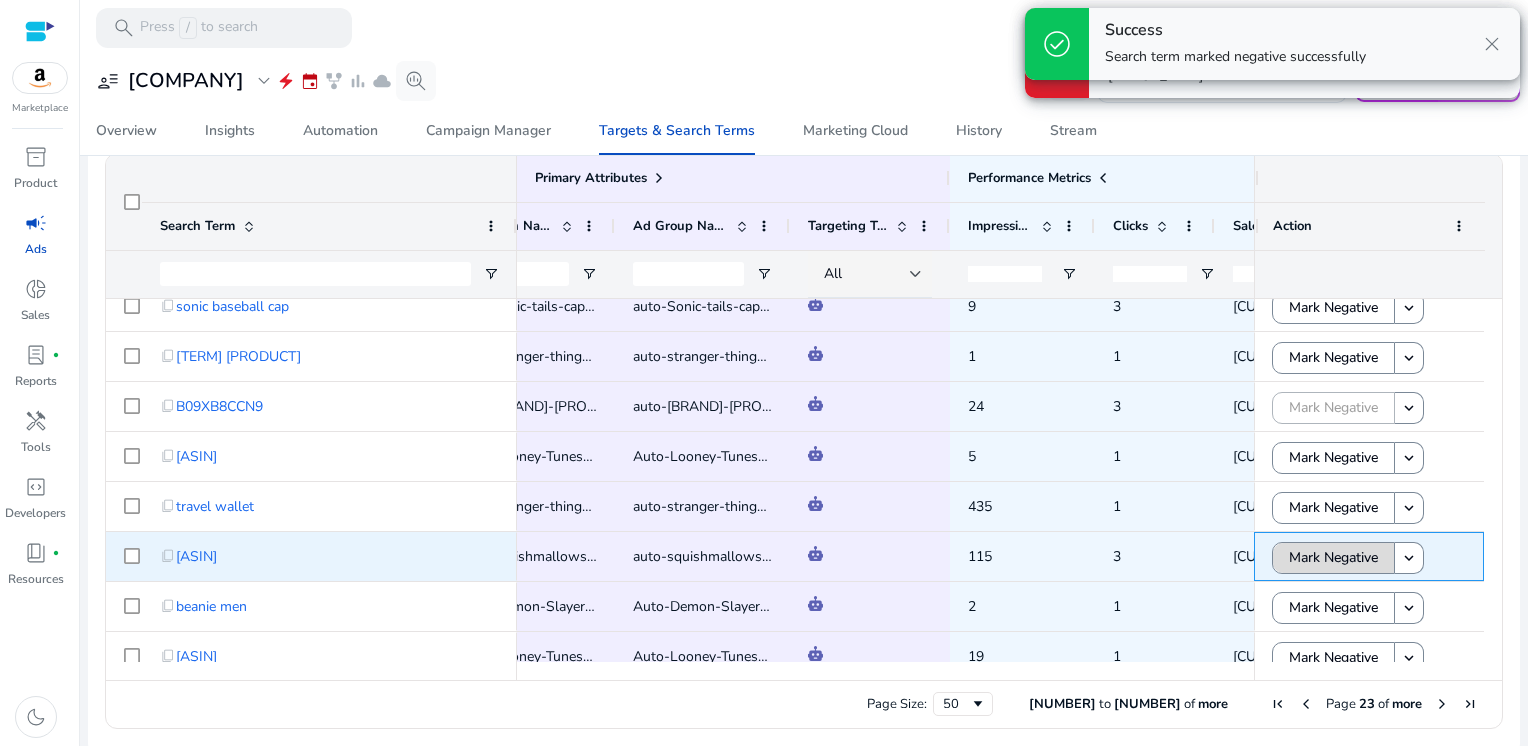 click on "Mark Negative" 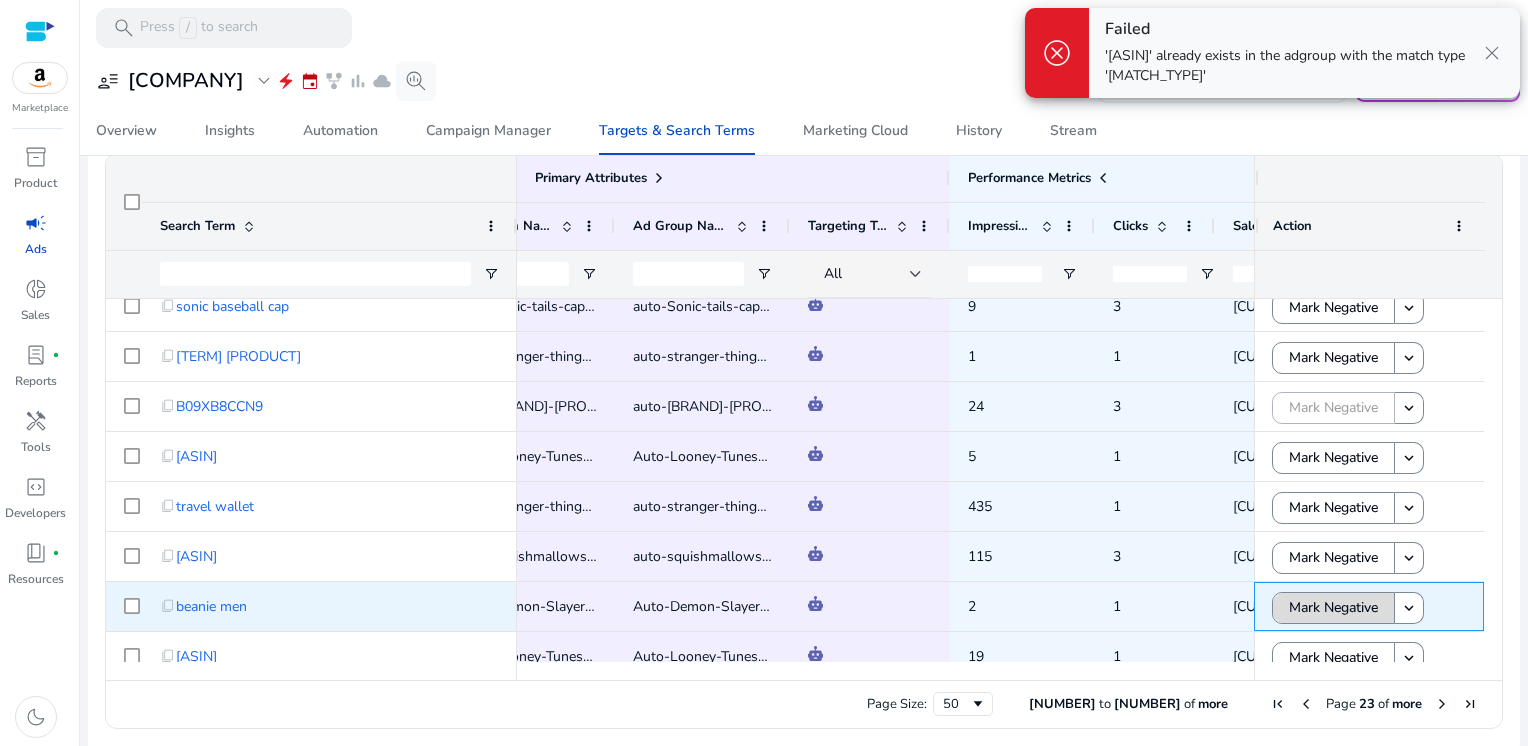 click on "Mark Negative" 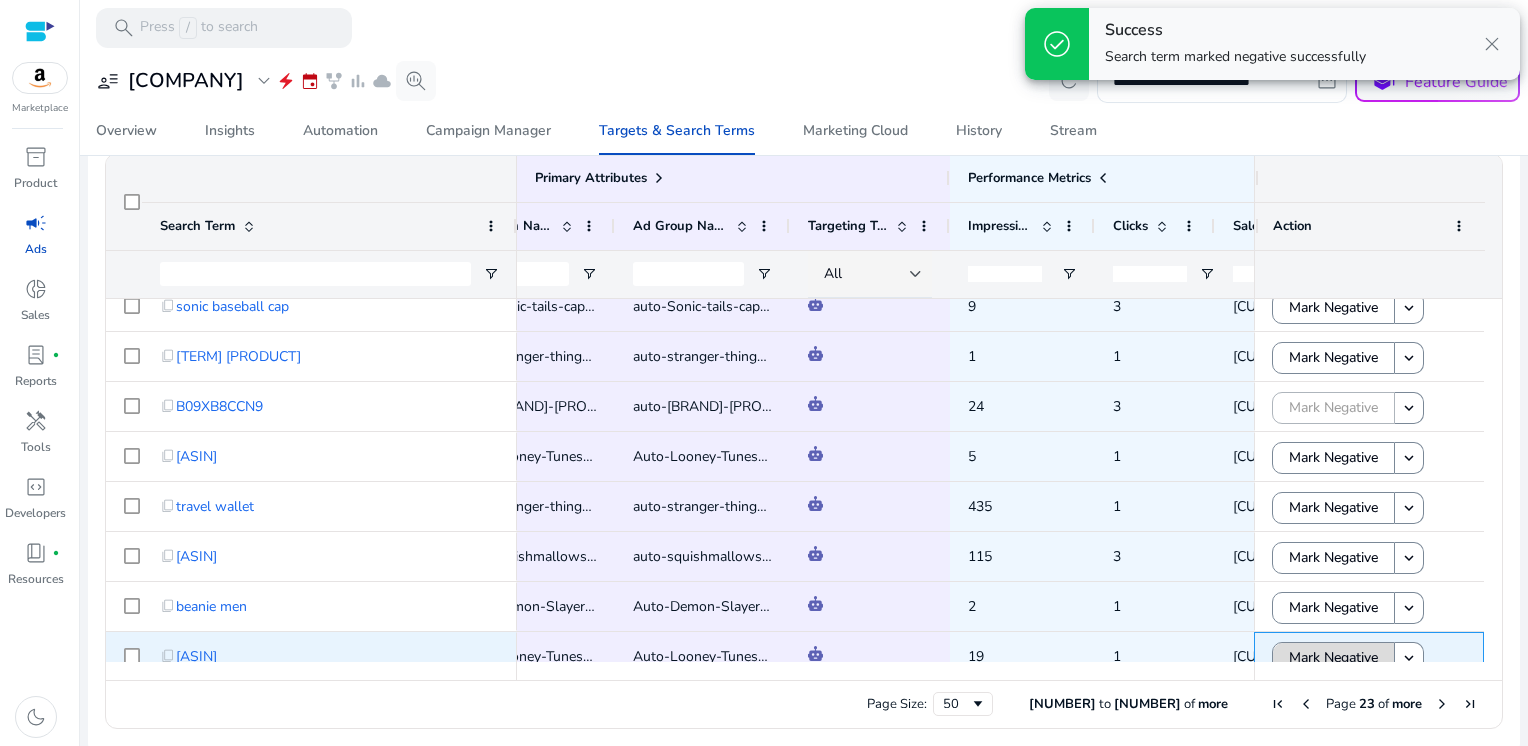 click on "Mark Negative" 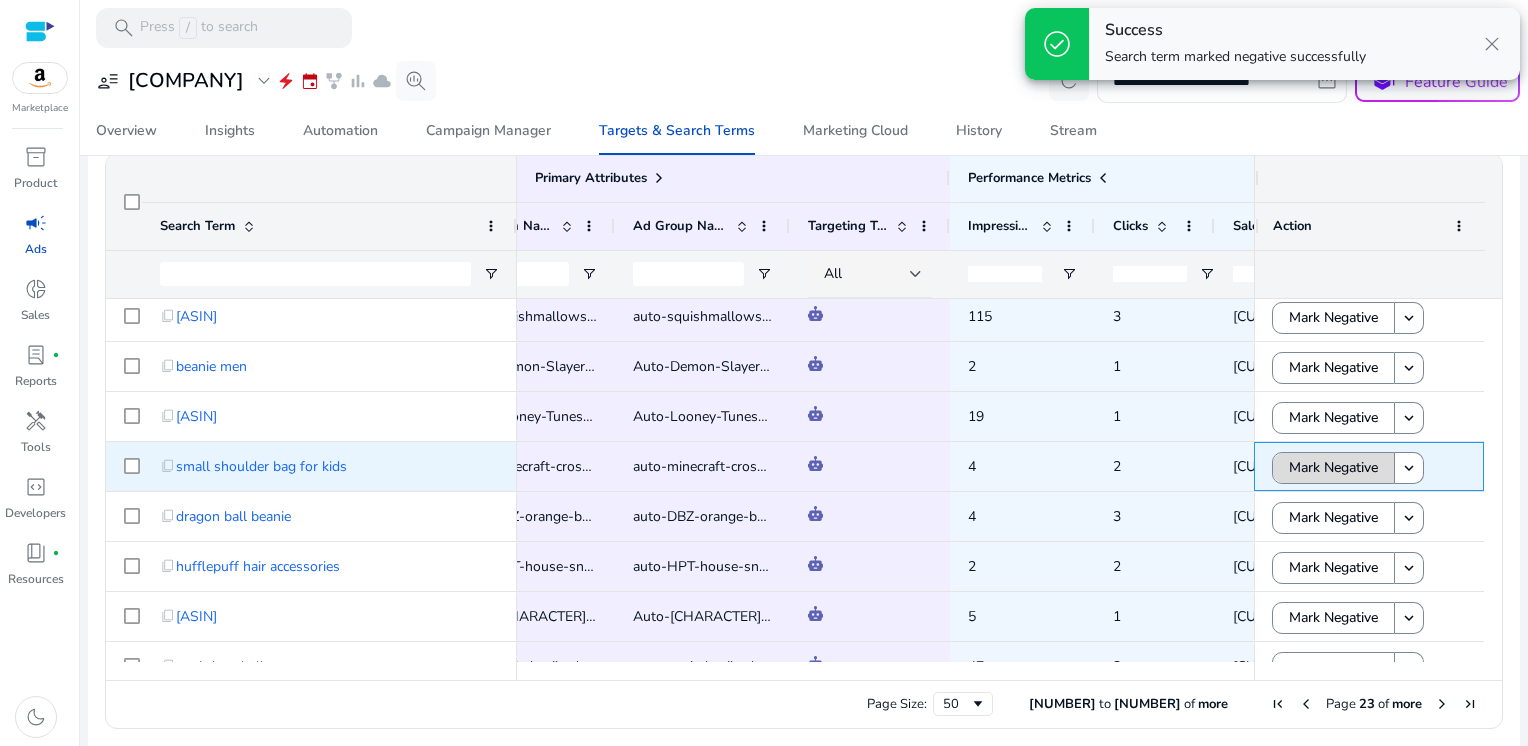 click on "Mark Negative" 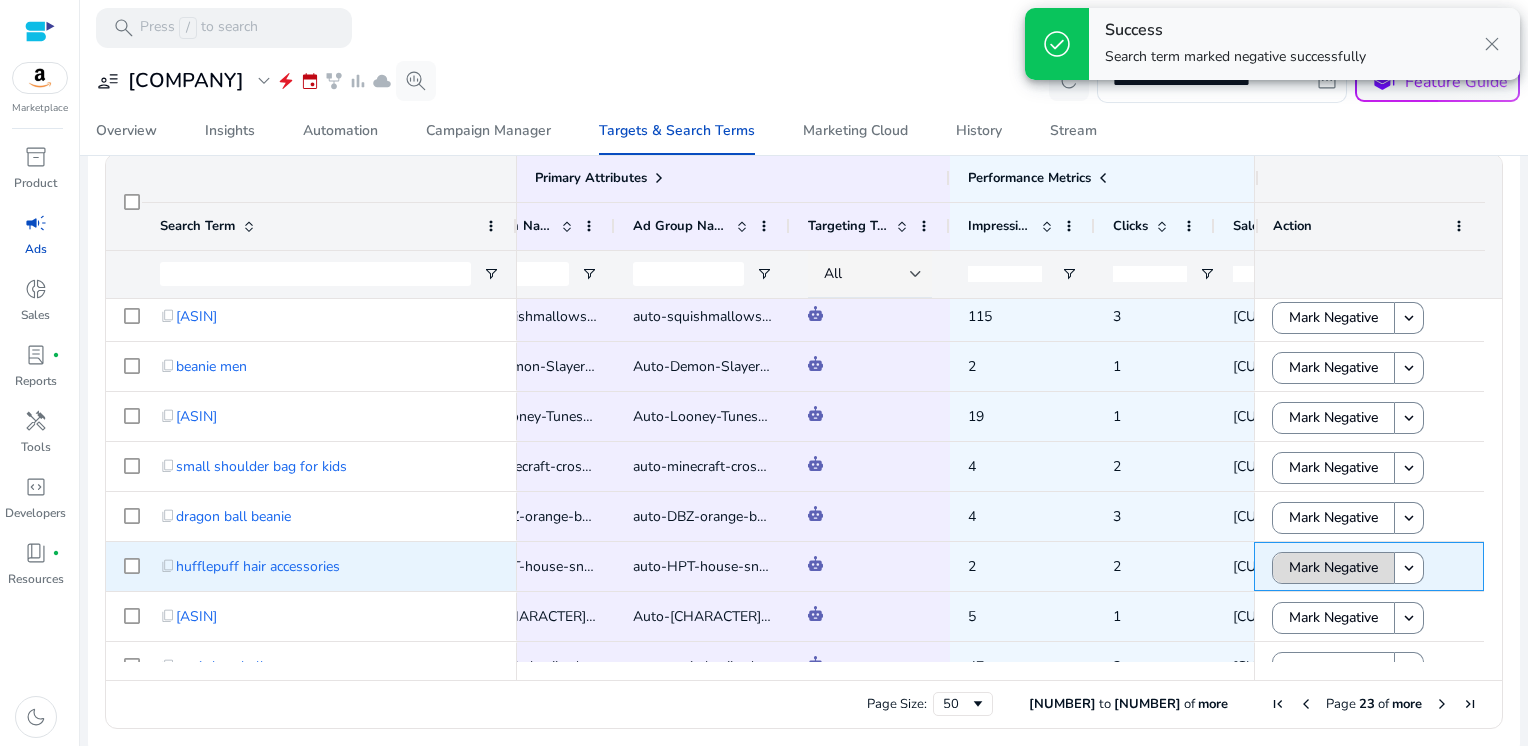 click on "Mark Negative" 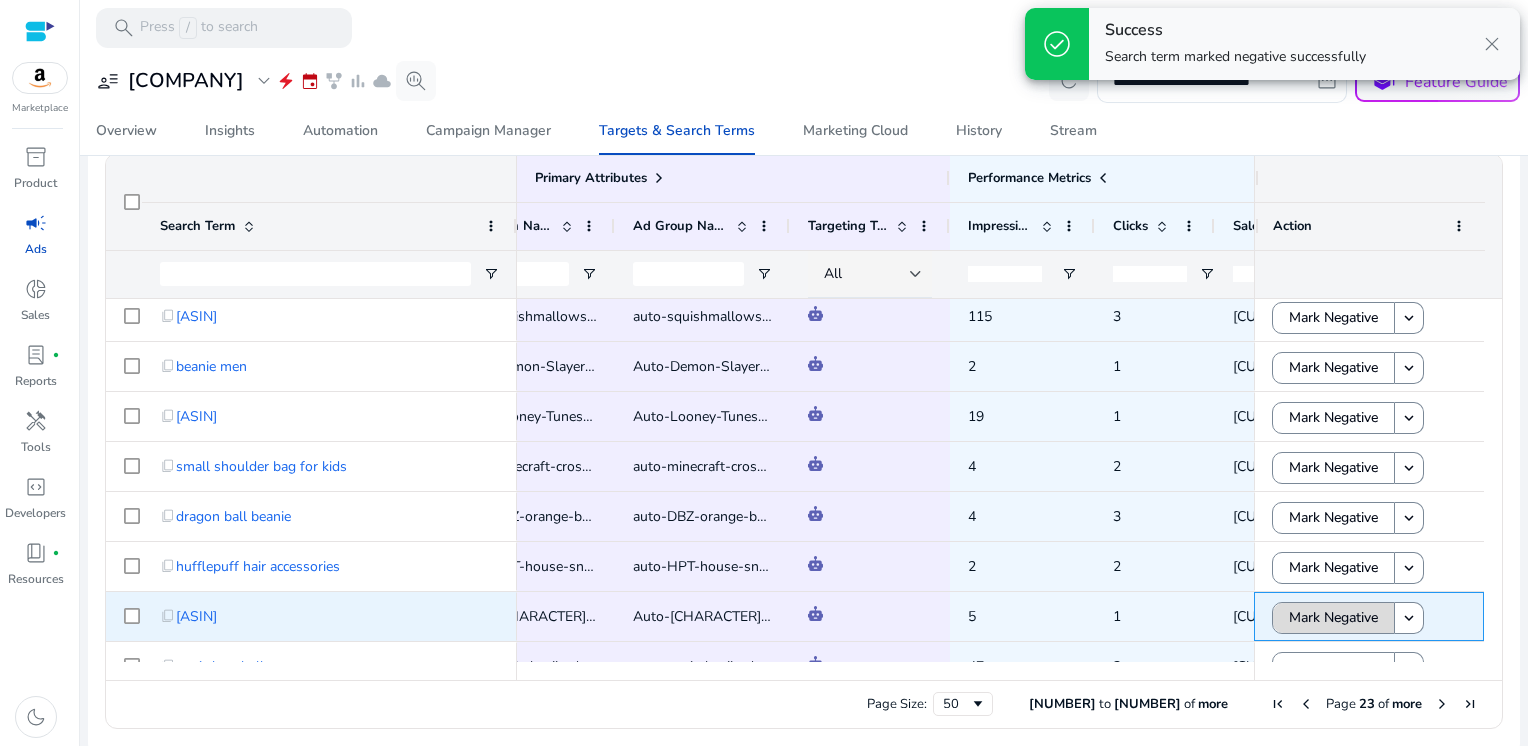 click on "Mark Negative" 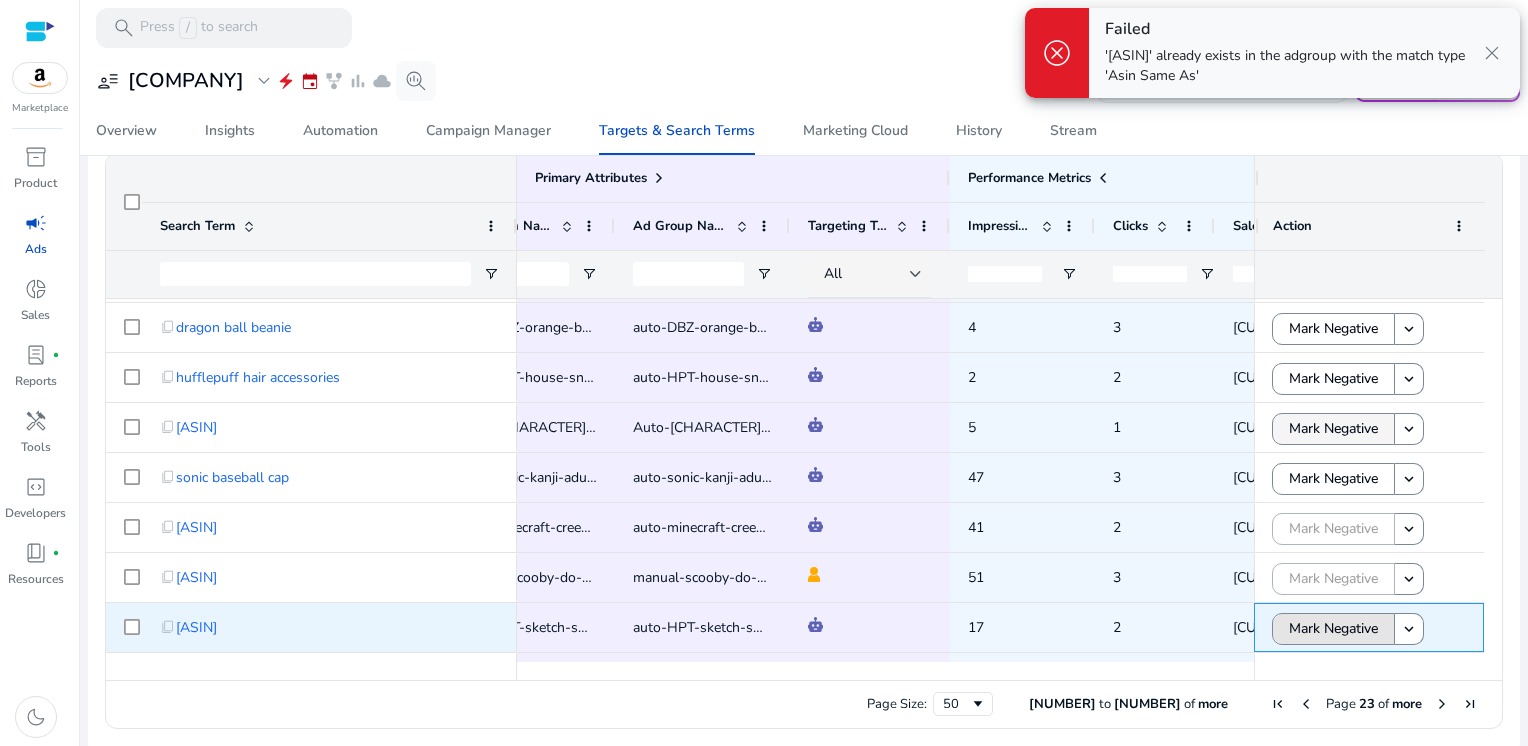 click on "Mark Negative" 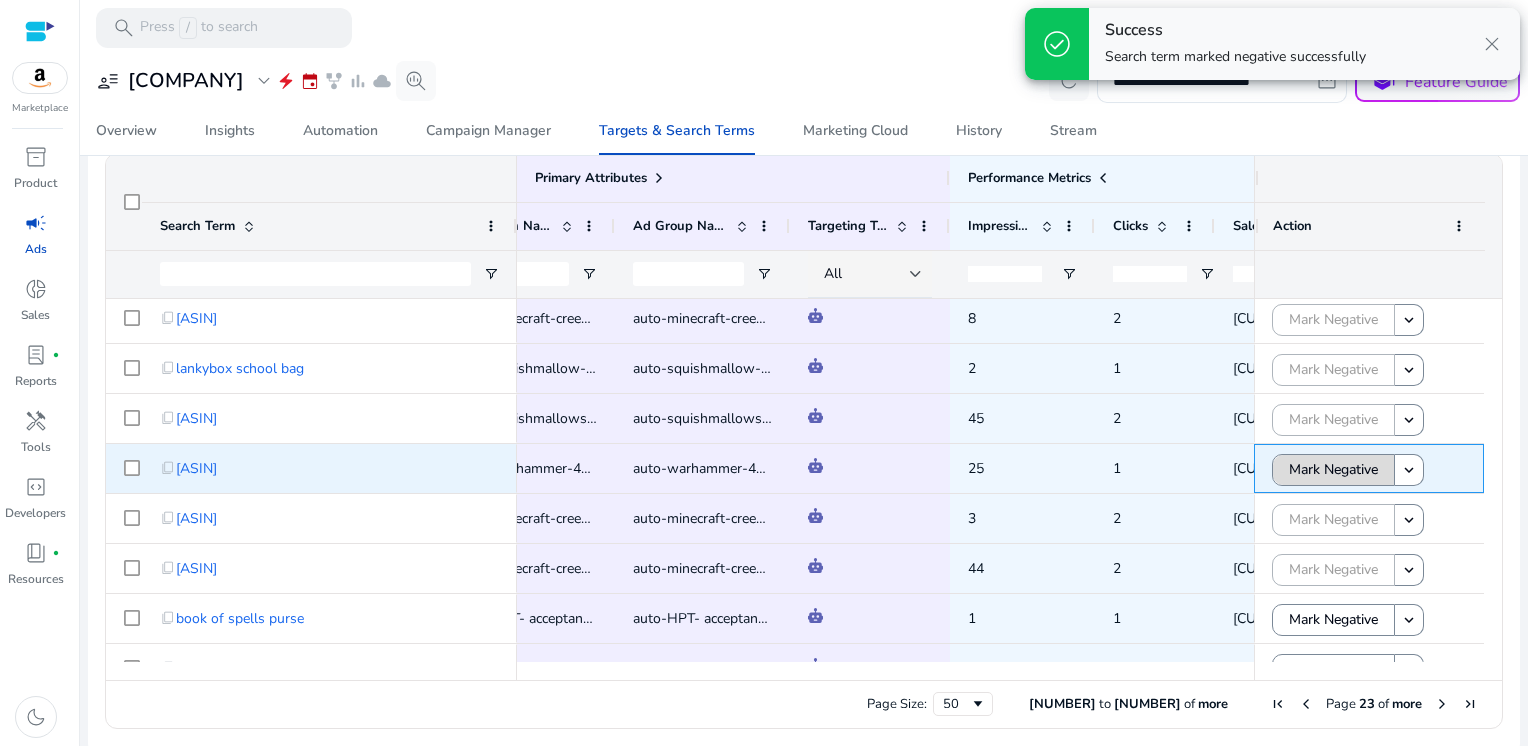 click on "Mark Negative" 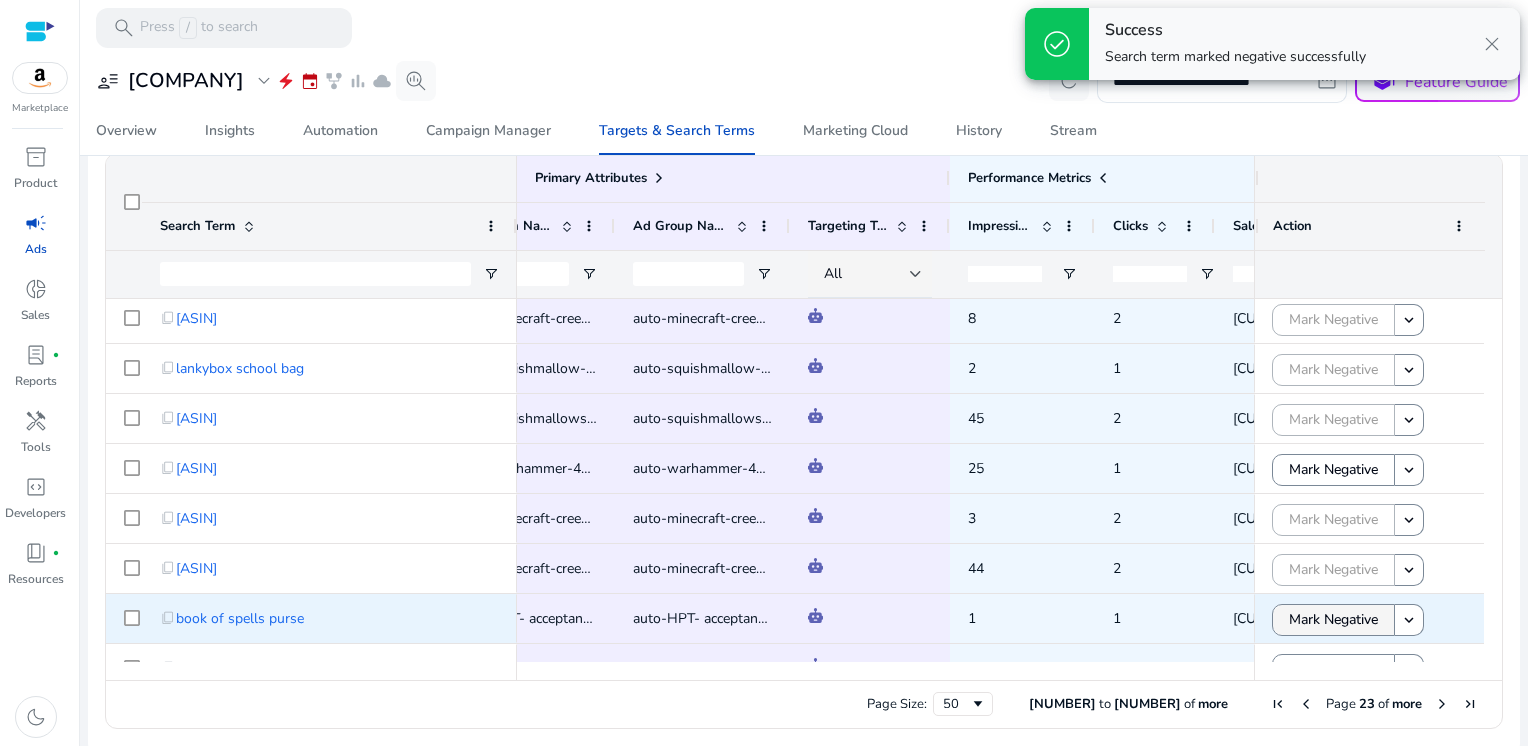 click on "Mark Negative" 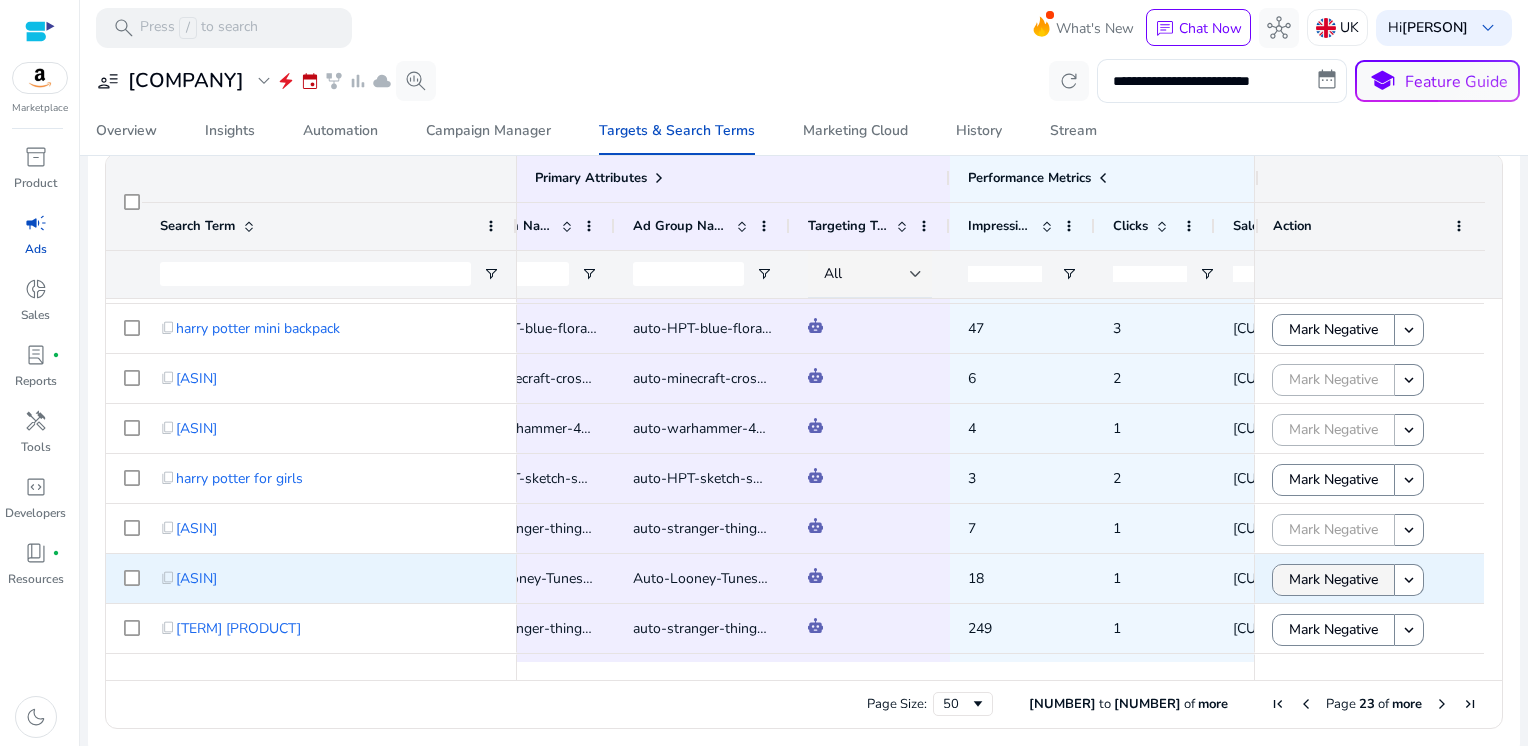 click on "Mark Negative" 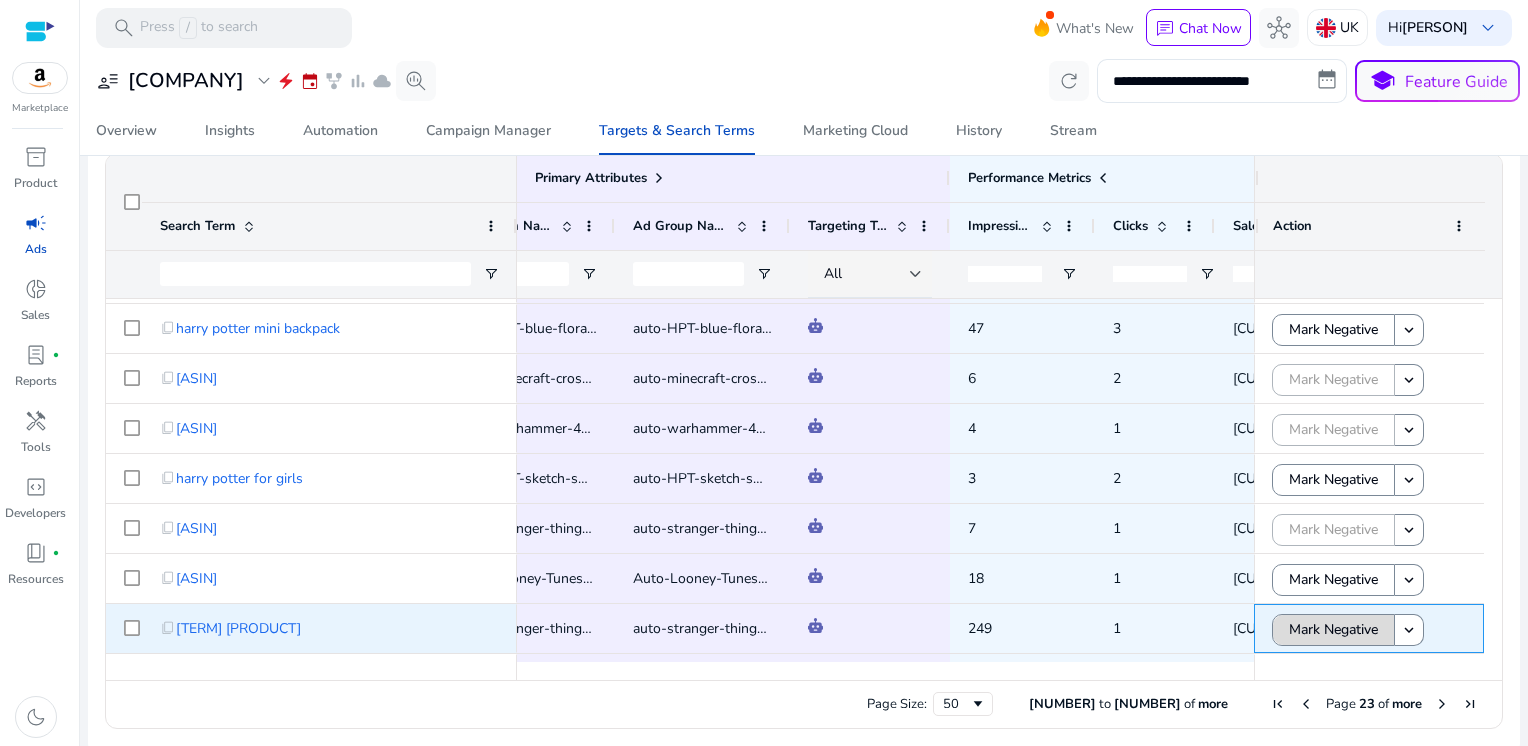 click on "Mark Negative" 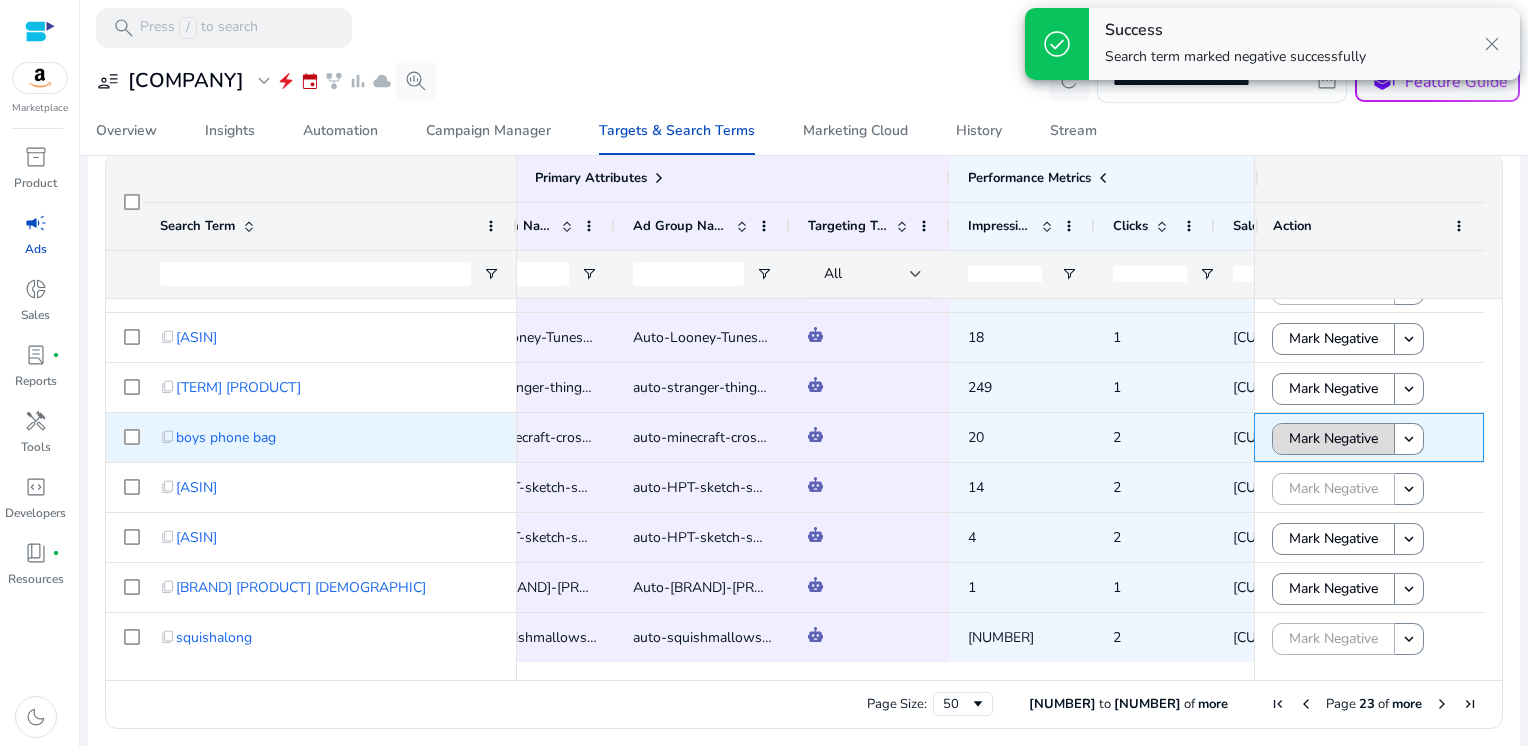click on "Mark Negative" 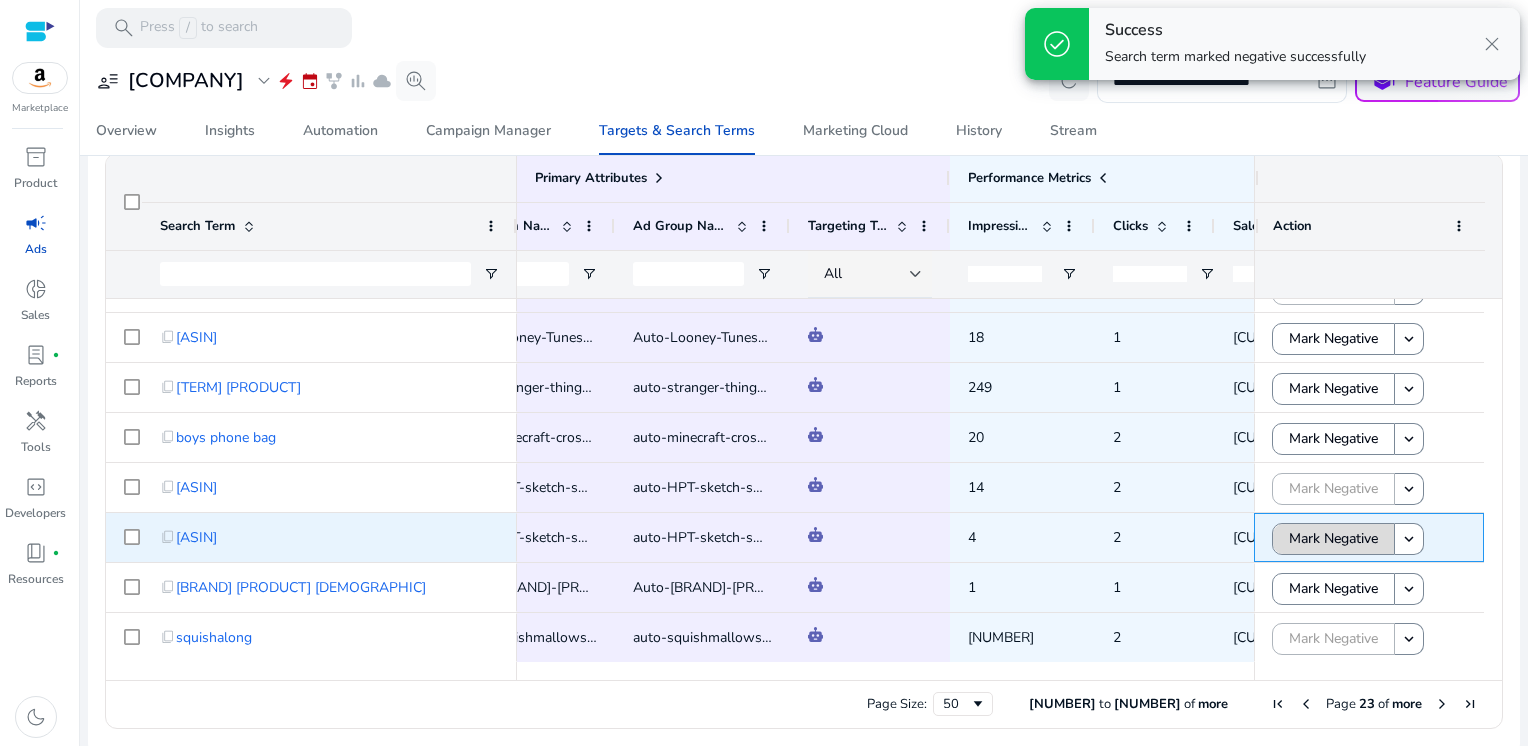 click on "Mark Negative" 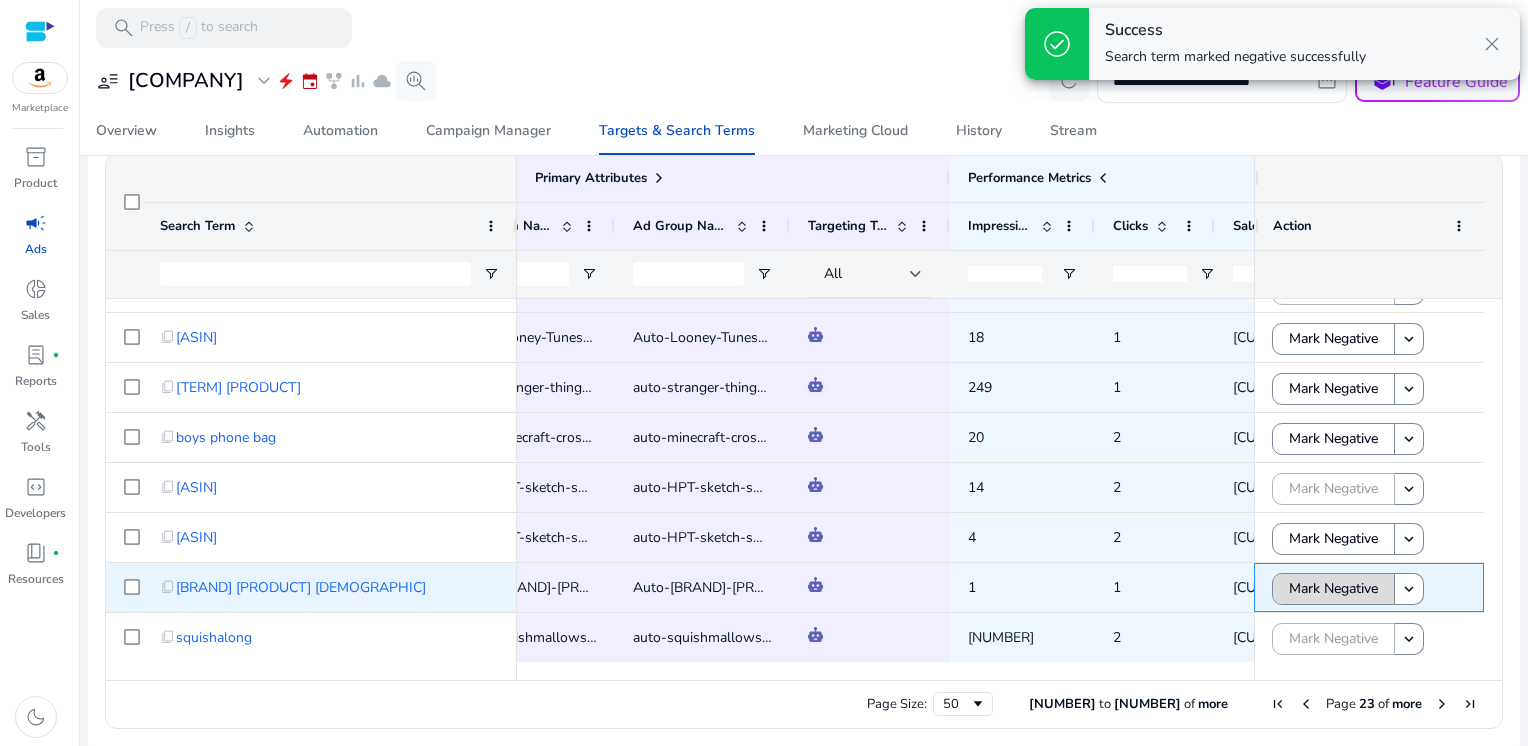 click on "Mark Negative" 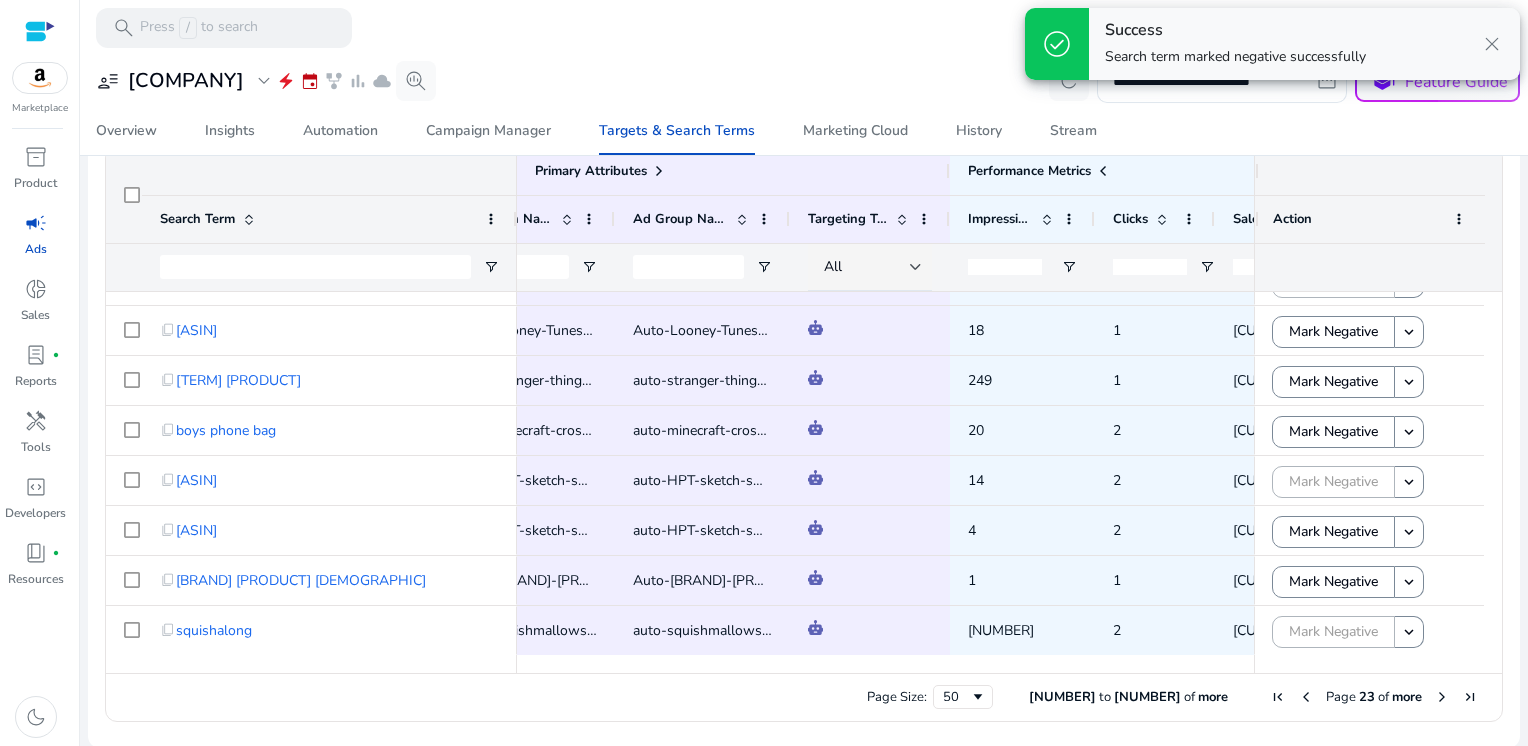 click at bounding box center [1442, 697] 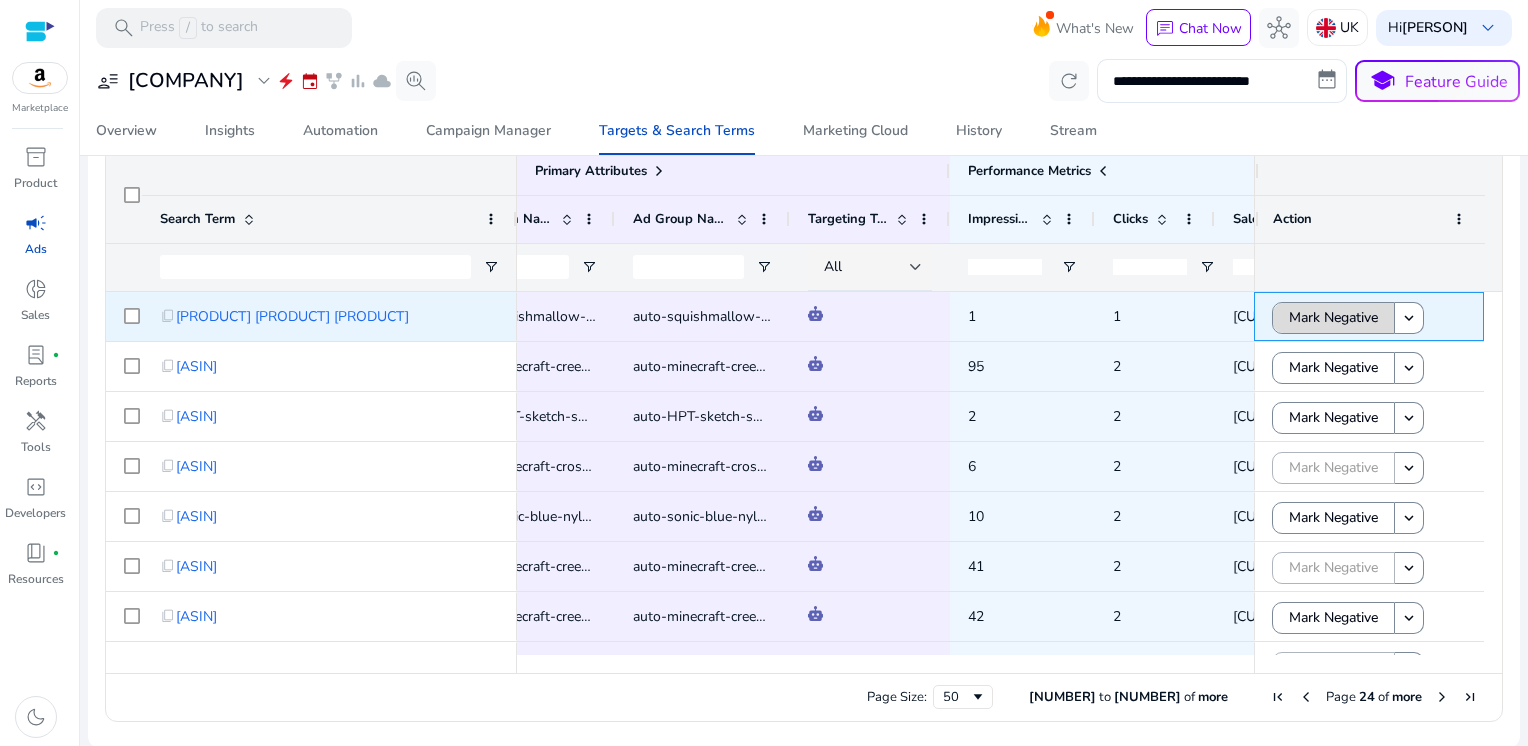 click on "Mark Negative" 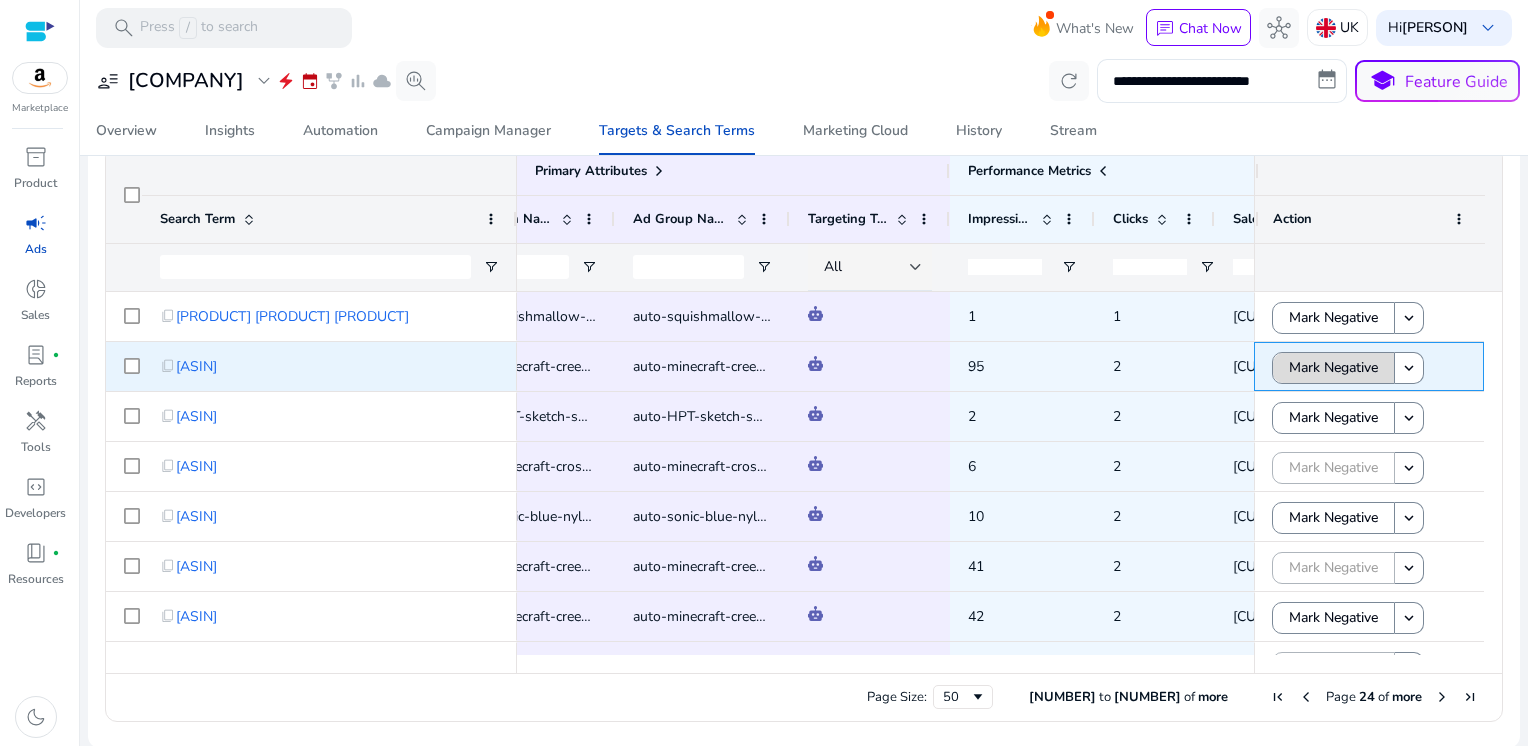 click on "Mark Negative" 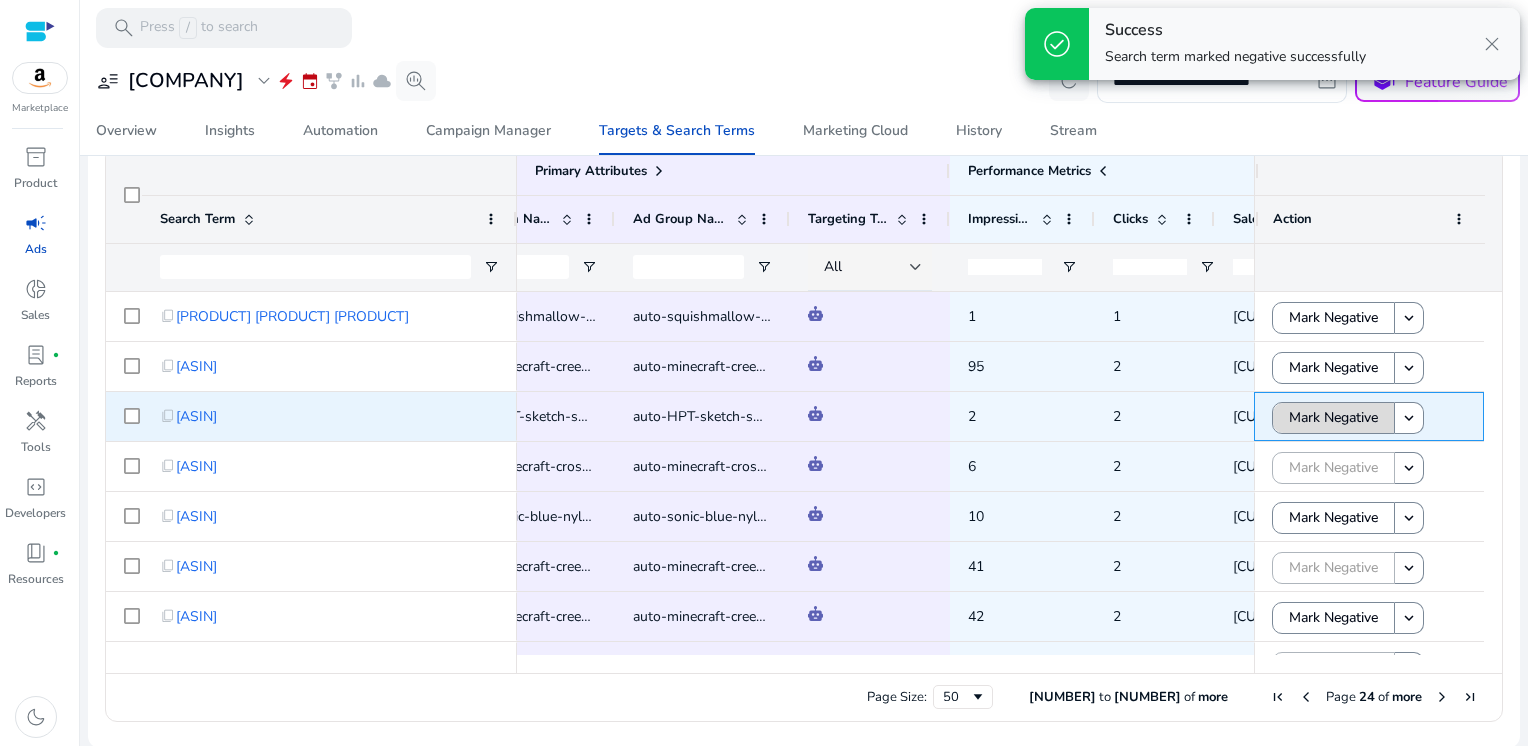 click on "Mark Negative" 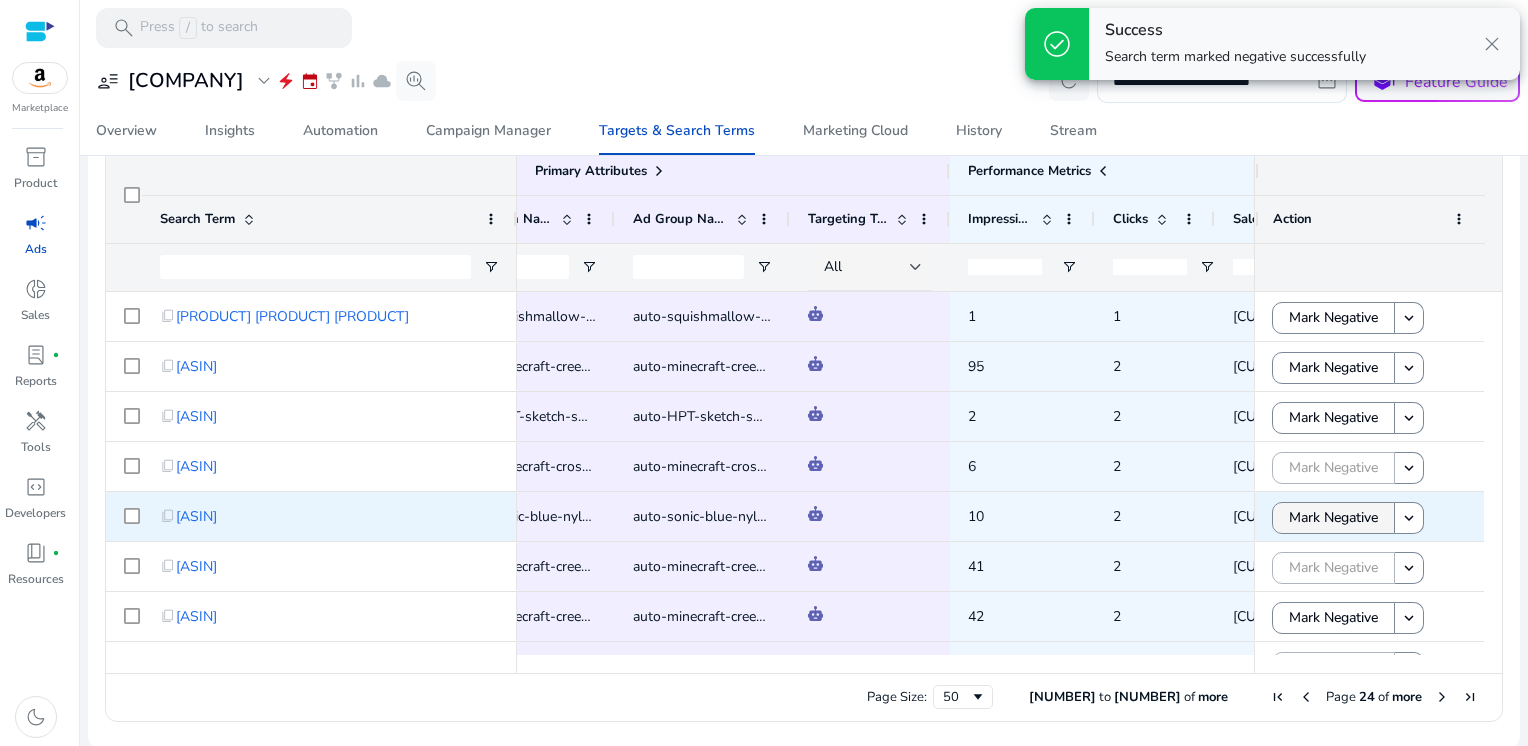 click on "Mark Negative" 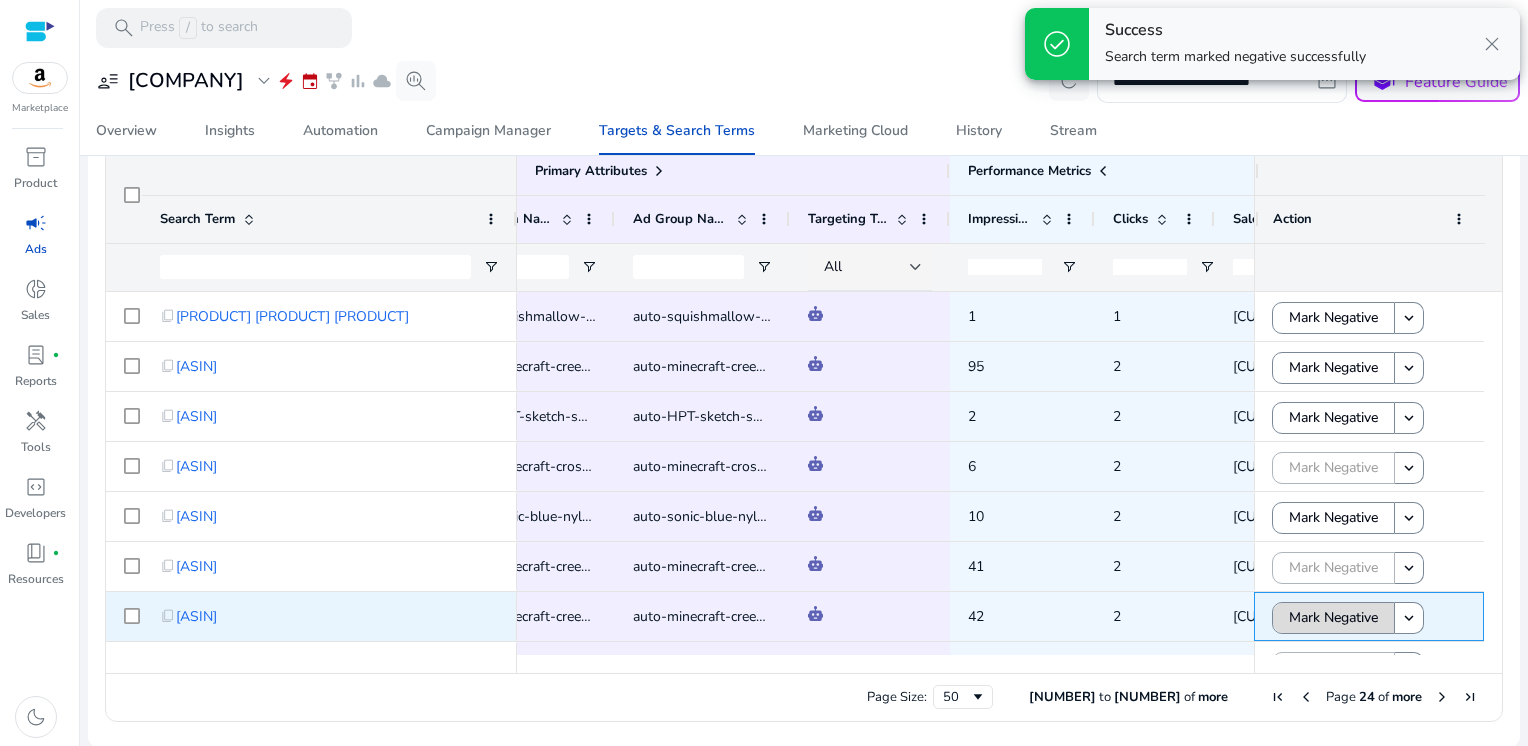 click on "Mark Negative" 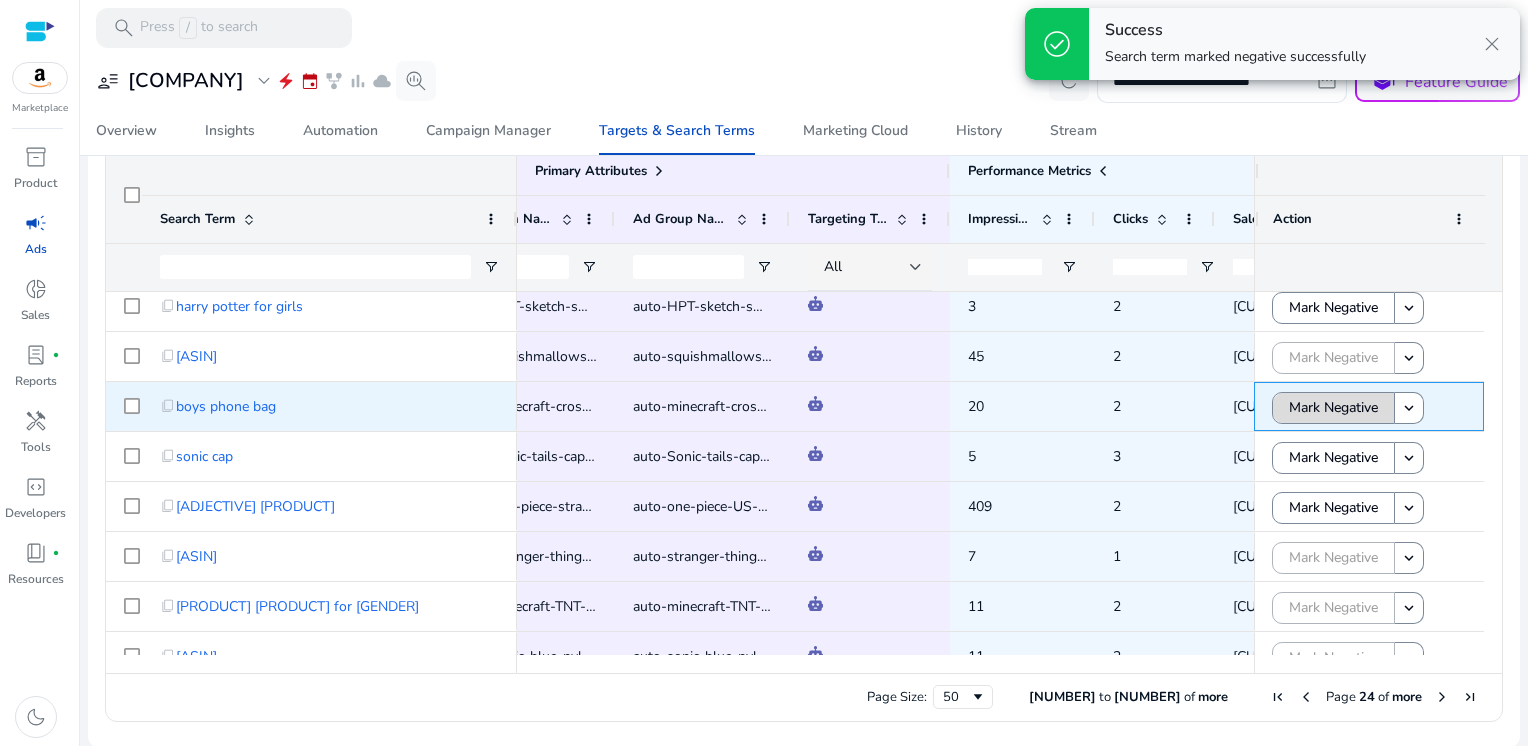 click on "Mark Negative" 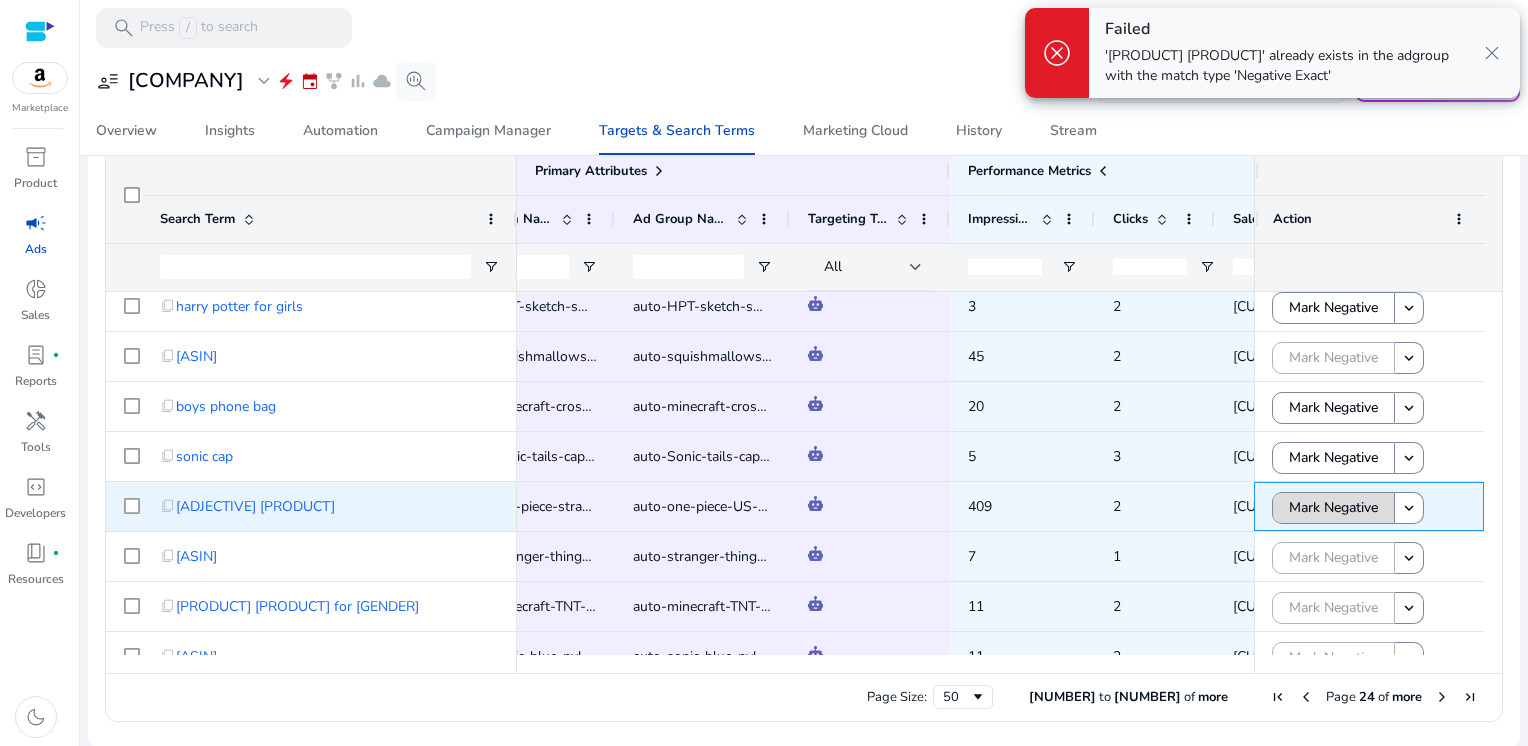 click on "Mark Negative" 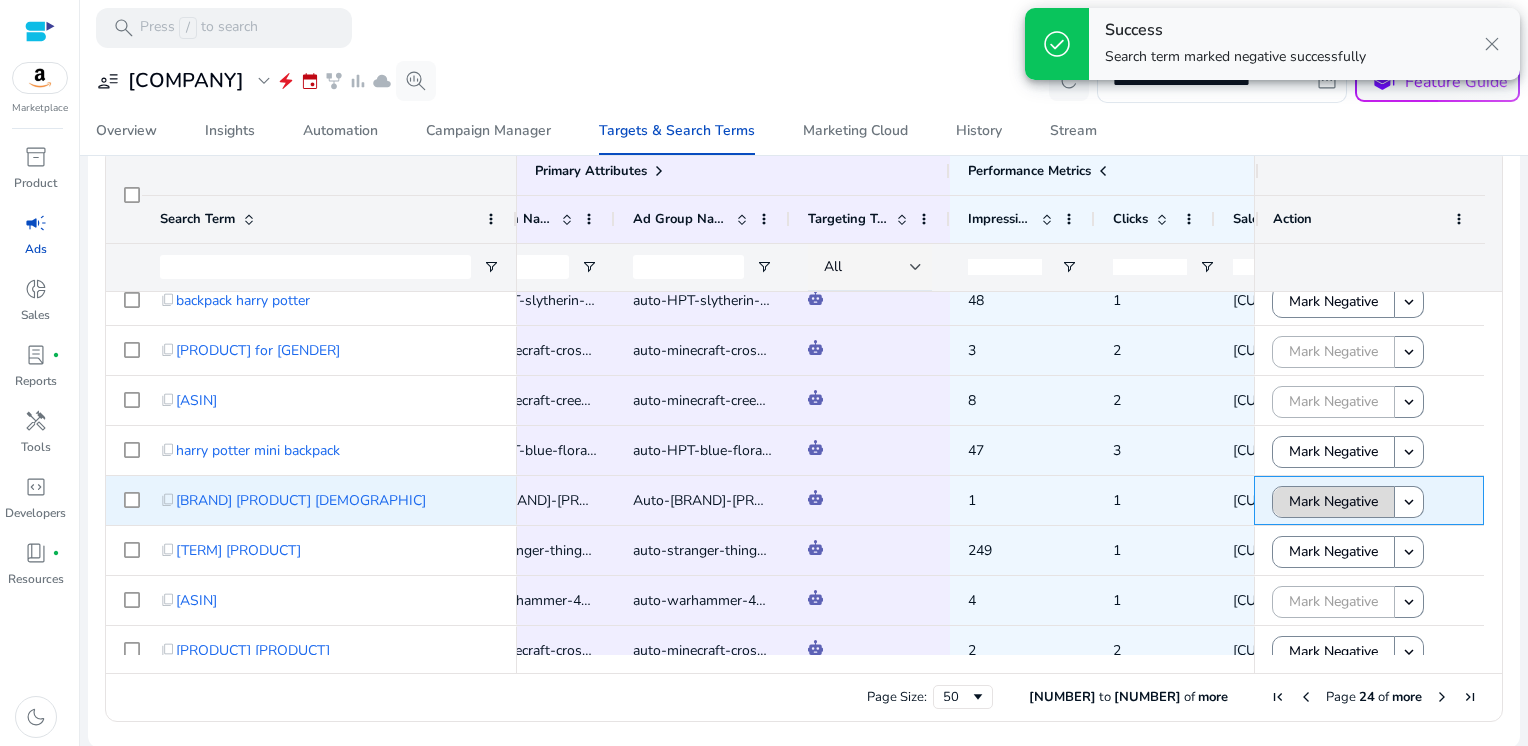 click on "Mark Negative" 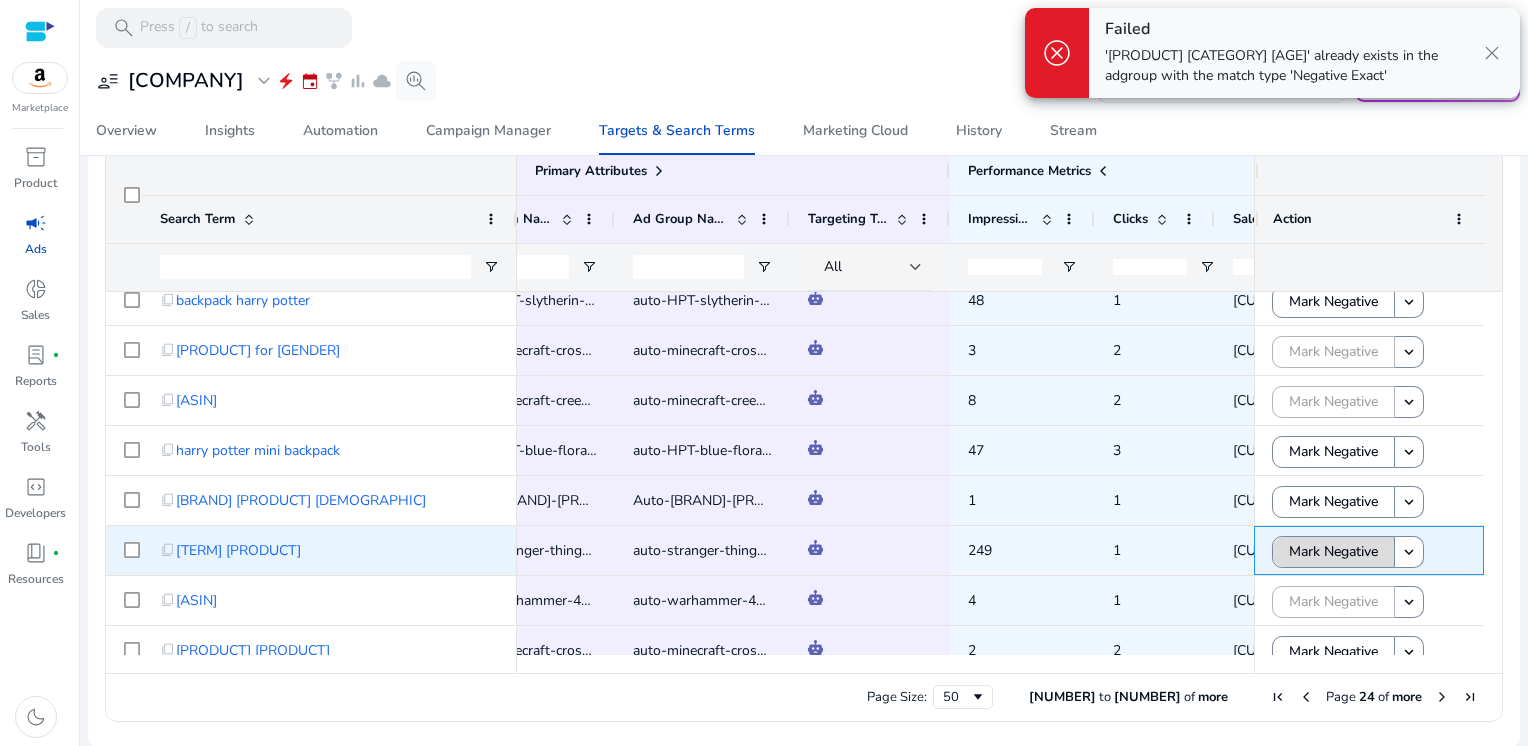 click on "Mark Negative" 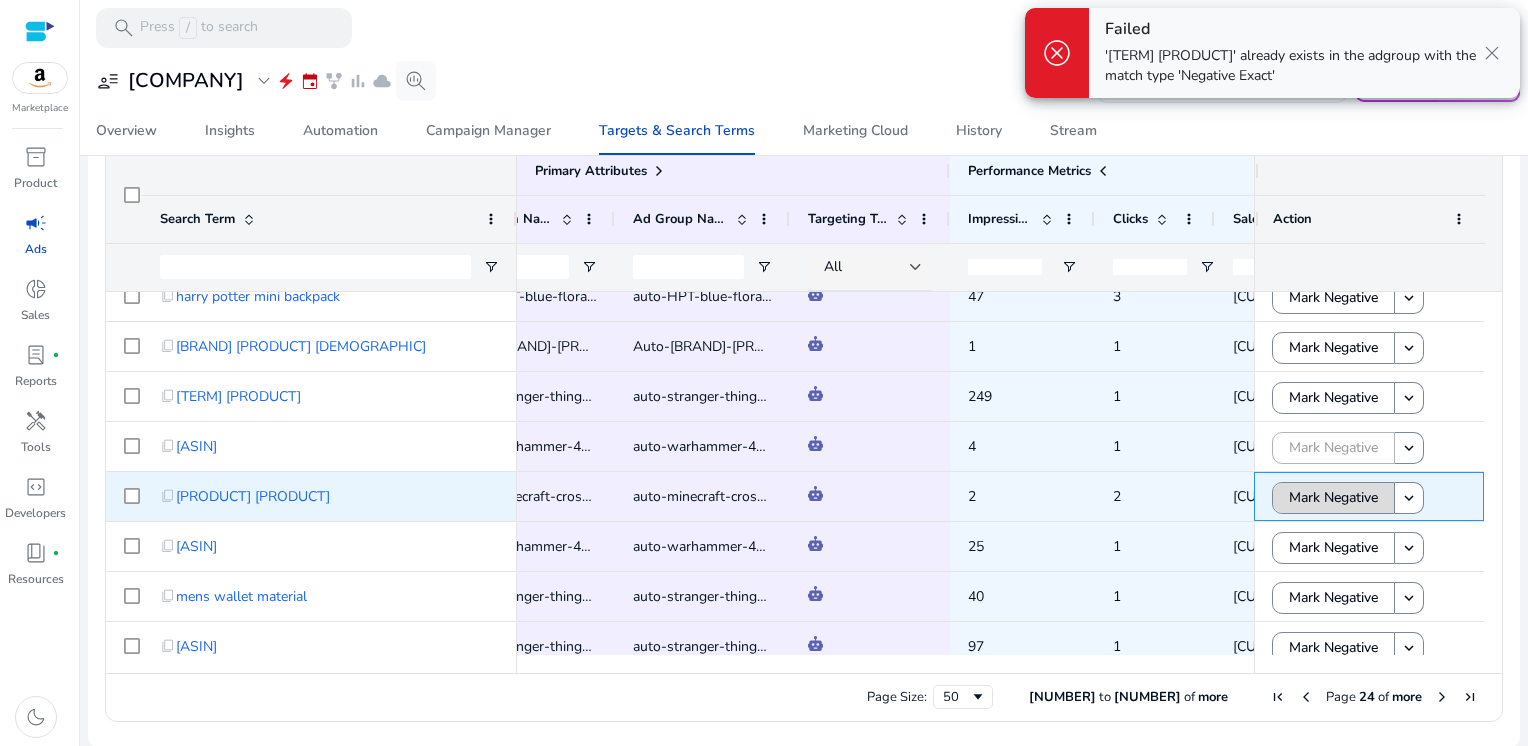 click on "Mark Negative" 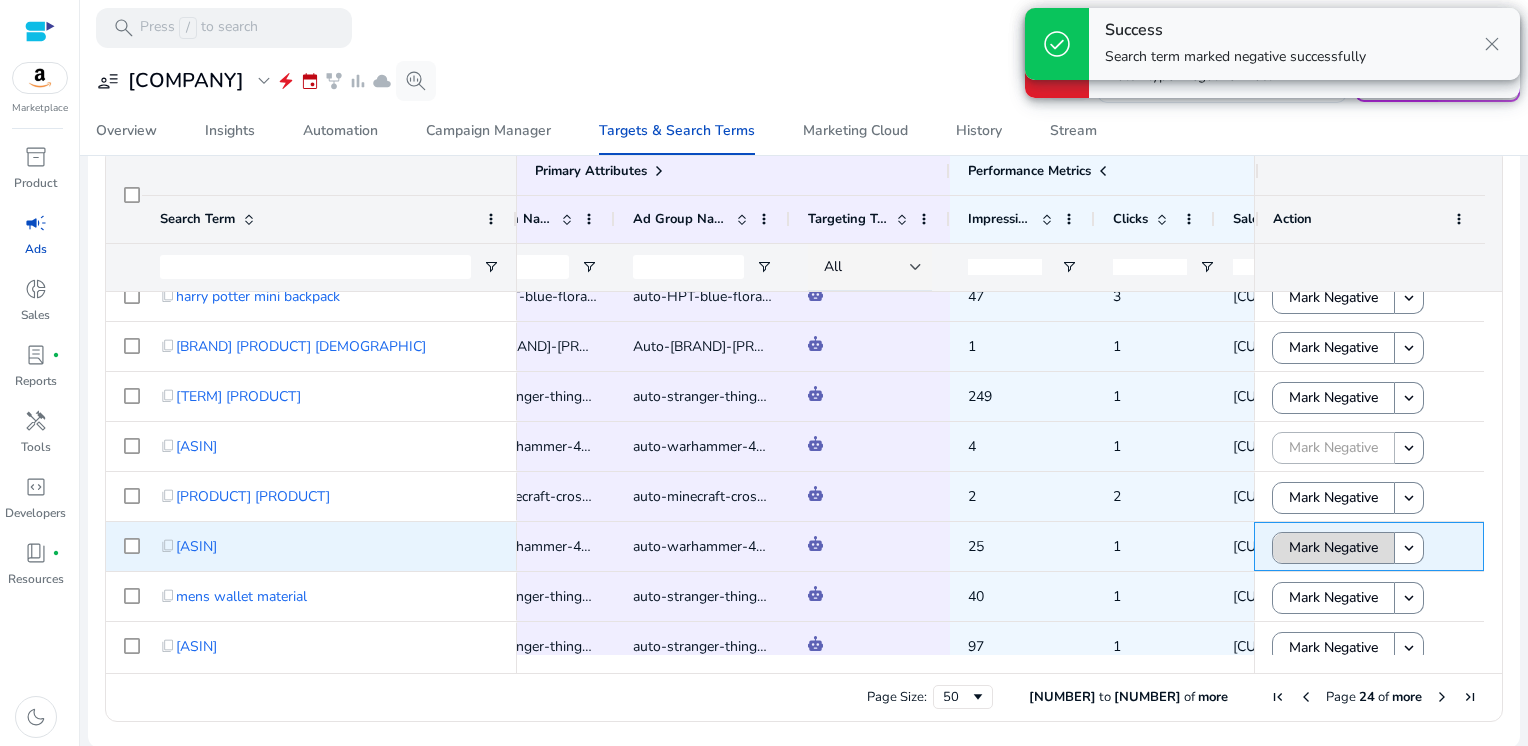 click on "Mark Negative" 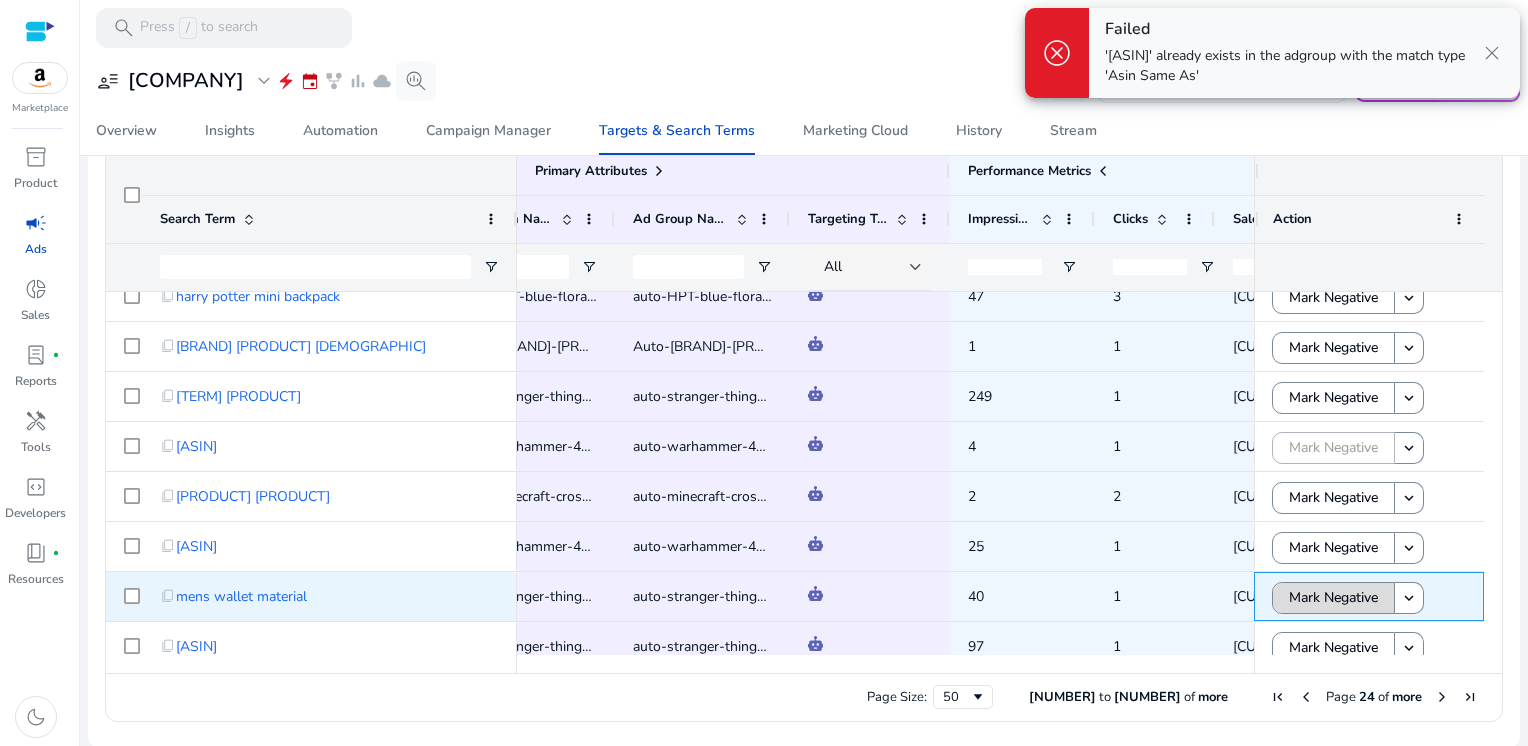 click on "Mark Negative" 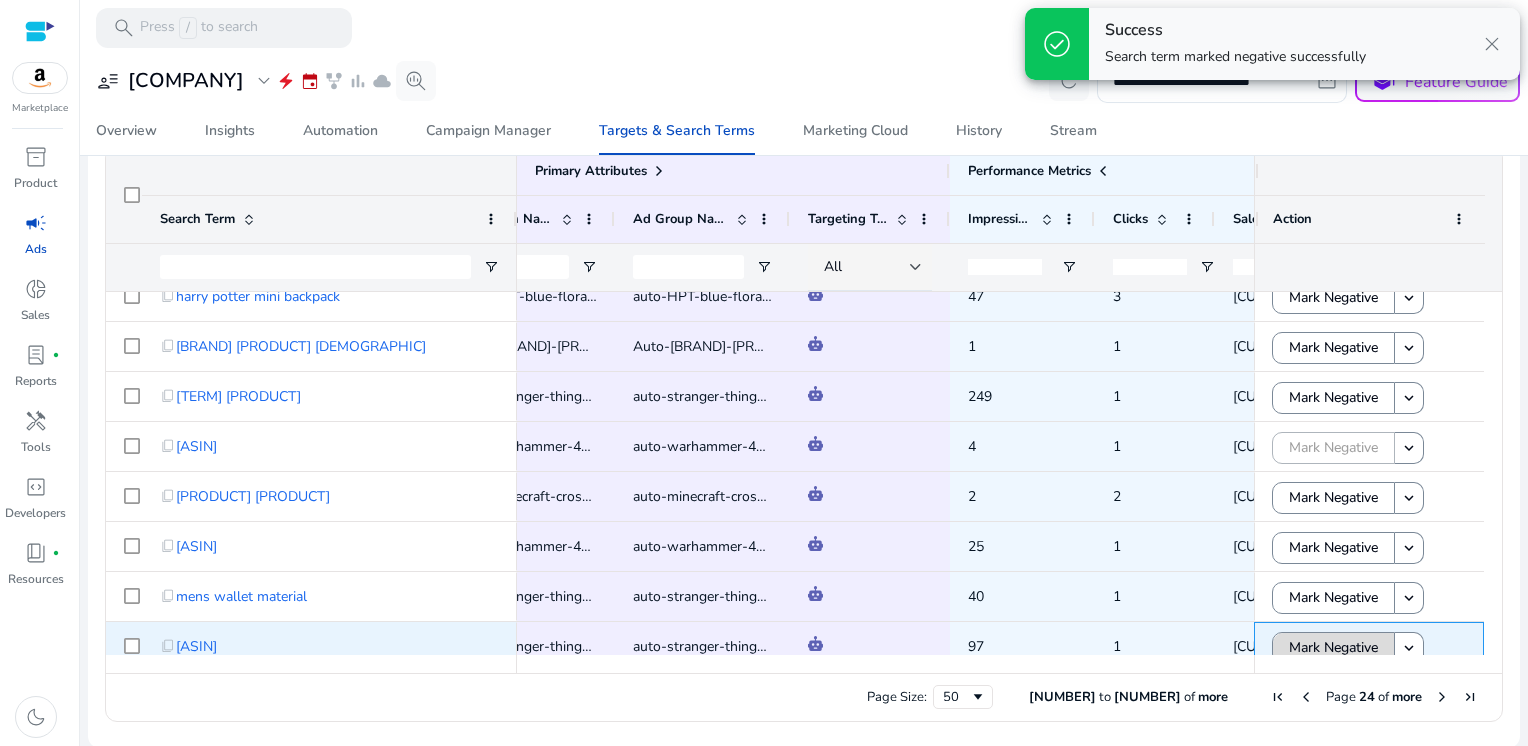 click on "Mark Negative" 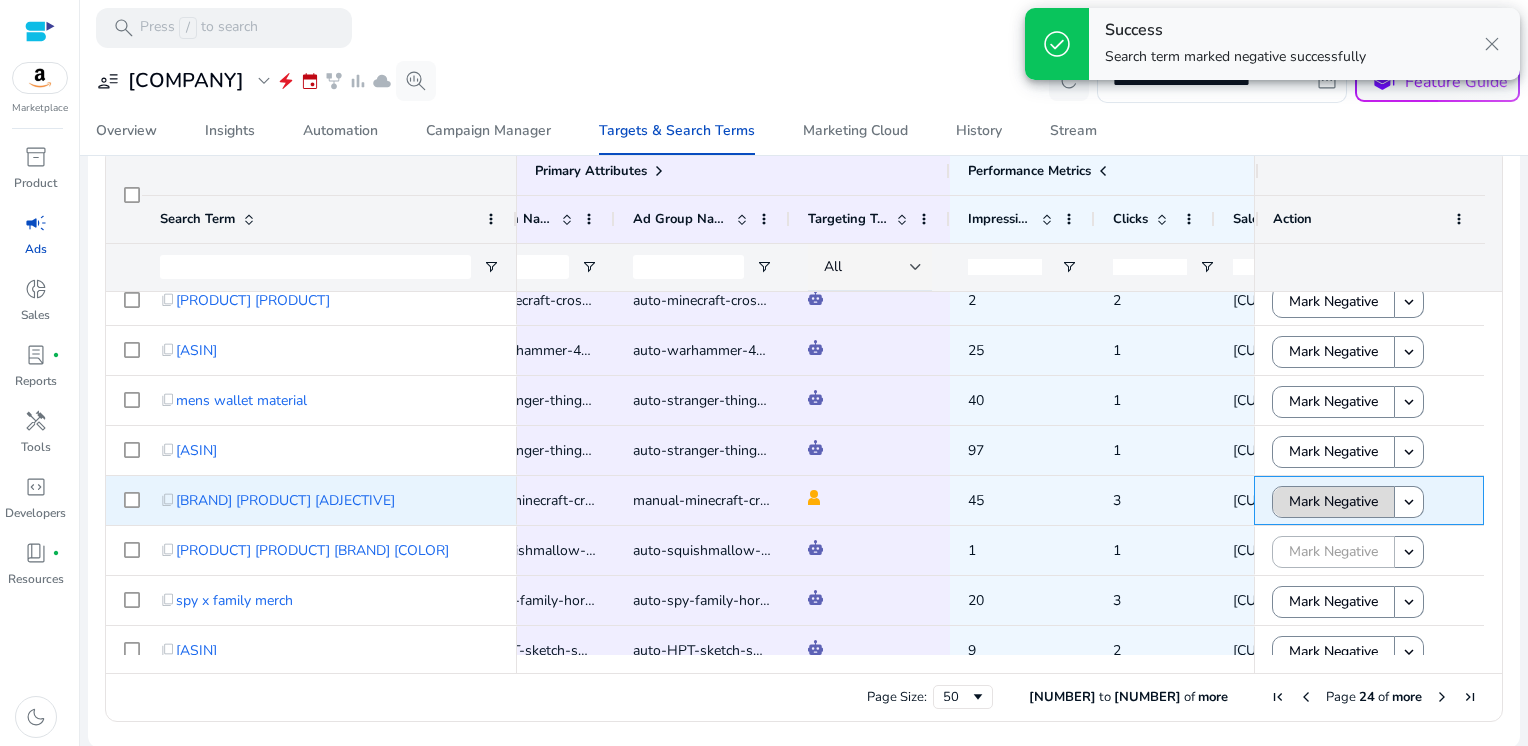 click on "Mark Negative" 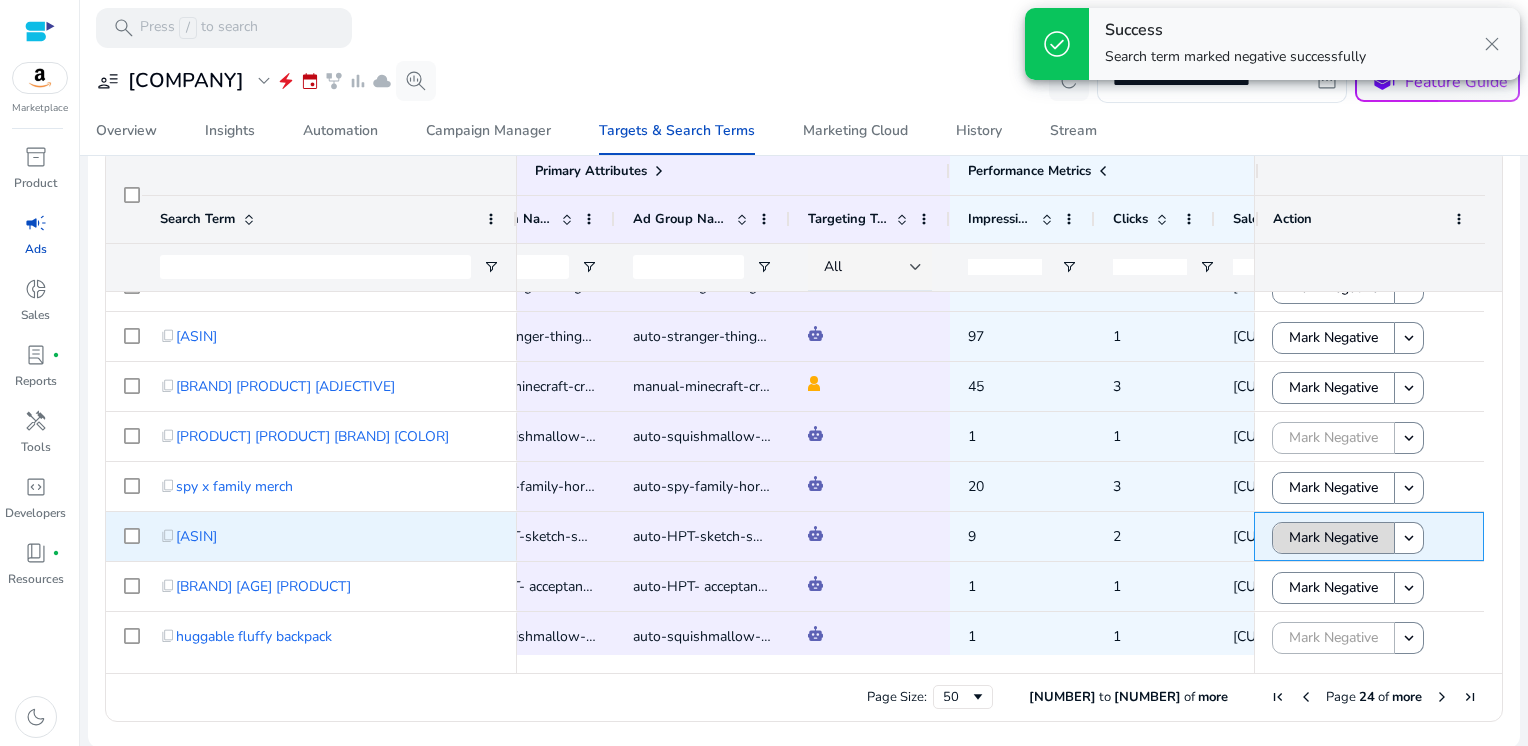 click on "Mark Negative" 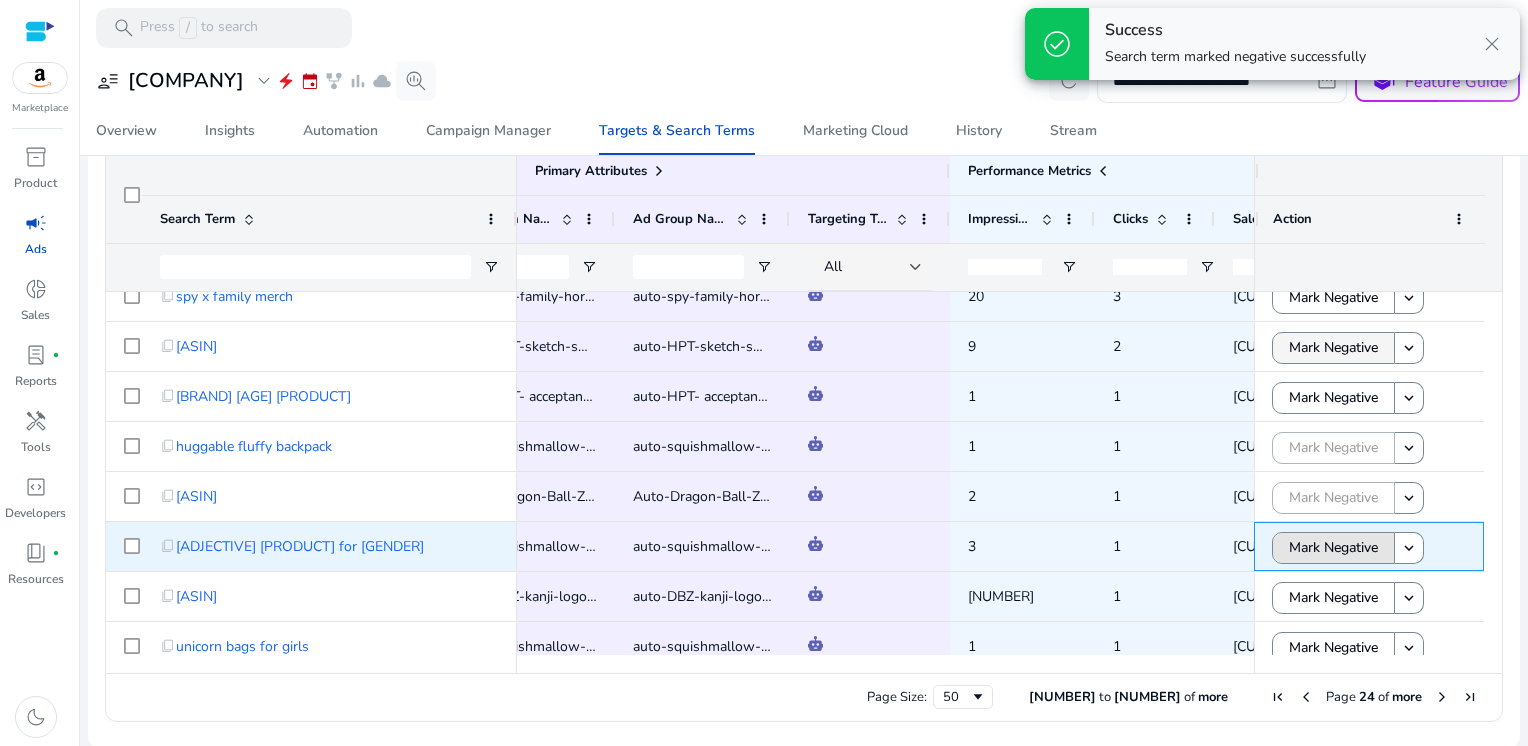 click on "Mark Negative" 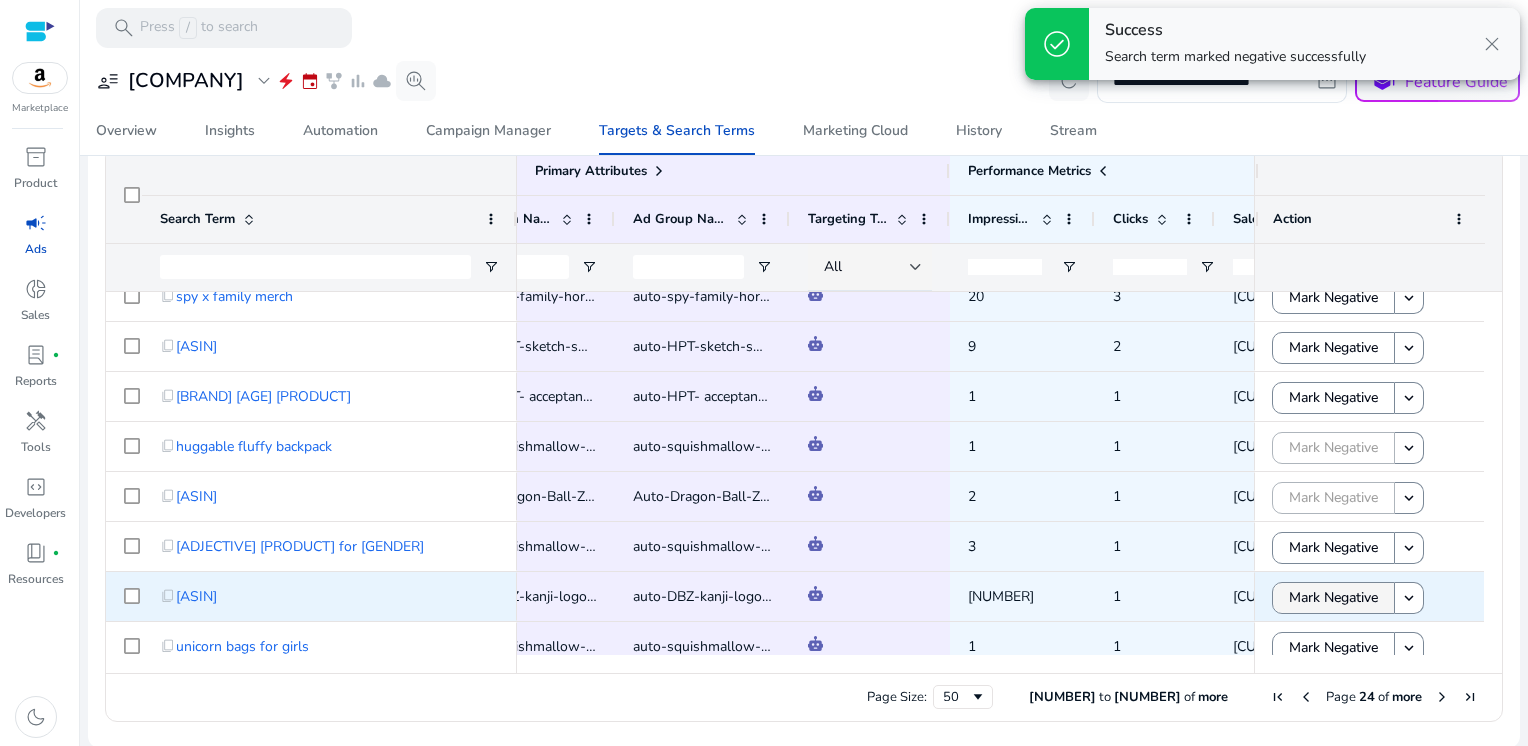 click on "Mark Negative" 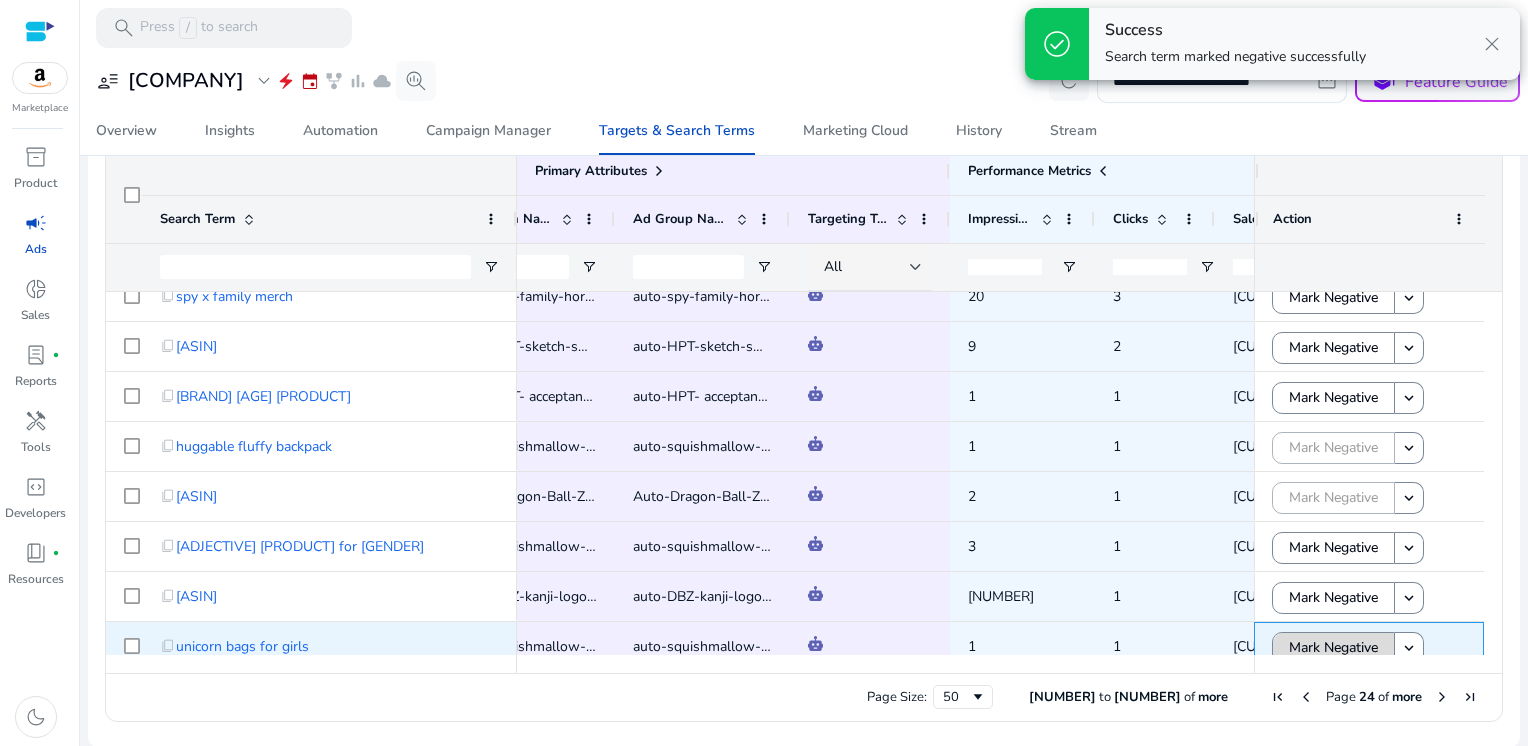 click on "Mark Negative" 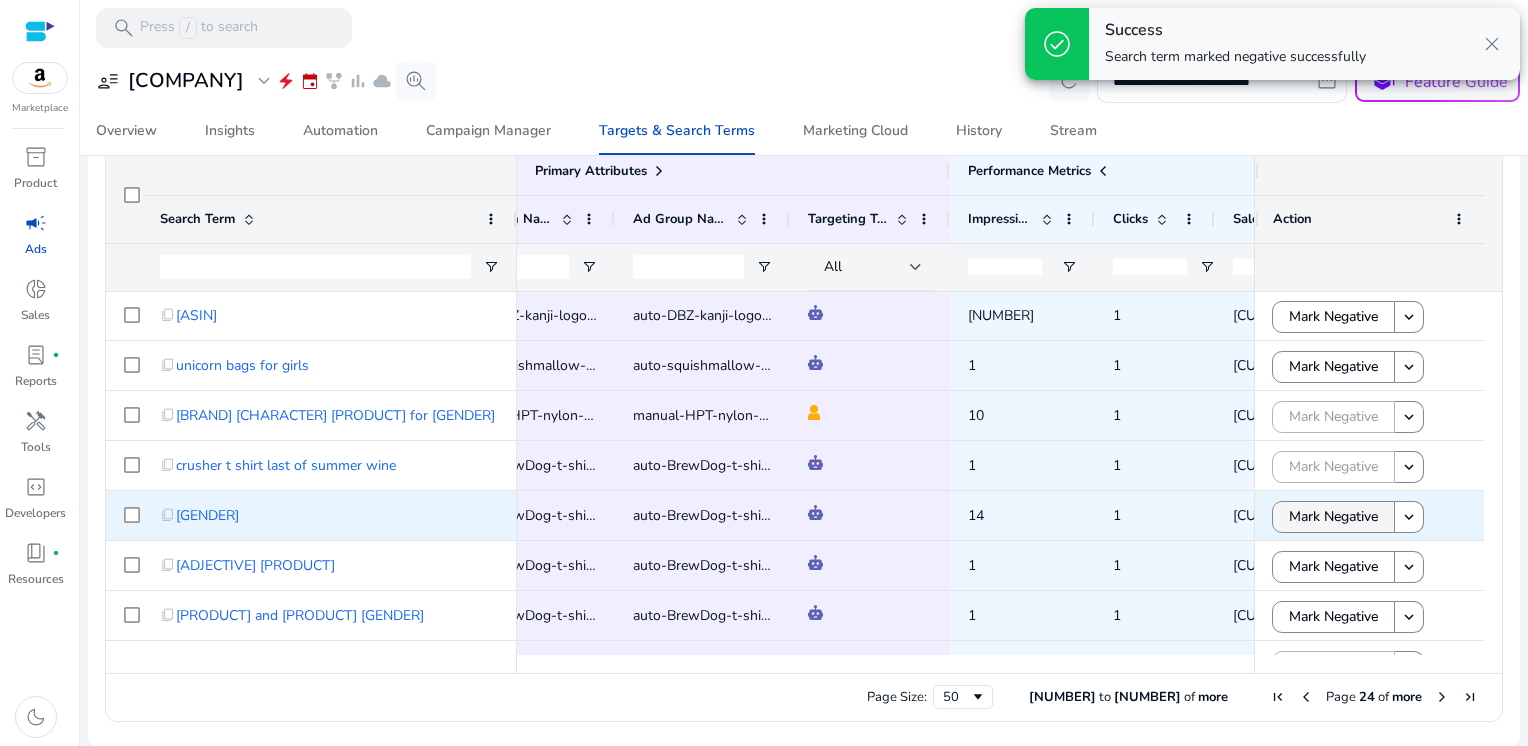 click on "Mark Negative" 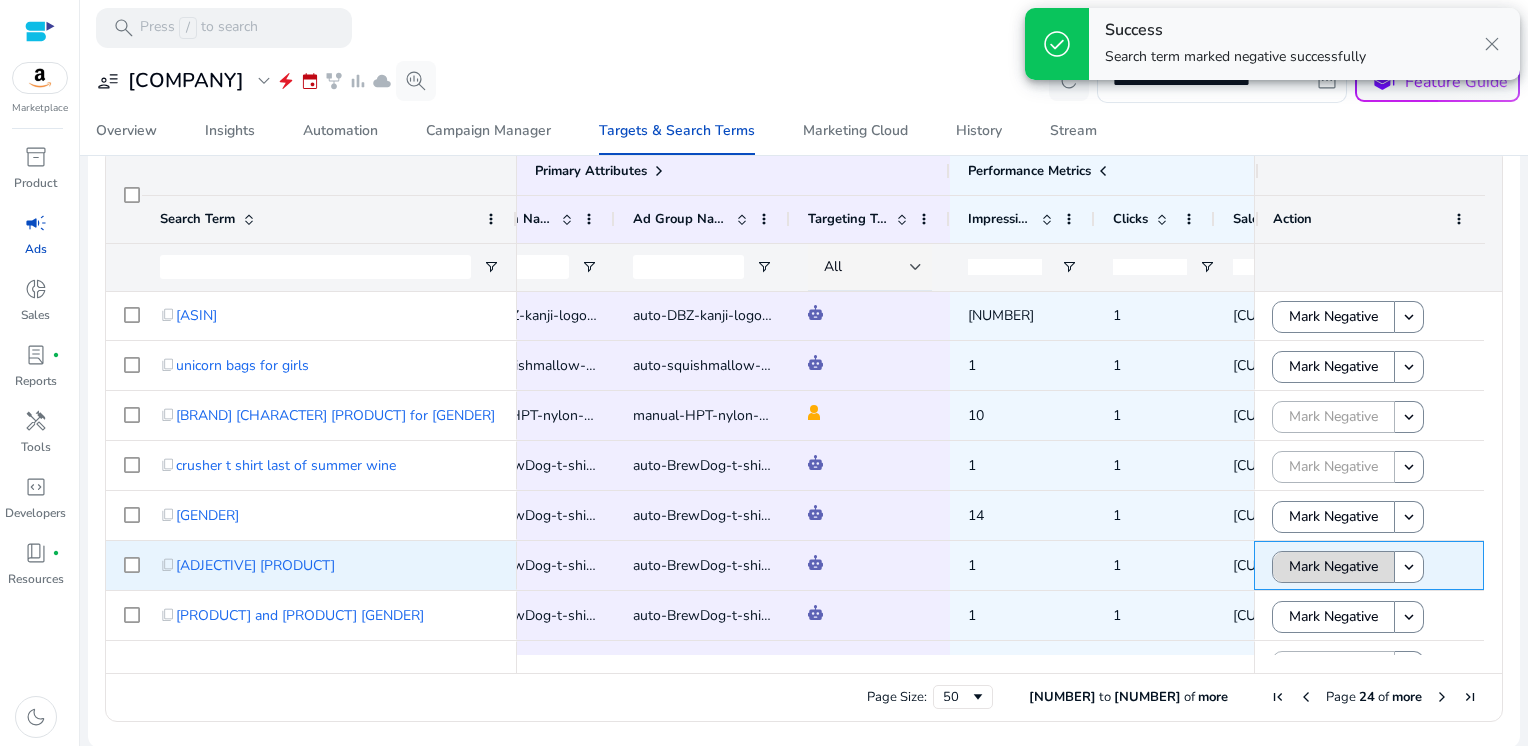click on "Mark Negative" 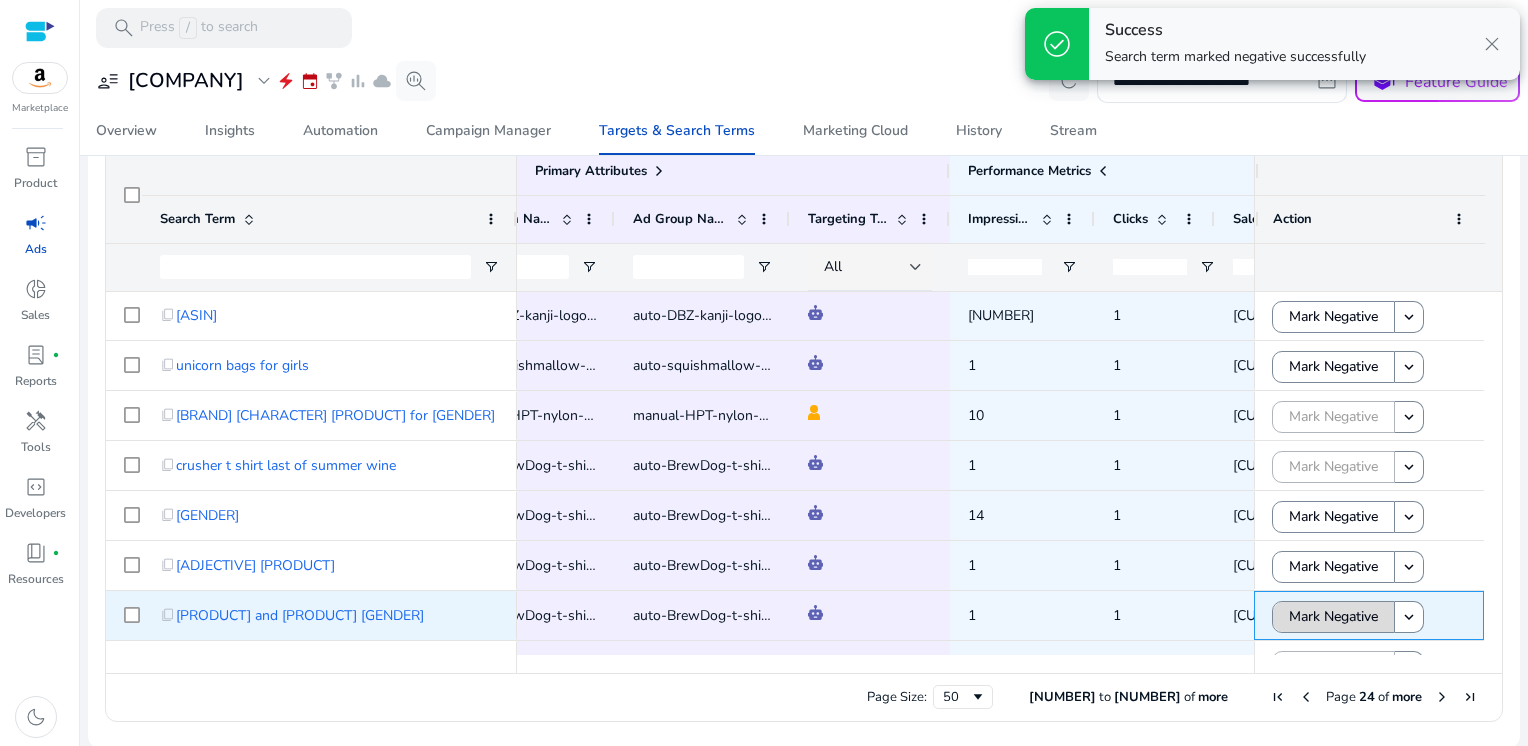 click on "Mark Negative" 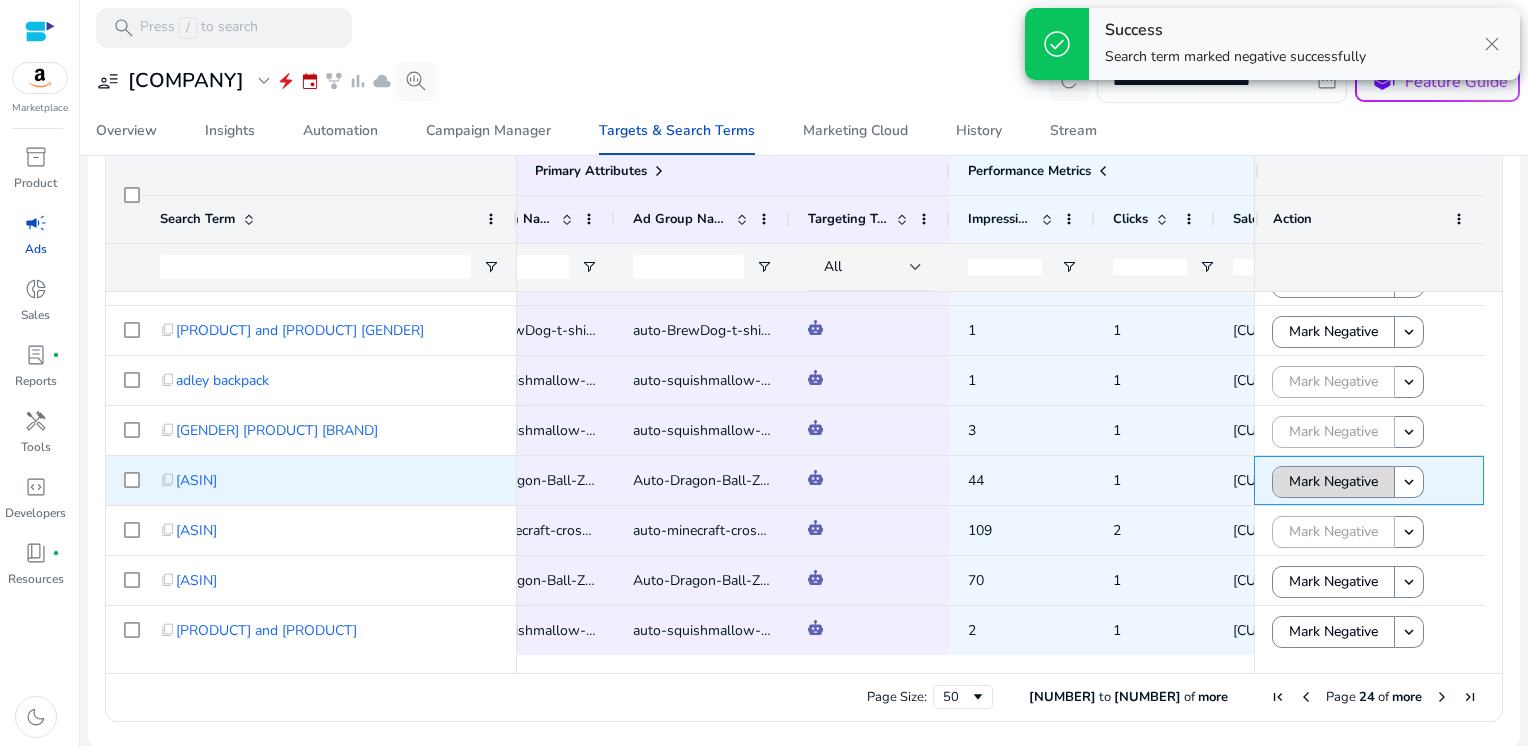 click on "Mark Negative" 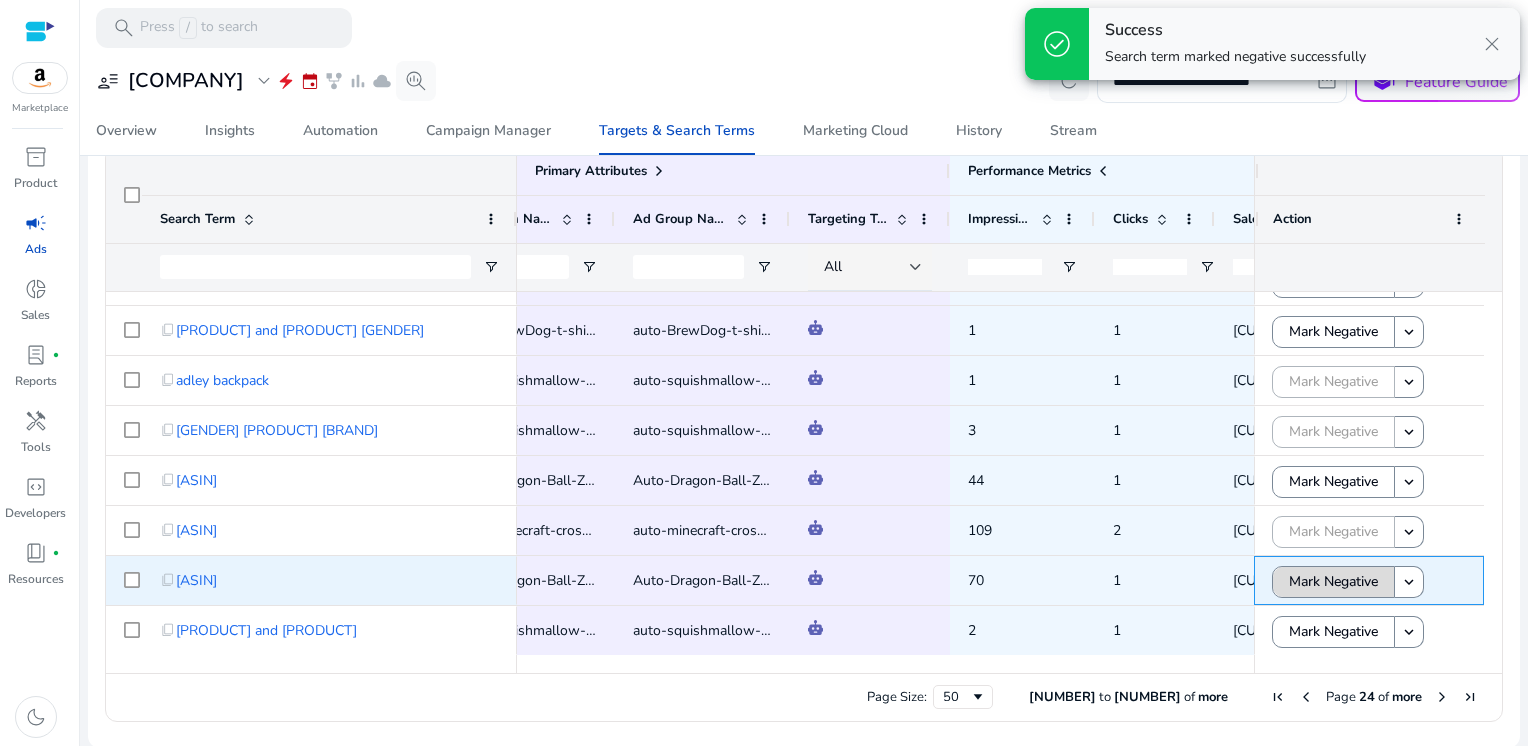 click on "Mark Negative" 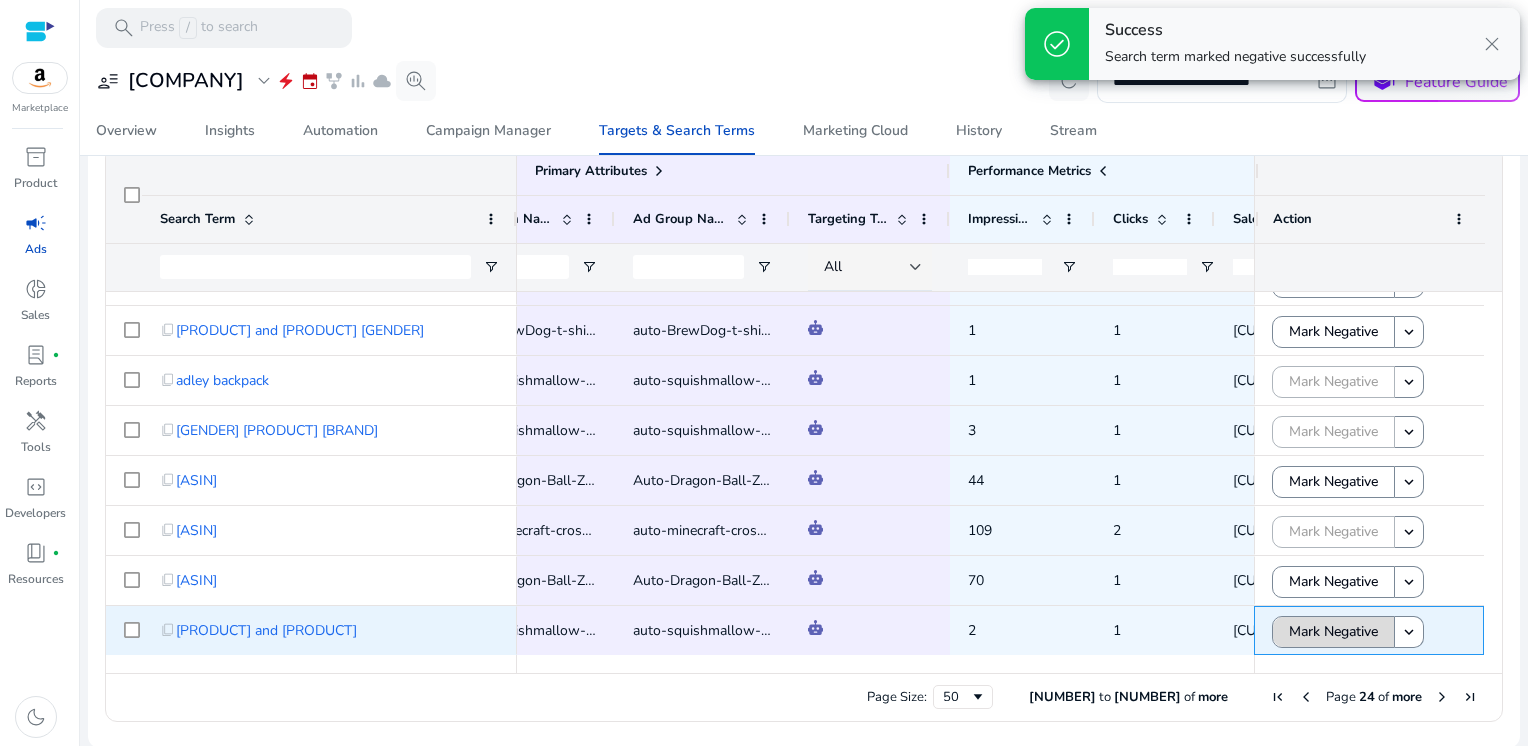 click on "Mark Negative" 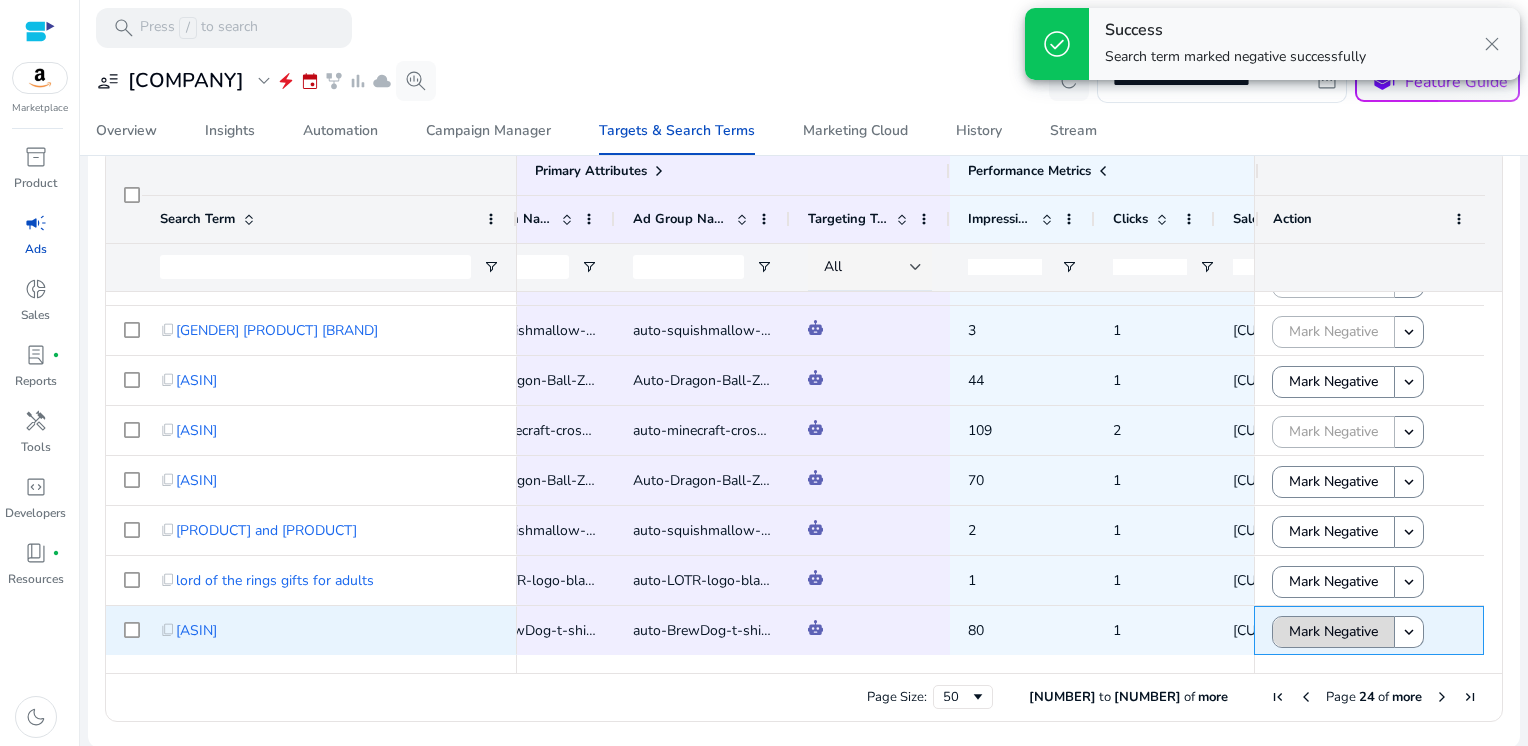 click on "Mark Negative" 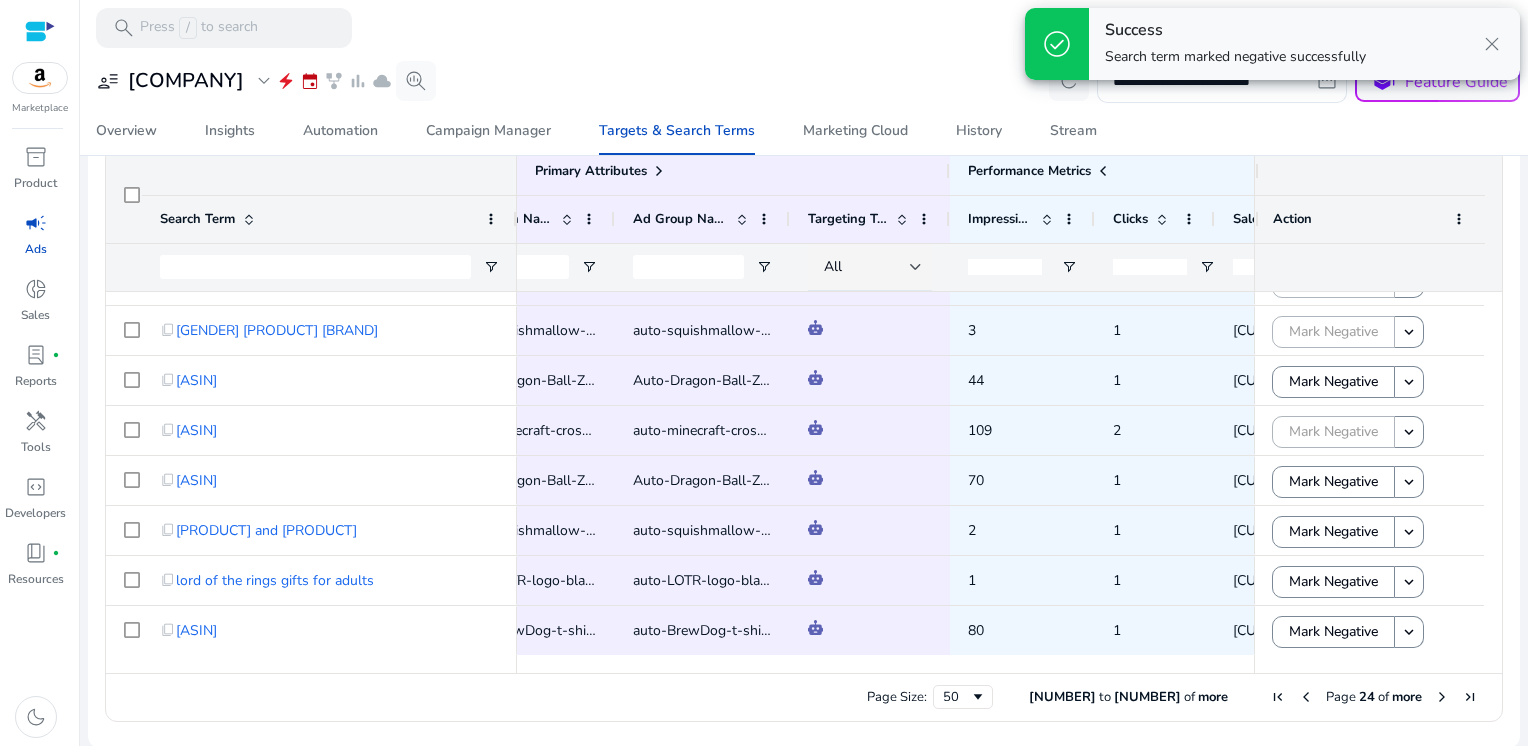 click at bounding box center (1442, 697) 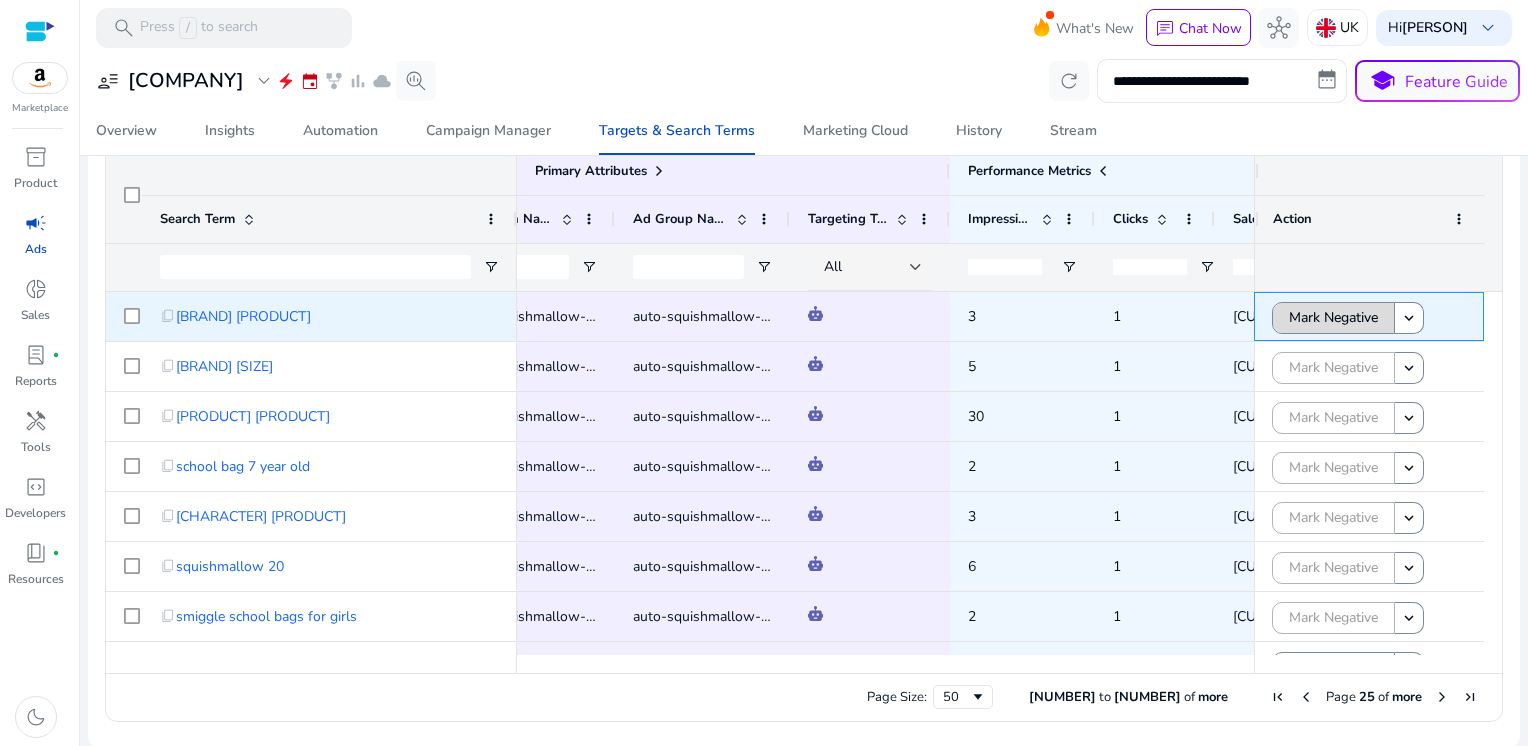 click on "Mark Negative" 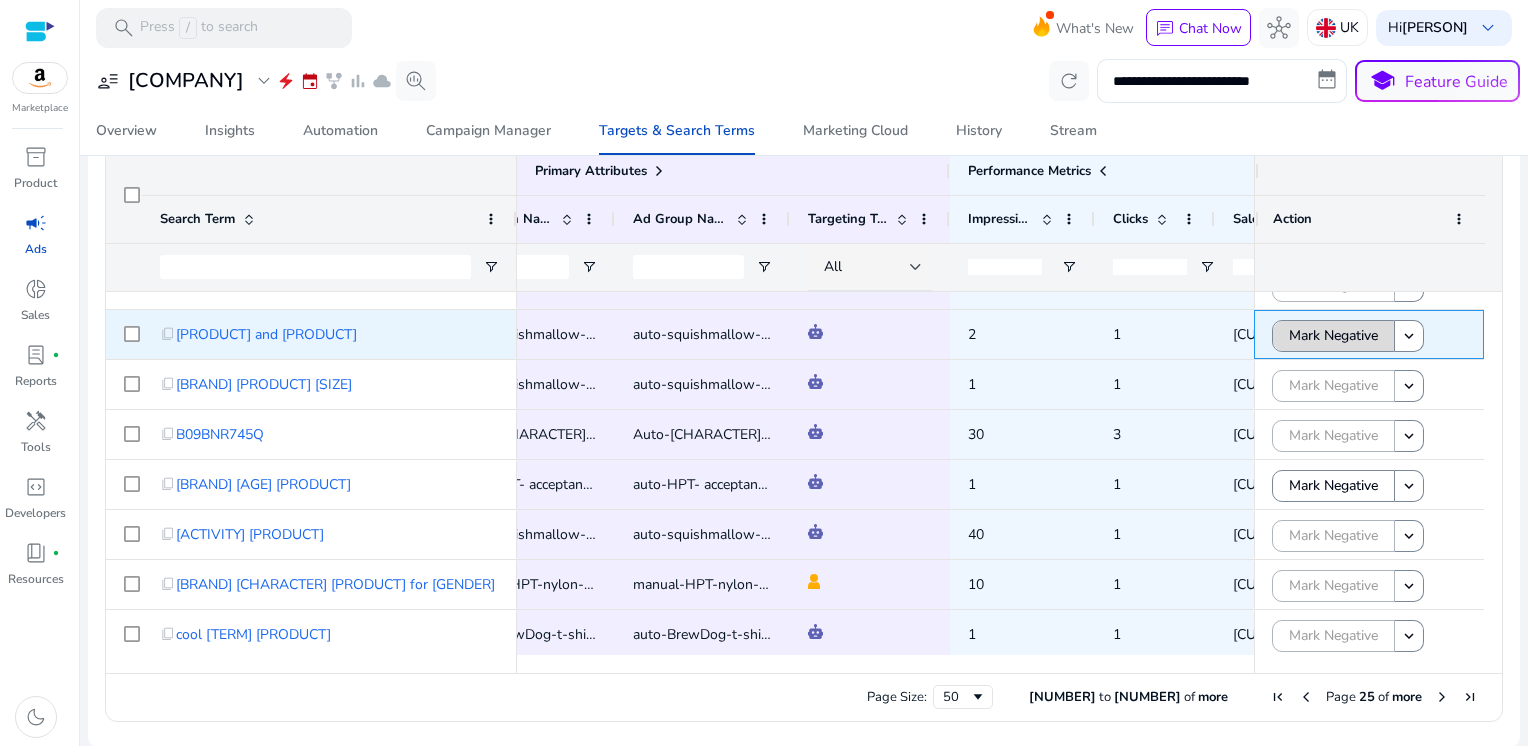click on "Mark Negative" 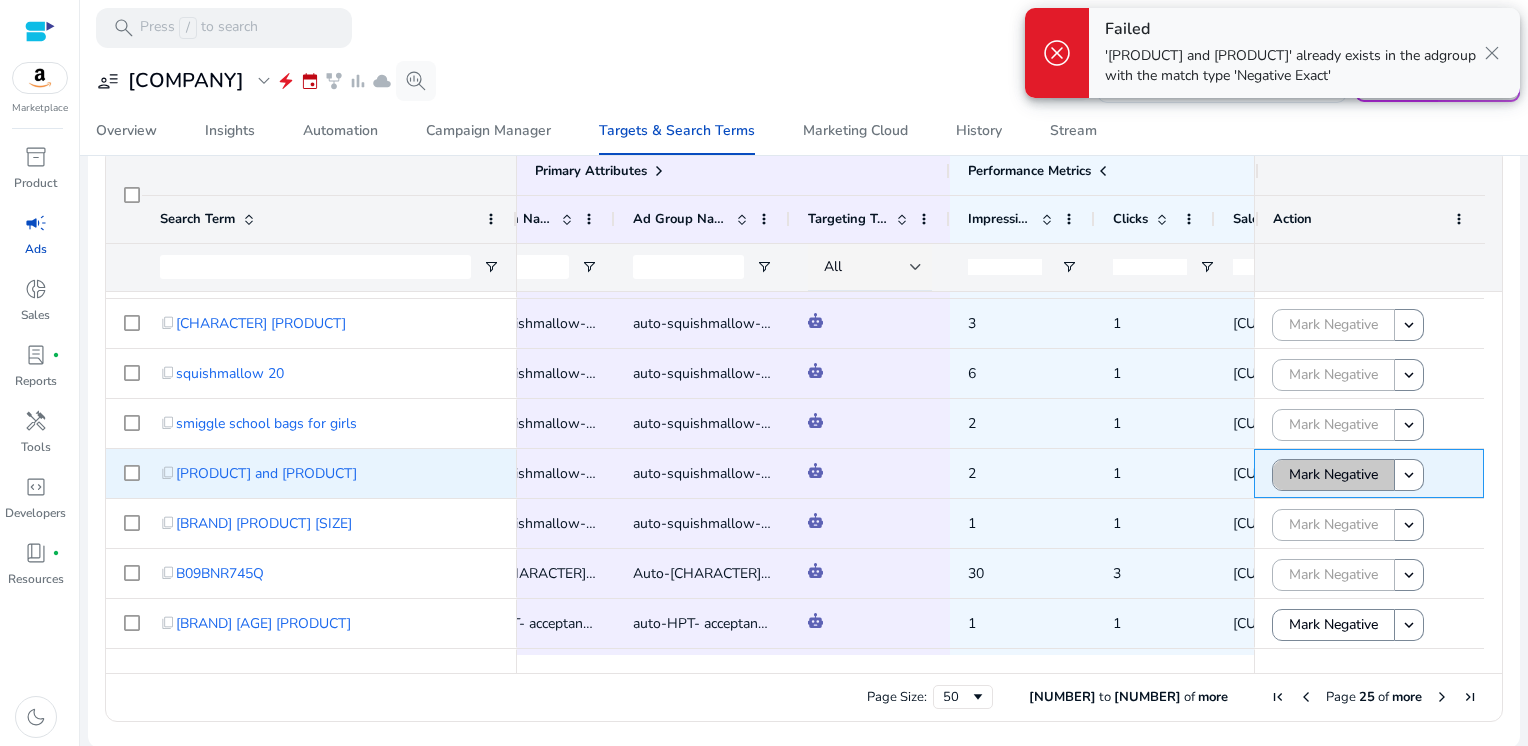 click on "Mark Negative" 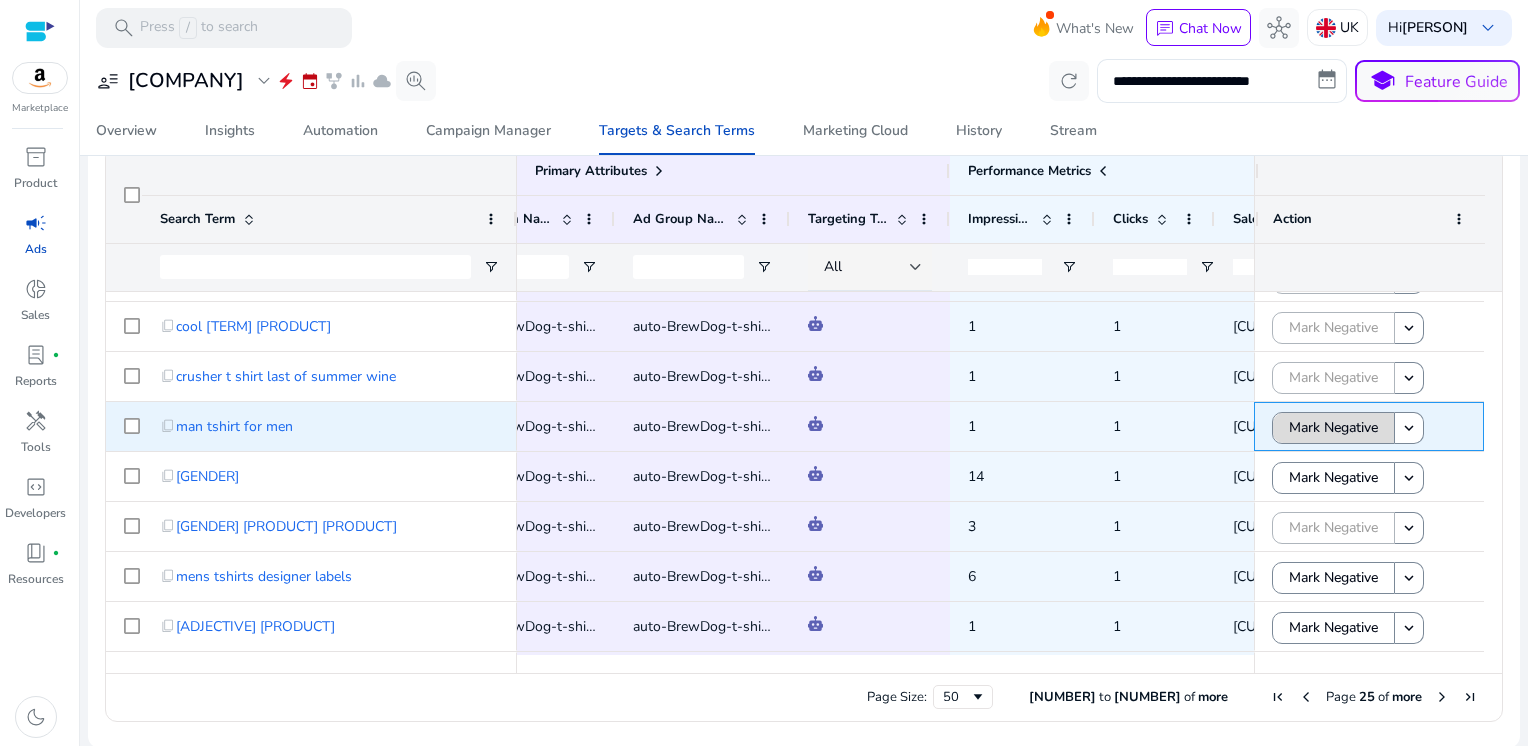 click on "Mark Negative" 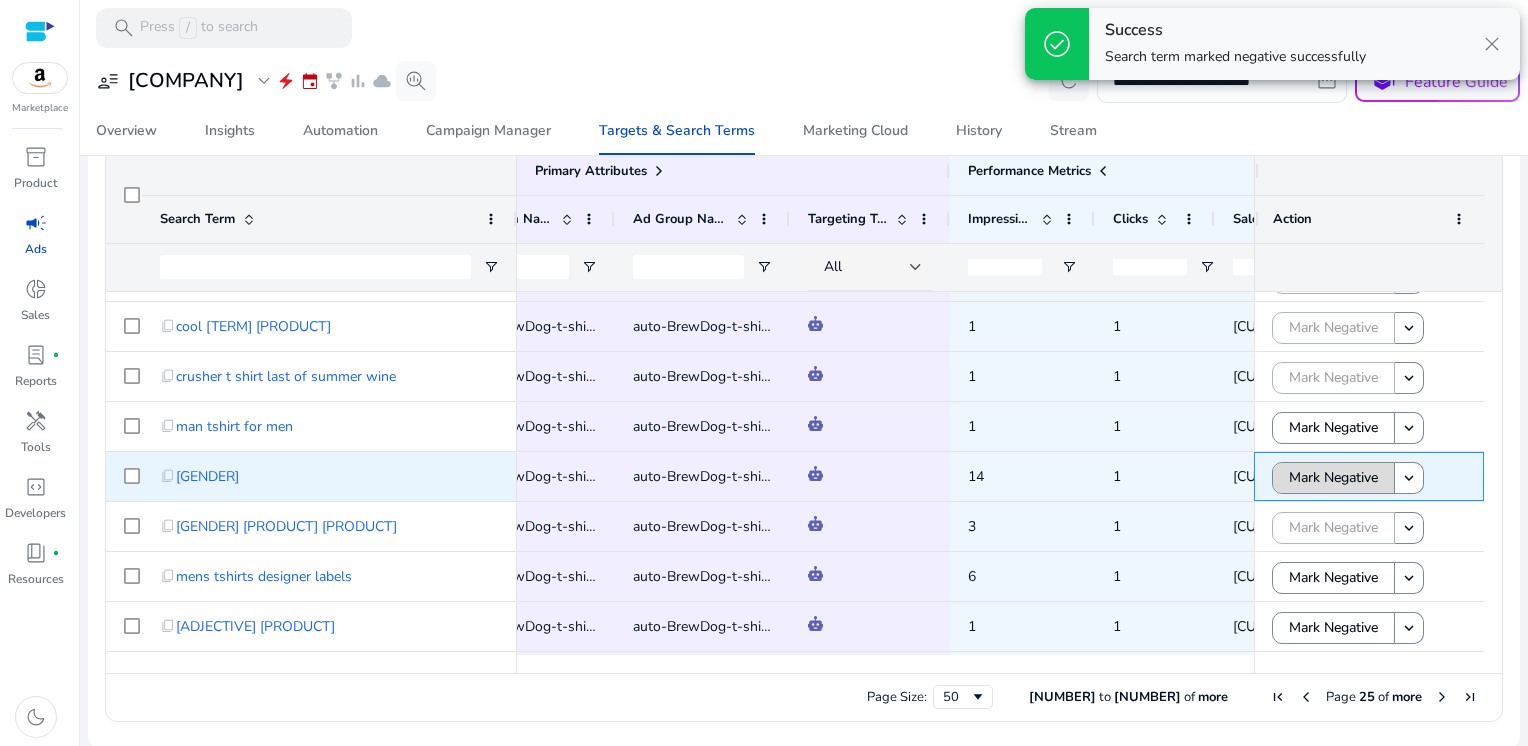 click on "Mark Negative" 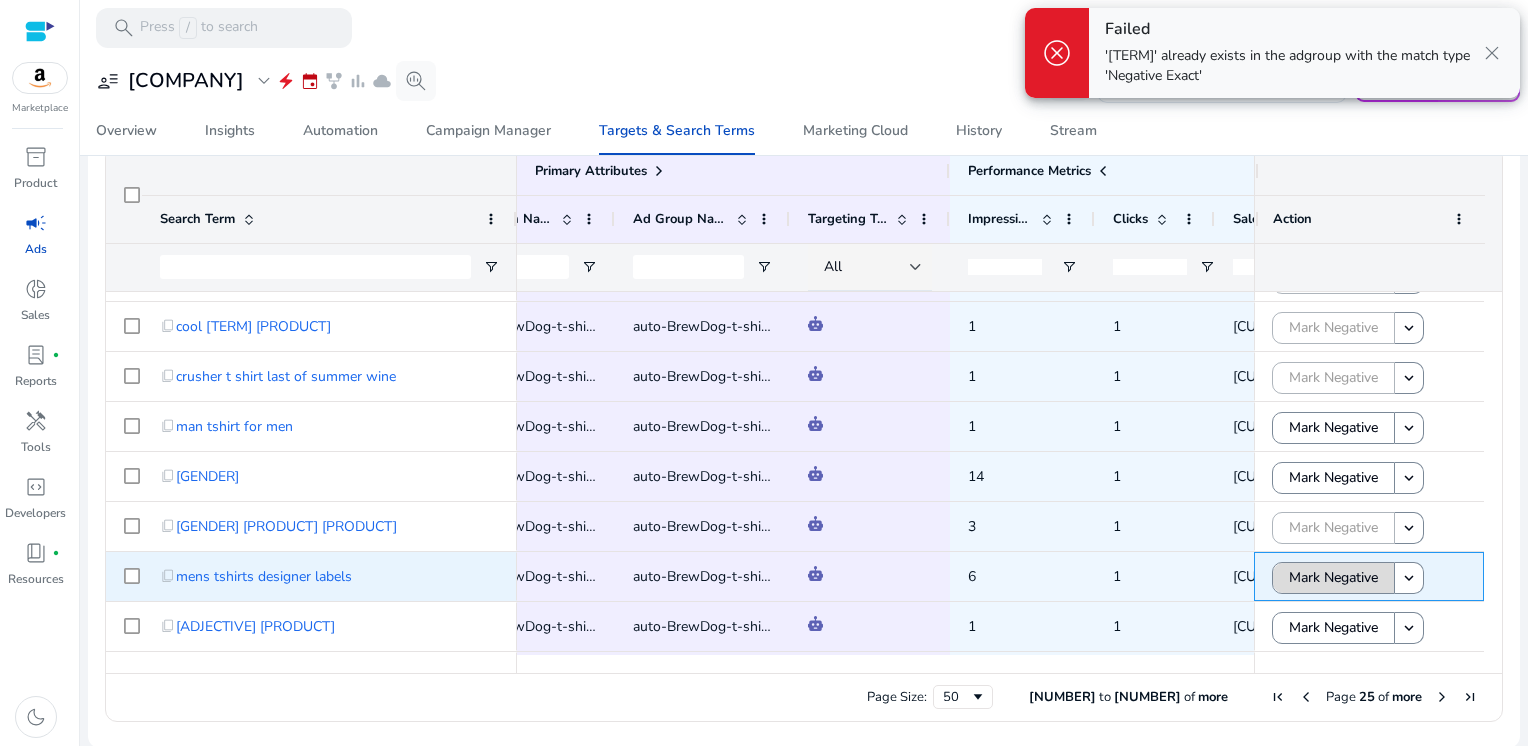 click on "Mark Negative" 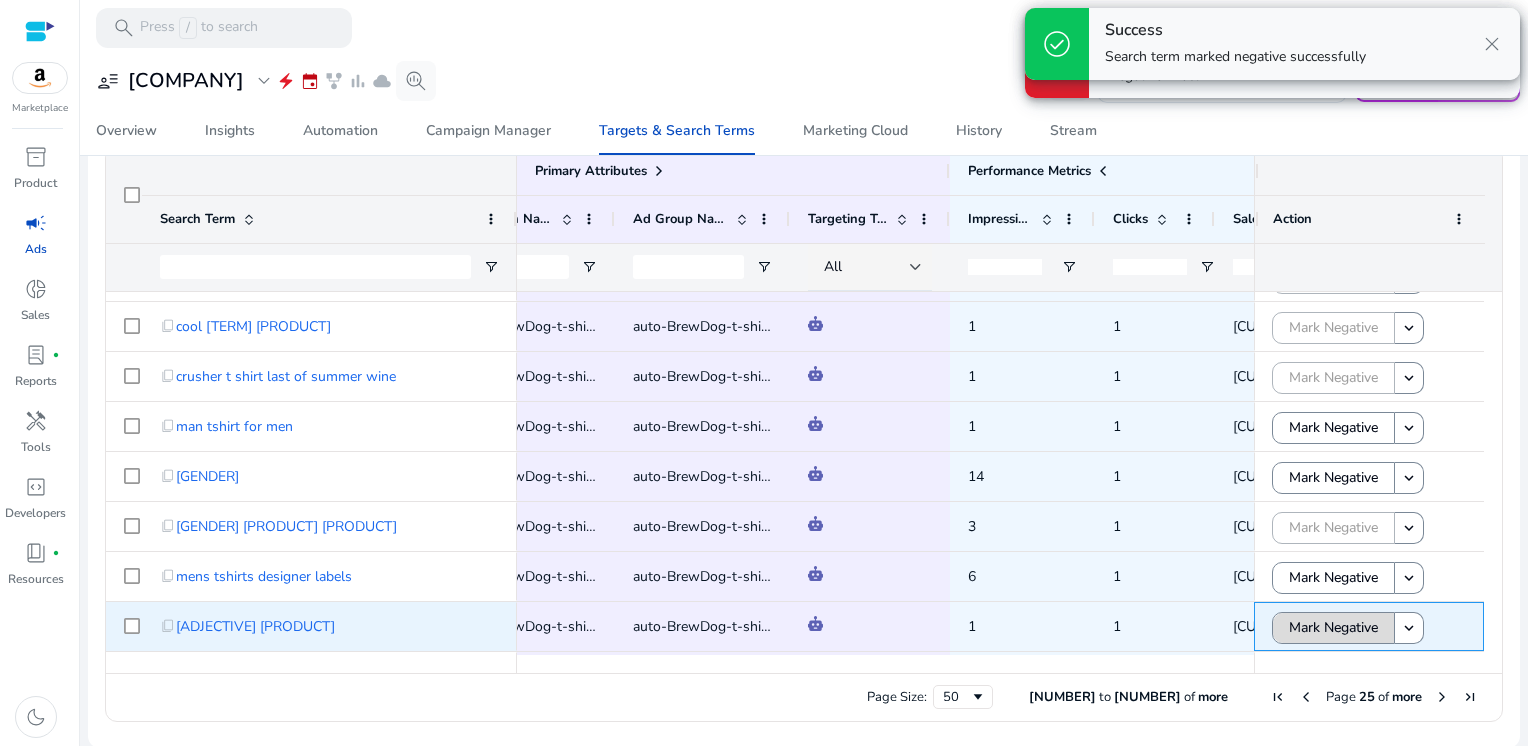 click on "Mark Negative" 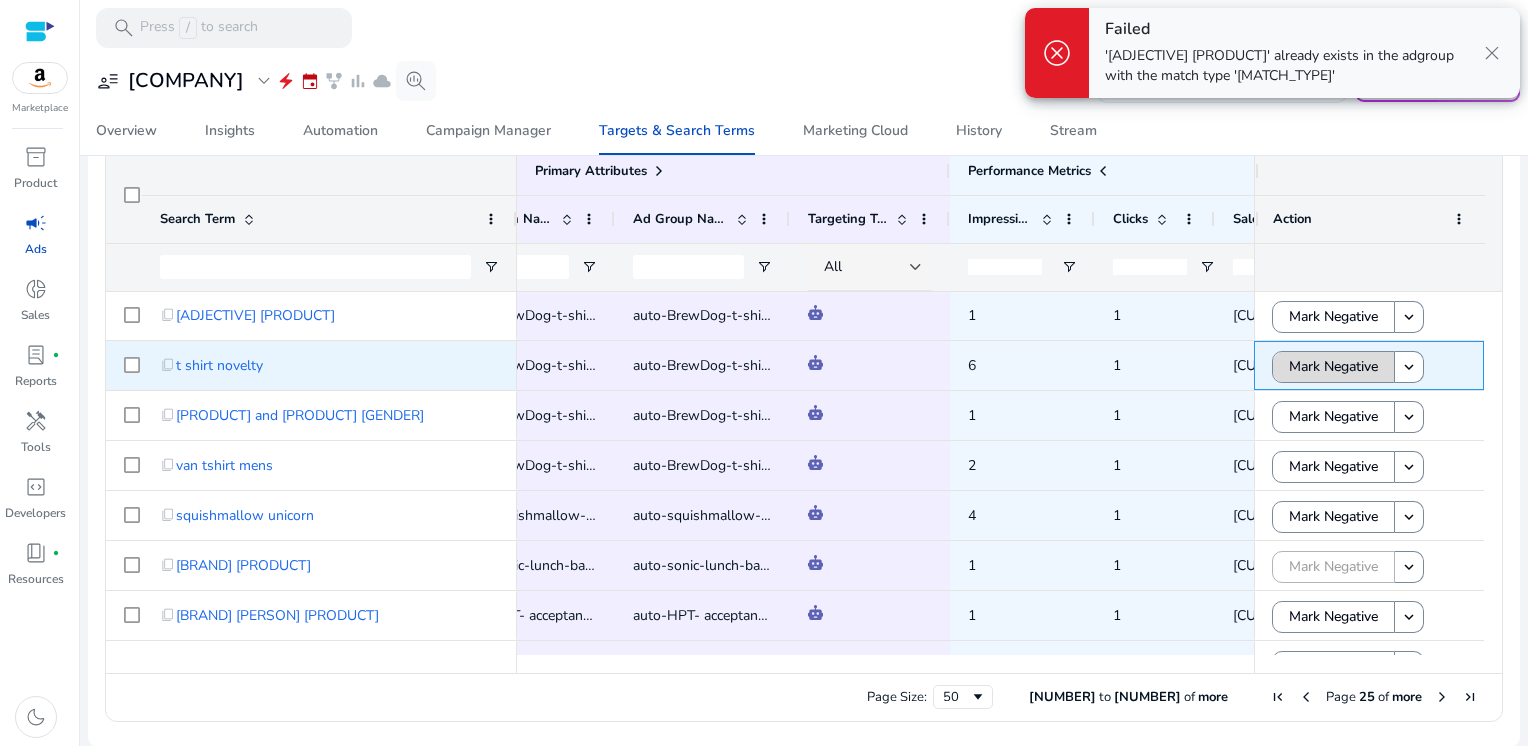 click on "Mark Negative" 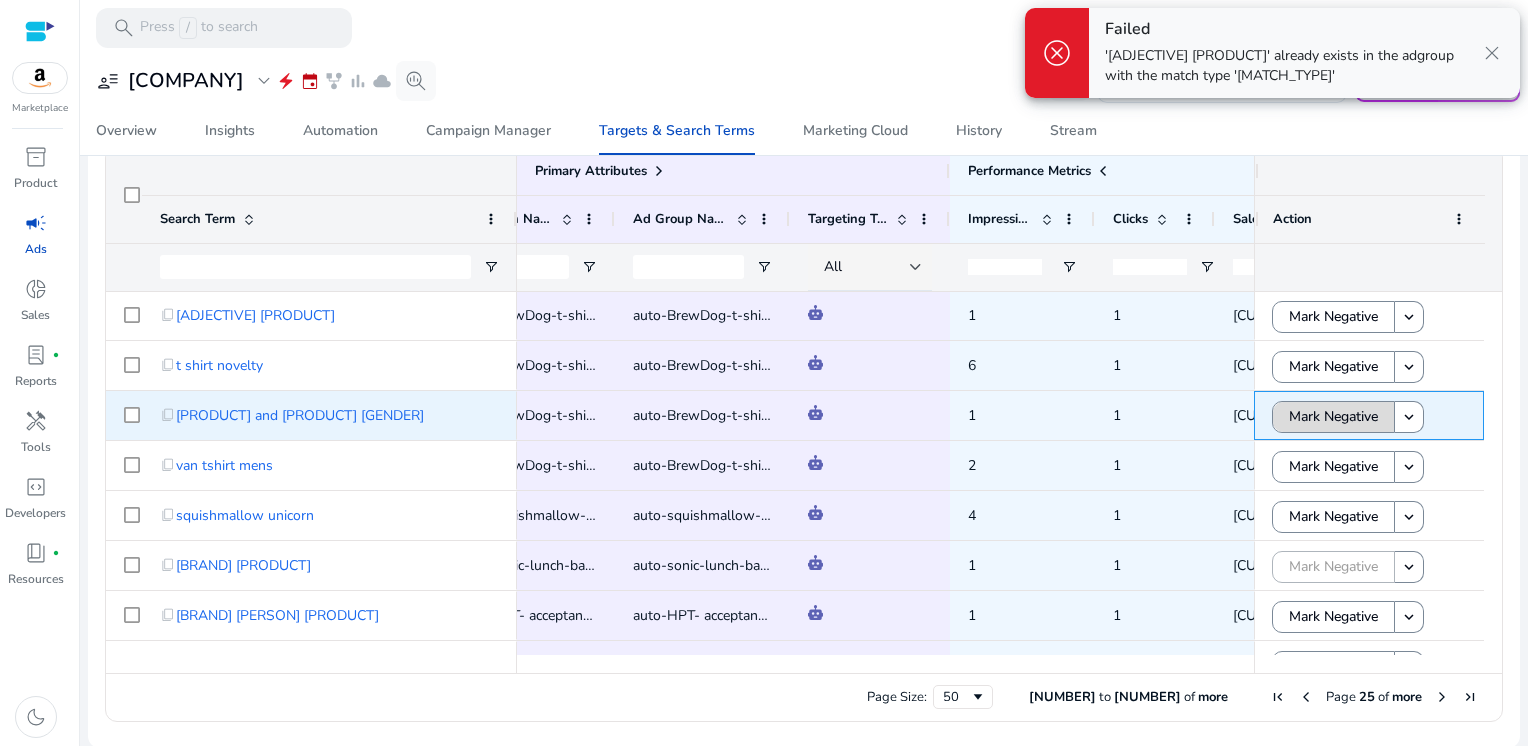 click on "Mark Negative" 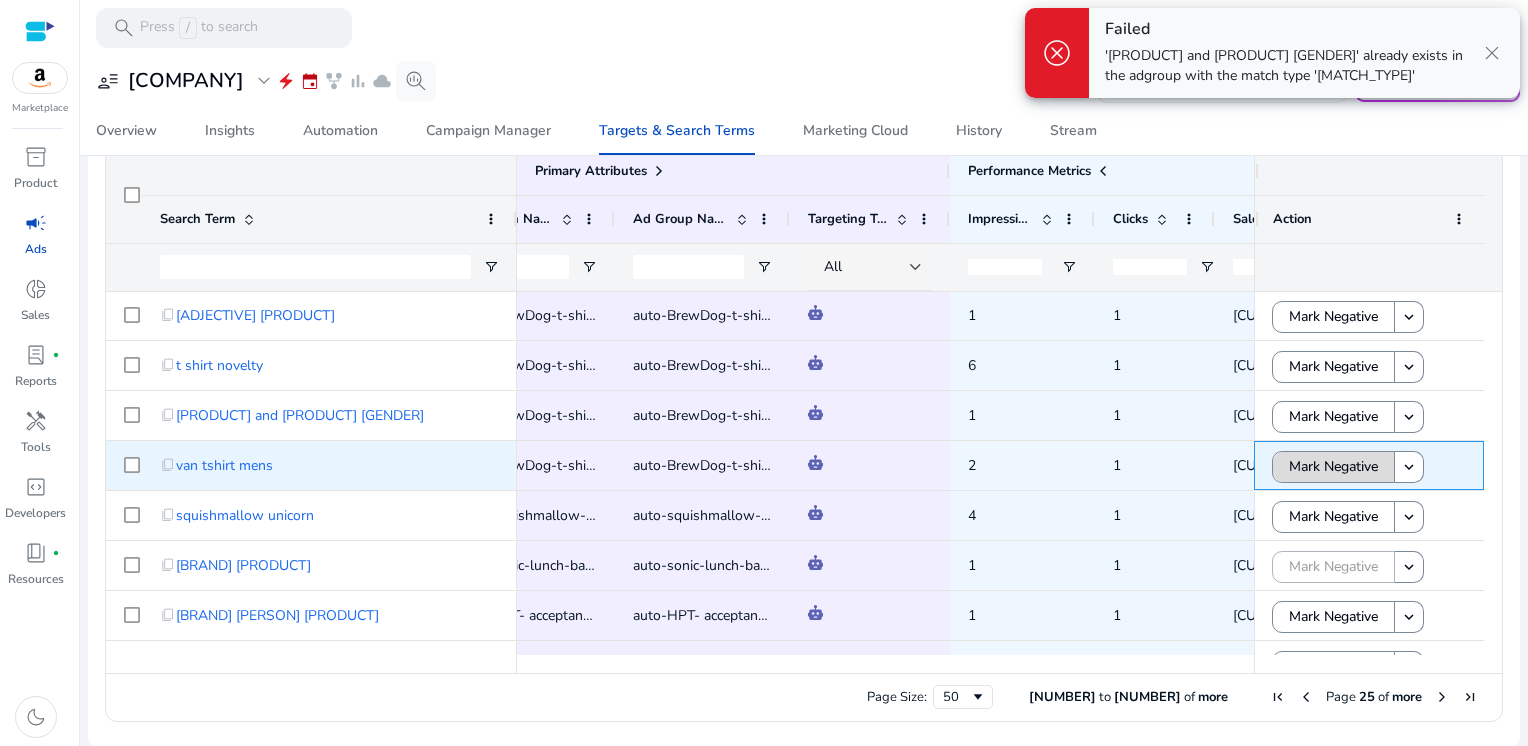 click on "Mark Negative" 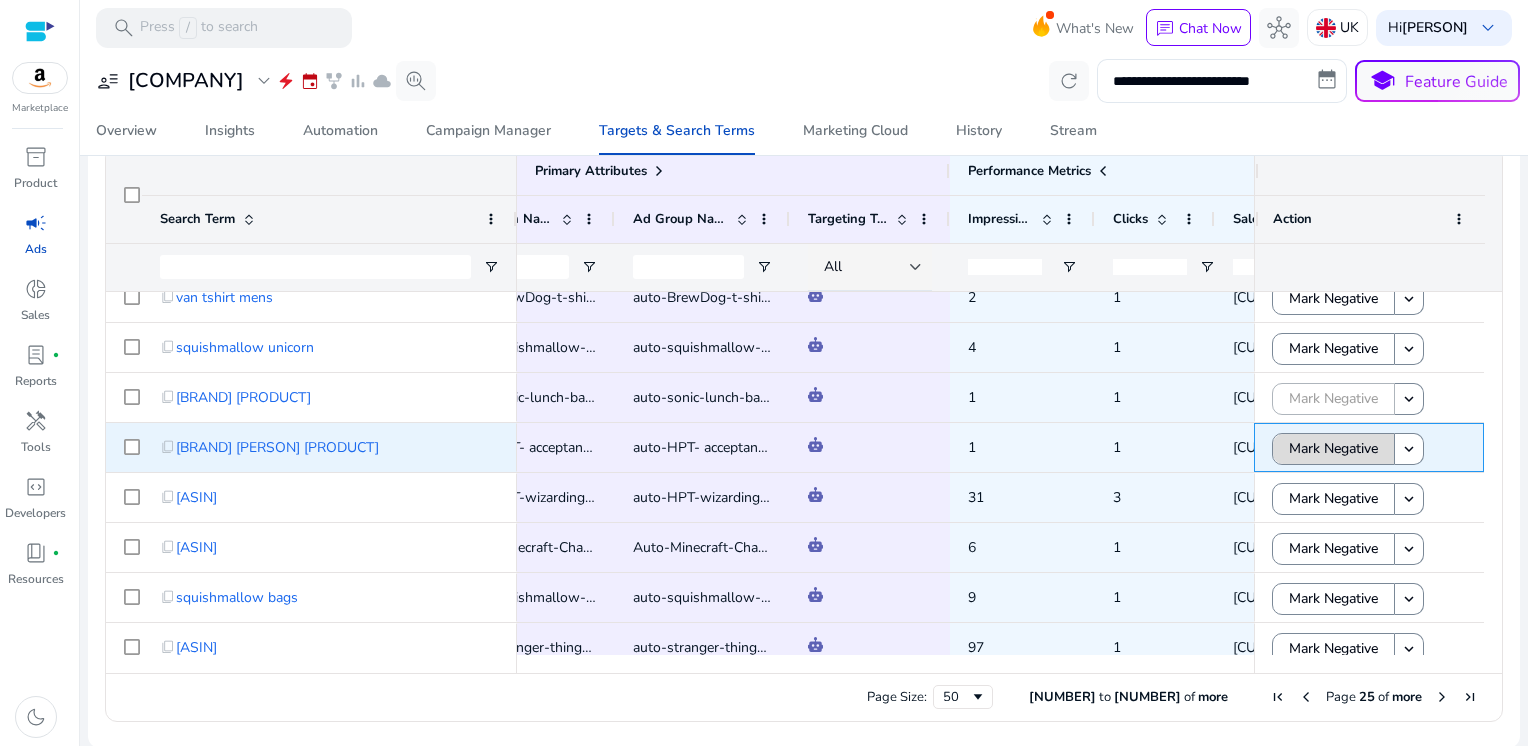click on "Mark Negative" 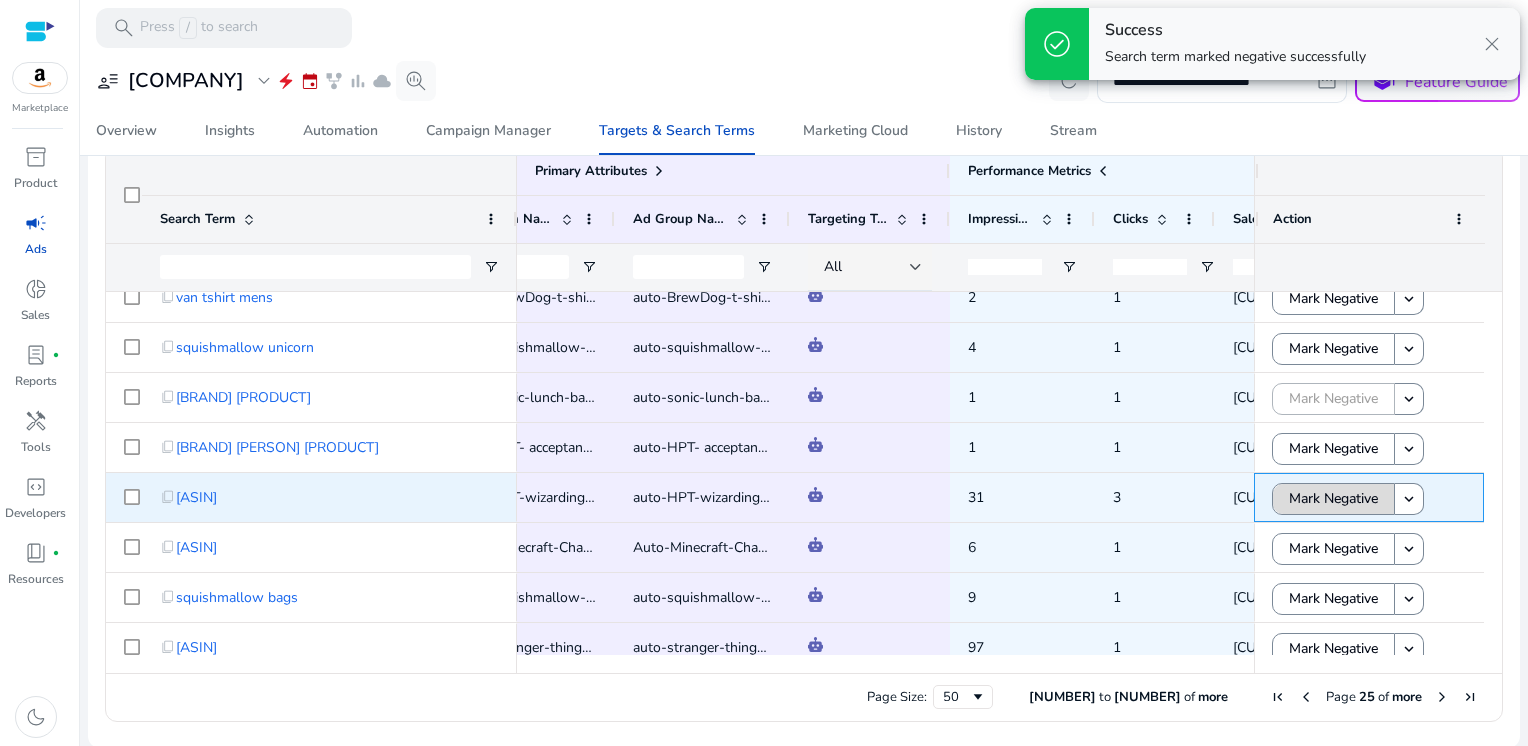 click on "Mark Negative" 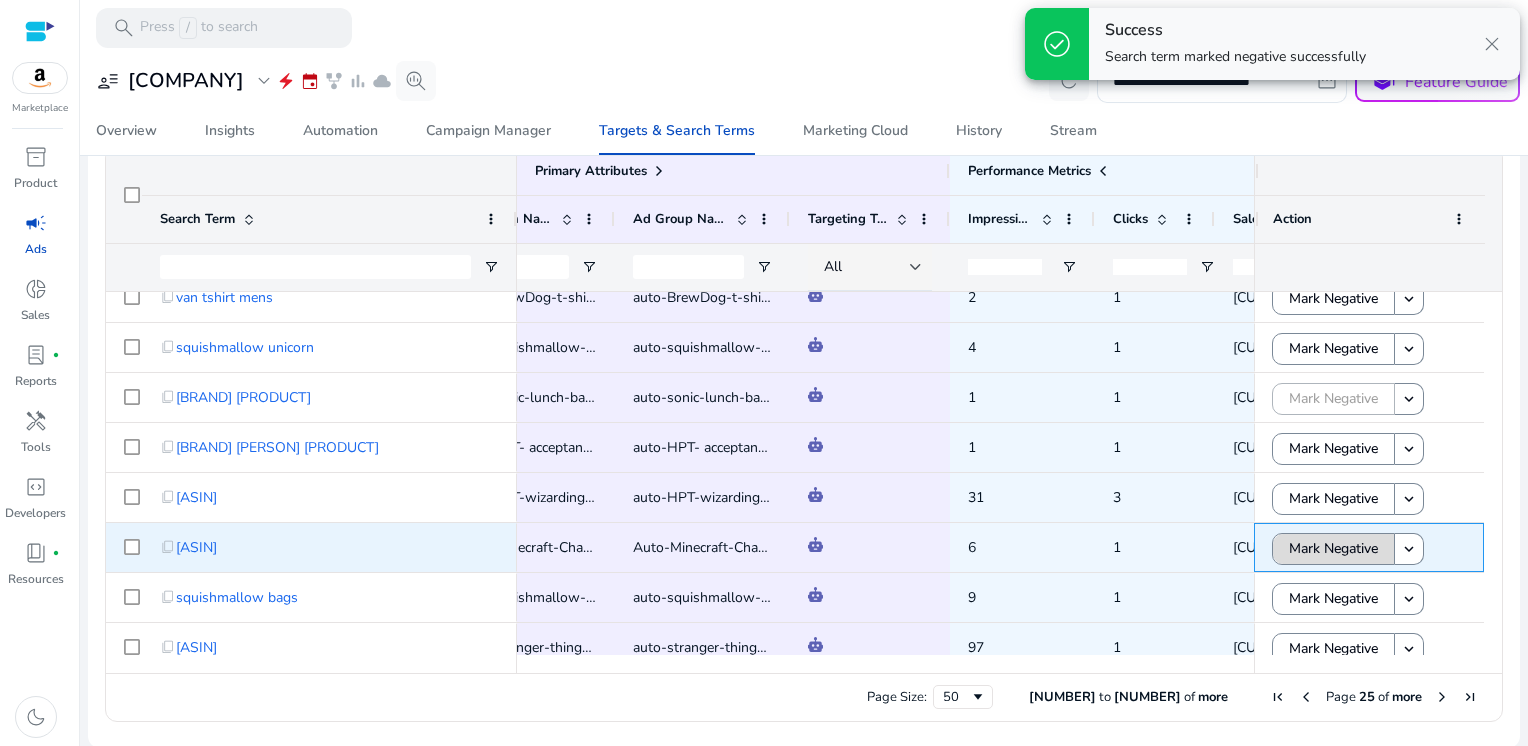 click on "Mark Negative" 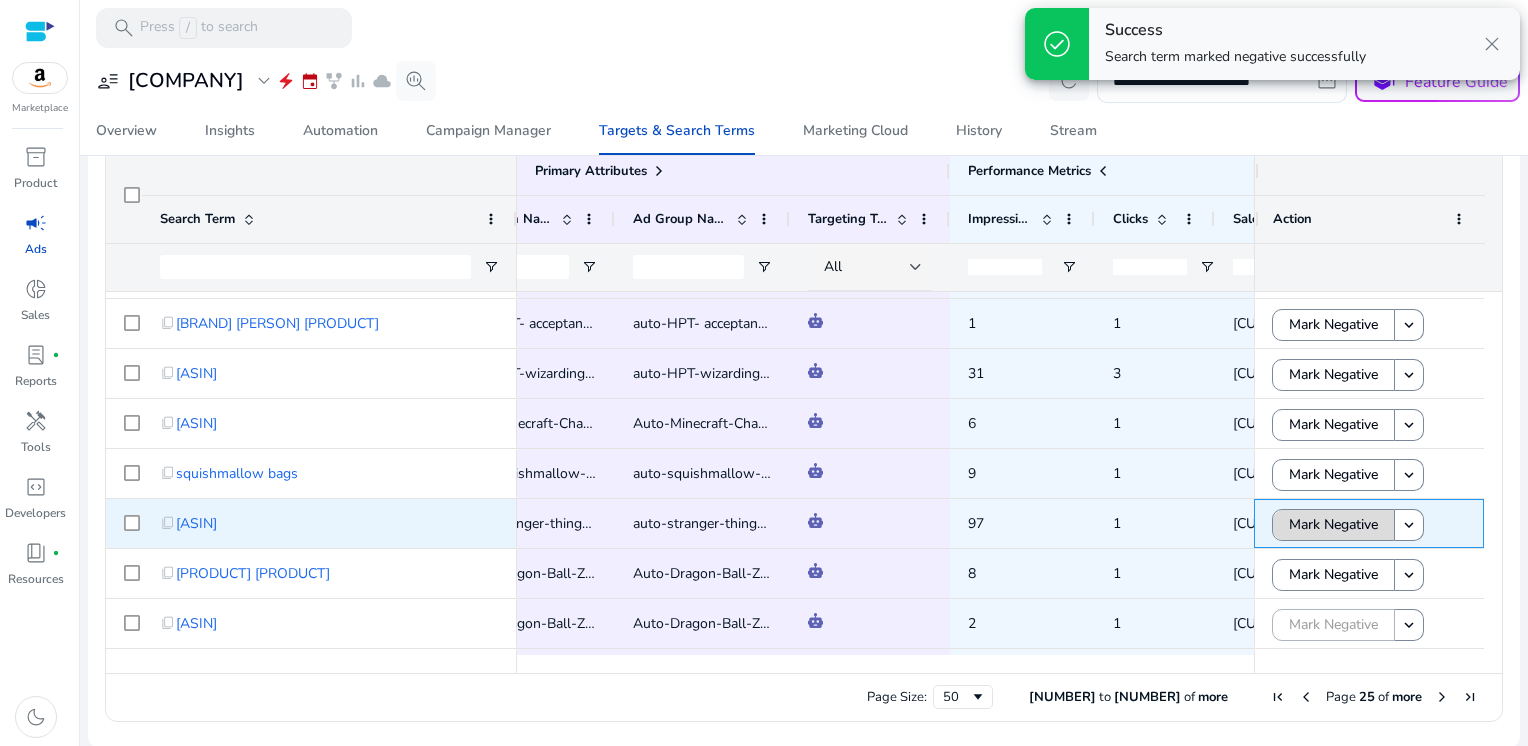 click on "Mark Negative" 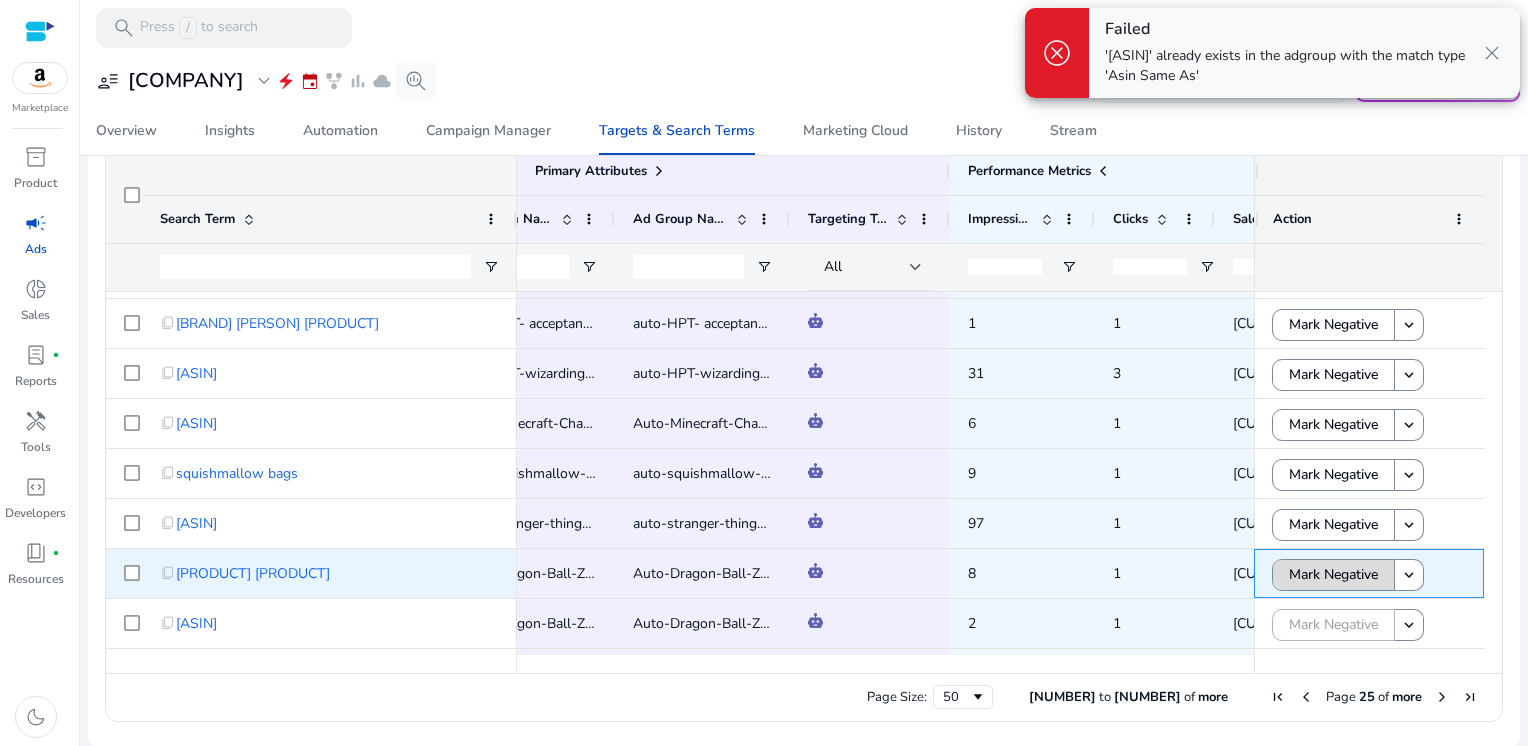 click on "Mark Negative" 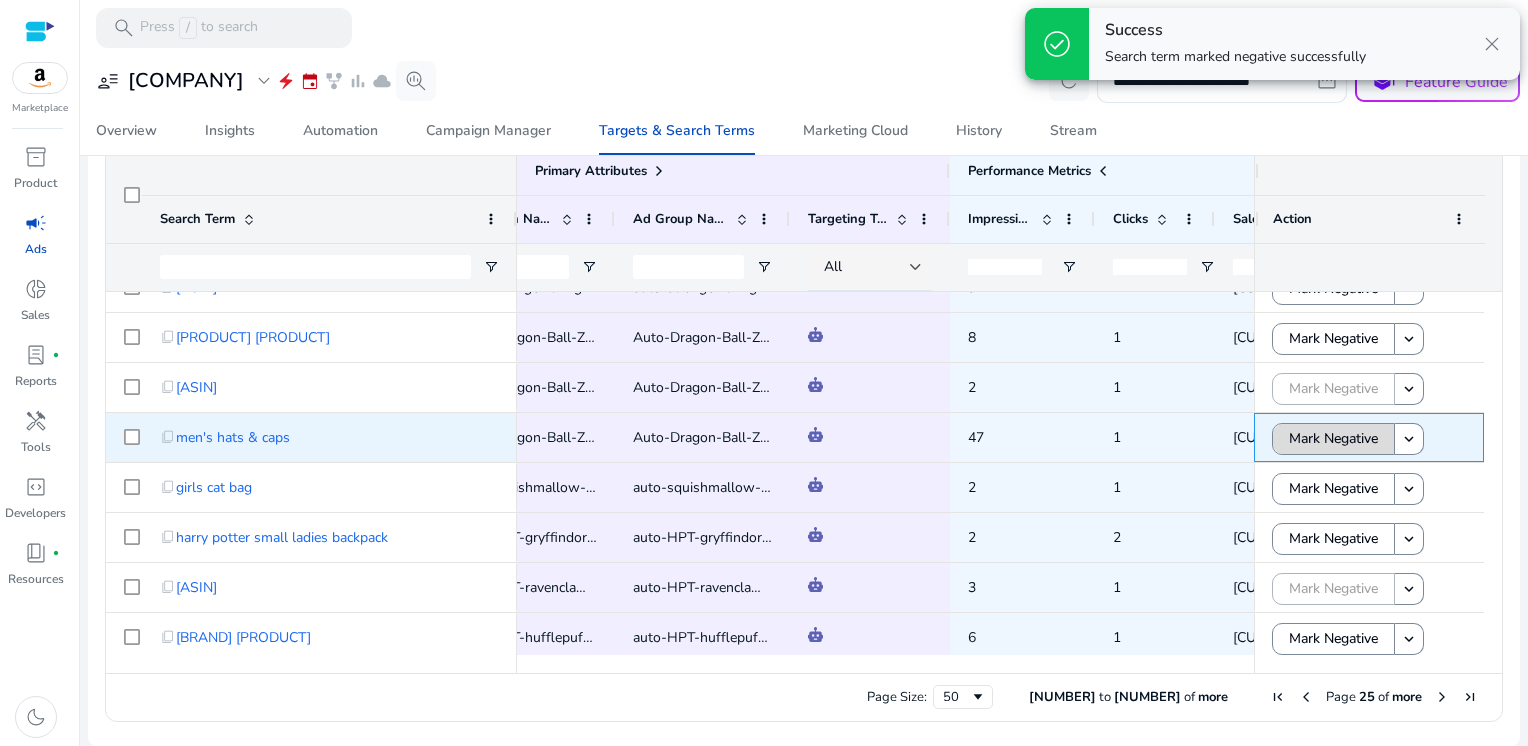 click on "Mark Negative" 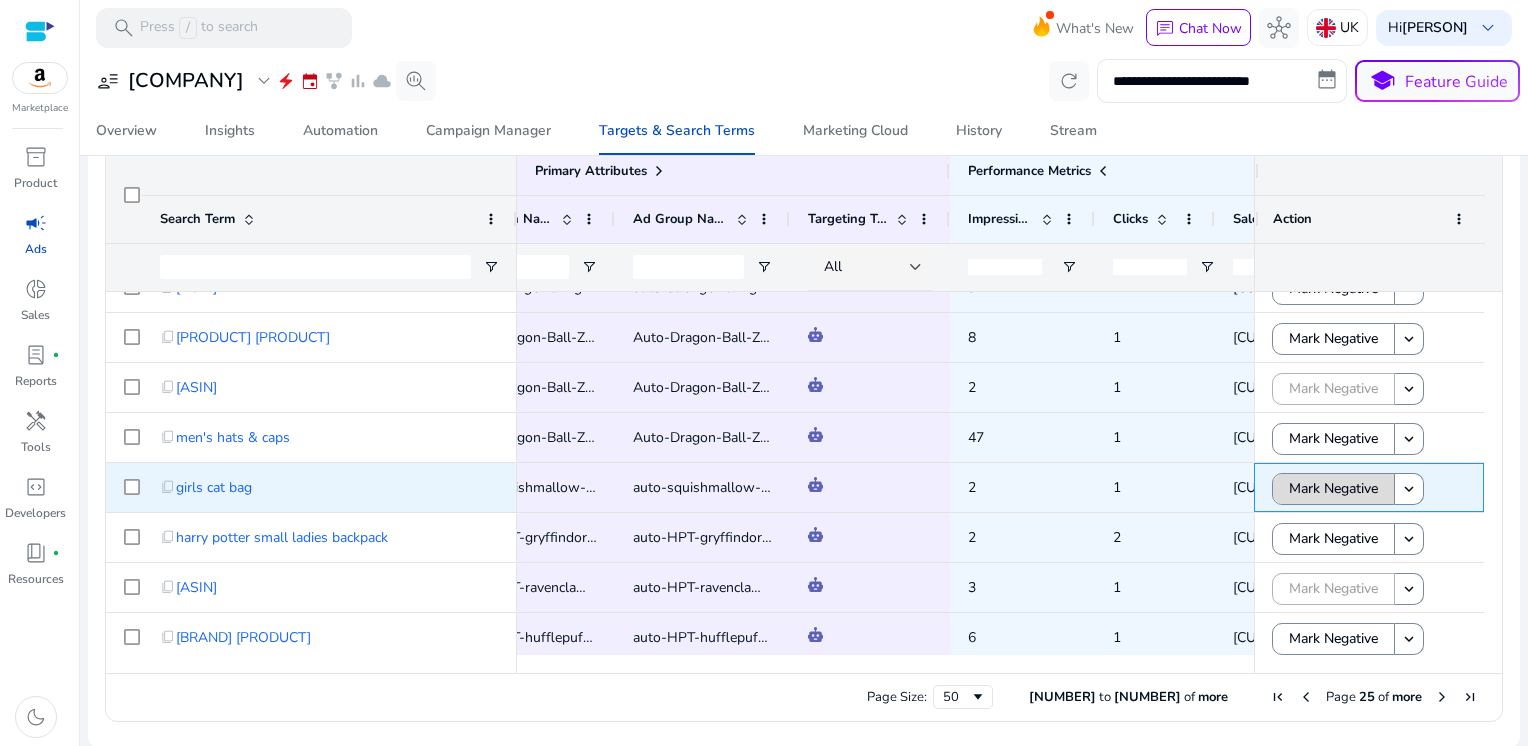 click on "Mark Negative" 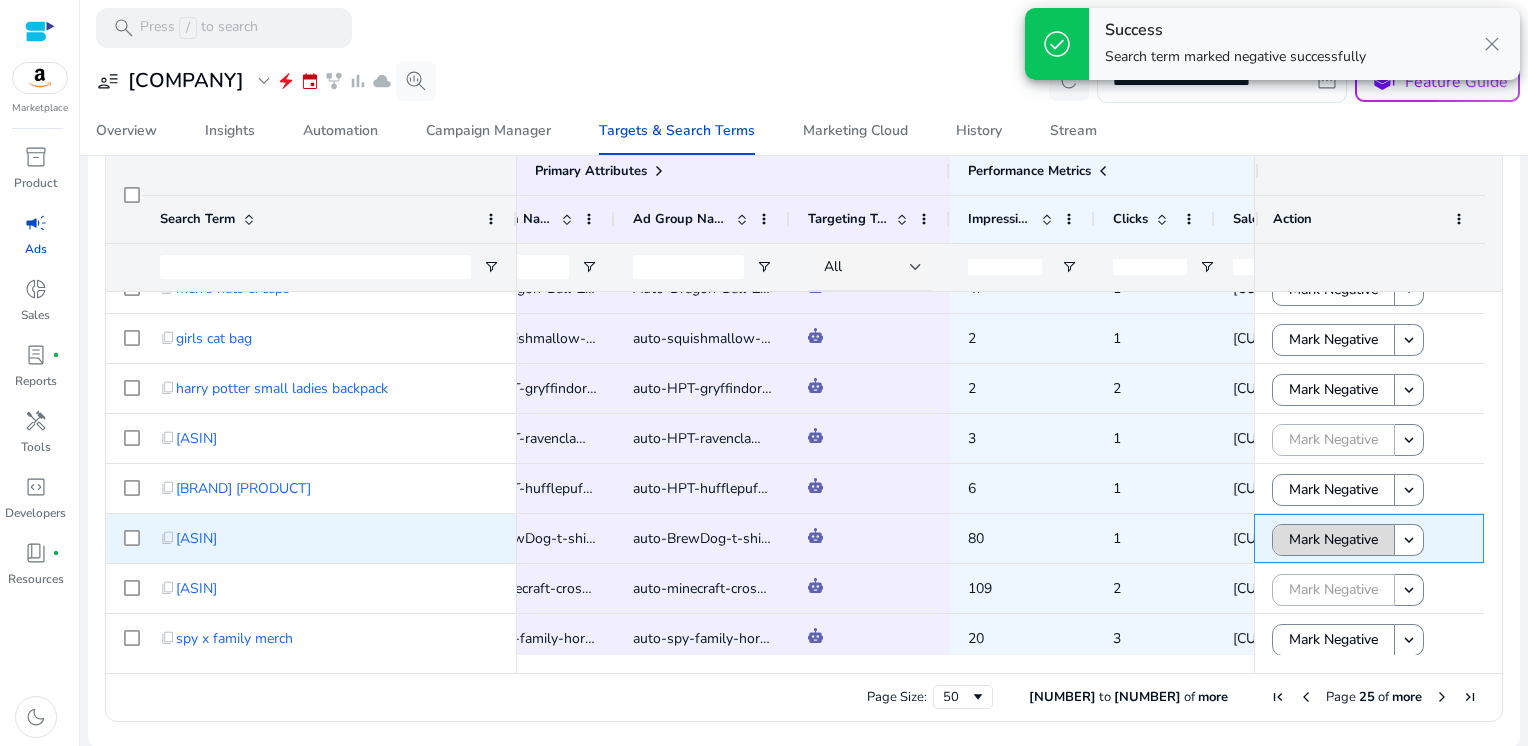 click on "Mark Negative" 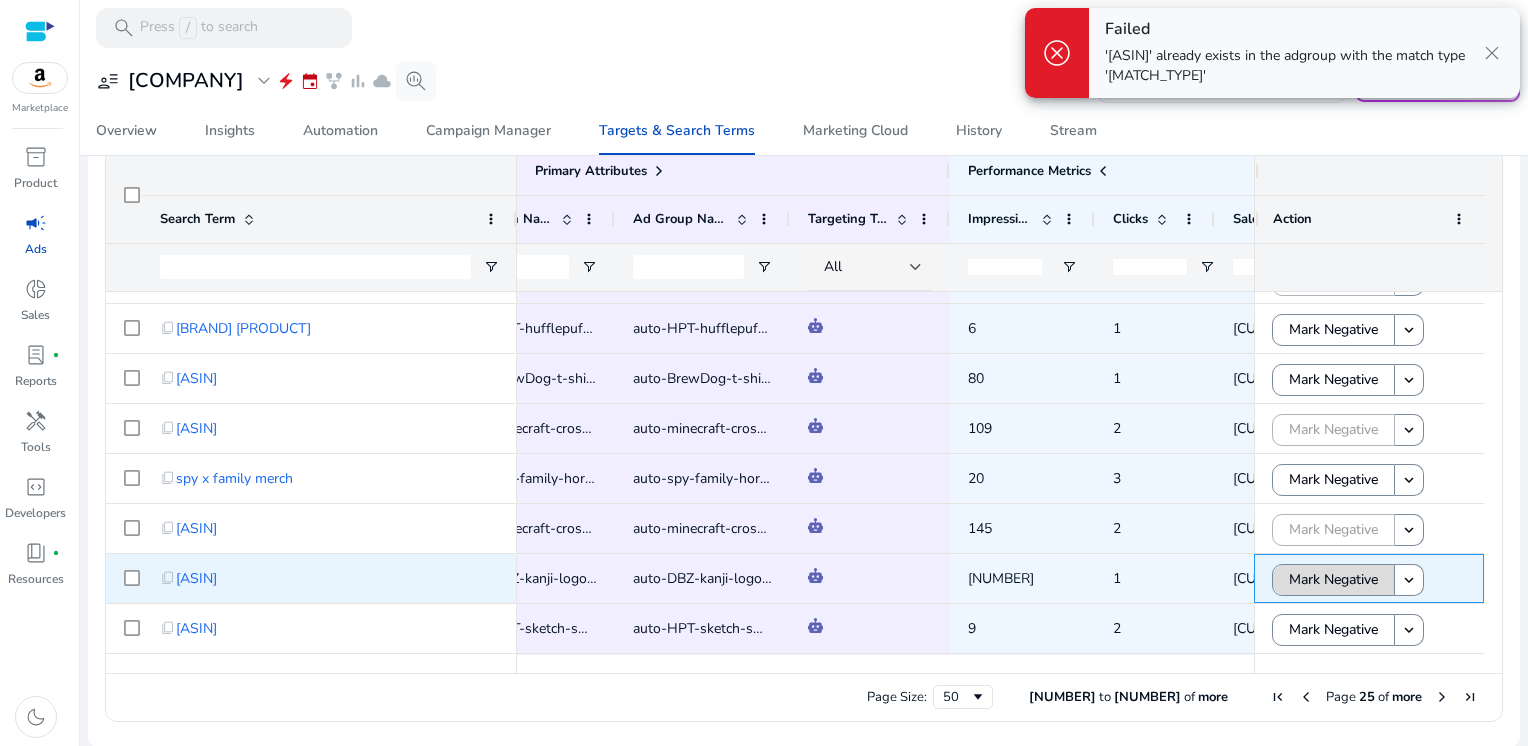 click on "Mark Negative" 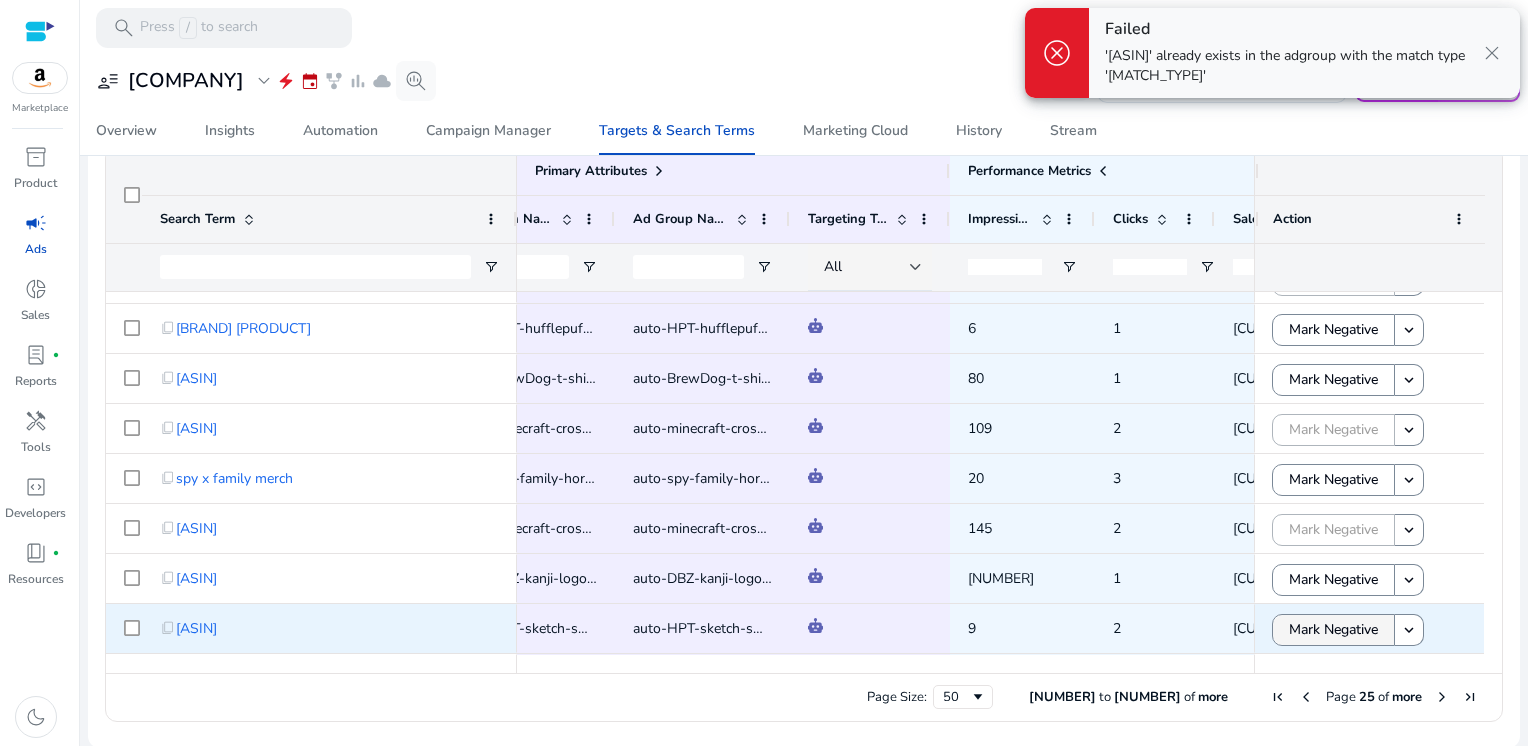 click on "Mark Negative" 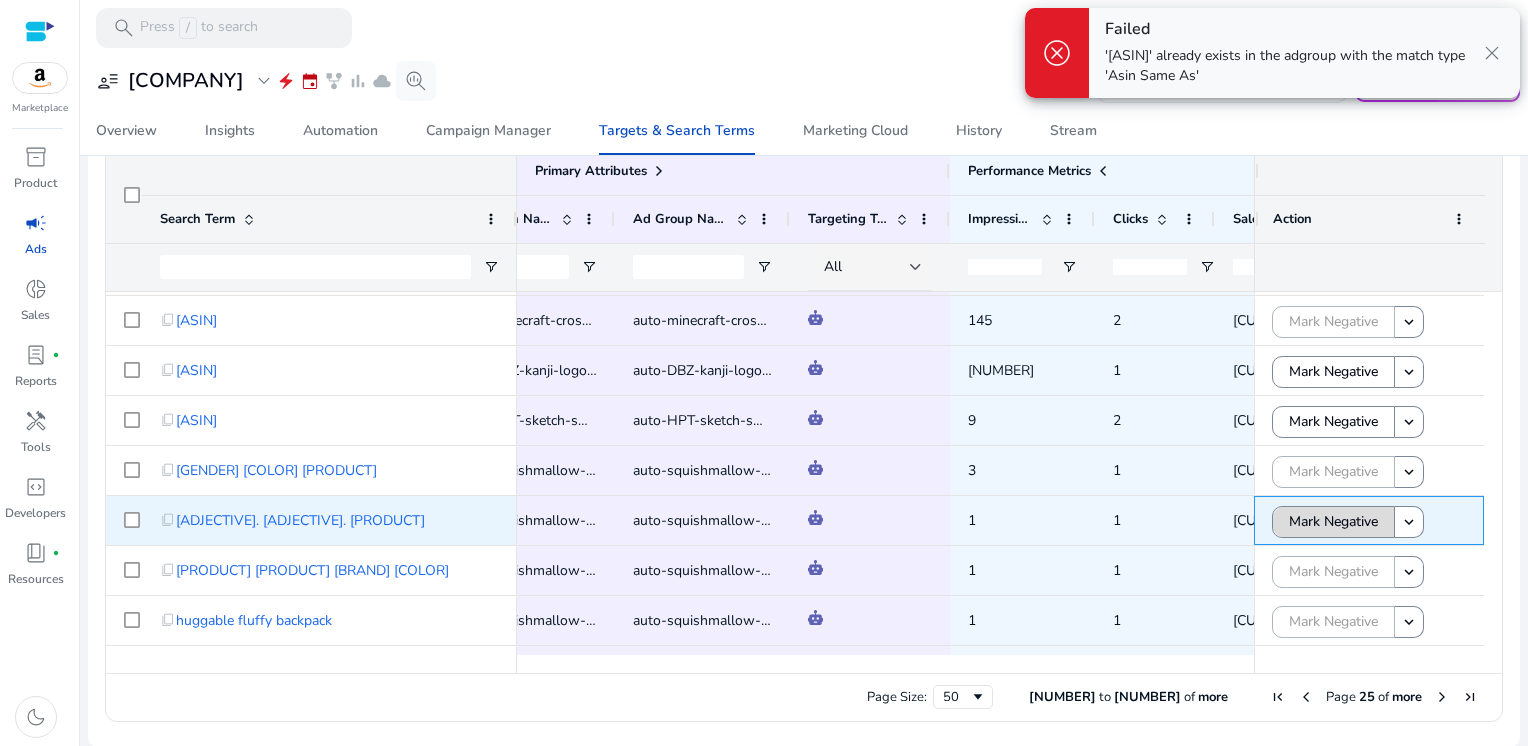 click on "Mark Negative" 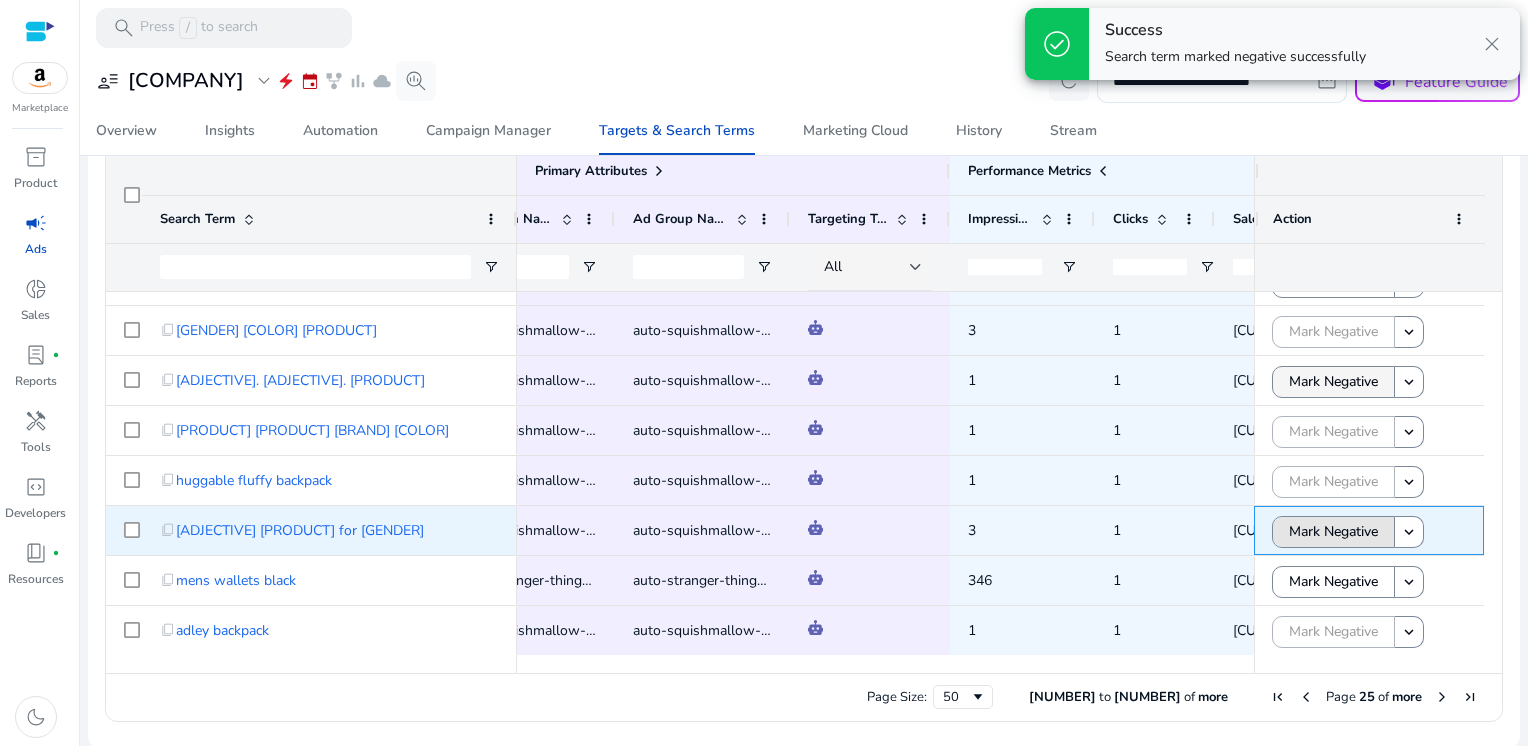 click on "Mark Negative" 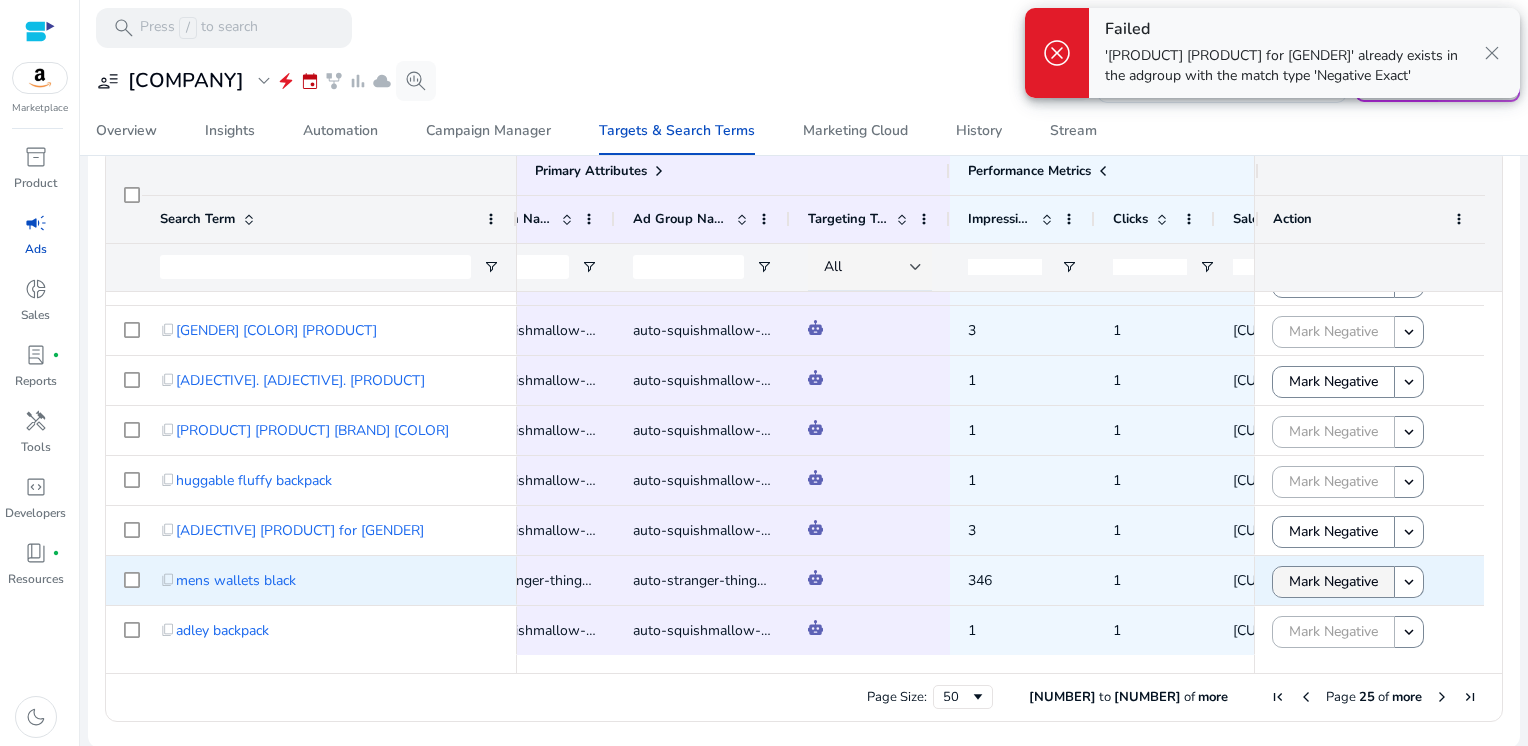 click on "Mark Negative" 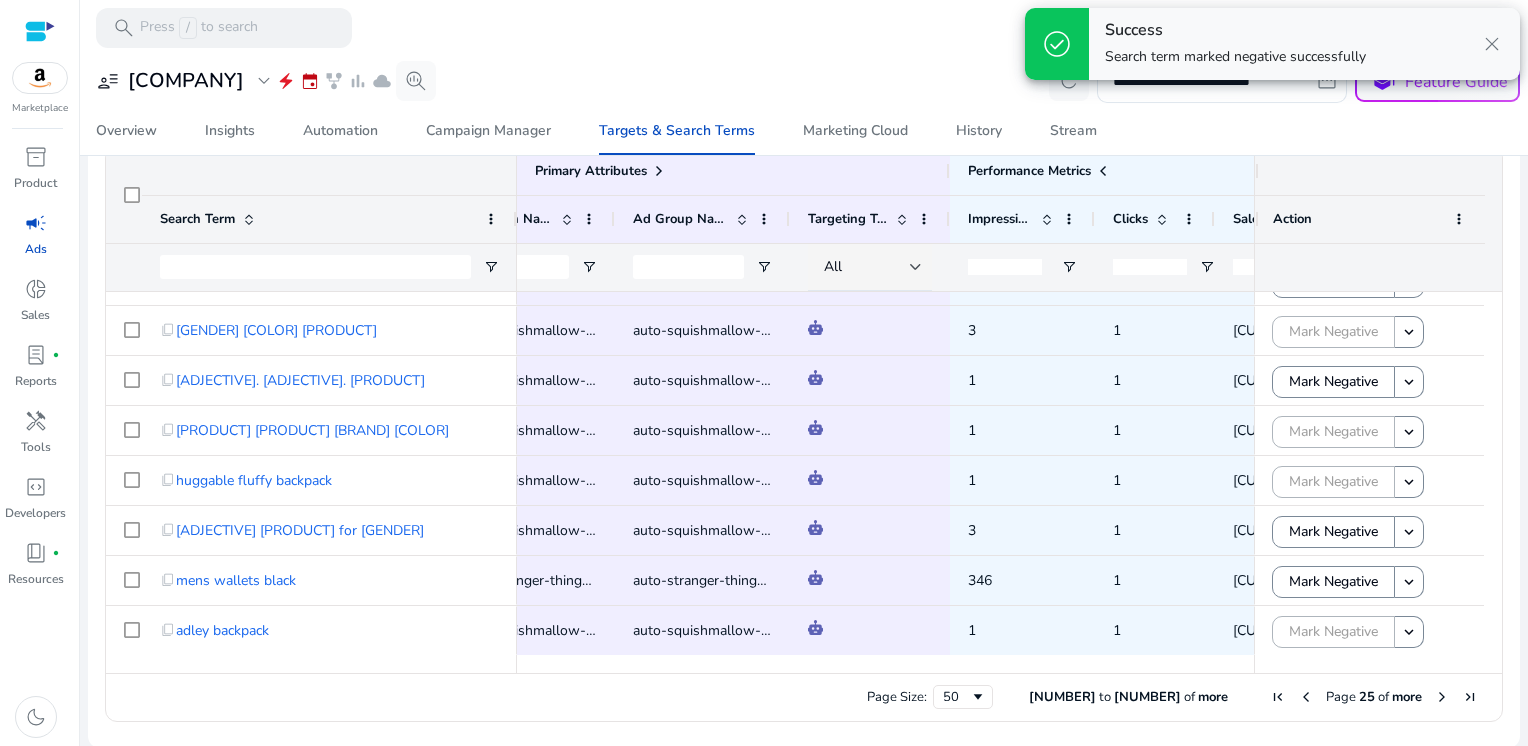 click at bounding box center (1442, 697) 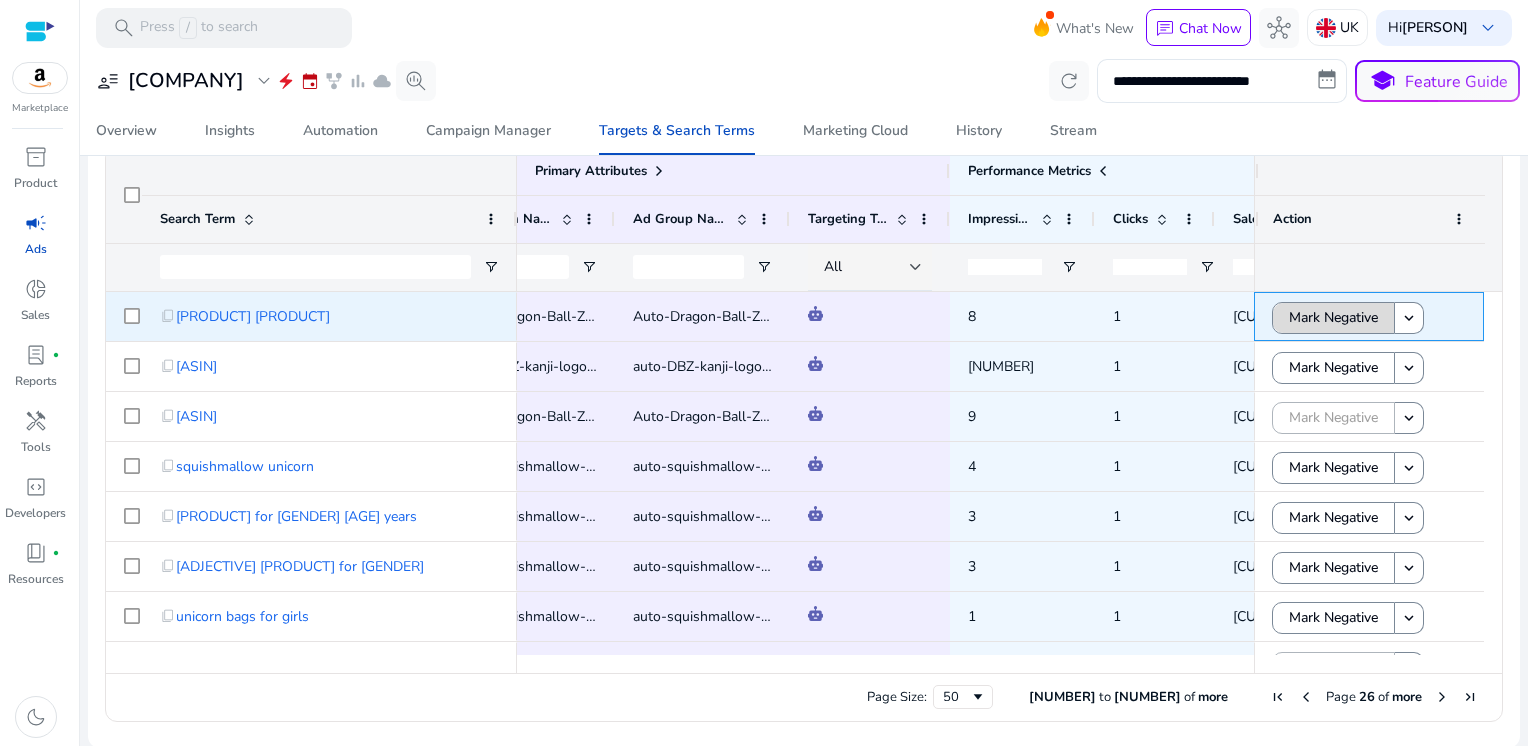 click on "Mark Negative" 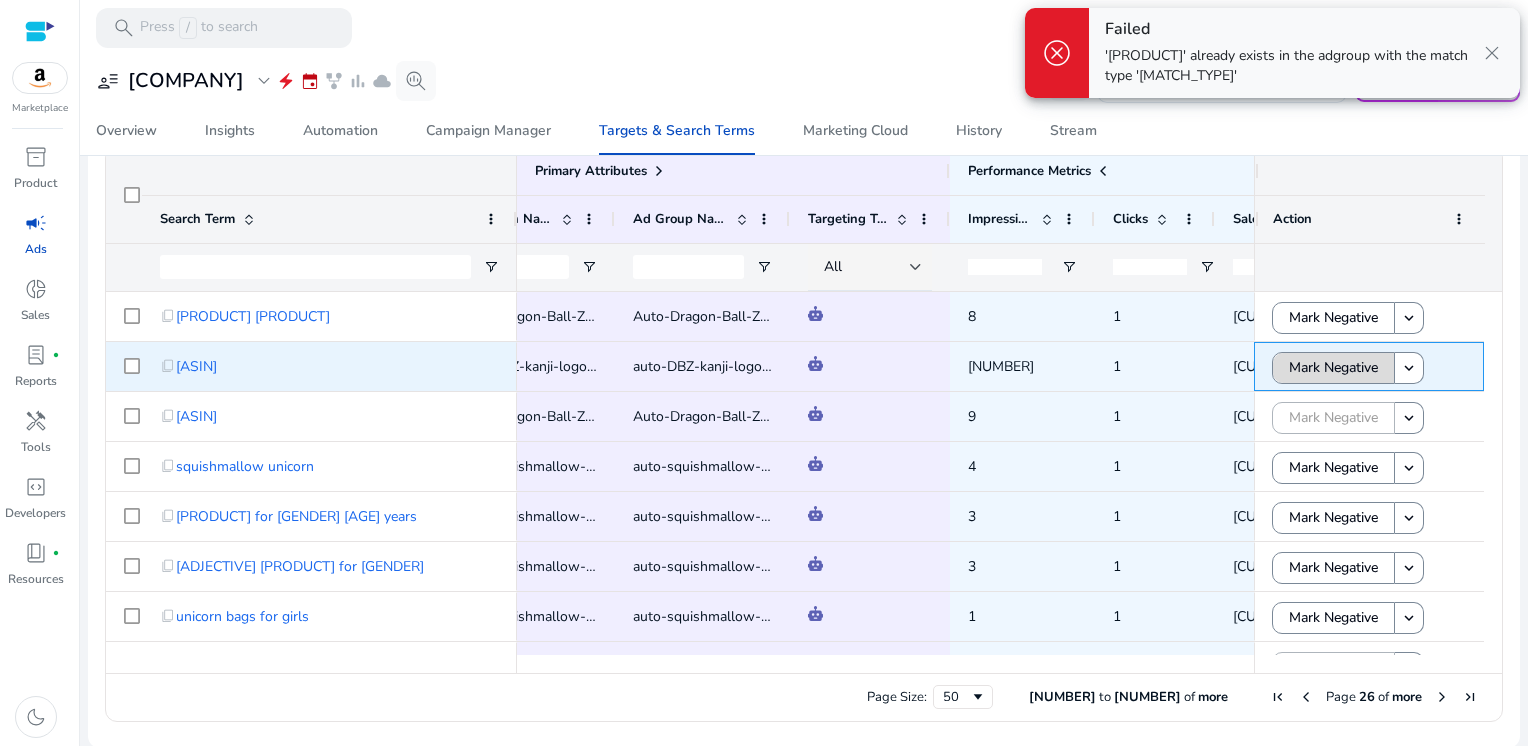 click on "Mark Negative" 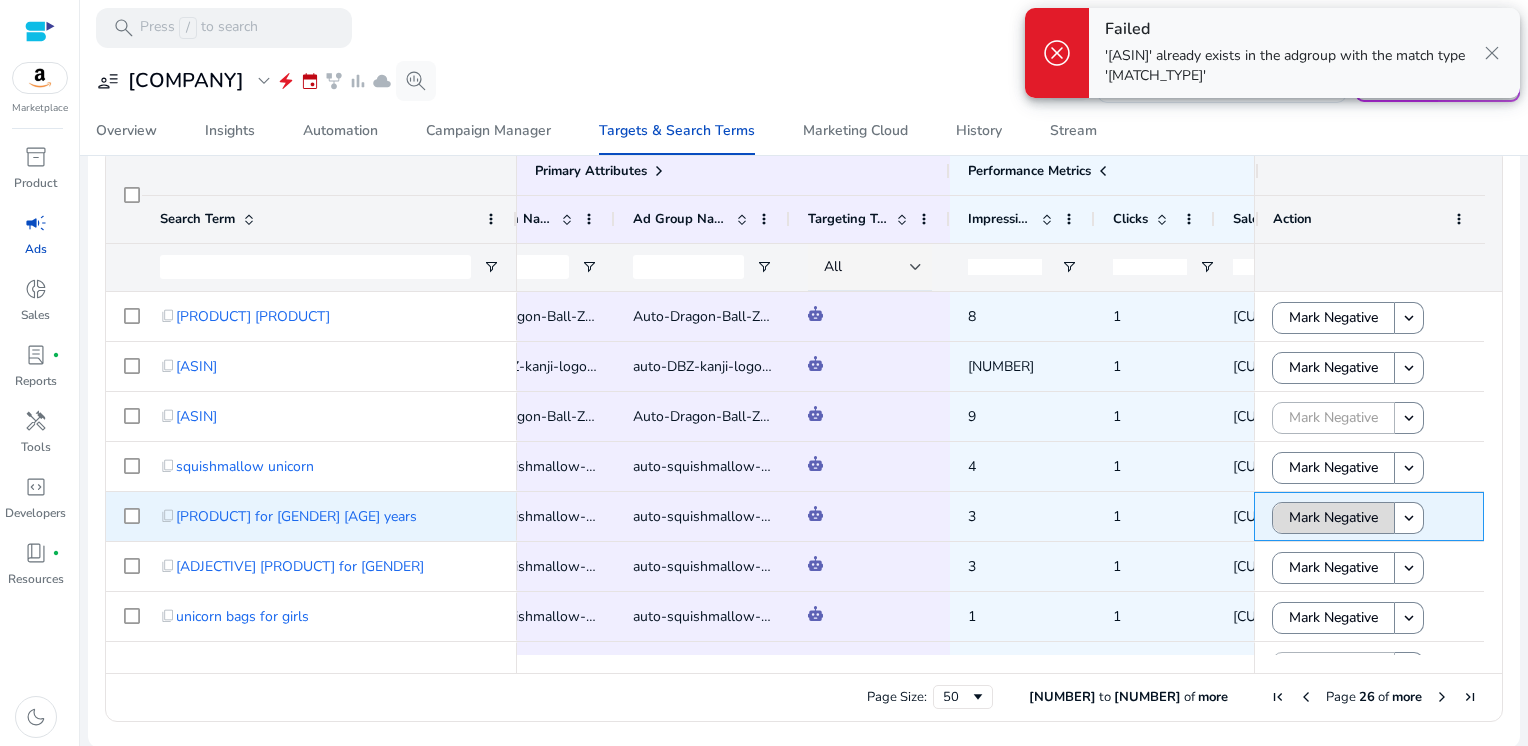 click on "Mark Negative" 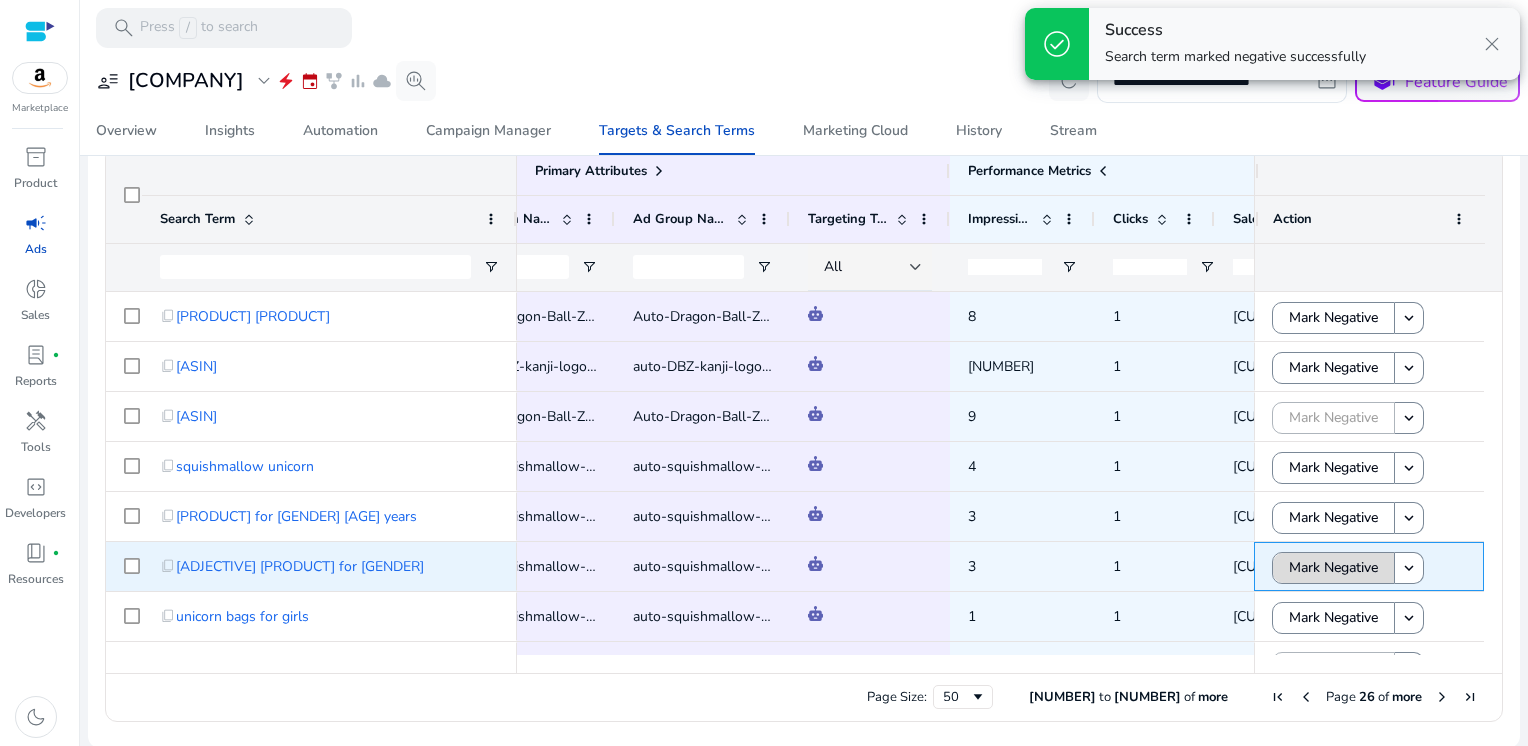 click on "Mark Negative" 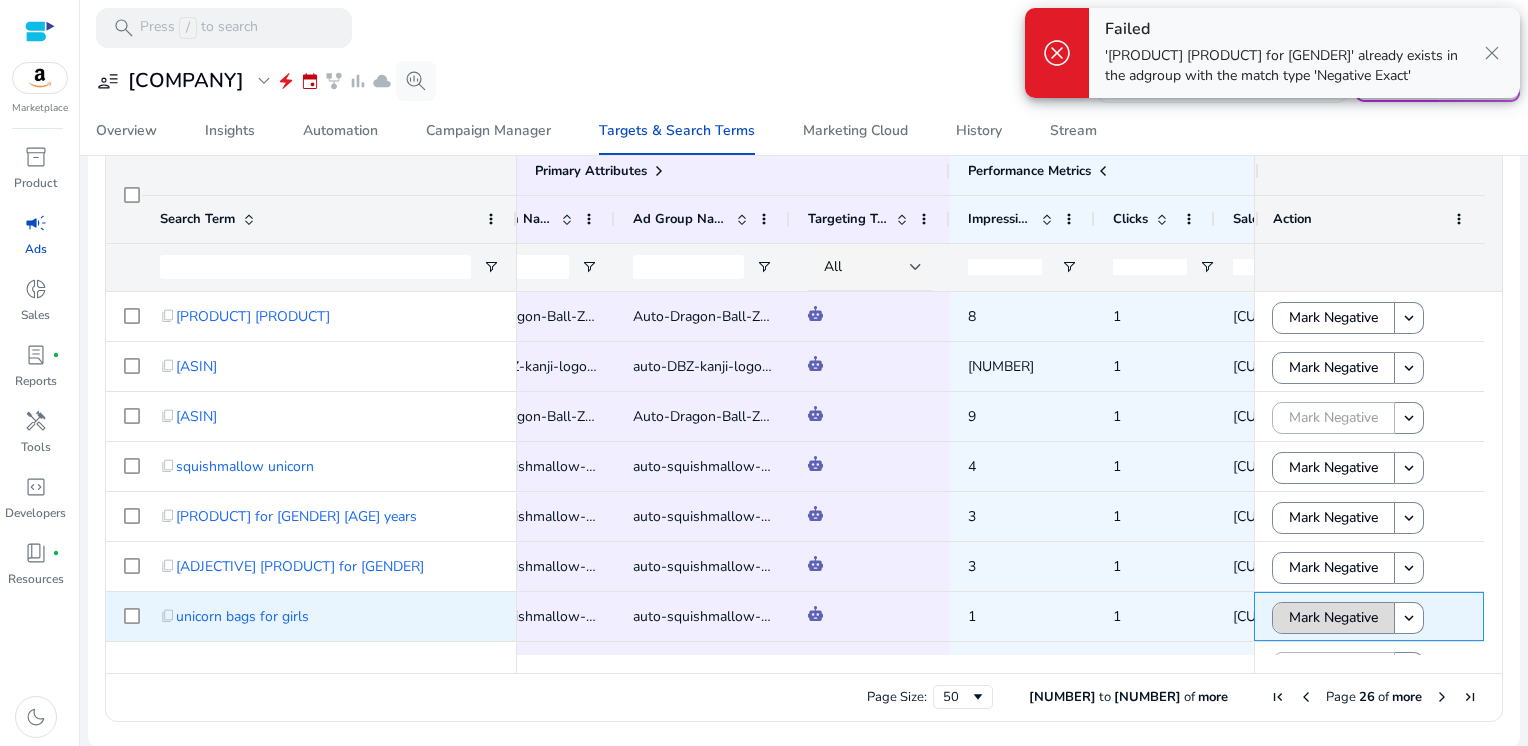click on "Mark Negative" 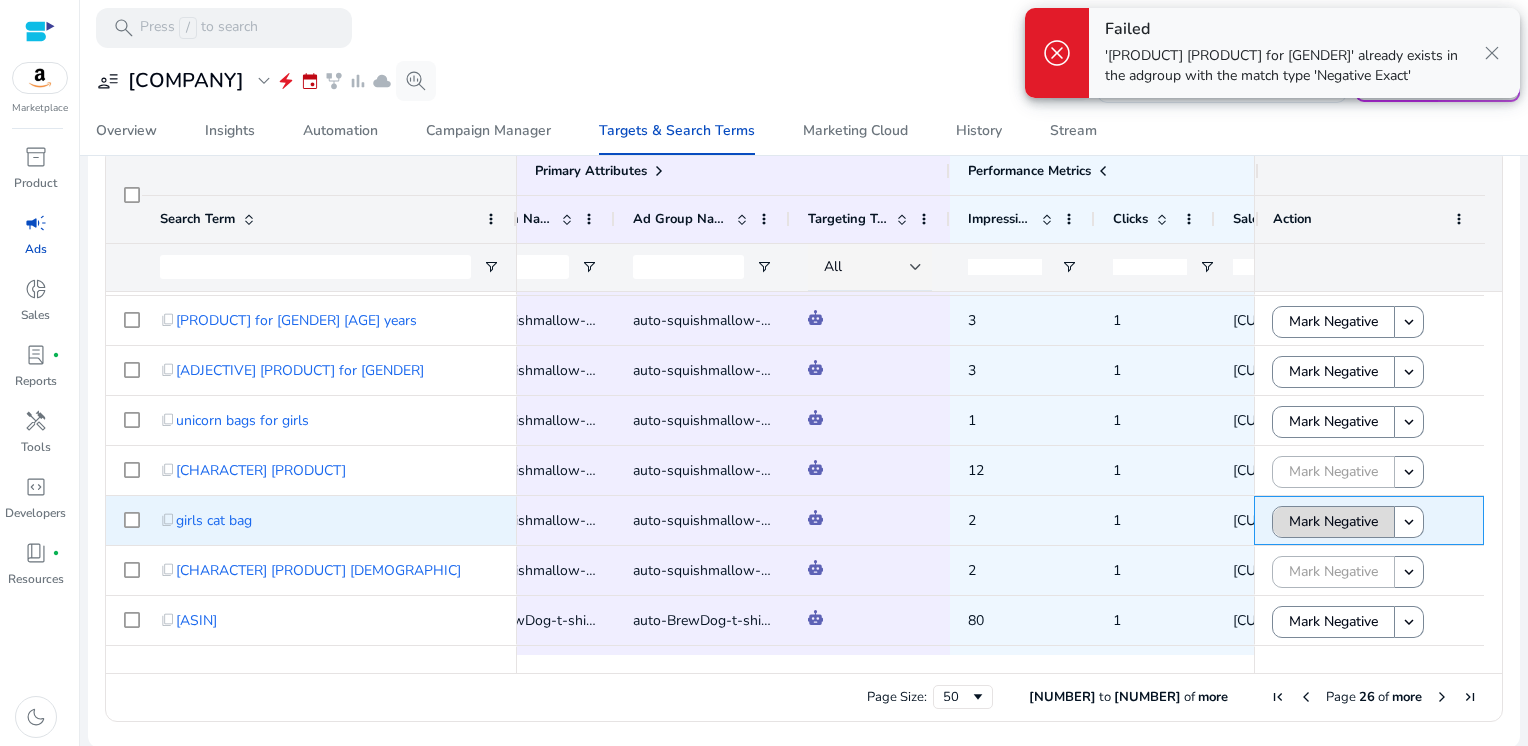 click on "Mark Negative" 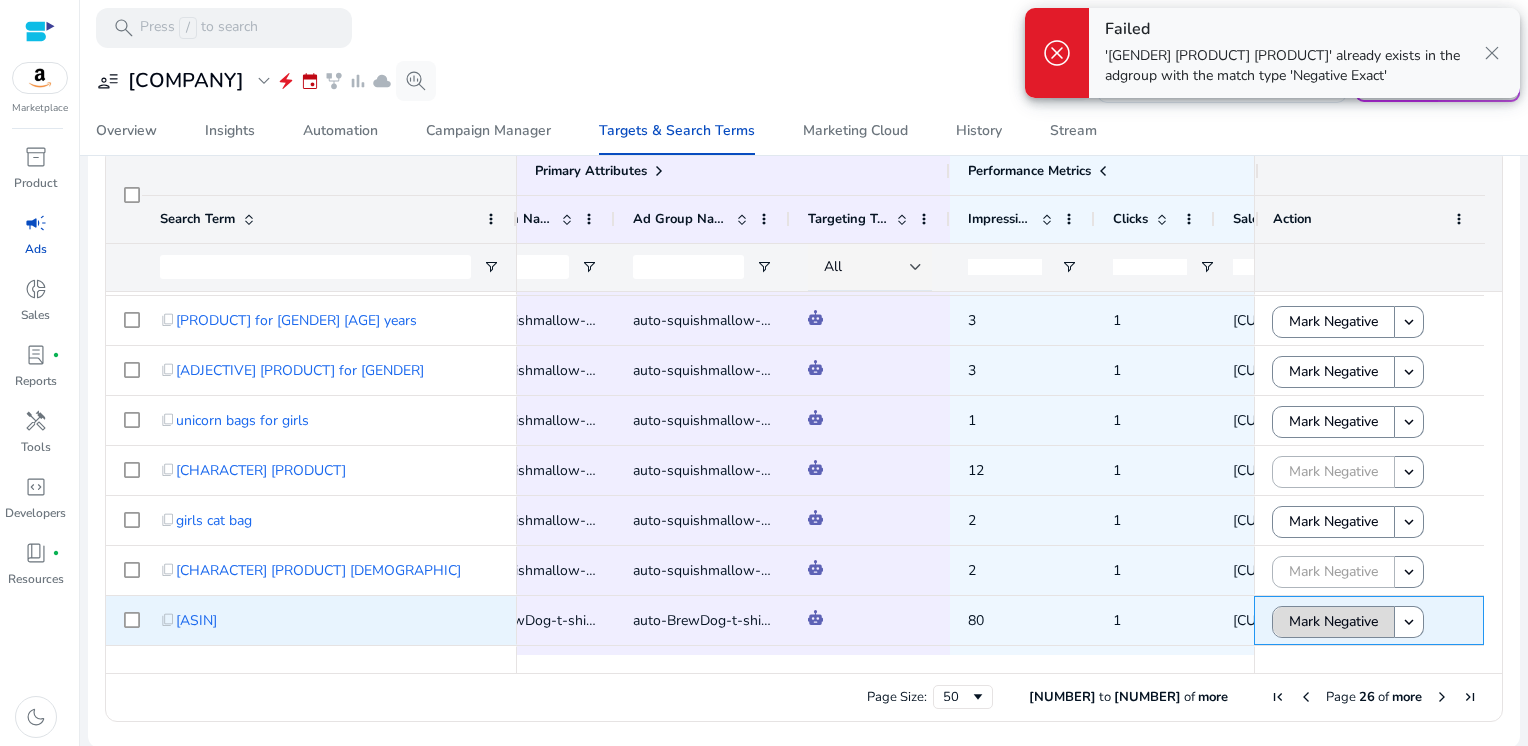 click on "Mark Negative" 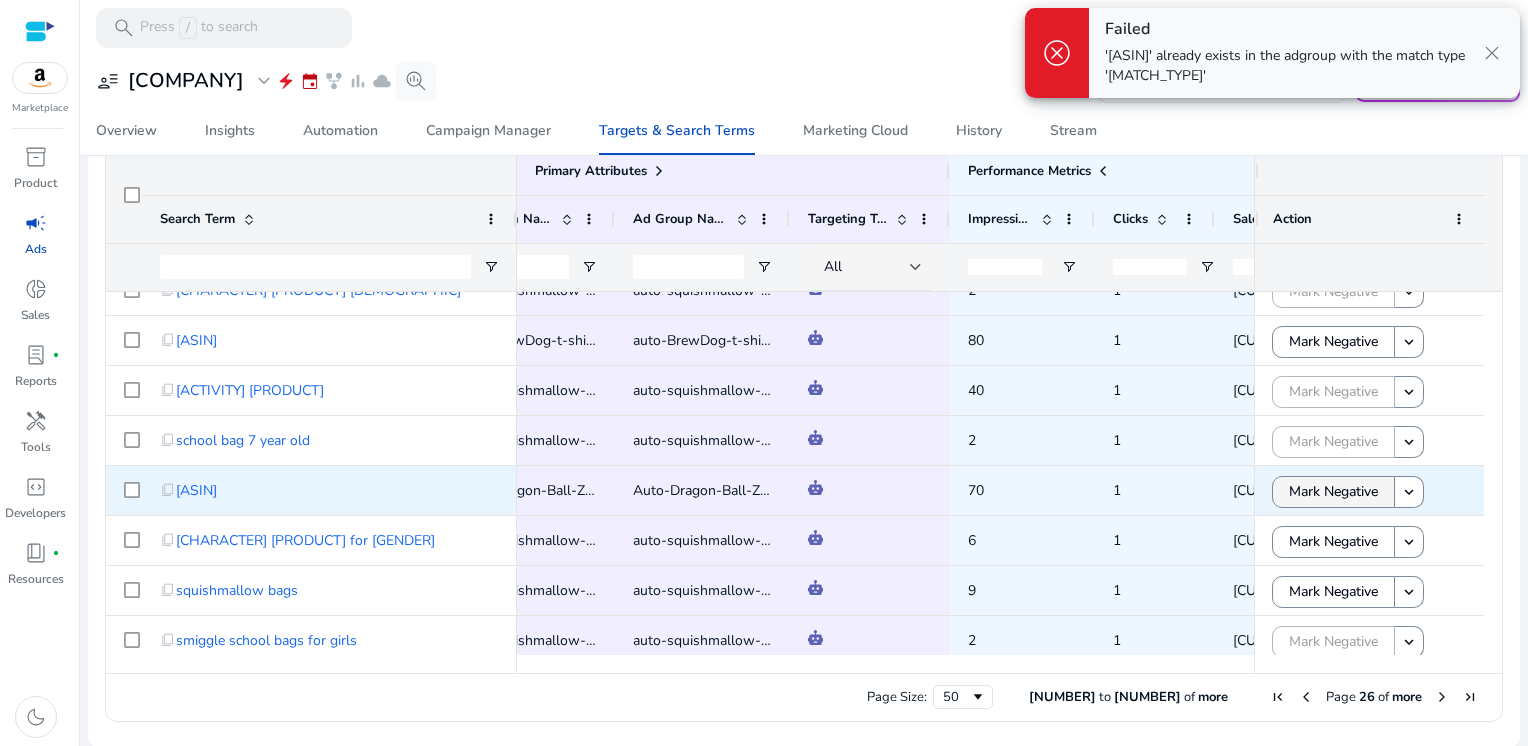 click on "Mark Negative" 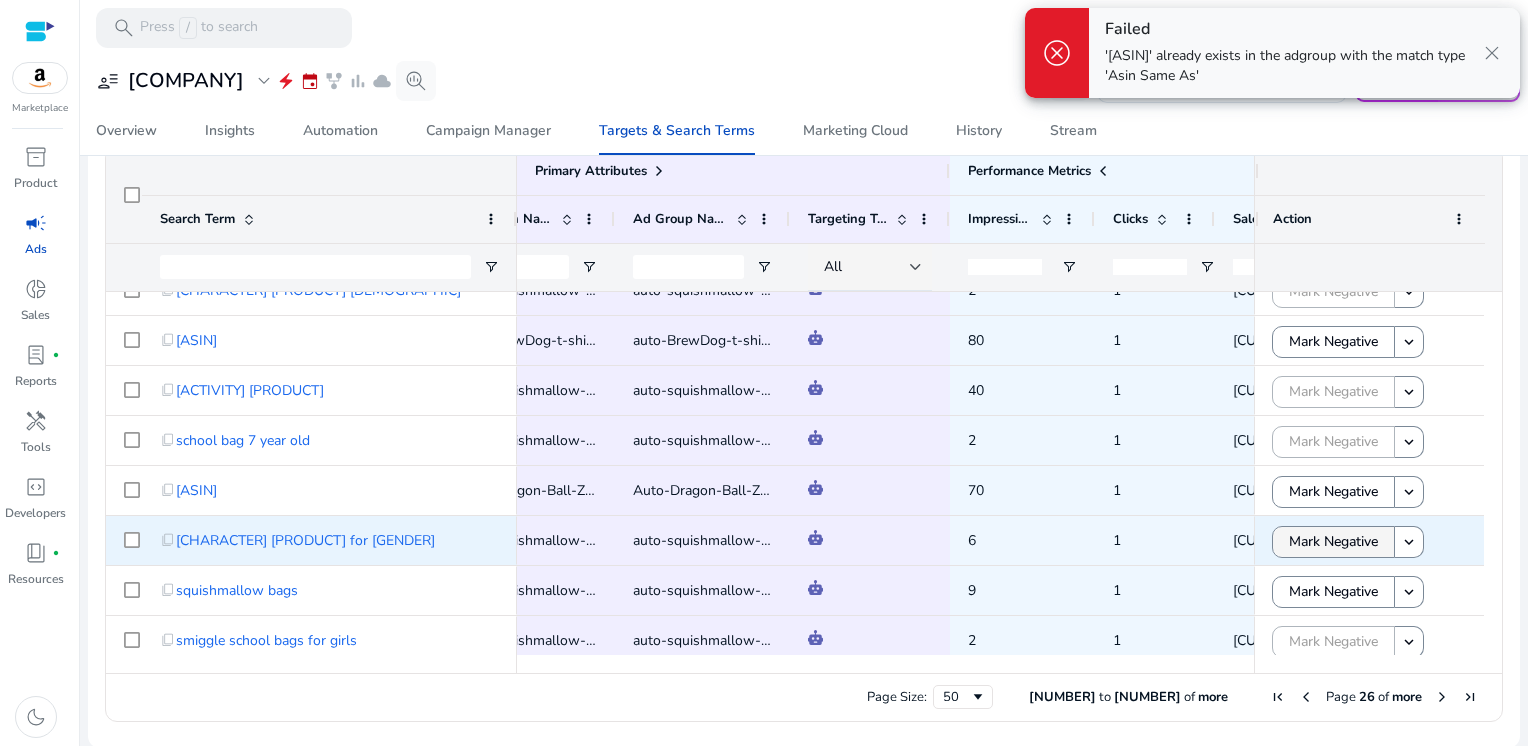 click on "Mark Negative" 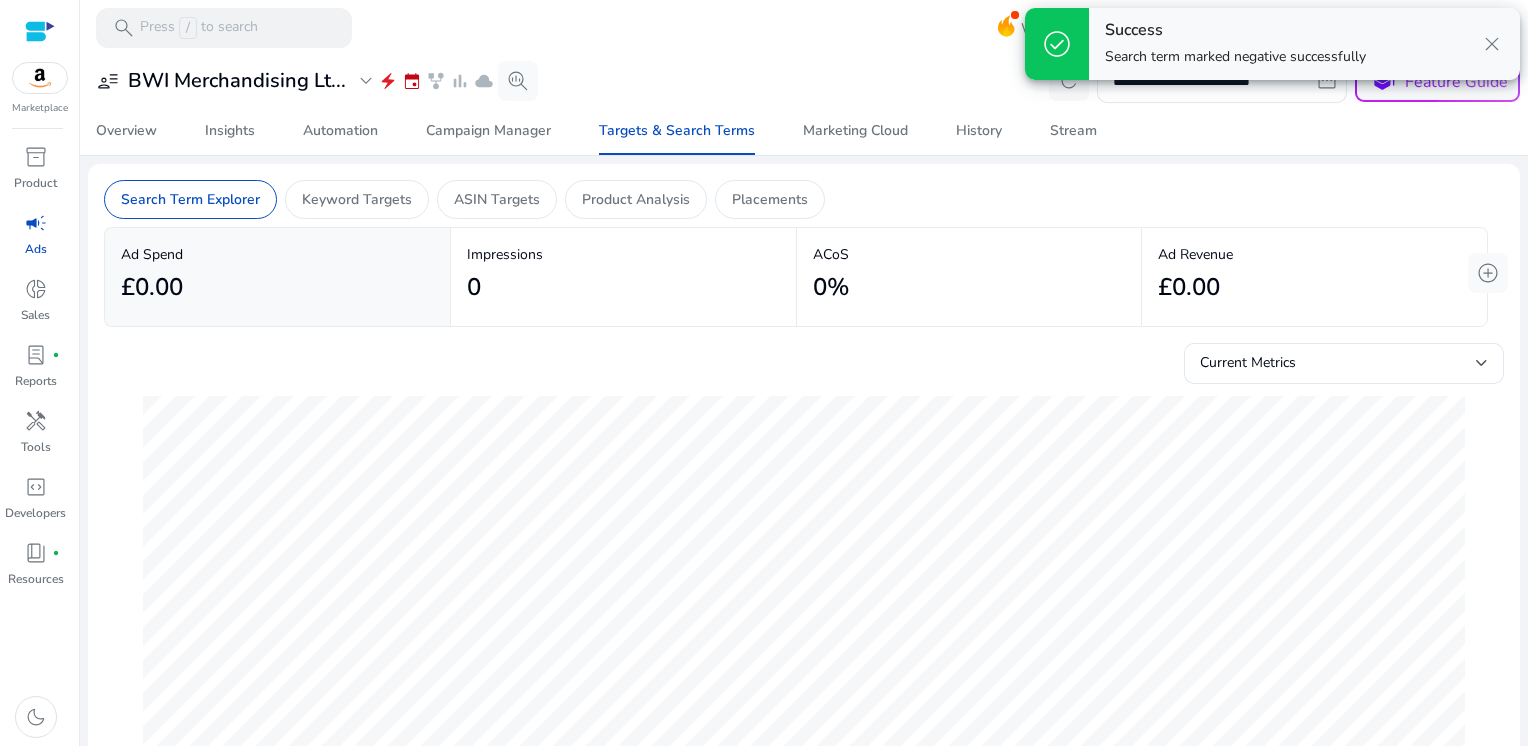 scroll, scrollTop: 0, scrollLeft: 0, axis: both 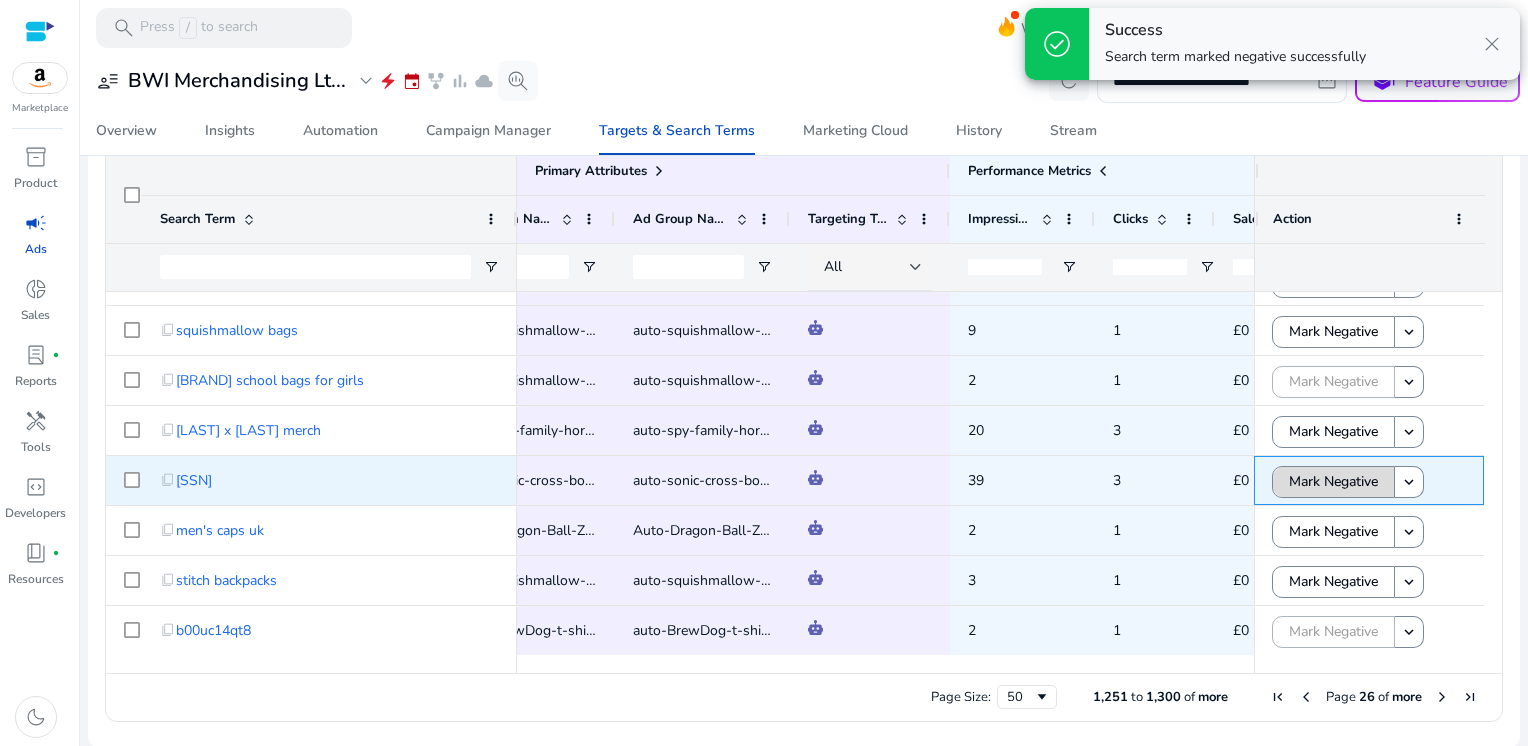 click on "Mark Negative" 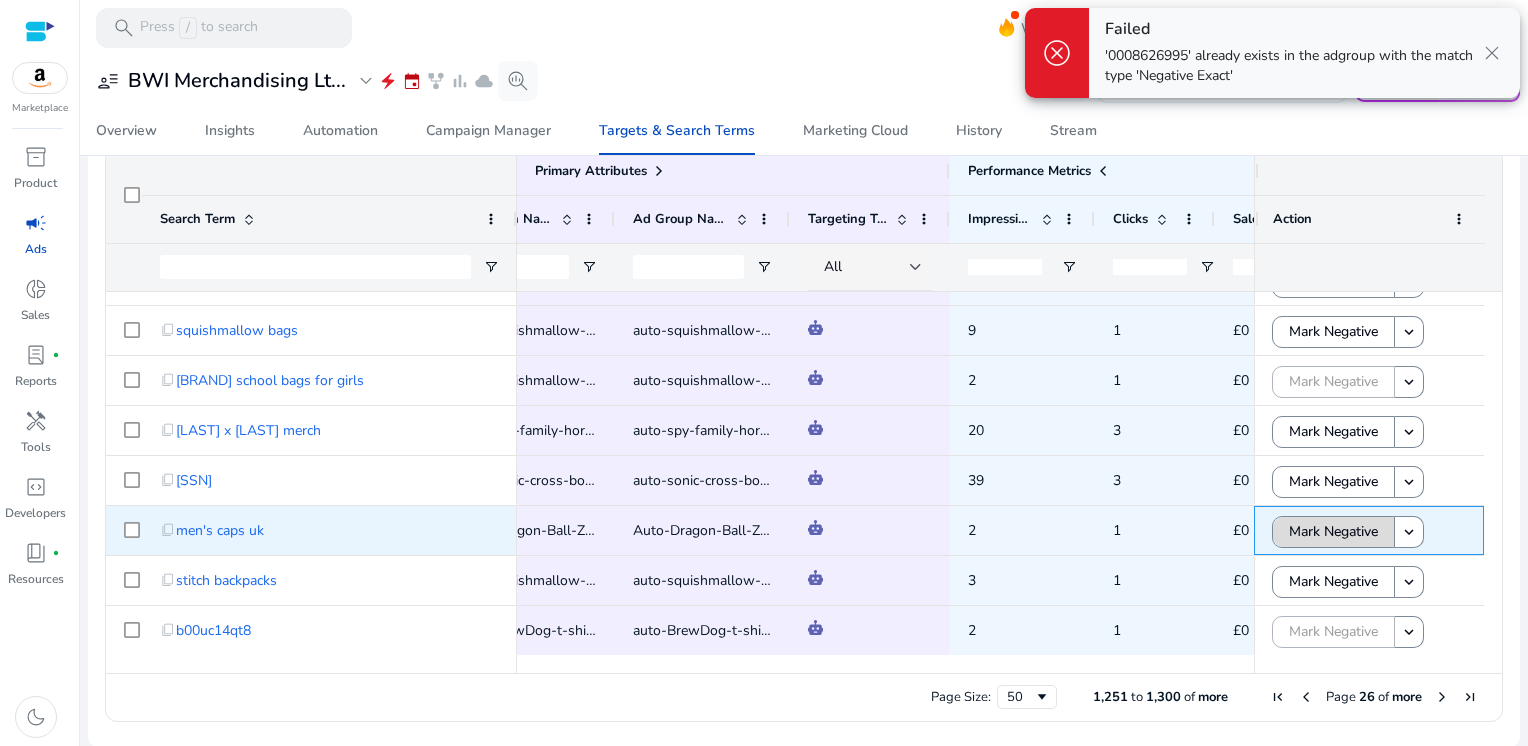 click on "Mark Negative" 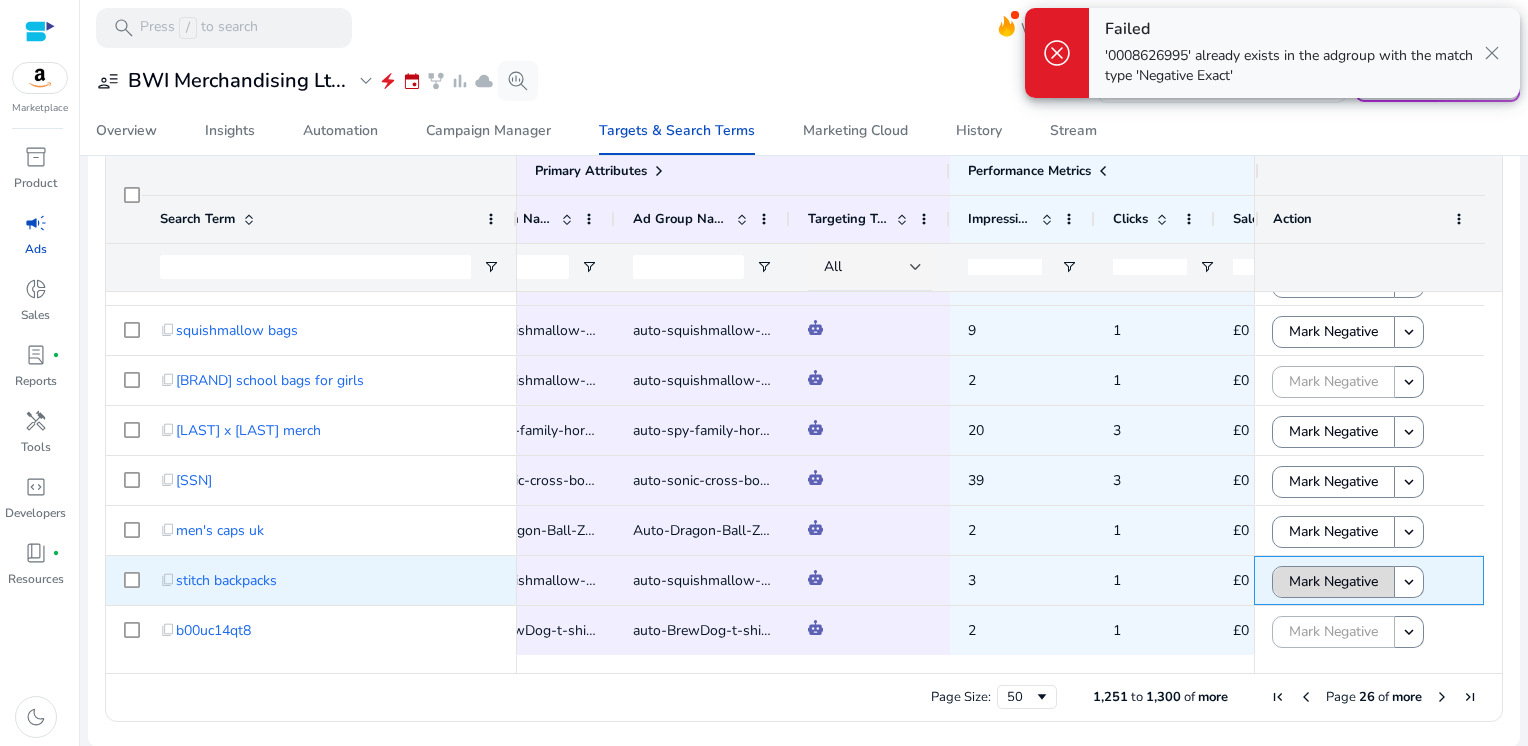 click on "Mark Negative" 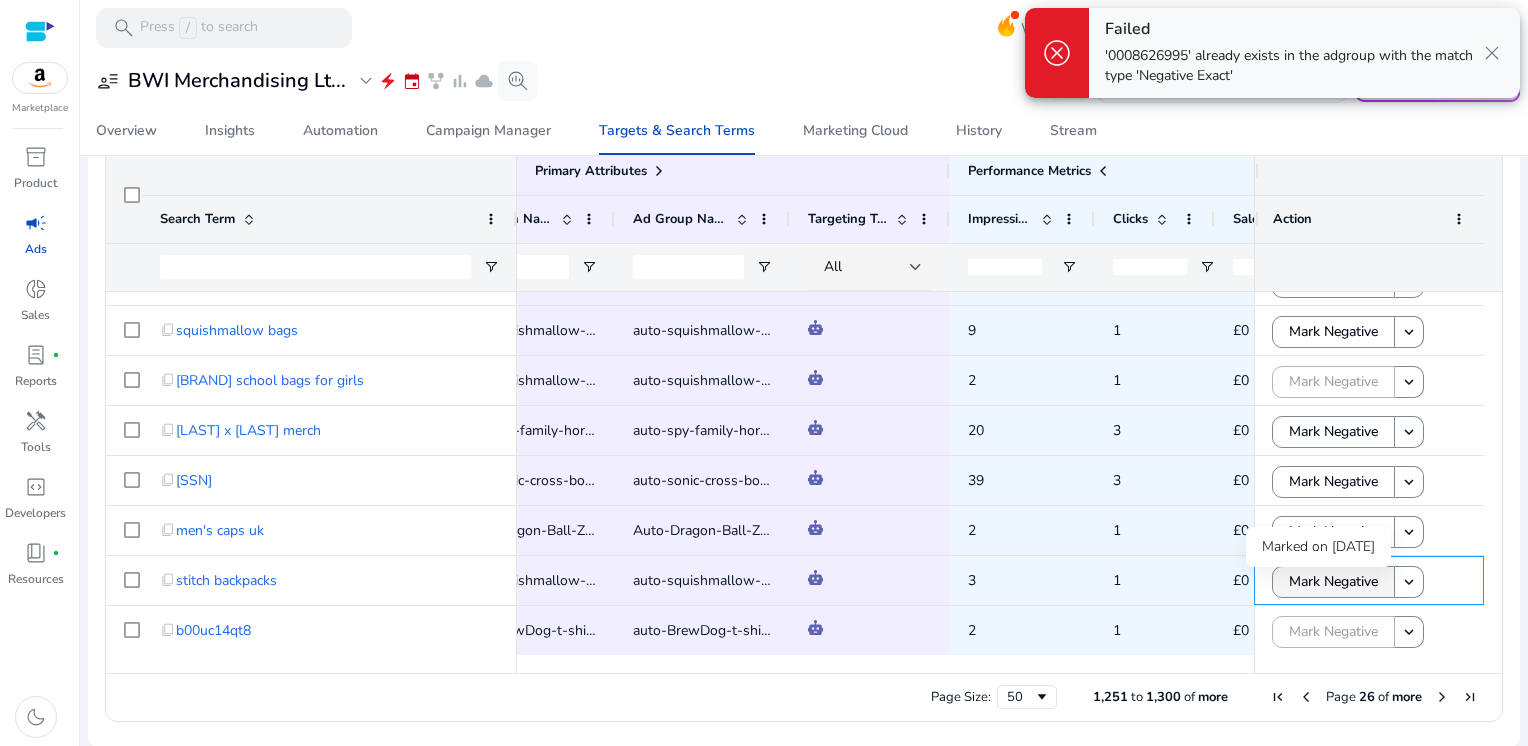 scroll, scrollTop: 846, scrollLeft: 0, axis: vertical 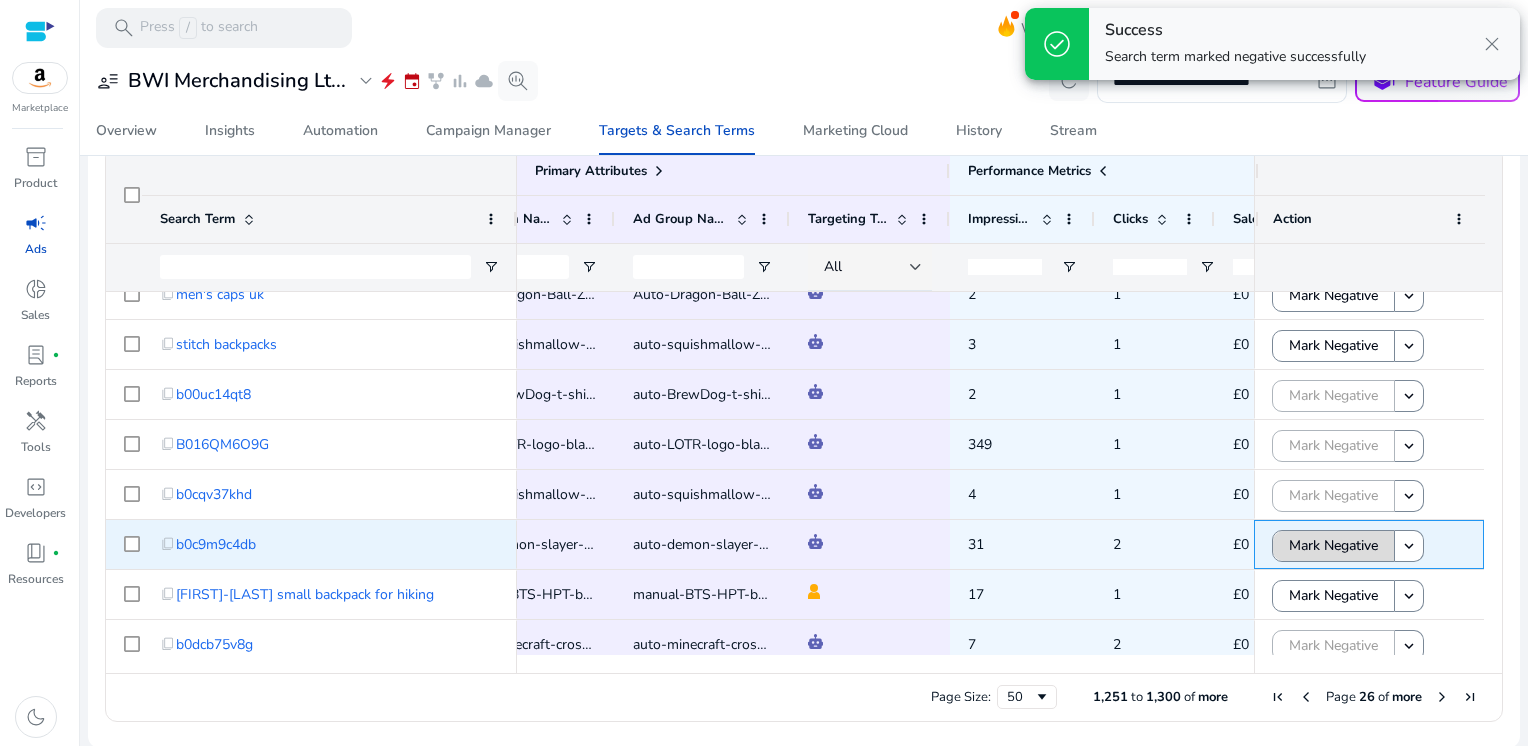click on "Mark Negative" 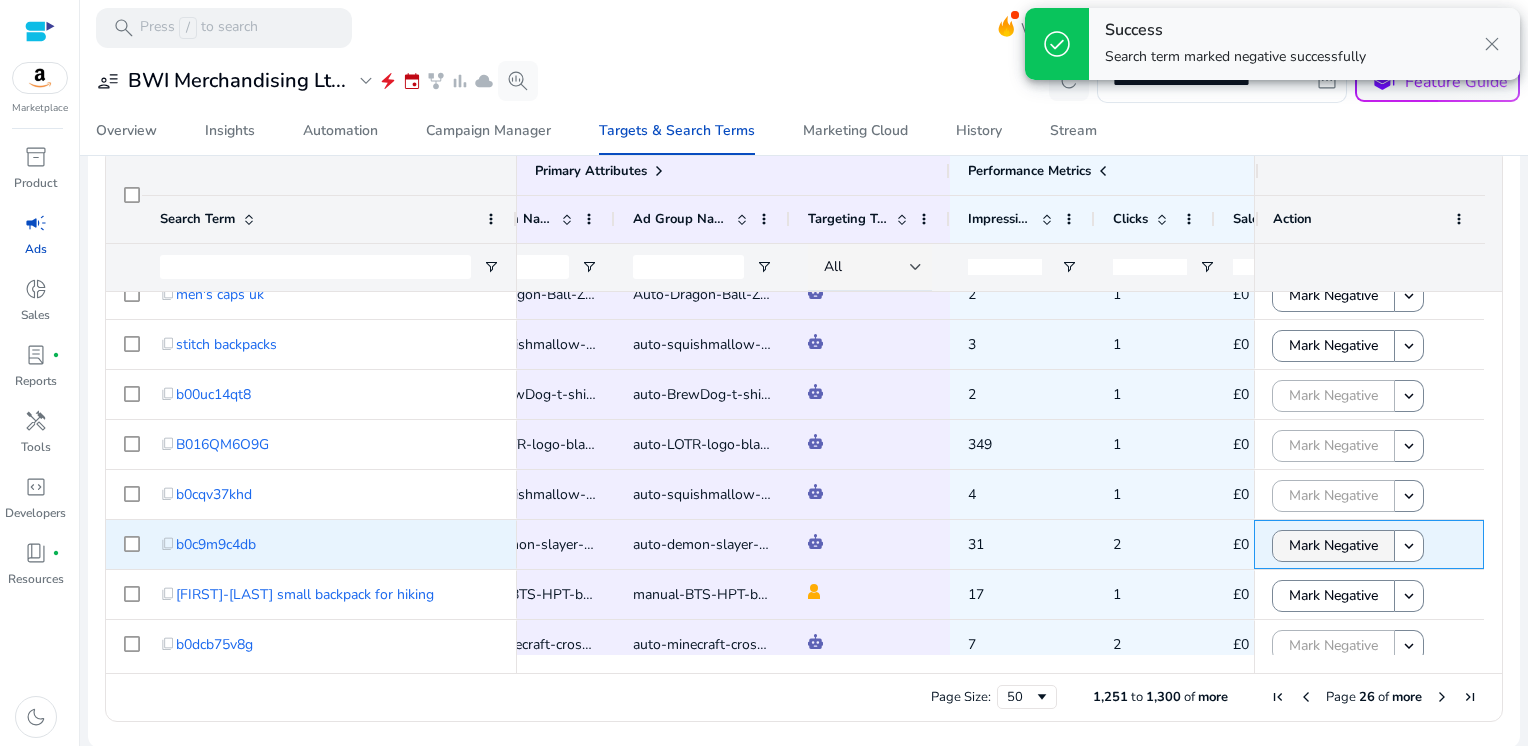 scroll, scrollTop: 1012, scrollLeft: 0, axis: vertical 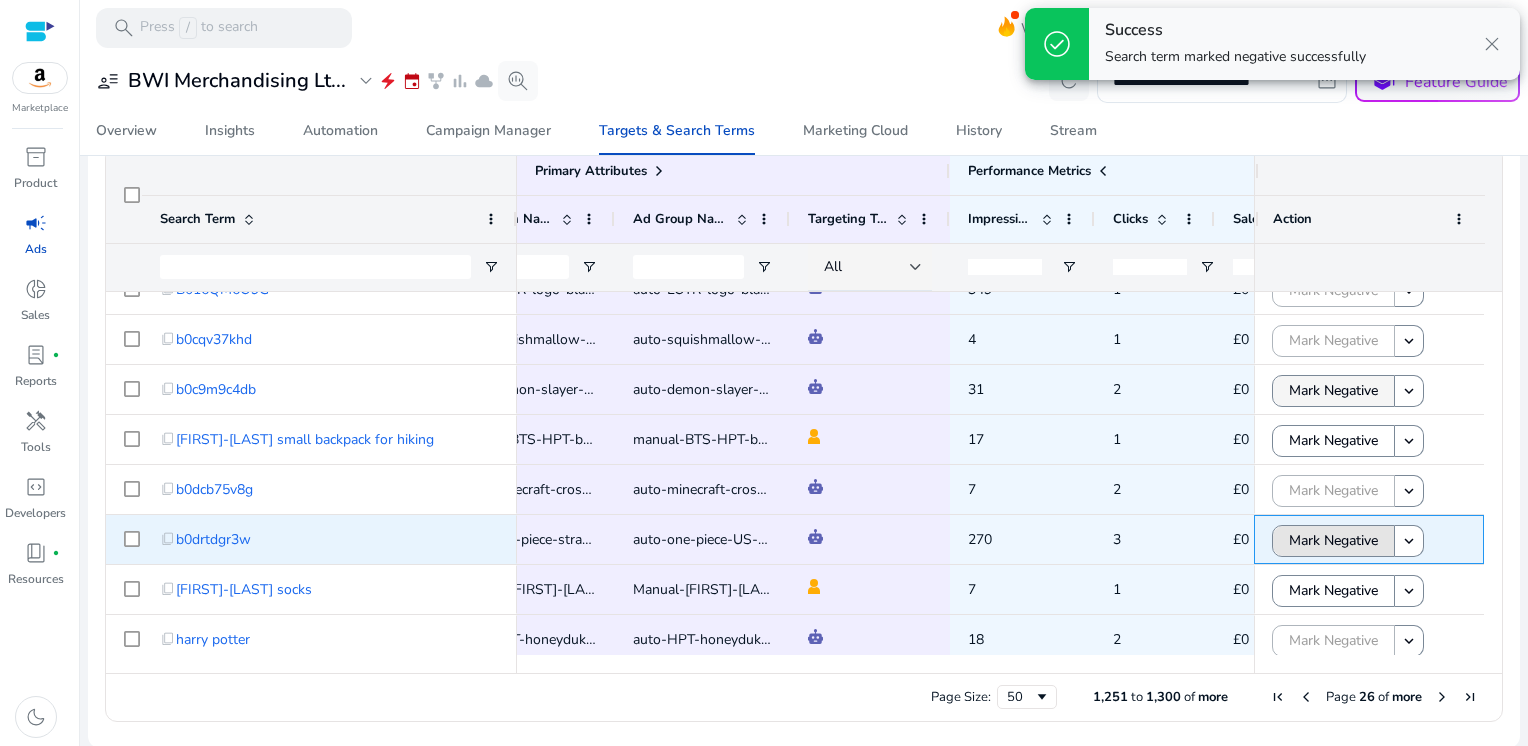 click on "Mark Negative" 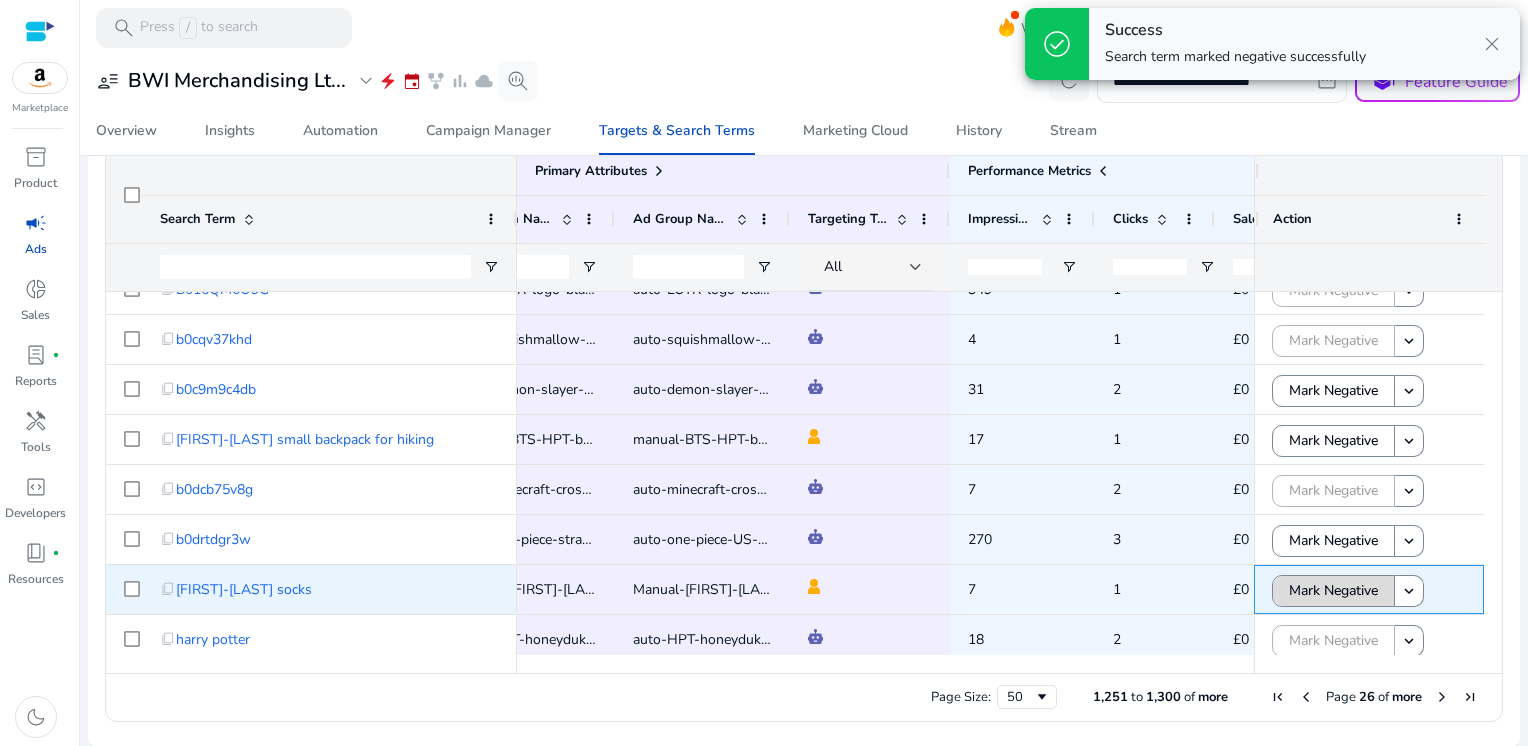 click on "Mark Negative" 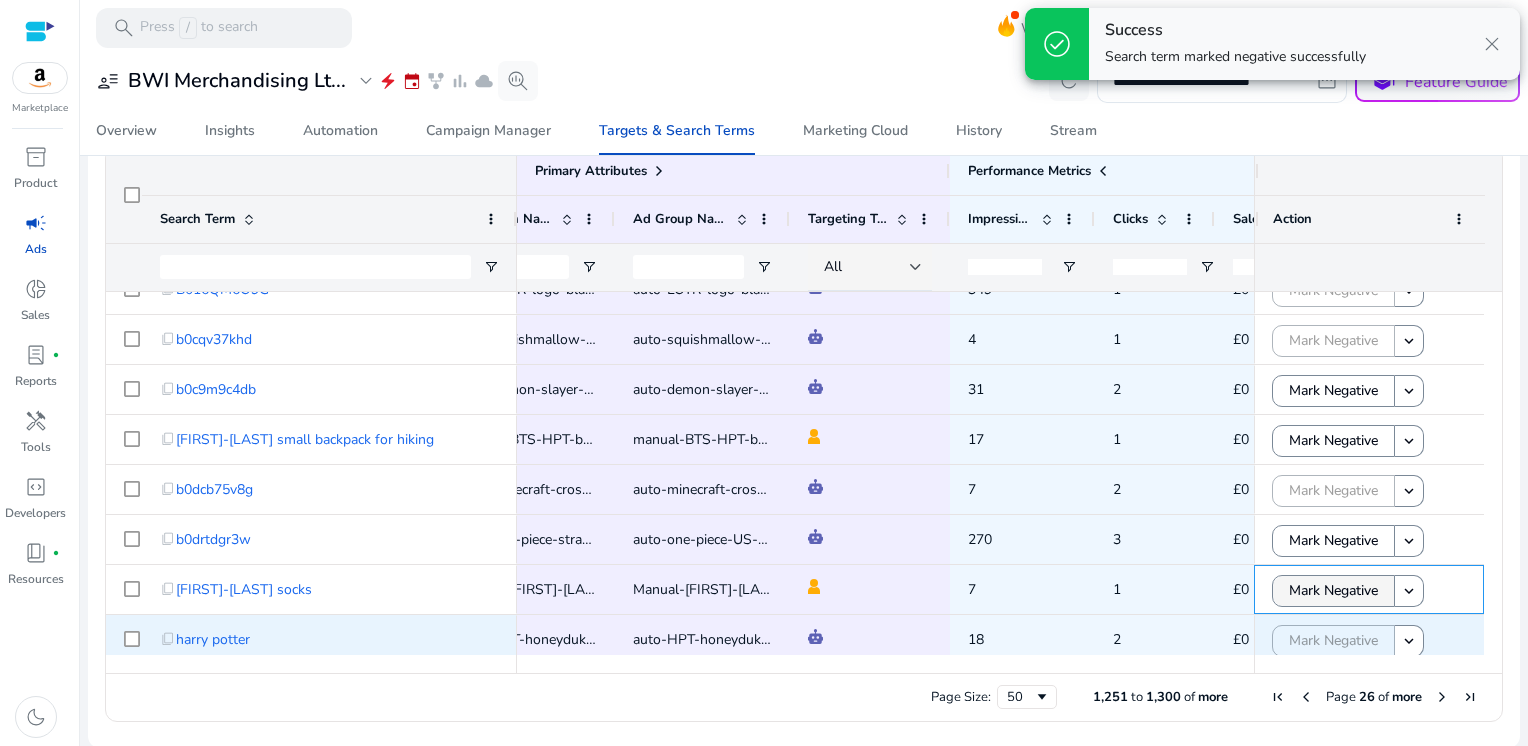 scroll, scrollTop: 1259, scrollLeft: 0, axis: vertical 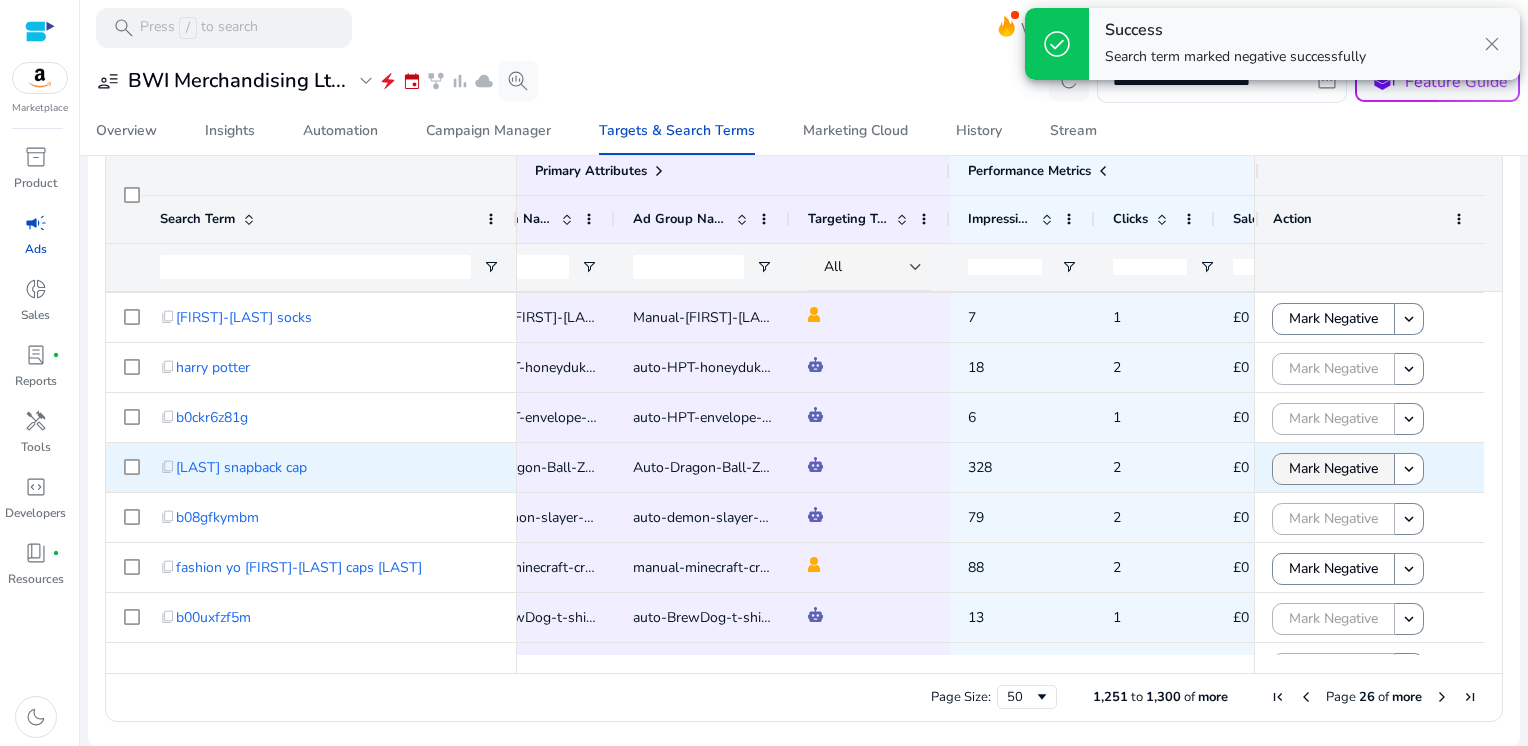 click on "Mark Negative" 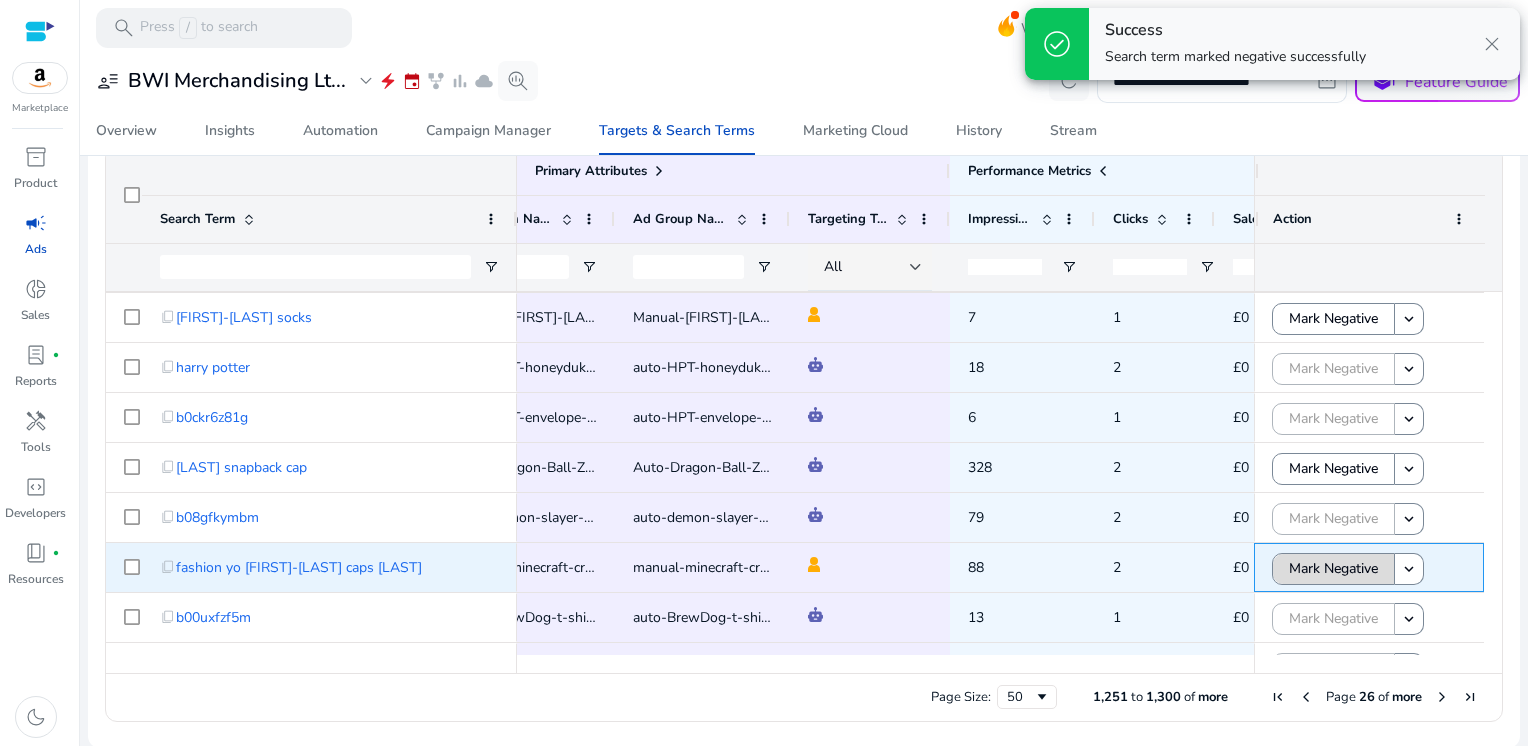 click on "Mark Negative" 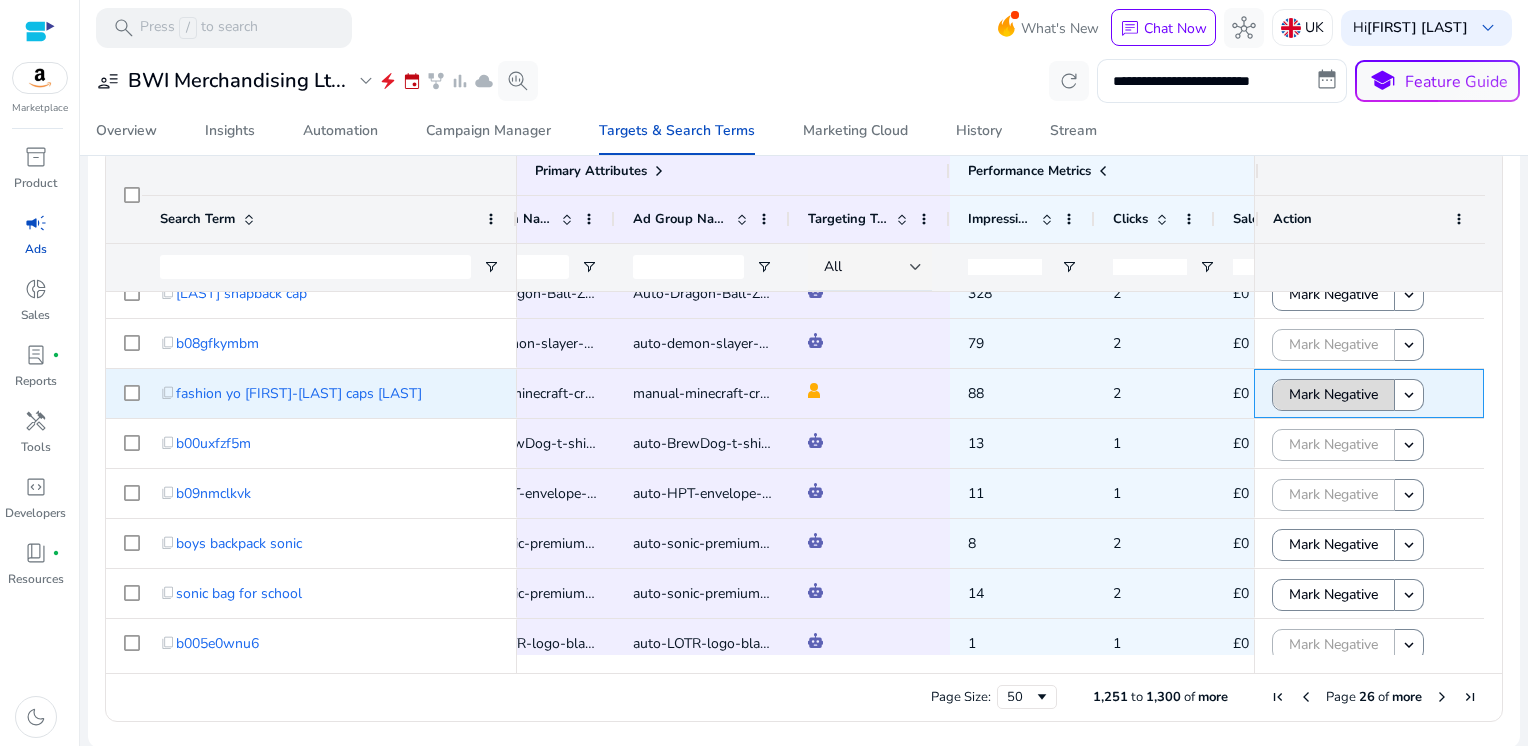 click on "Mark Negative" 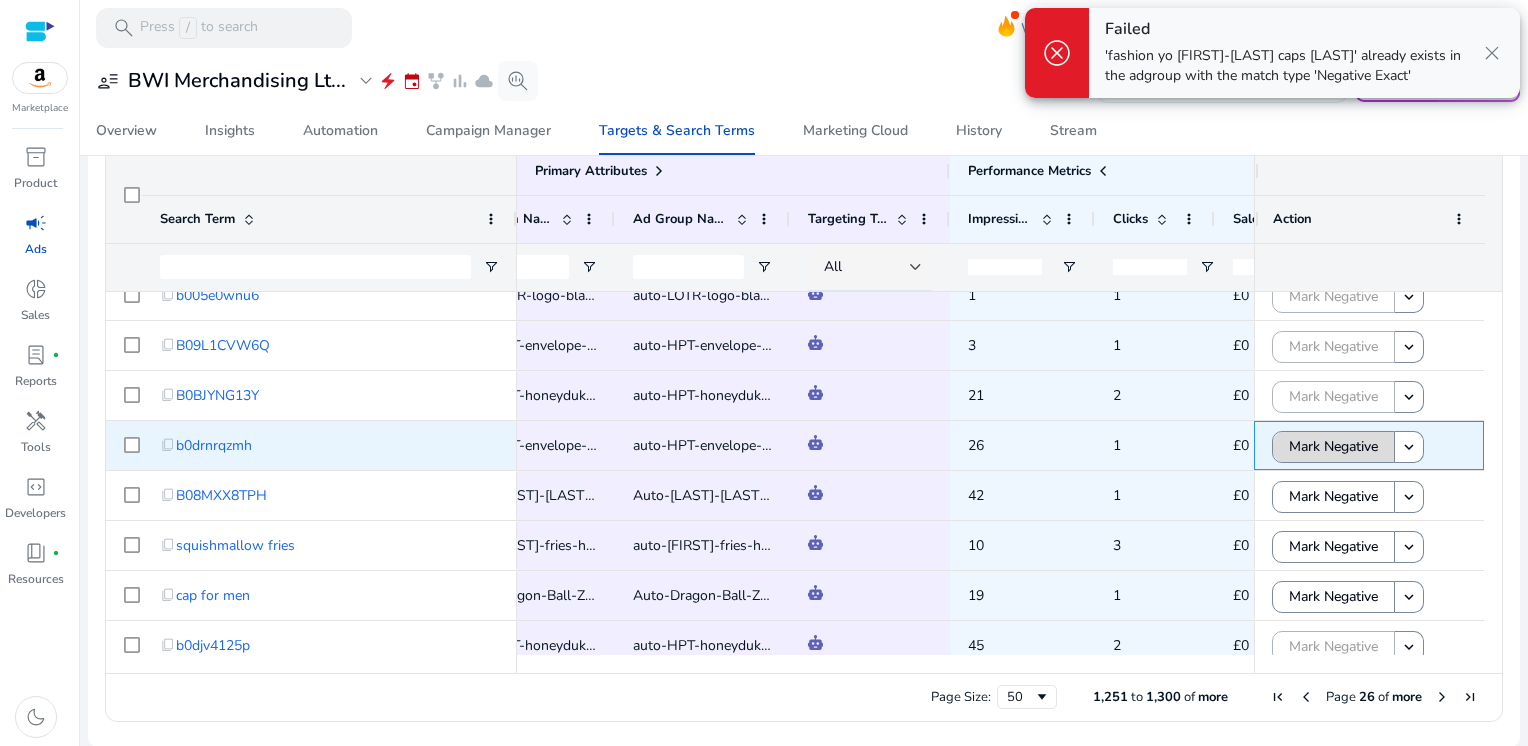 click on "Mark Negative" 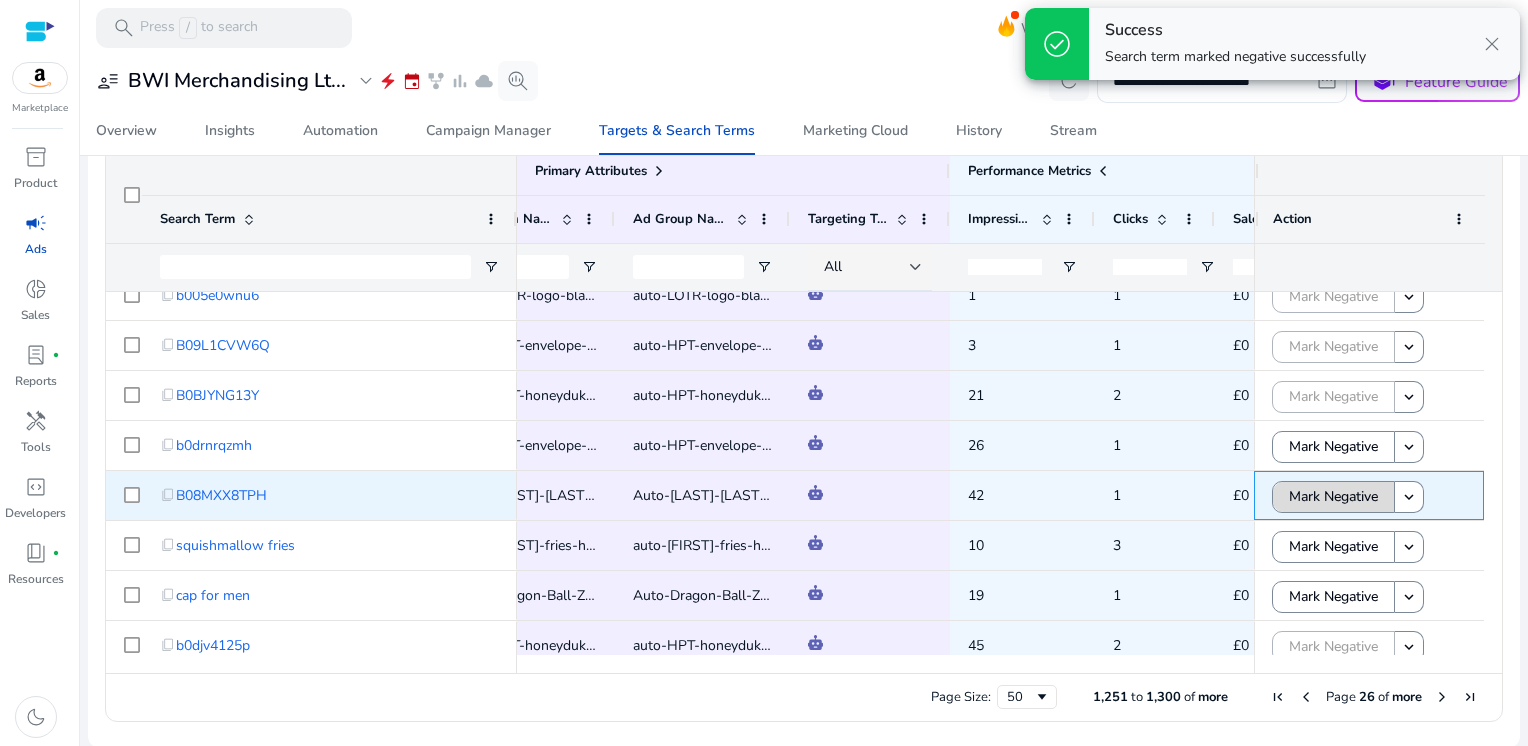 click on "Mark Negative" 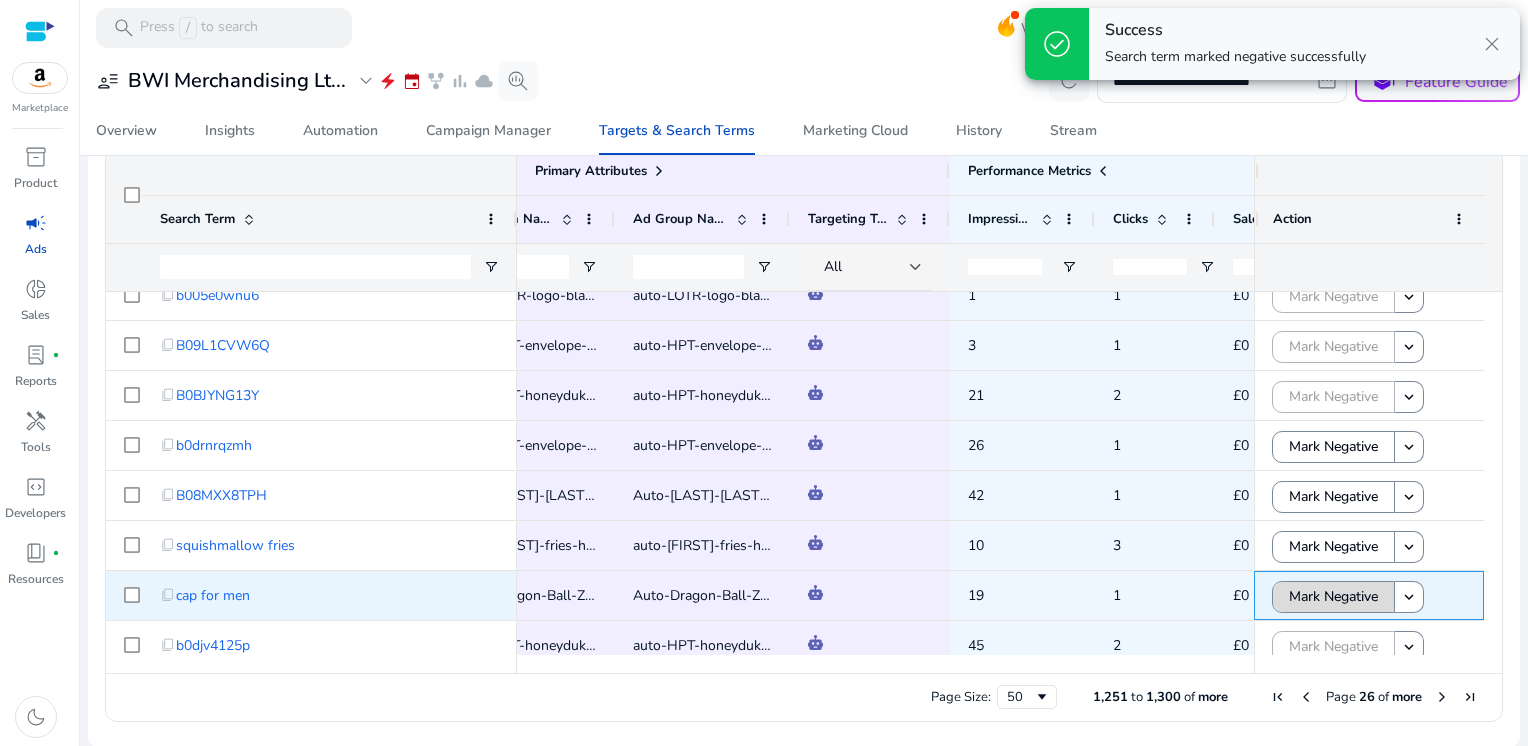 click on "Mark Negative" 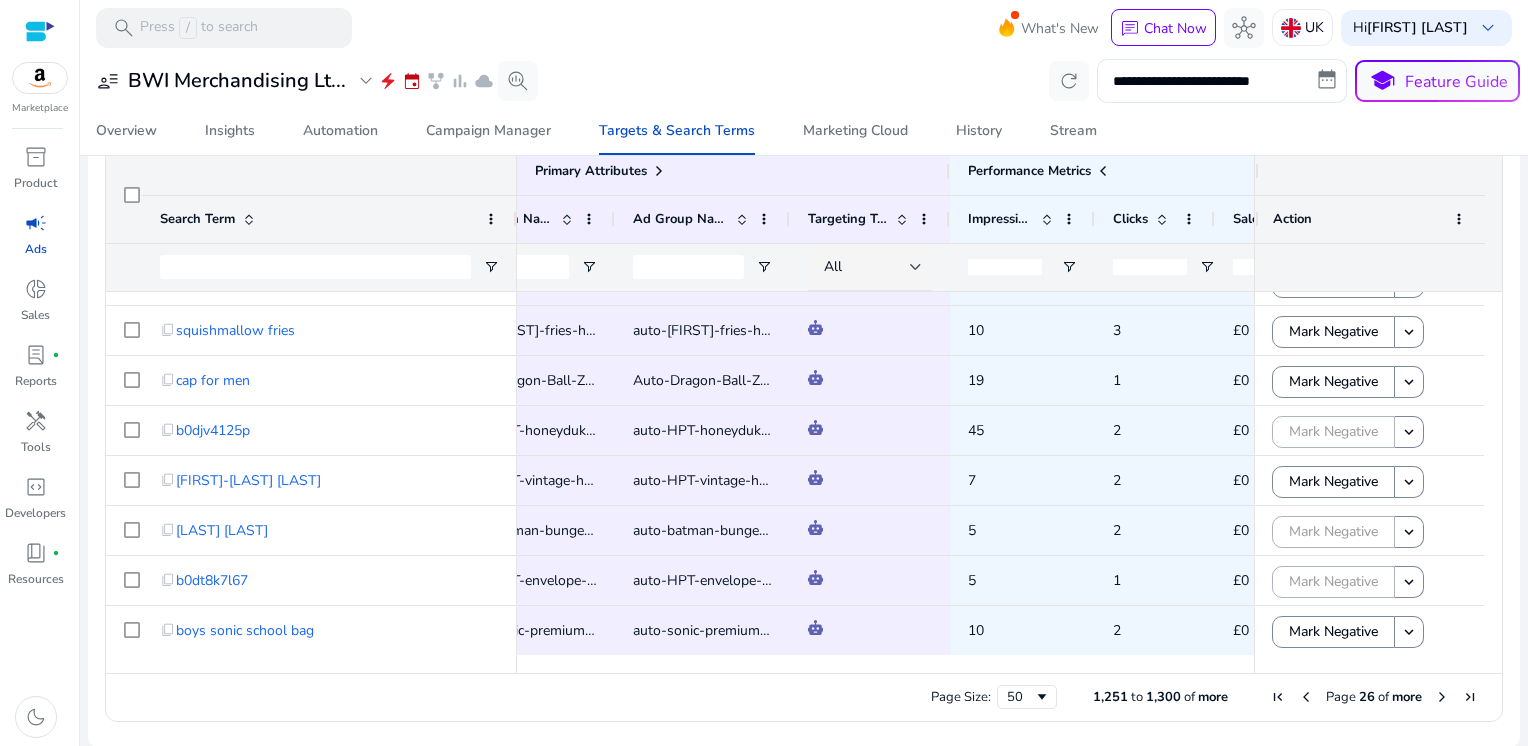click at bounding box center [1442, 697] 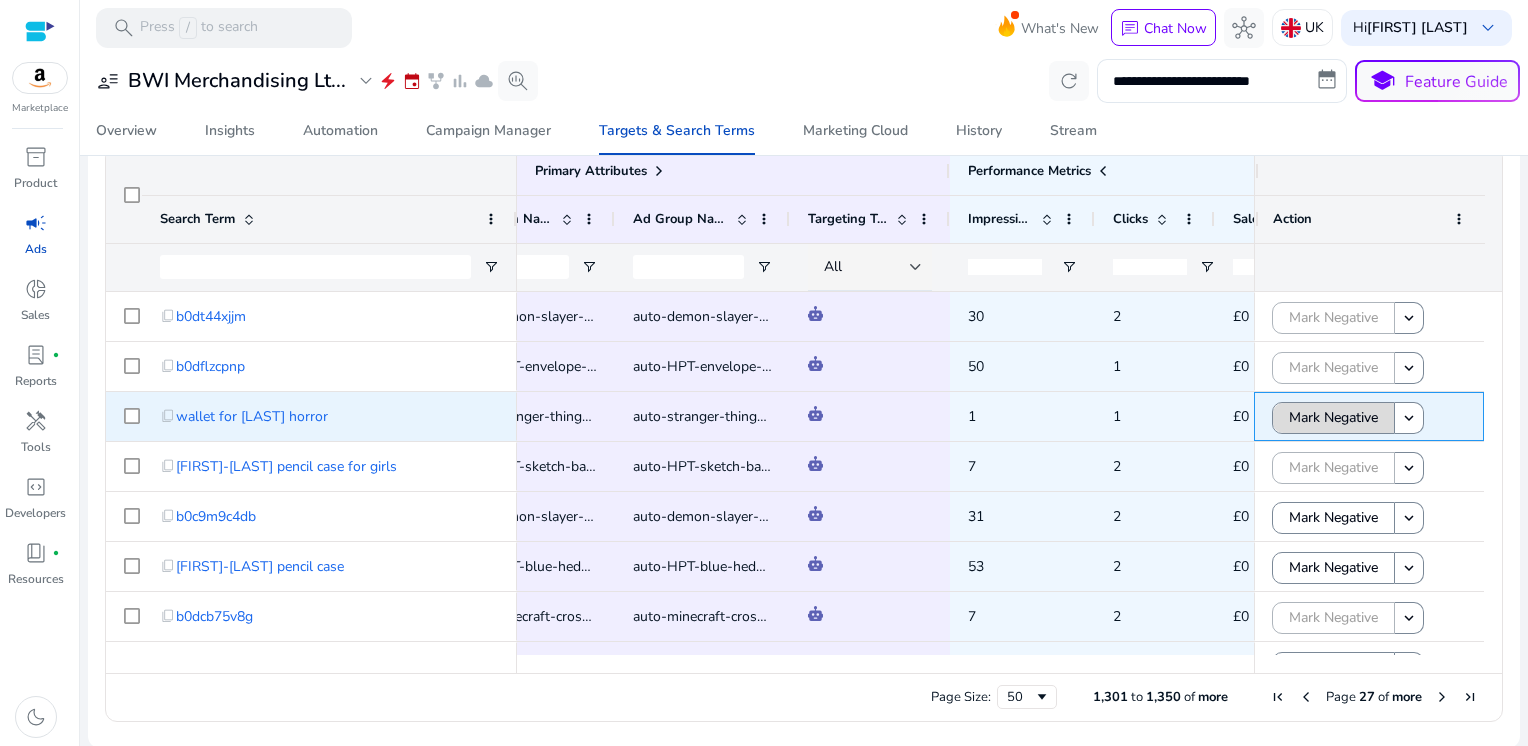 click on "Mark Negative" 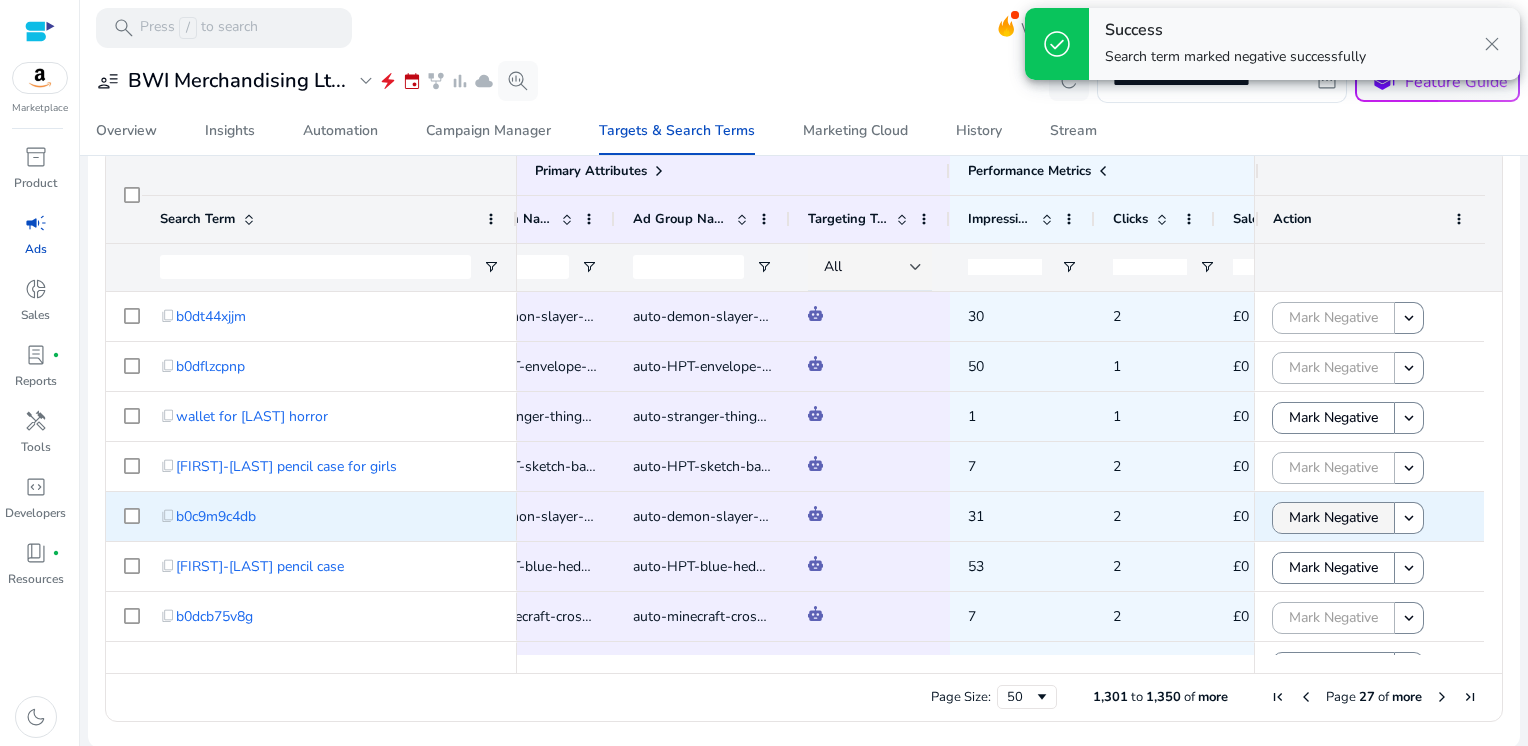 click on "Mark Negative" 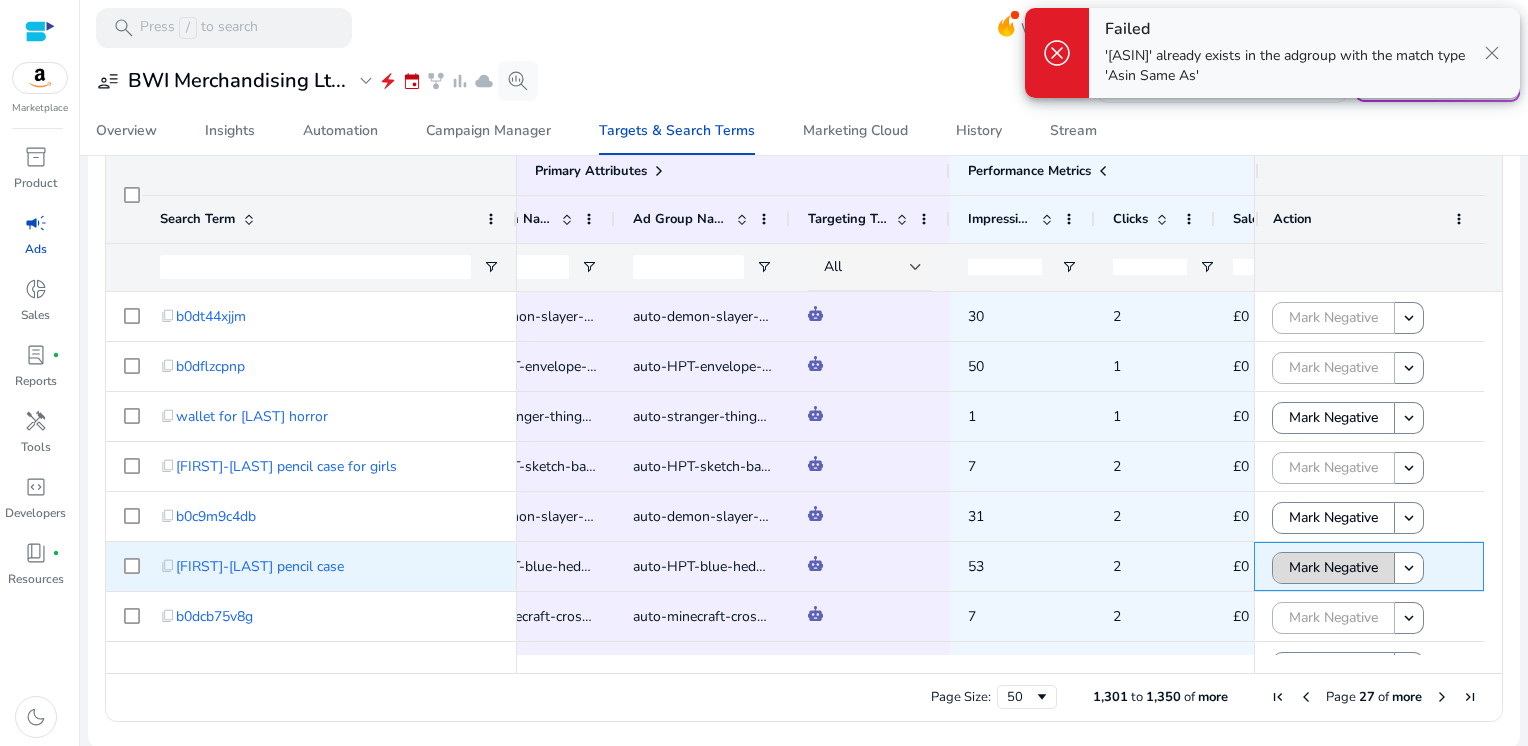 click on "Mark Negative" 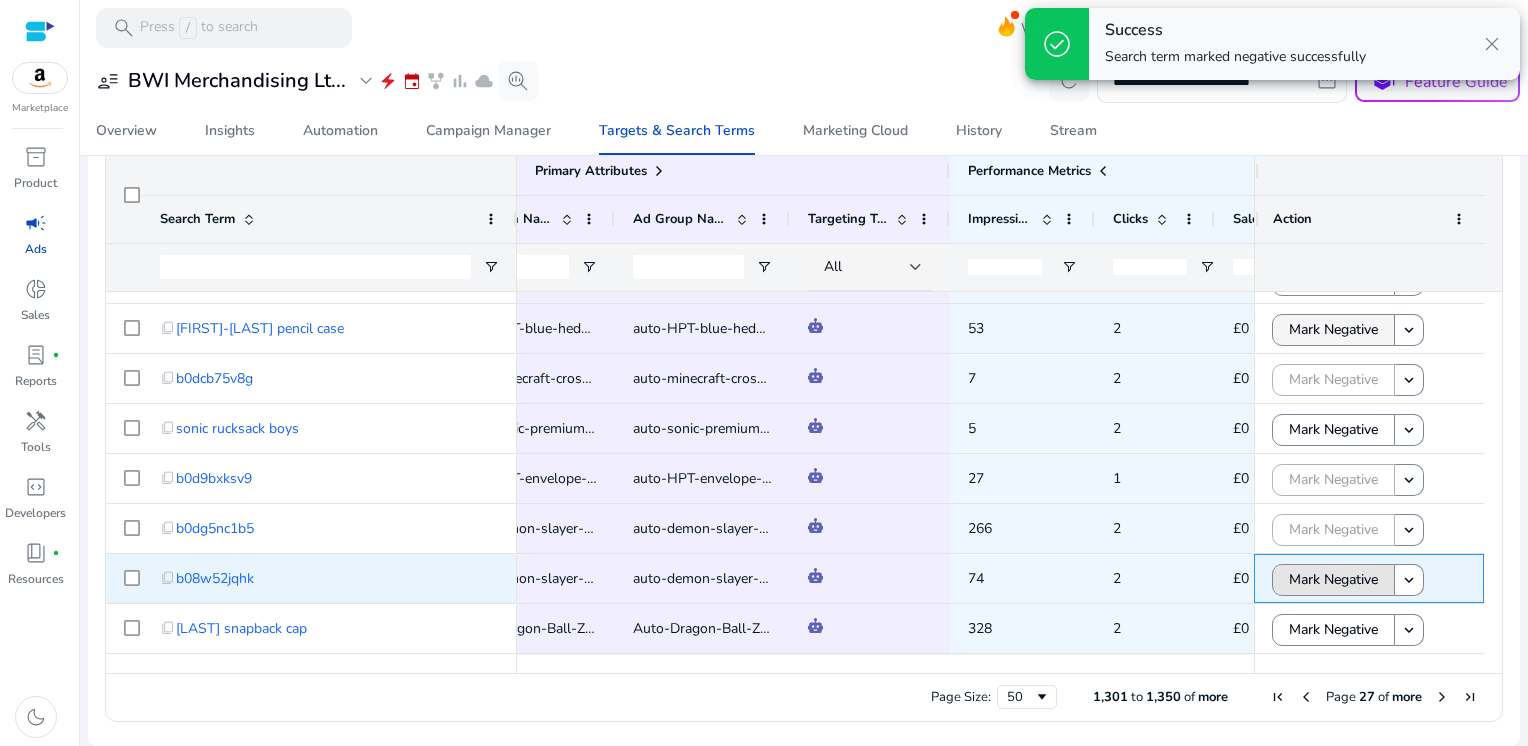 click on "Mark Negative" 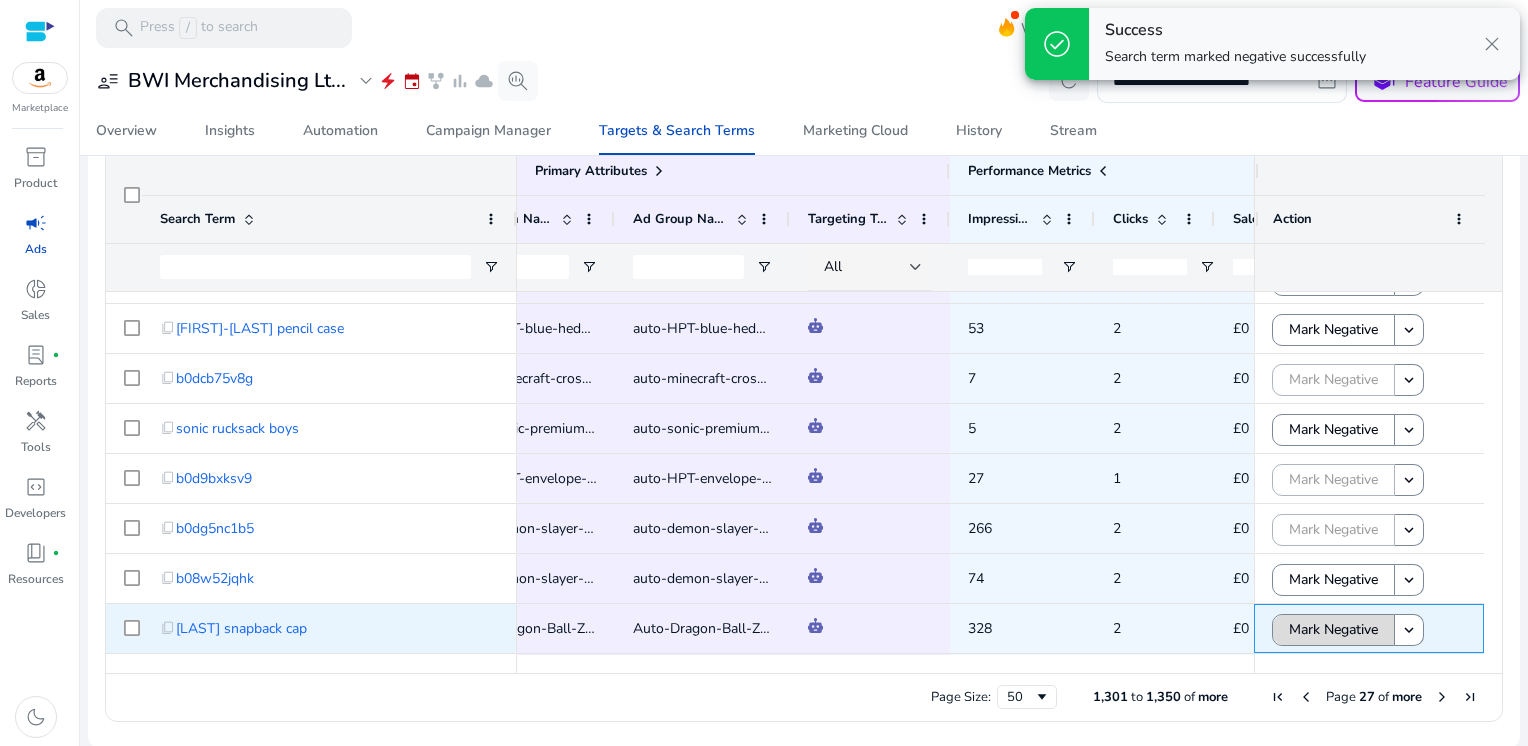 click on "Mark Negative" 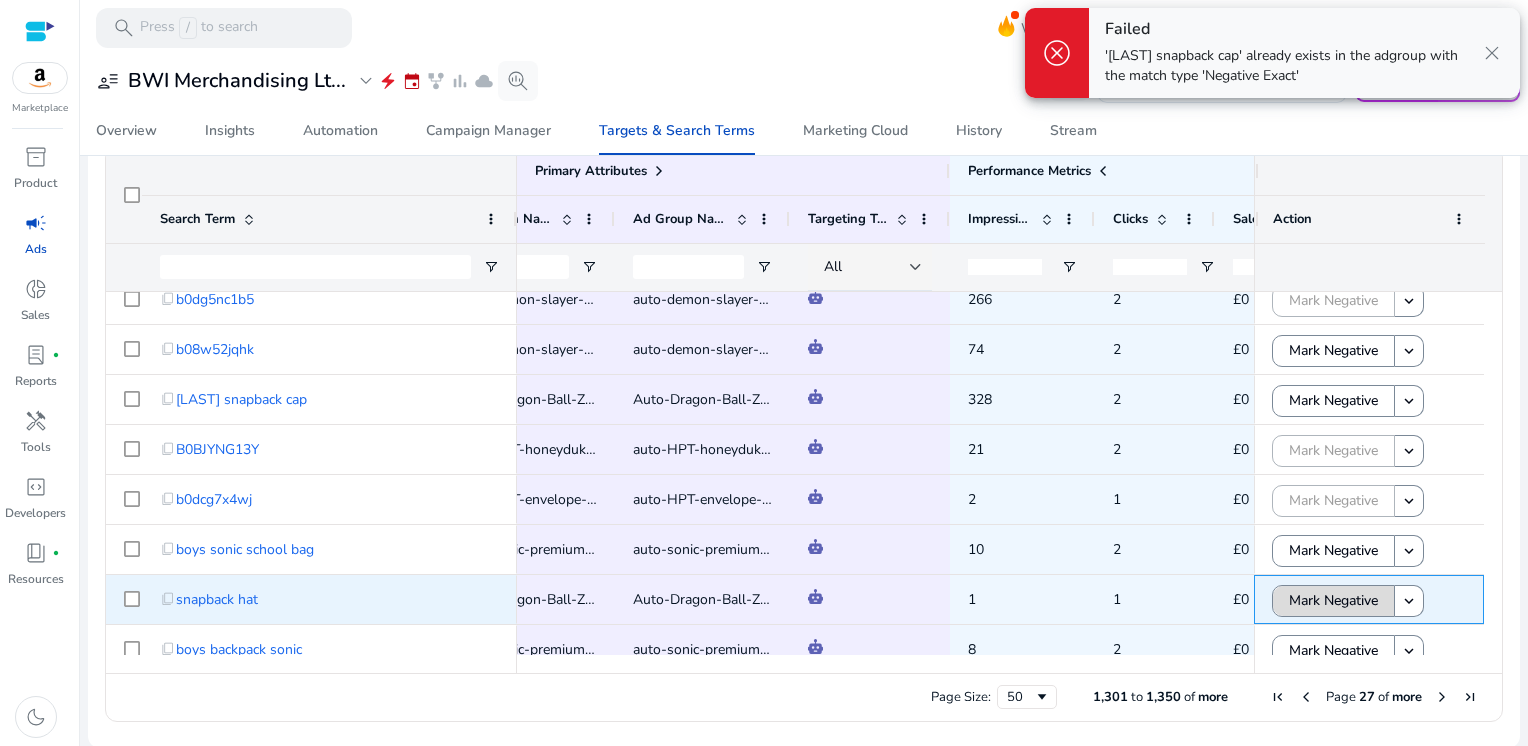 click on "Mark Negative" 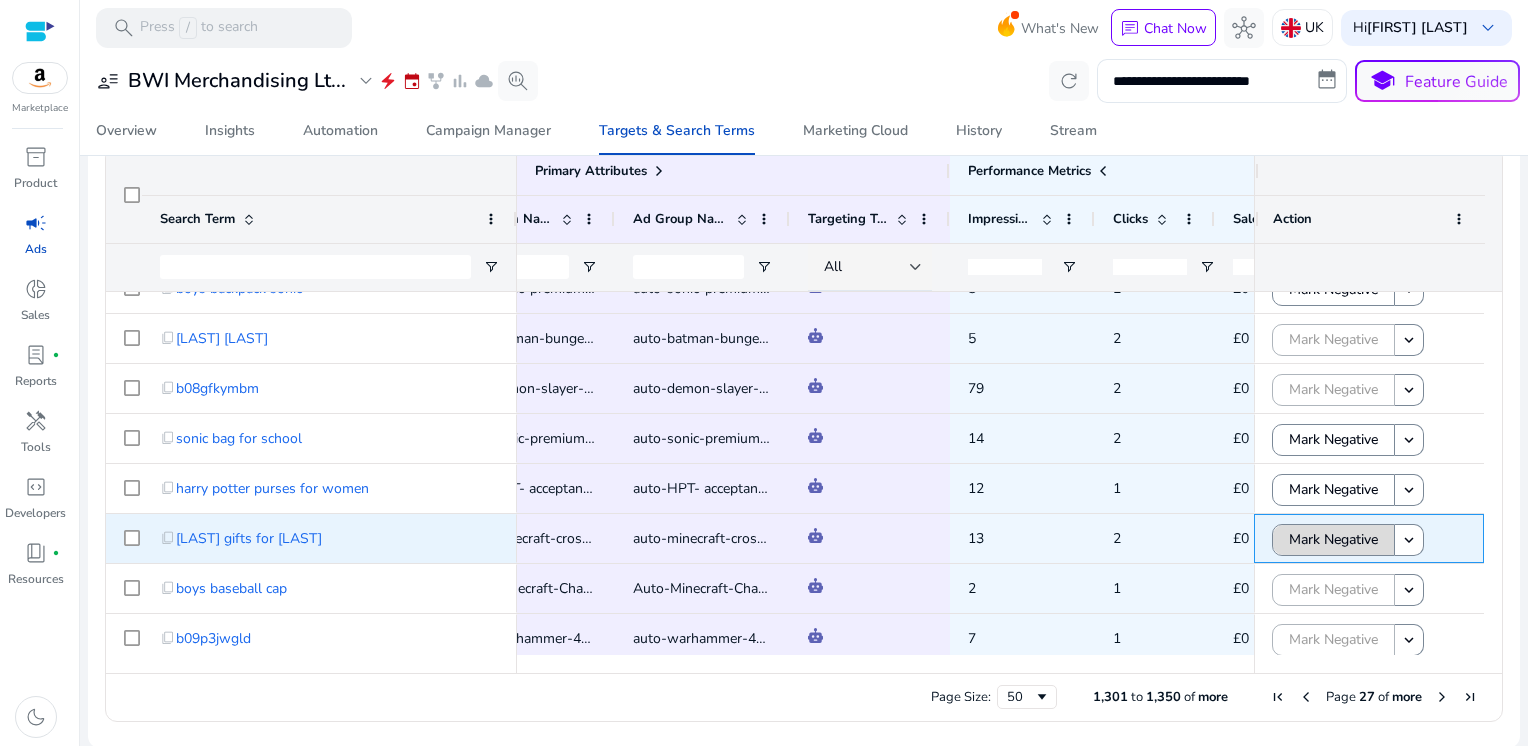 click on "Mark Negative" 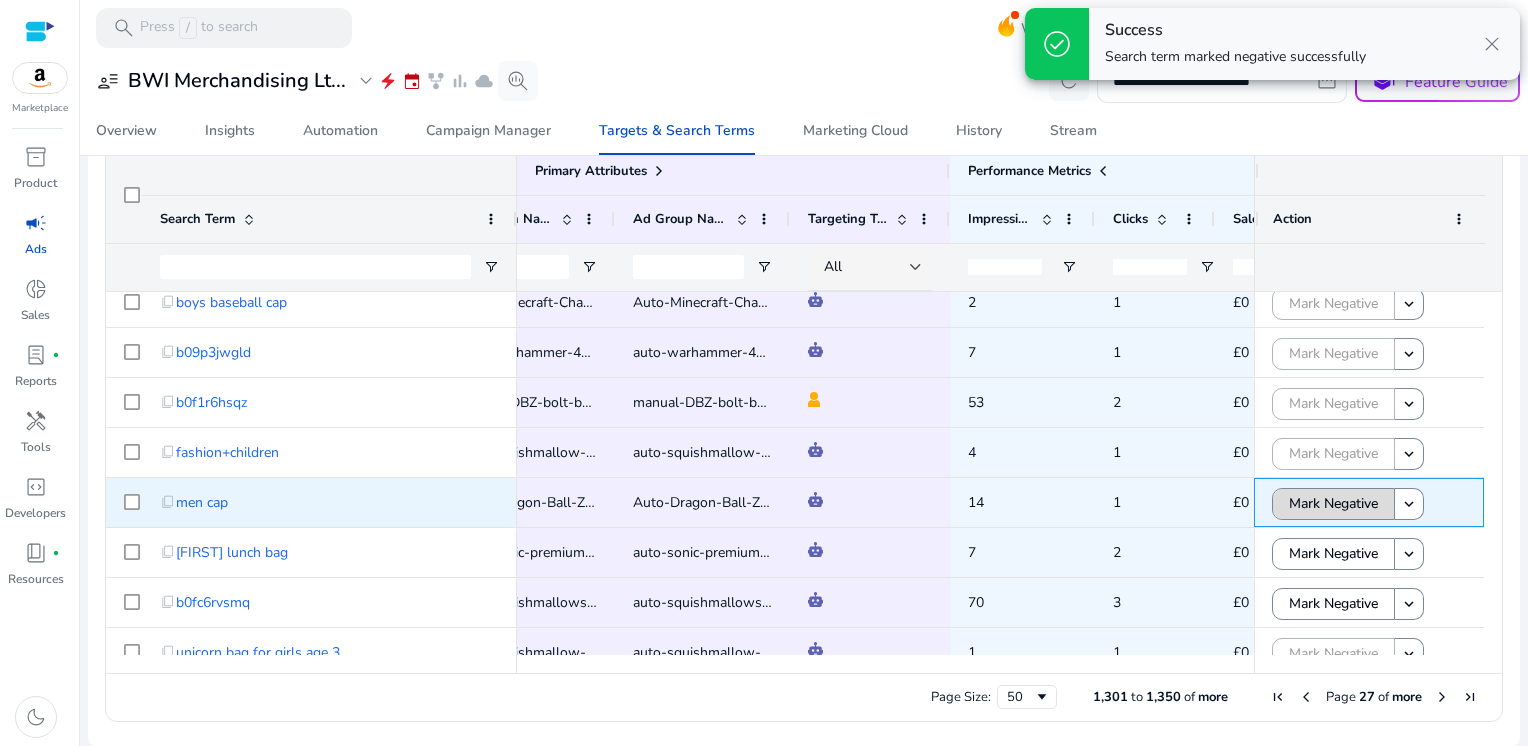 click on "Mark Negative" 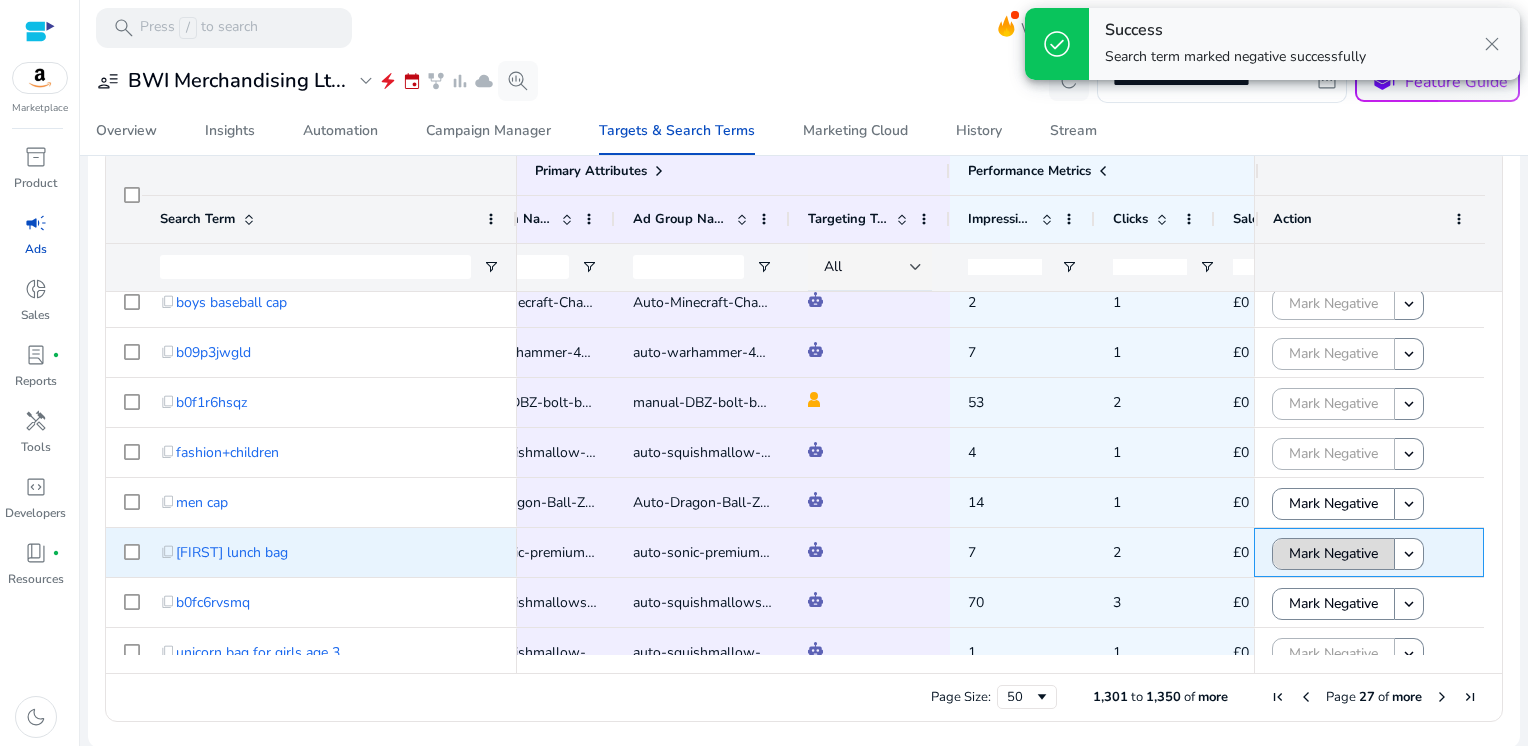 click on "Mark Negative" 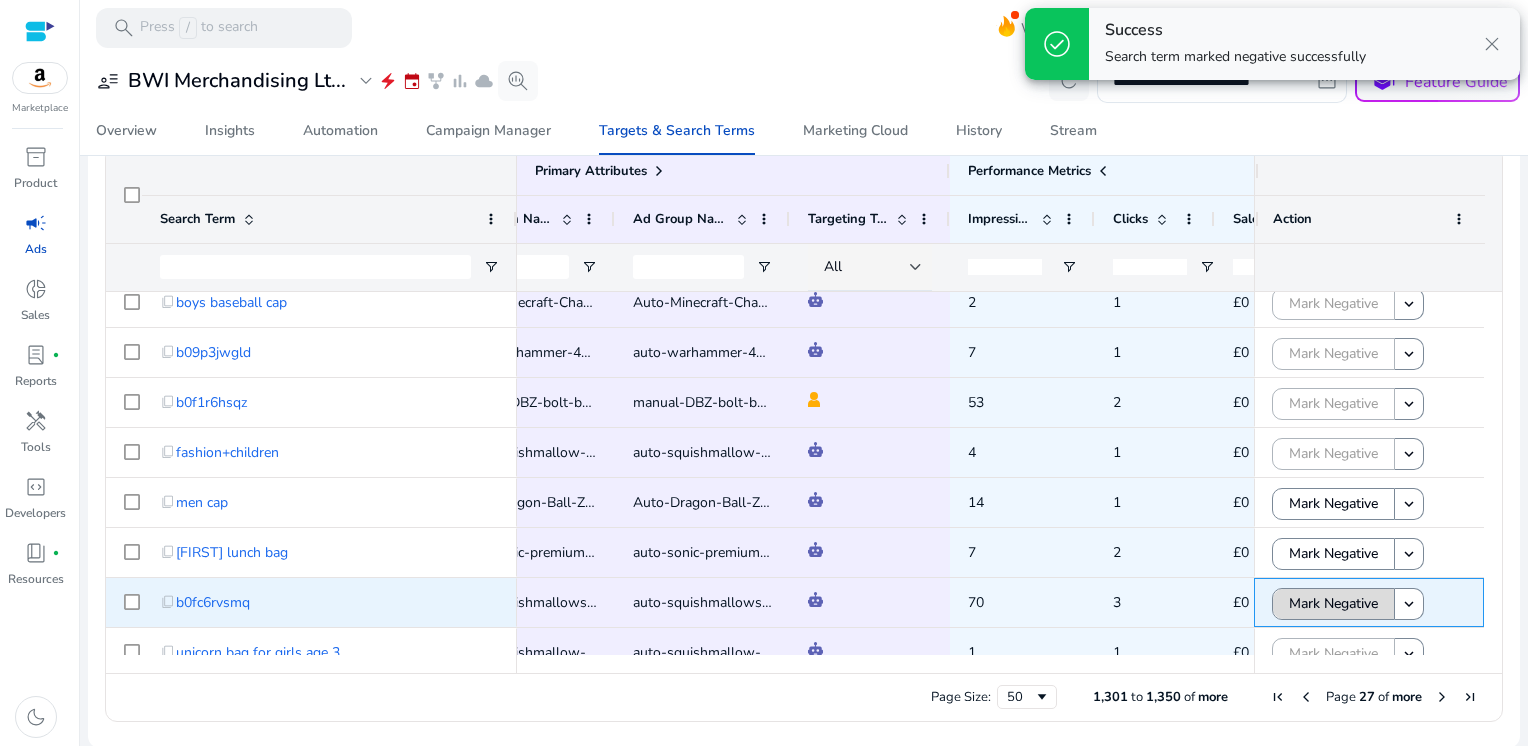 click on "Mark Negative" 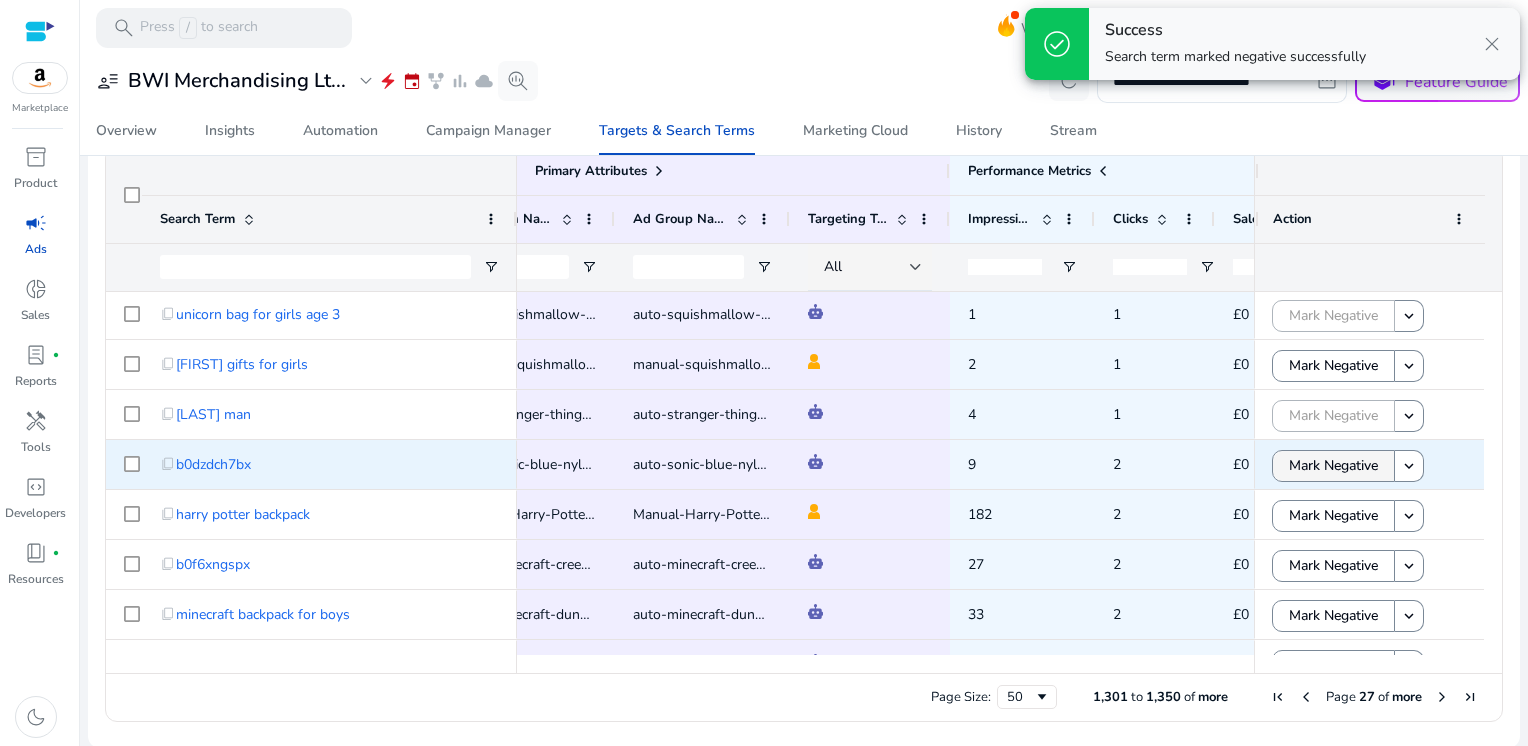 click on "Mark Negative" 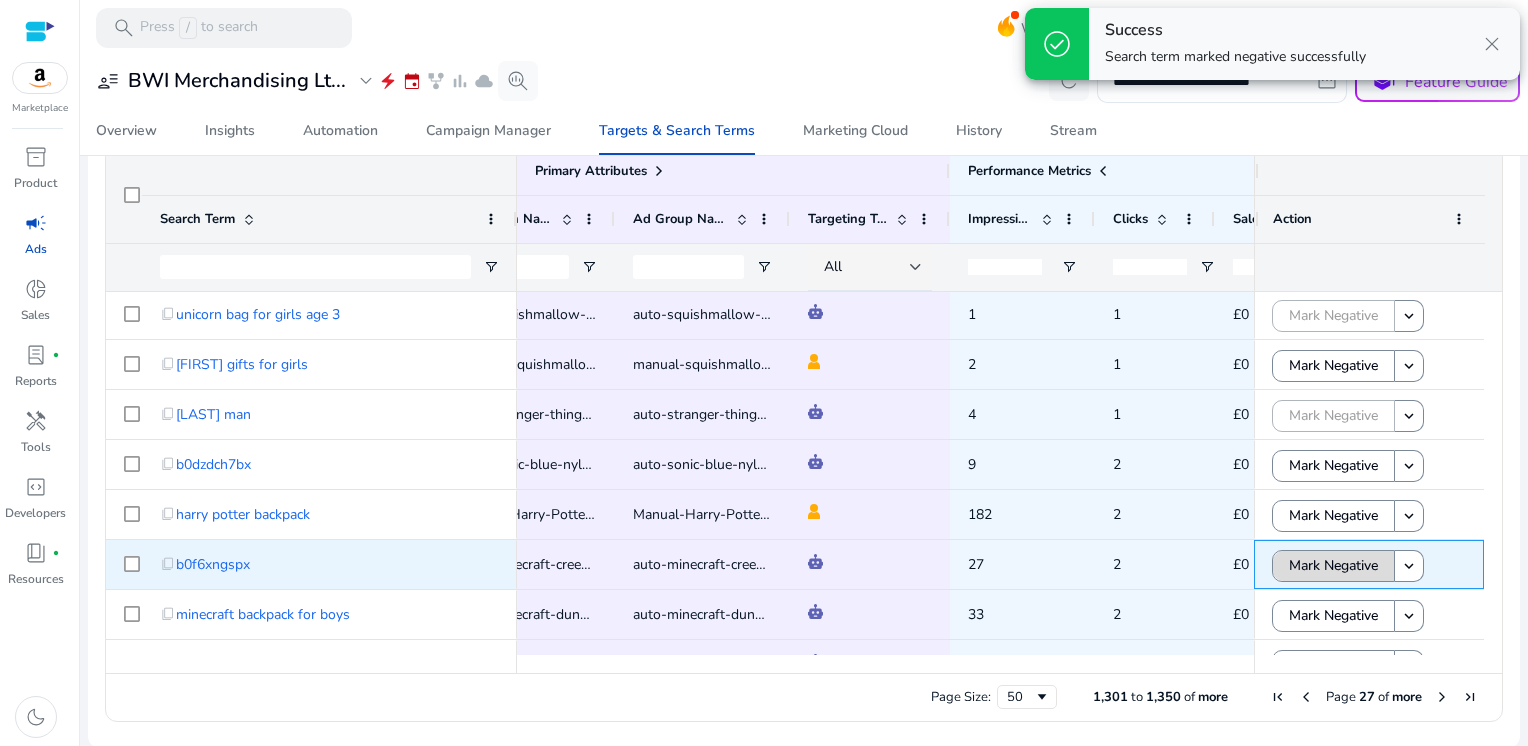 click on "Mark Negative" 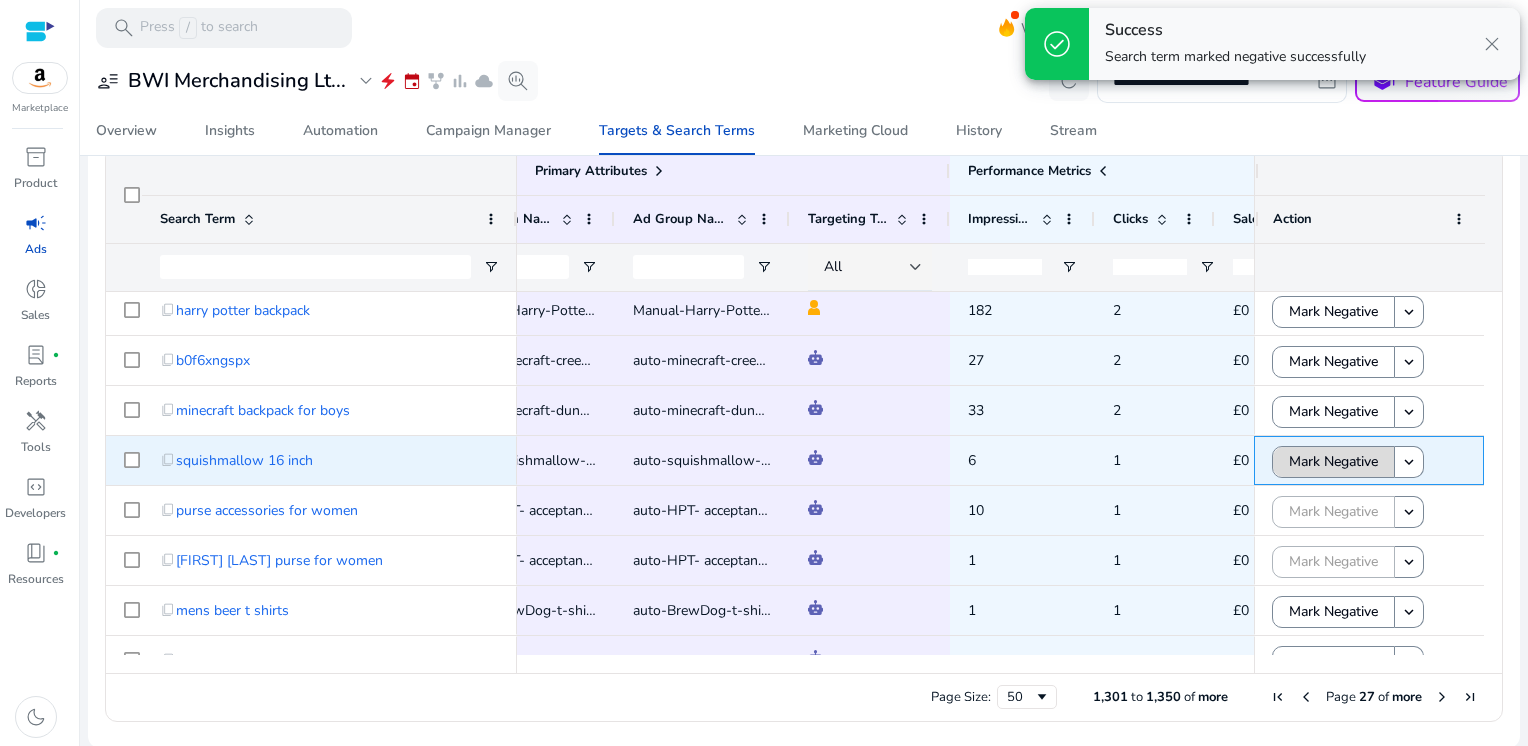 click on "Mark Negative" 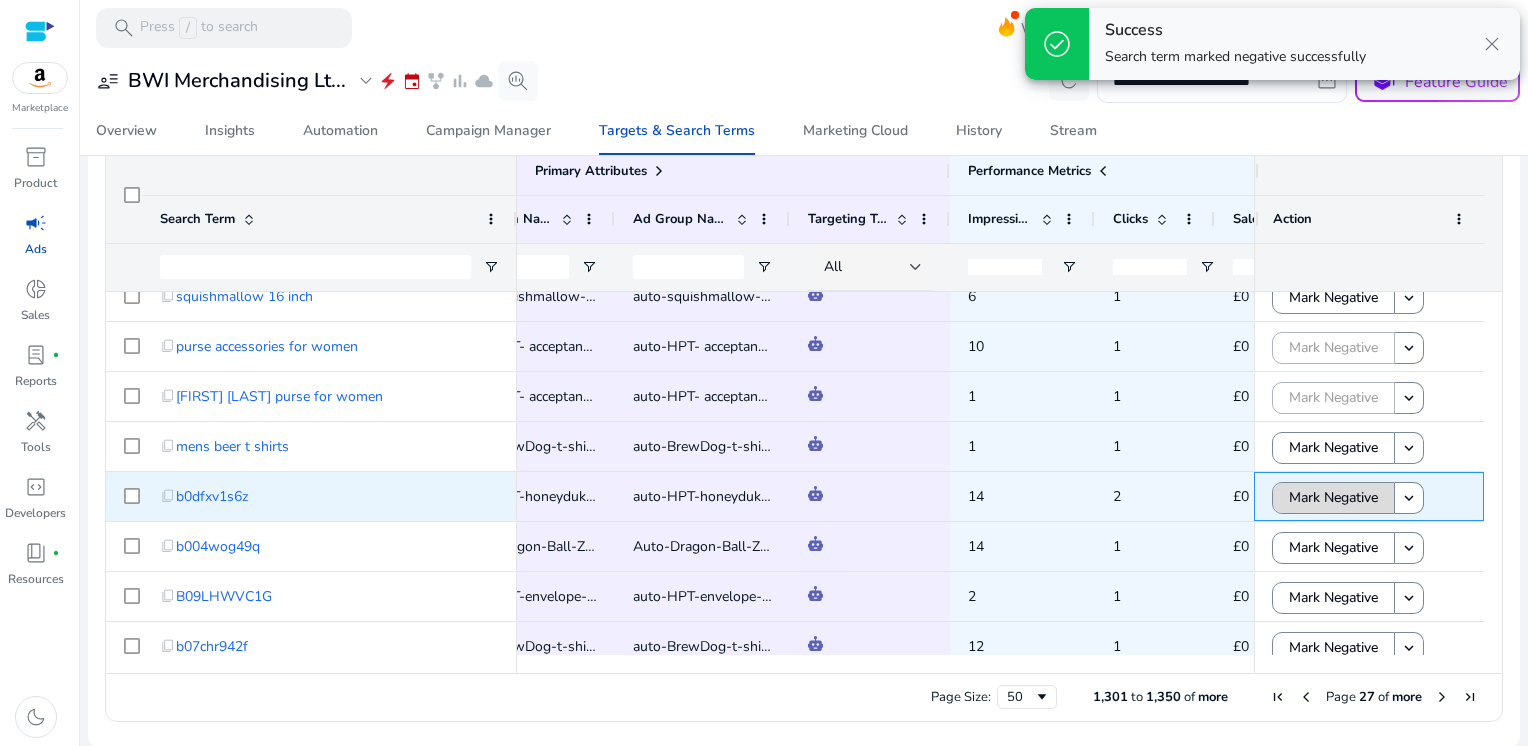 click on "Mark Negative" 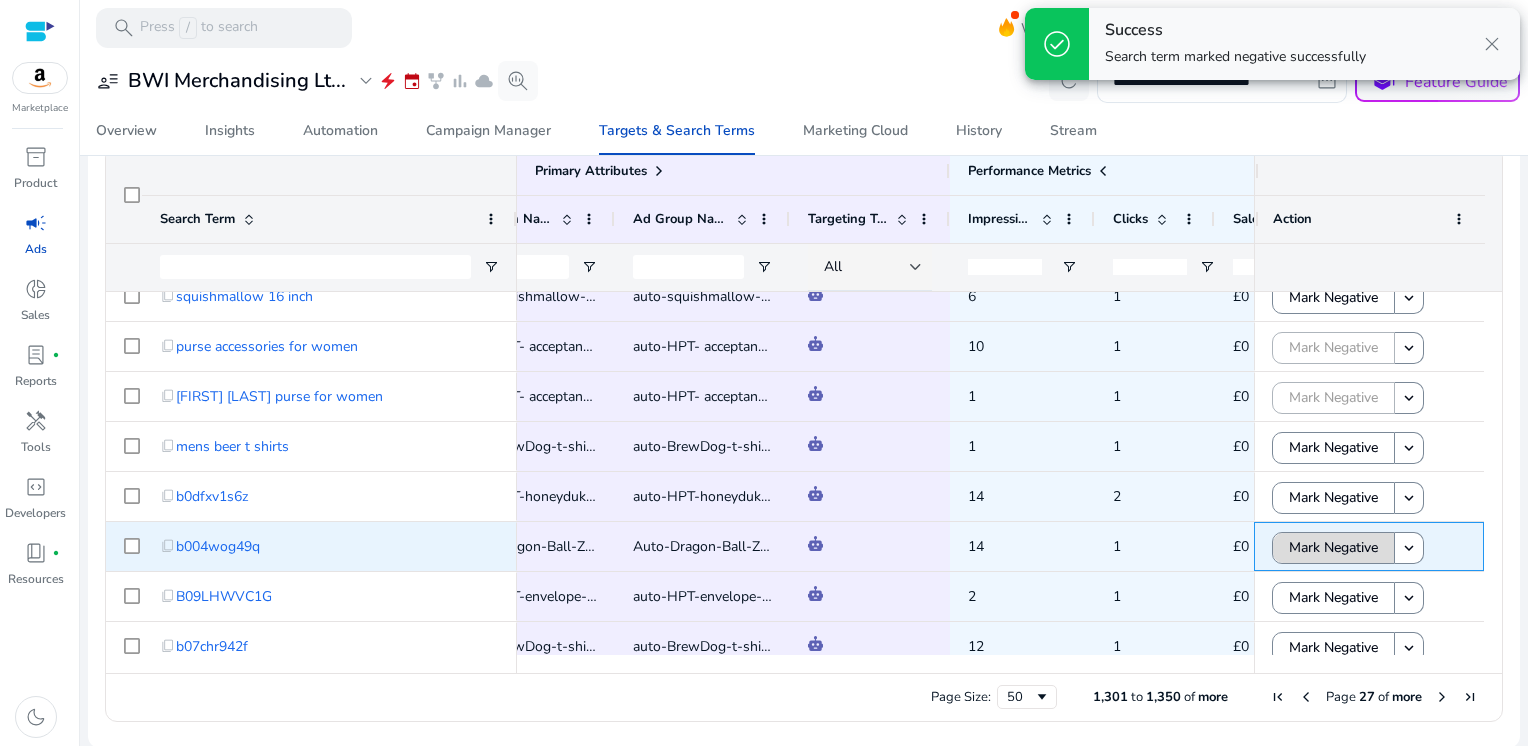 click on "Mark Negative" 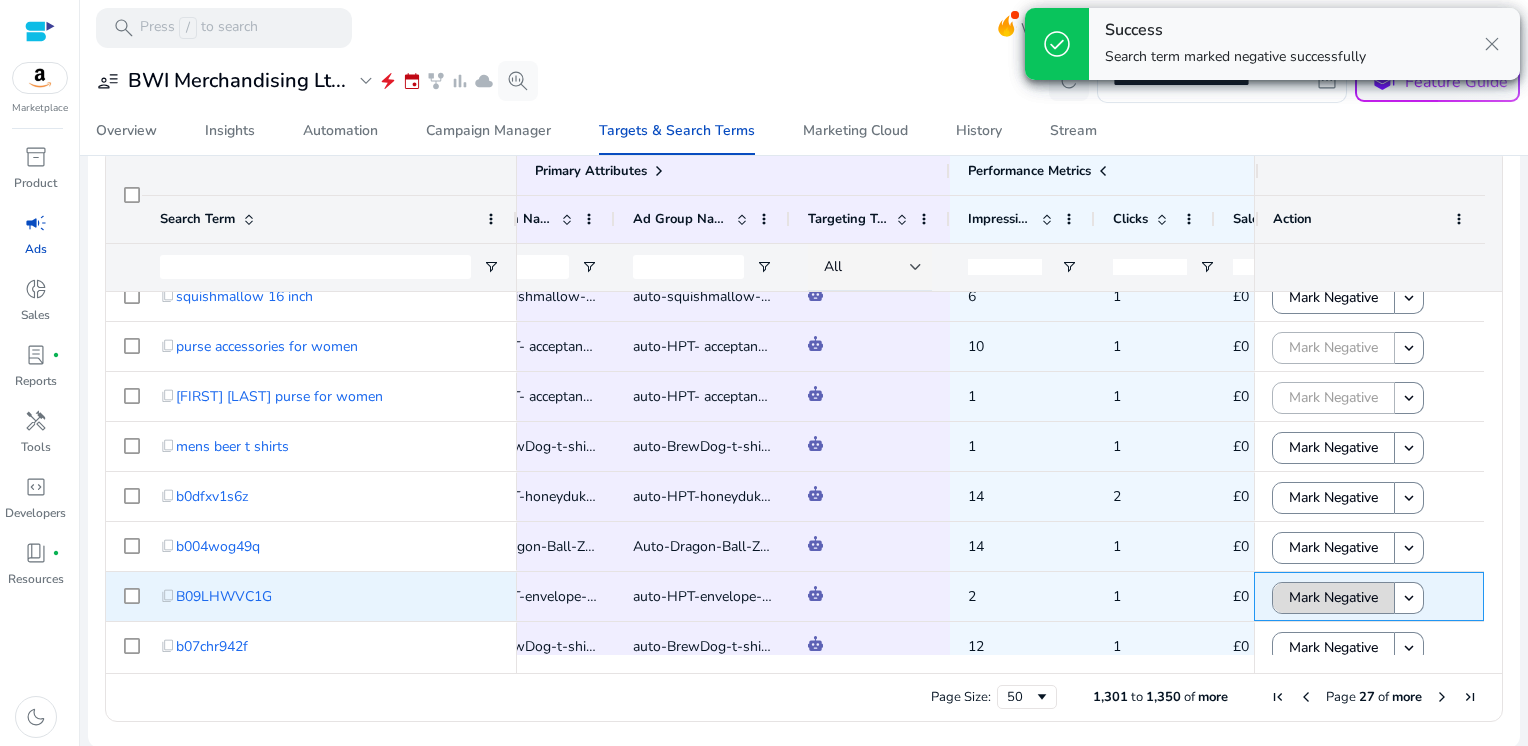click on "Mark Negative" 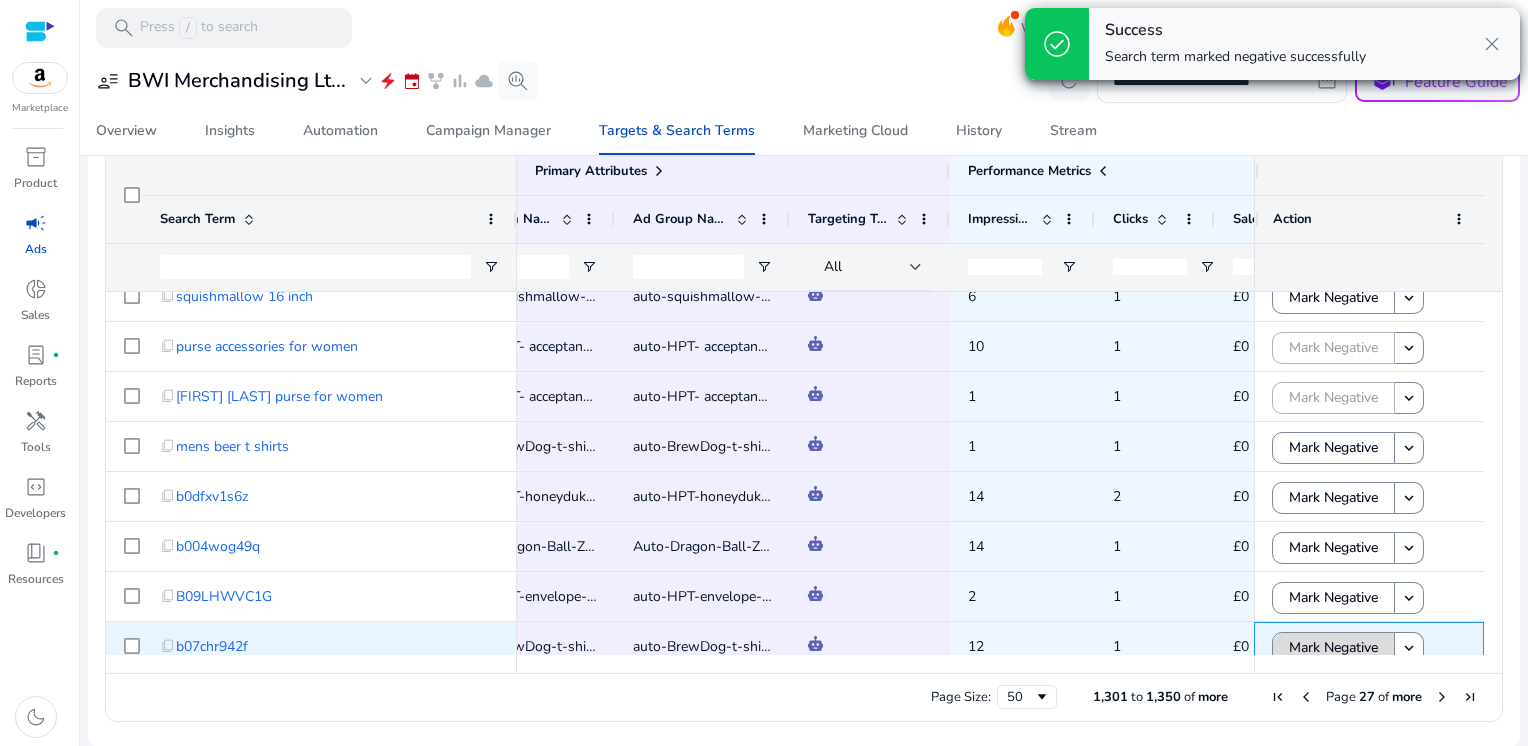 click on "Mark Negative" 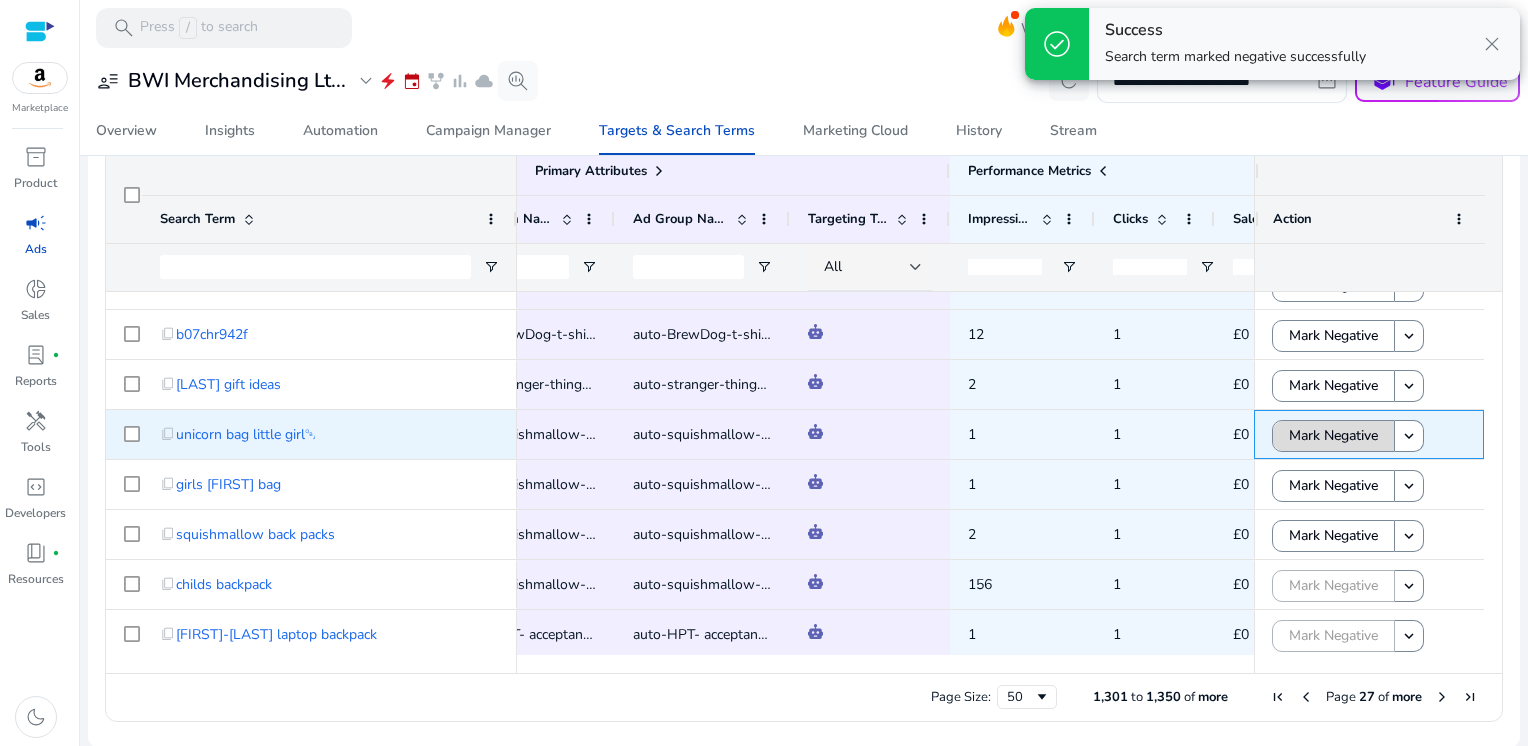 click on "Mark Negative" 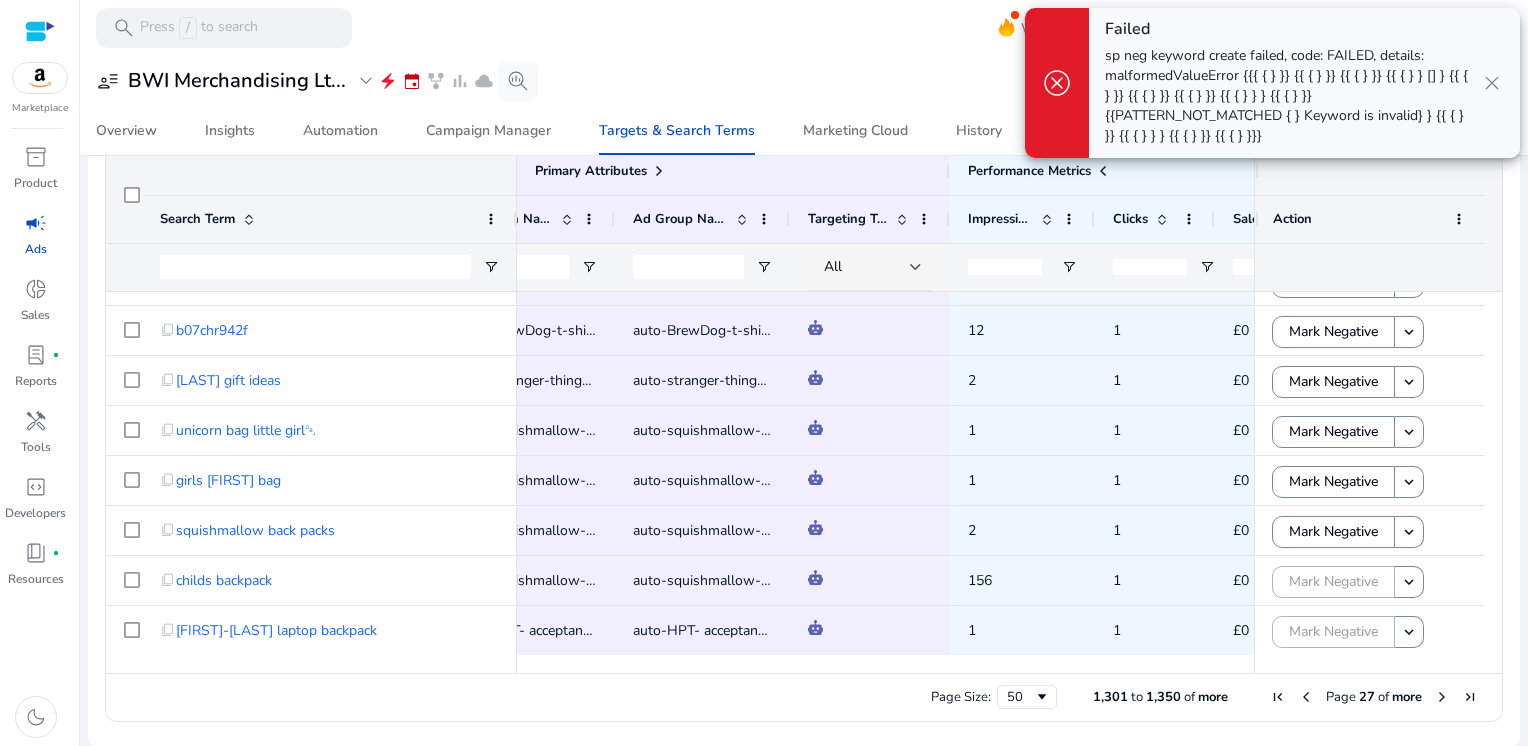 click at bounding box center (1442, 697) 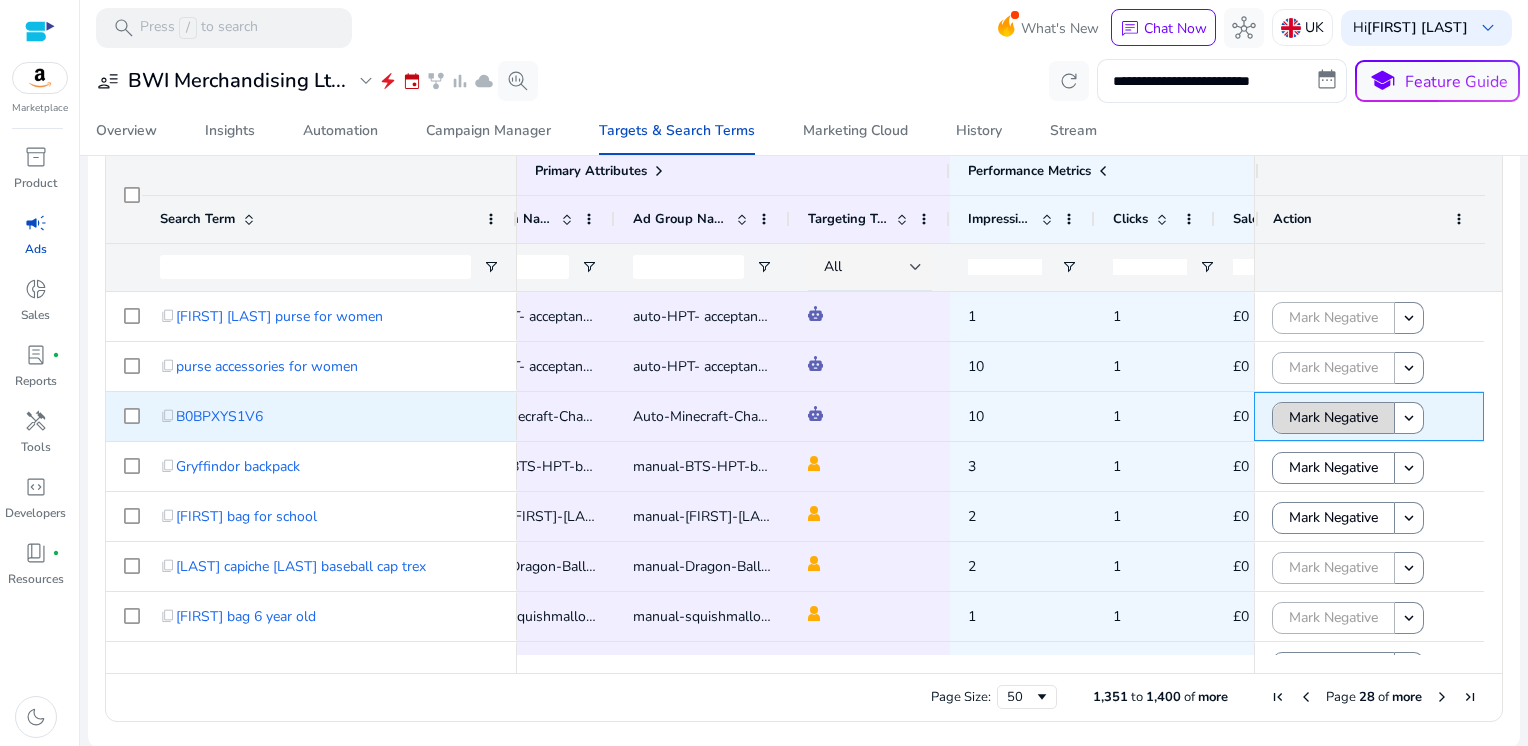 click on "Mark Negative" 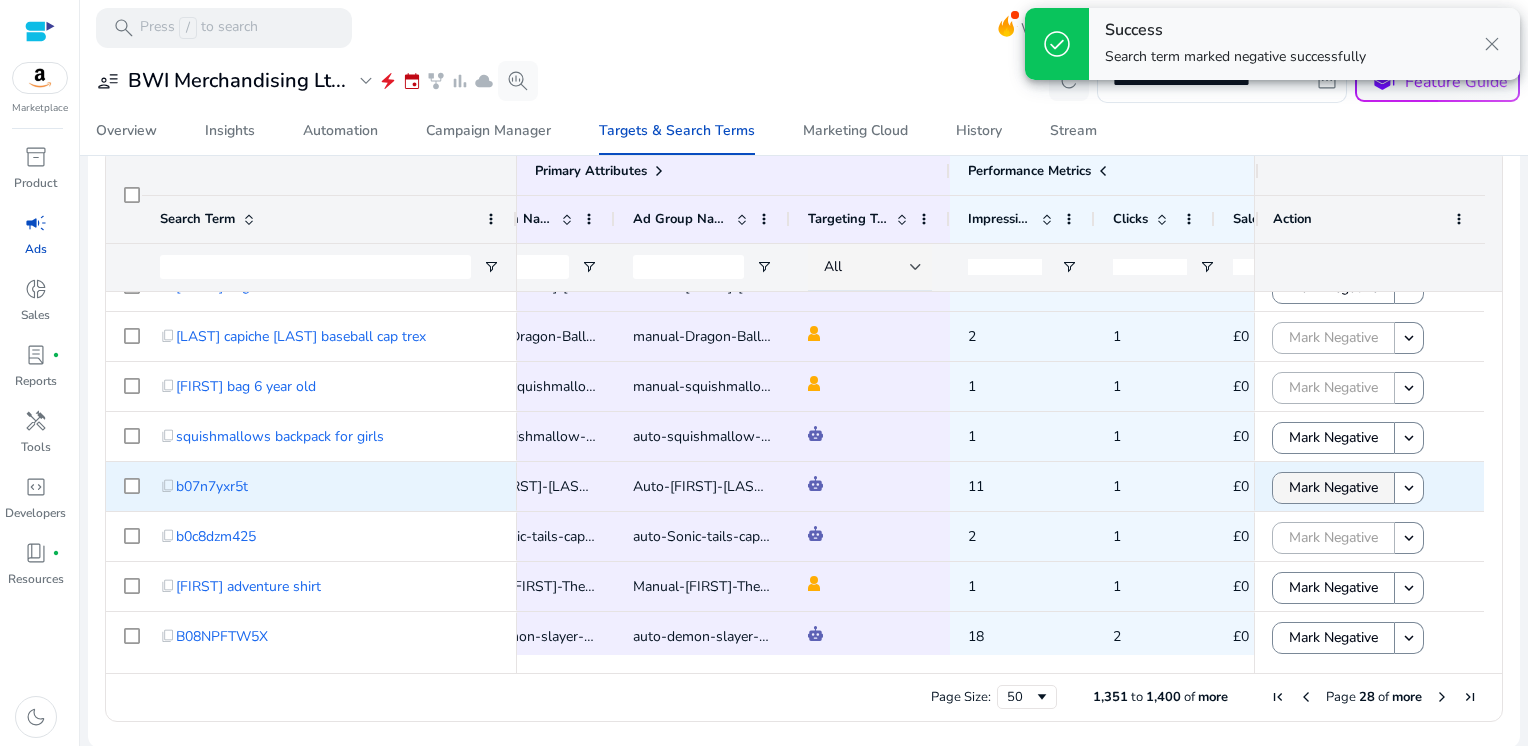 click on "Mark Negative" 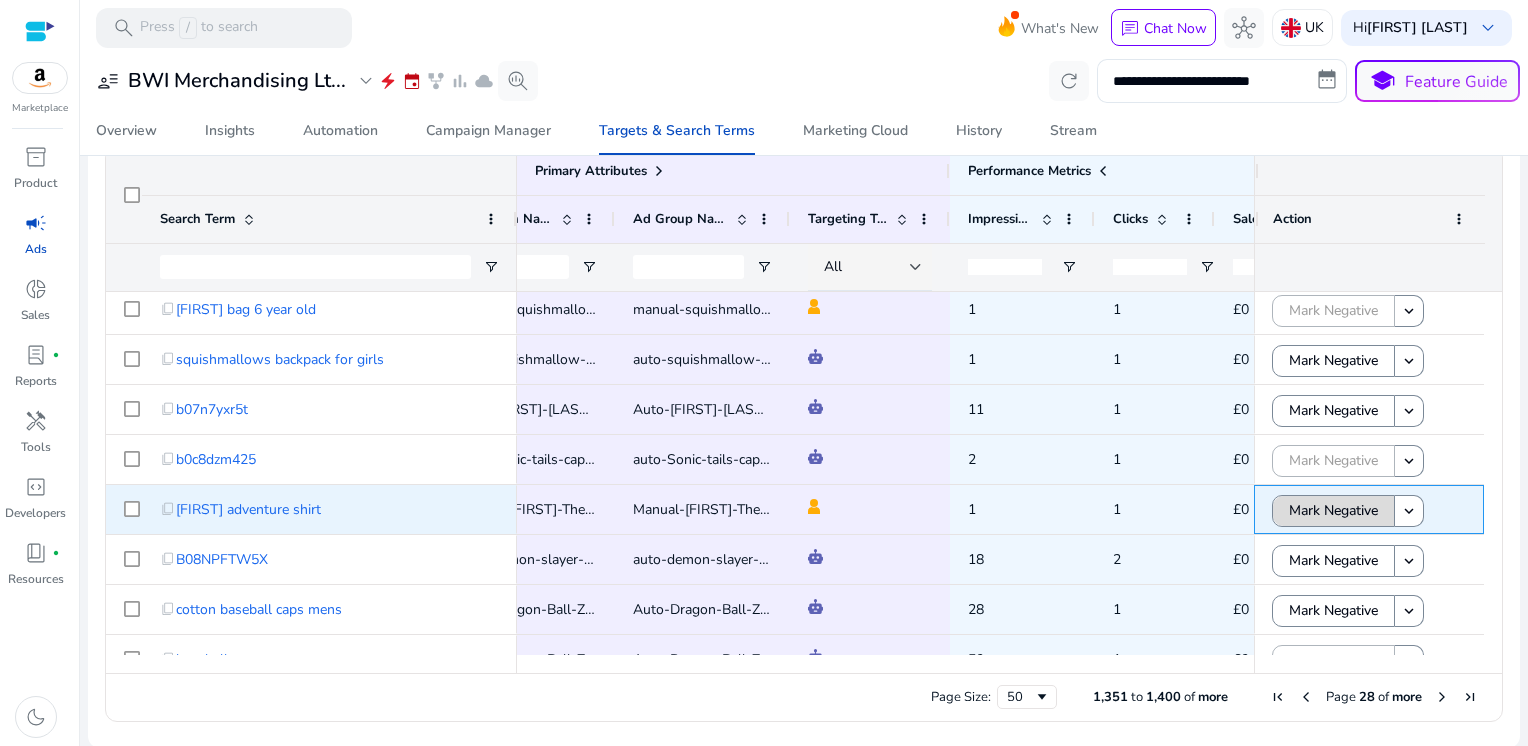 click on "Mark Negative" 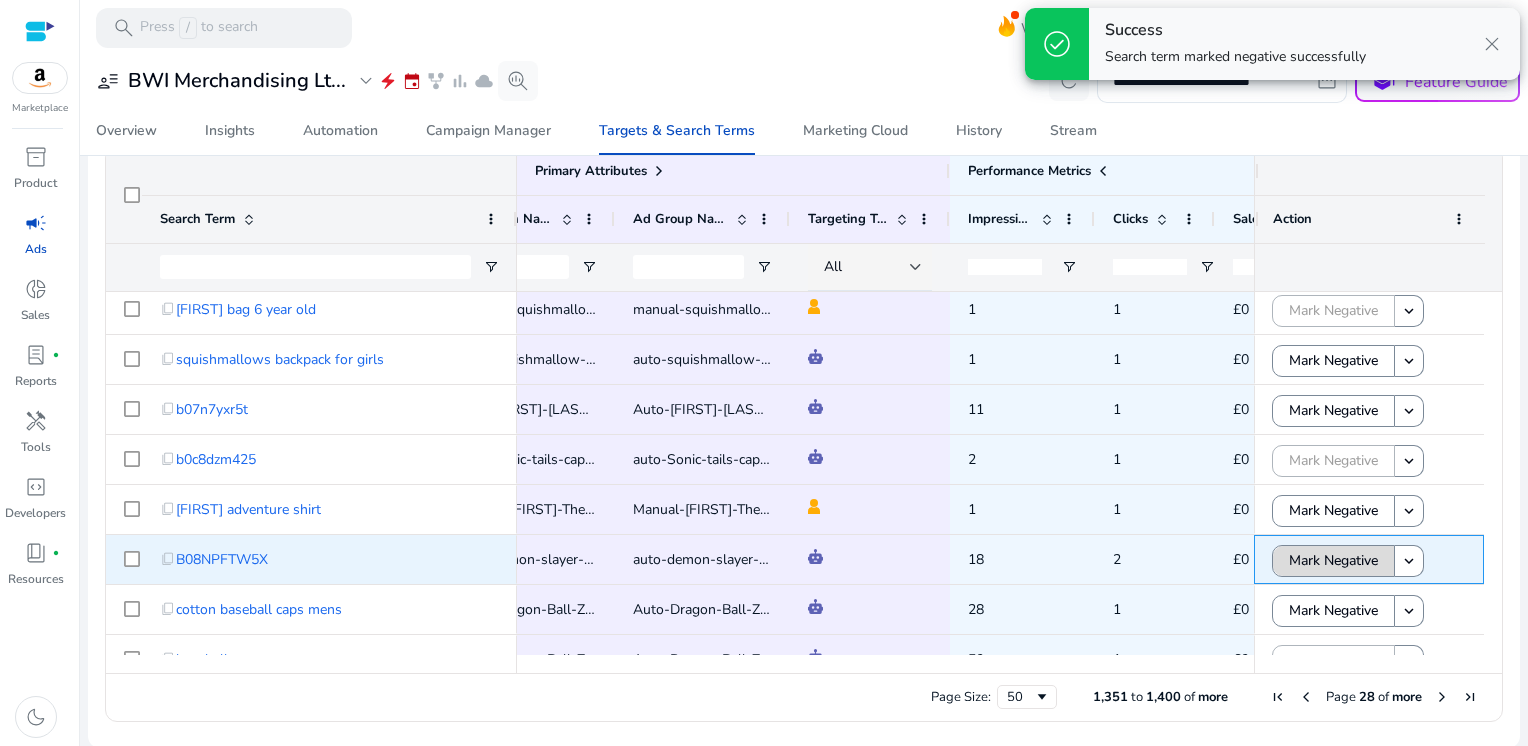 click on "Mark Negative" 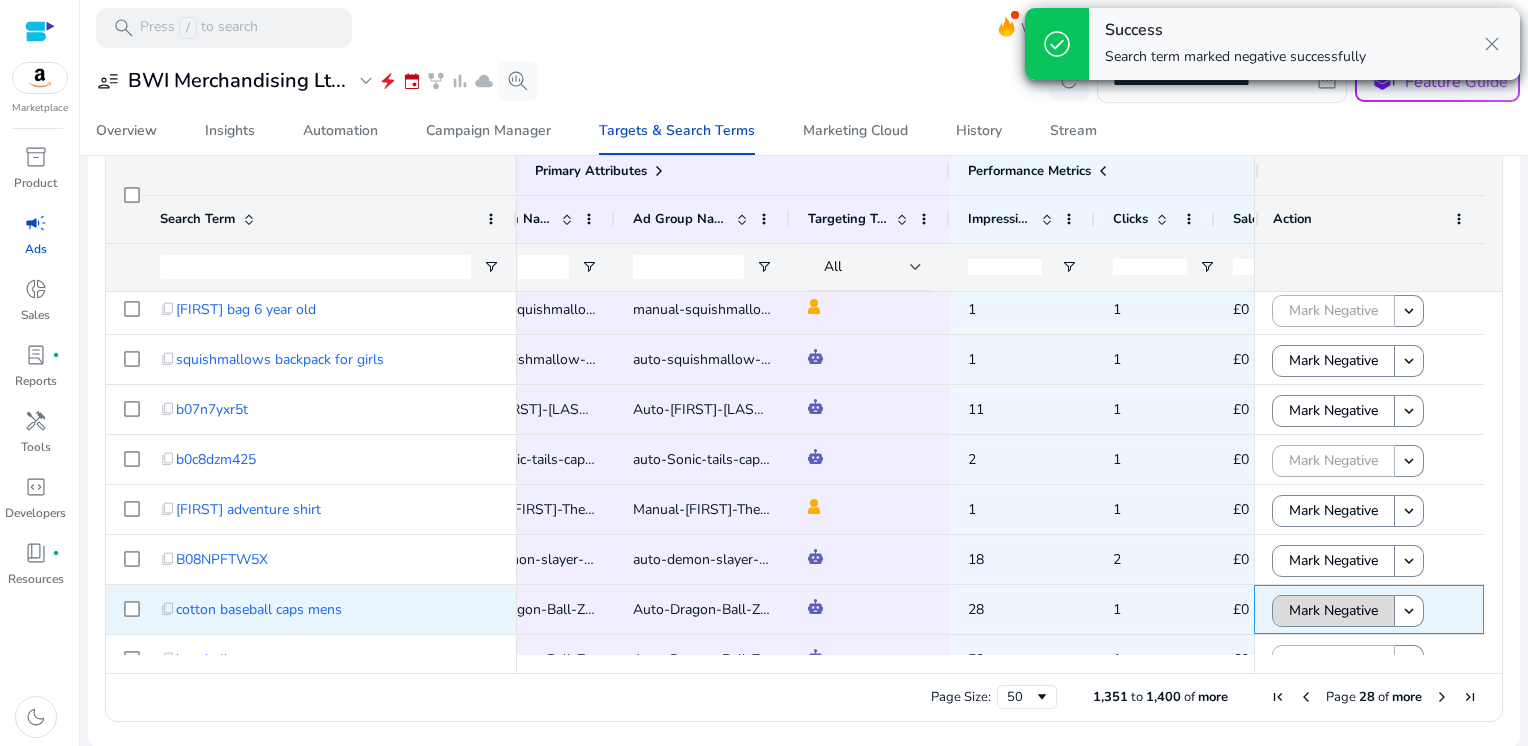 click on "Mark Negative" 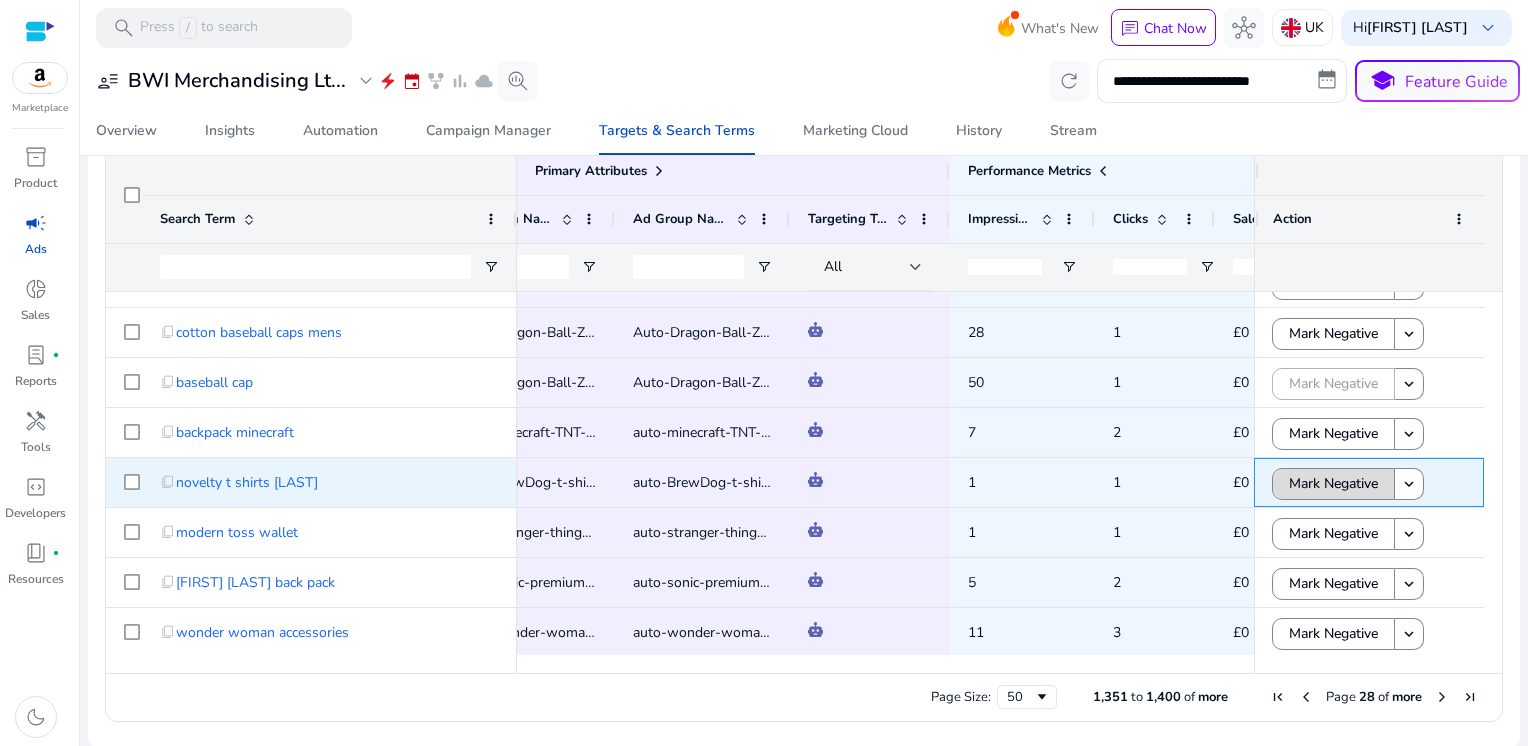 click on "Mark Negative" 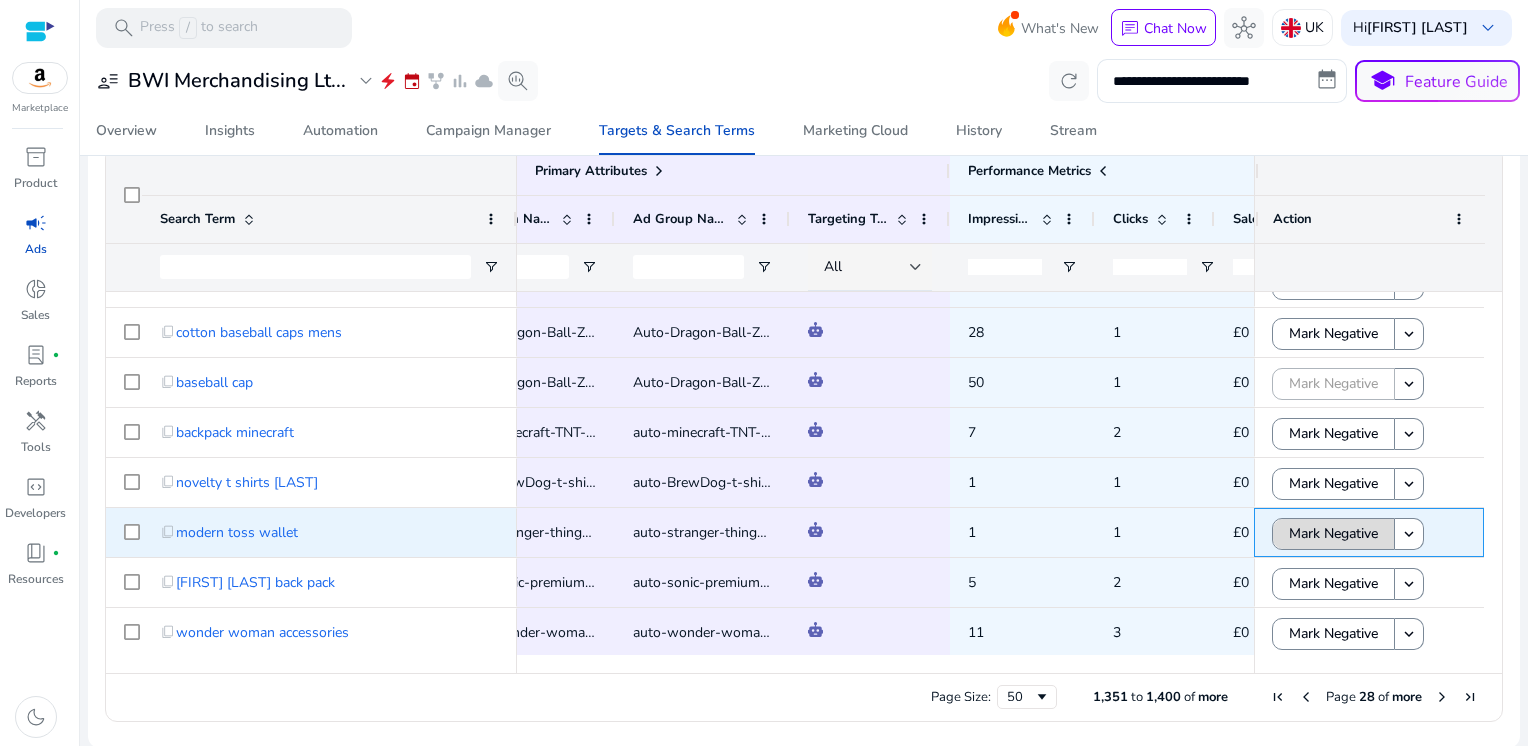 click on "Mark Negative" 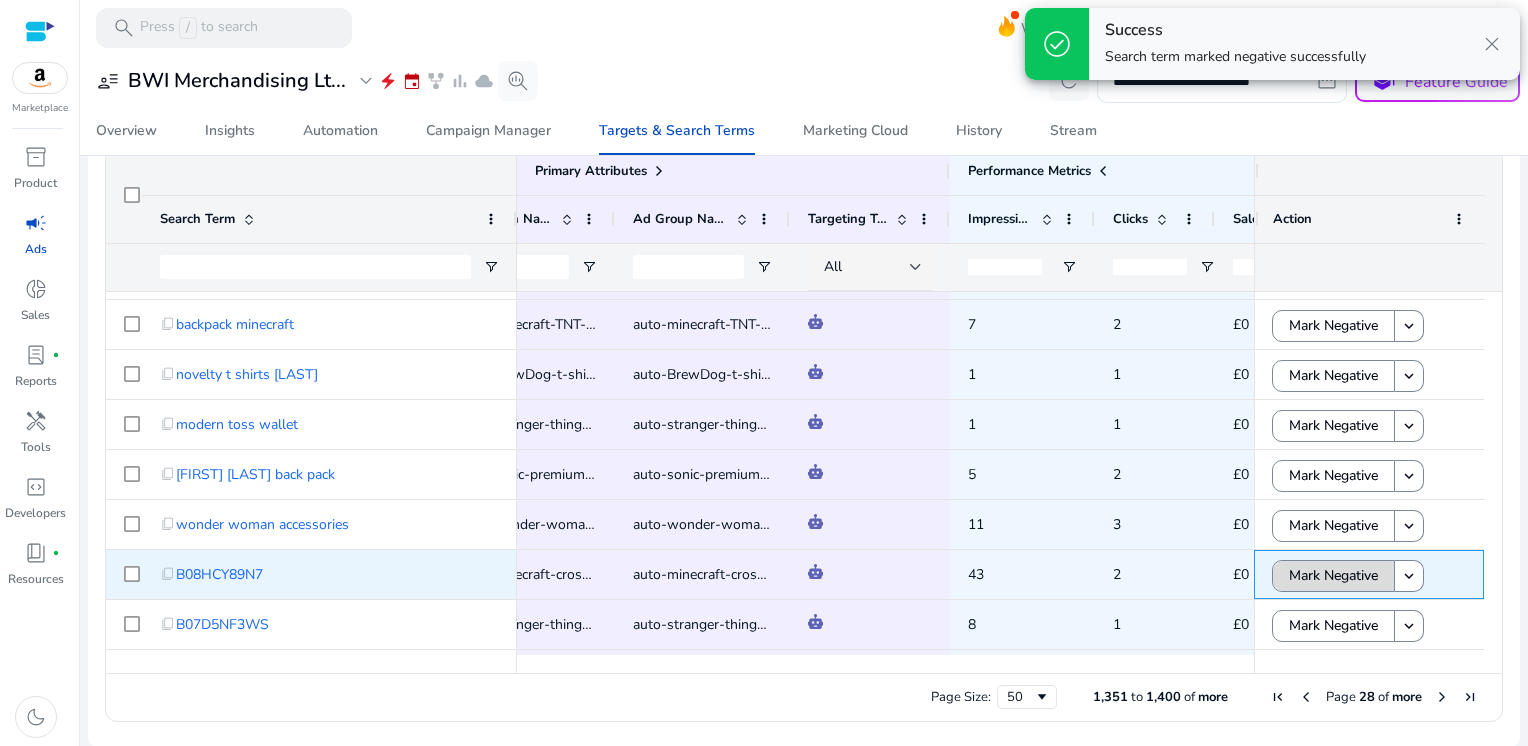 click on "Mark Negative" 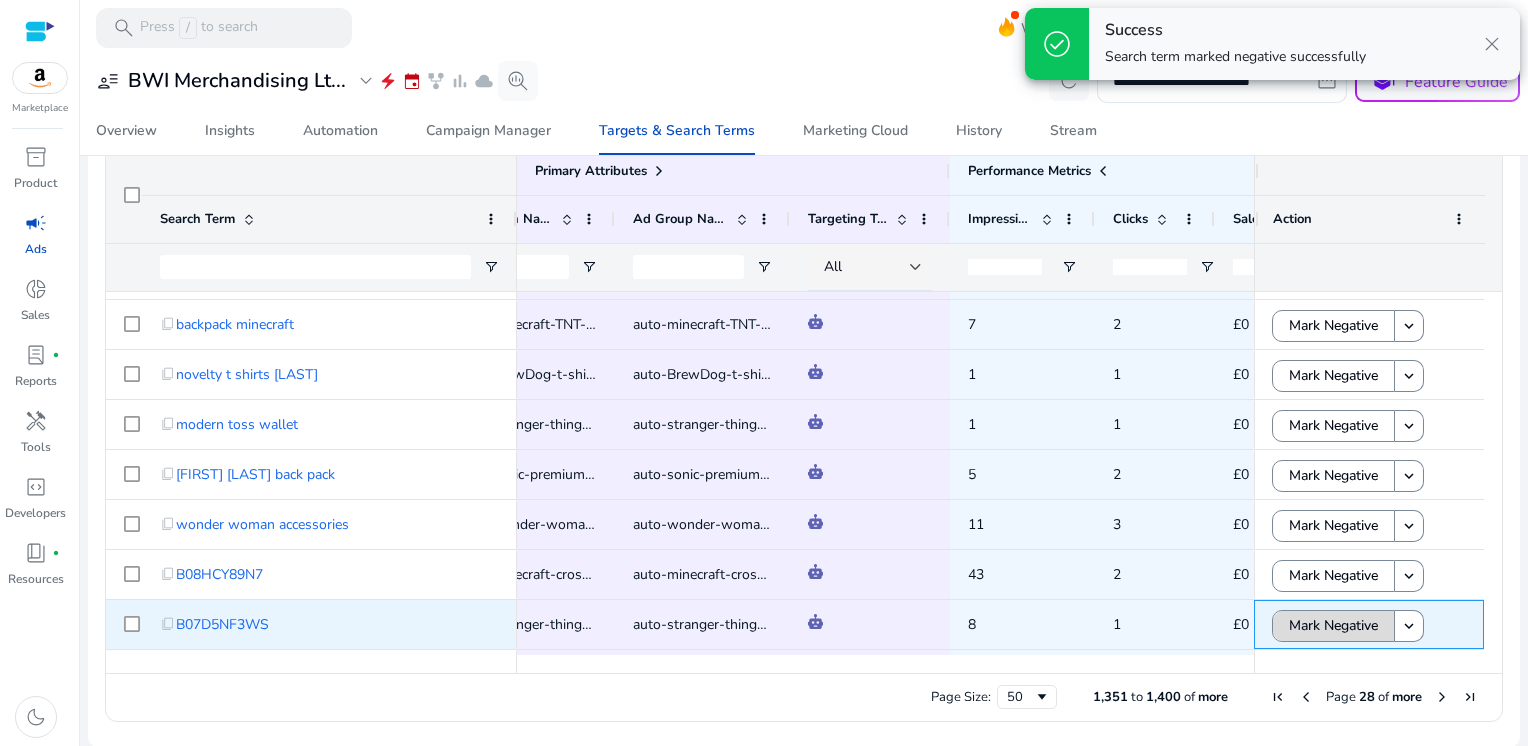 click on "Mark Negative" 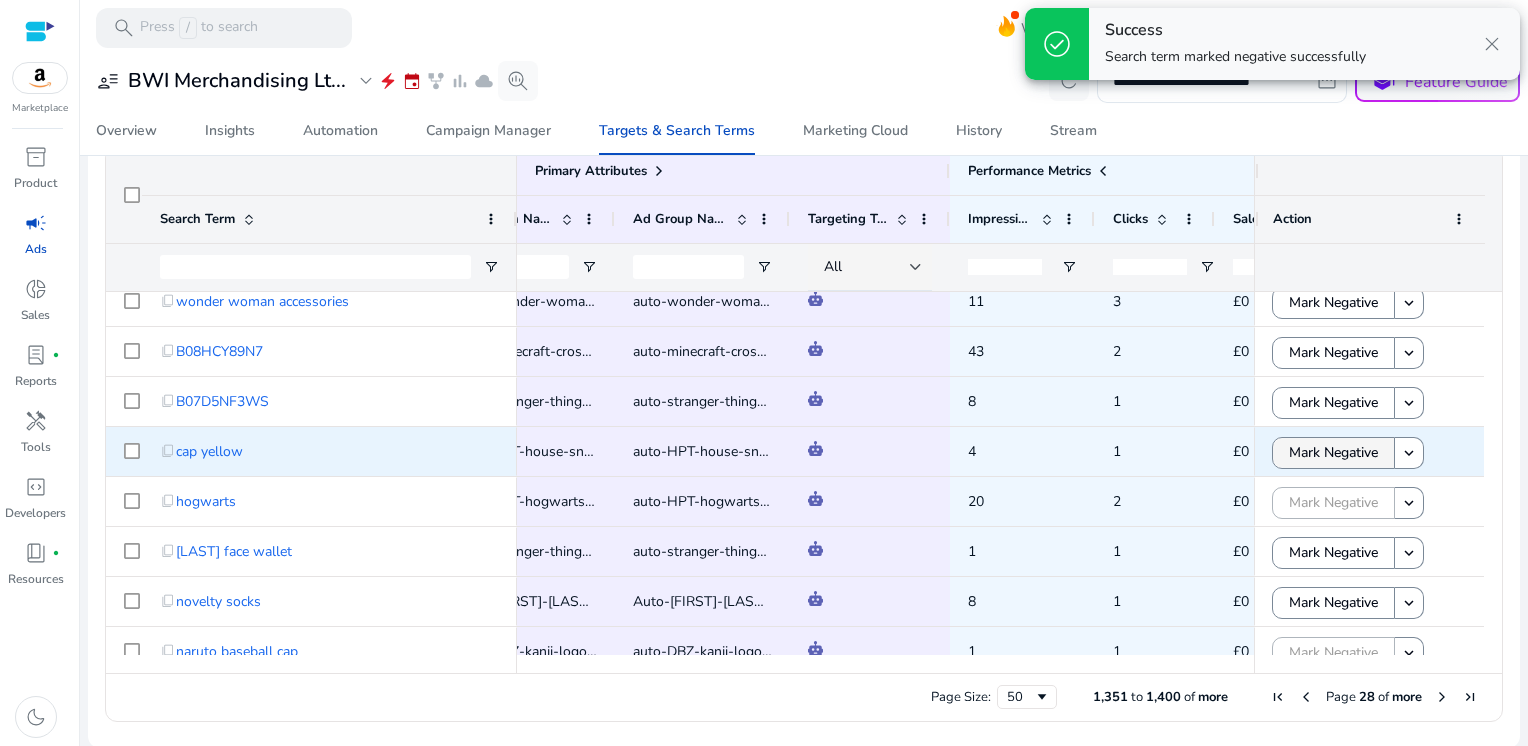 click on "Mark Negative" 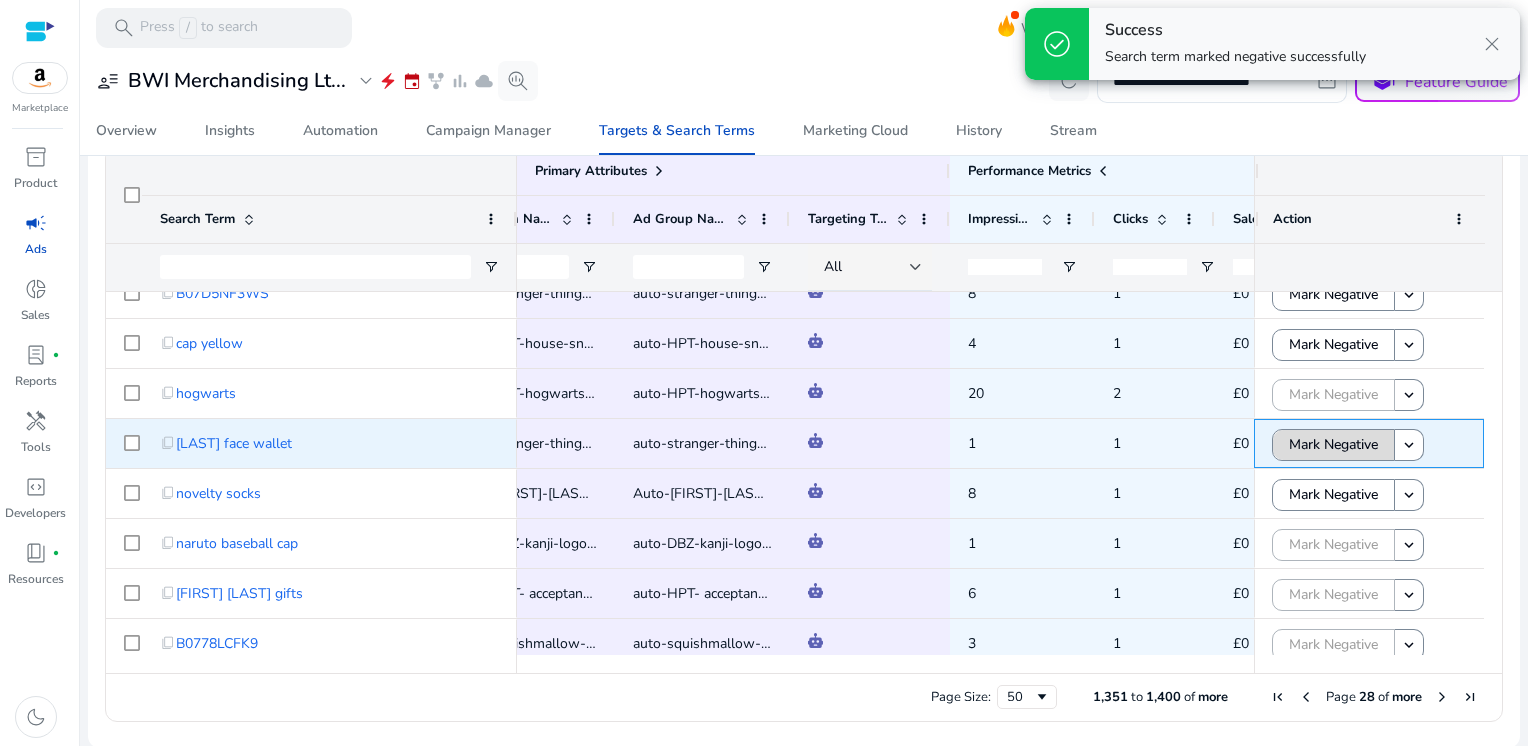 click on "Mark Negative" 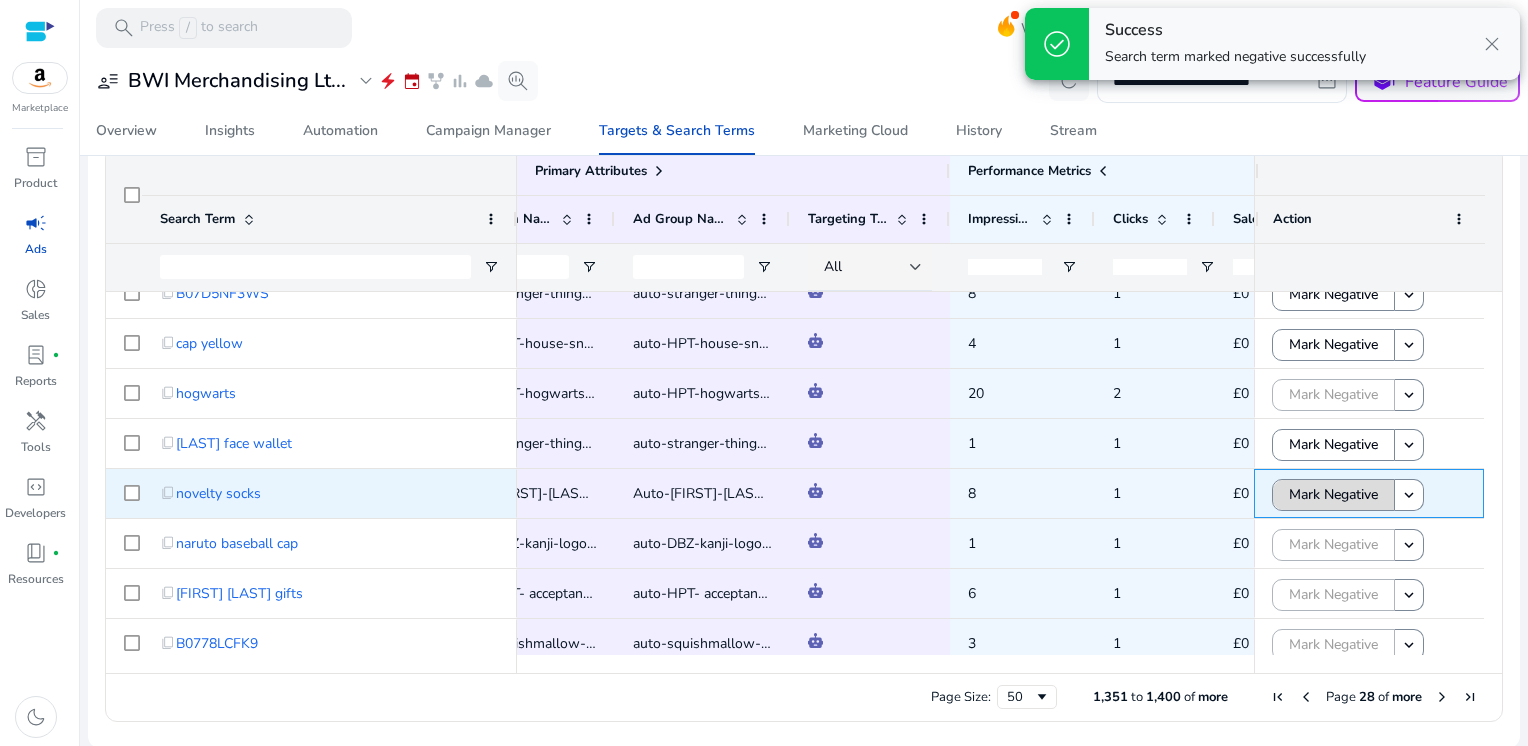 click on "Mark Negative" 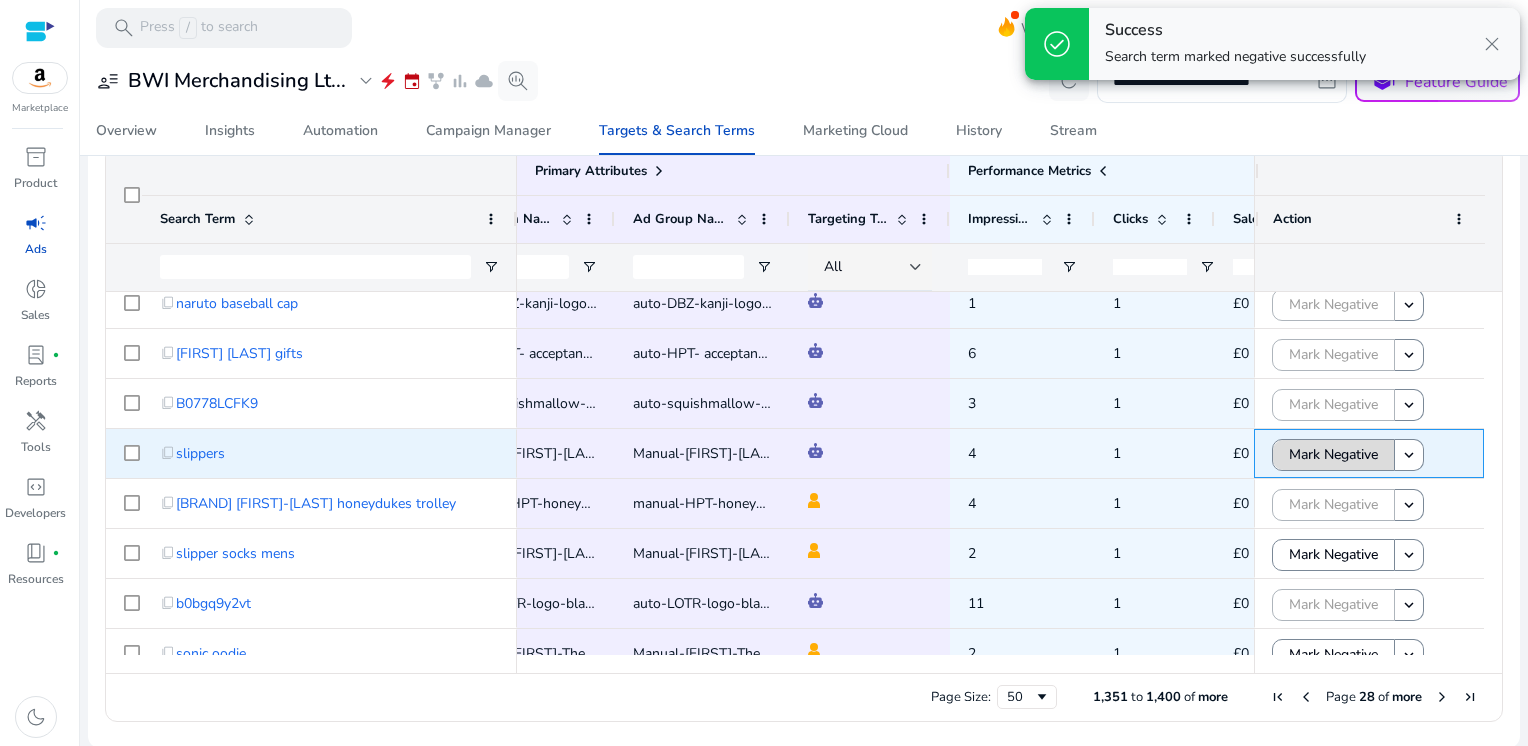 click on "Mark Negative" 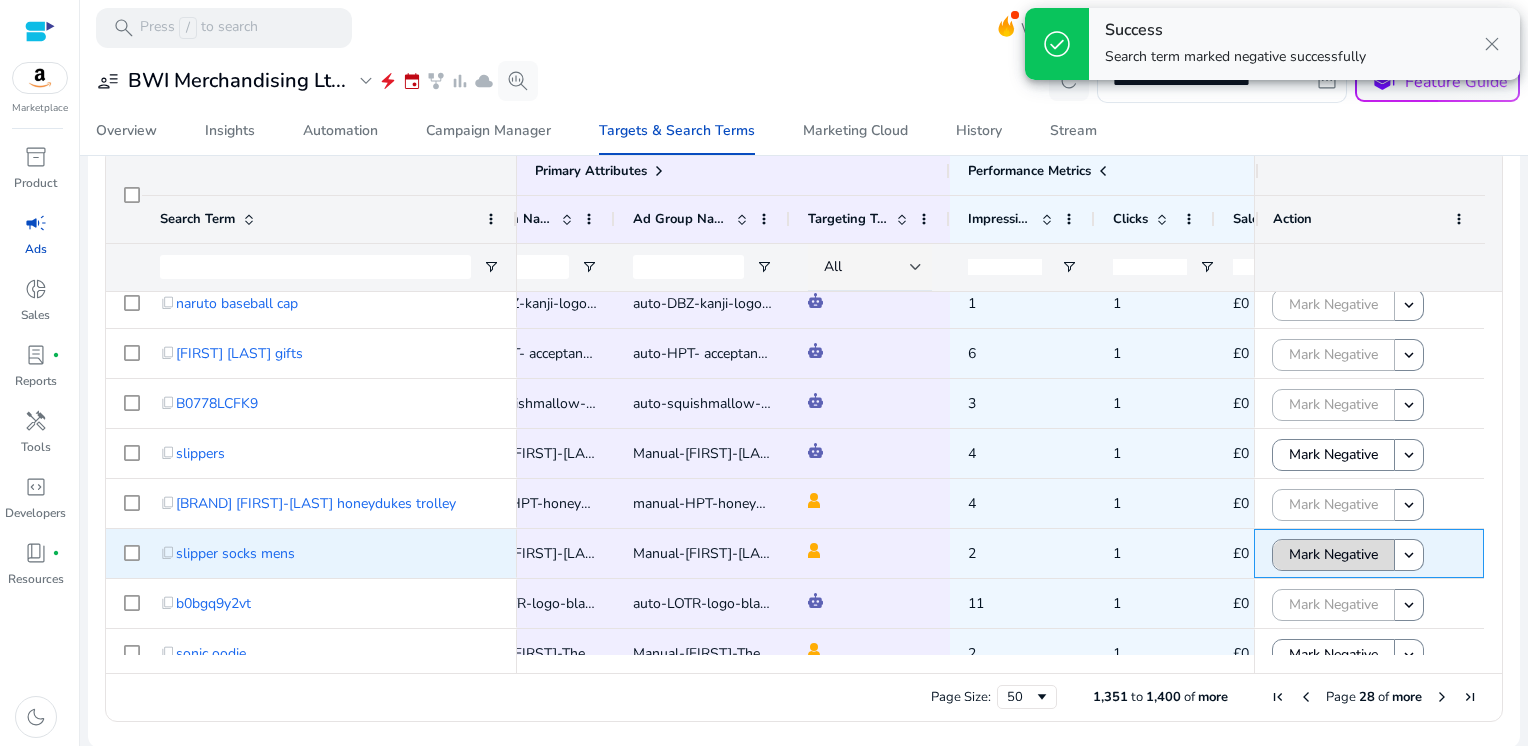 click on "Mark Negative" 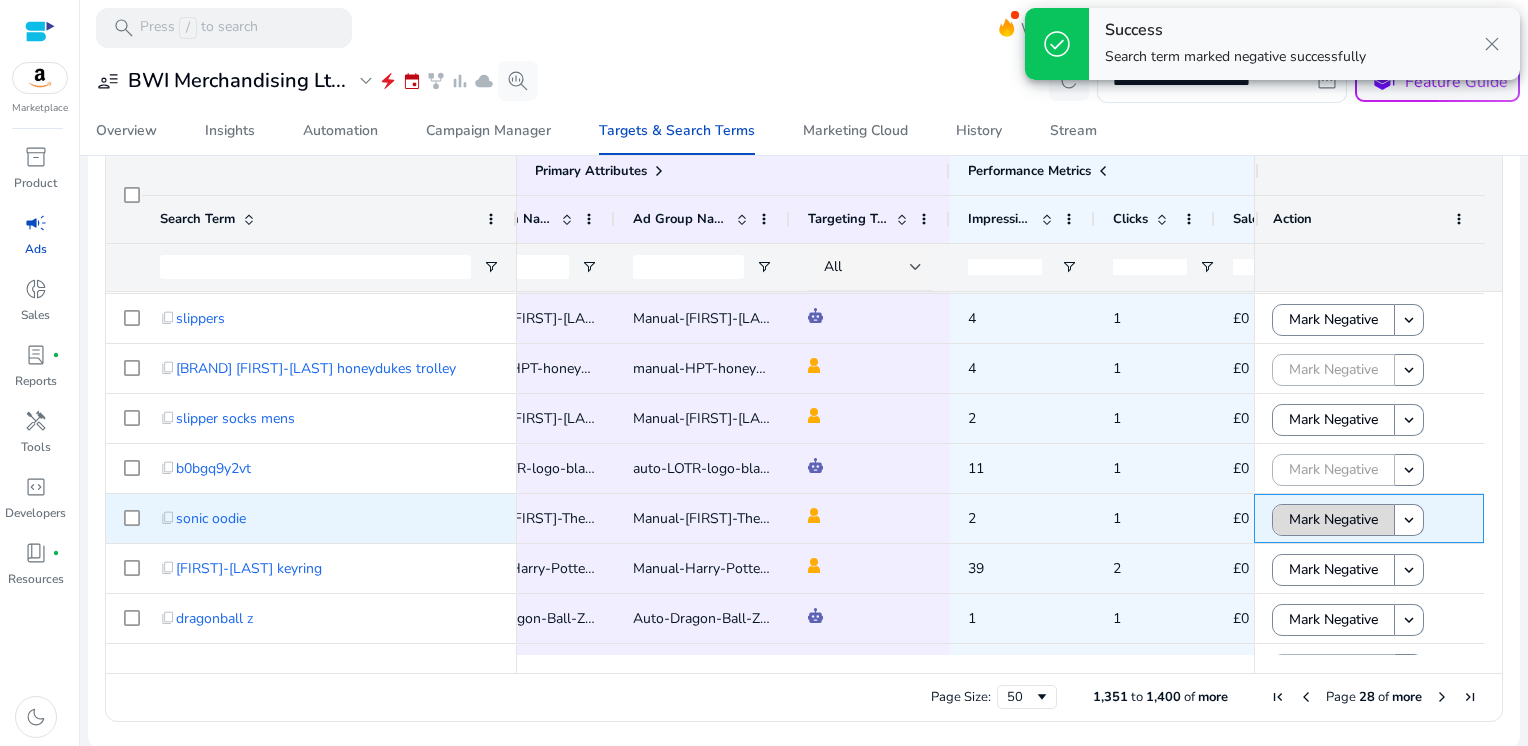 click on "Mark Negative" 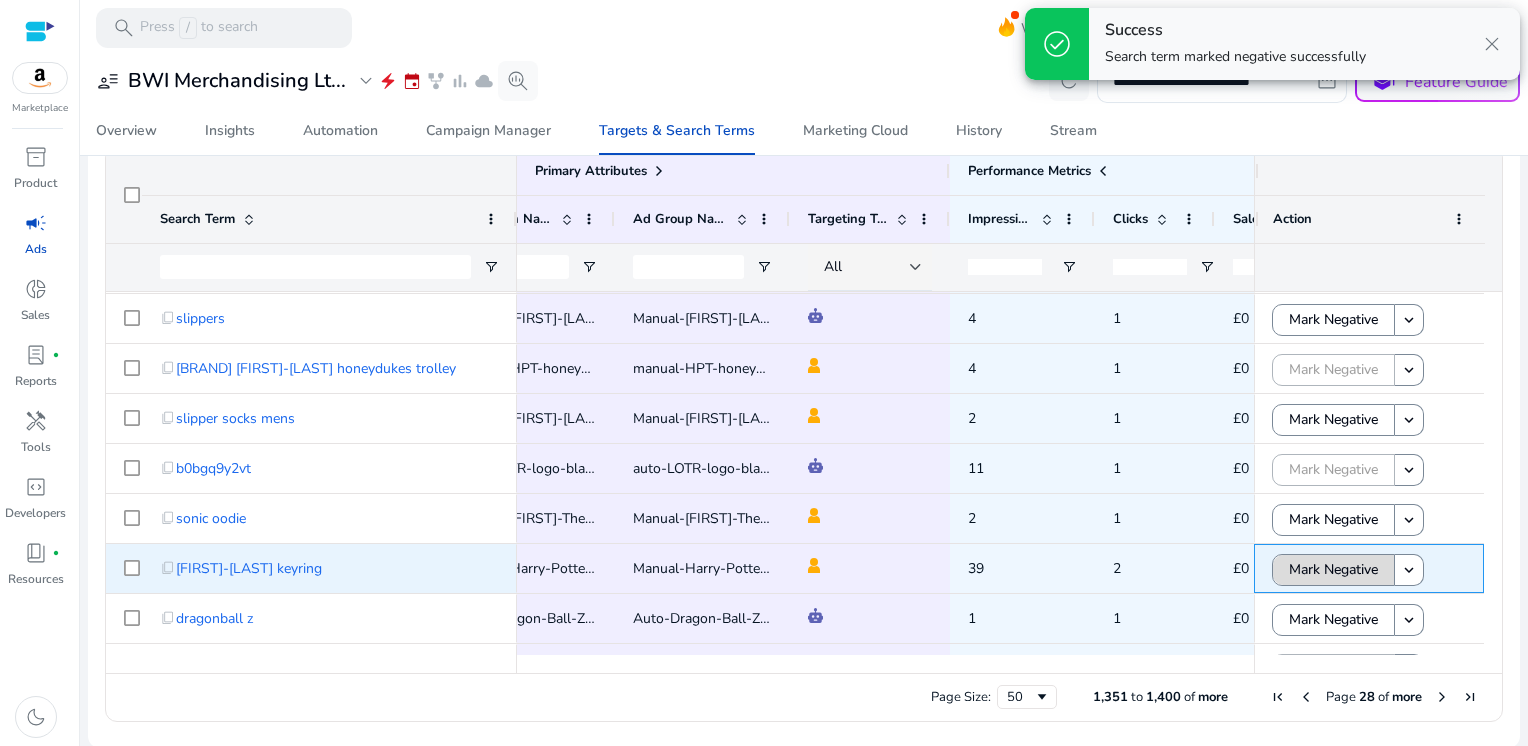 click on "Mark Negative" 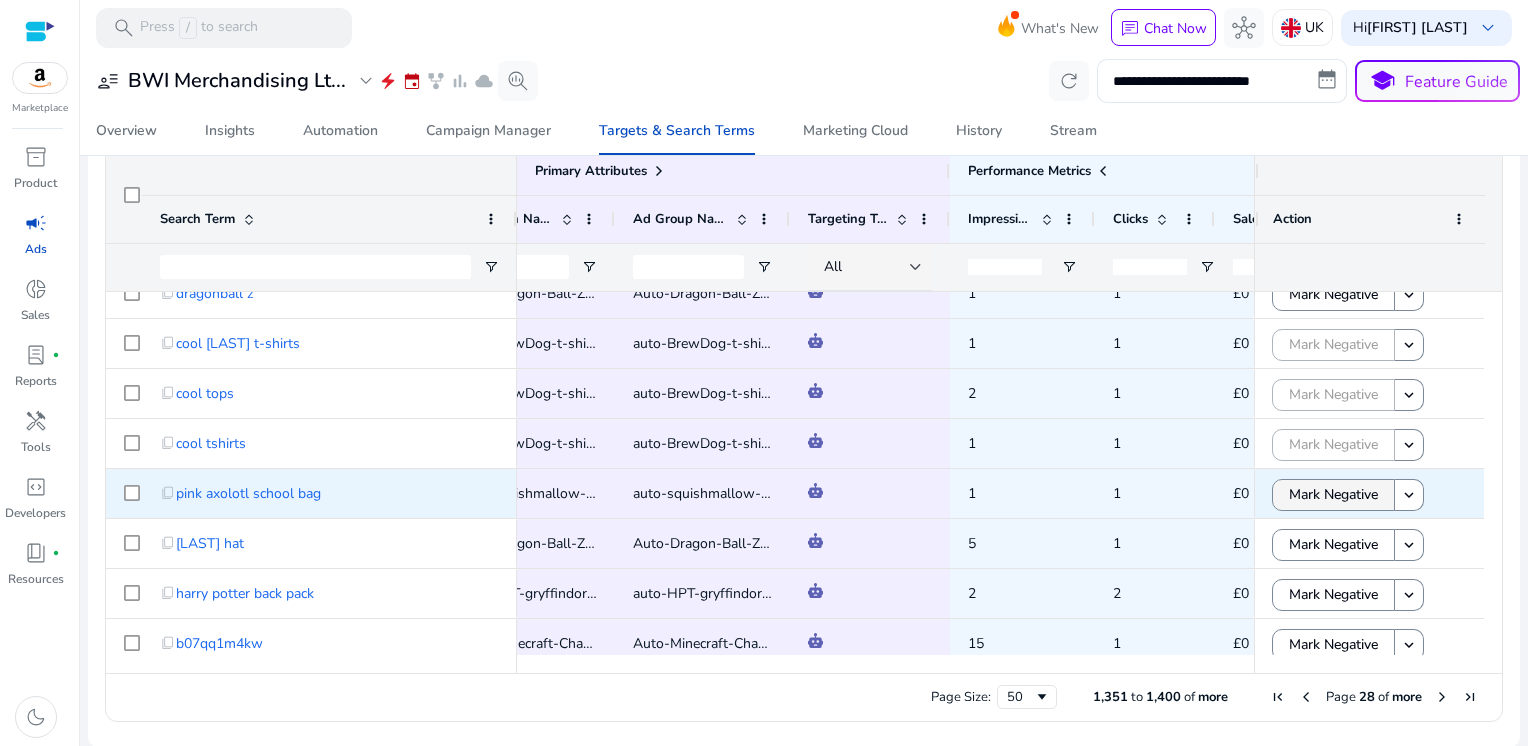 click on "Mark Negative" 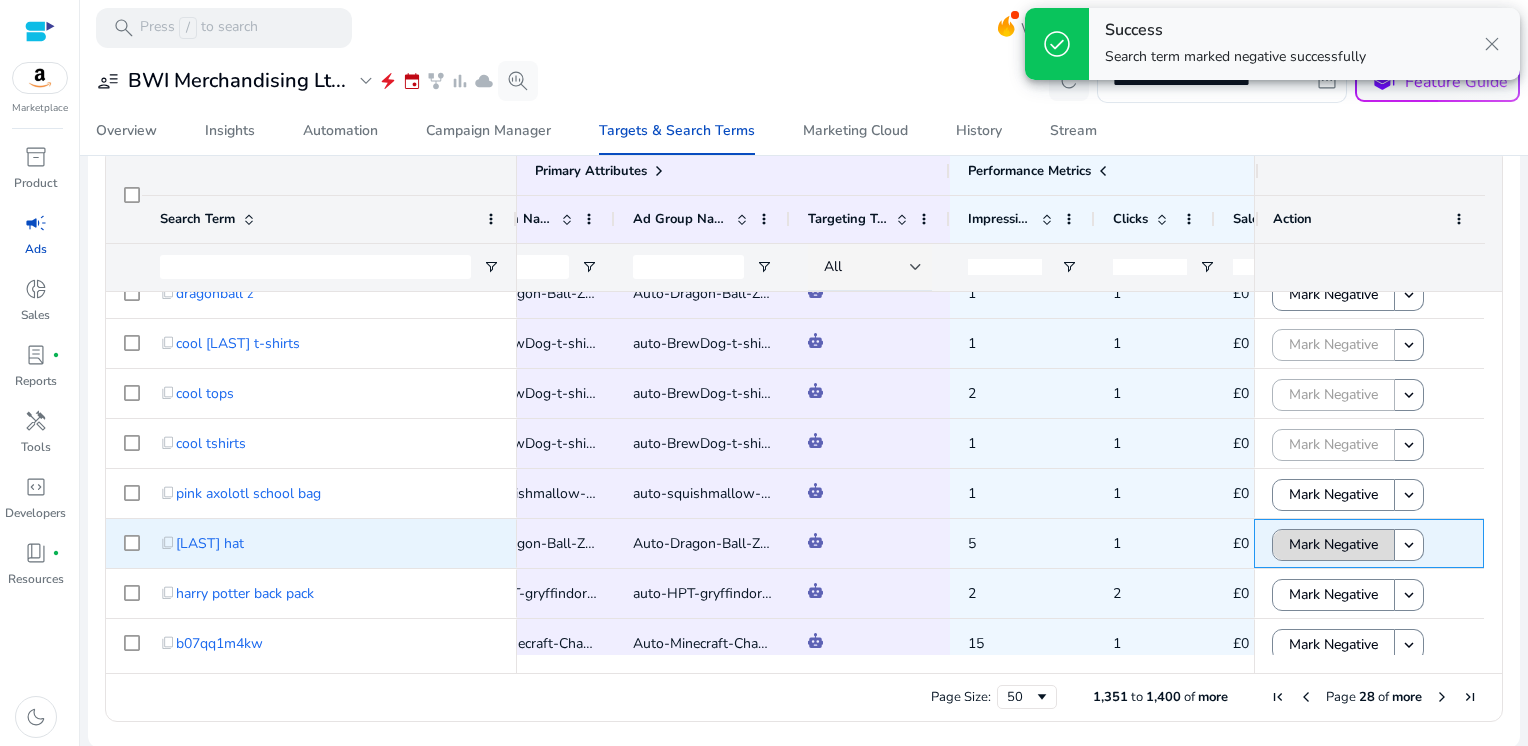 click on "Mark Negative" 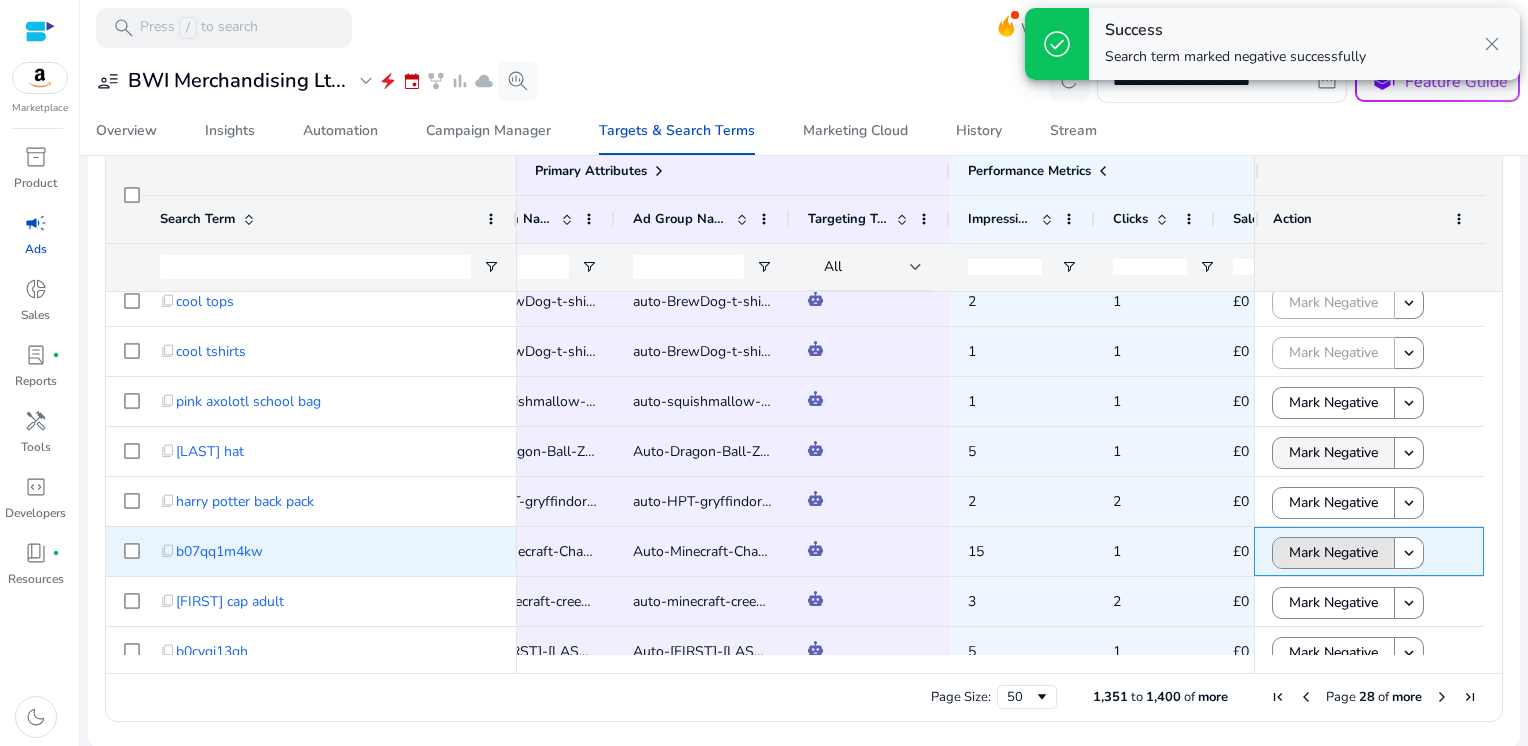 click on "Mark Negative" 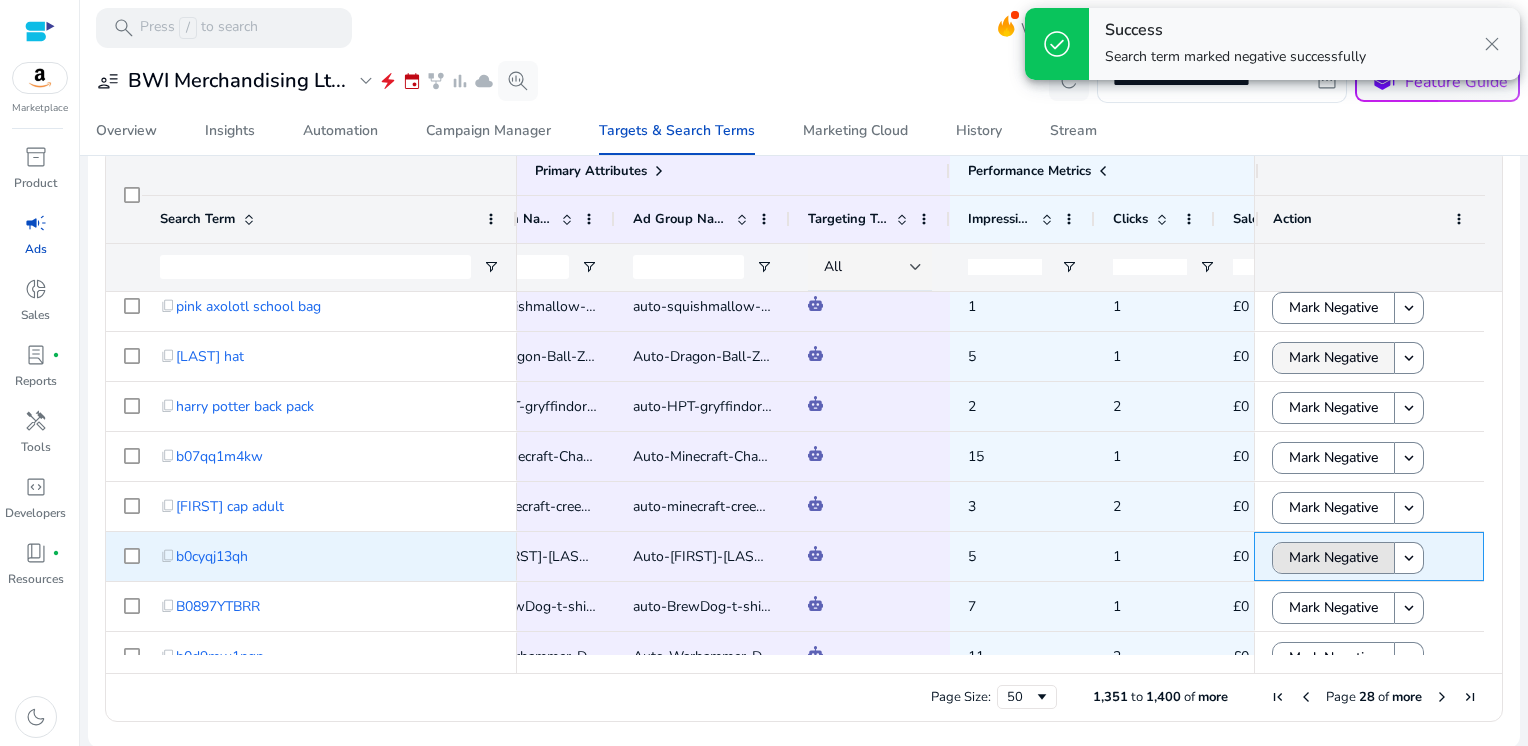click on "Mark Negative" 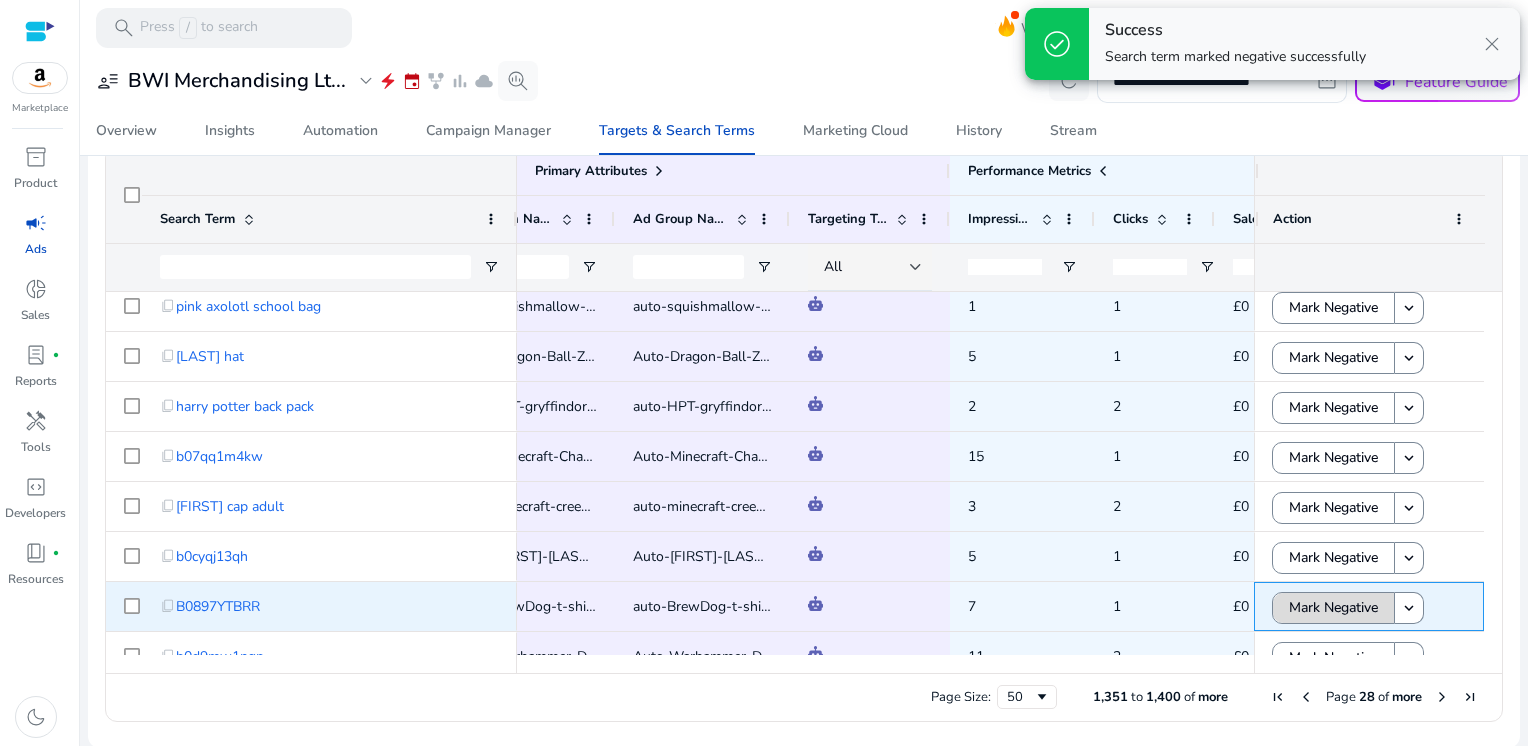 click on "Mark Negative" 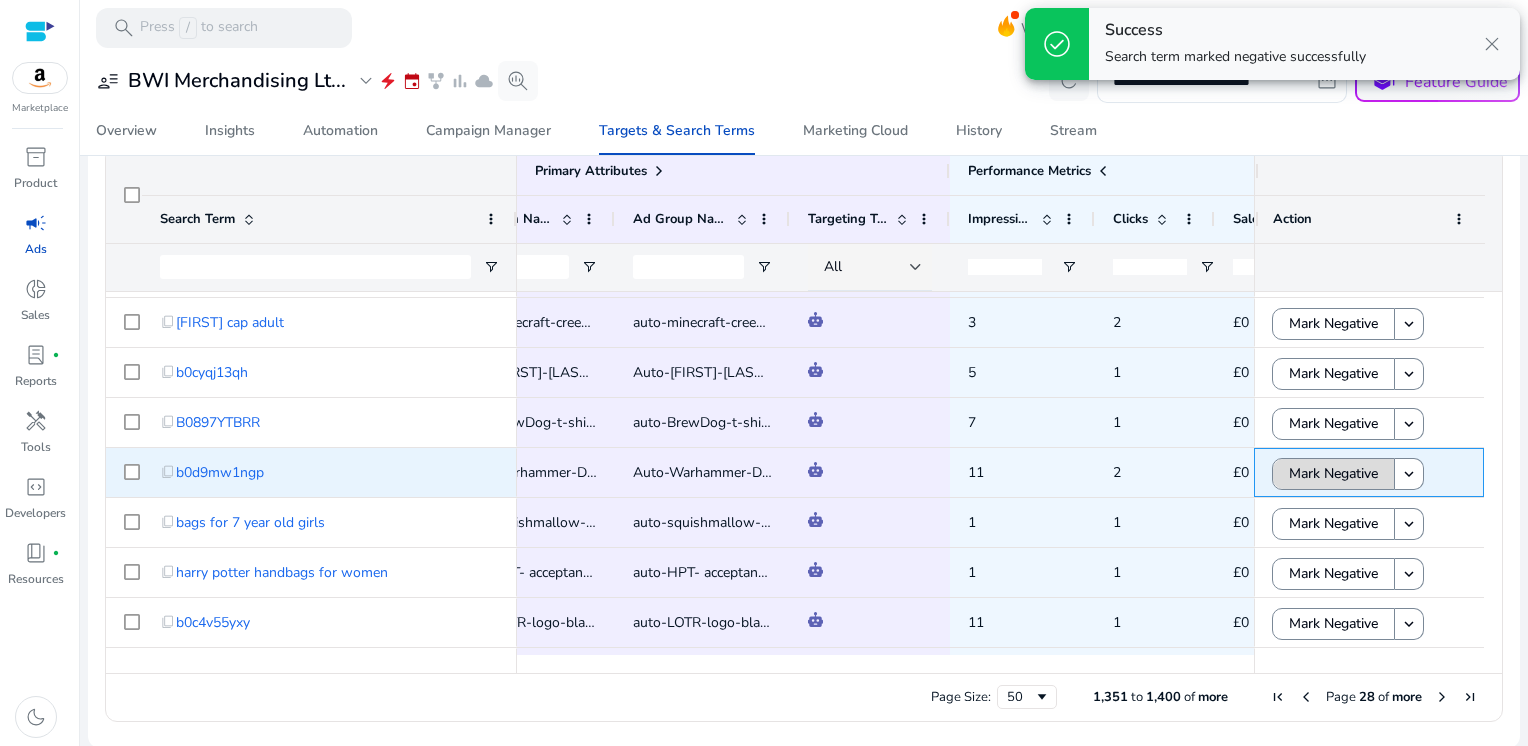 click on "Mark Negative" 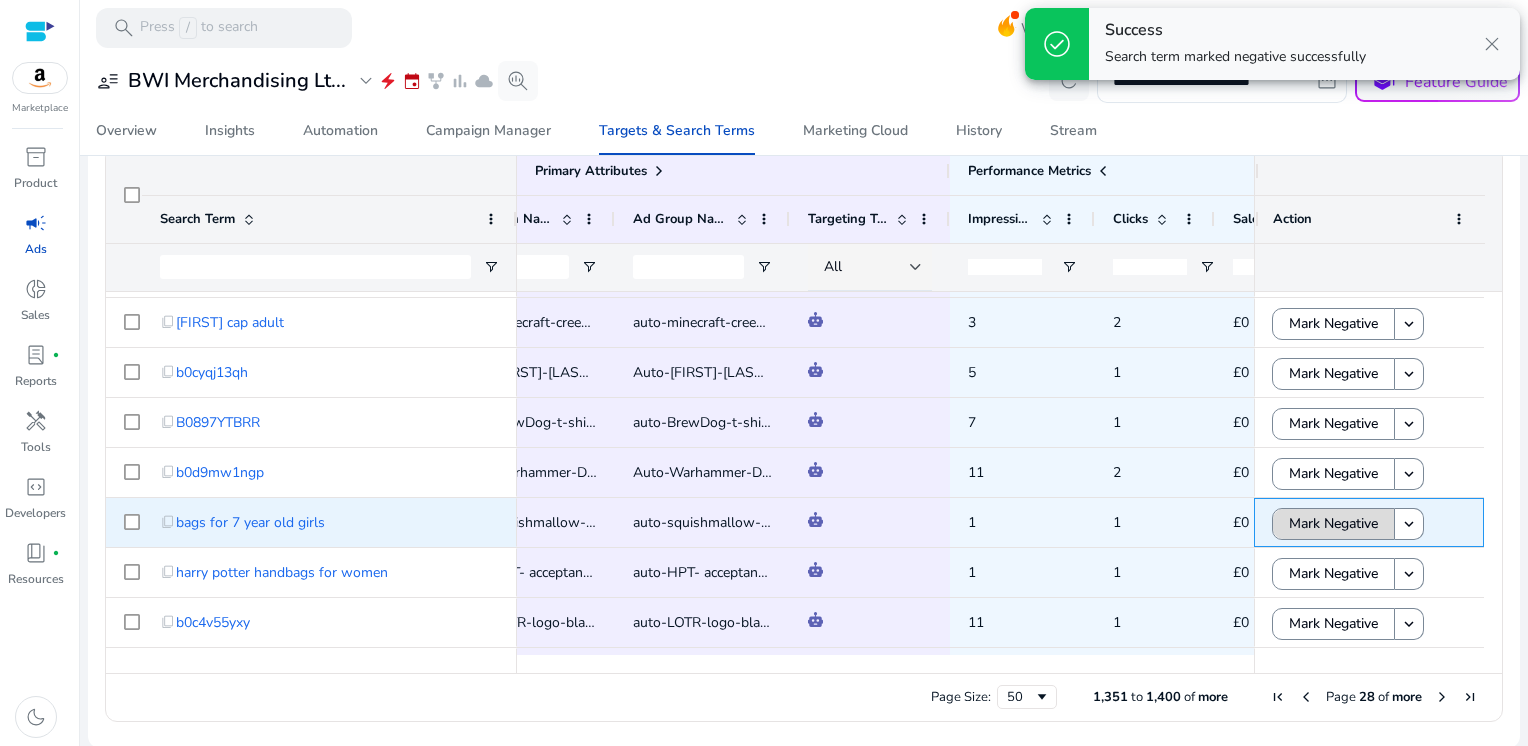 click on "Mark Negative" 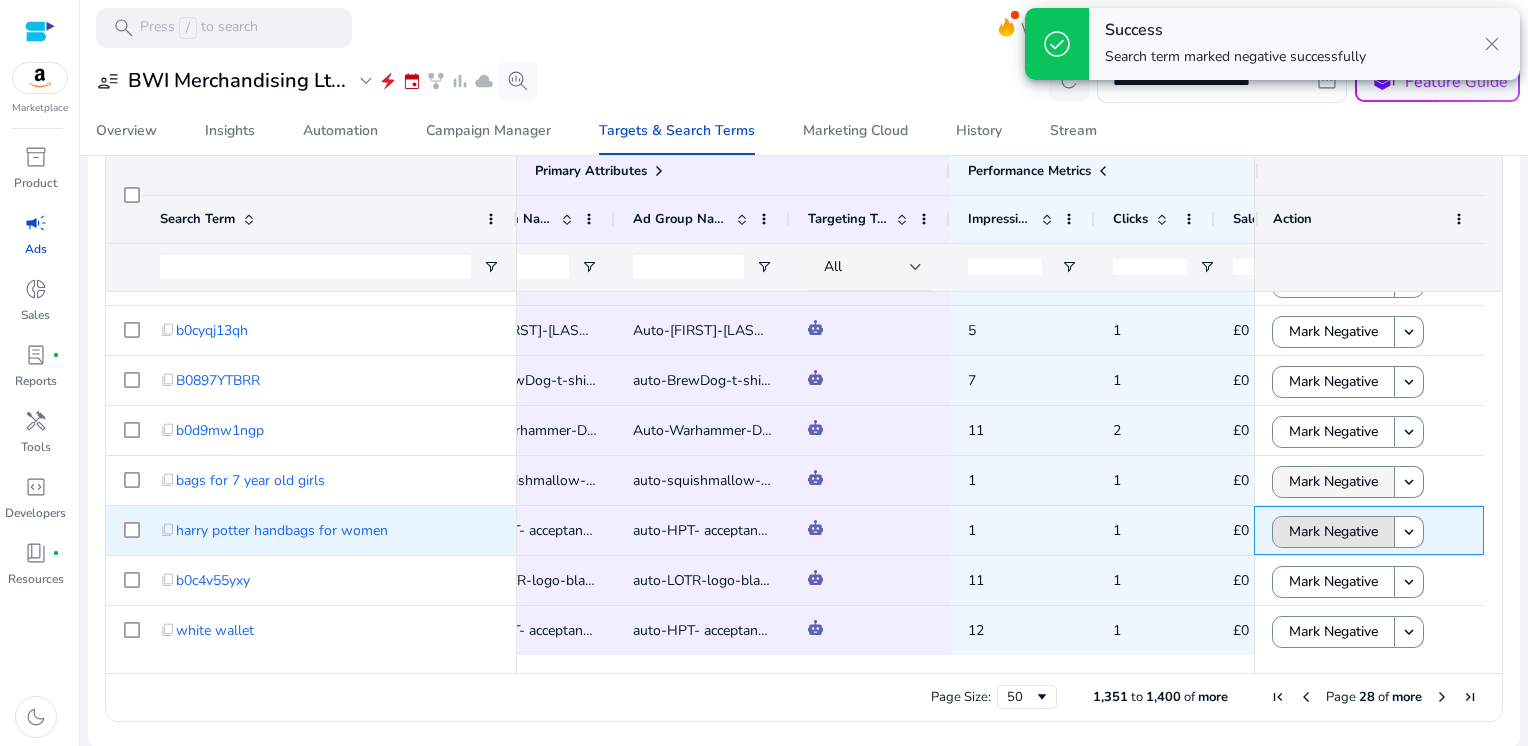 click on "Mark Negative" 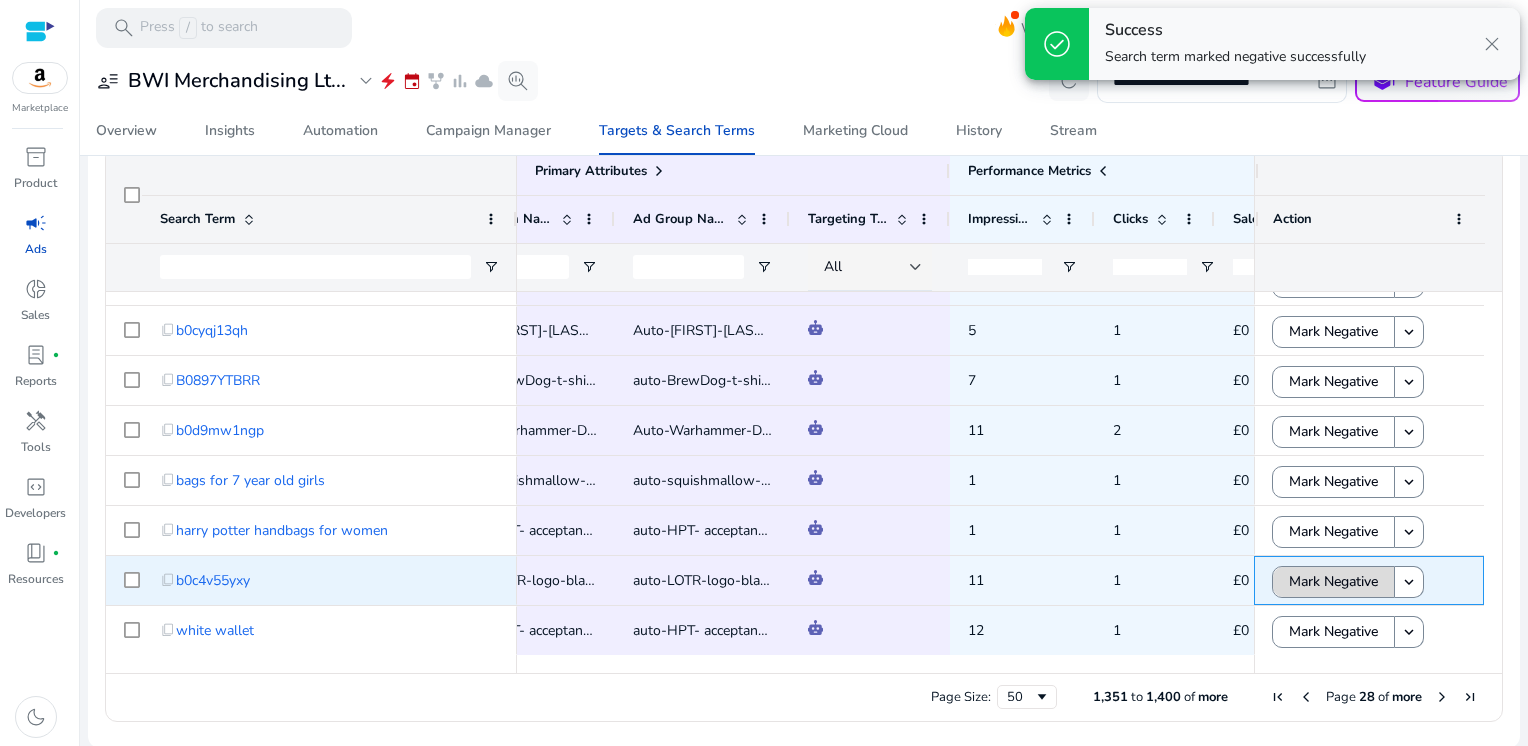 click on "Mark Negative" 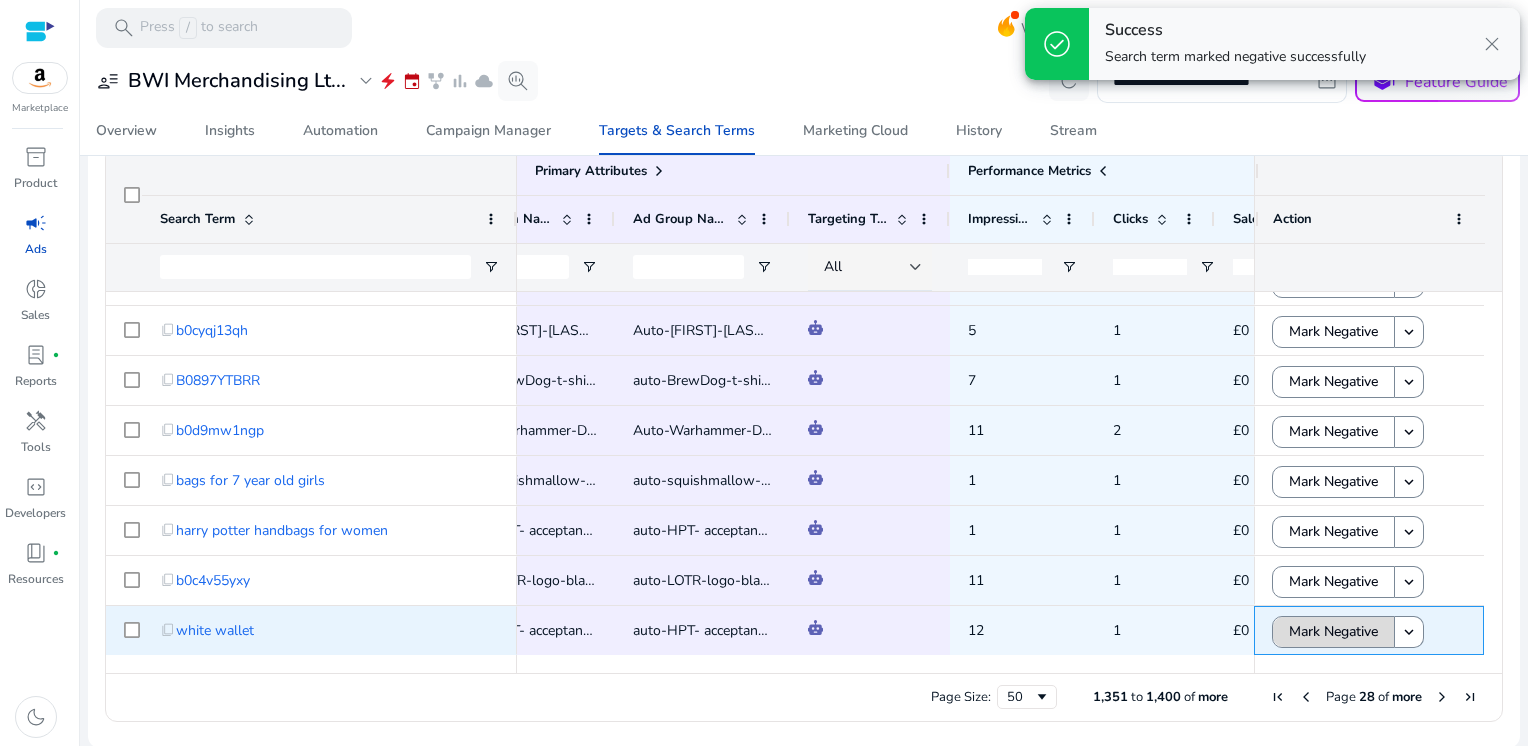 click on "Mark Negative" 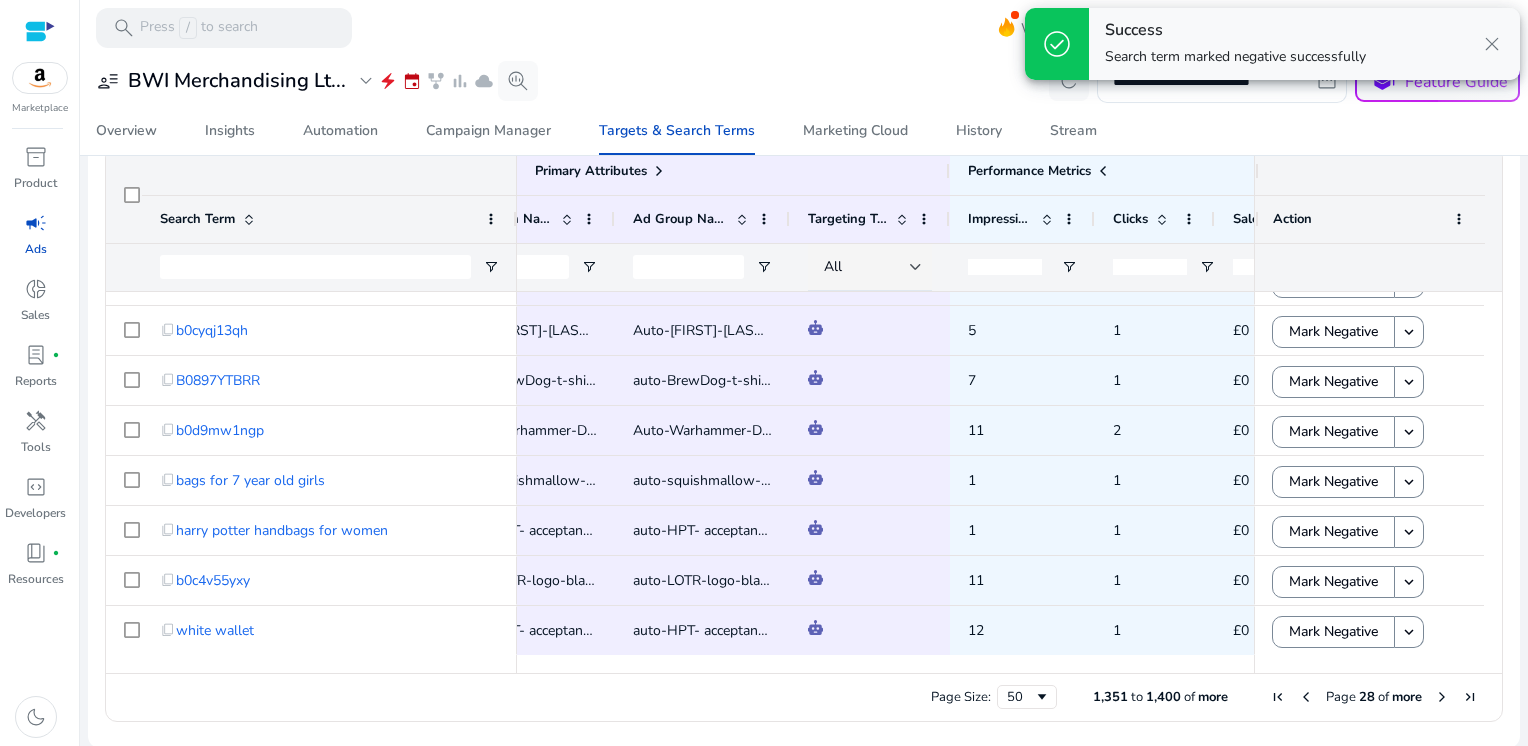 click at bounding box center (1442, 697) 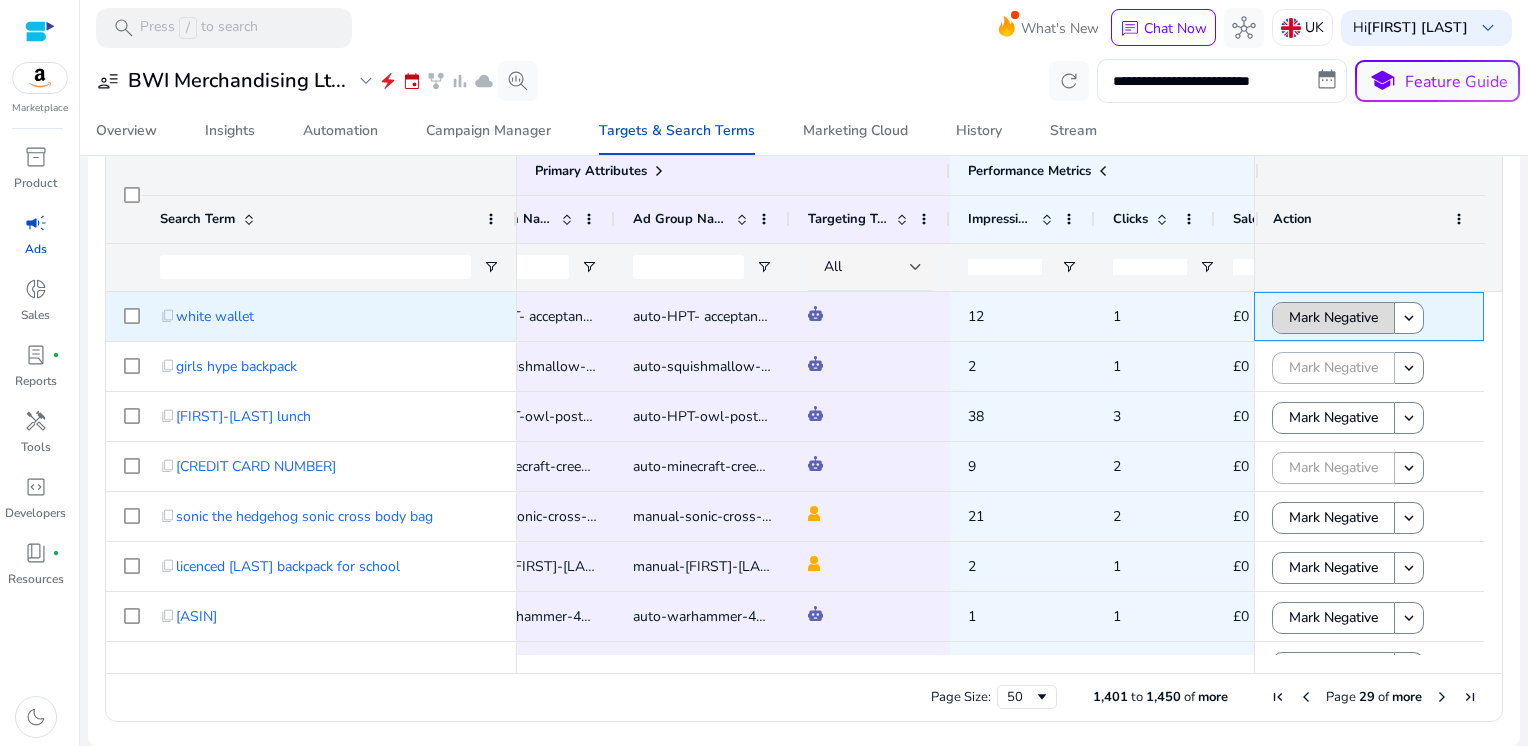 click on "Mark Negative" 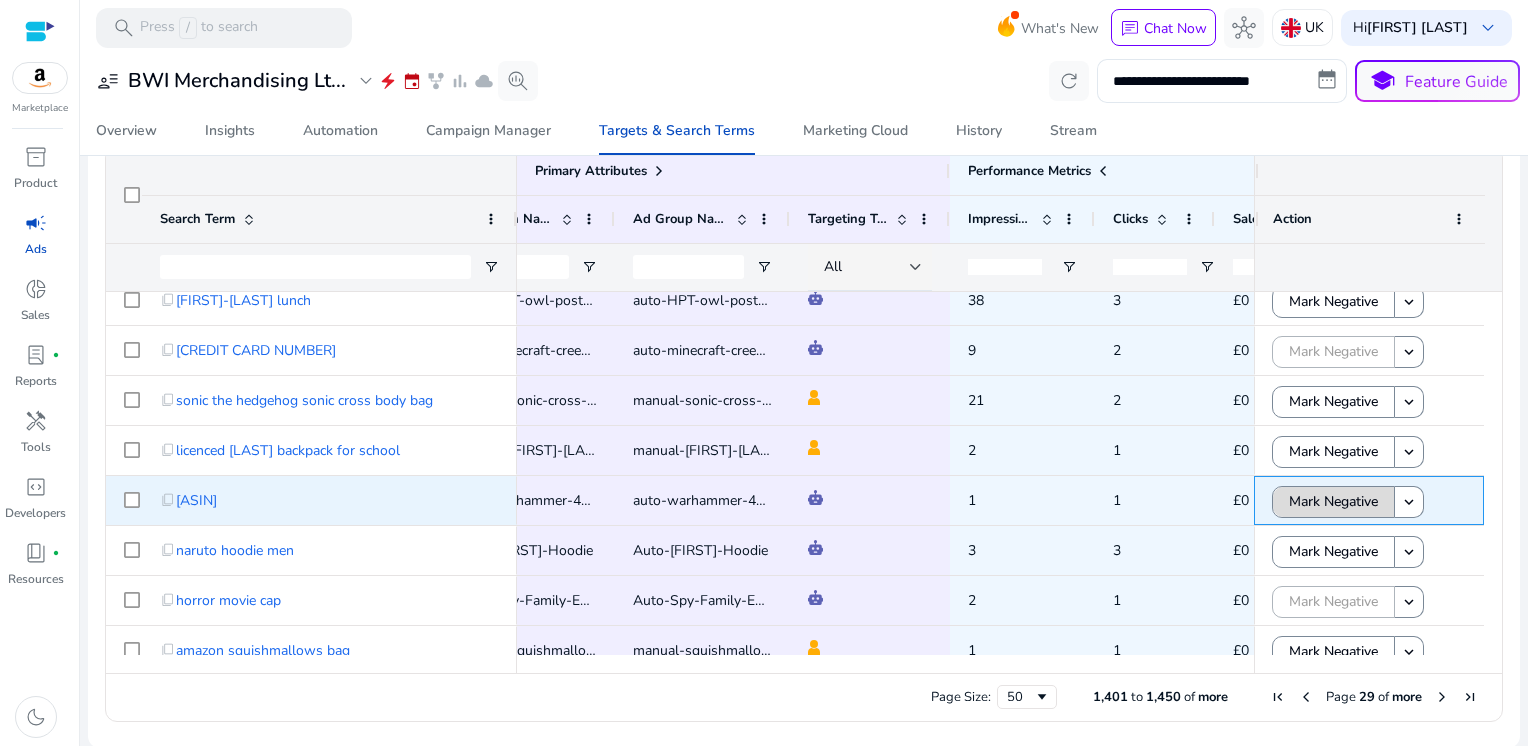 click on "Mark Negative" 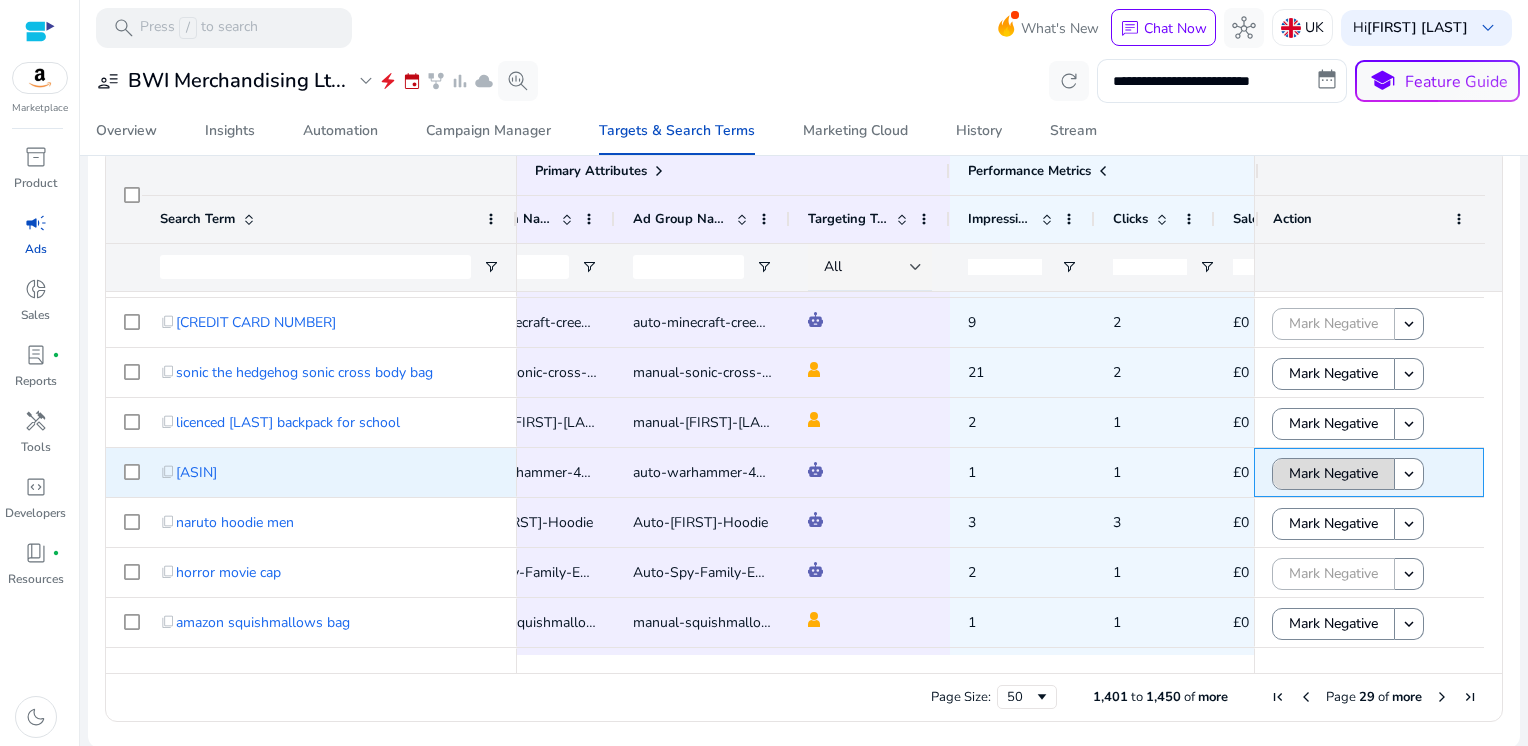 click on "Mark Negative" 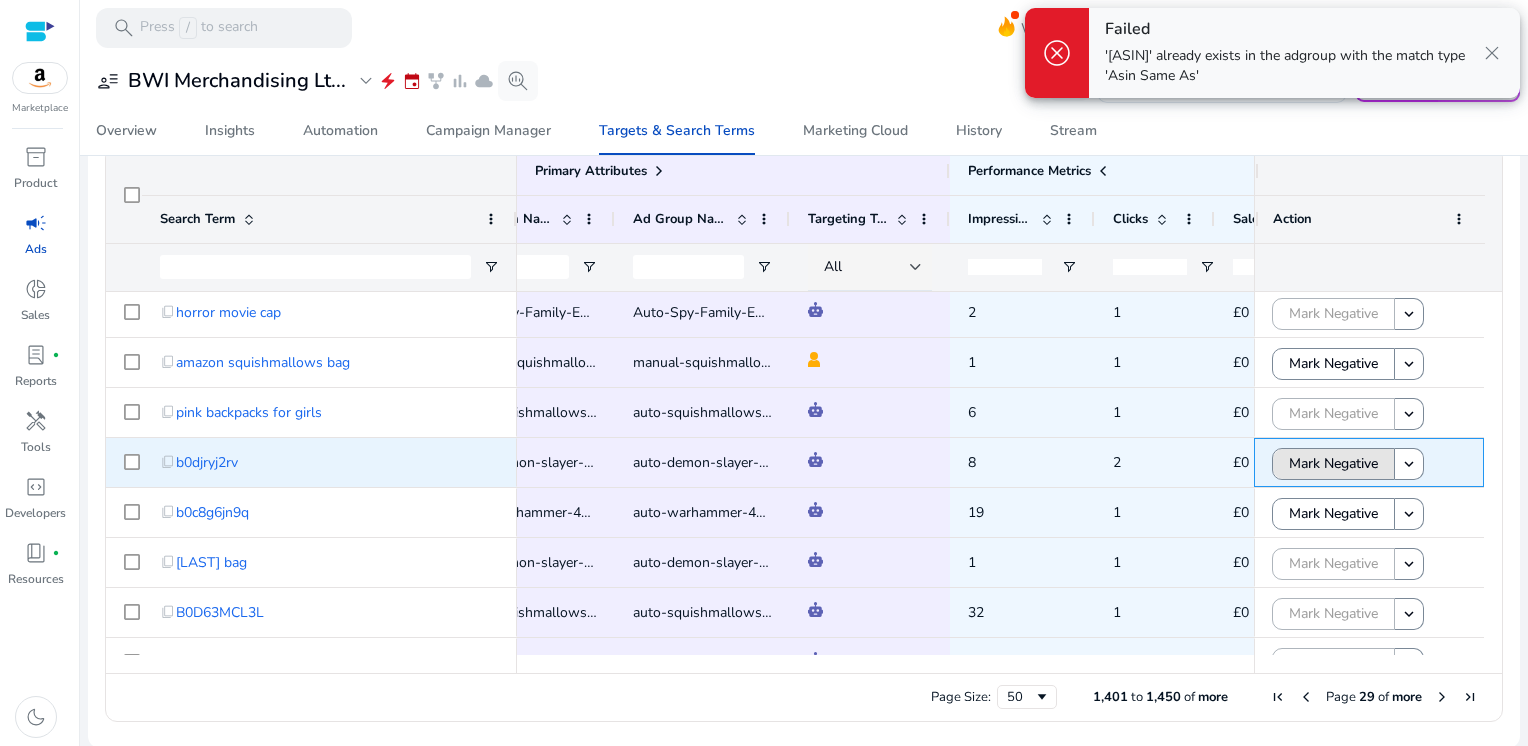 click on "Mark Negative" 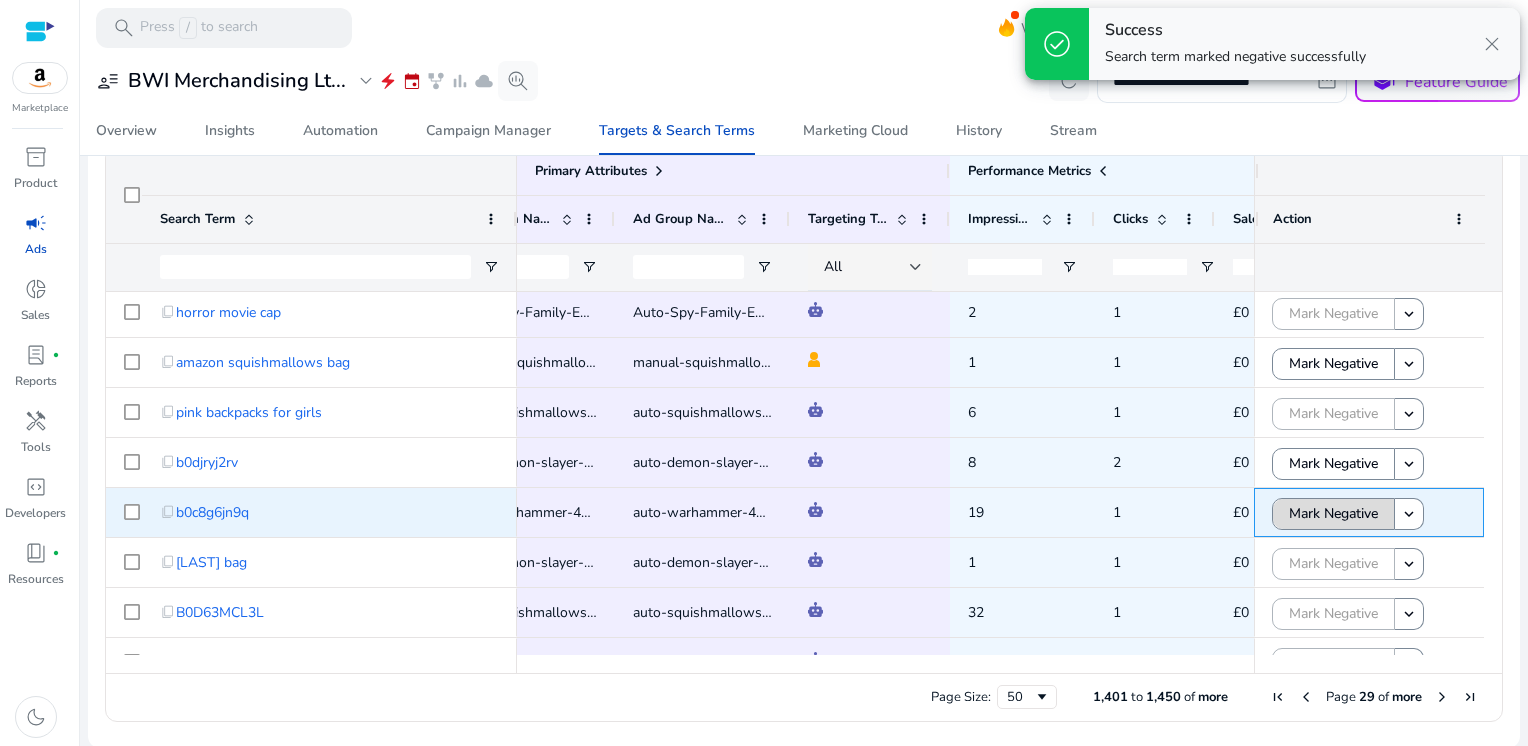 click on "Mark Negative" 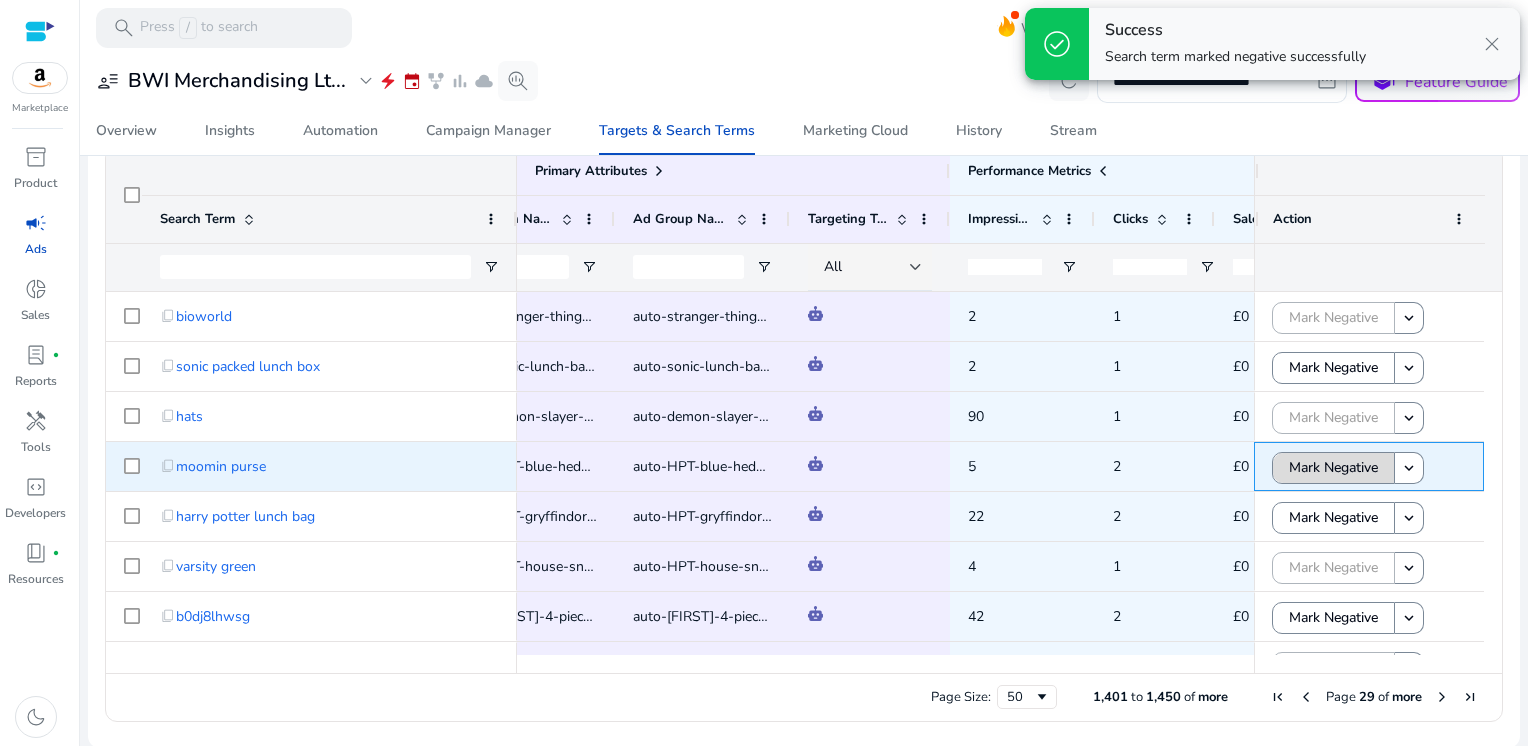 click on "Mark Negative" 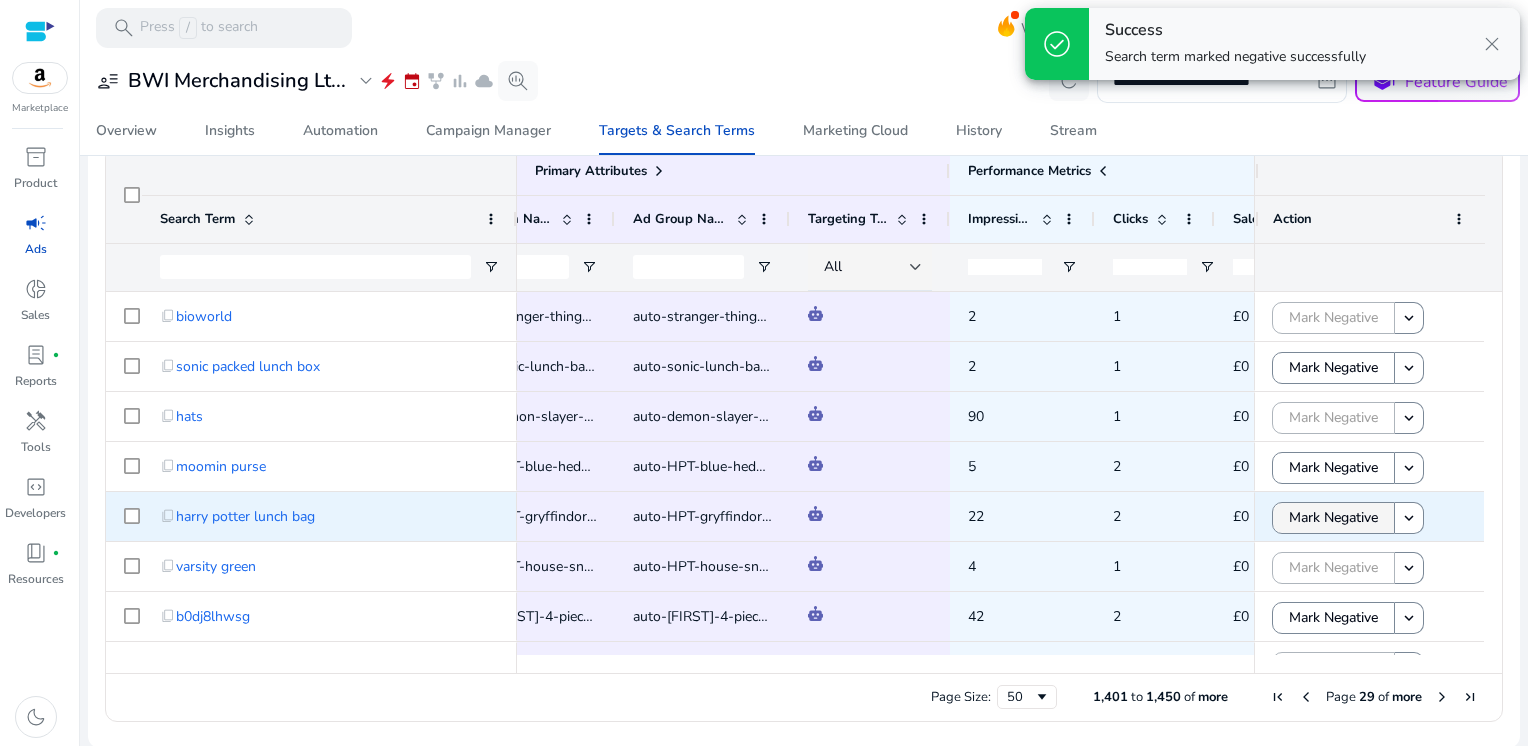 click on "Mark Negative" 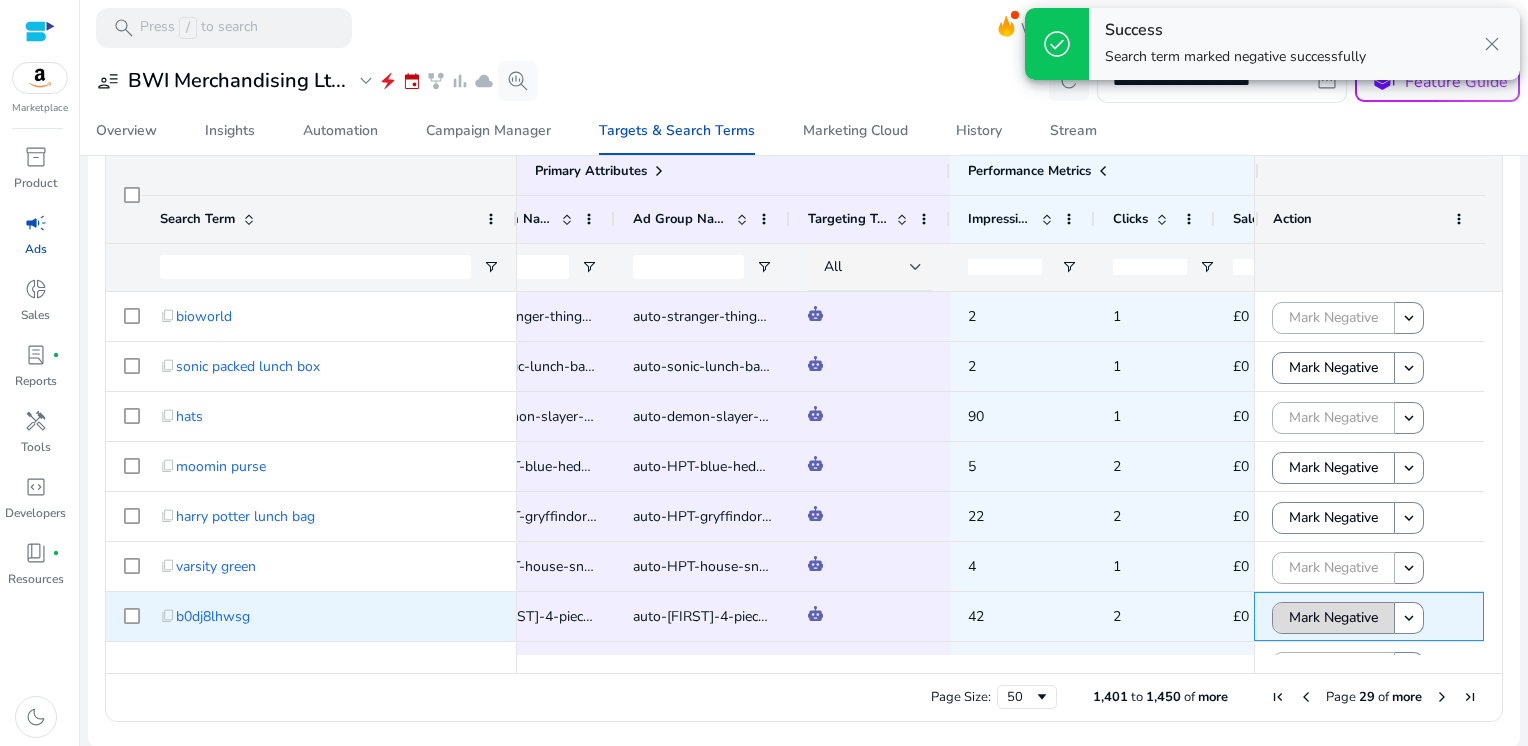 click on "Mark Negative" 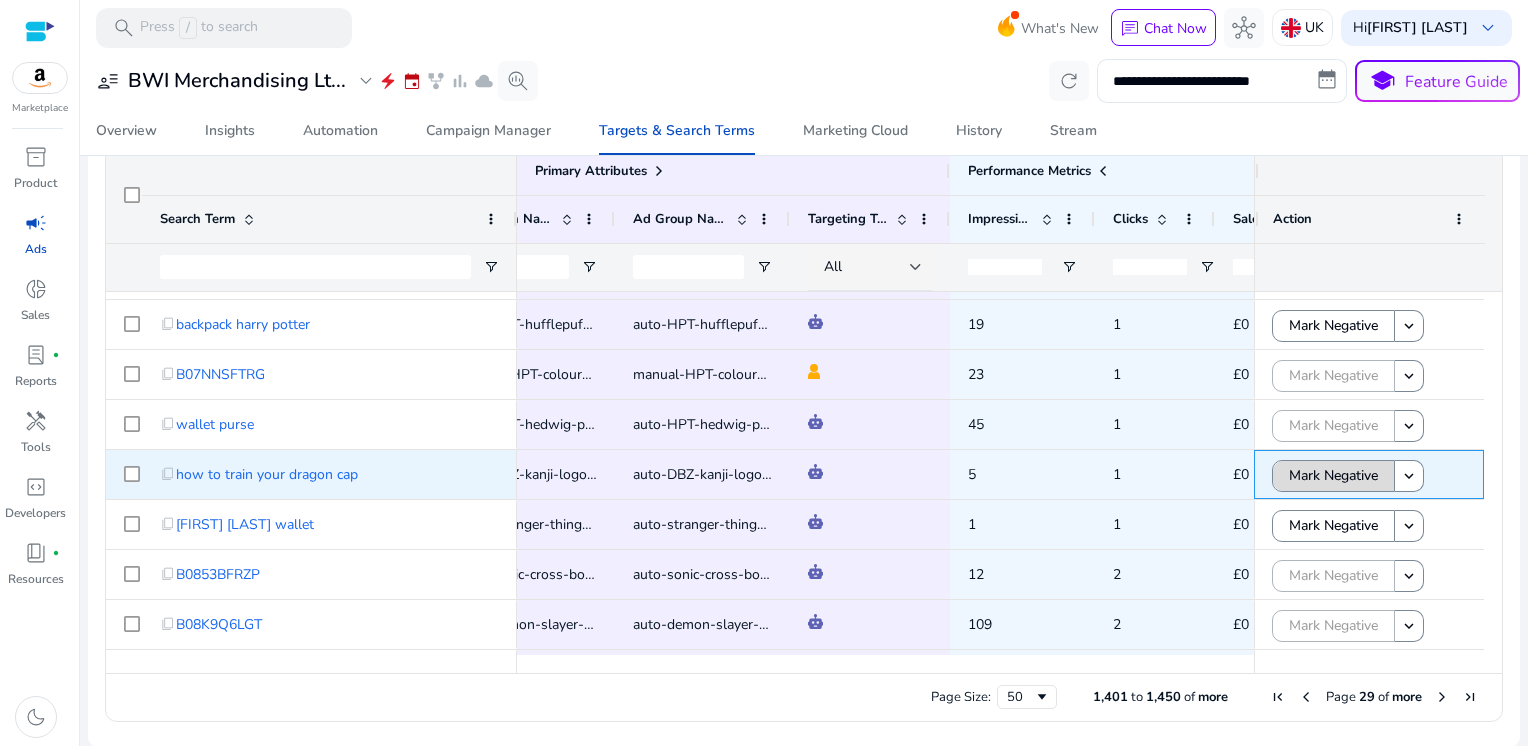 click on "Mark Negative" 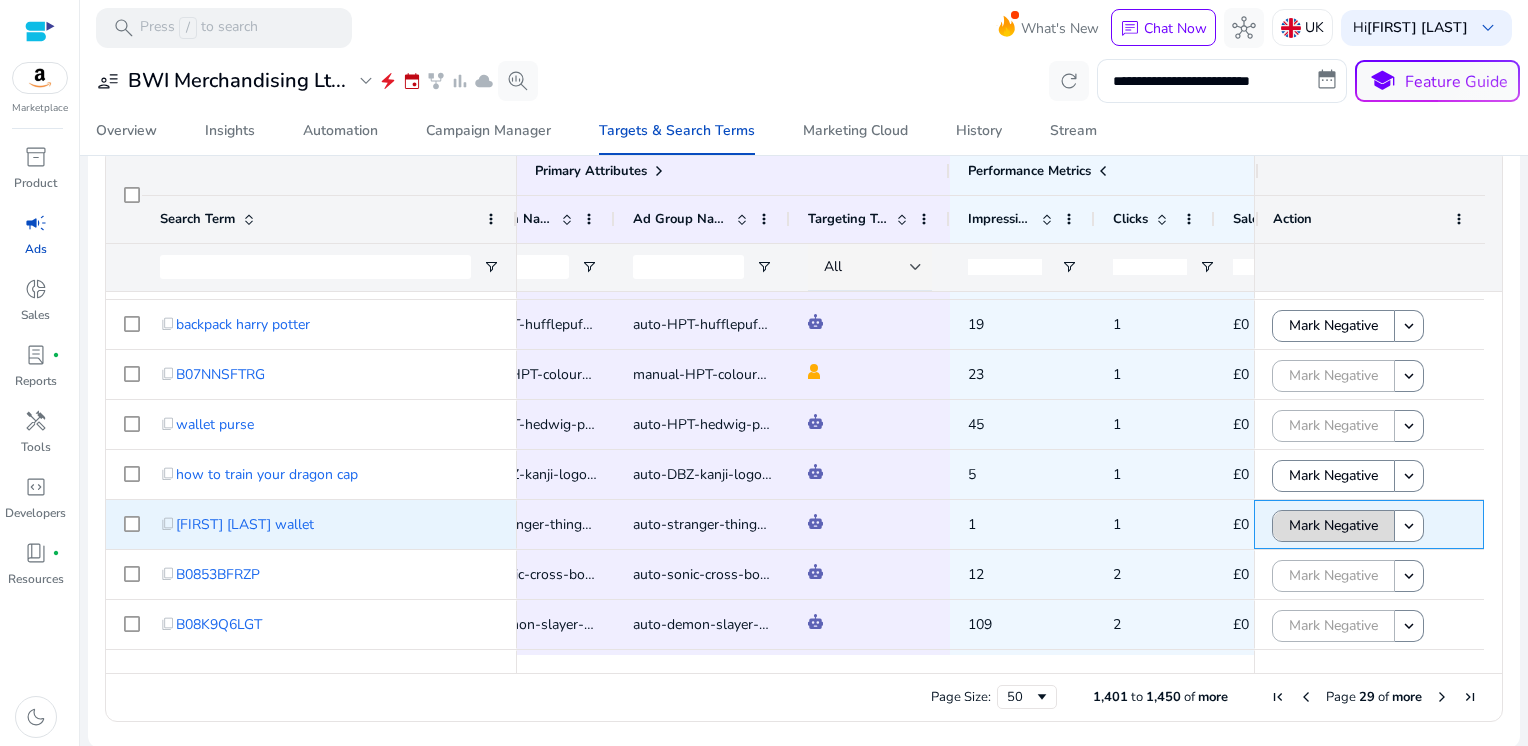 click on "Mark Negative" 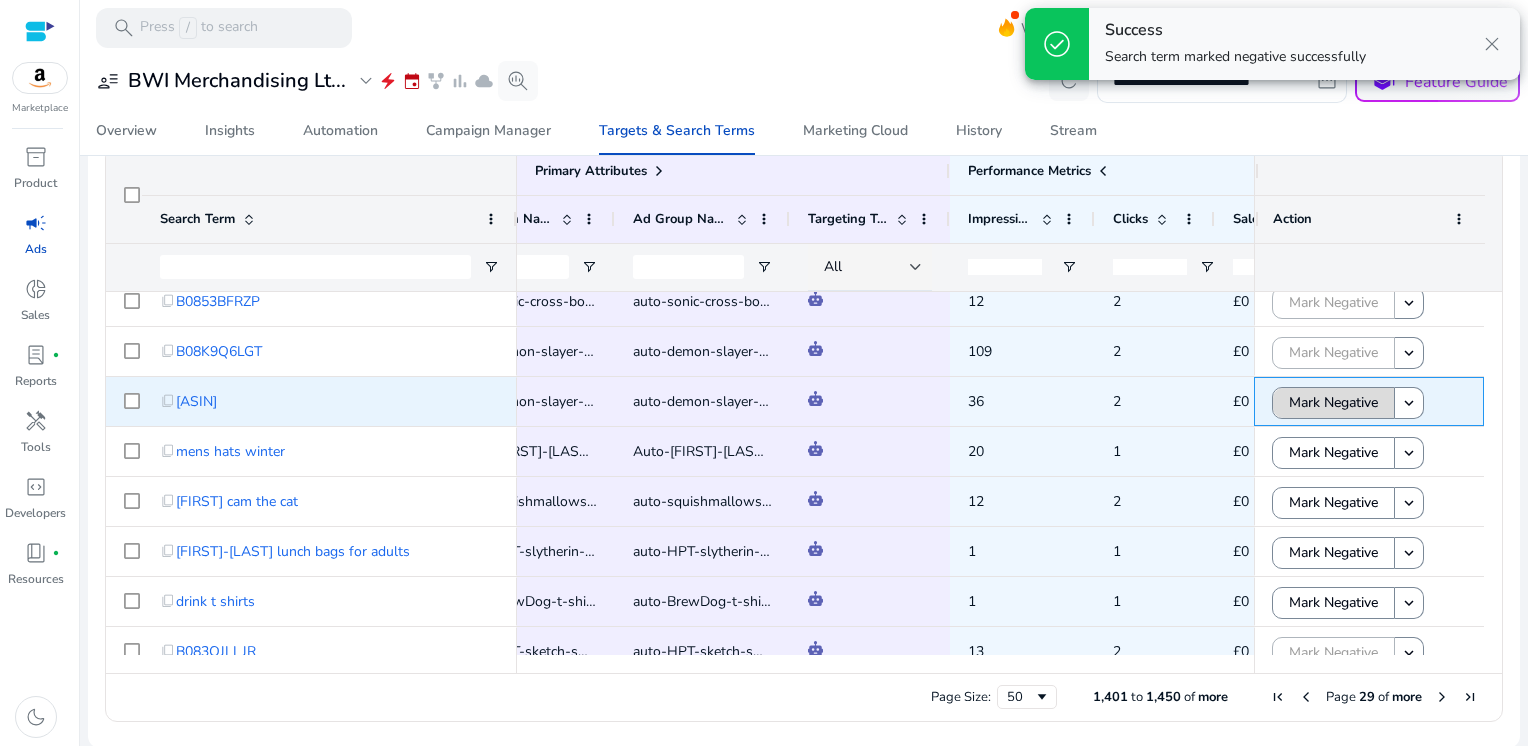 click on "Mark Negative" 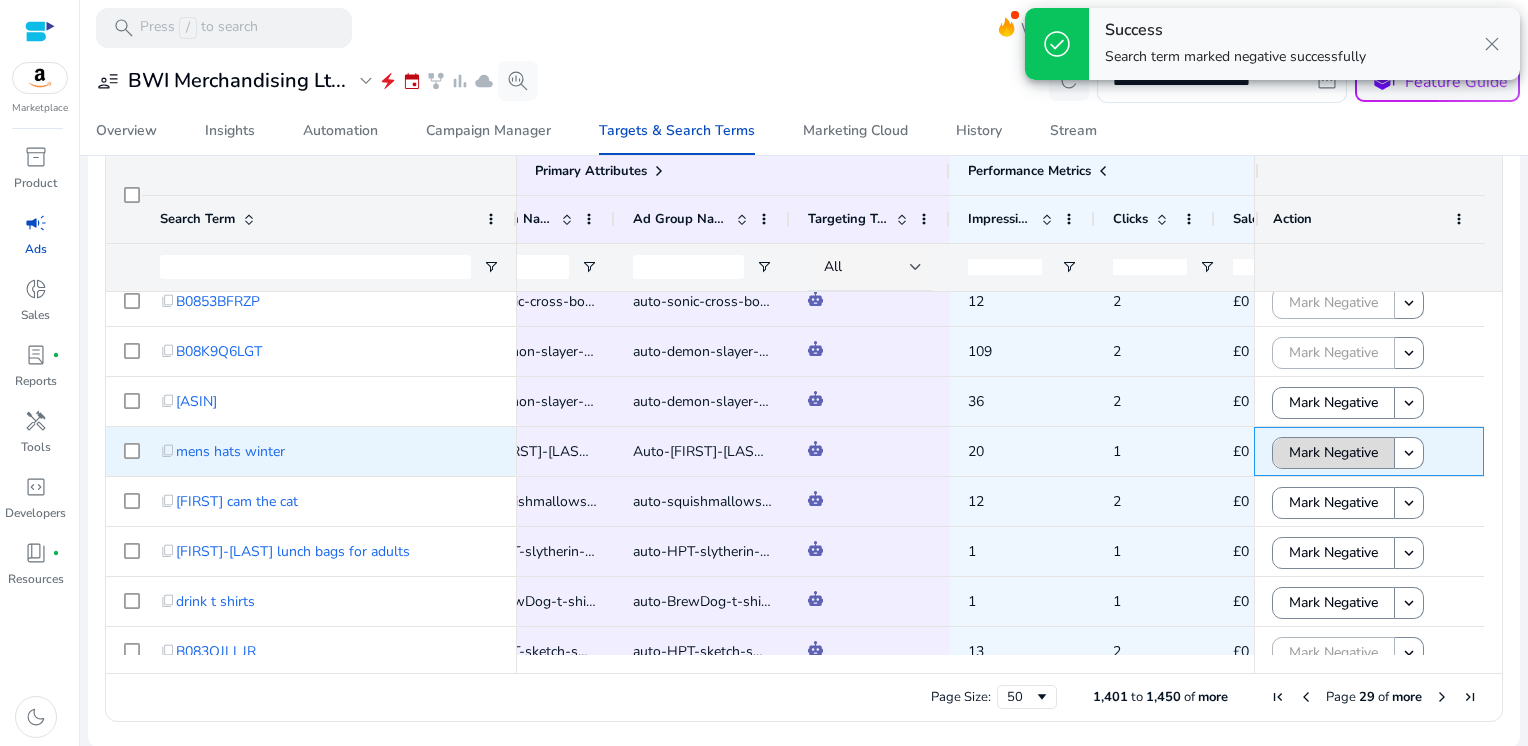 click on "Mark Negative" 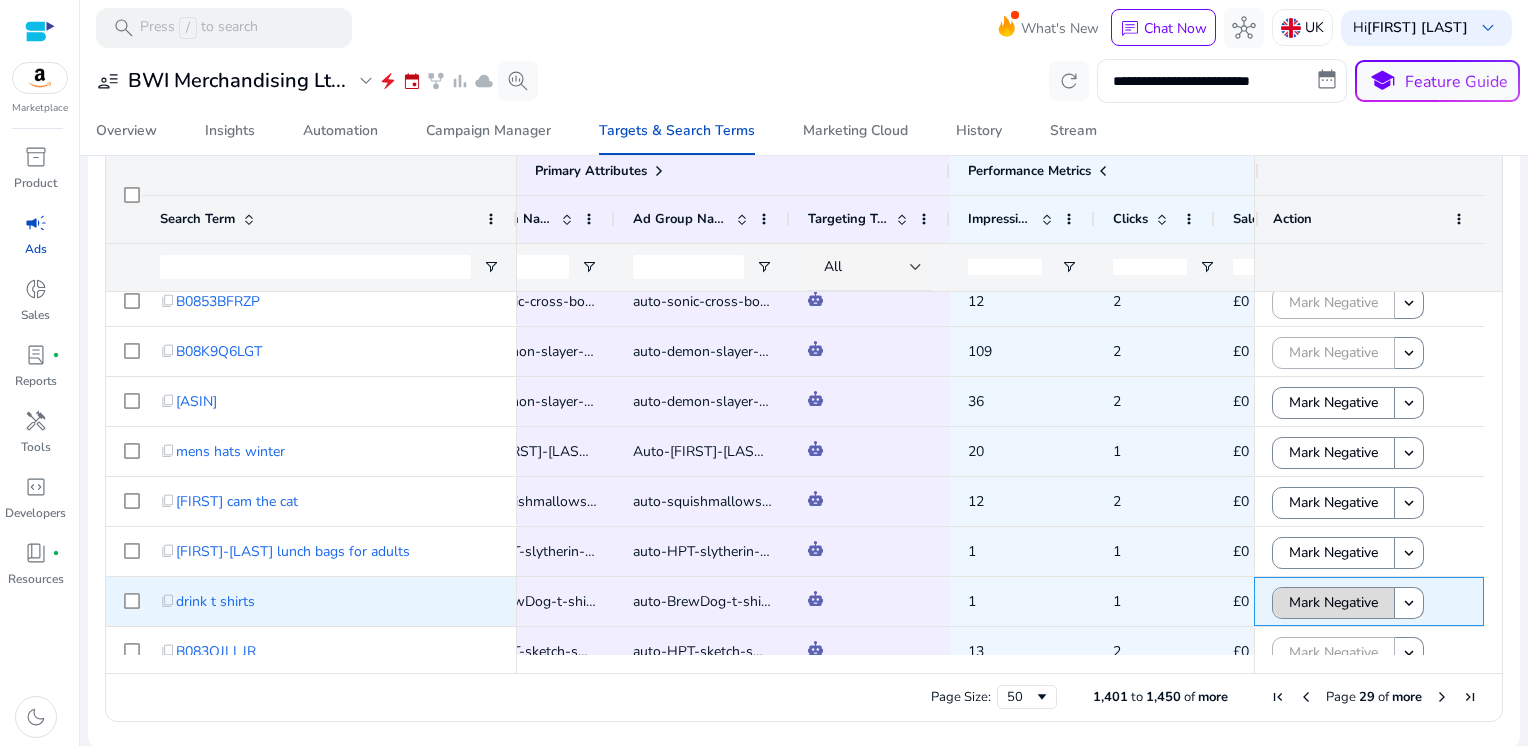 click on "Mark Negative" 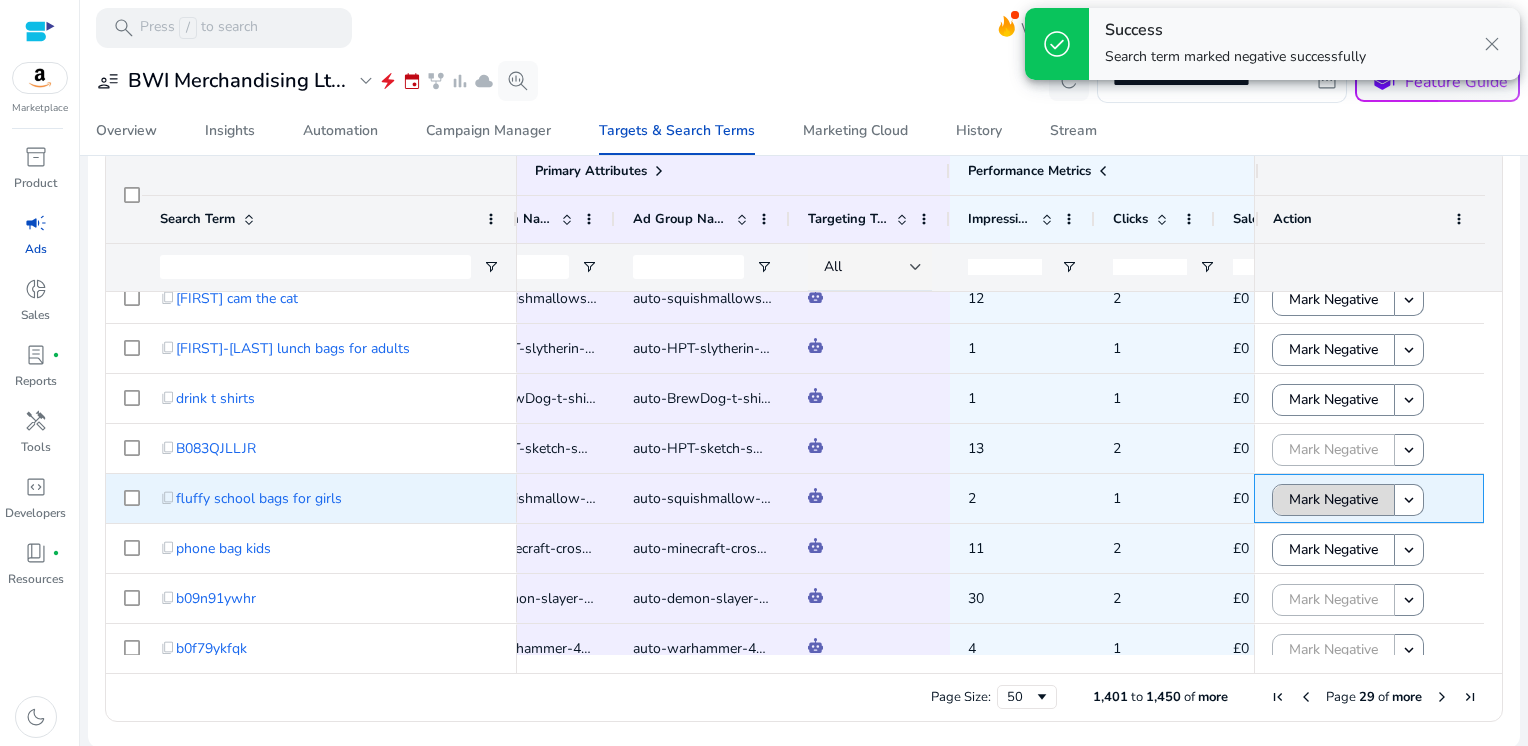 click on "Mark Negative" 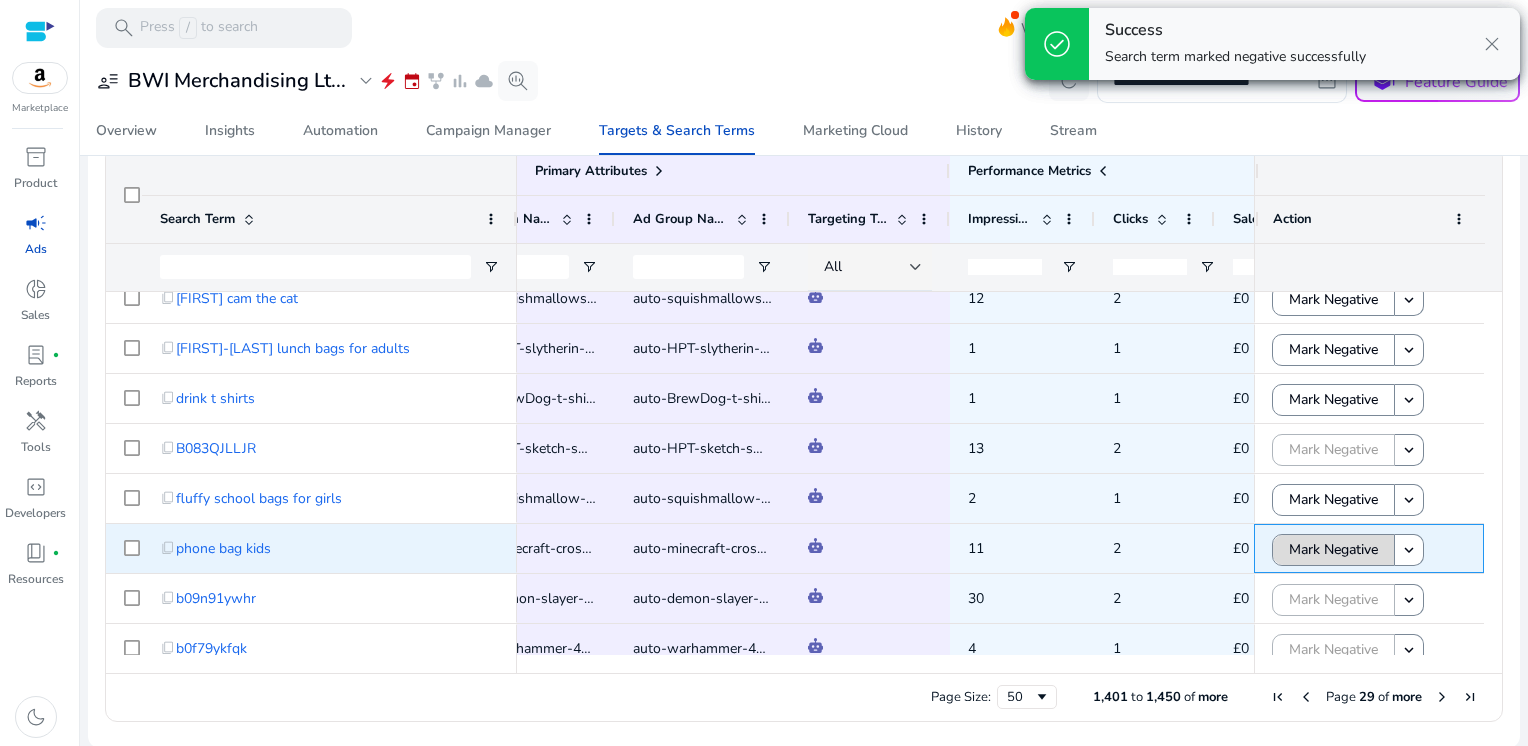 click on "Mark Negative" 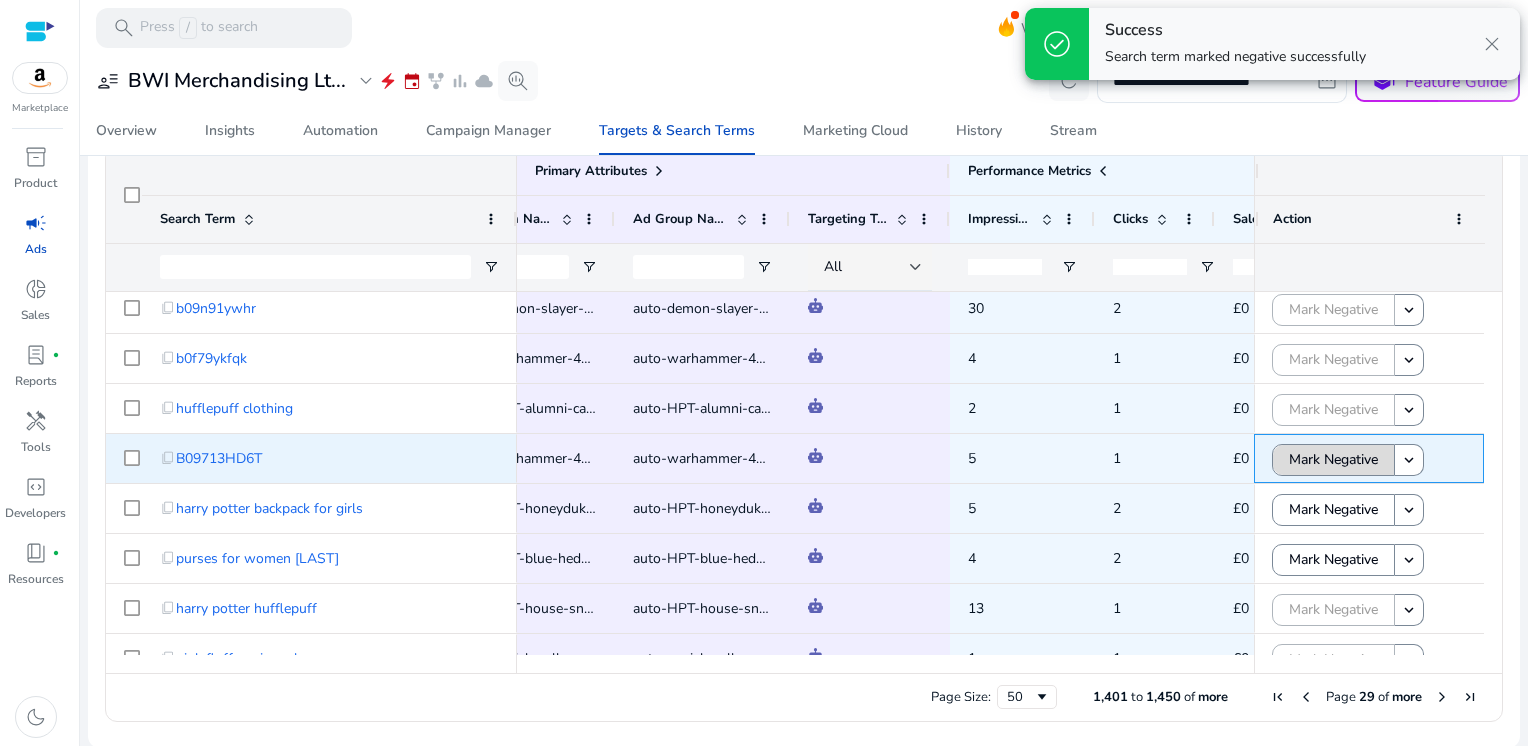 click on "Mark Negative" 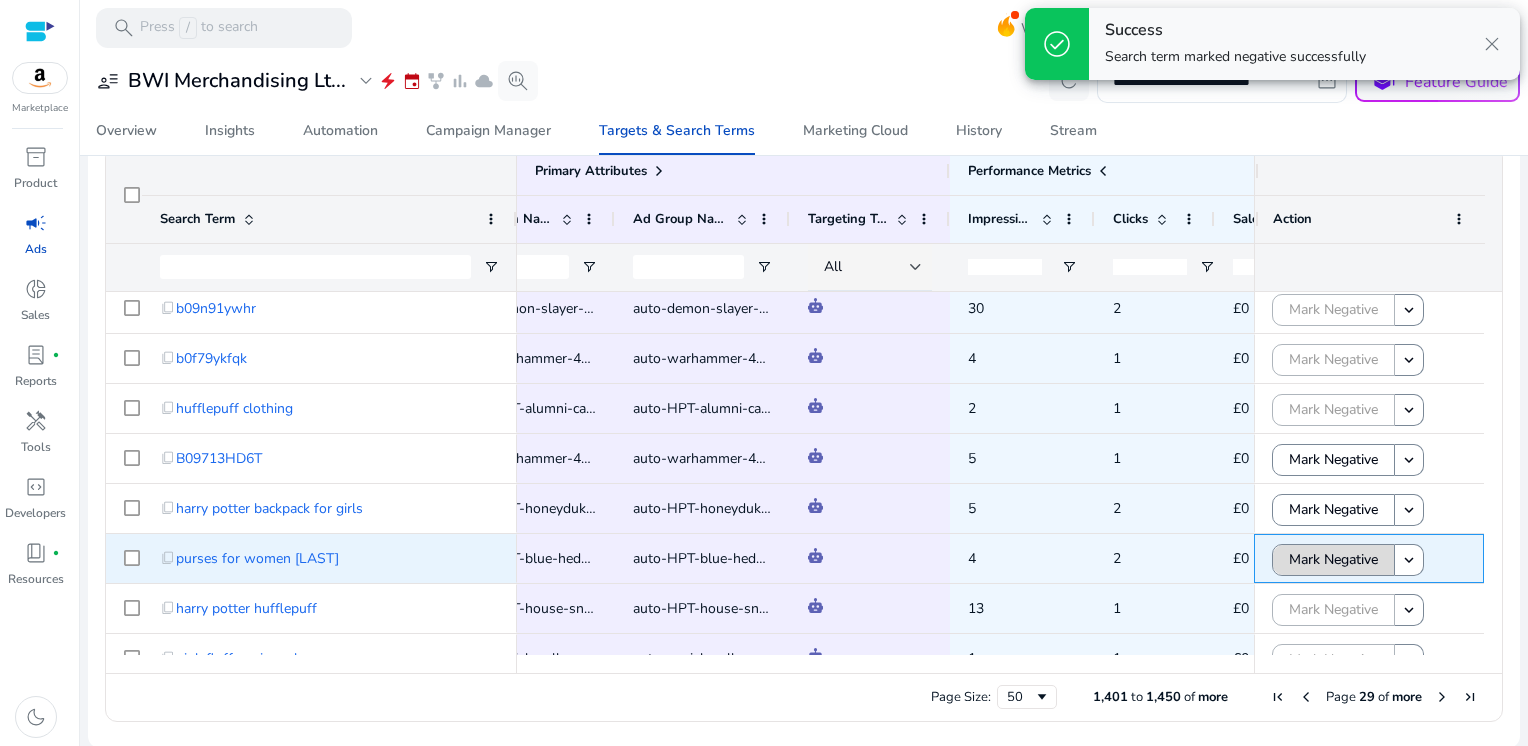 click on "Mark Negative" 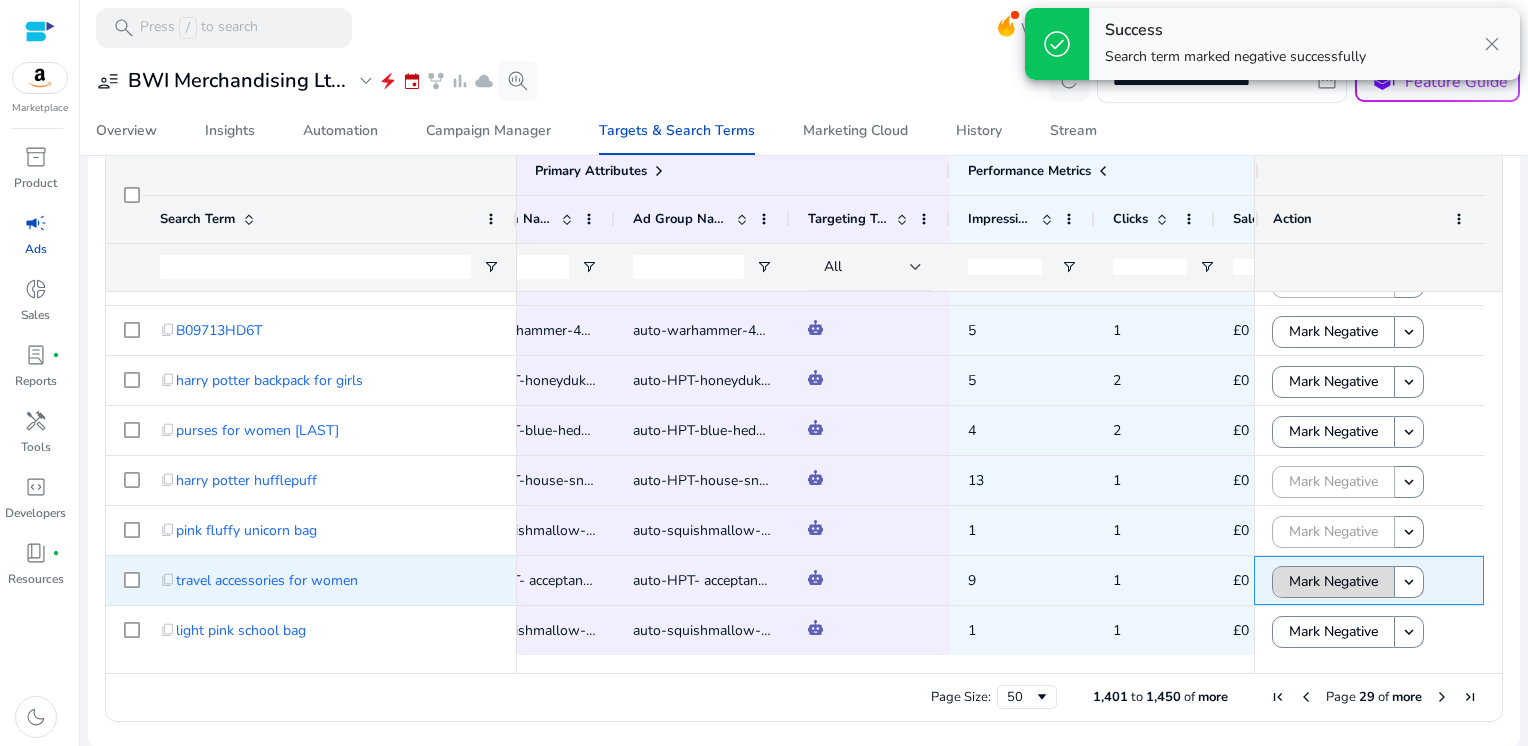 click on "Mark Negative" 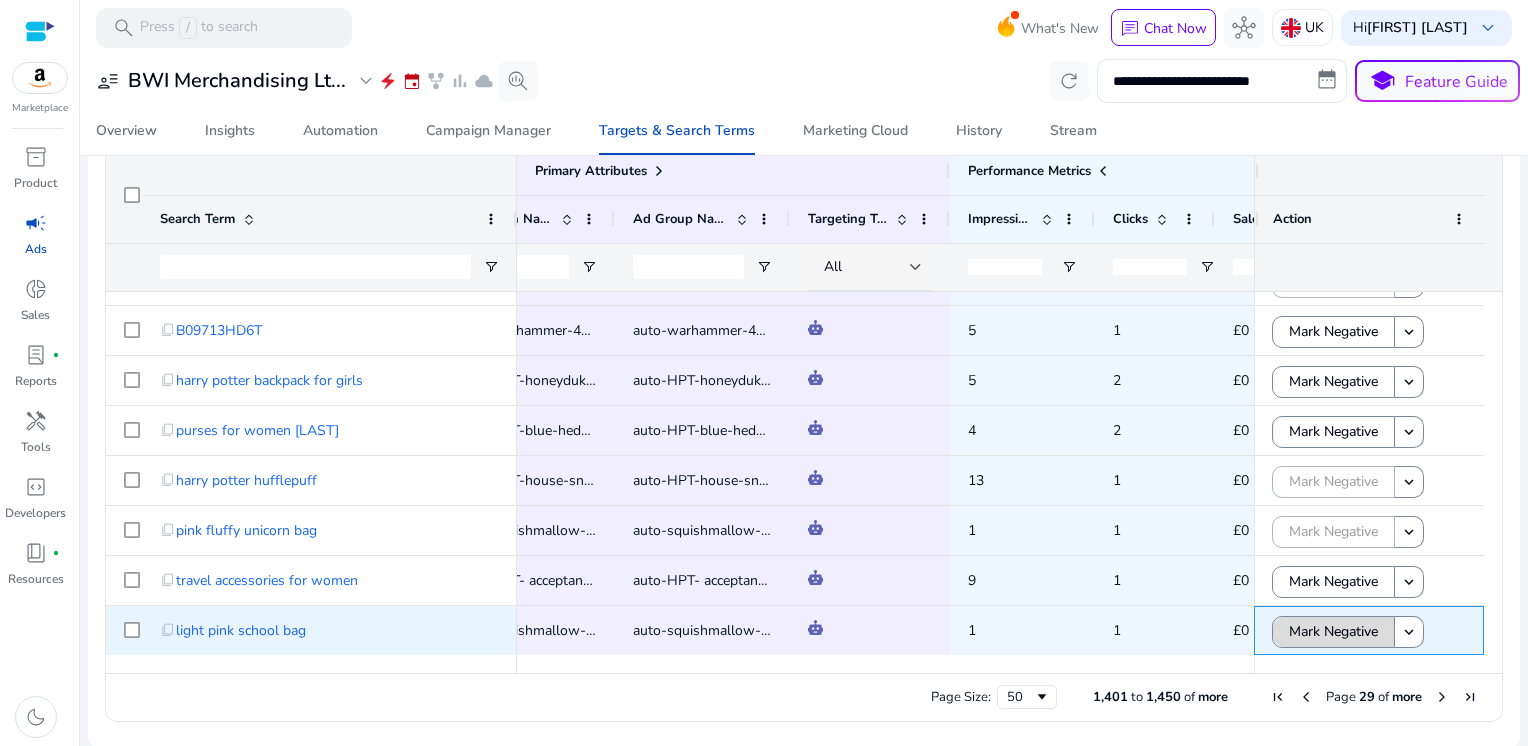 click on "Mark Negative" 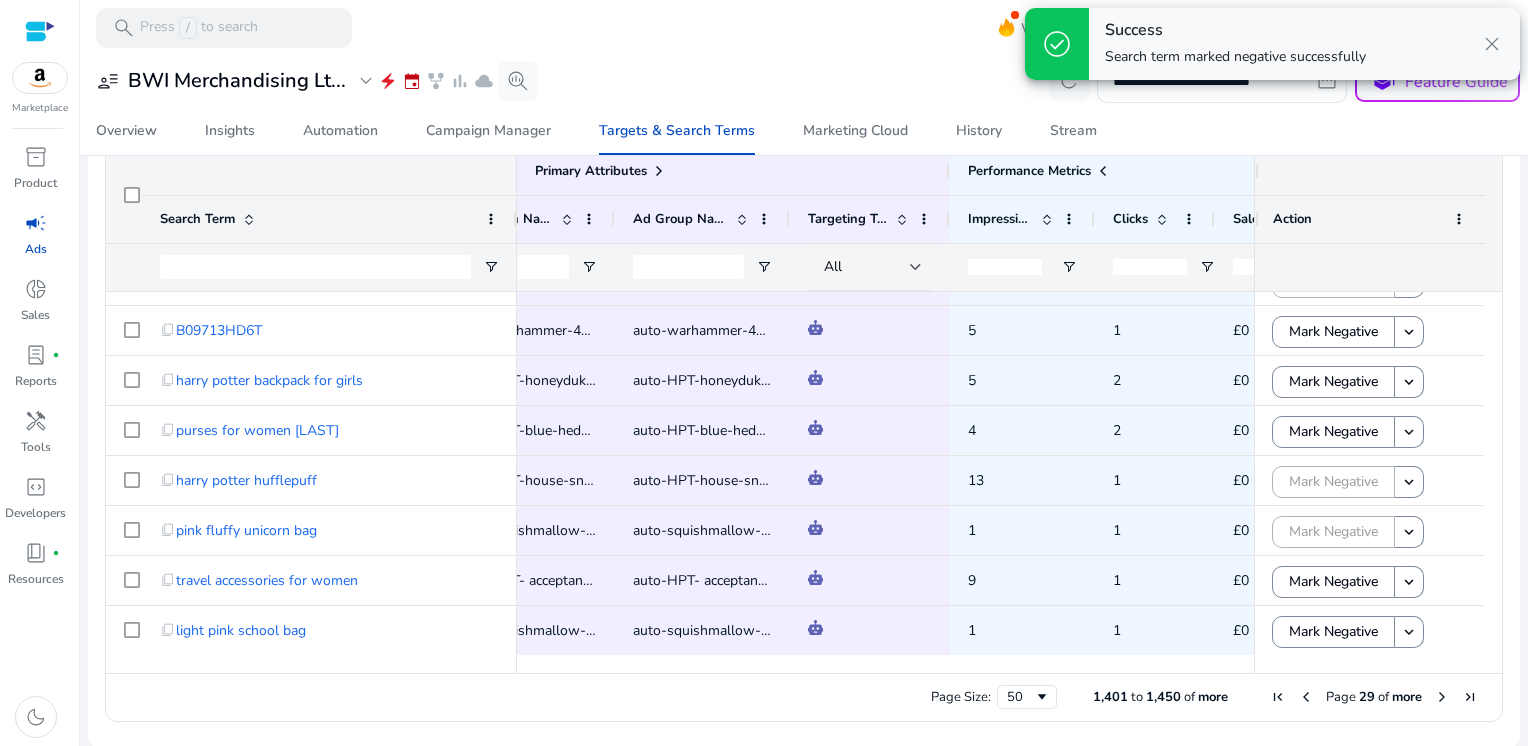 click at bounding box center [1442, 697] 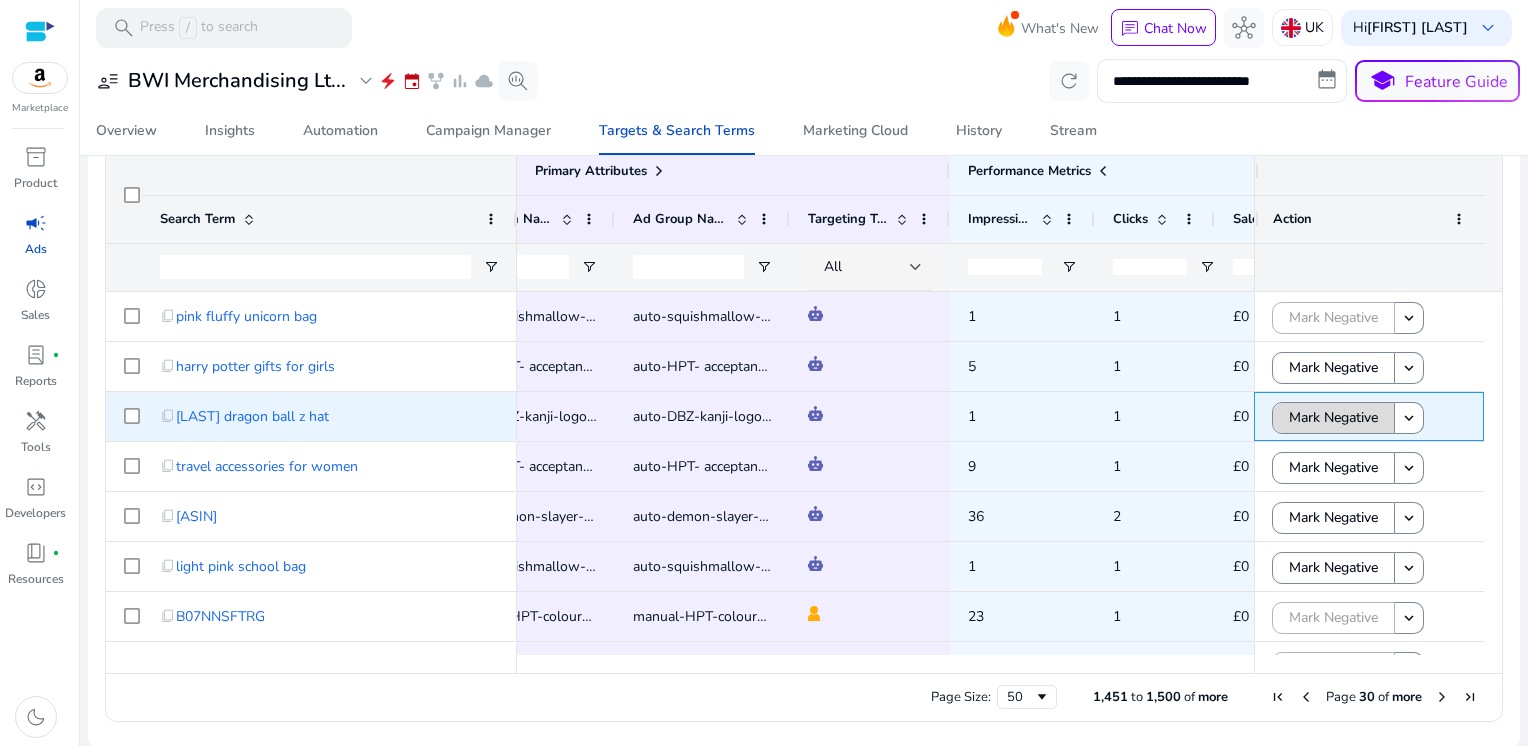click on "Mark Negative" 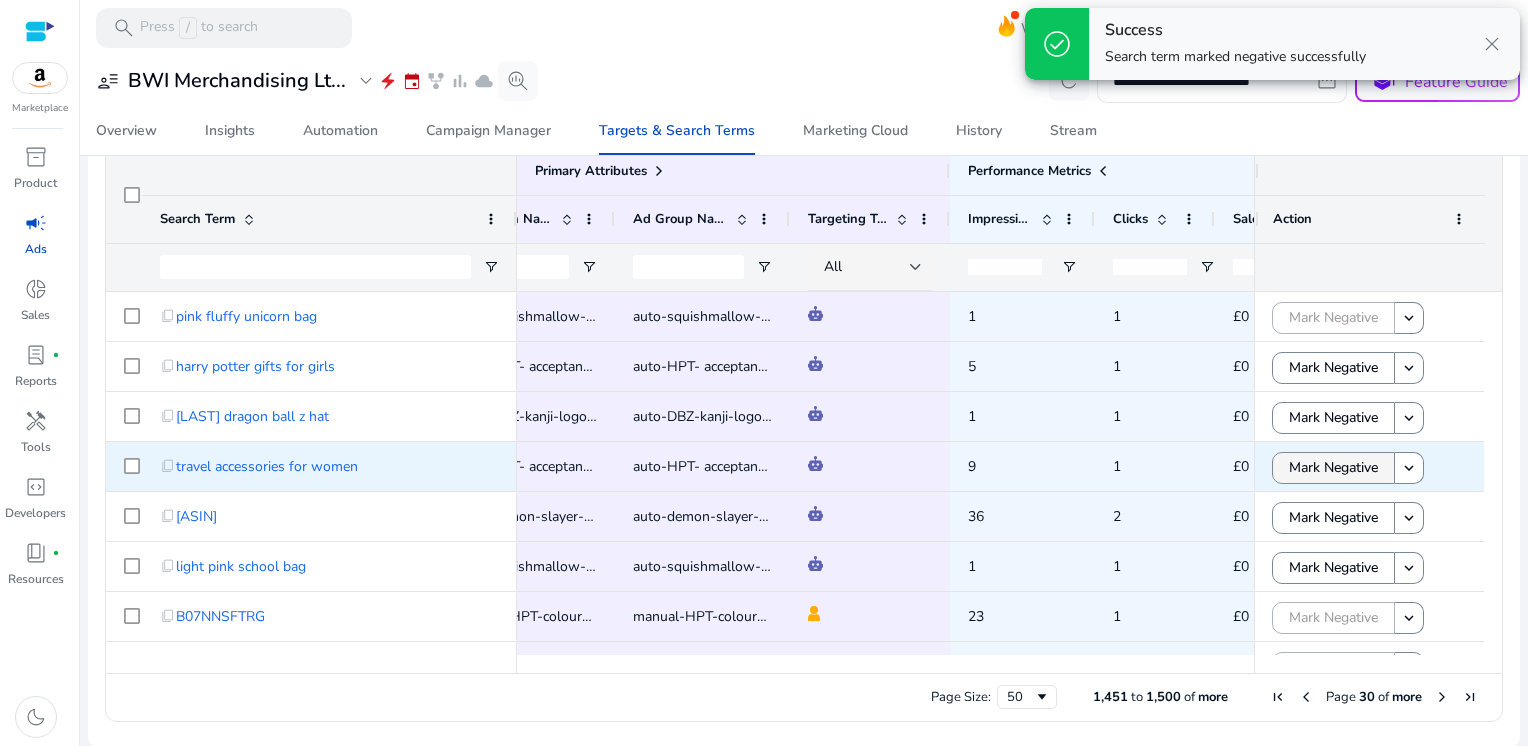click on "Mark Negative" 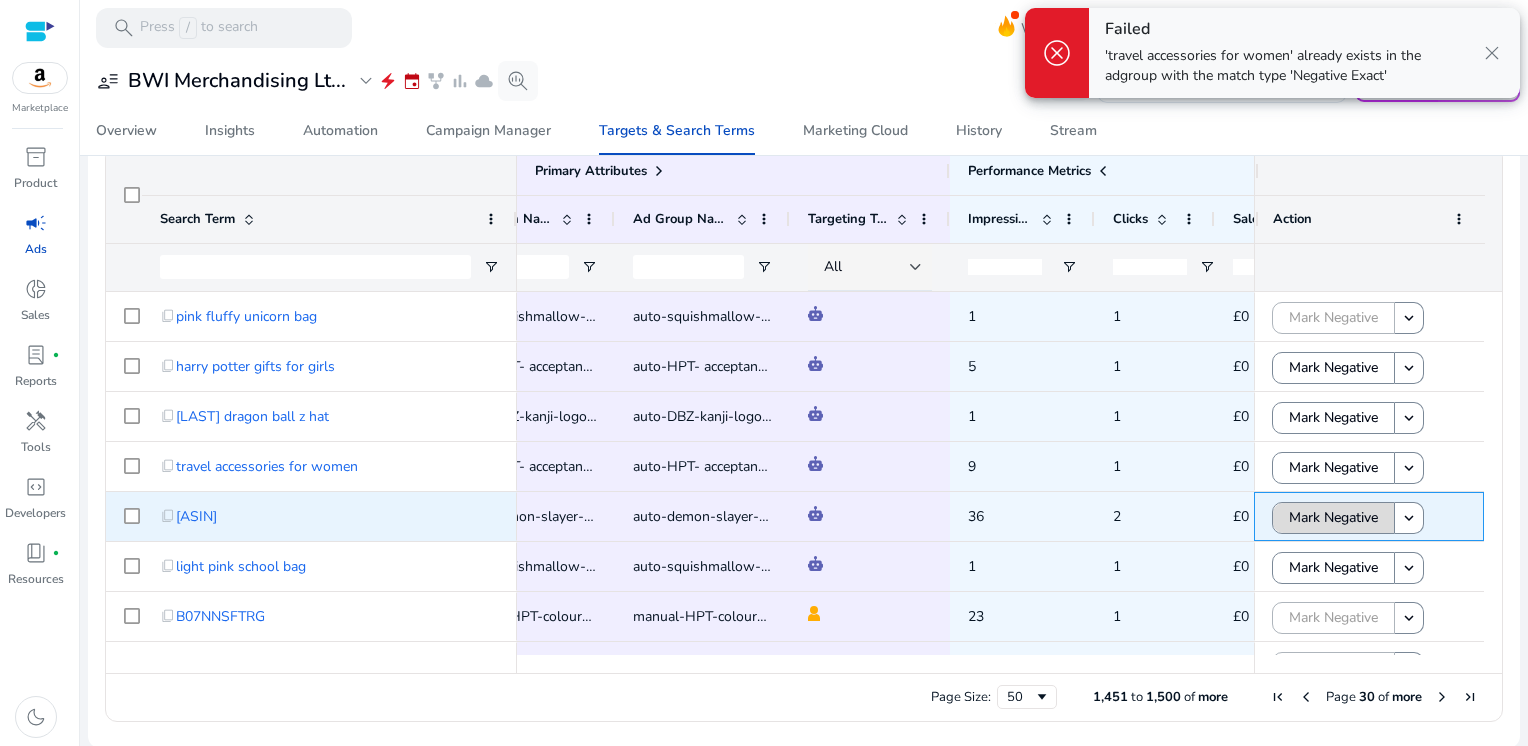 click on "Mark Negative" 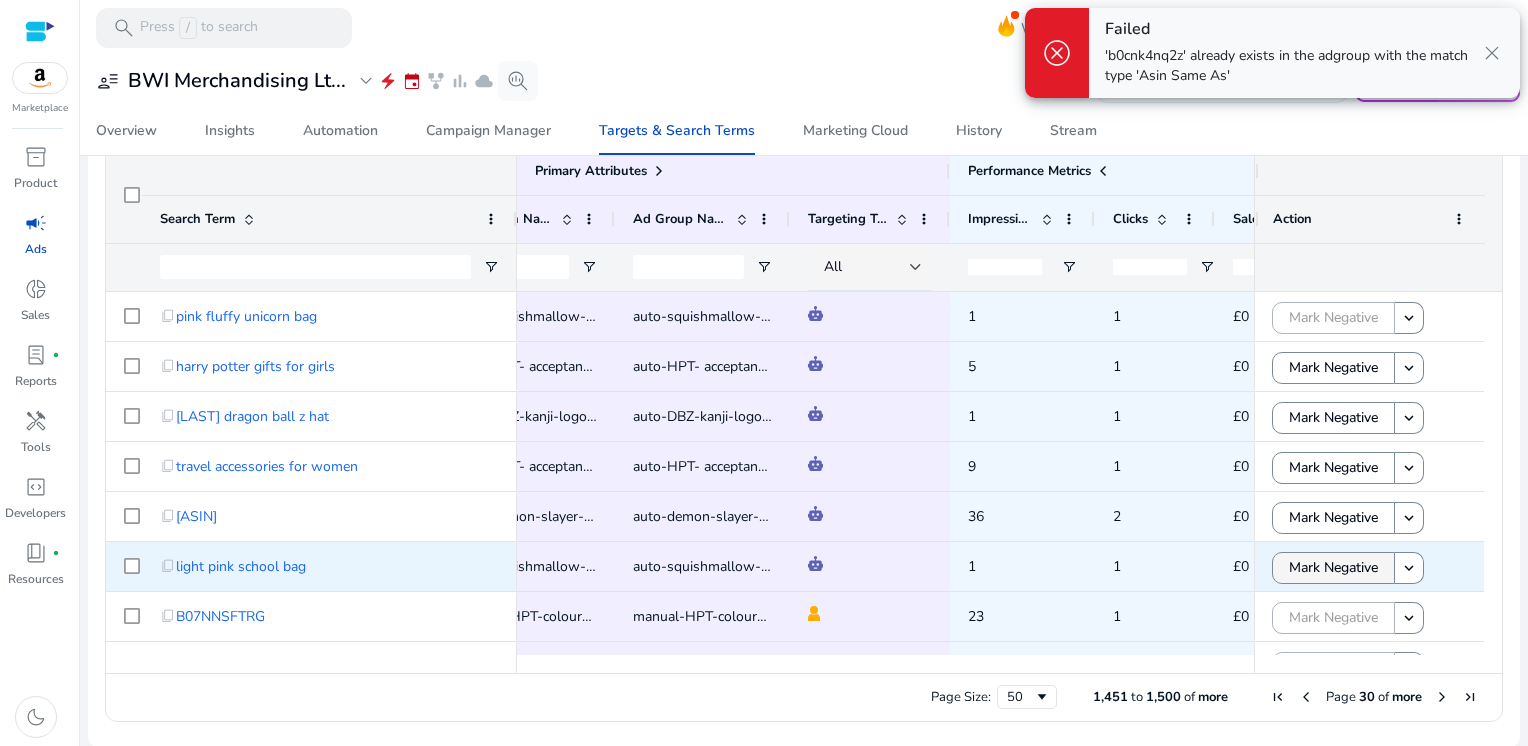 click on "Mark Negative" 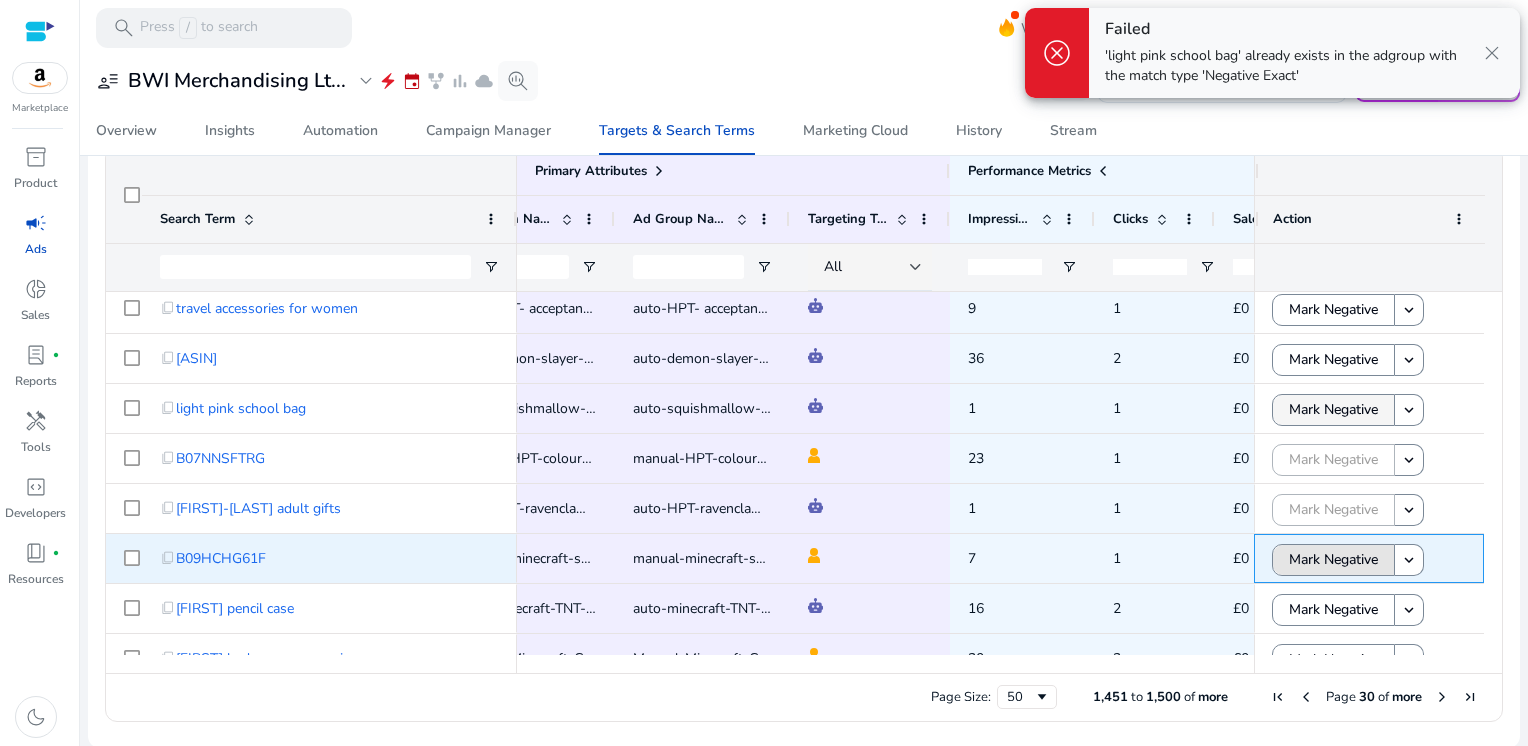 click on "Mark Negative" 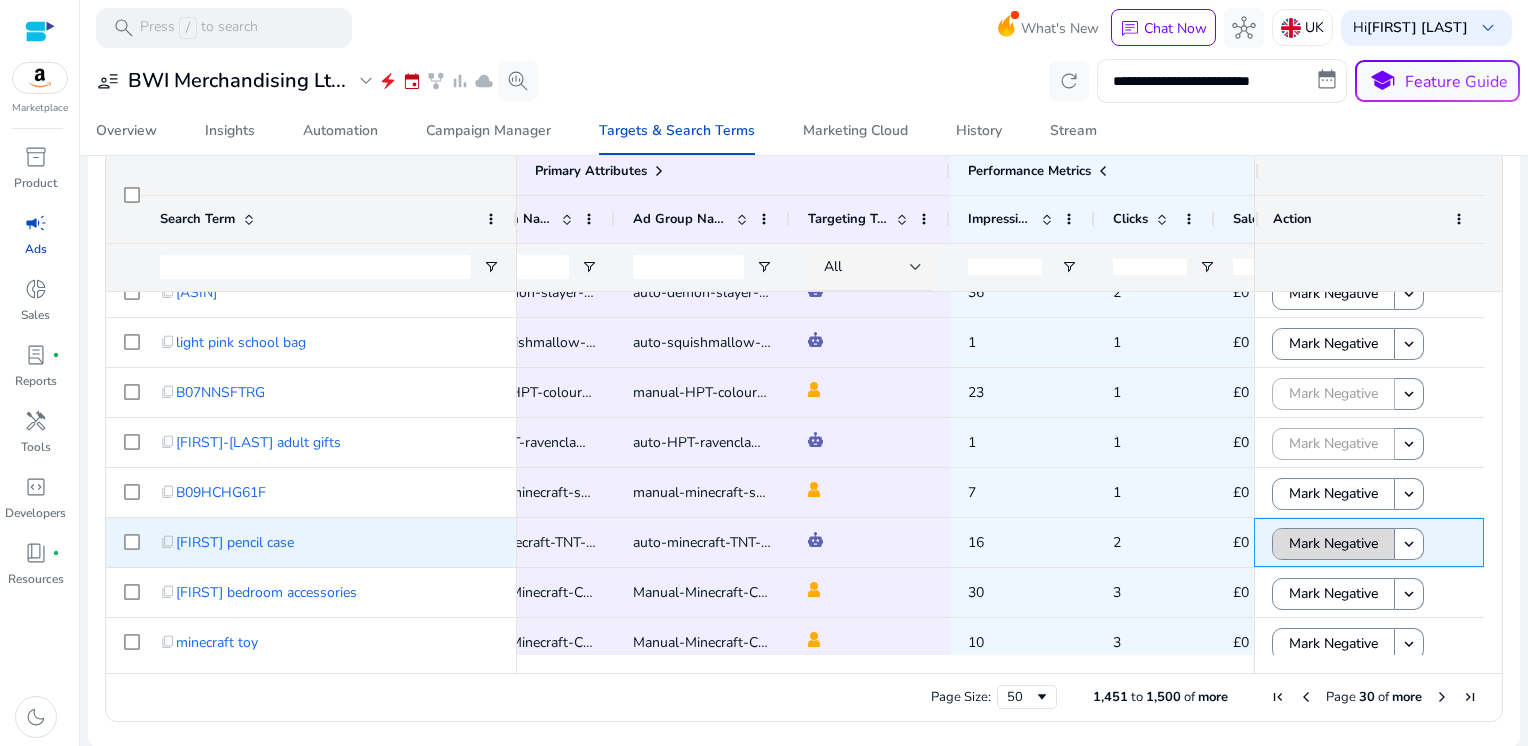 click on "Mark Negative" 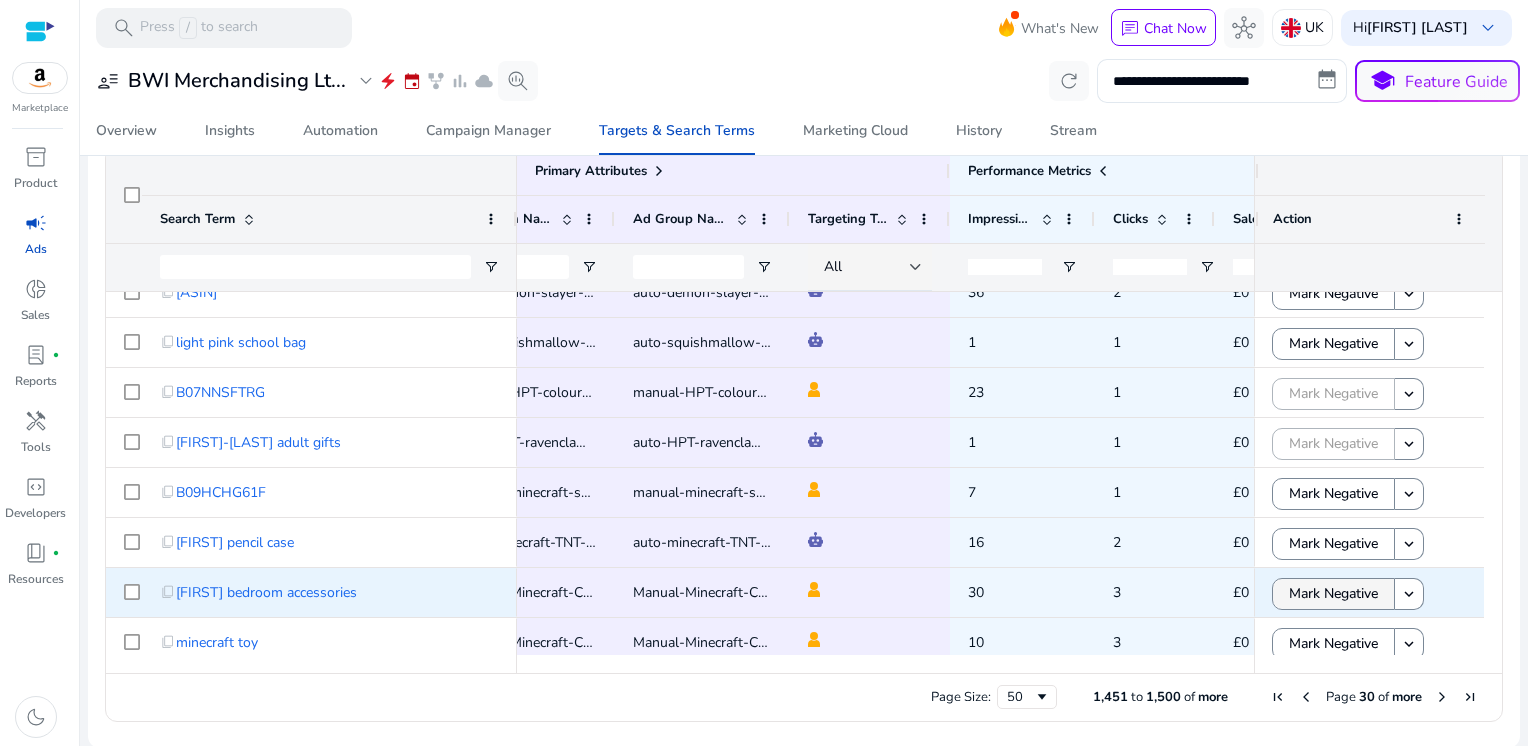 click on "Mark Negative" 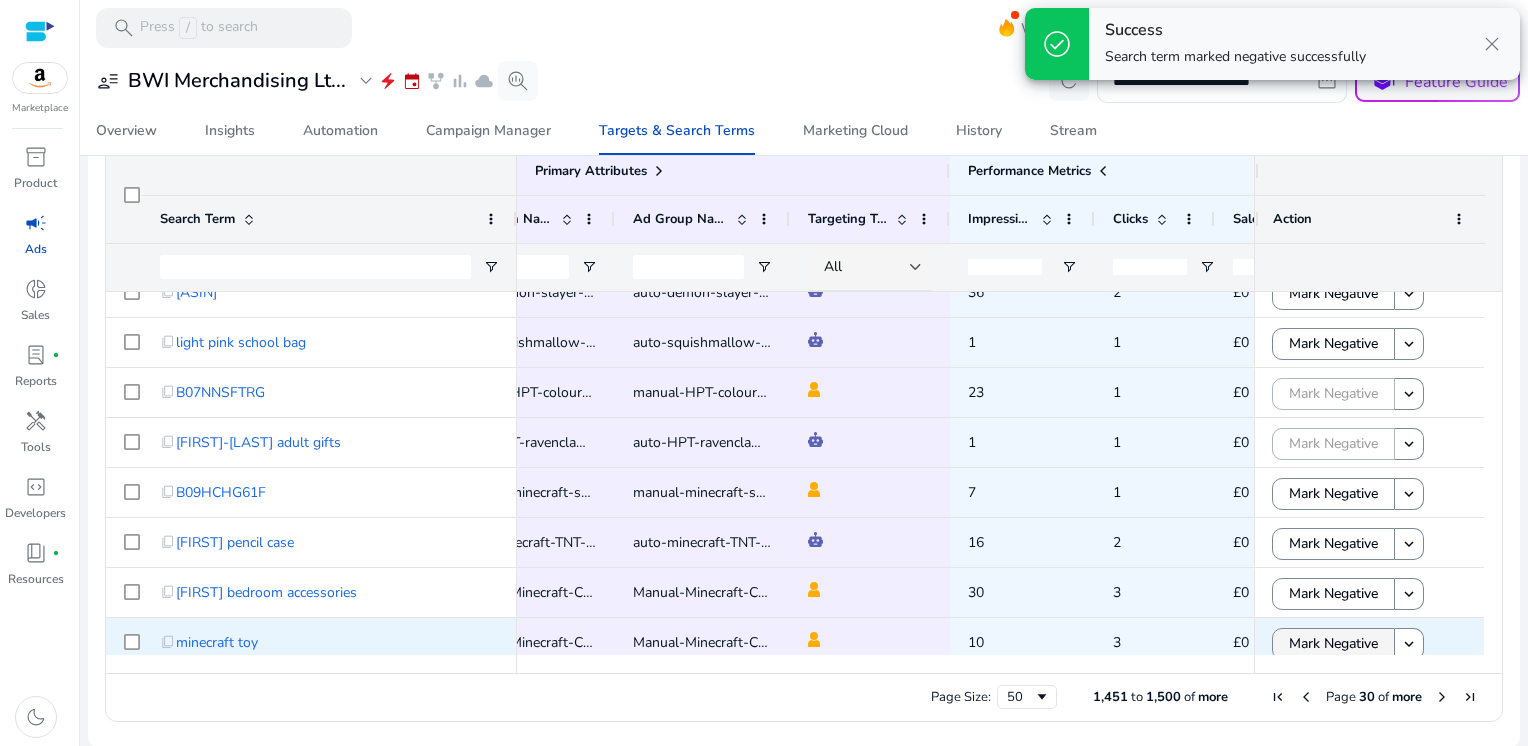 click on "Mark Negative" 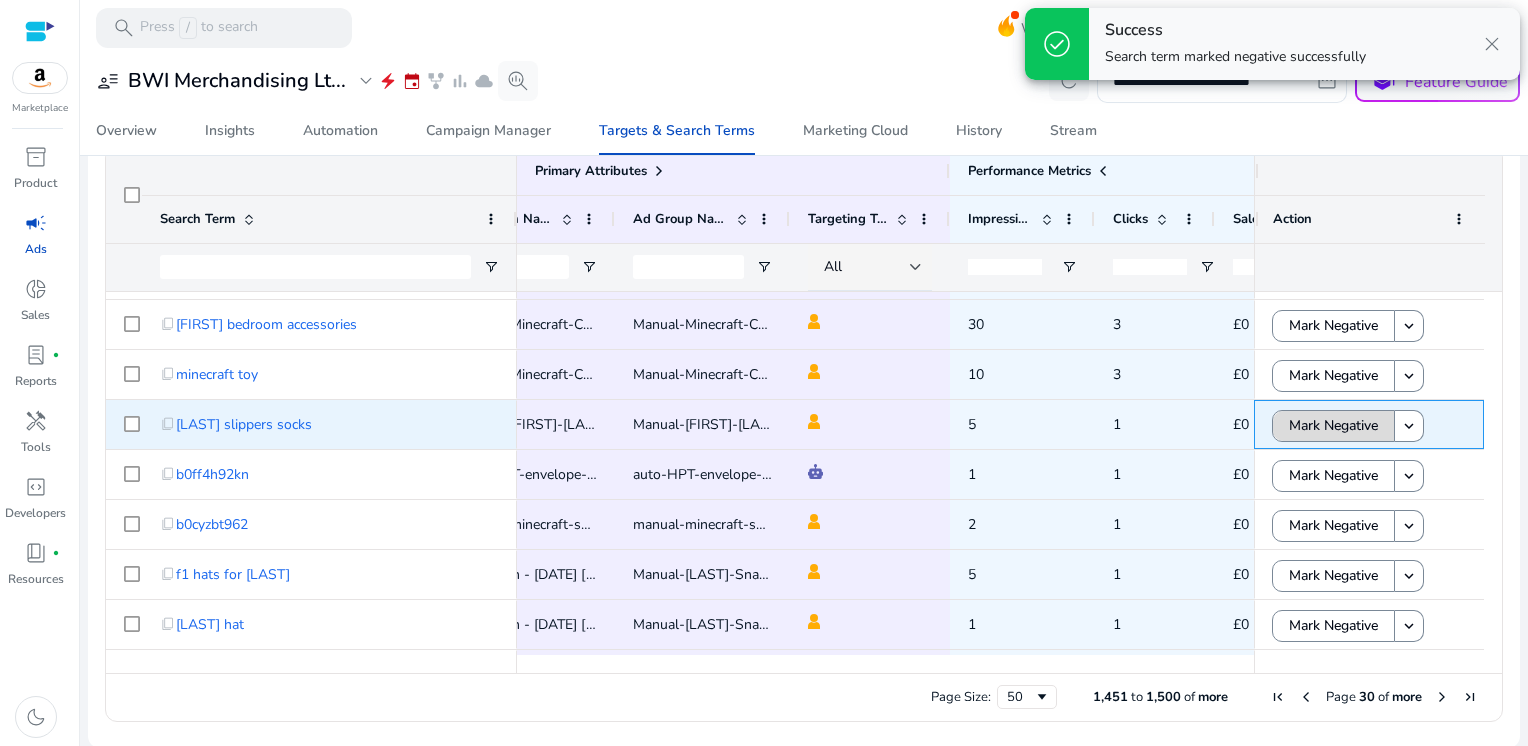 click on "Mark Negative" 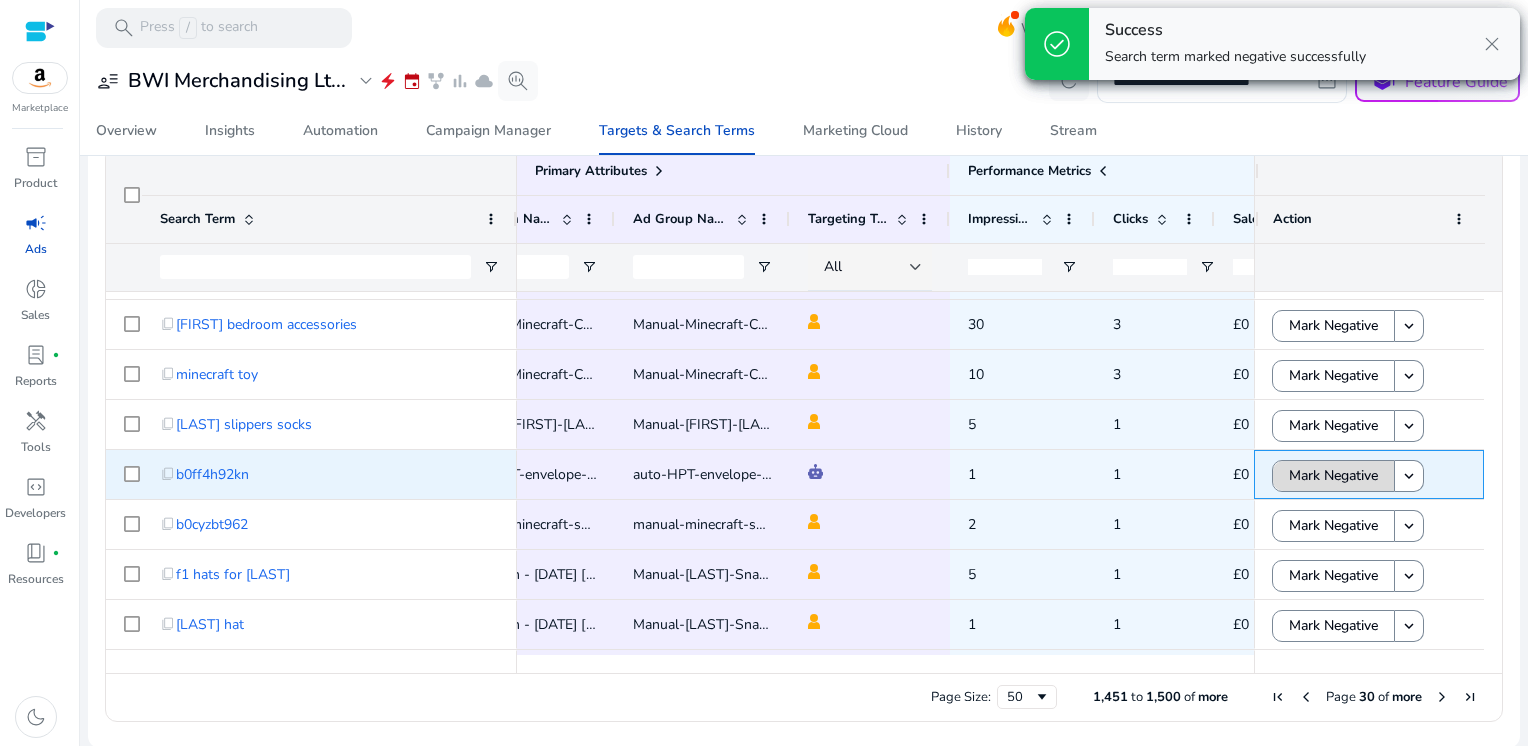 click on "Mark Negative" 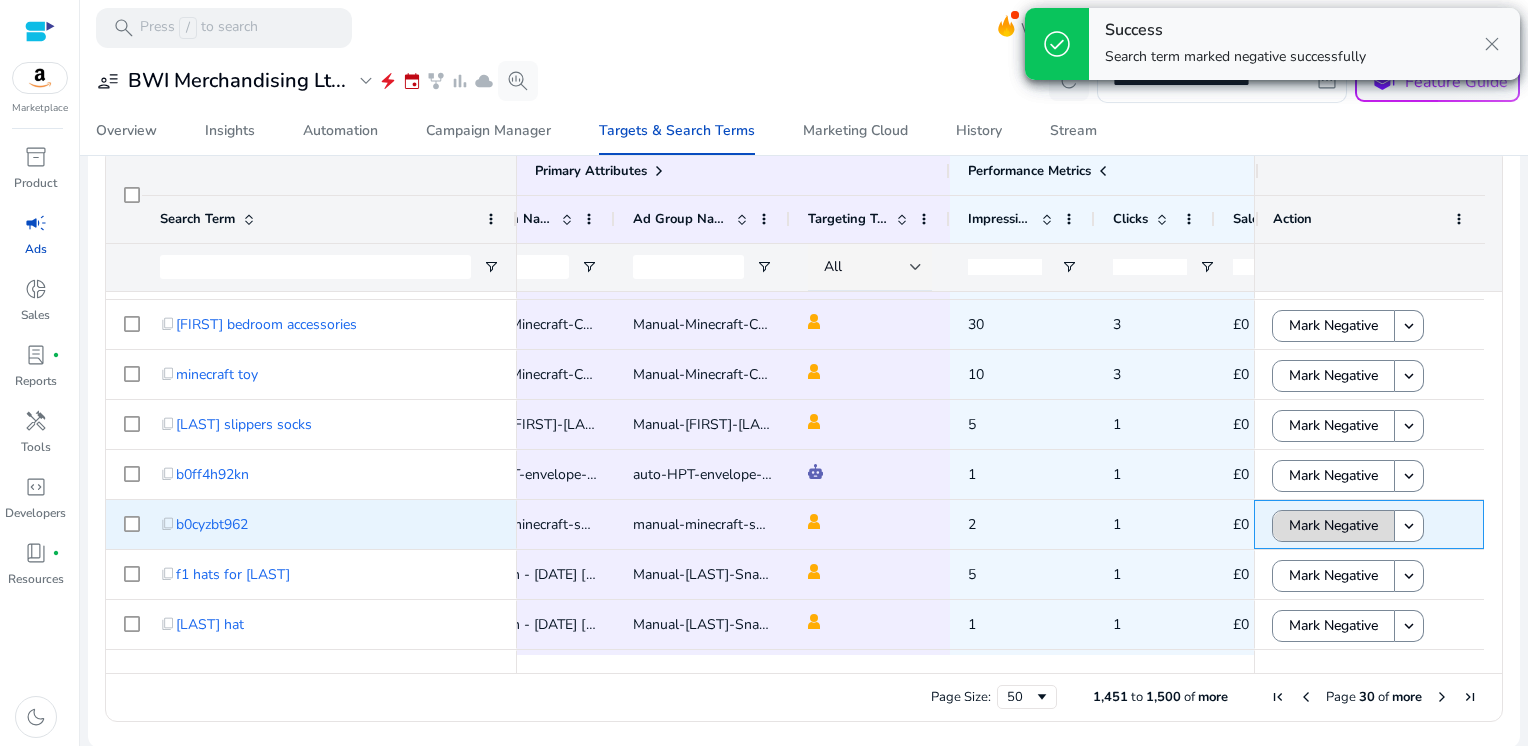 click on "Mark Negative" 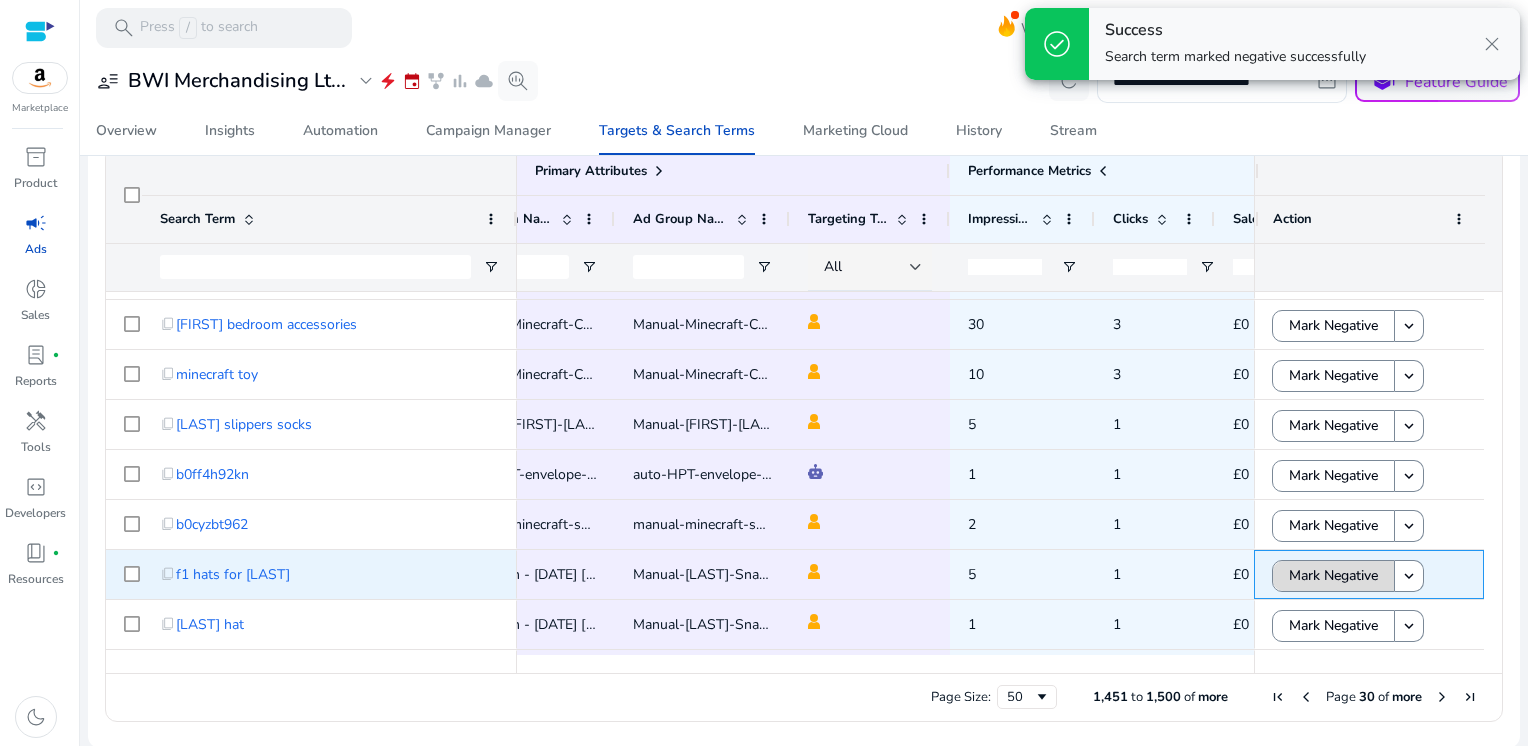 click on "Mark Negative" 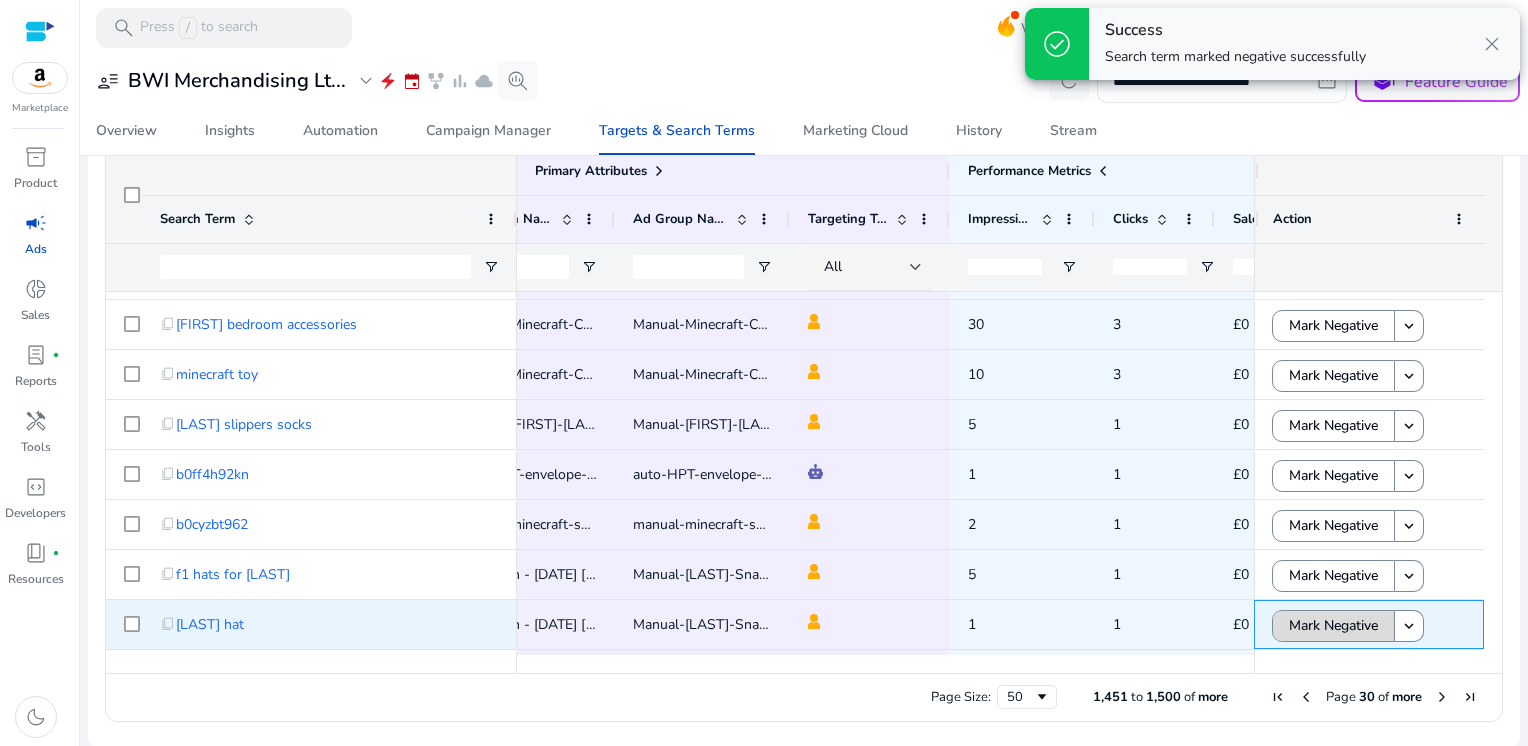 click on "Mark Negative" 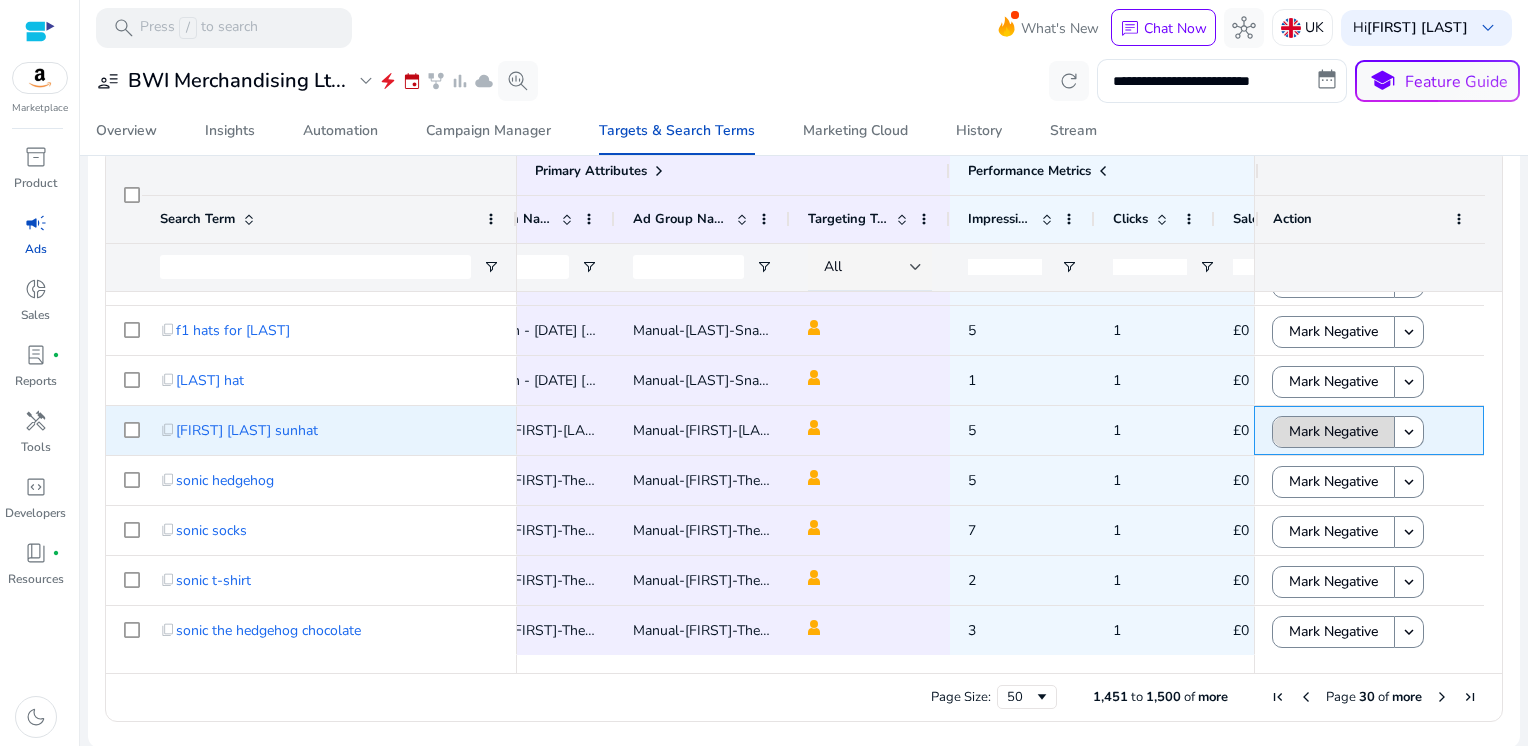 click on "Mark Negative" 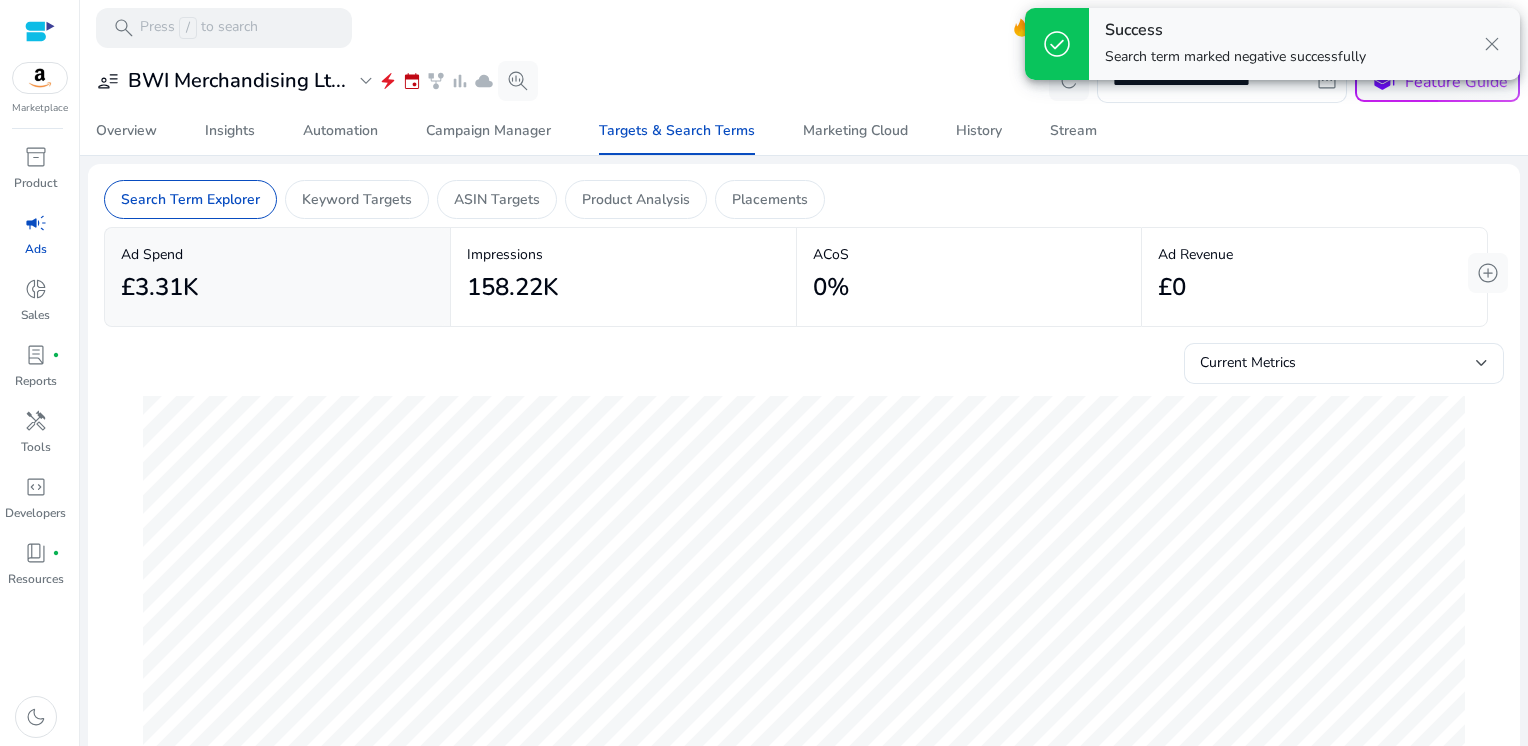 scroll, scrollTop: 0, scrollLeft: 0, axis: both 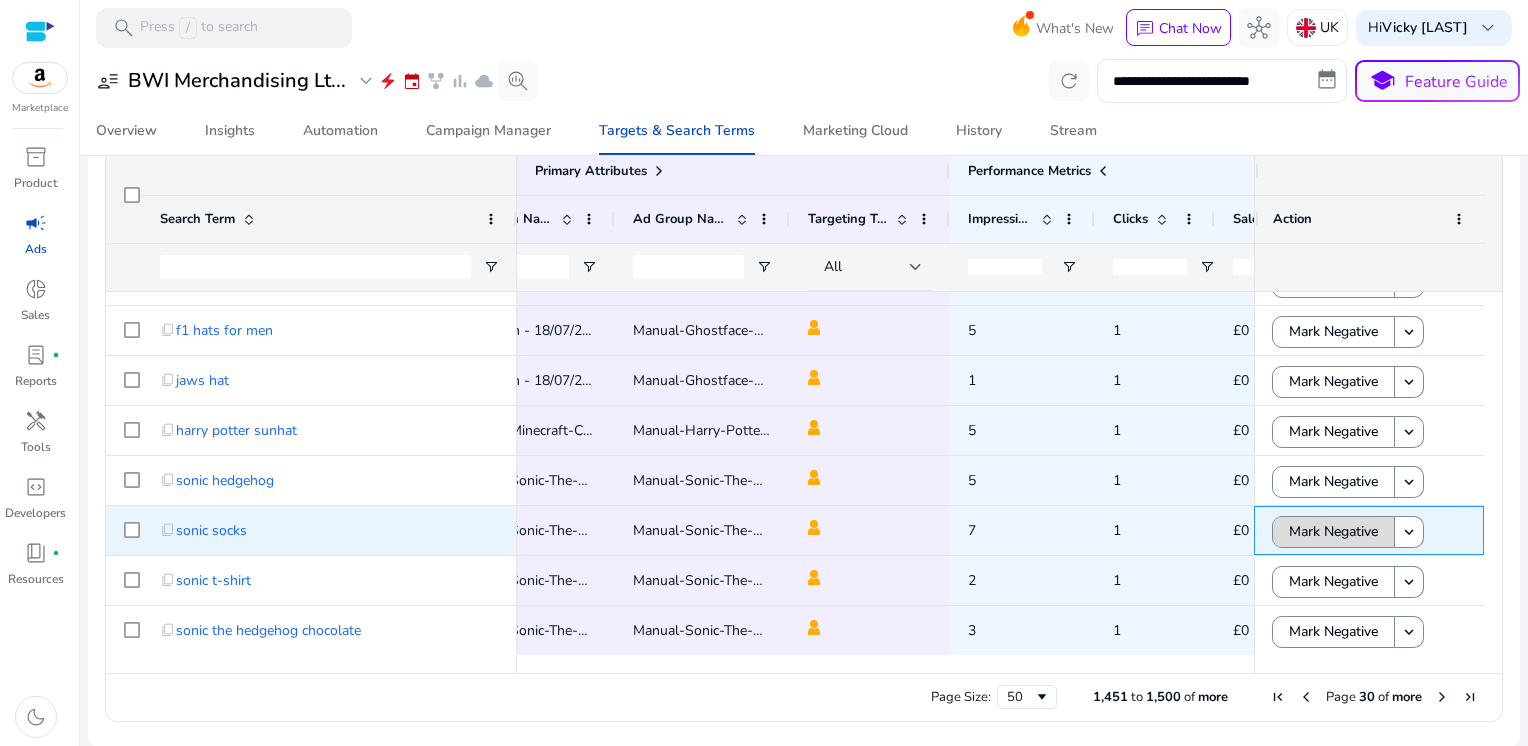 click on "Mark Negative" 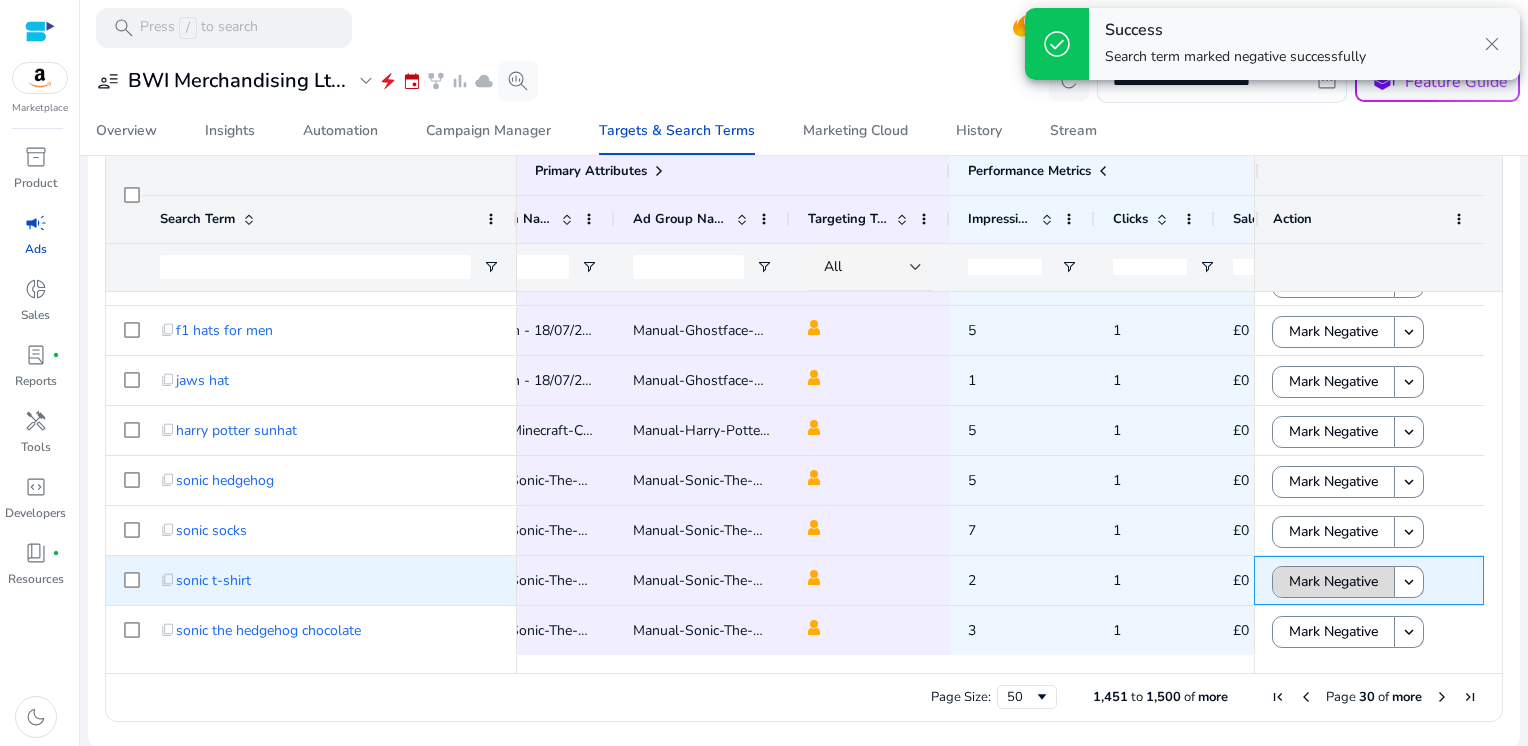 click on "Mark Negative" 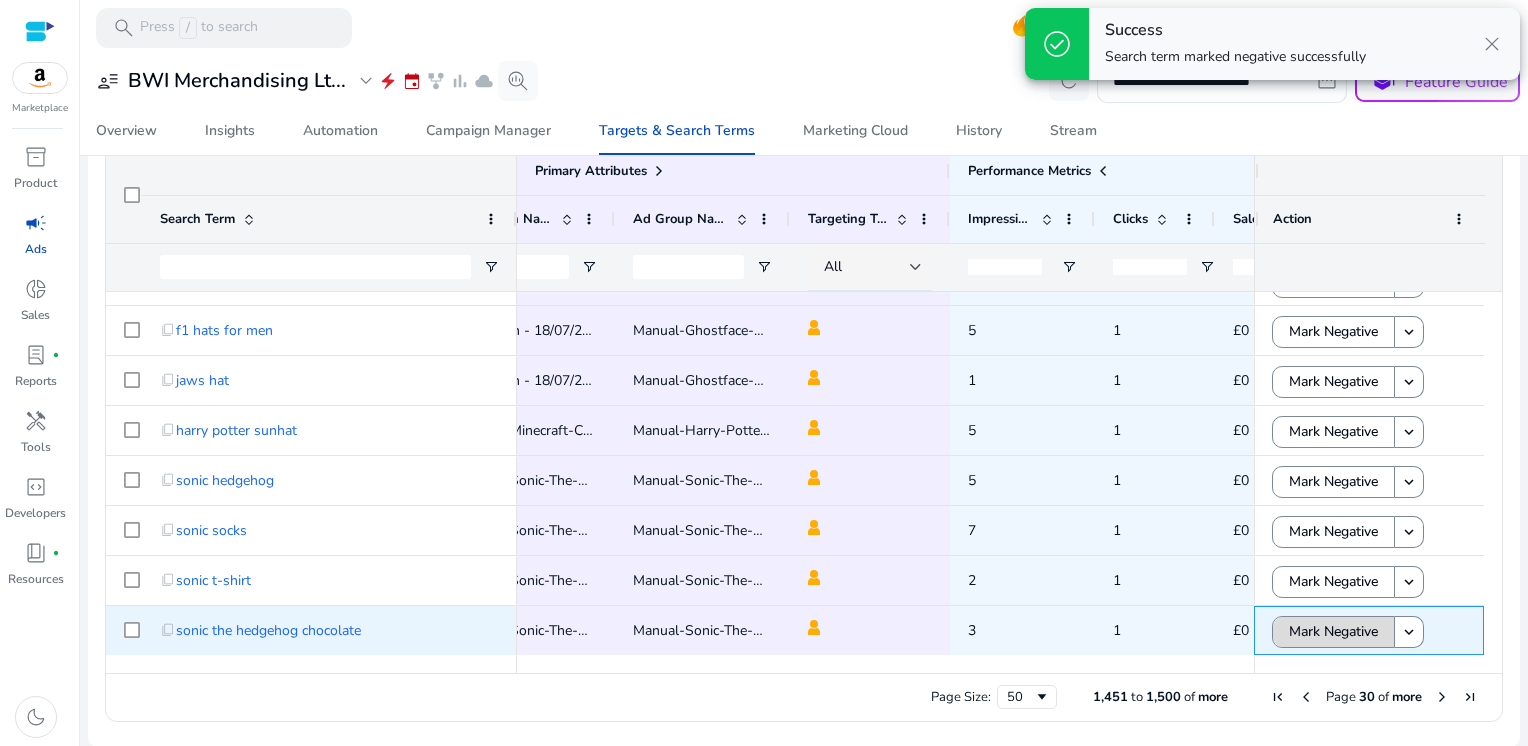 click on "Mark Negative" 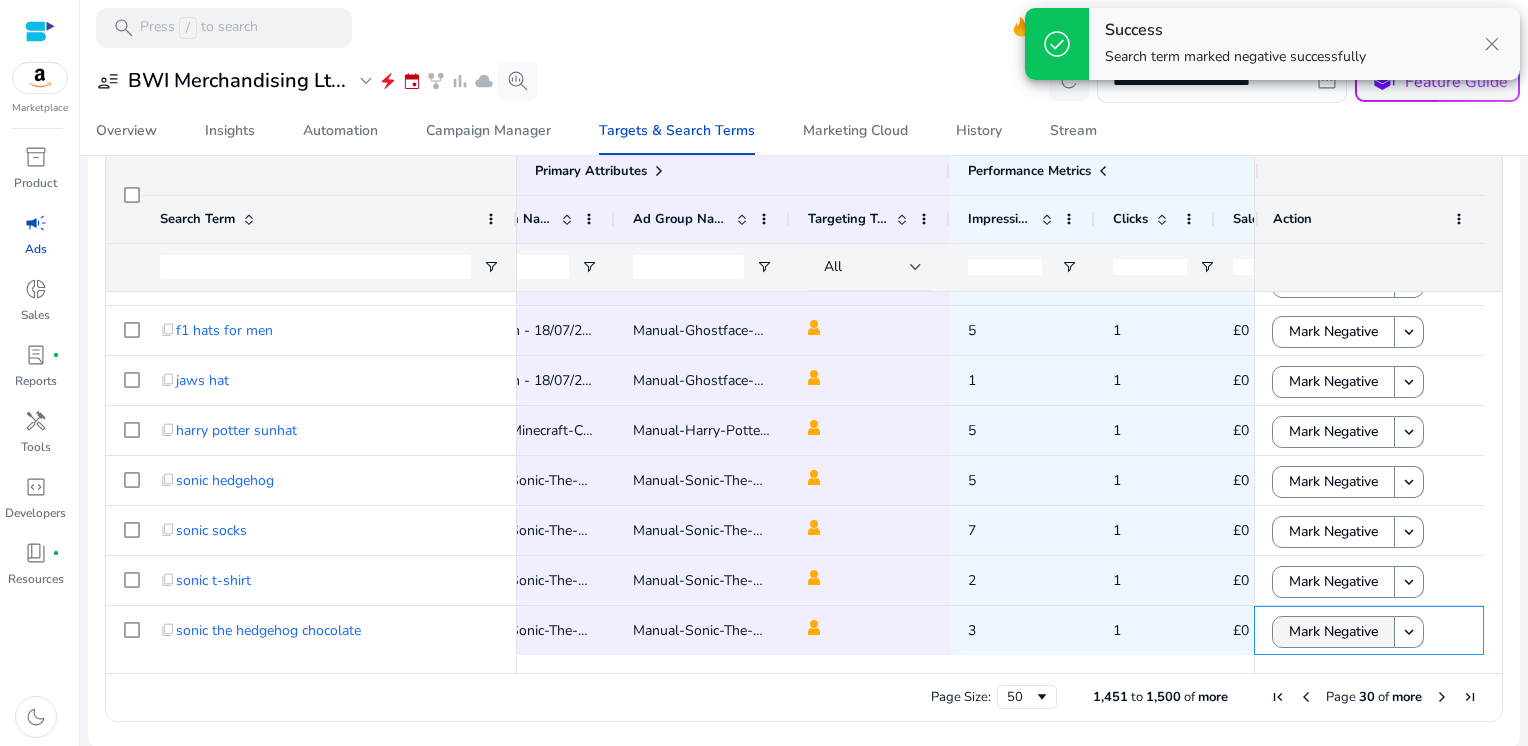 scroll, scrollTop: 888, scrollLeft: 0, axis: vertical 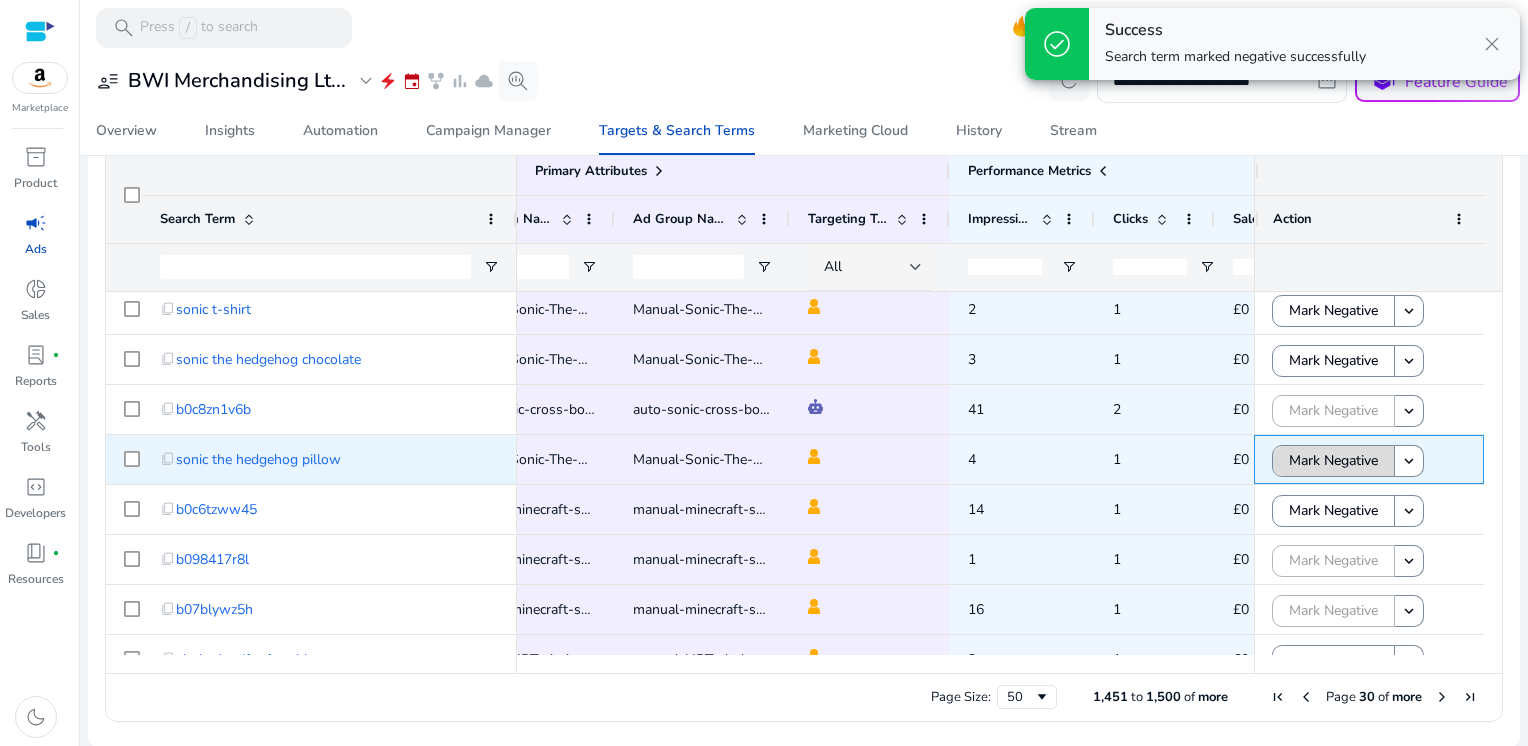 click on "Mark Negative" 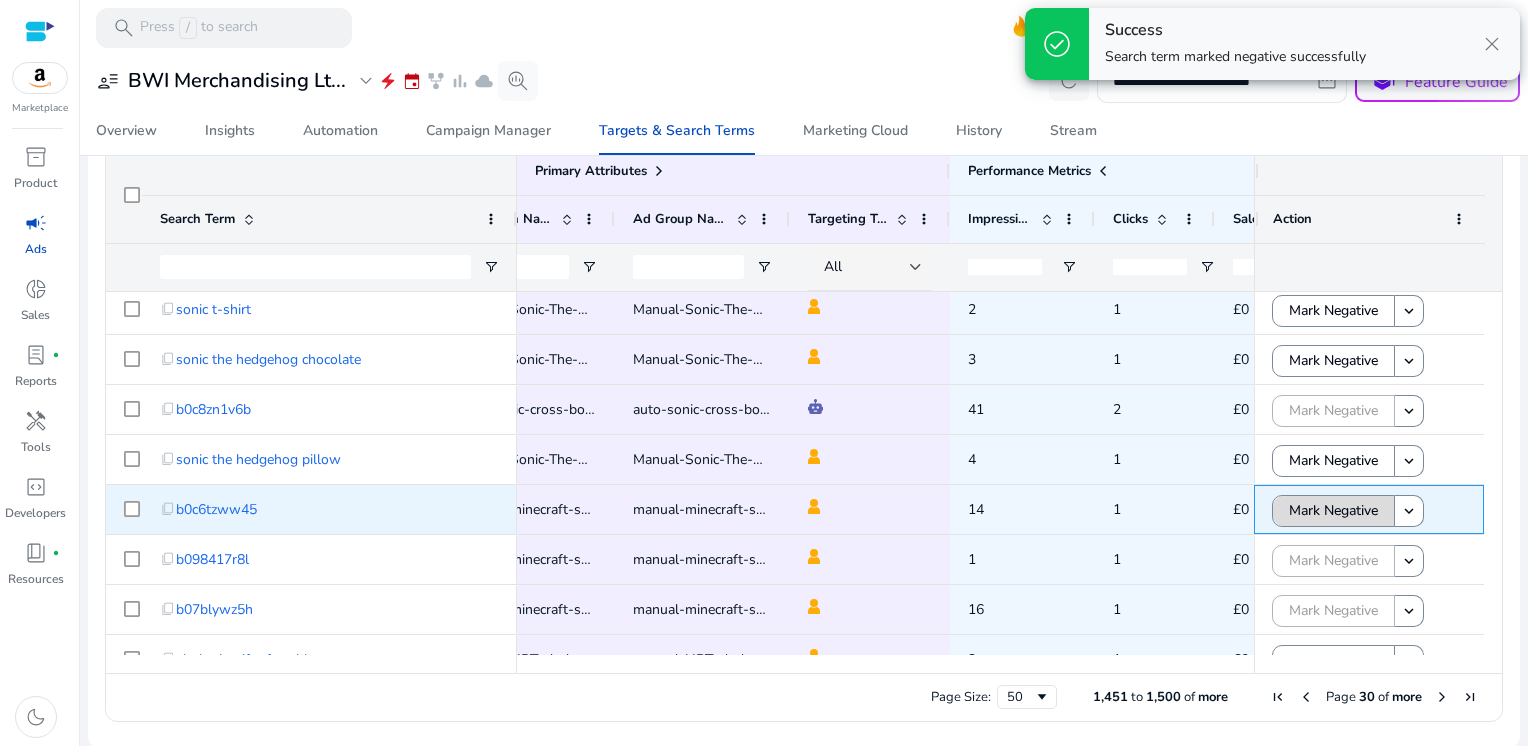 click on "Mark Negative" 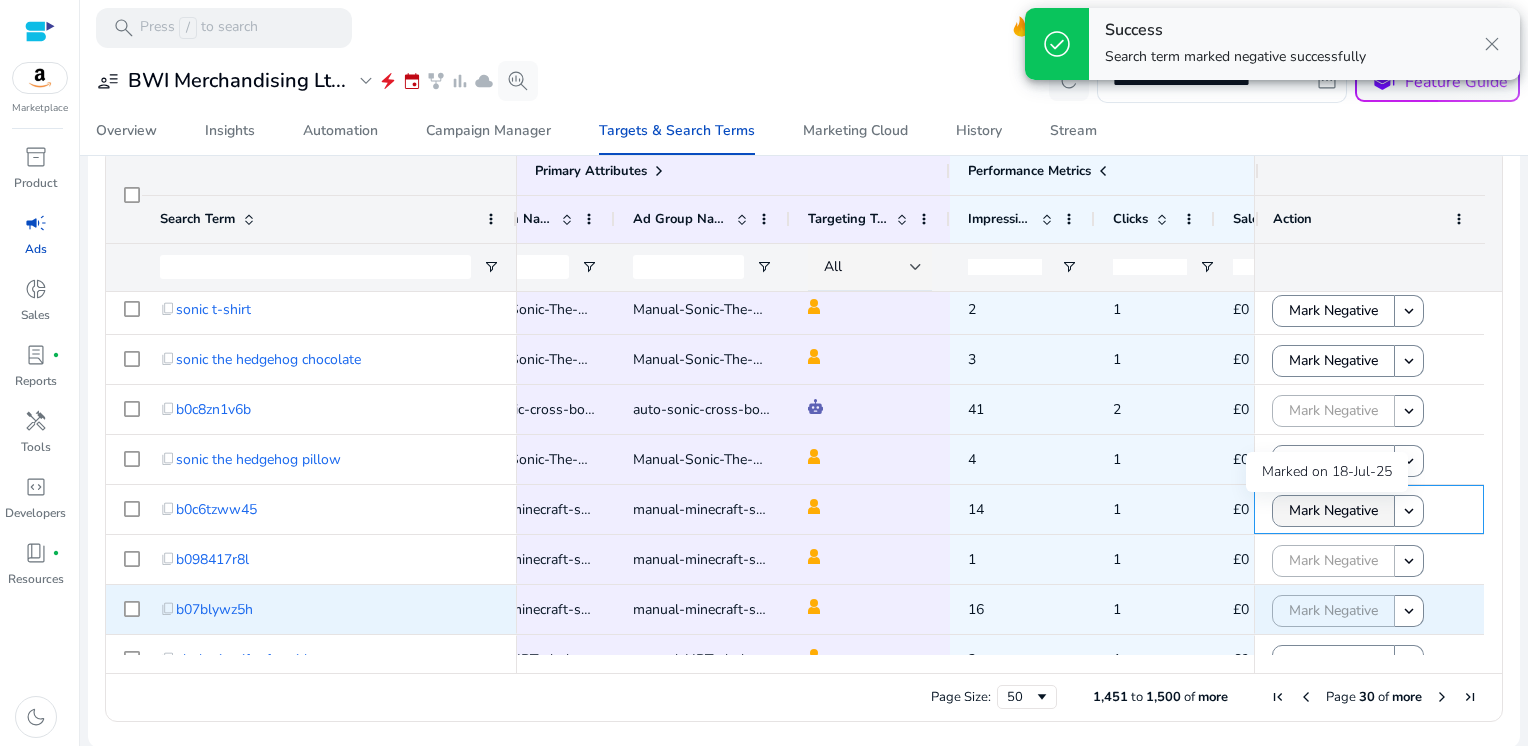 scroll, scrollTop: 1126, scrollLeft: 0, axis: vertical 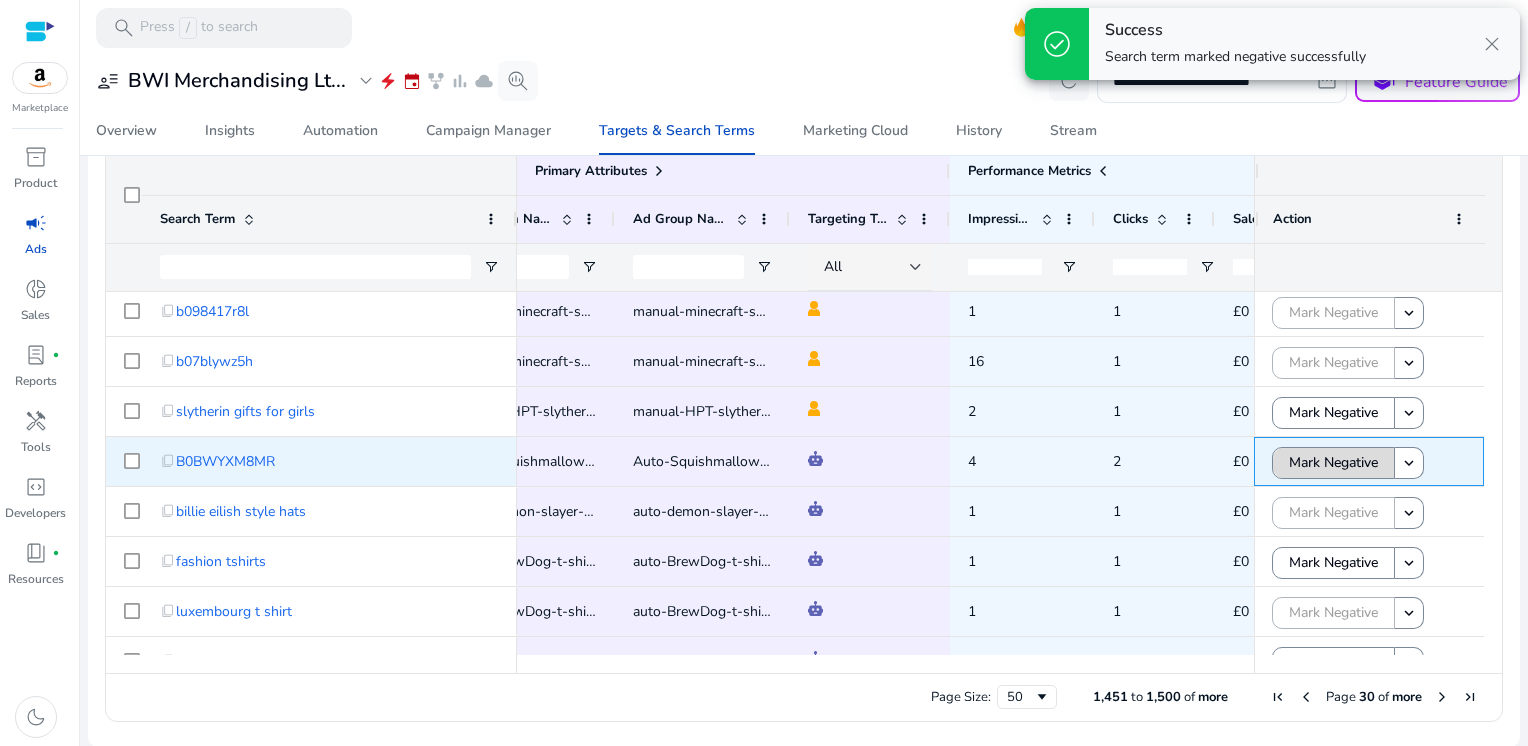 click on "Mark Negative" 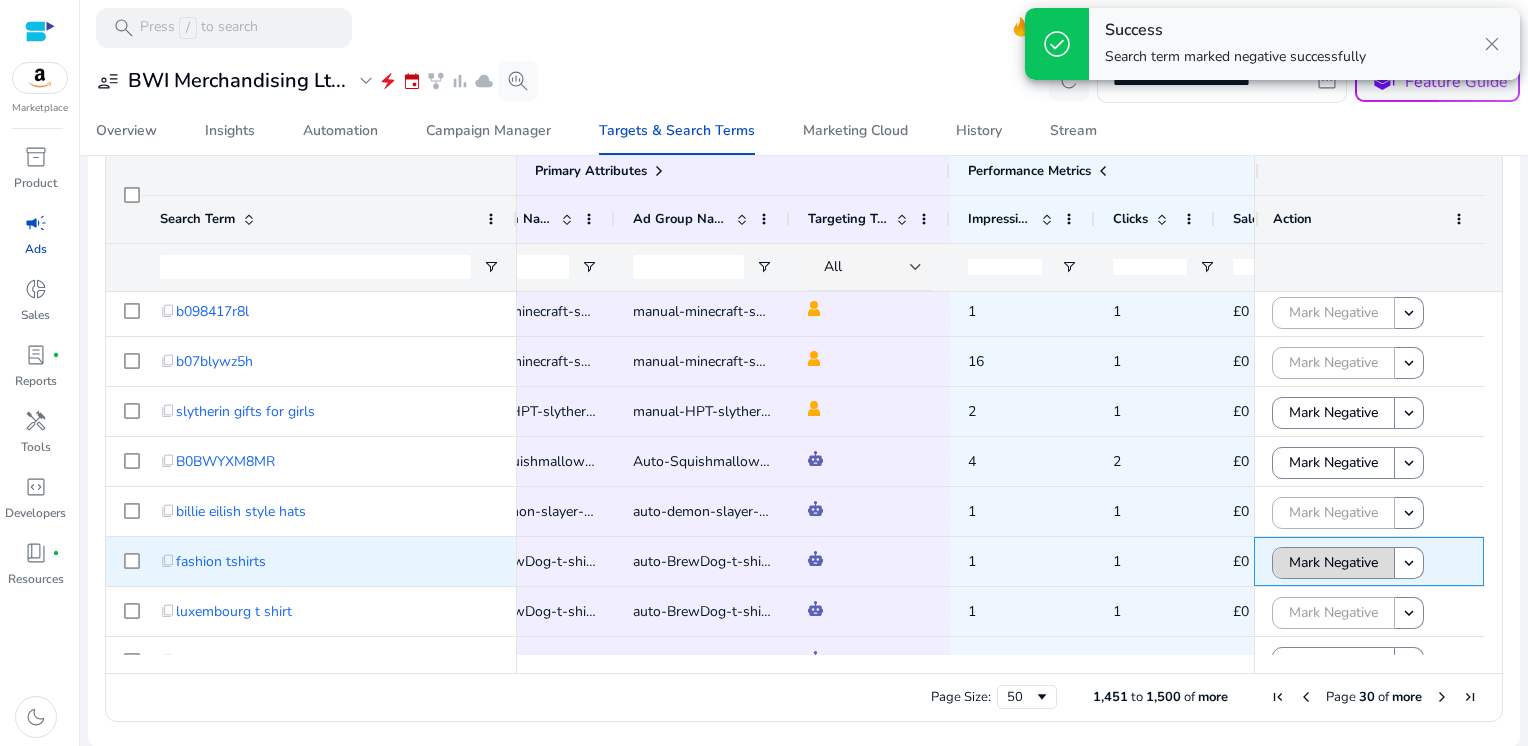 click on "Mark Negative" 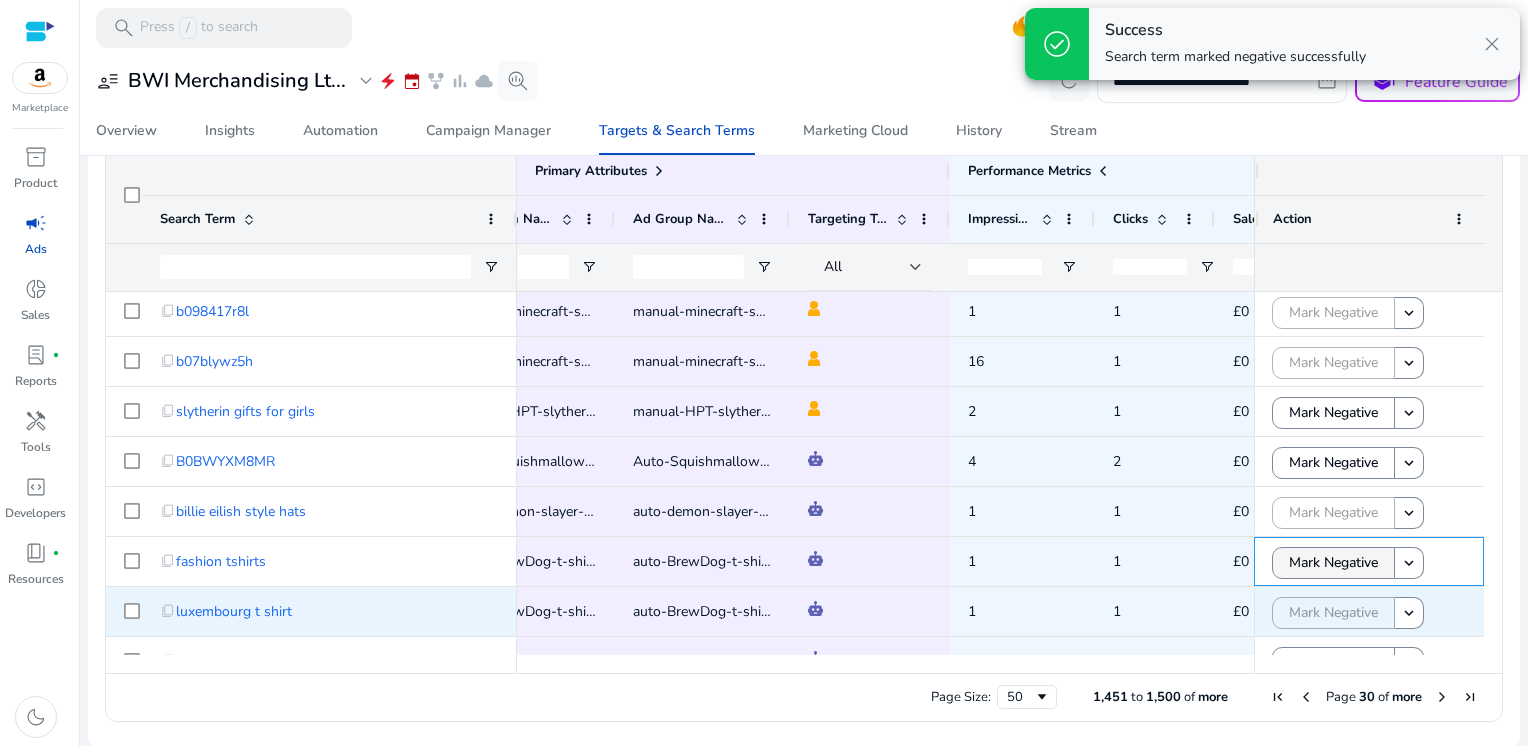 scroll, scrollTop: 1436, scrollLeft: 0, axis: vertical 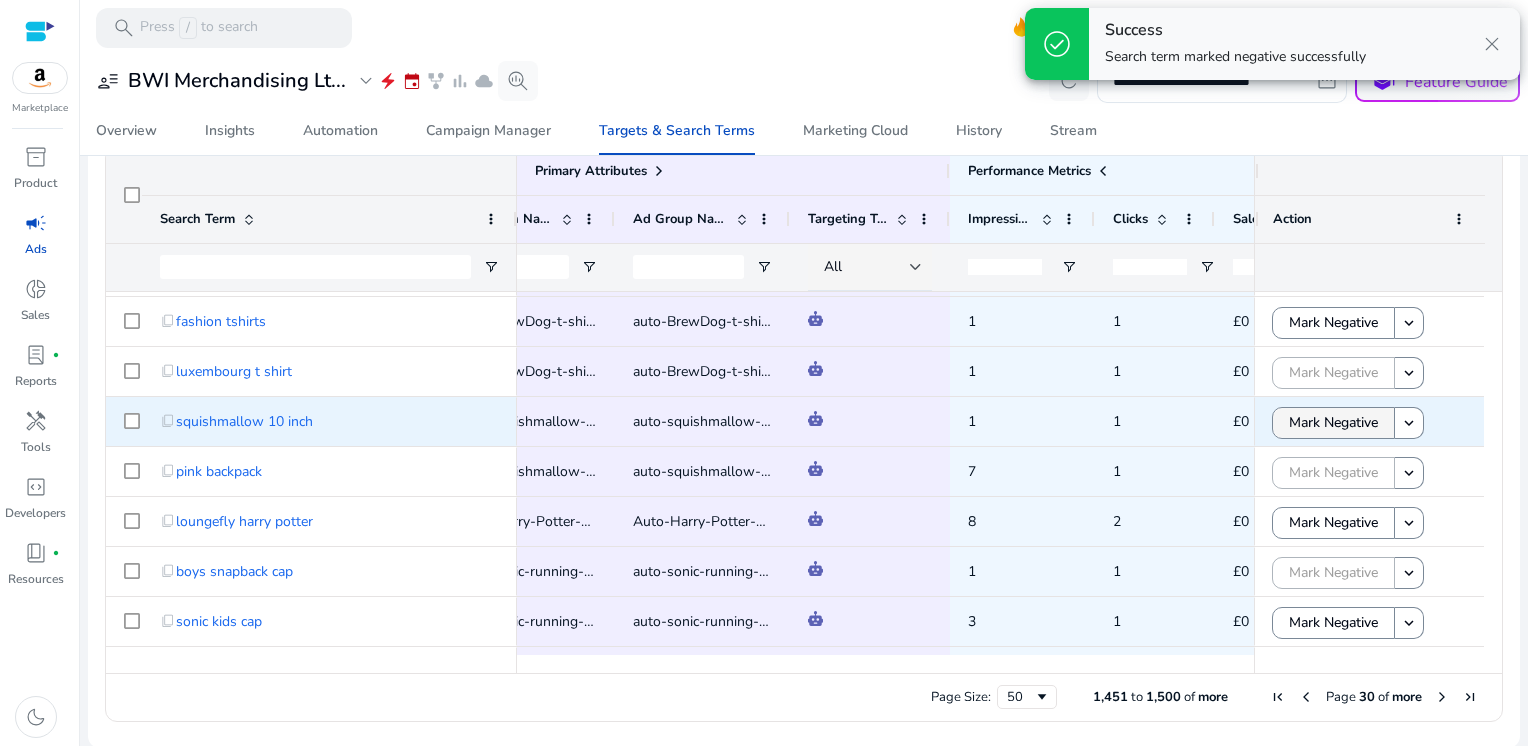 click on "Mark Negative" 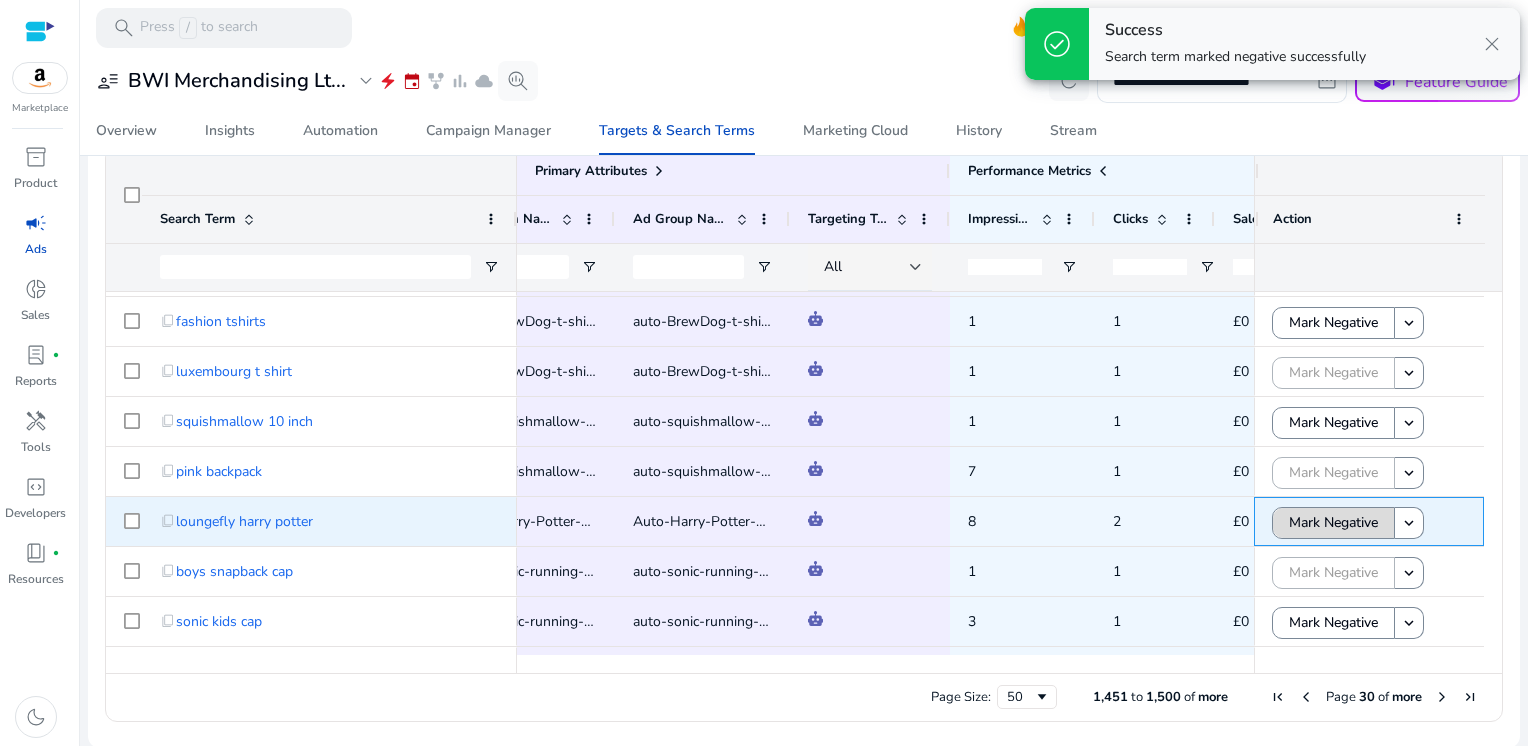 click on "Mark Negative" 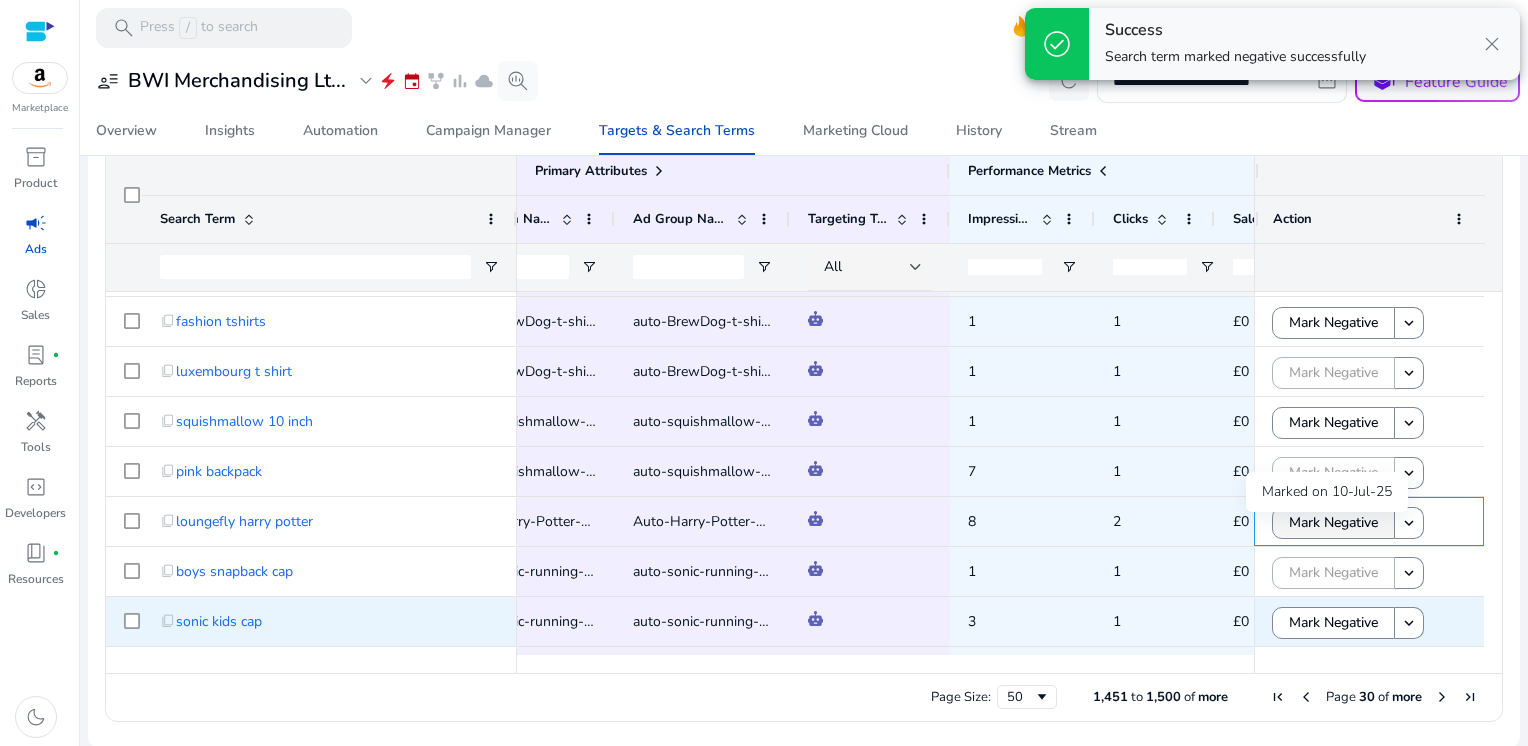 scroll, scrollTop: 1679, scrollLeft: 0, axis: vertical 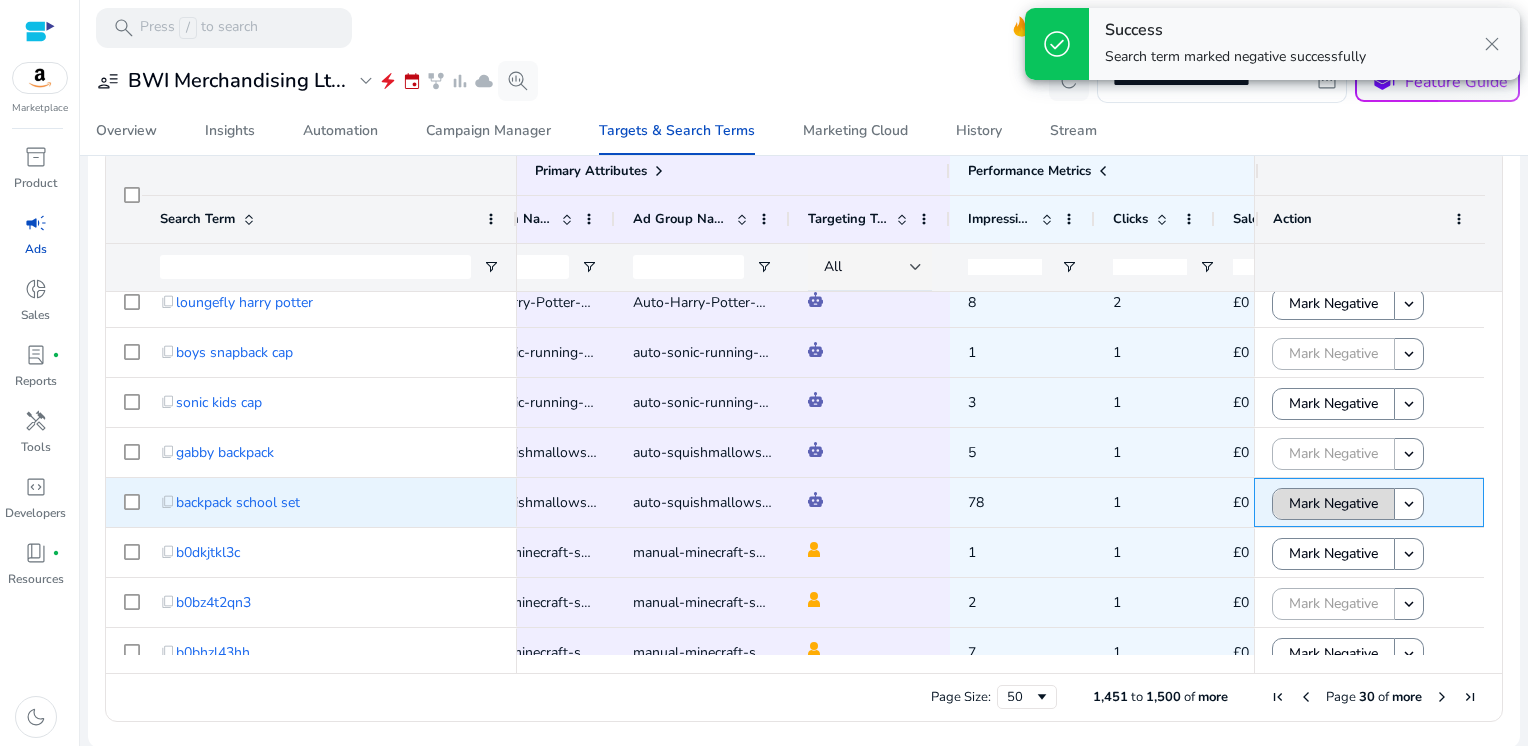 click on "Mark Negative" 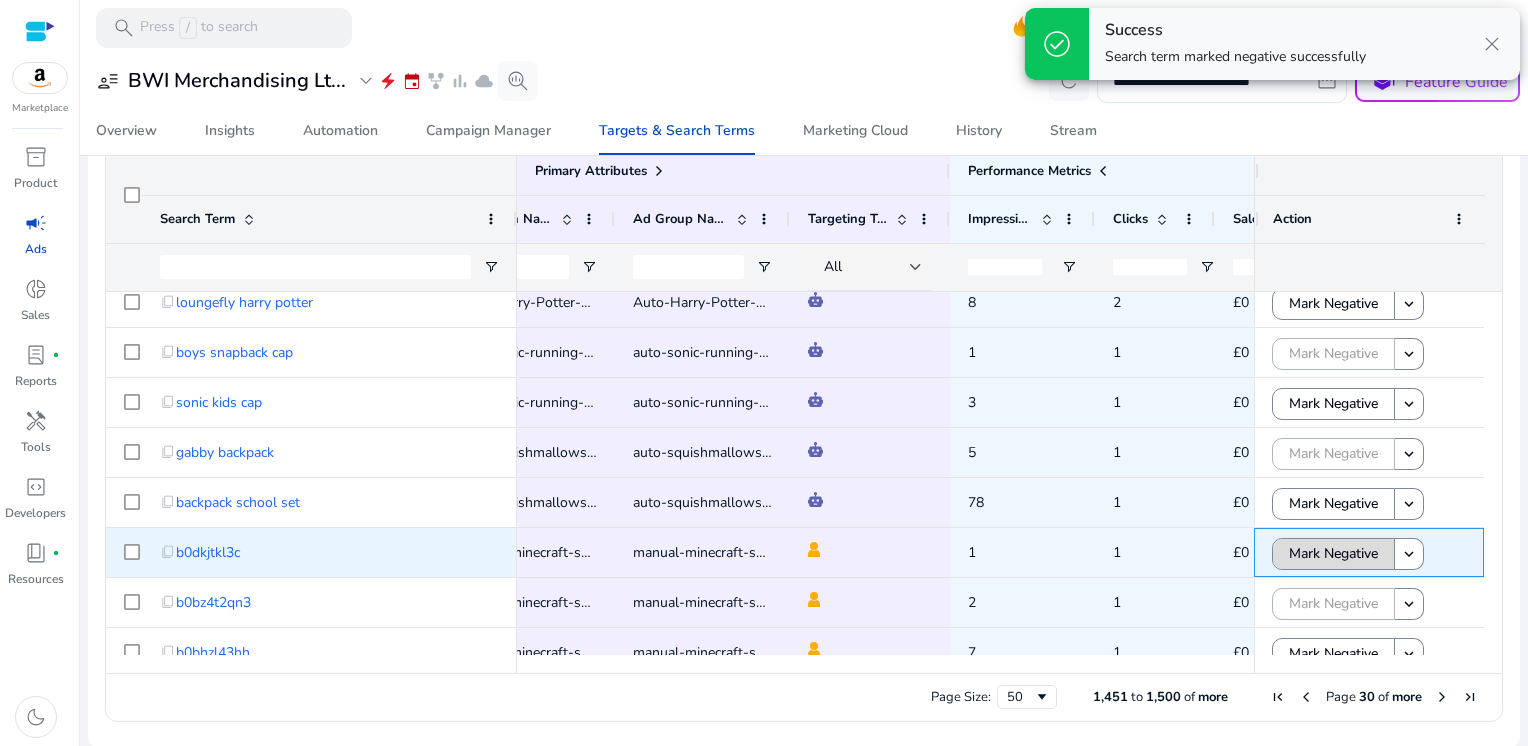 click on "Mark Negative" 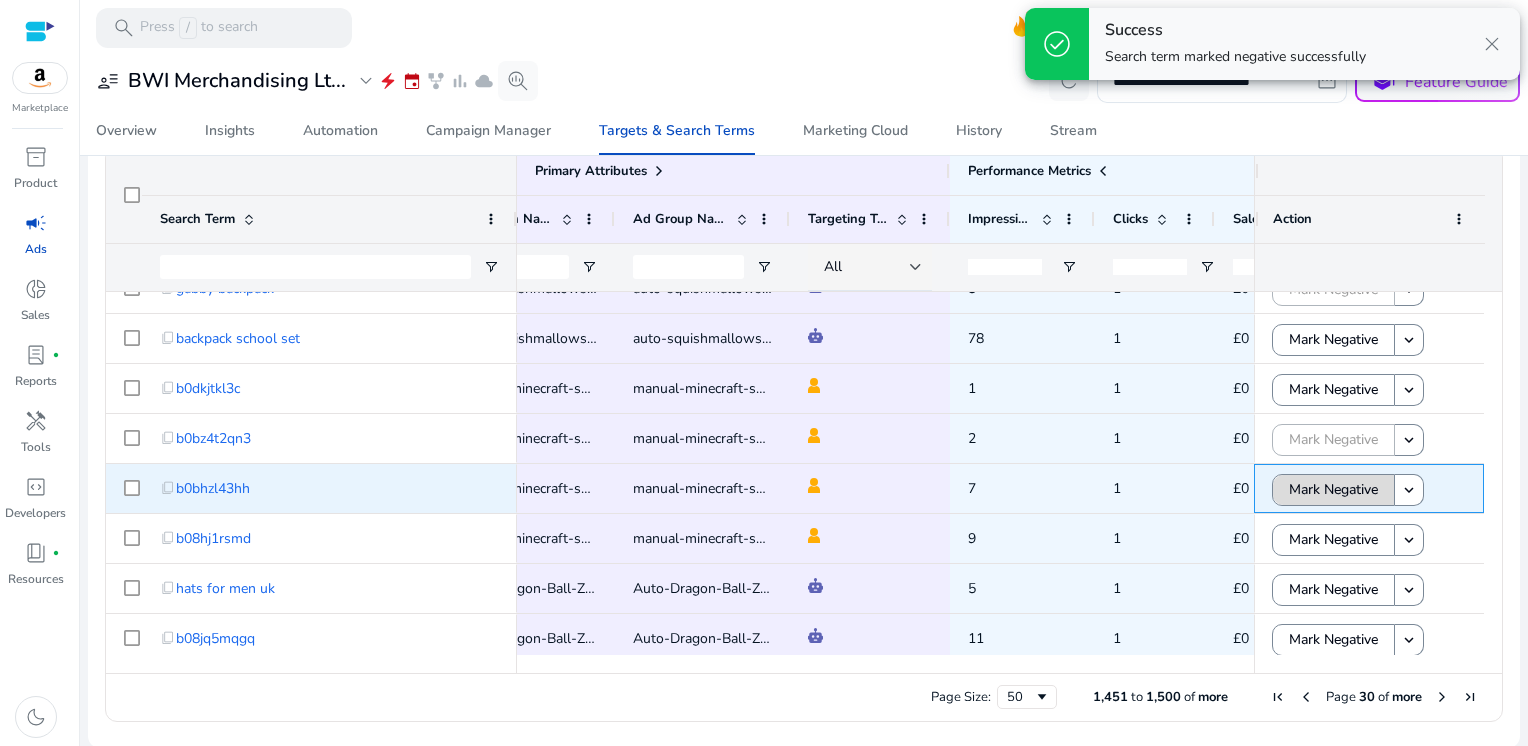 click on "Mark Negative" 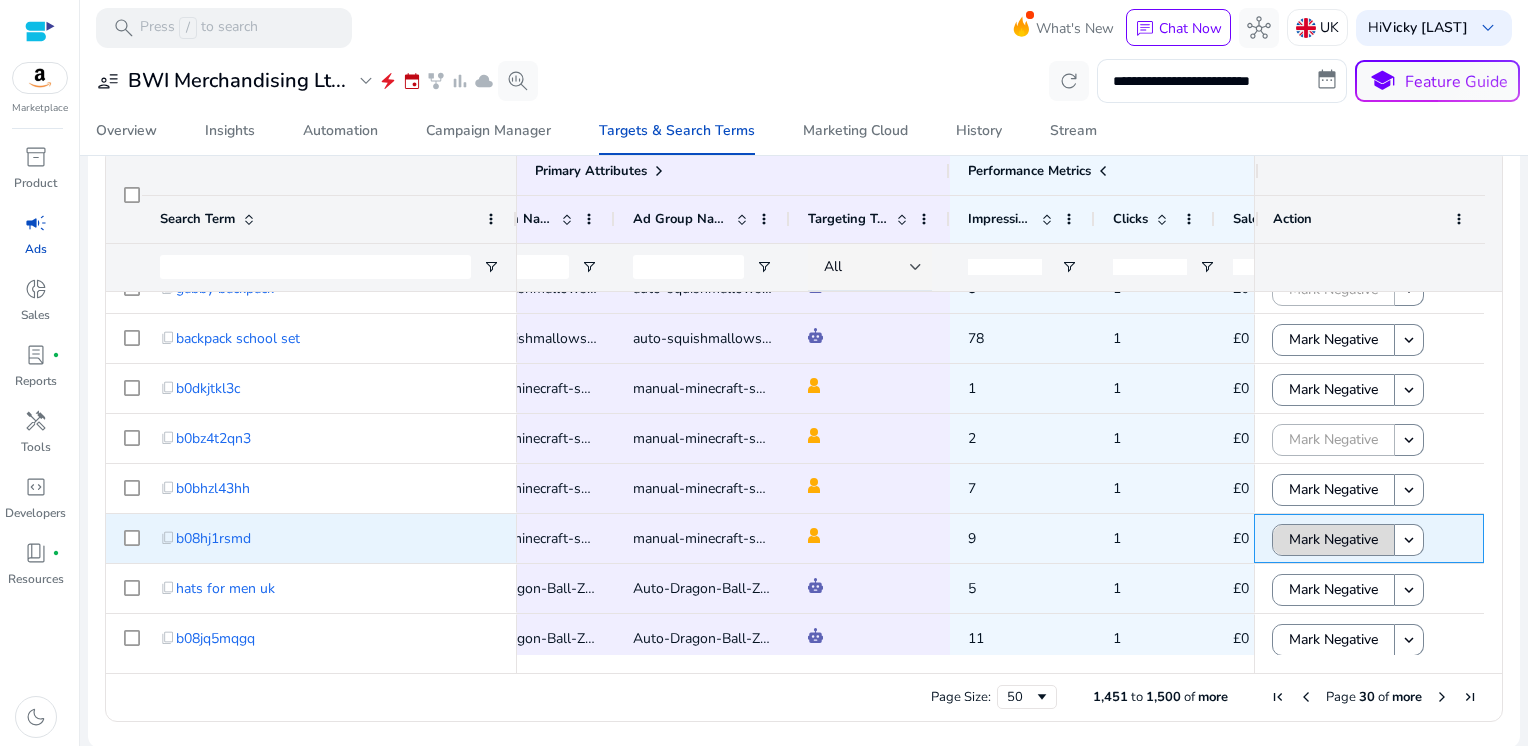 click on "Mark Negative" 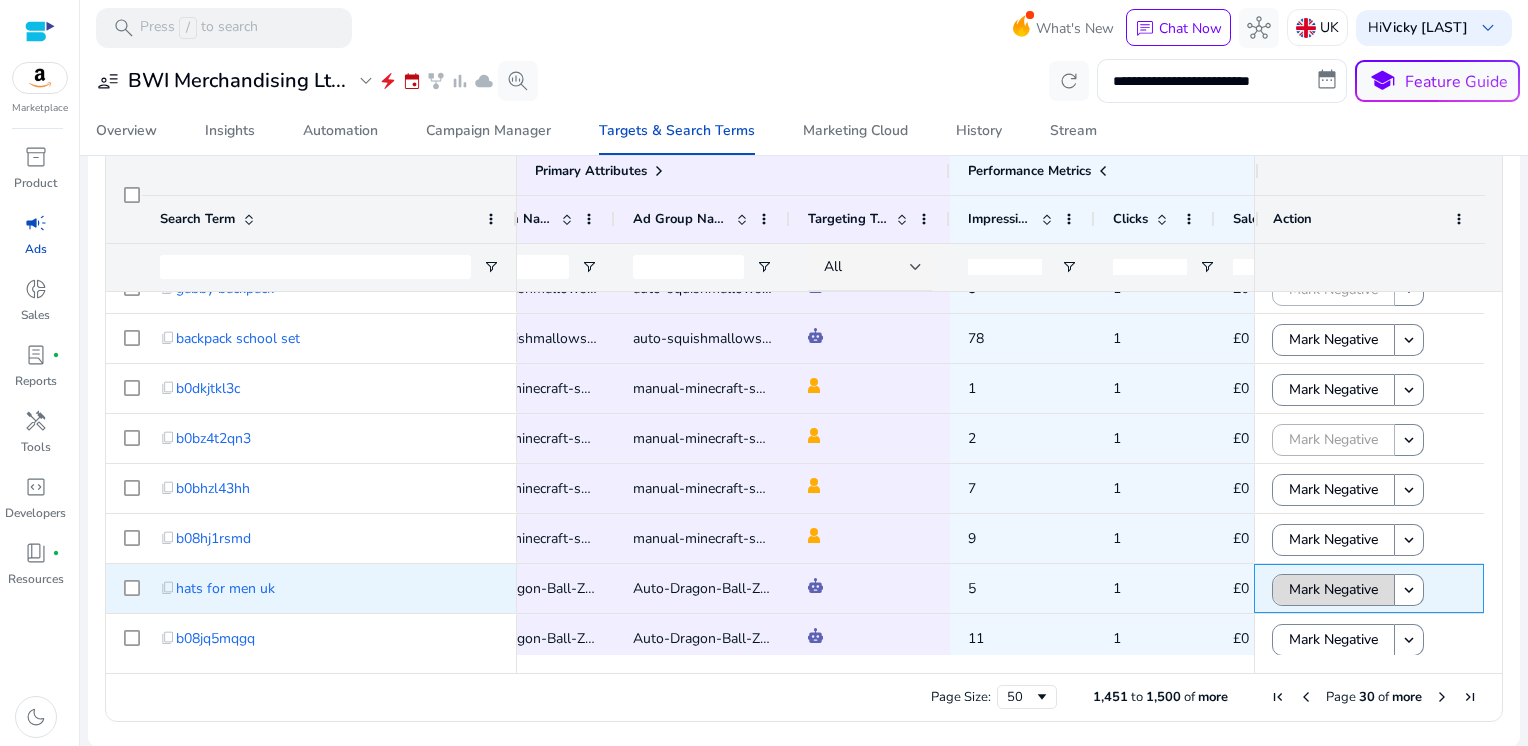 click on "Mark Negative" 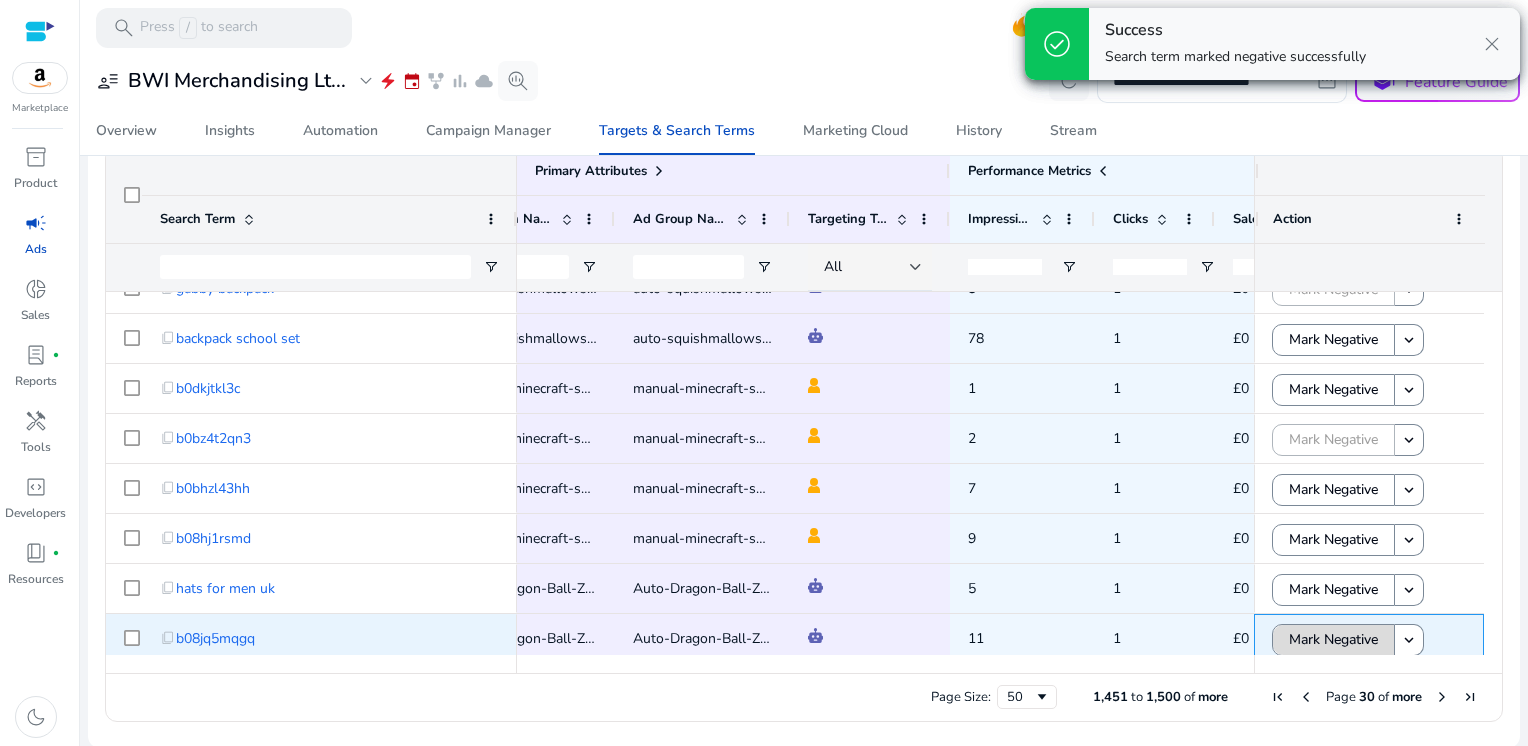 click on "Mark Negative" 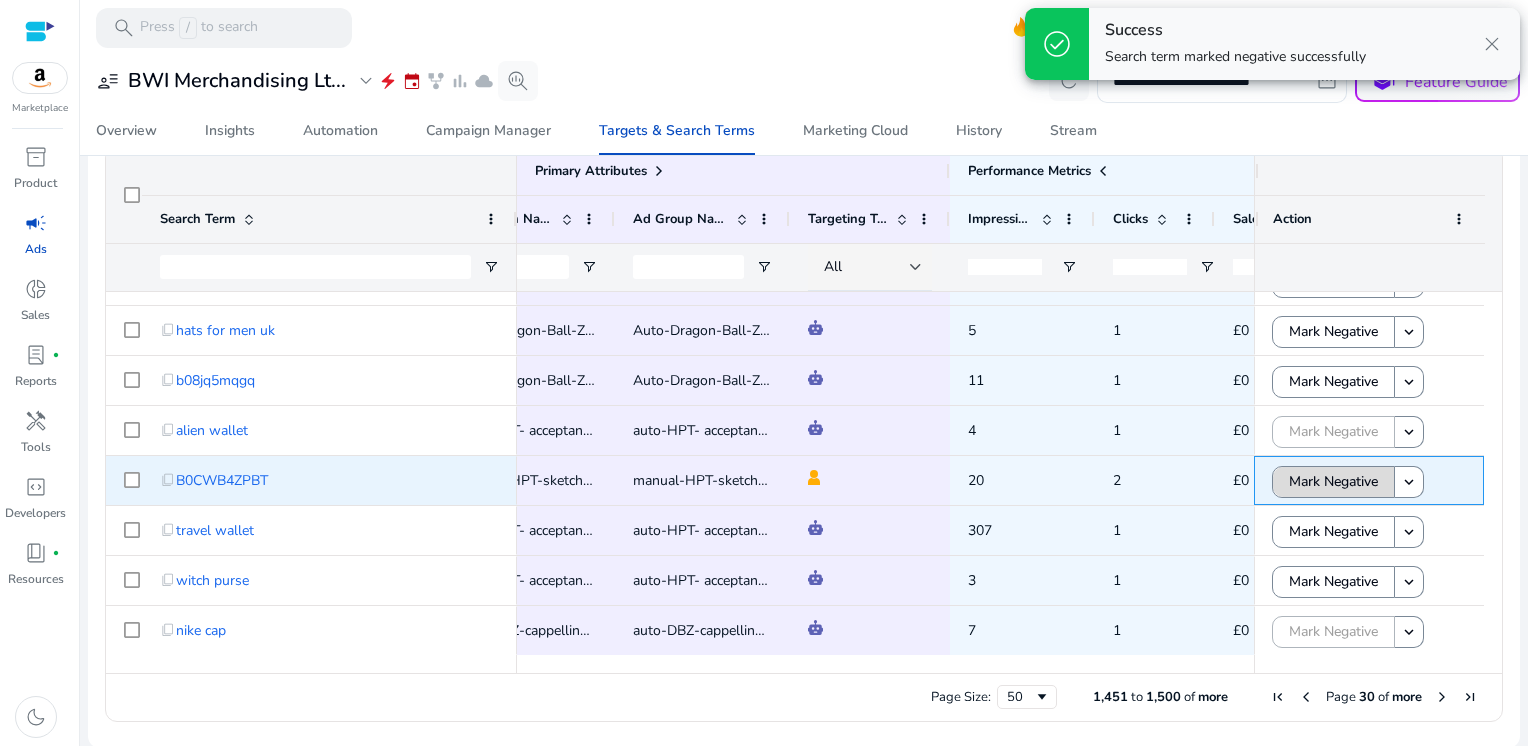 click on "Mark Negative" 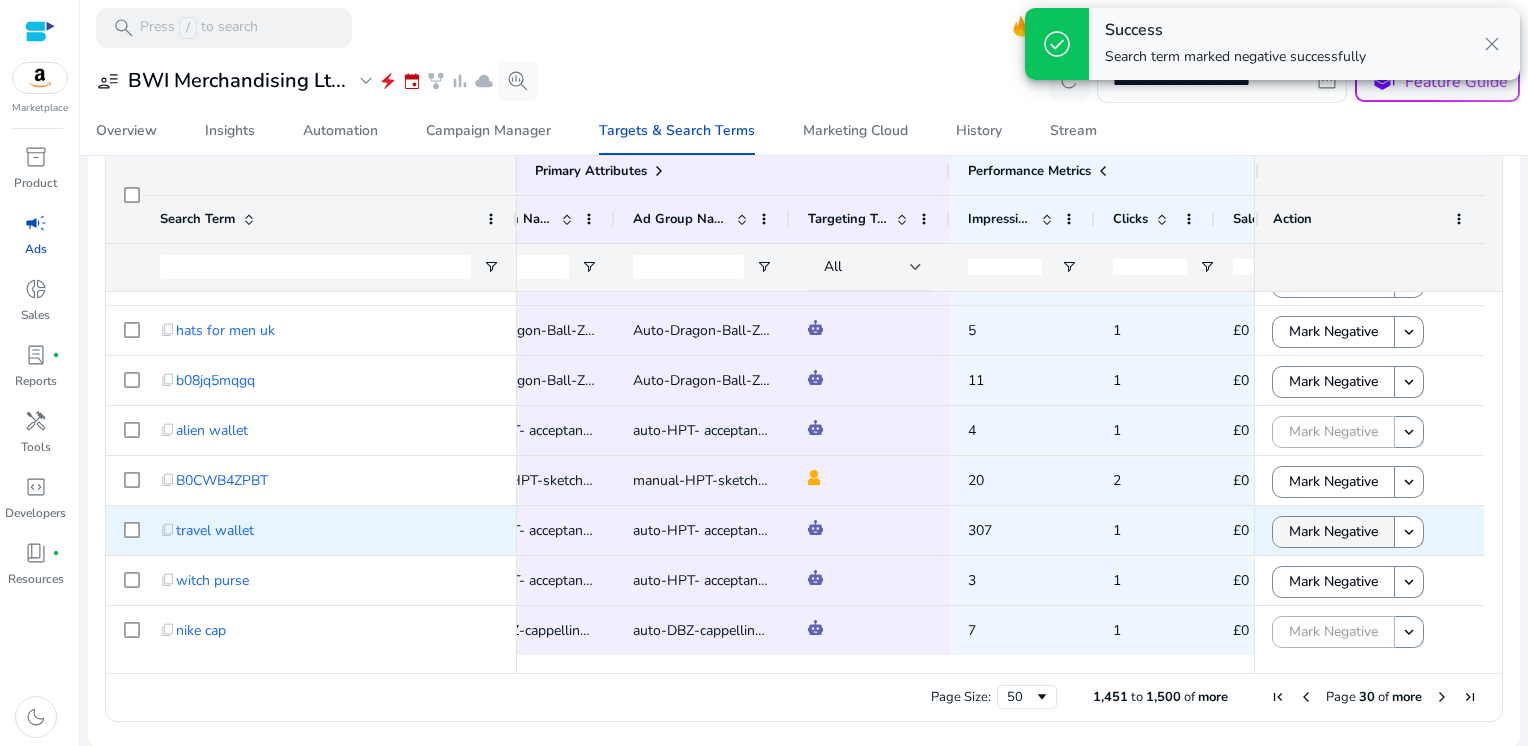 click on "Mark Negative" 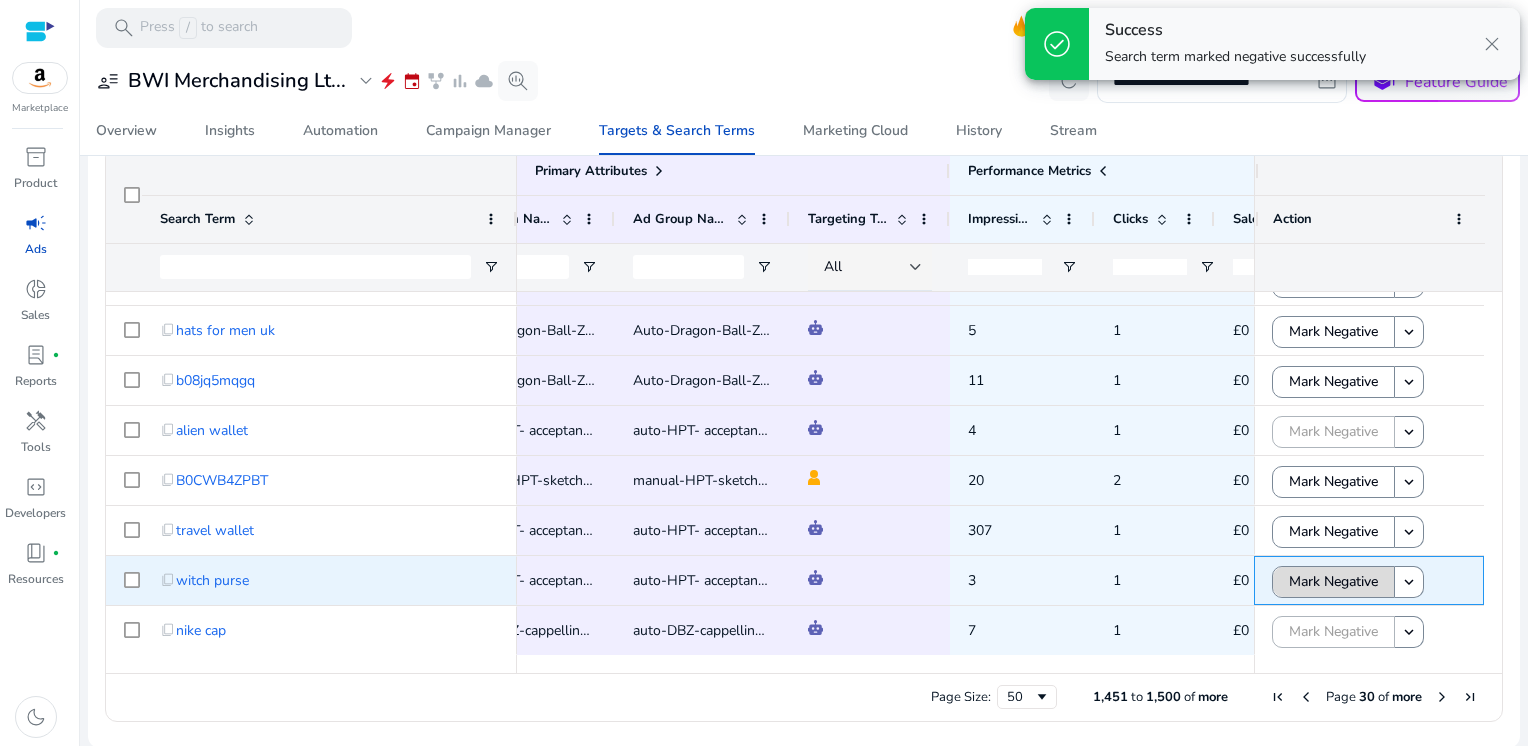 click on "Mark Negative" 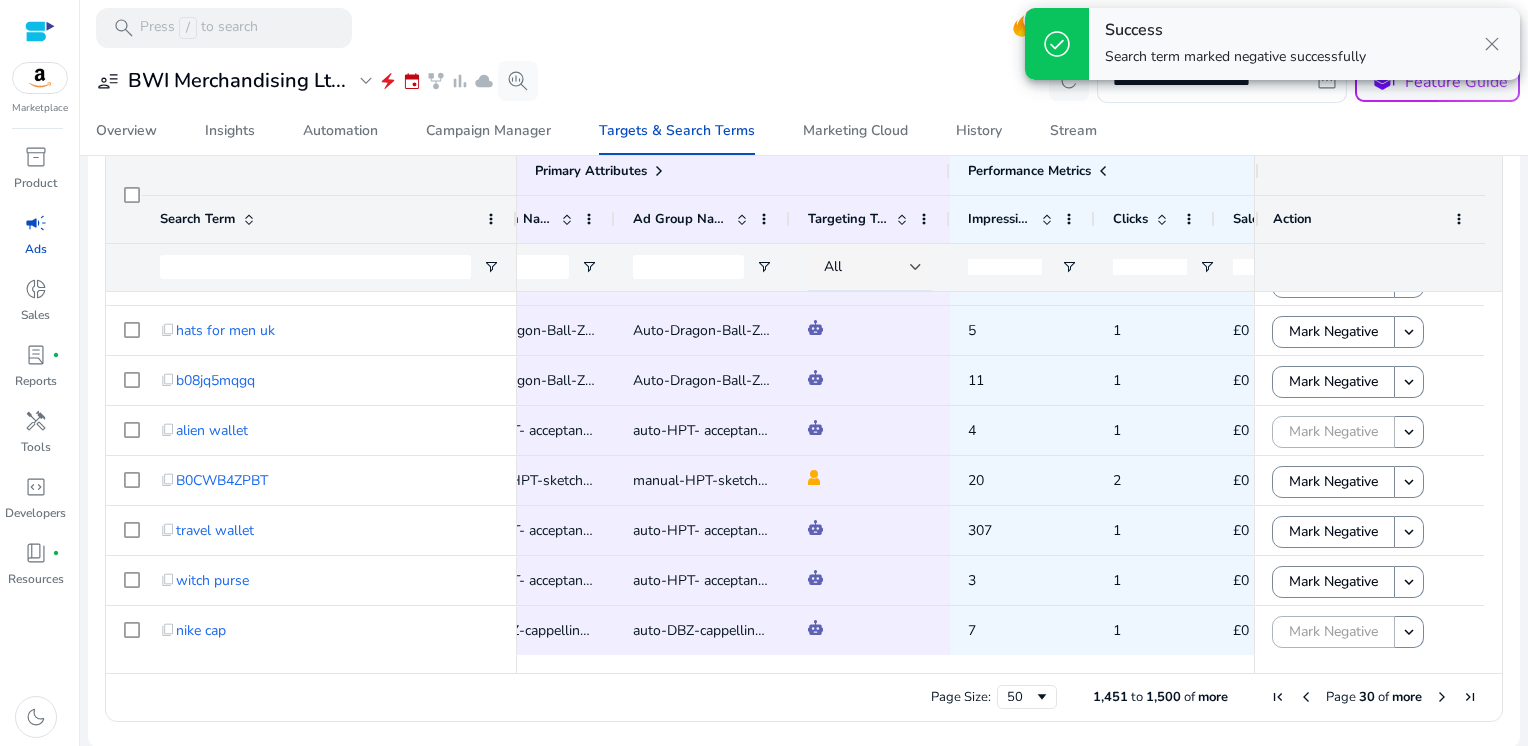 click at bounding box center [1442, 697] 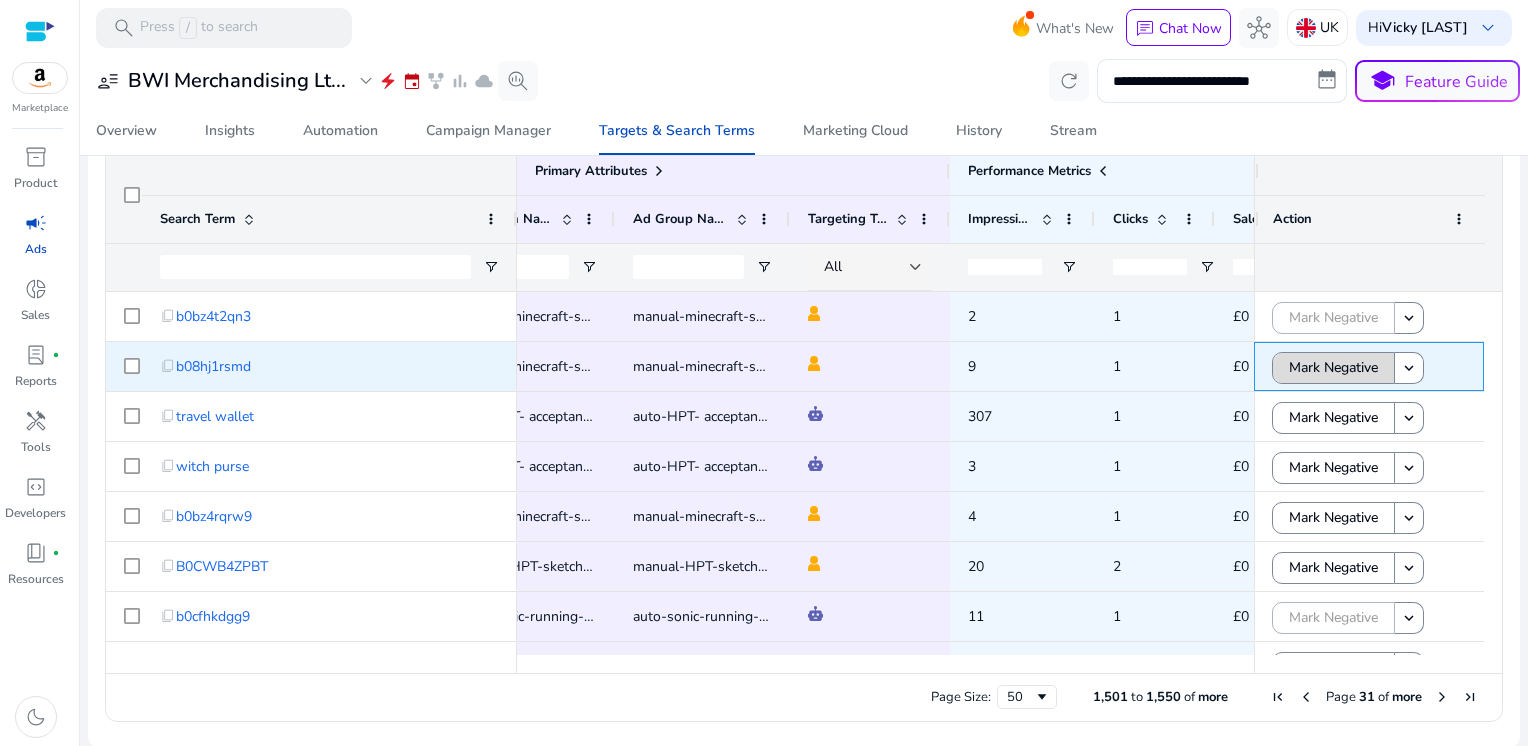 click on "Mark Negative" 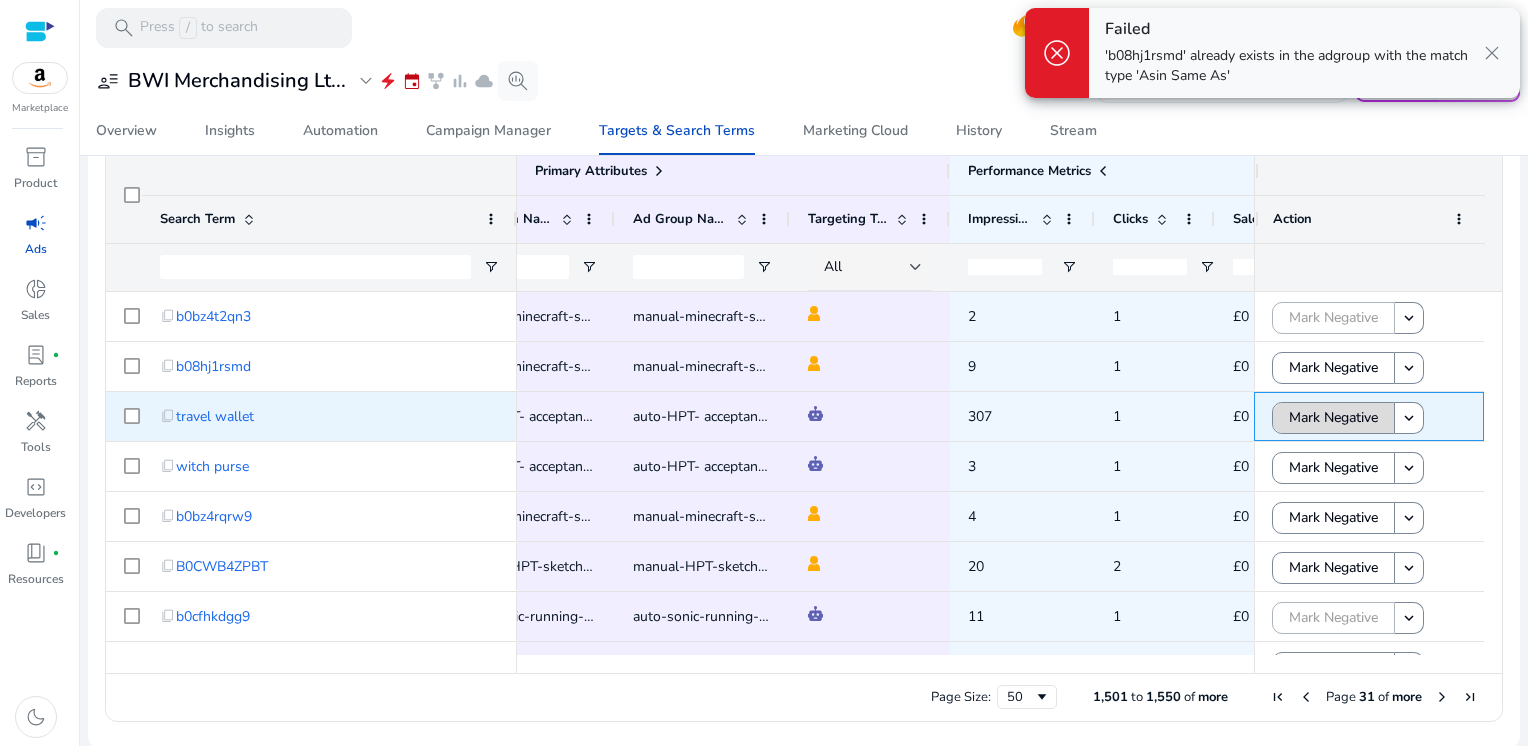 click on "Mark Negative" 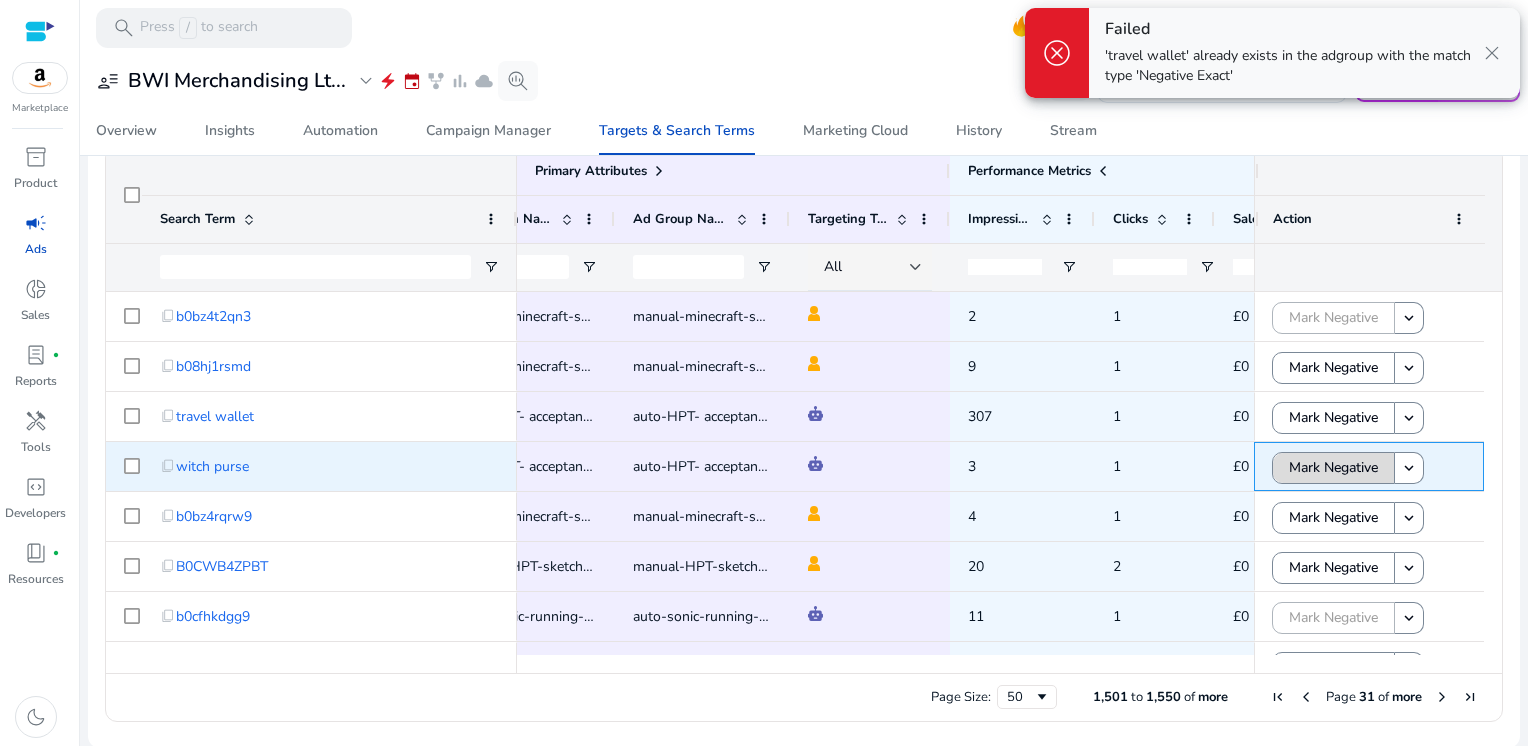 click on "Mark Negative" 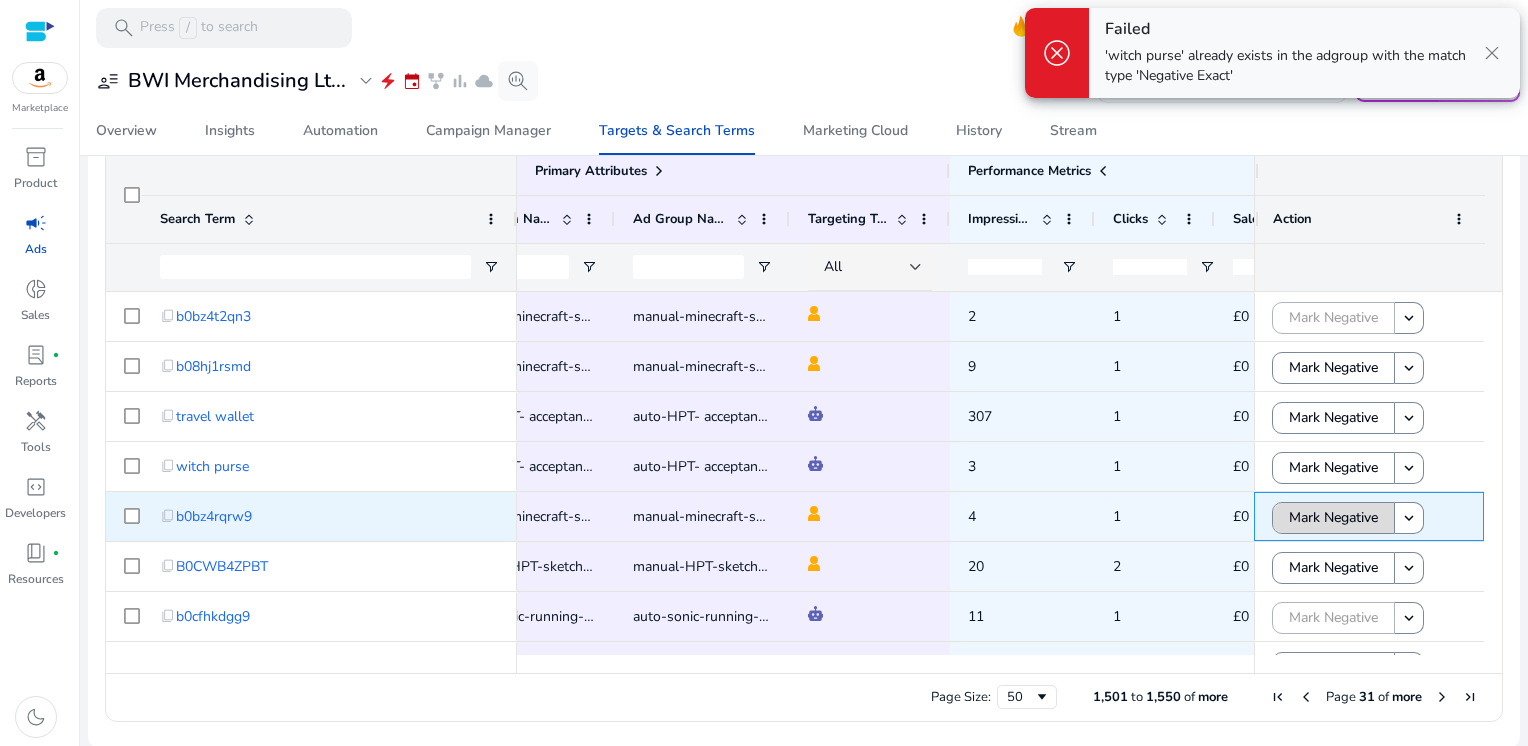 click on "Mark Negative" 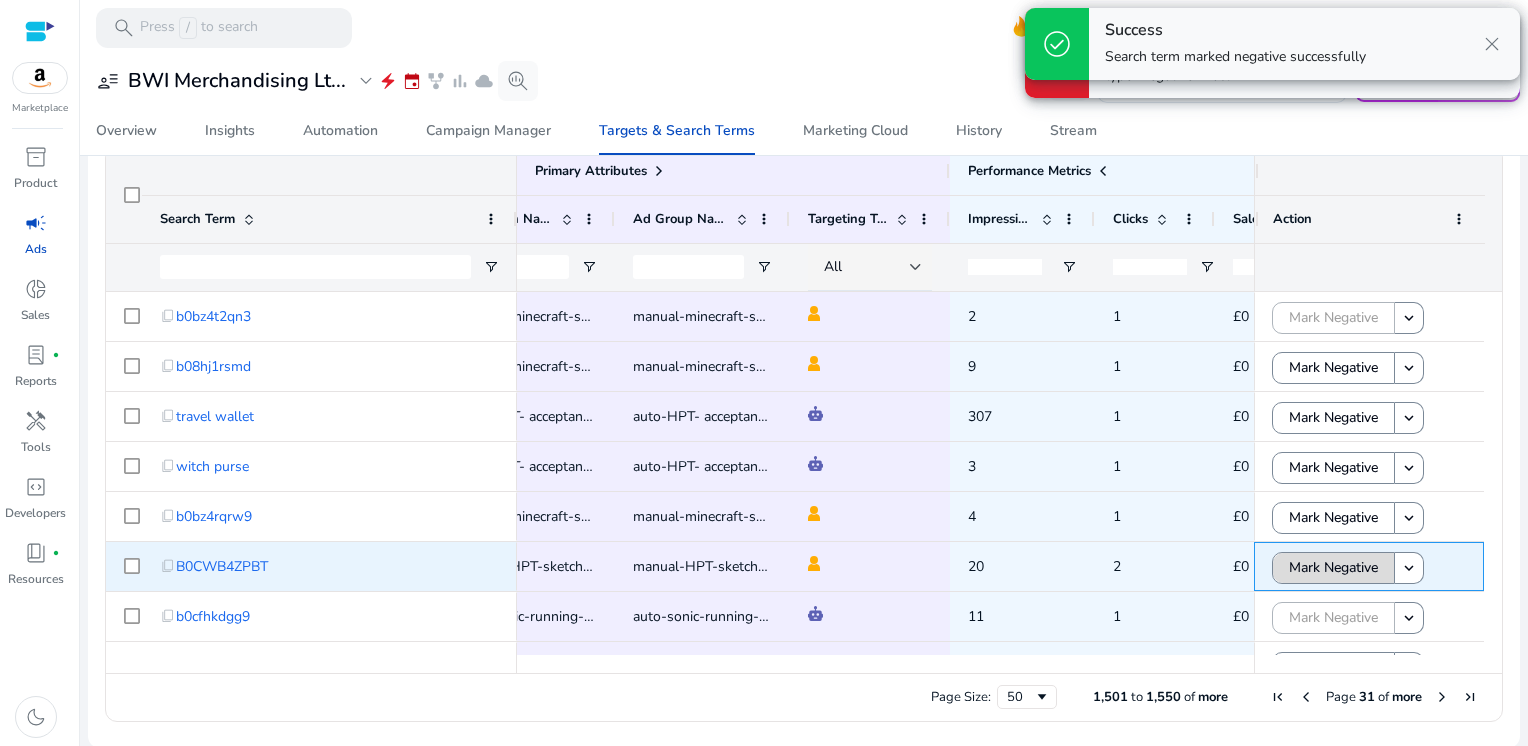 click on "Mark Negative" 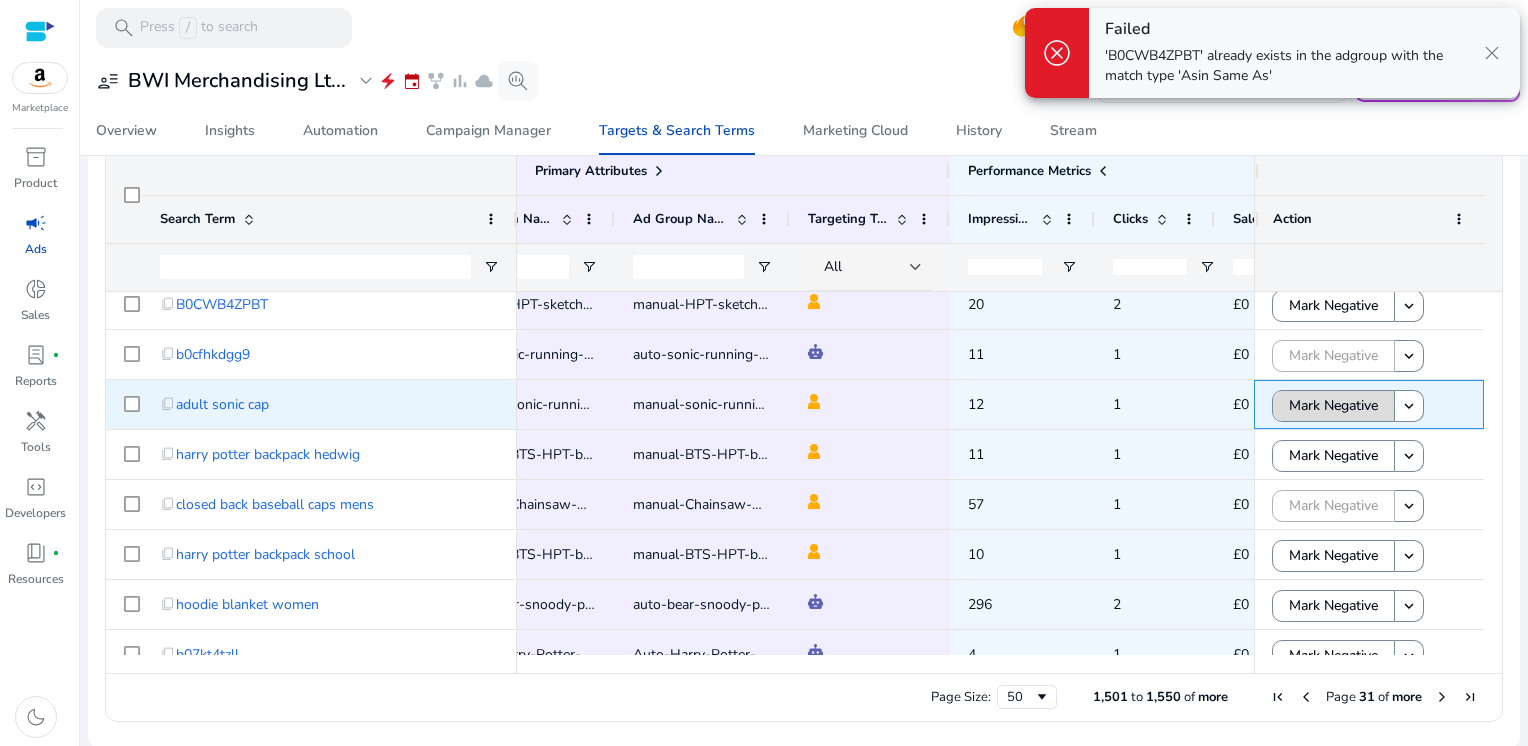 click on "Mark Negative" 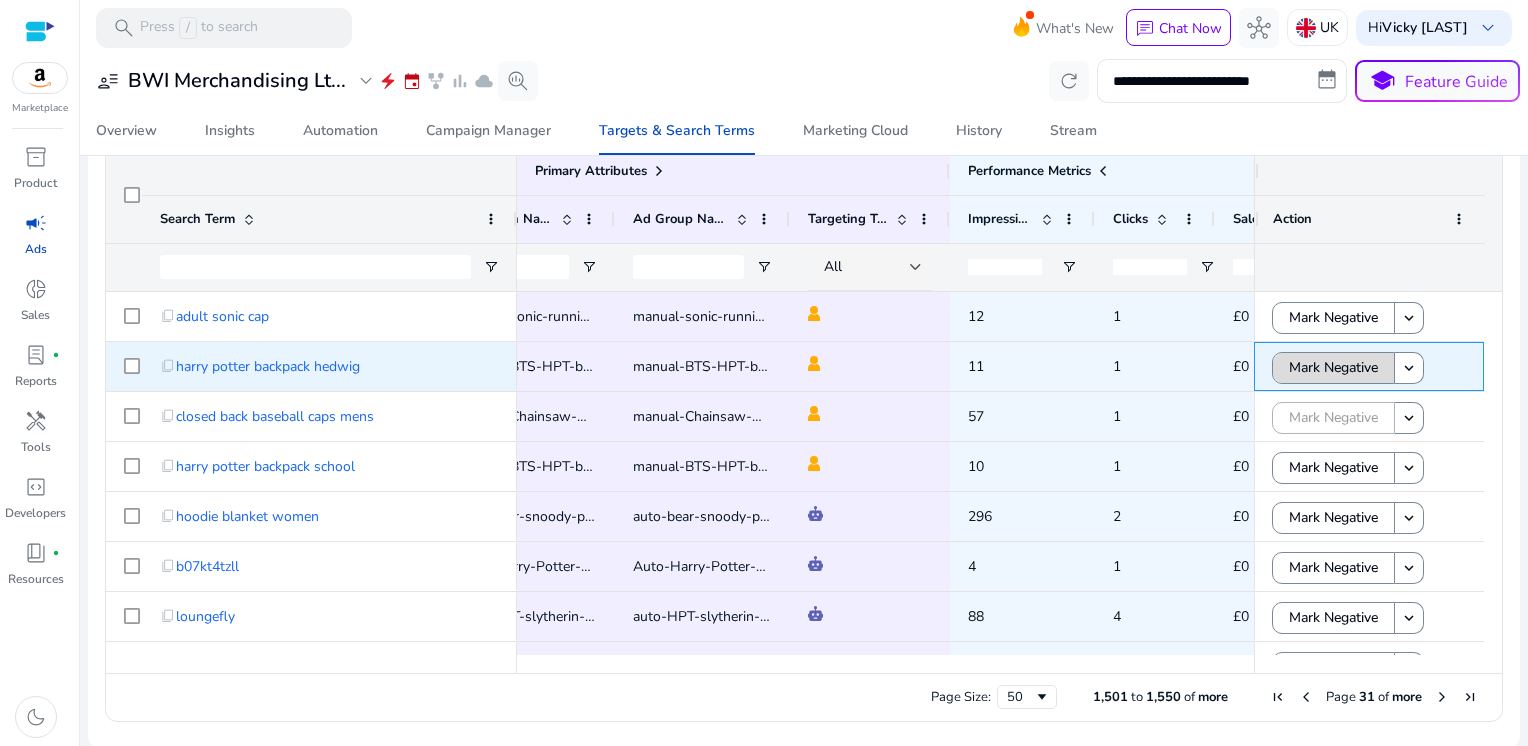 click on "Mark Negative" 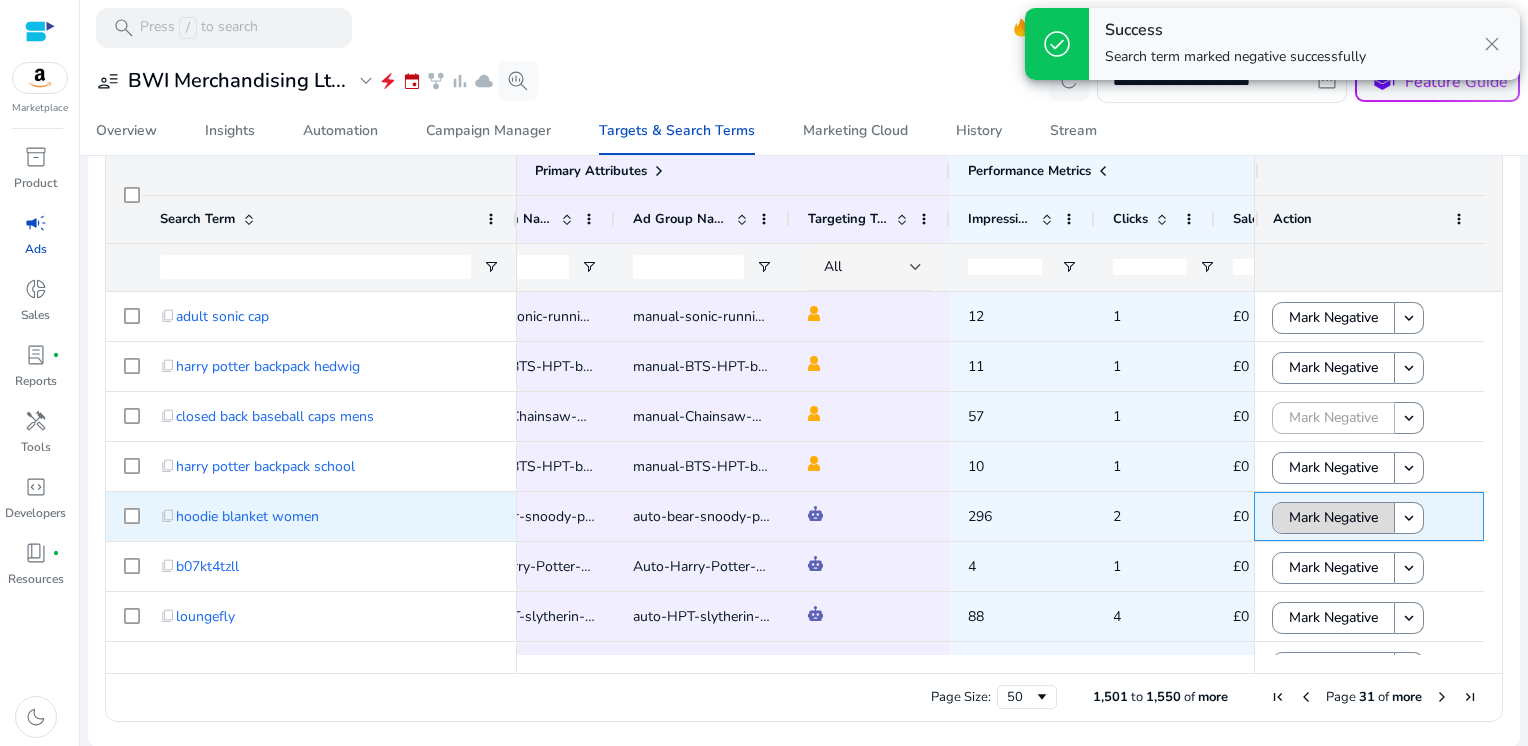 click on "Mark Negative" 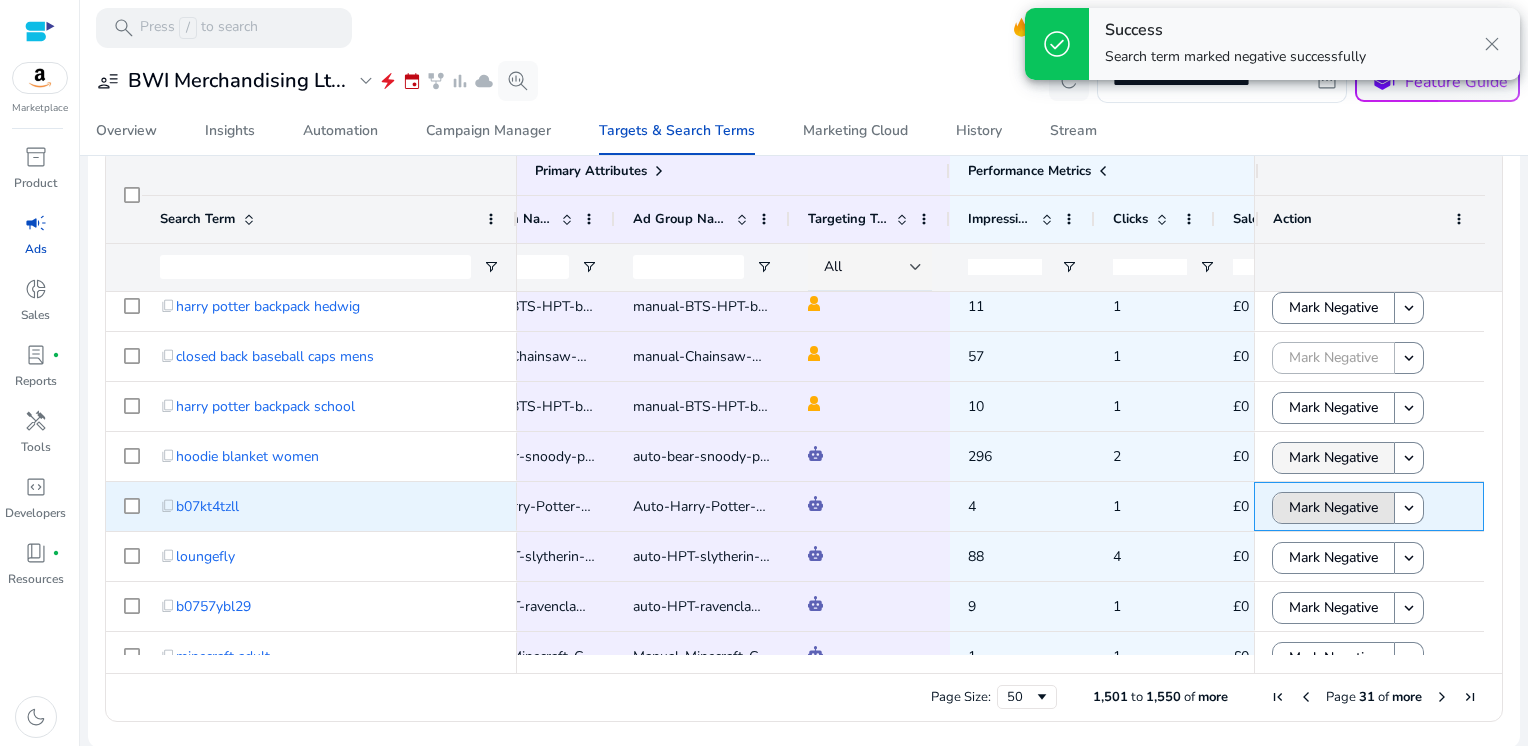 click on "Mark Negative" 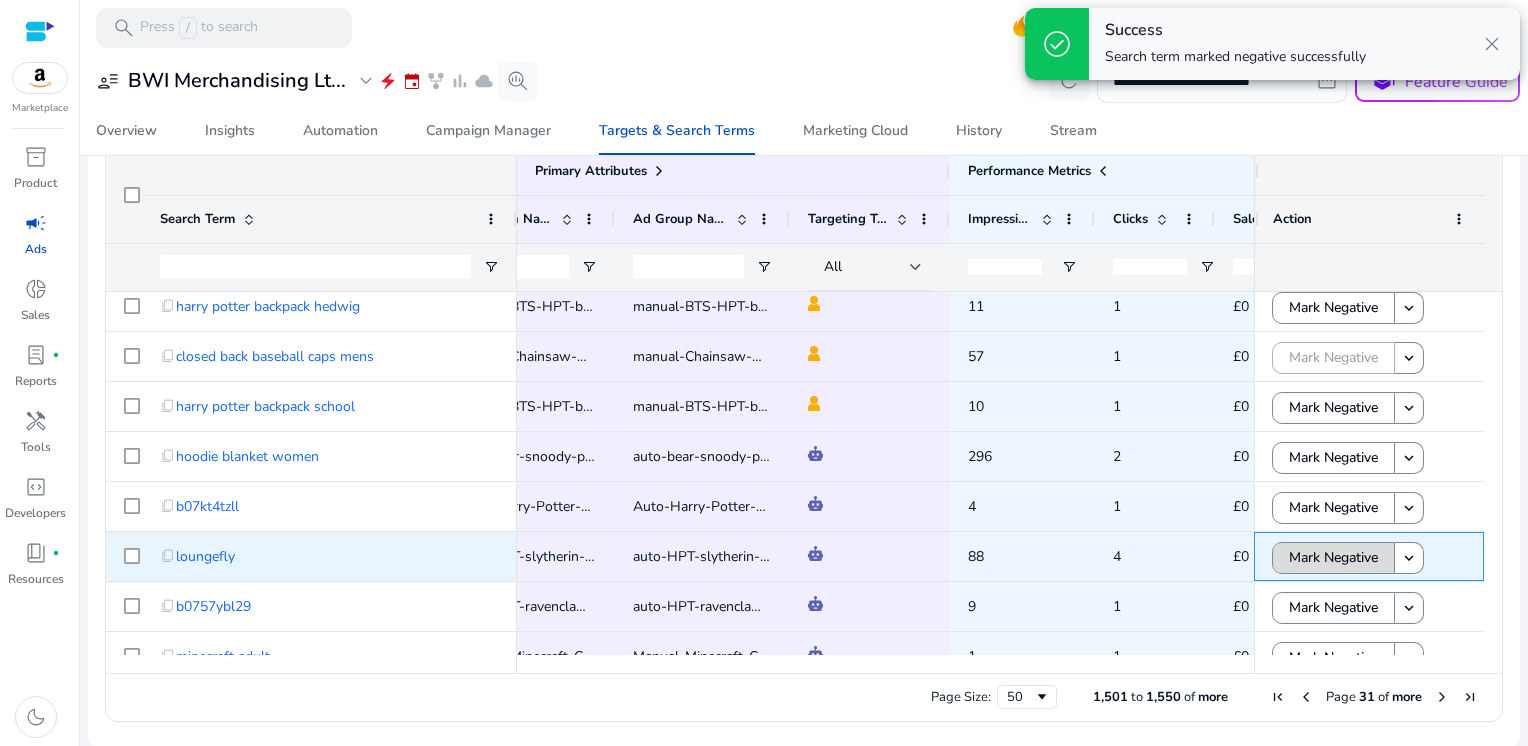 click on "Mark Negative" 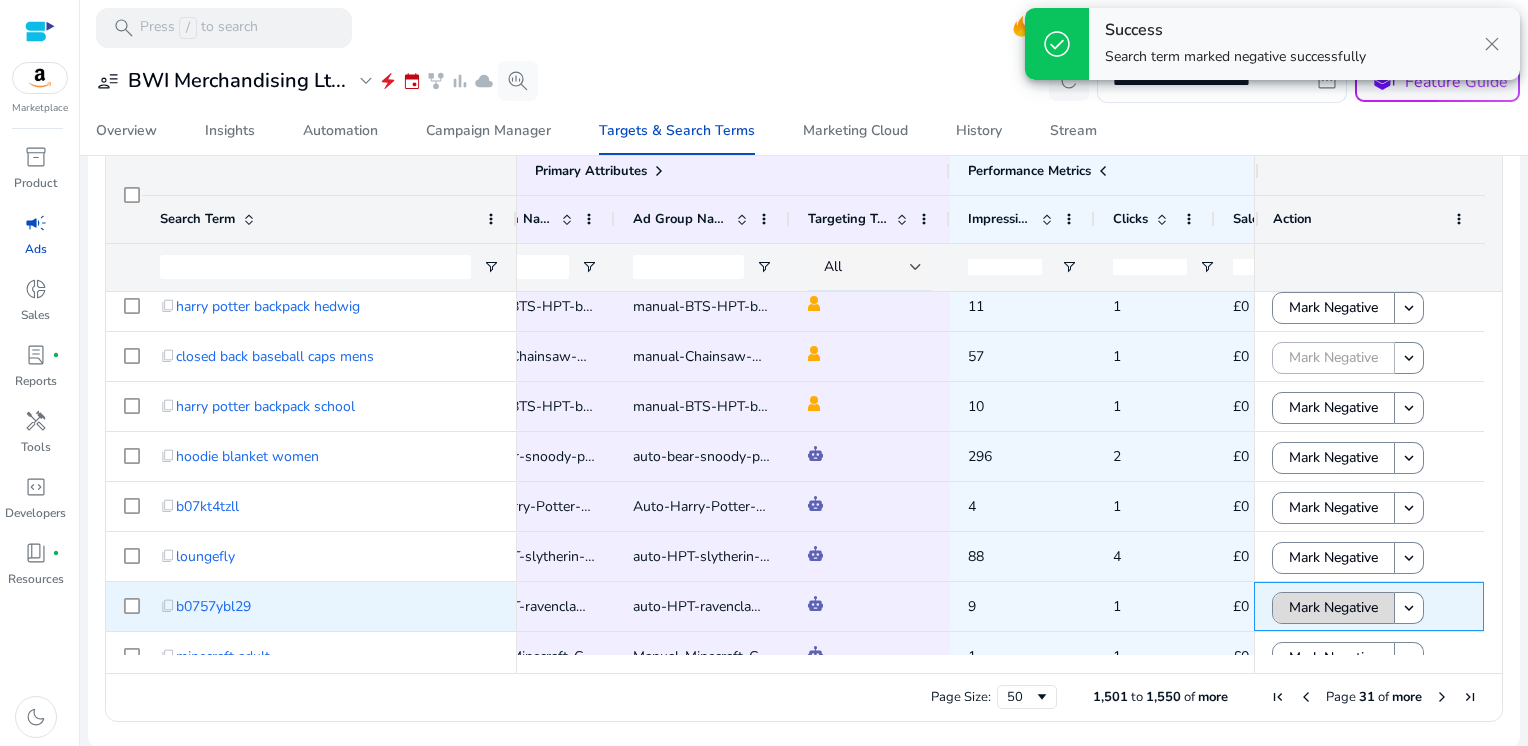 click on "Mark Negative" 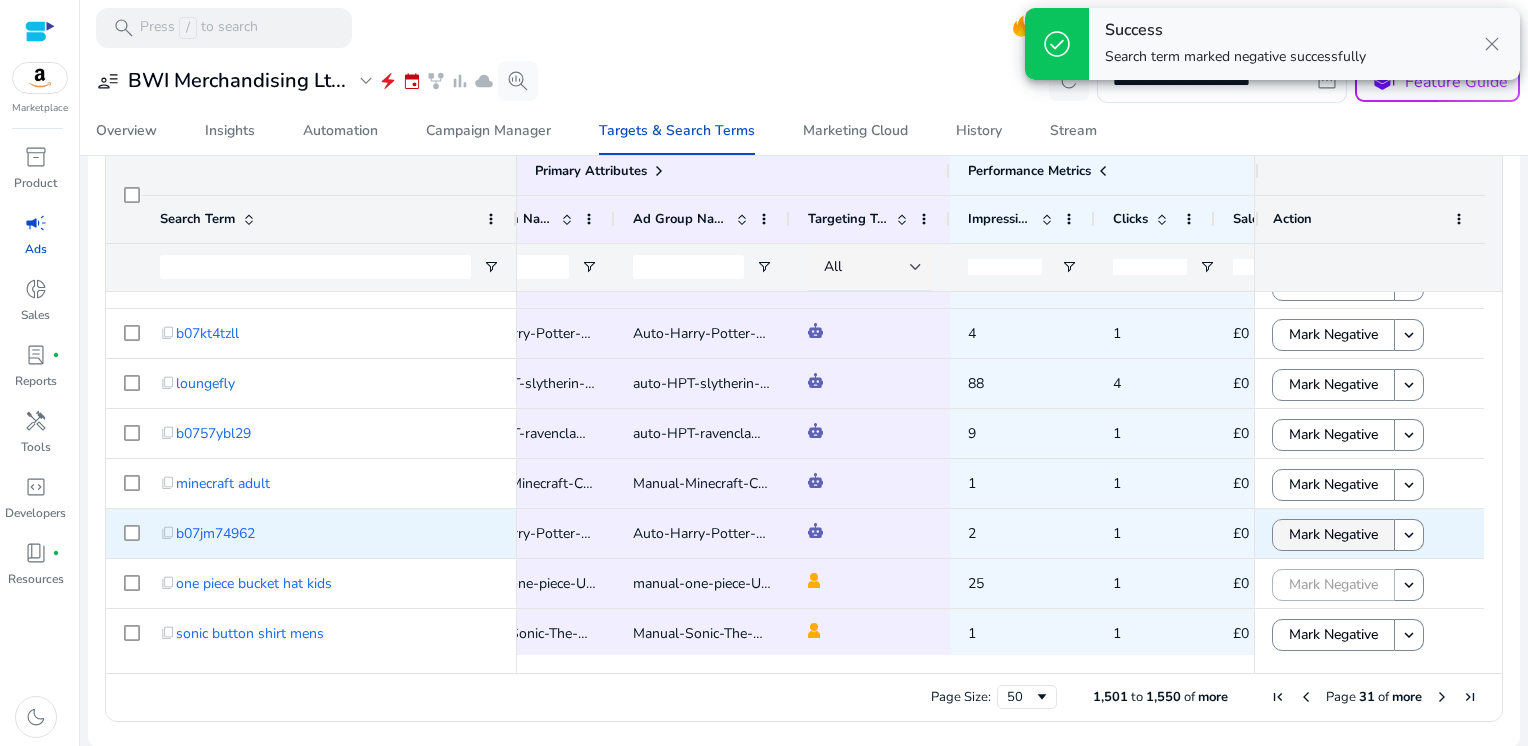 click on "Mark Negative" 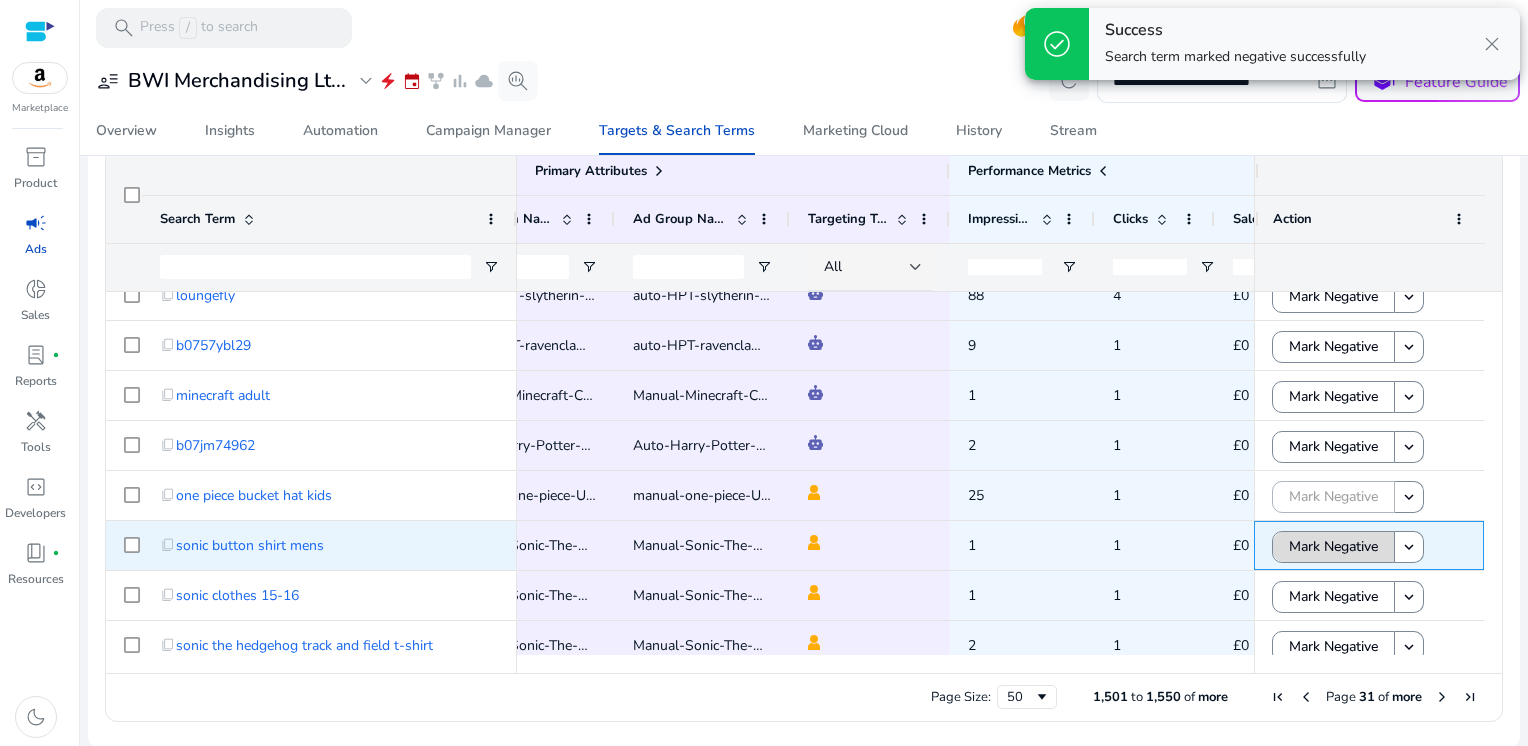 click on "Mark Negative" 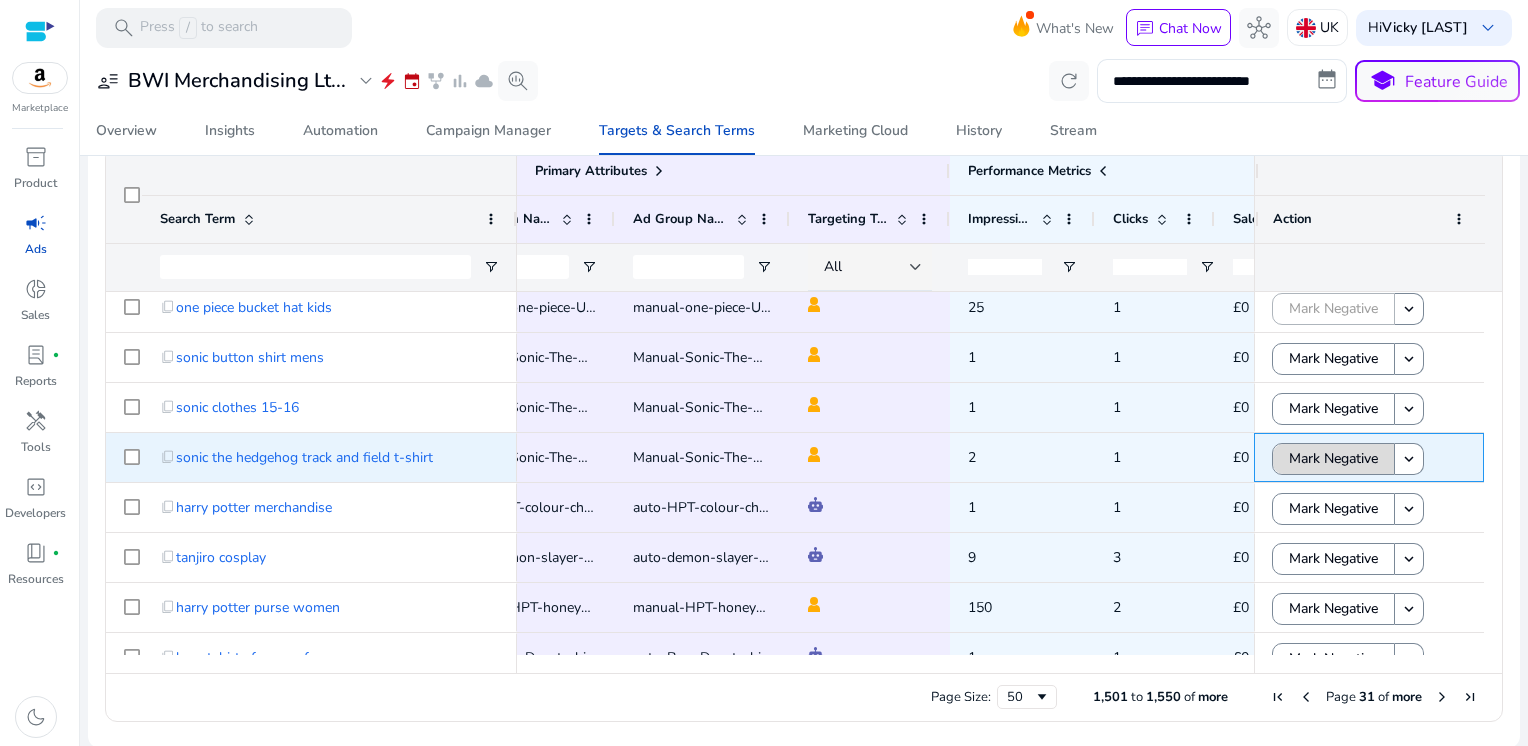 click on "Mark Negative" 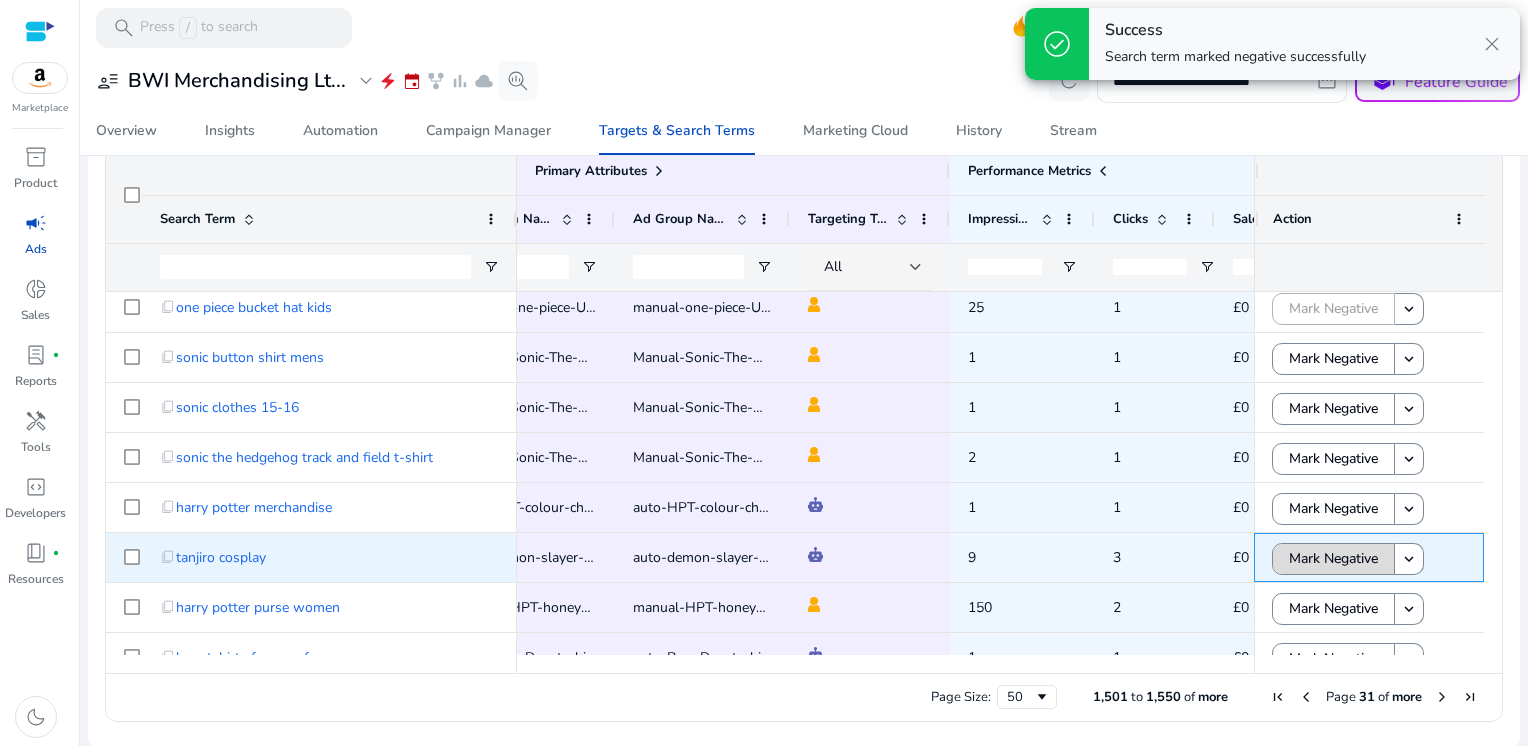 click on "Mark Negative" 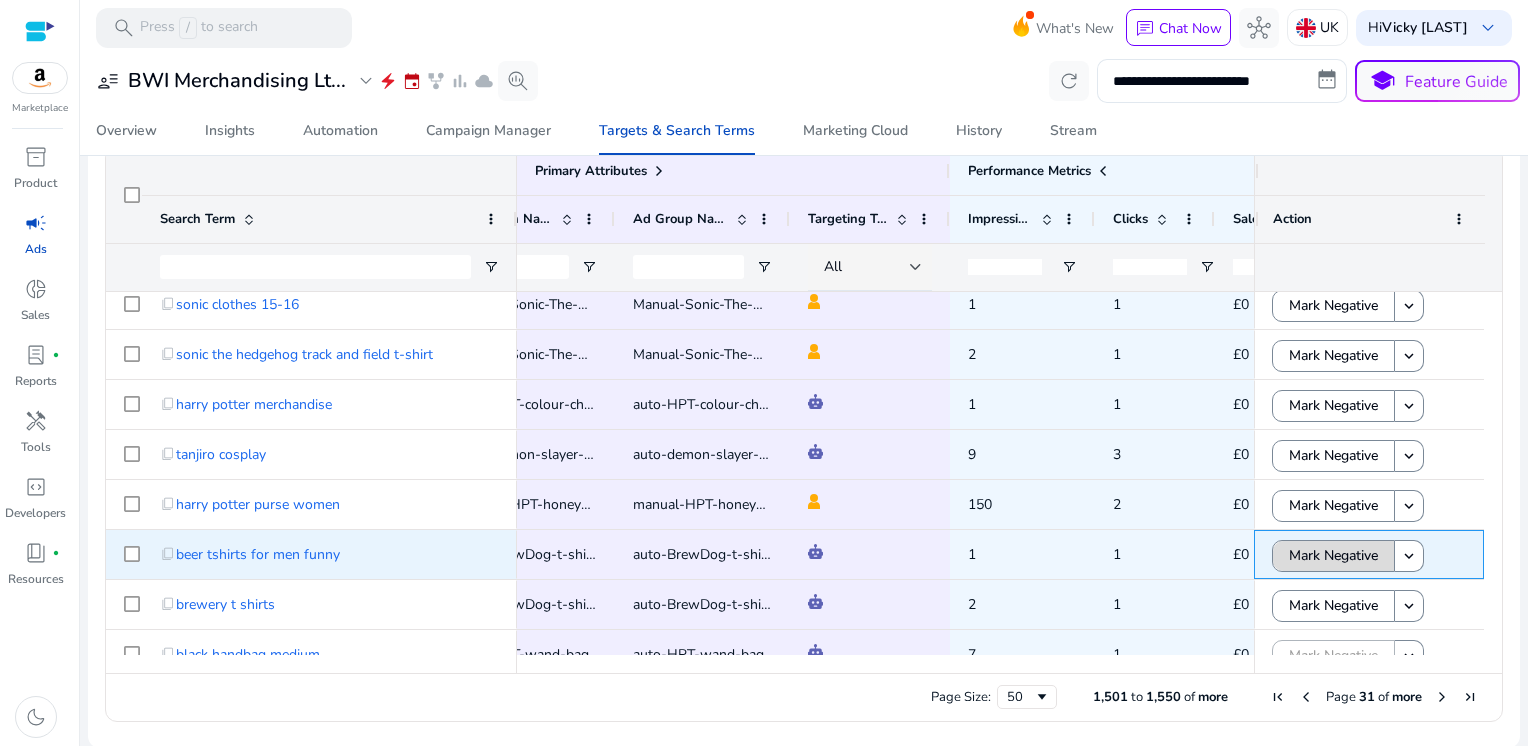 click on "Mark Negative" 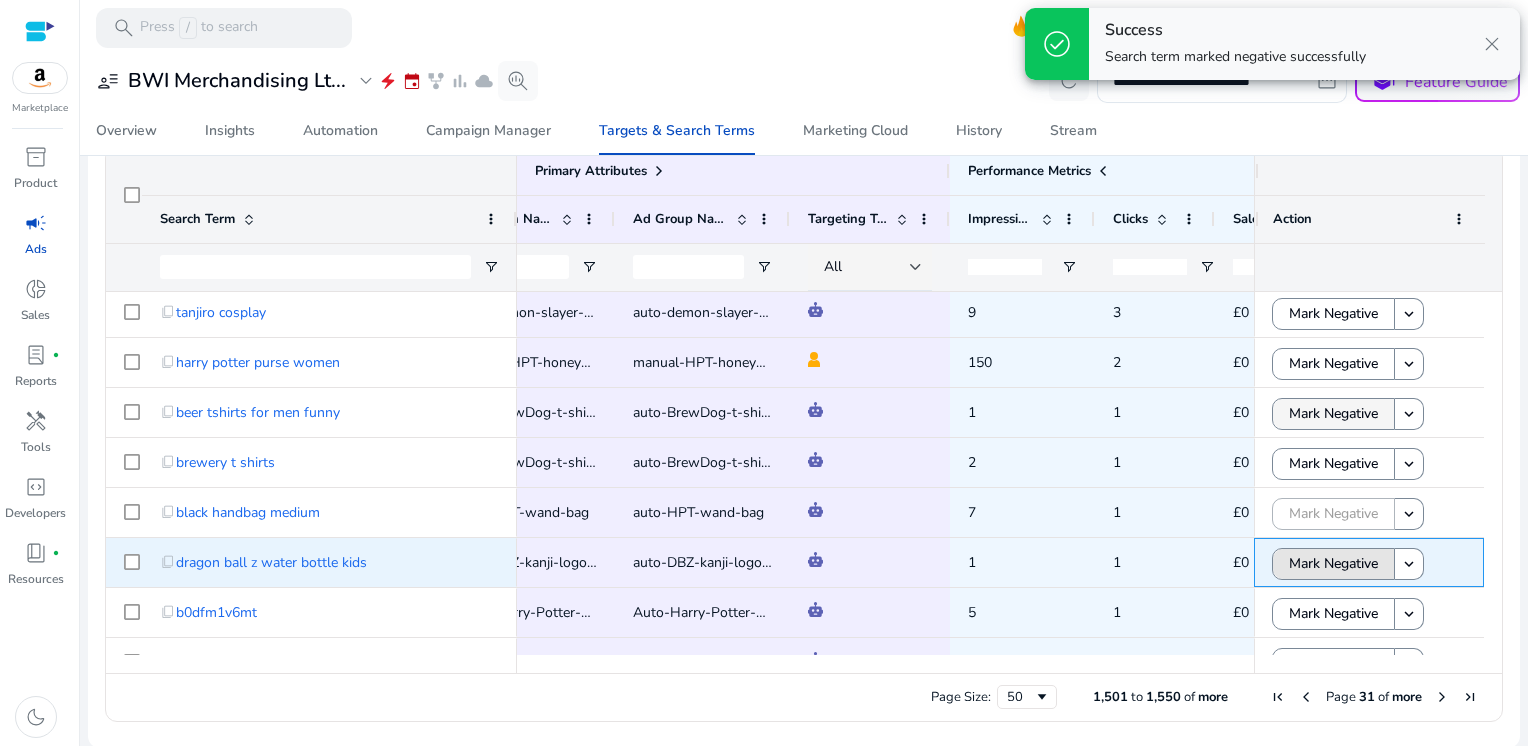click on "Mark Negative" 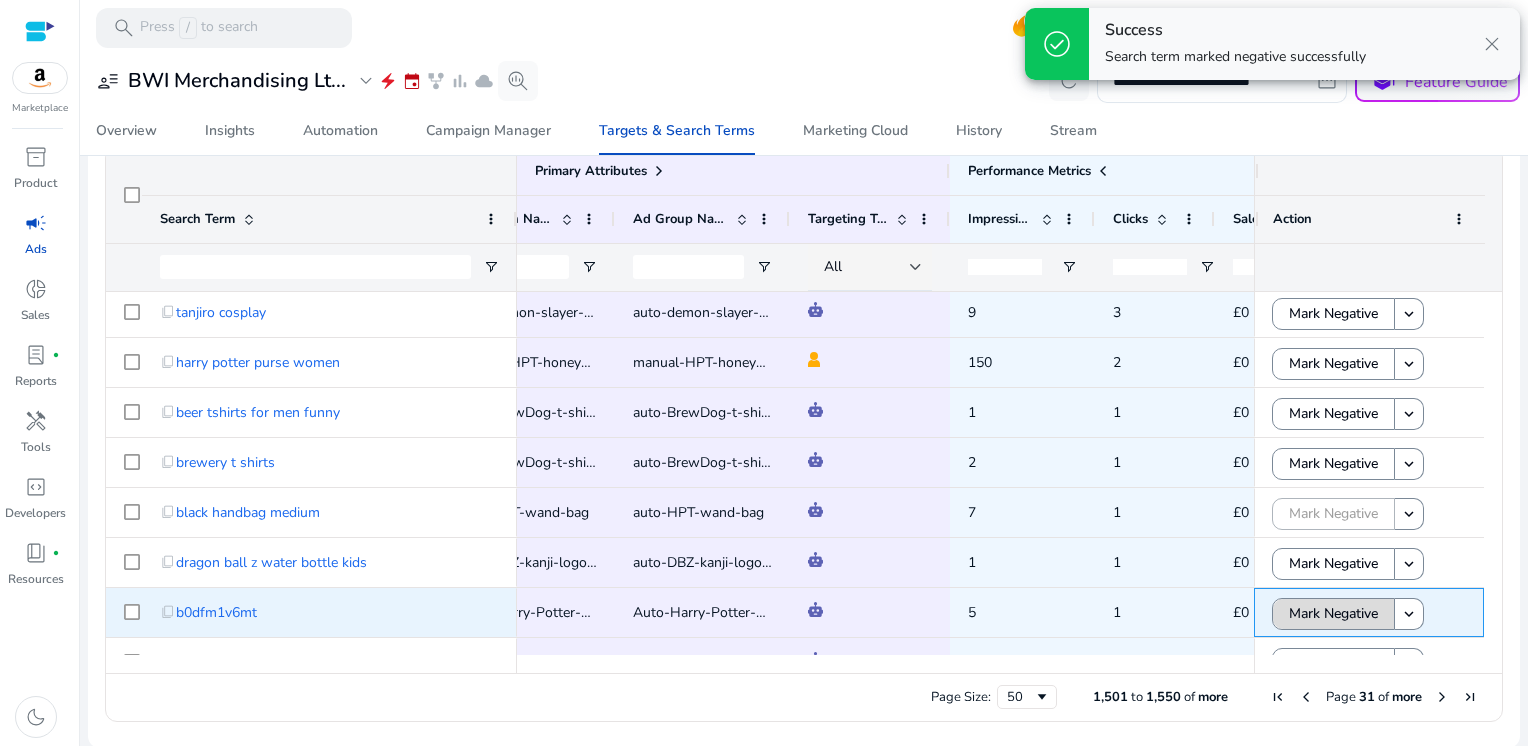 click on "Mark Negative" 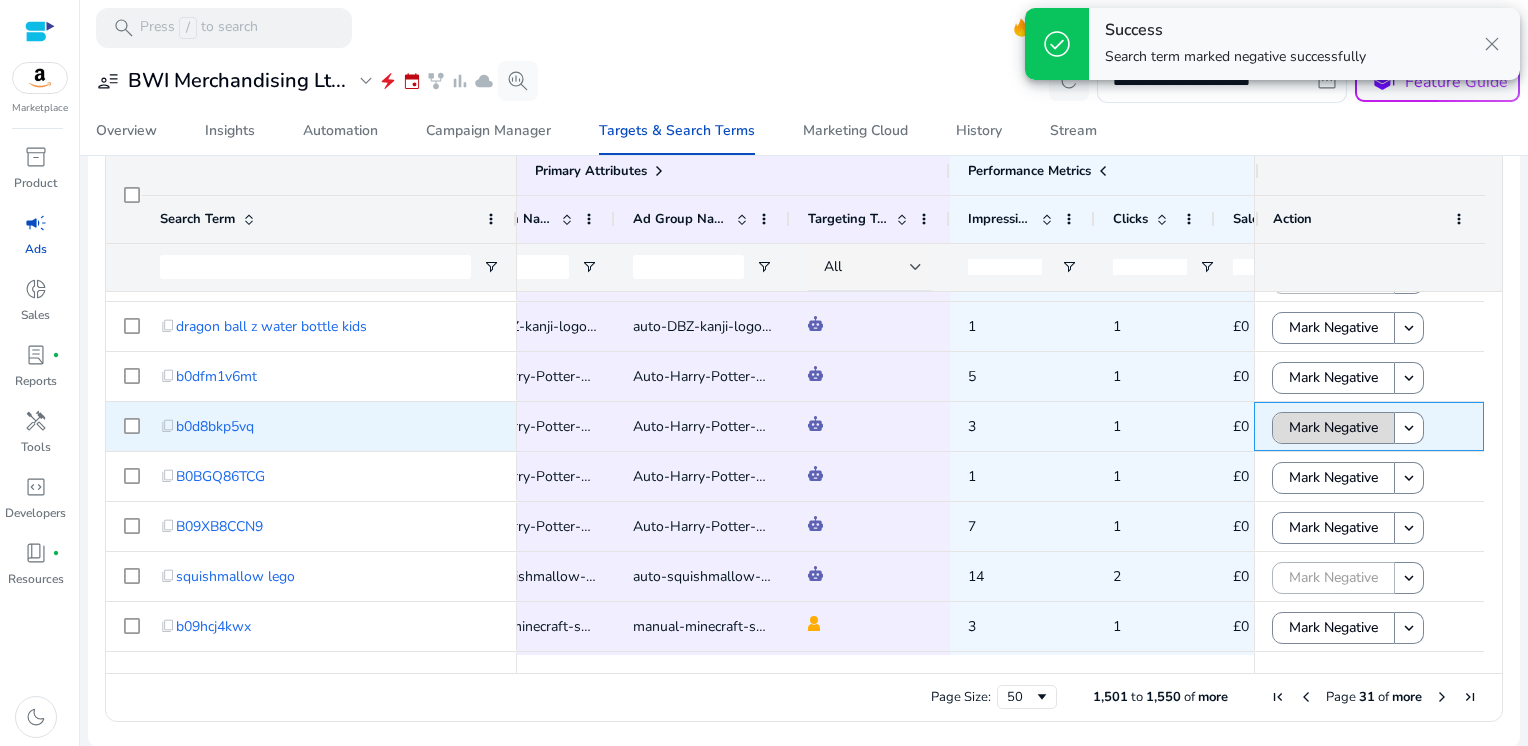 click on "Mark Negative" 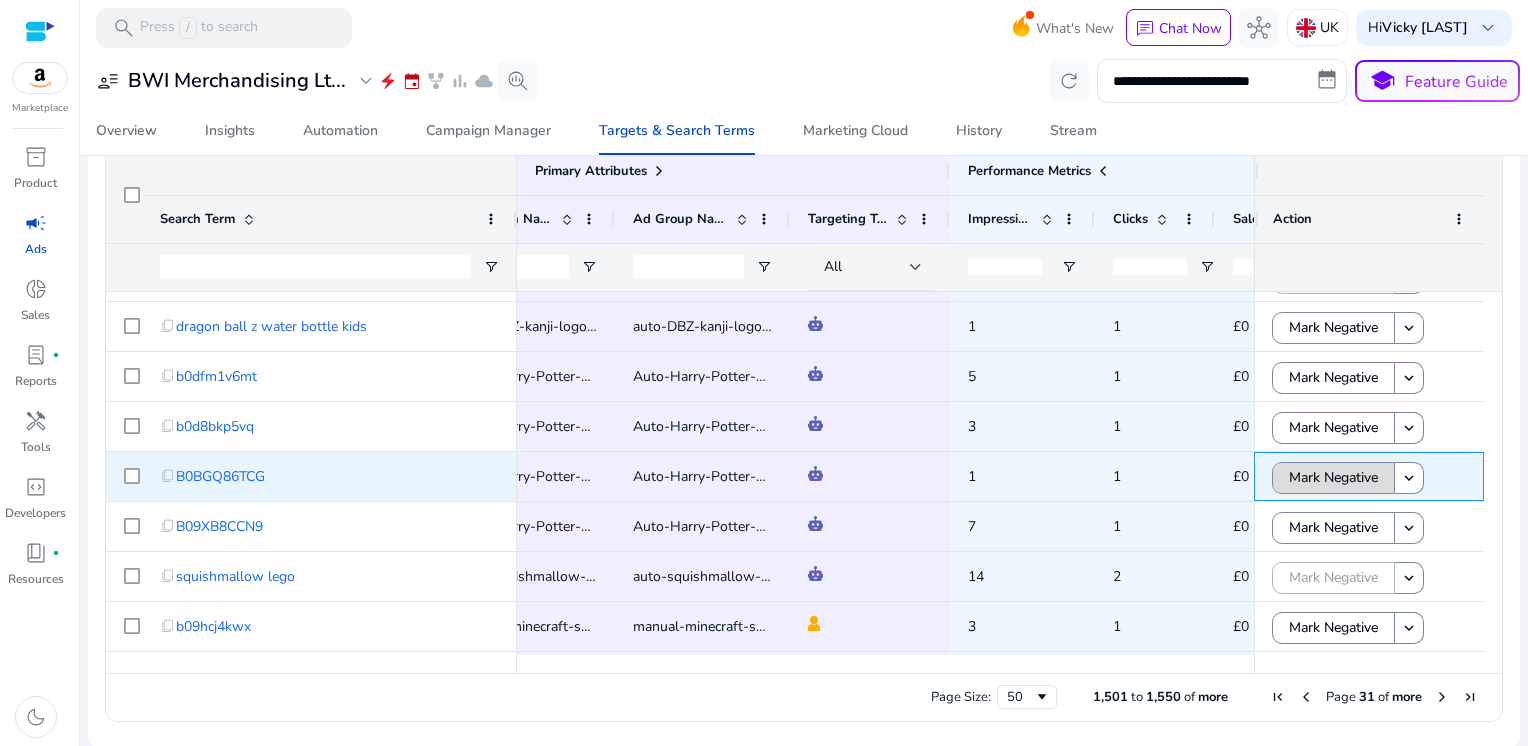 click on "Mark Negative" 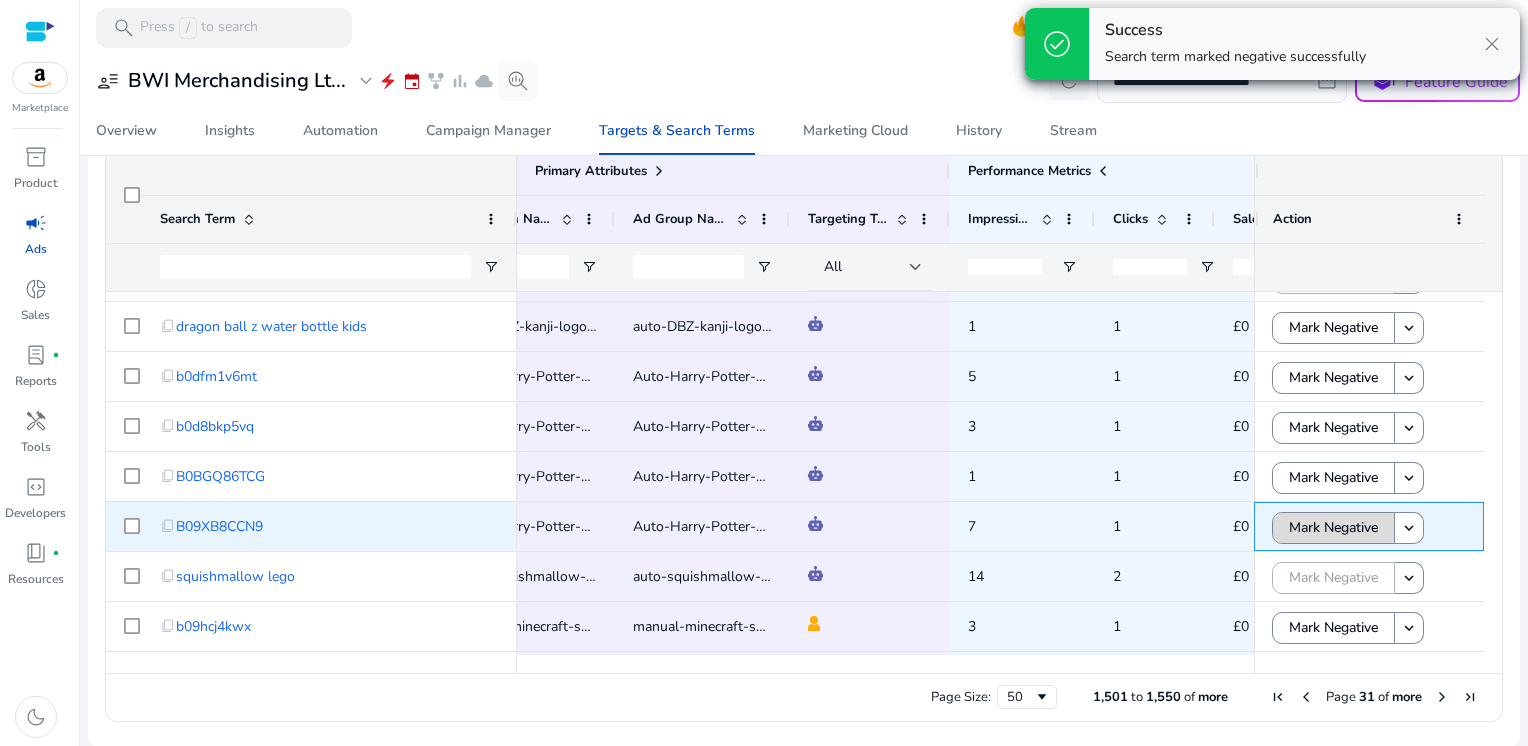 click on "Mark Negative" 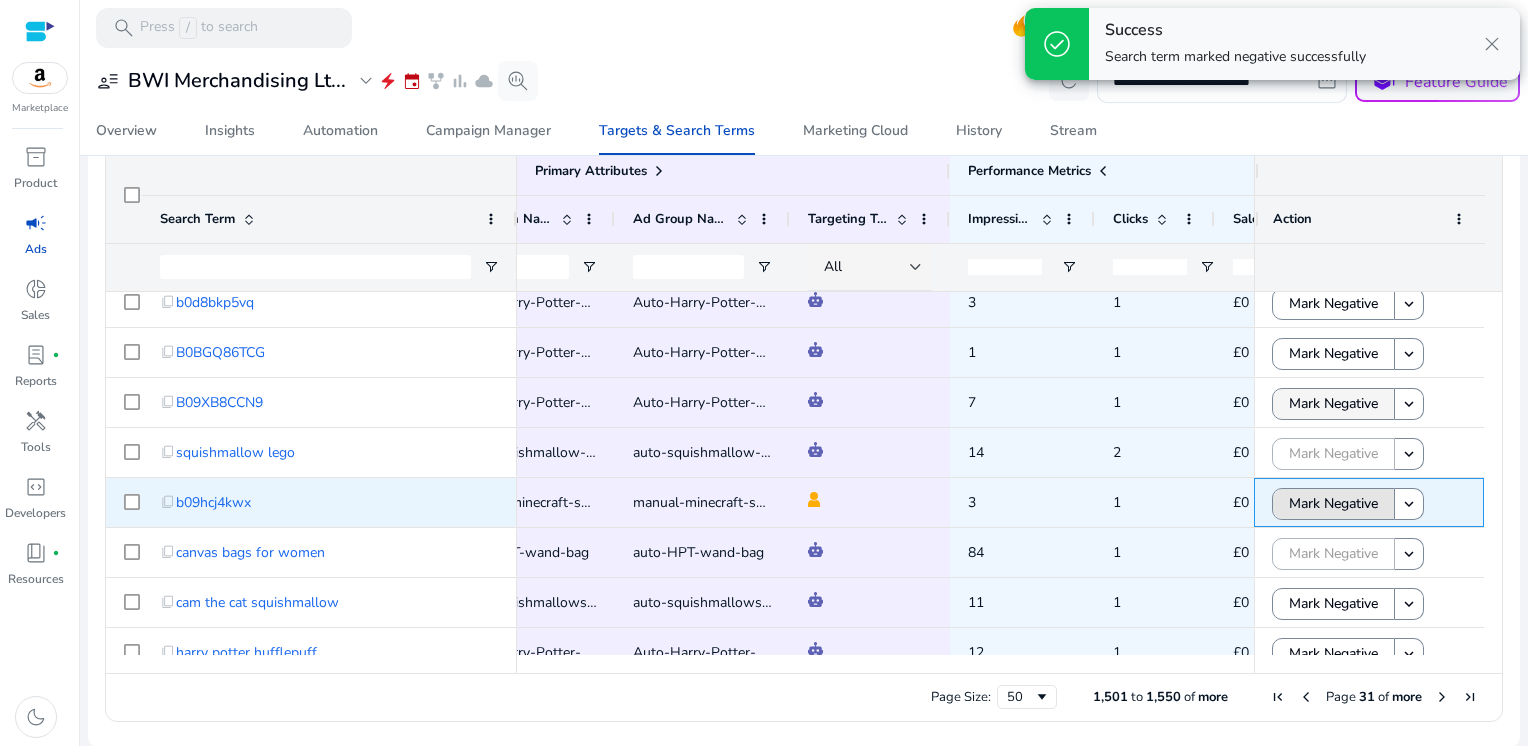 click on "Mark Negative" 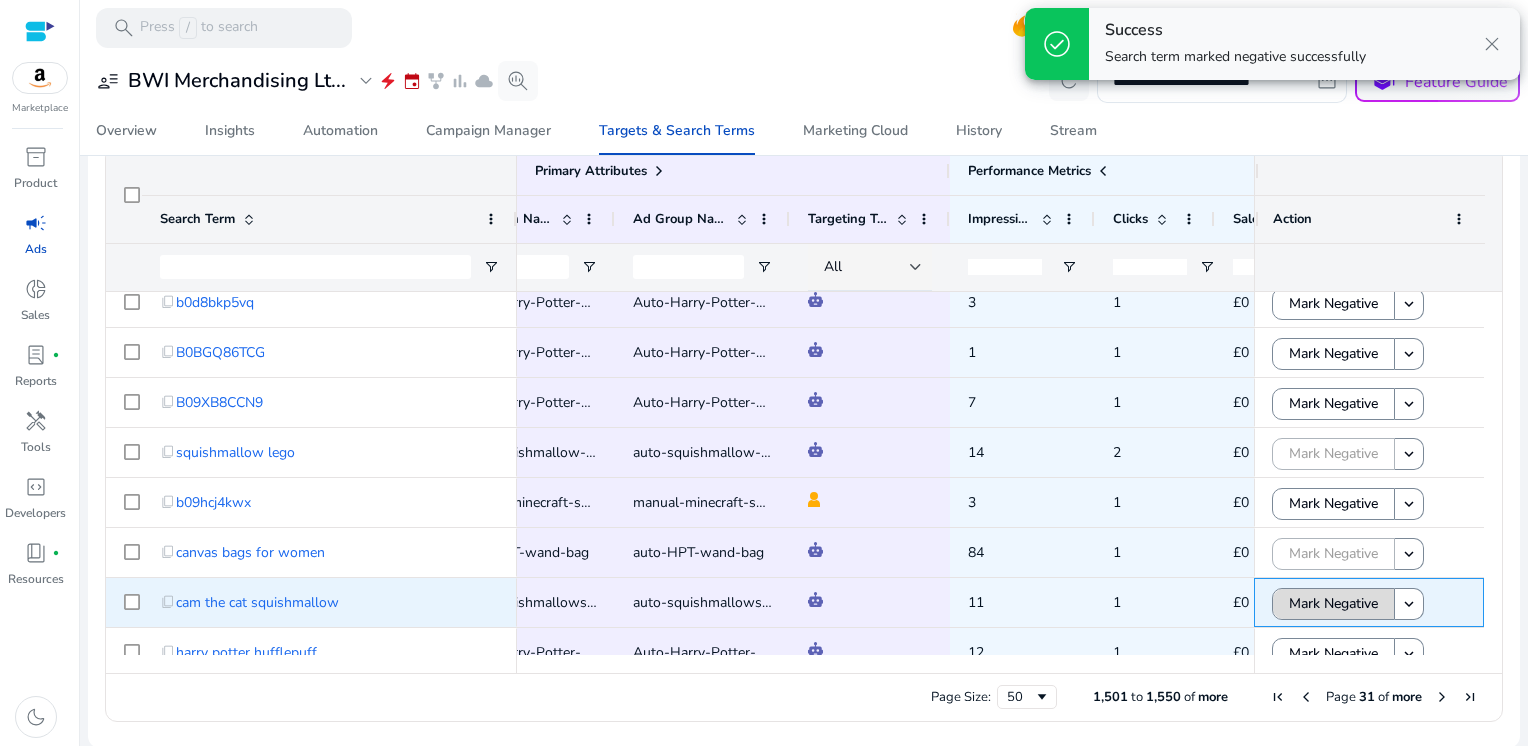 click on "Mark Negative" 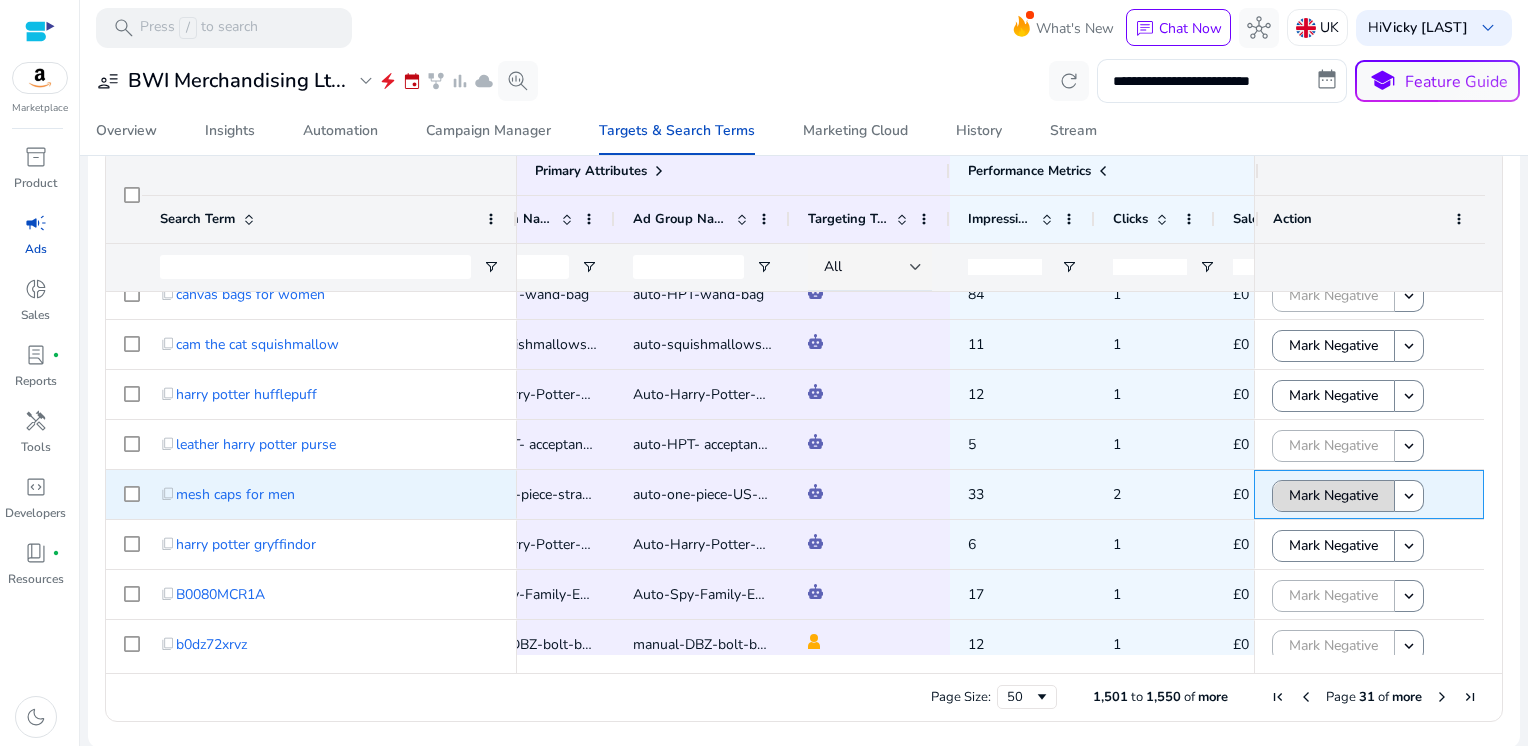 click on "Mark Negative" 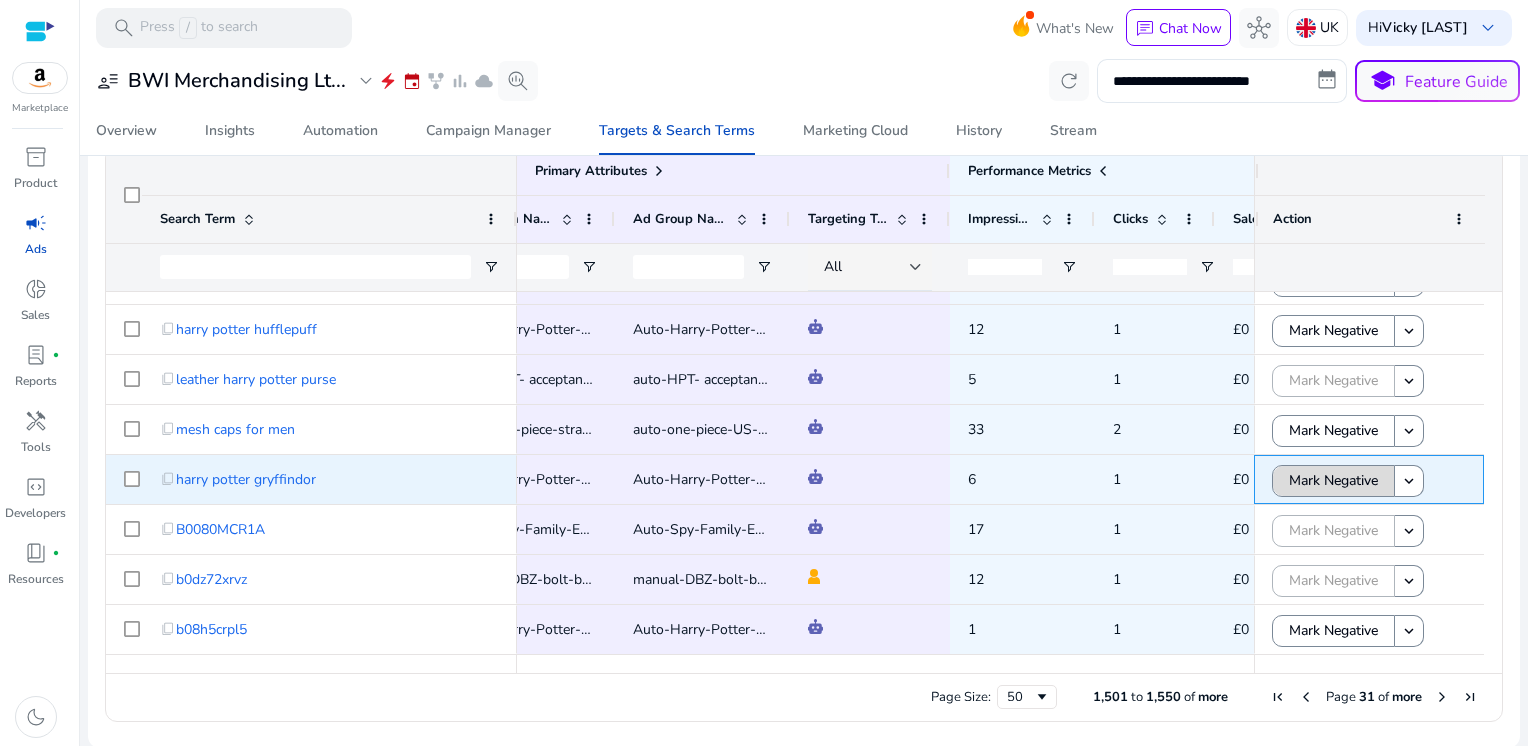 click on "Mark Negative" 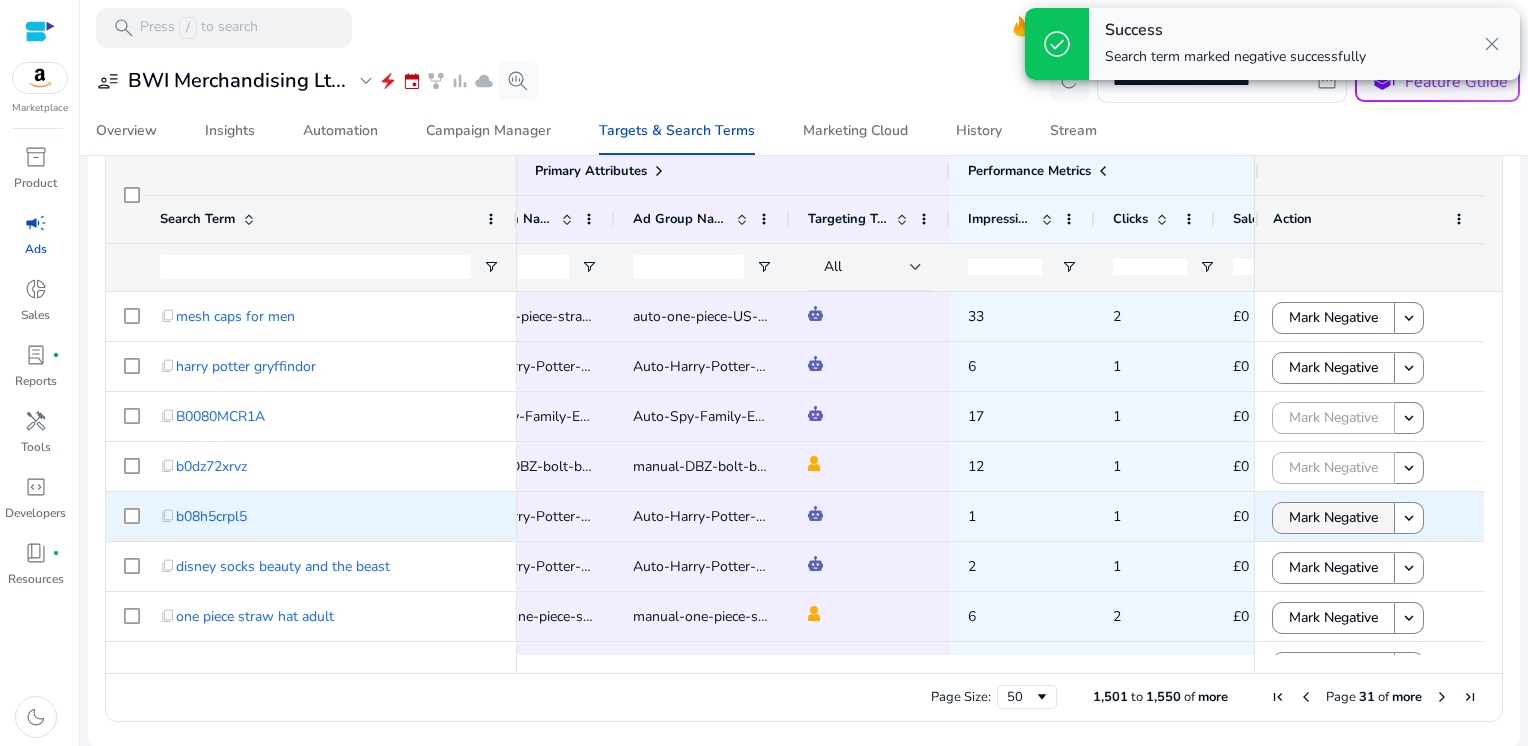 click on "Mark Negative" 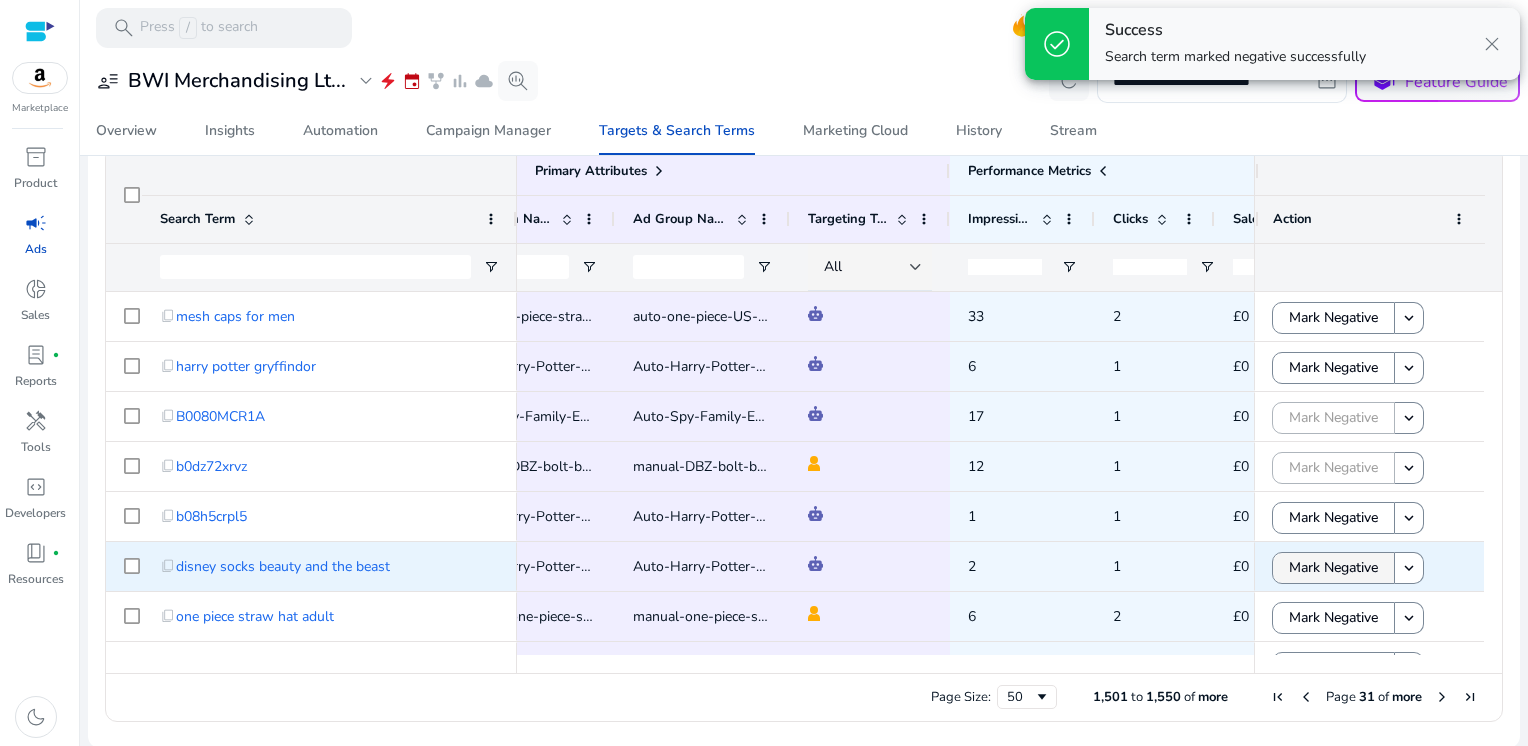 click on "Mark Negative" 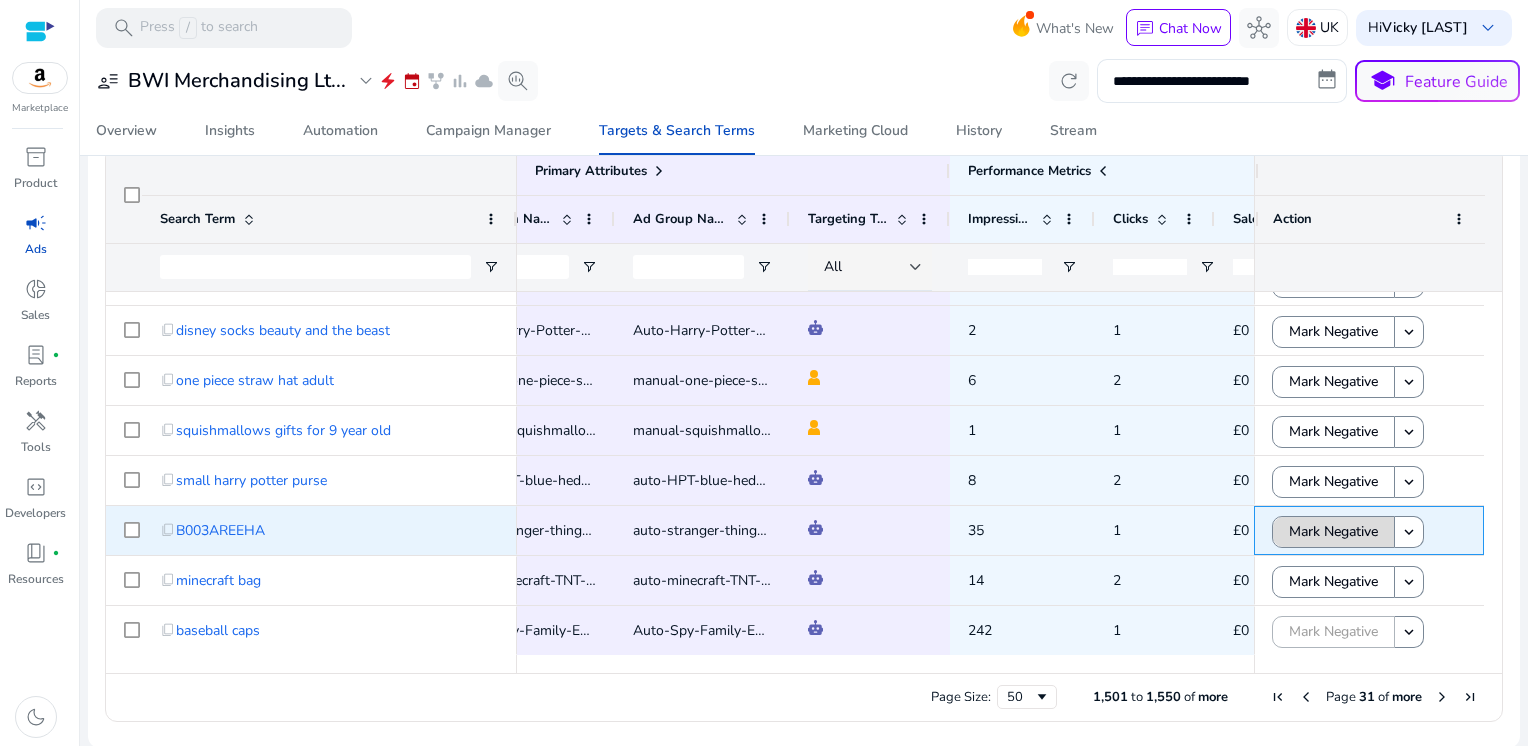 click on "Mark Negative" 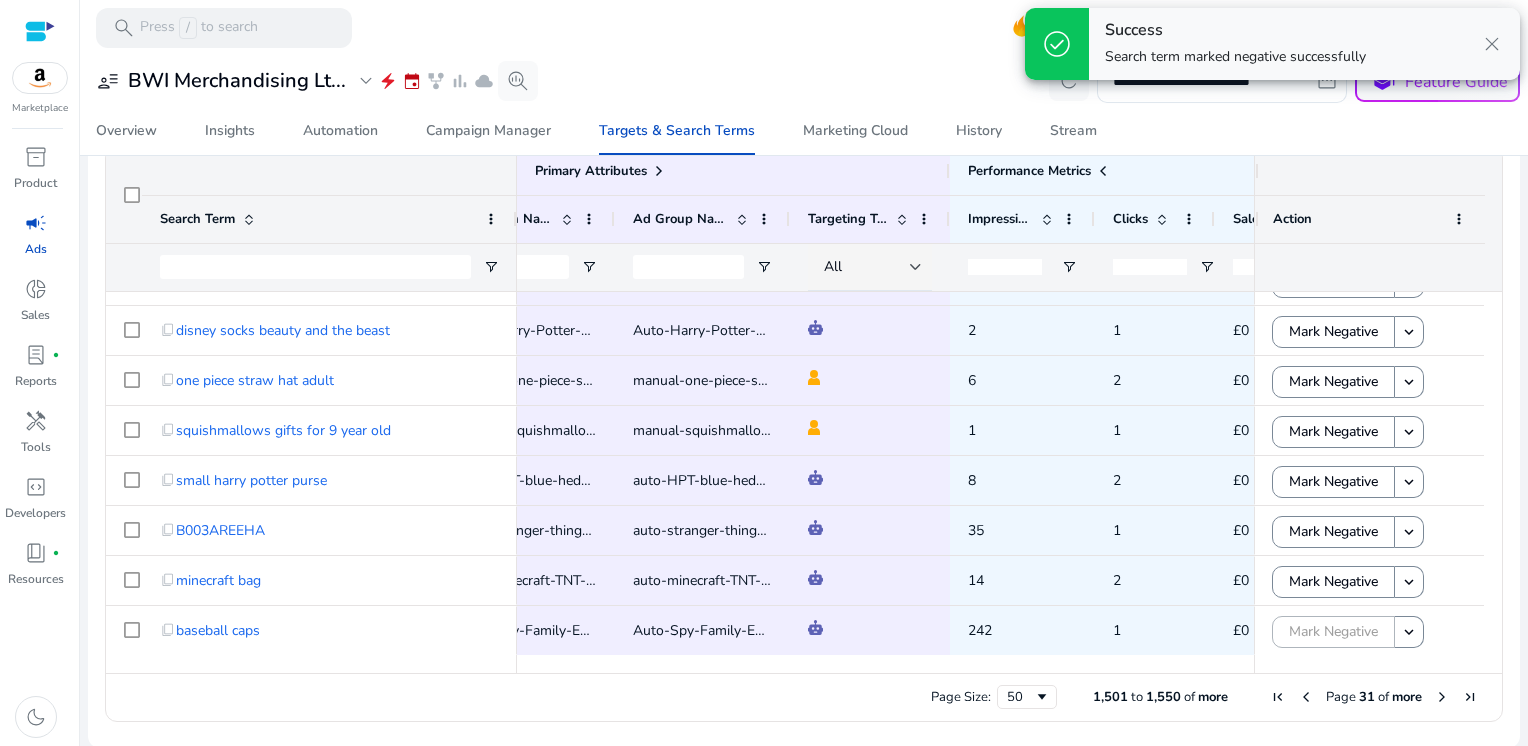 click at bounding box center [1442, 697] 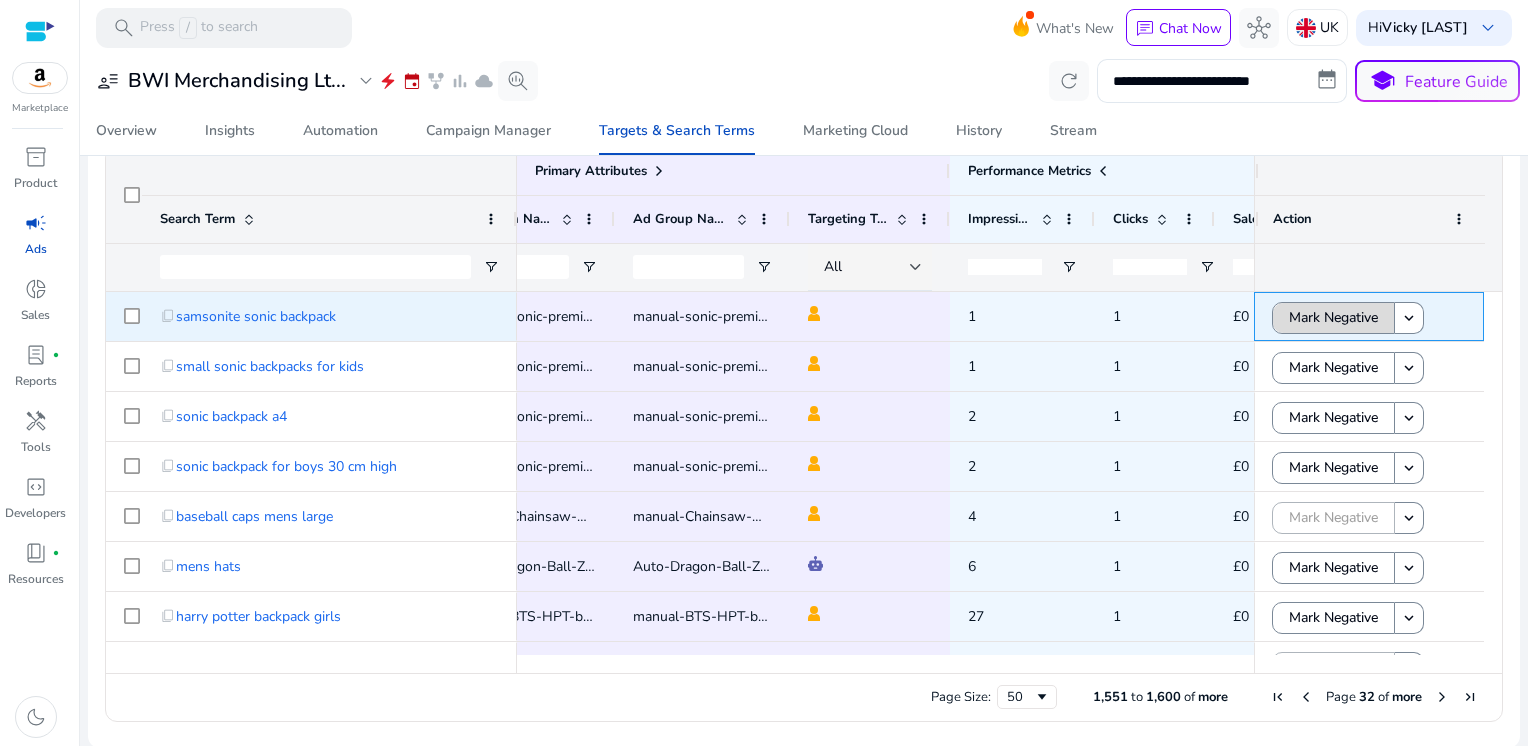 click on "Mark Negative" 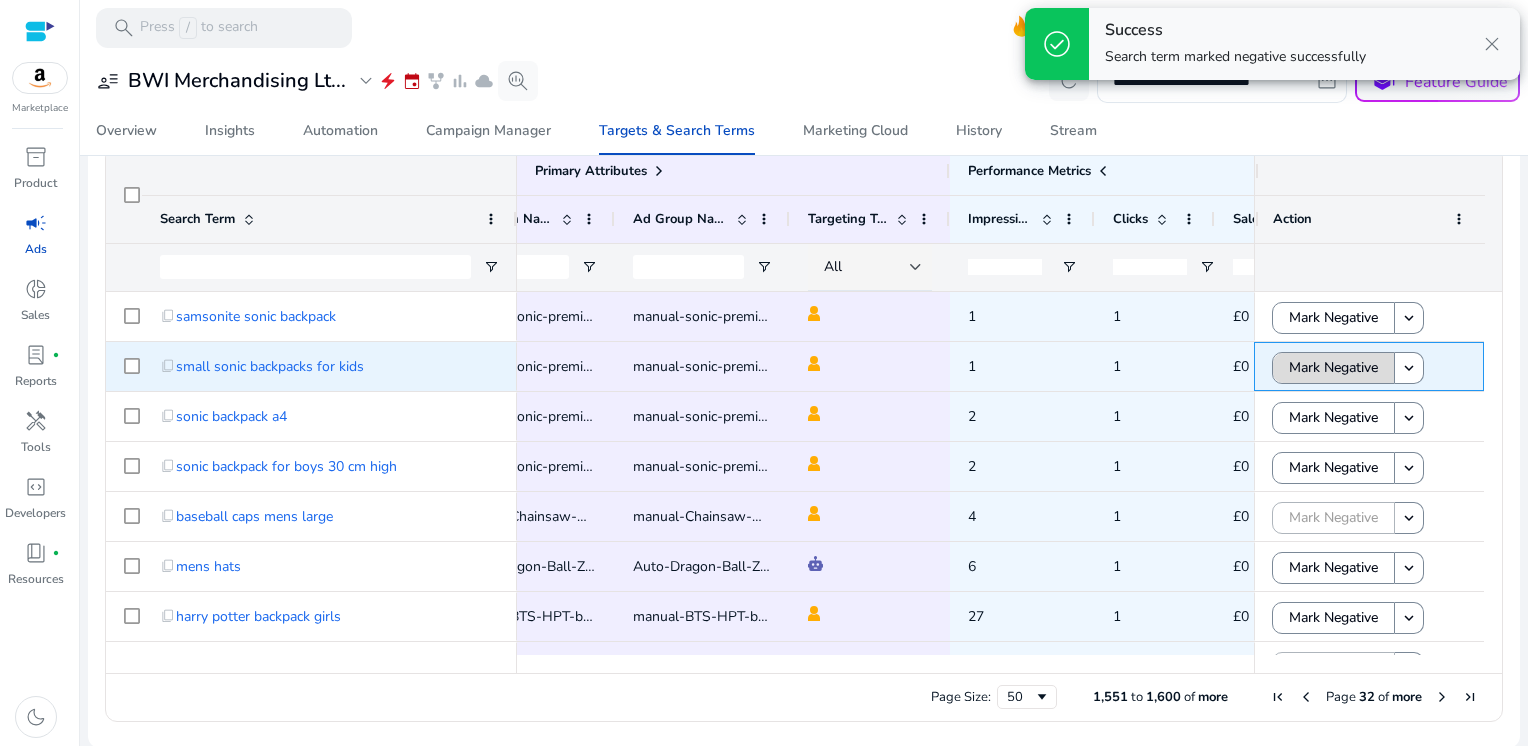 click on "Mark Negative" 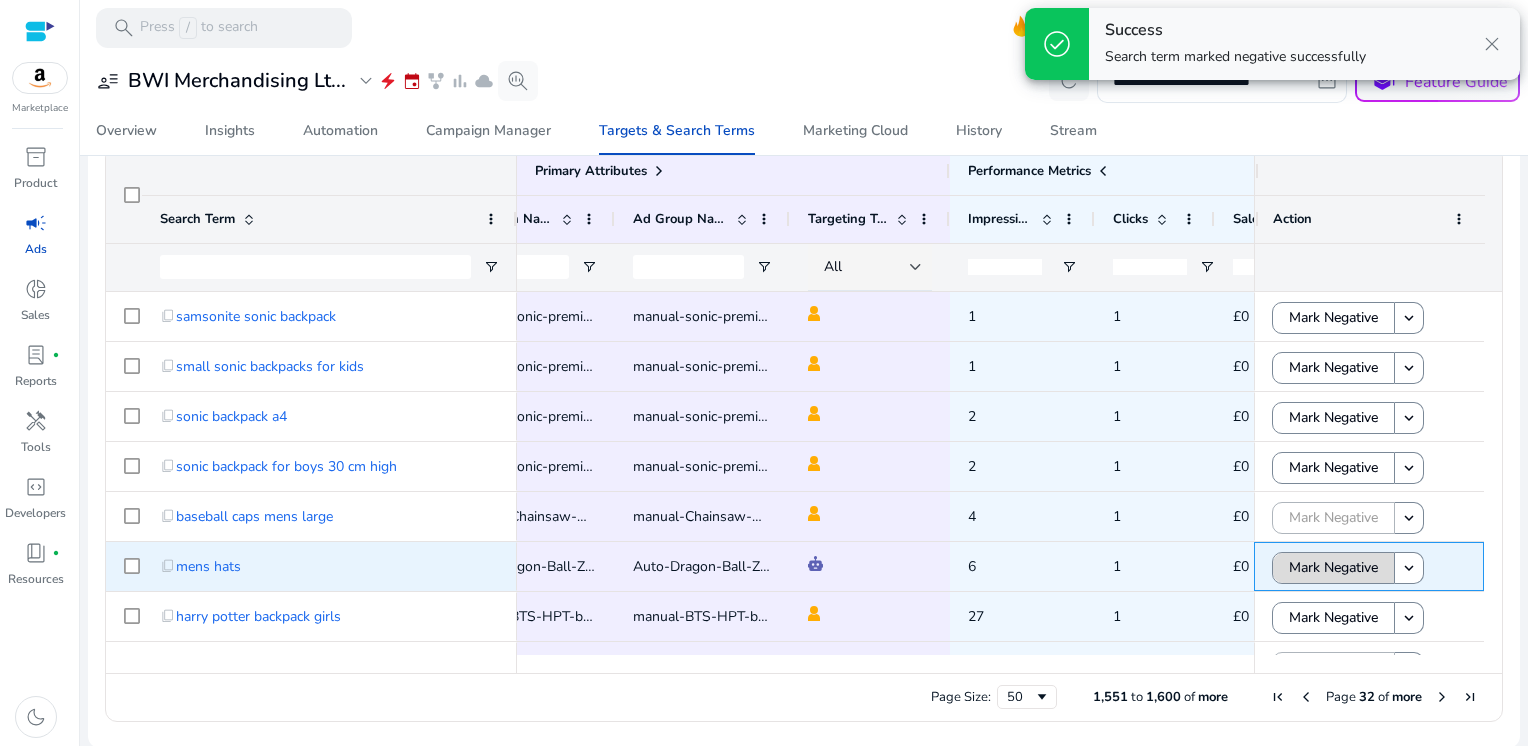 click on "Mark Negative" 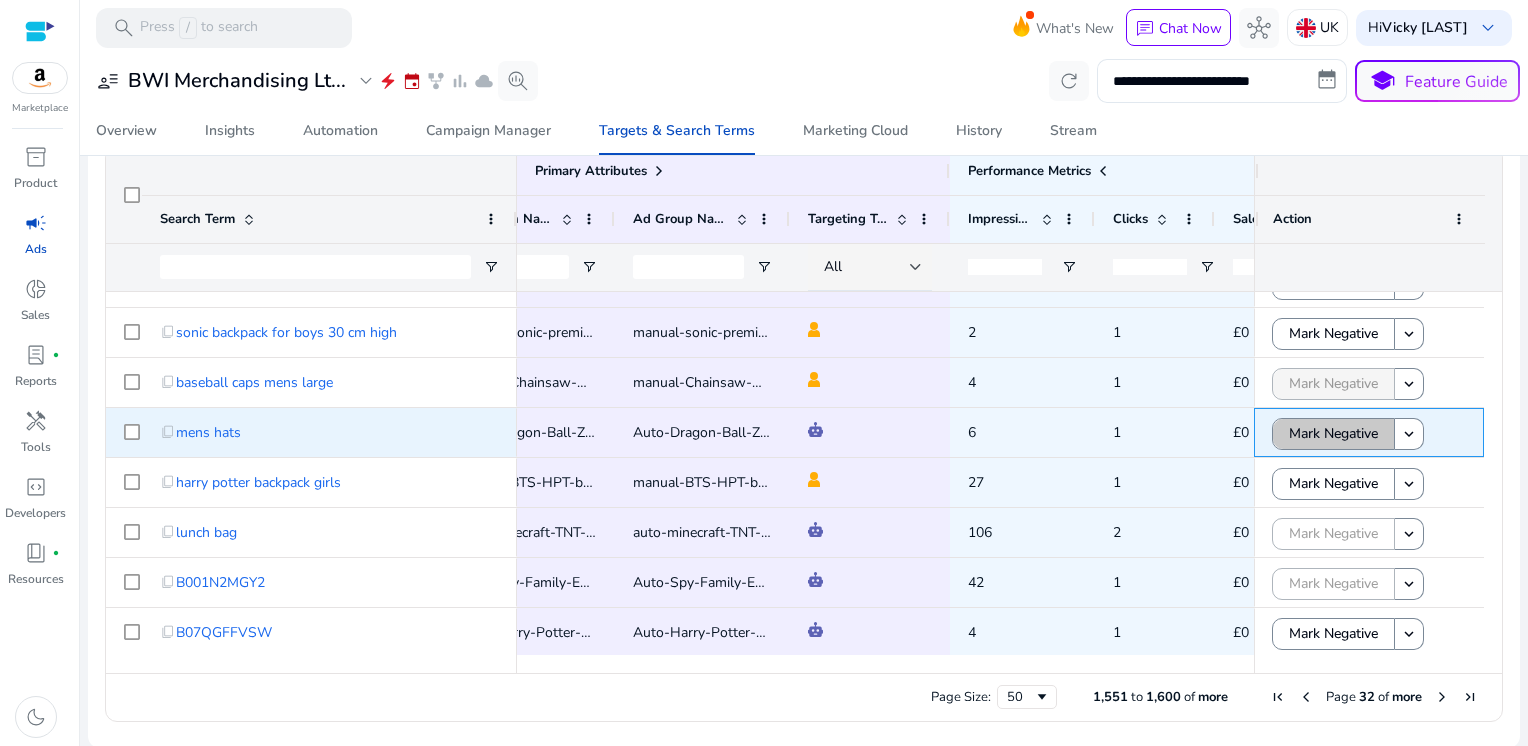 click on "Mark Negative" 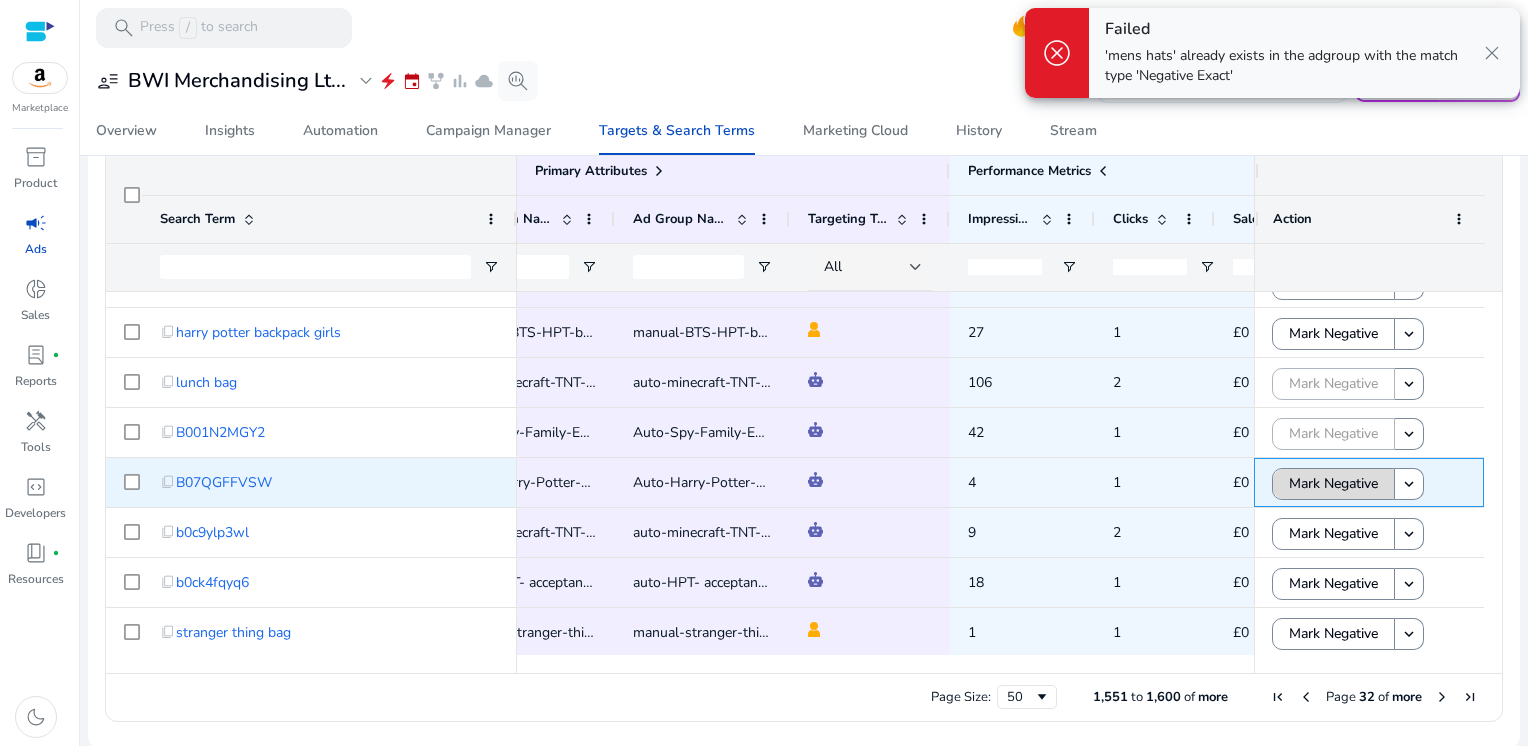click on "Mark Negative" 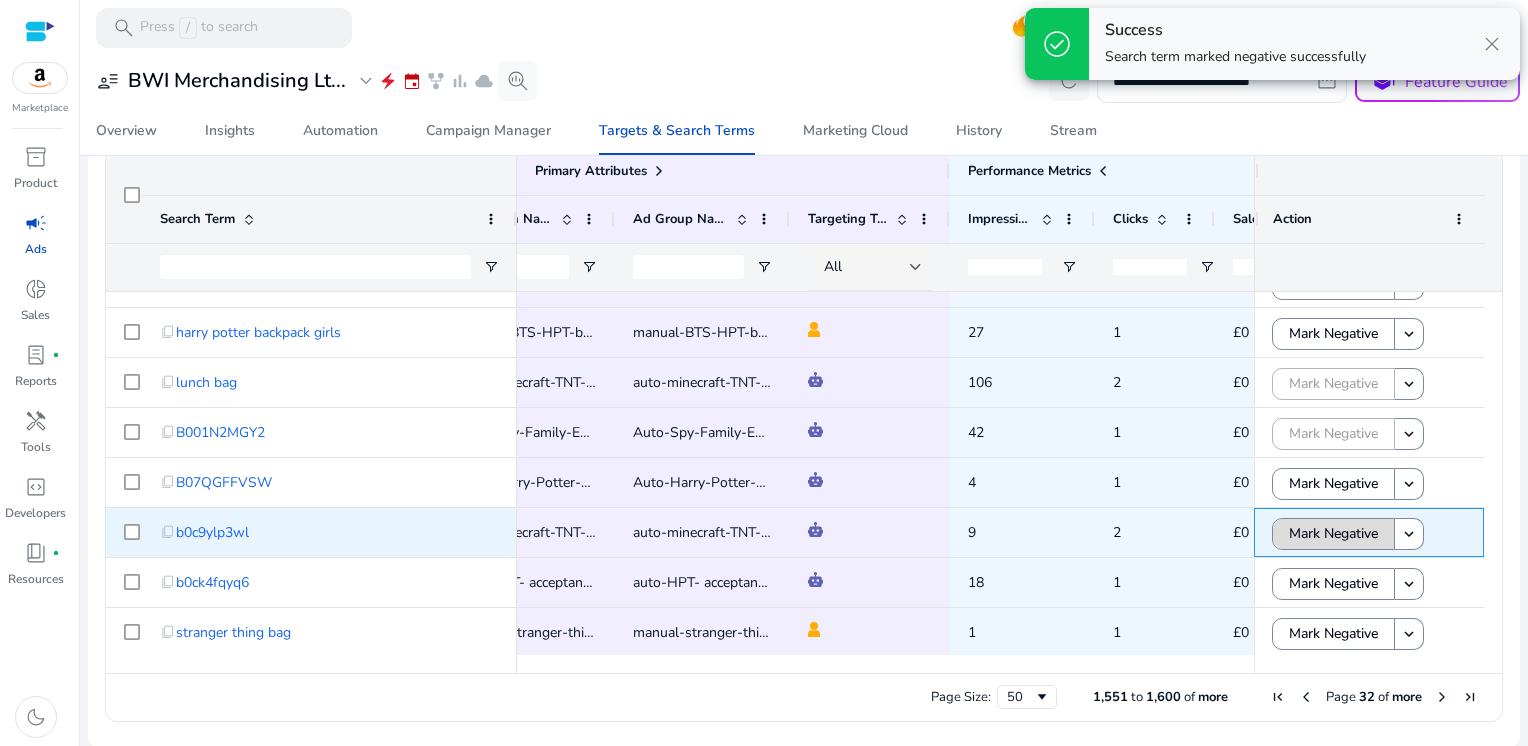 click on "Mark Negative" 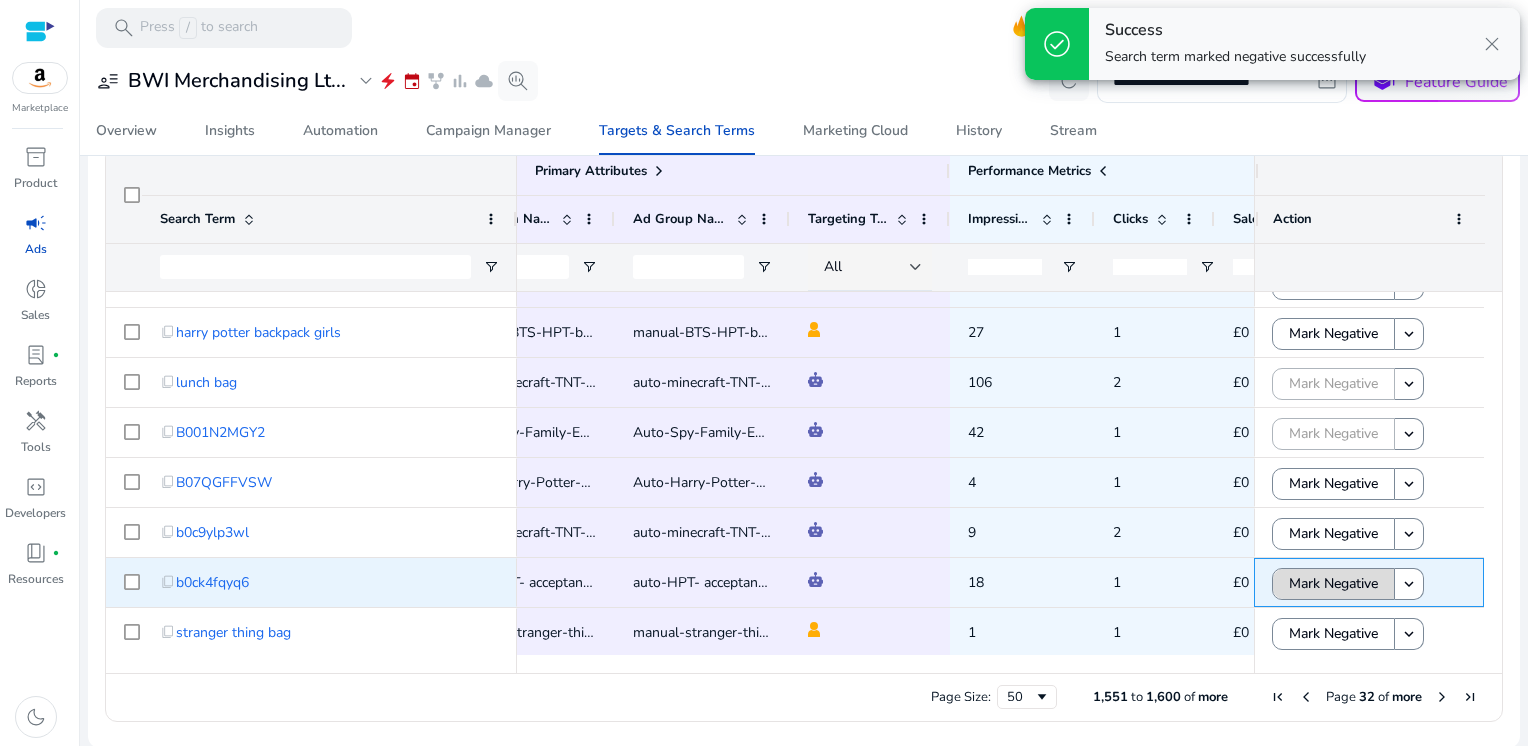 click on "Mark Negative" 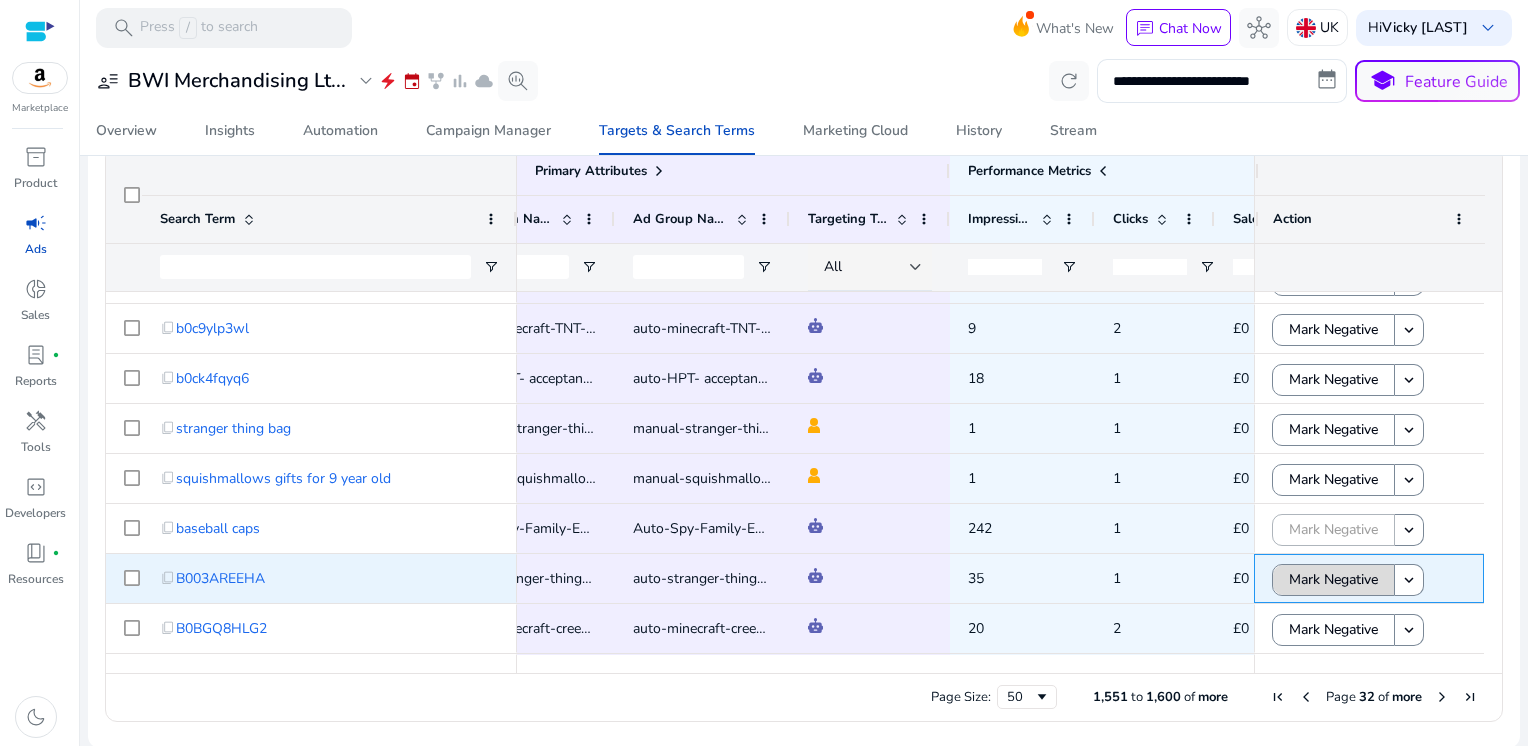 click on "Mark Negative" 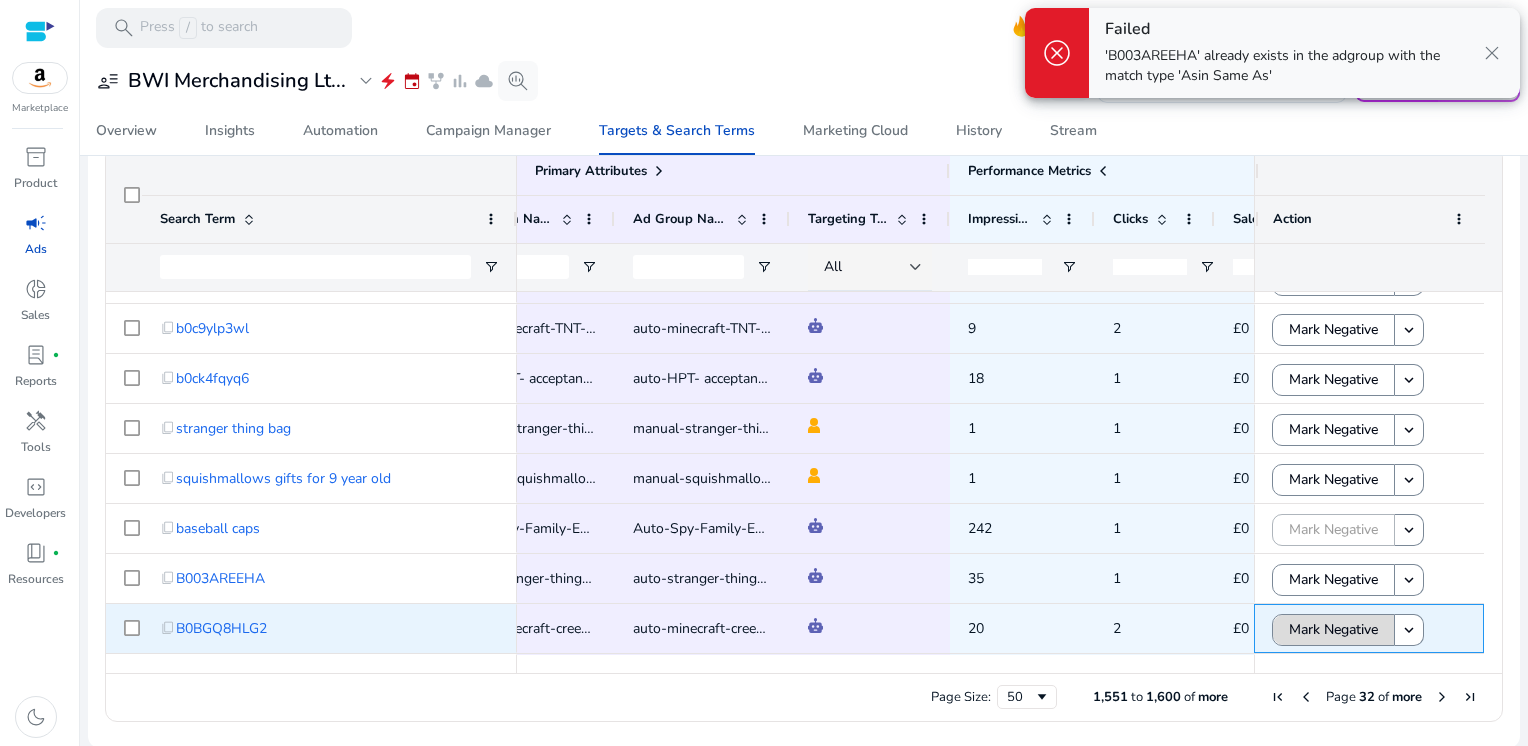 click on "Mark Negative" 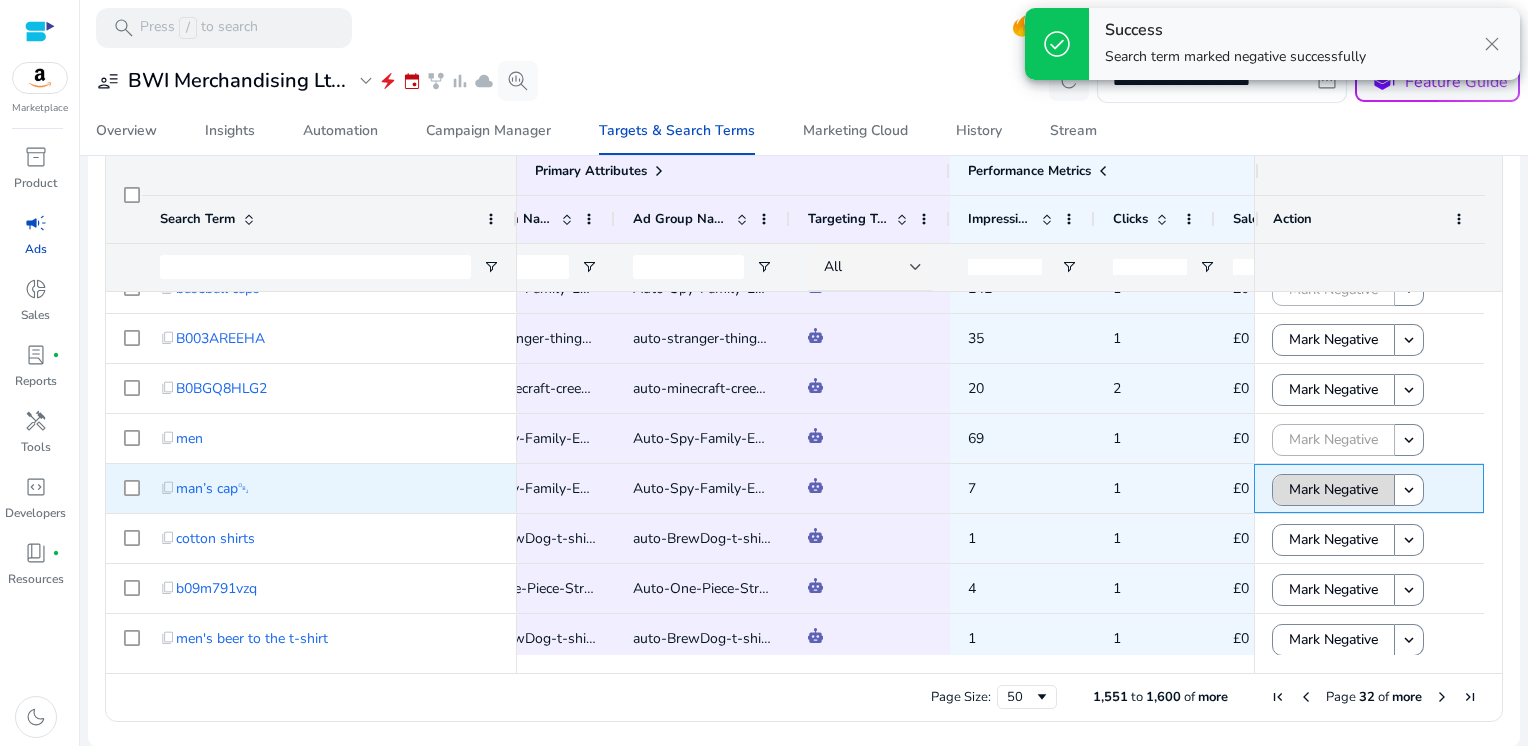click on "Mark Negative" 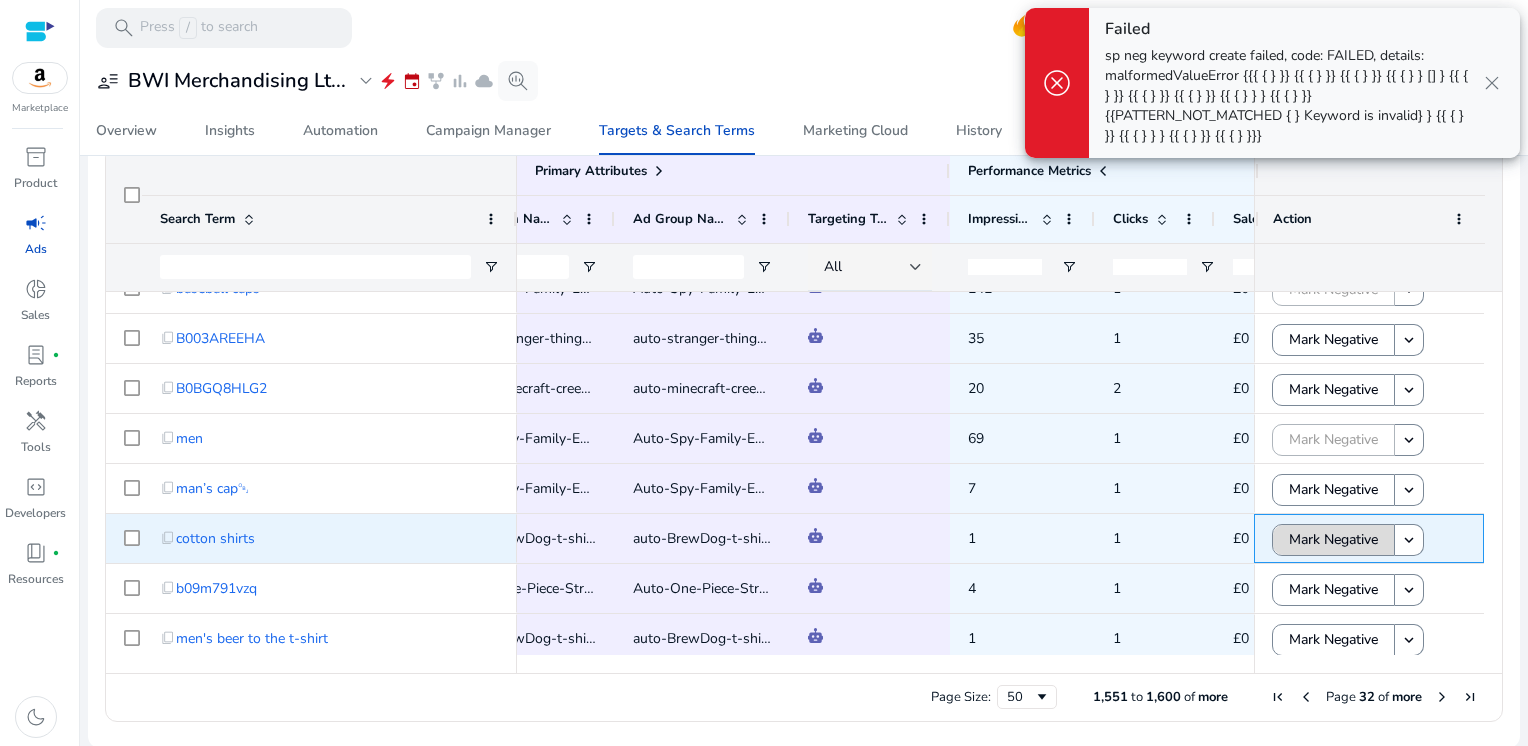 click on "Mark Negative" 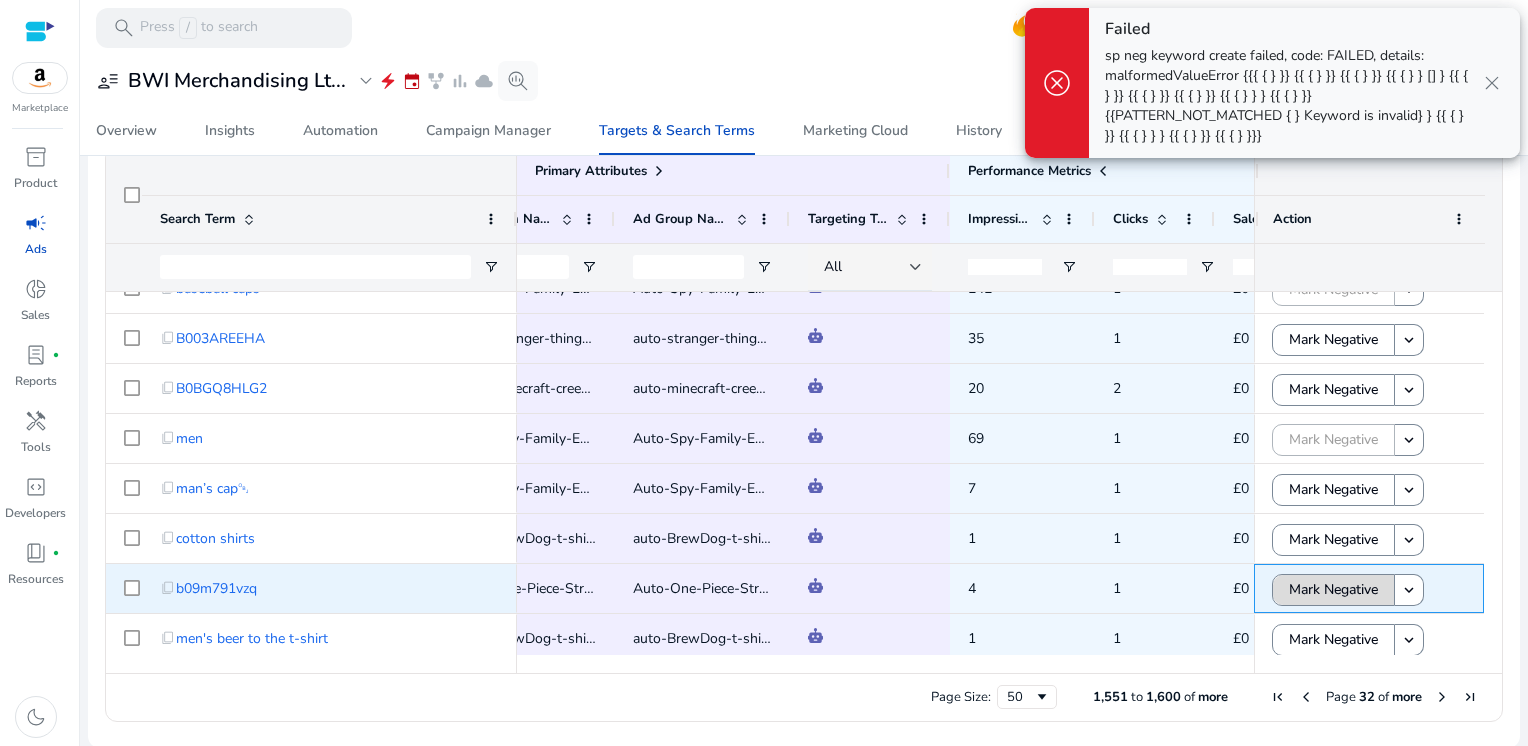 click on "Mark Negative" 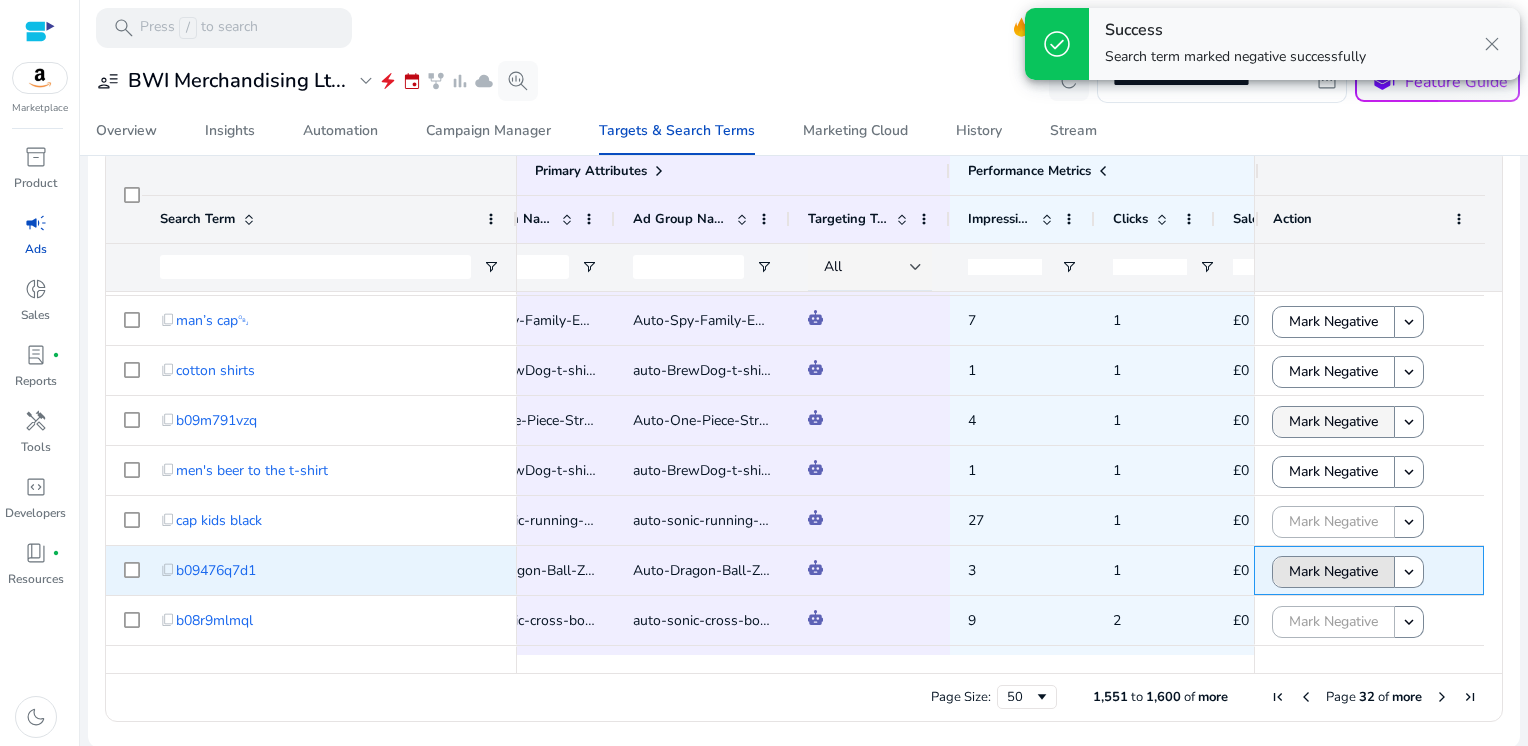 click on "Mark Negative" 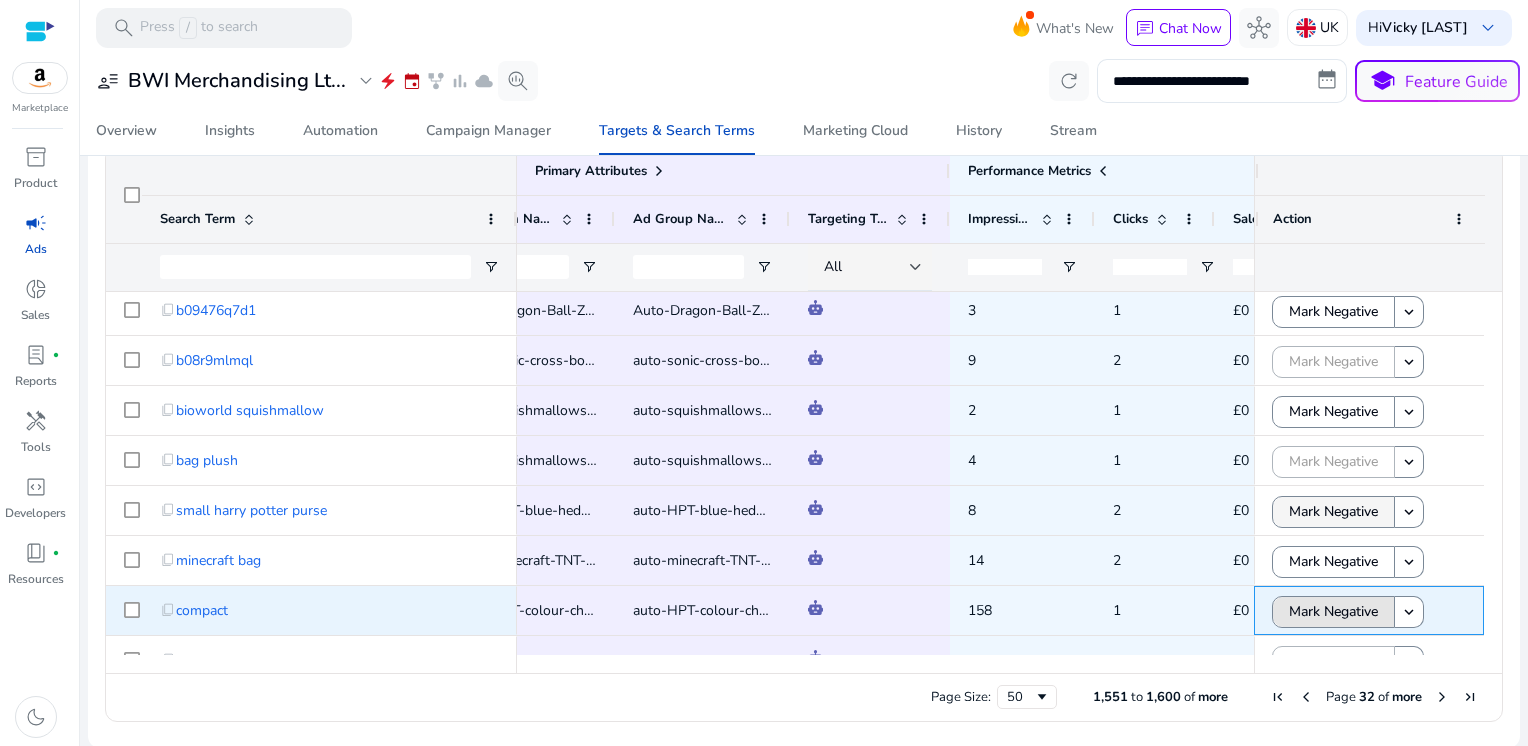 click on "Mark Negative" 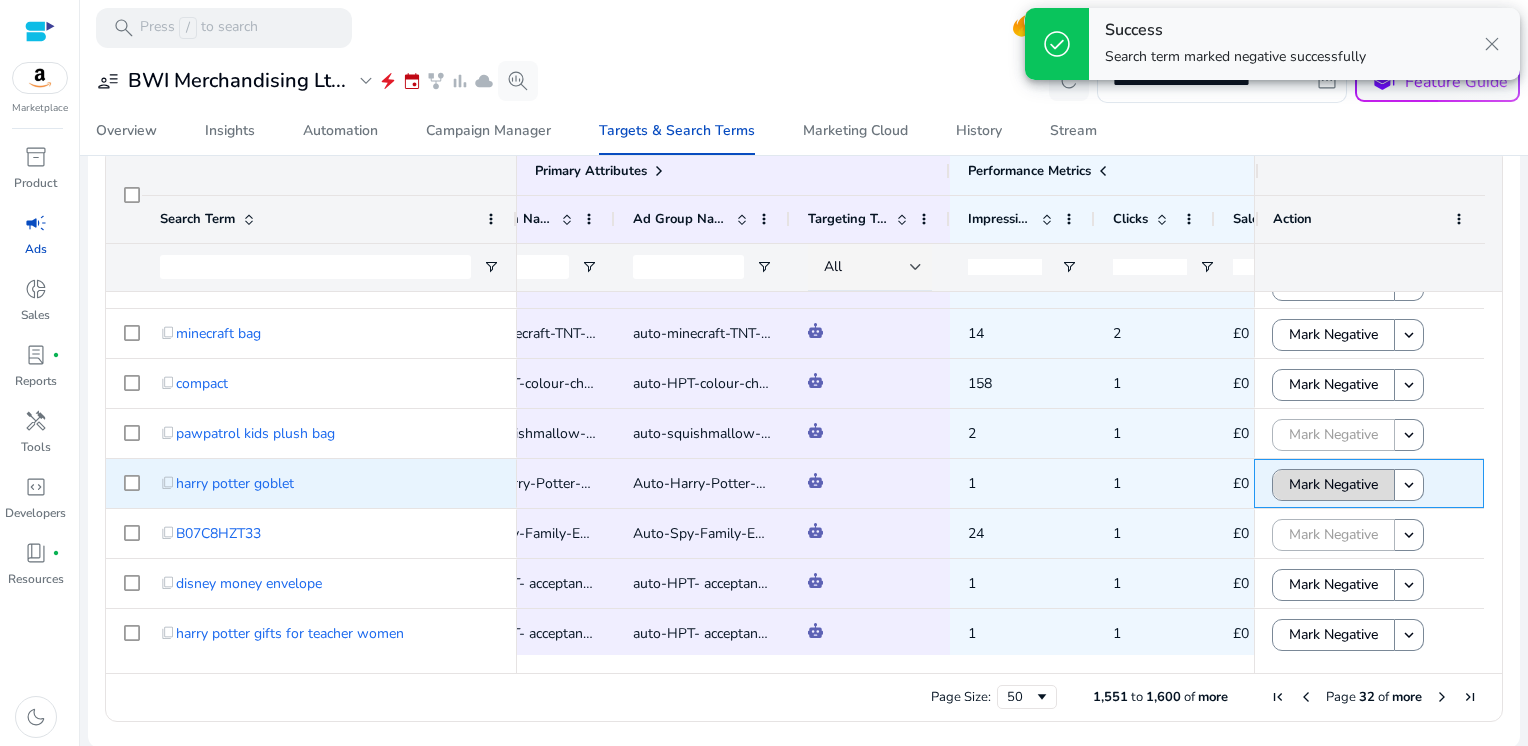 click on "Mark Negative" 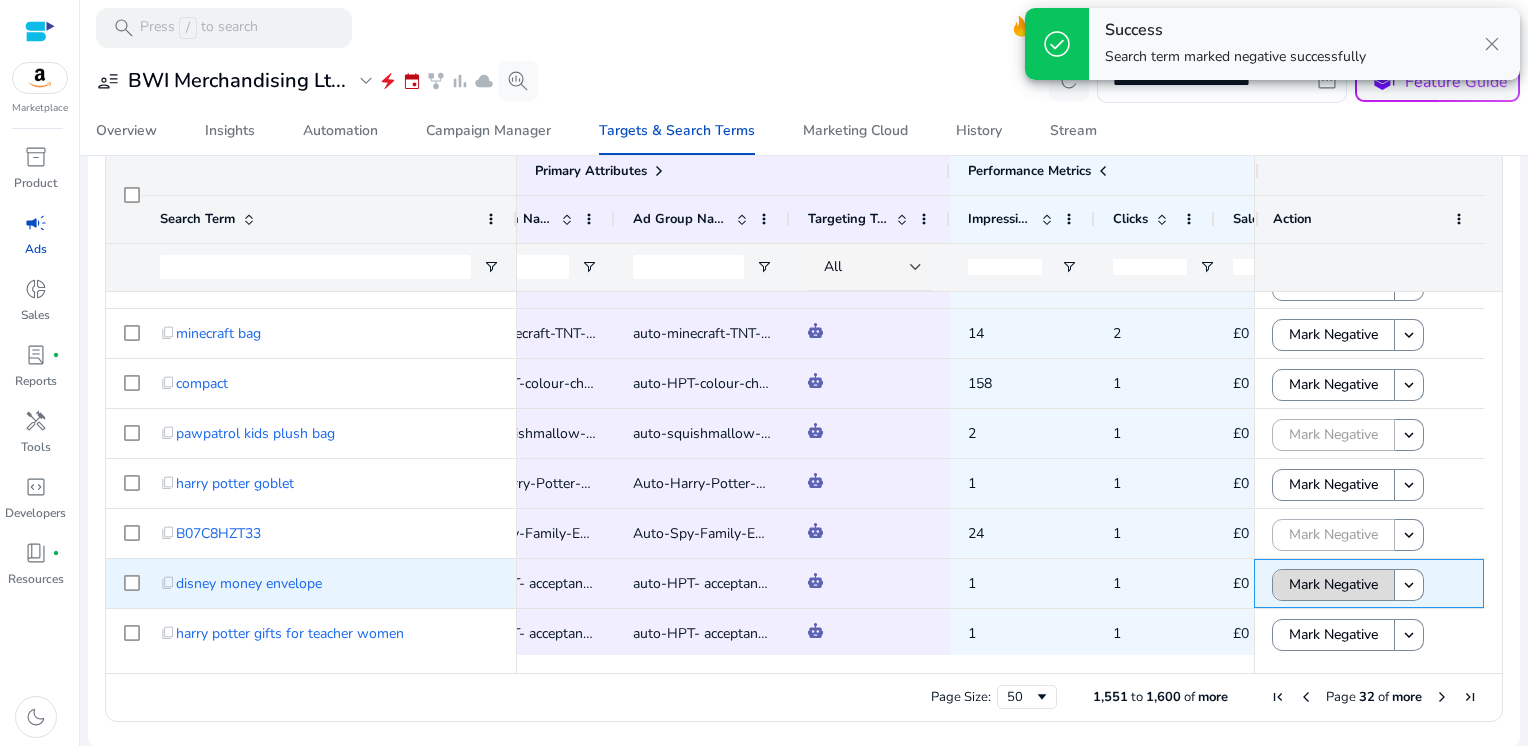 click on "Mark Negative" 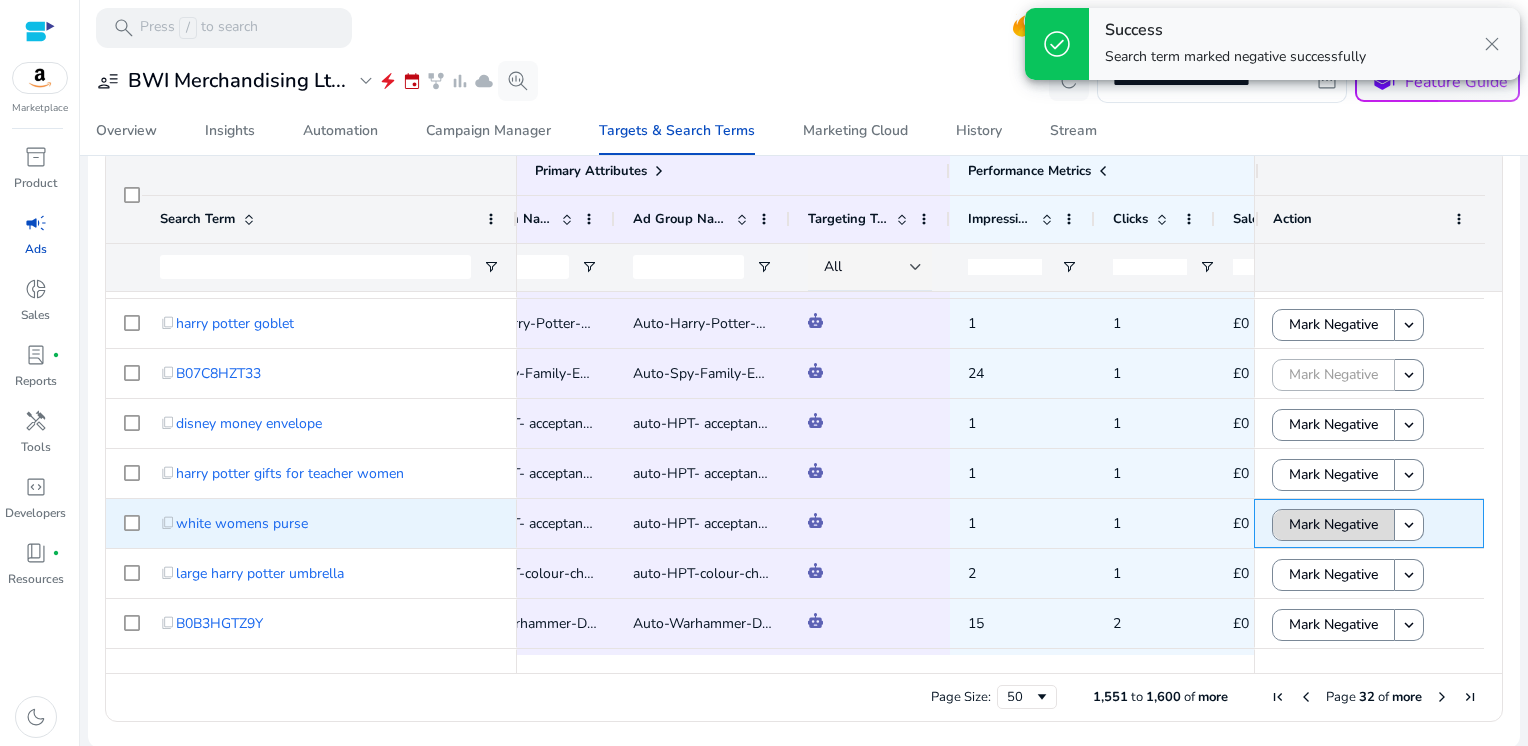 click on "Mark Negative" 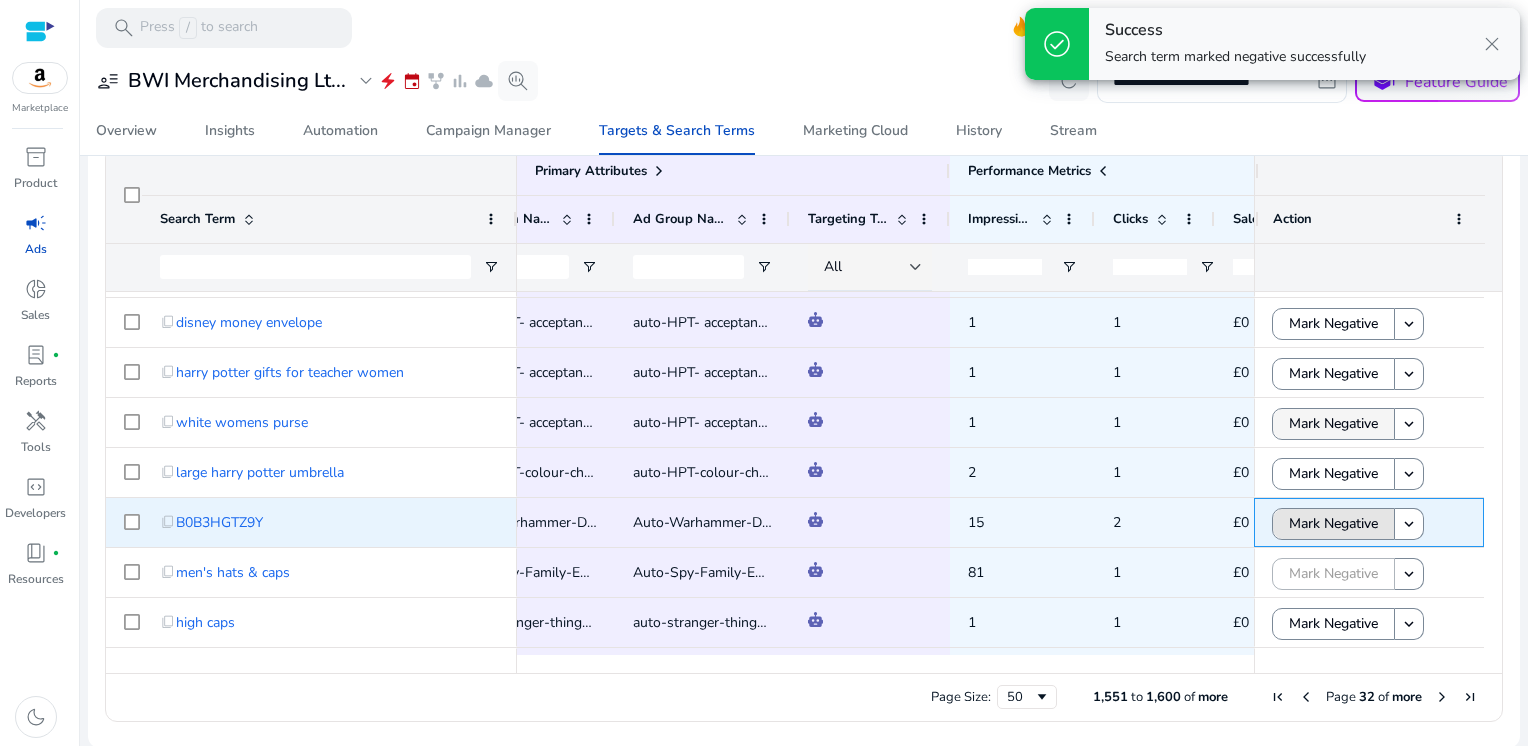 click on "Mark Negative" 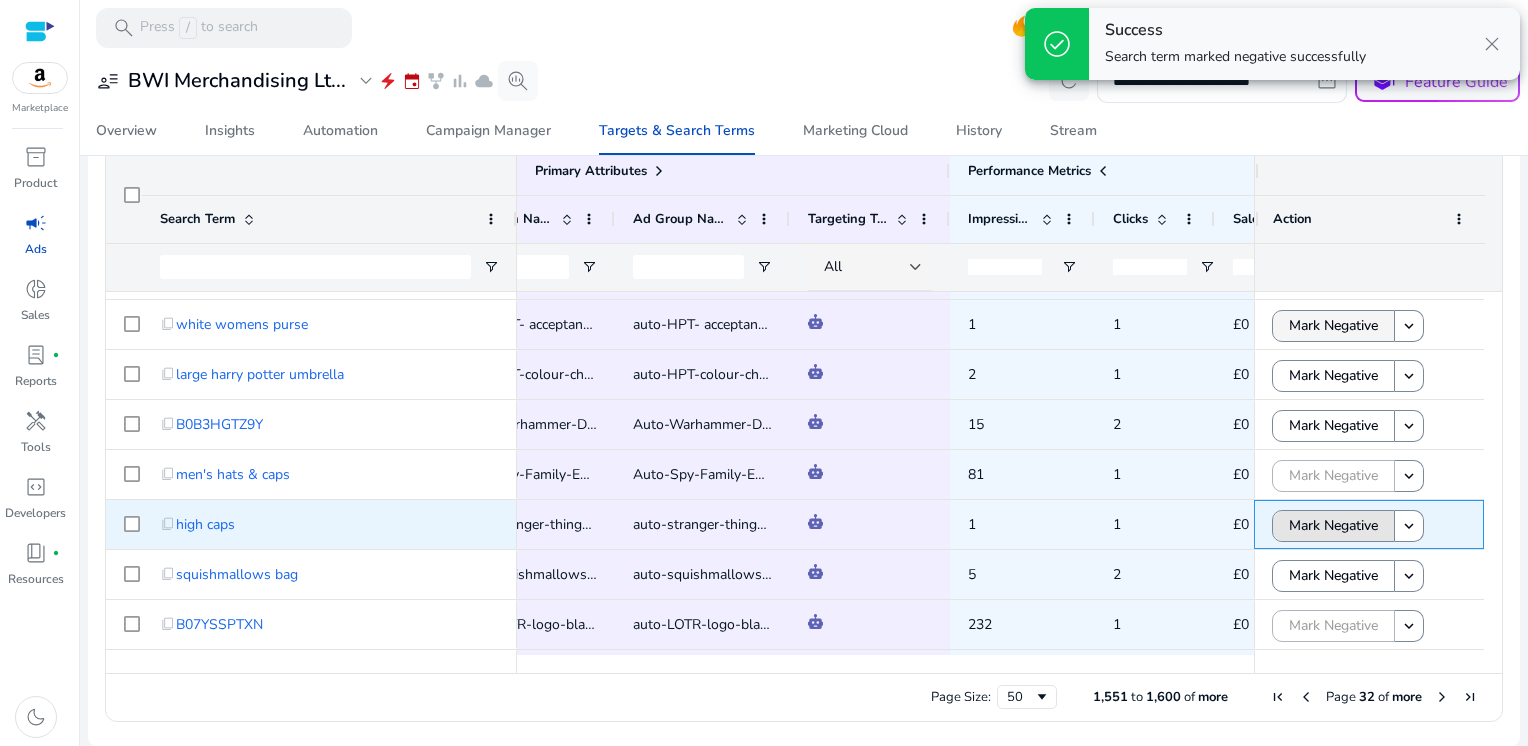 click on "Mark Negative" 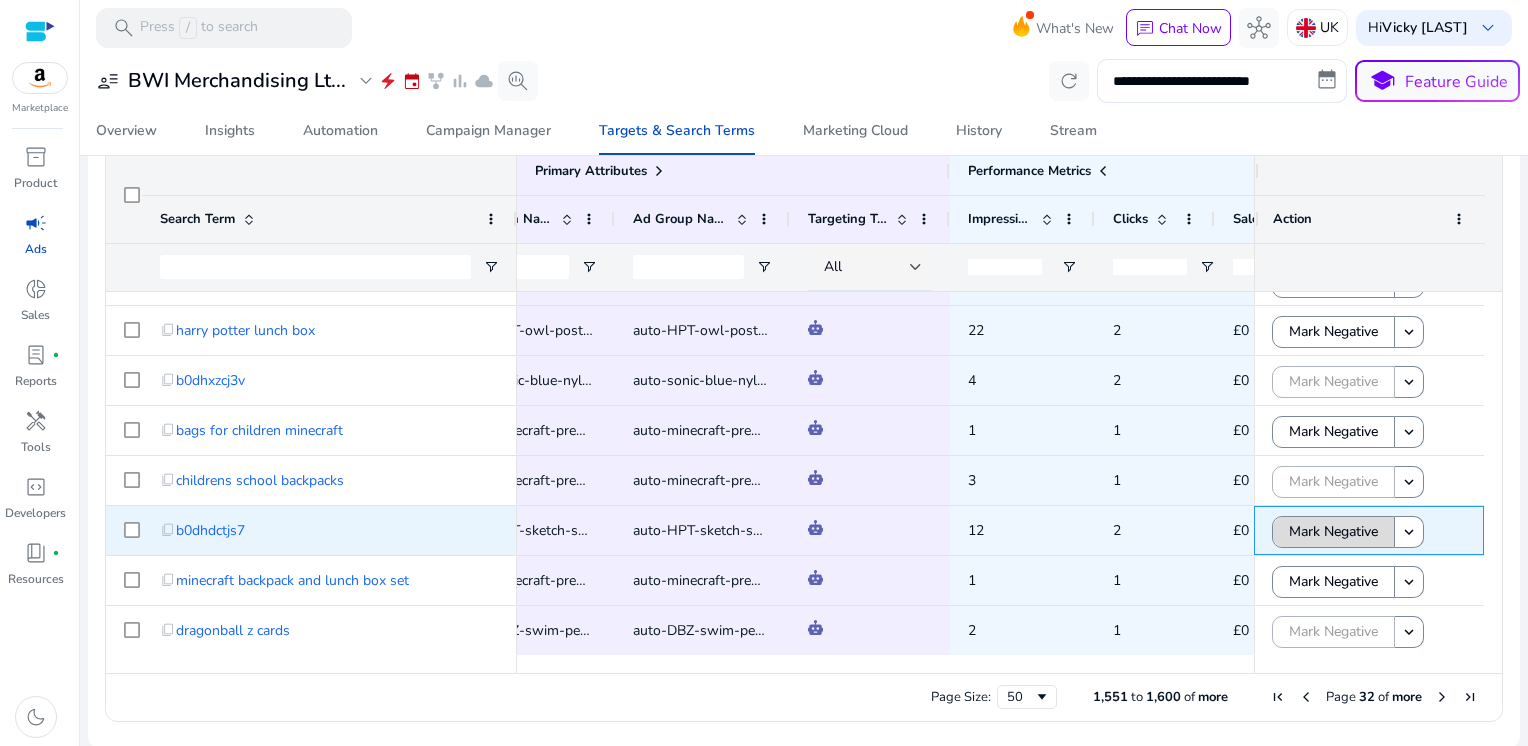 click on "Mark Negative" 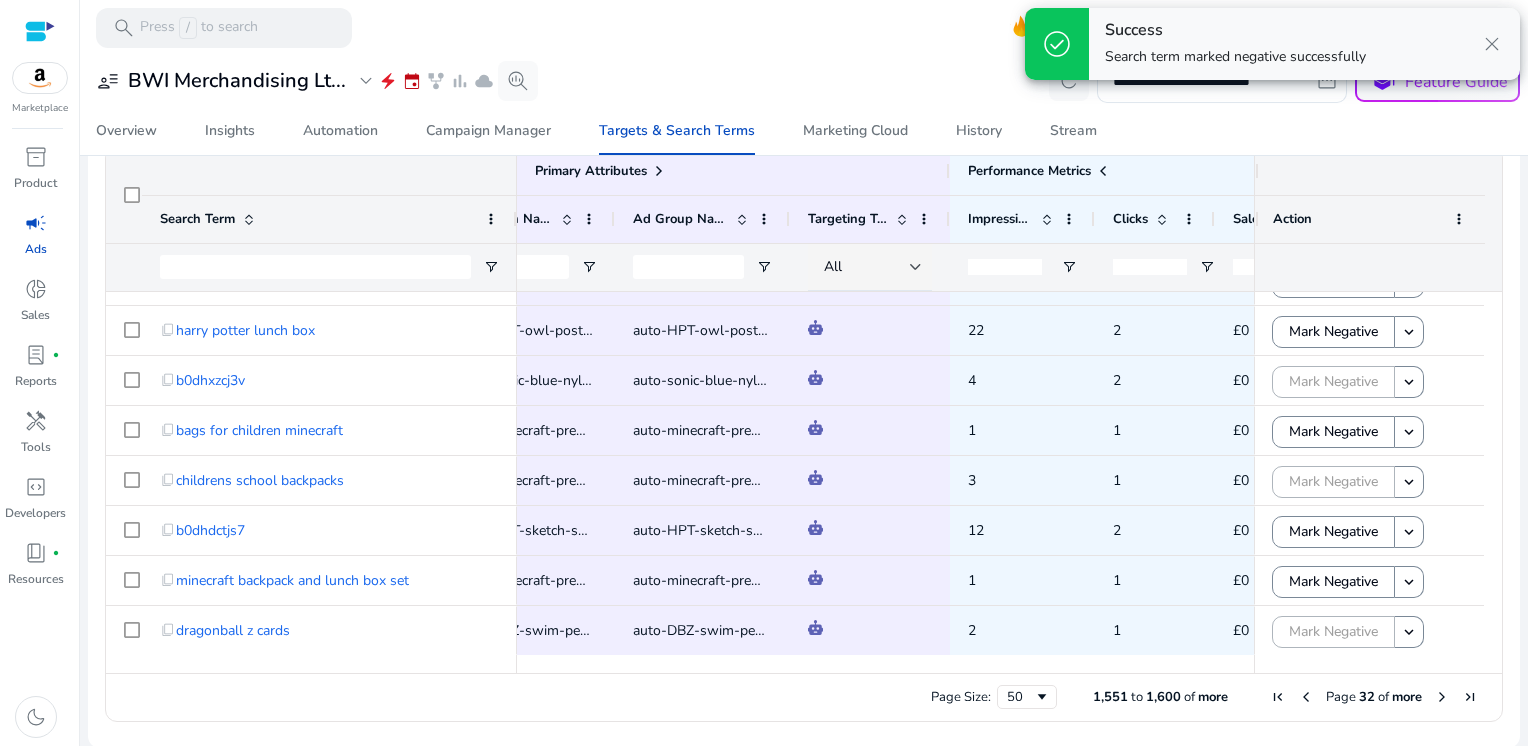 click at bounding box center [1442, 697] 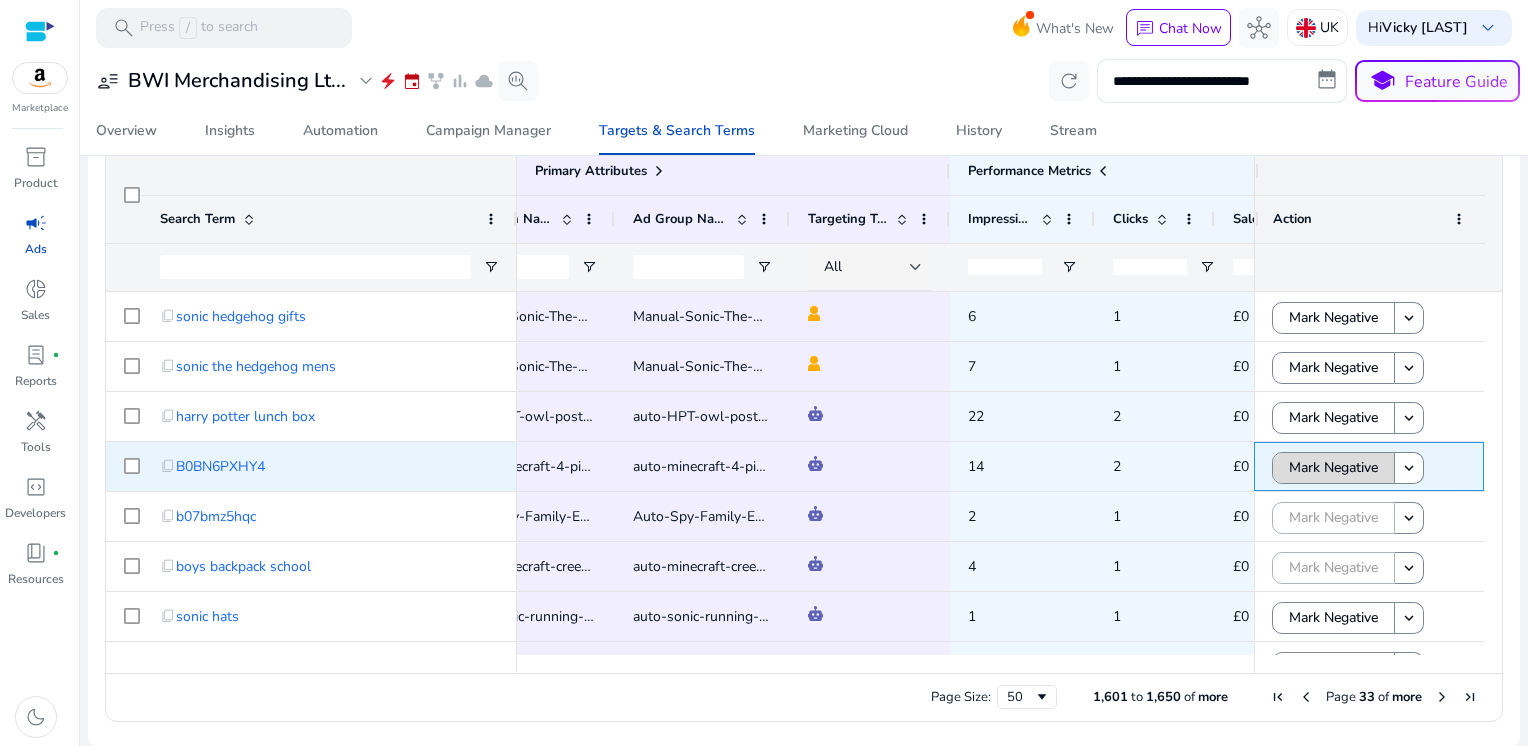 click on "Mark Negative" 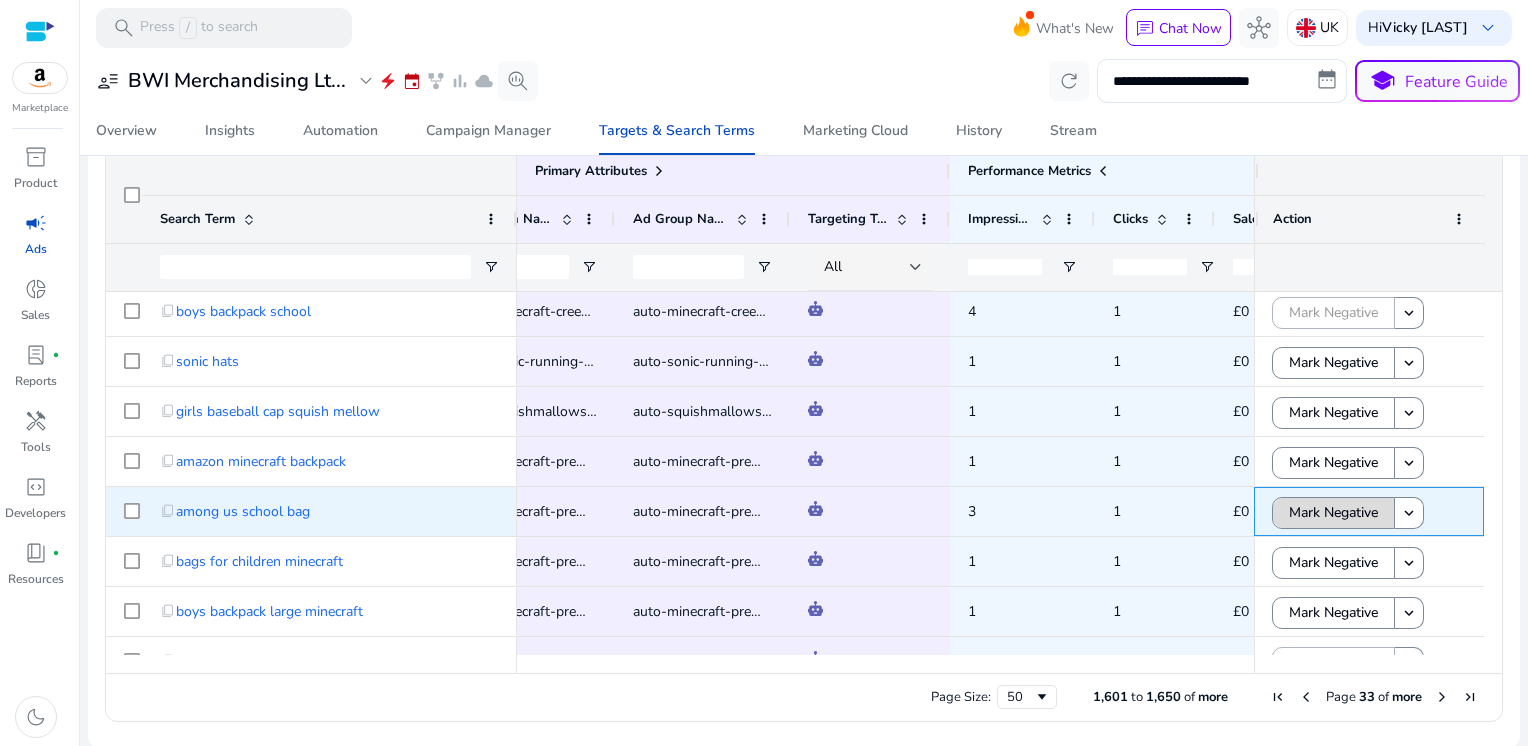 click on "Mark Negative" 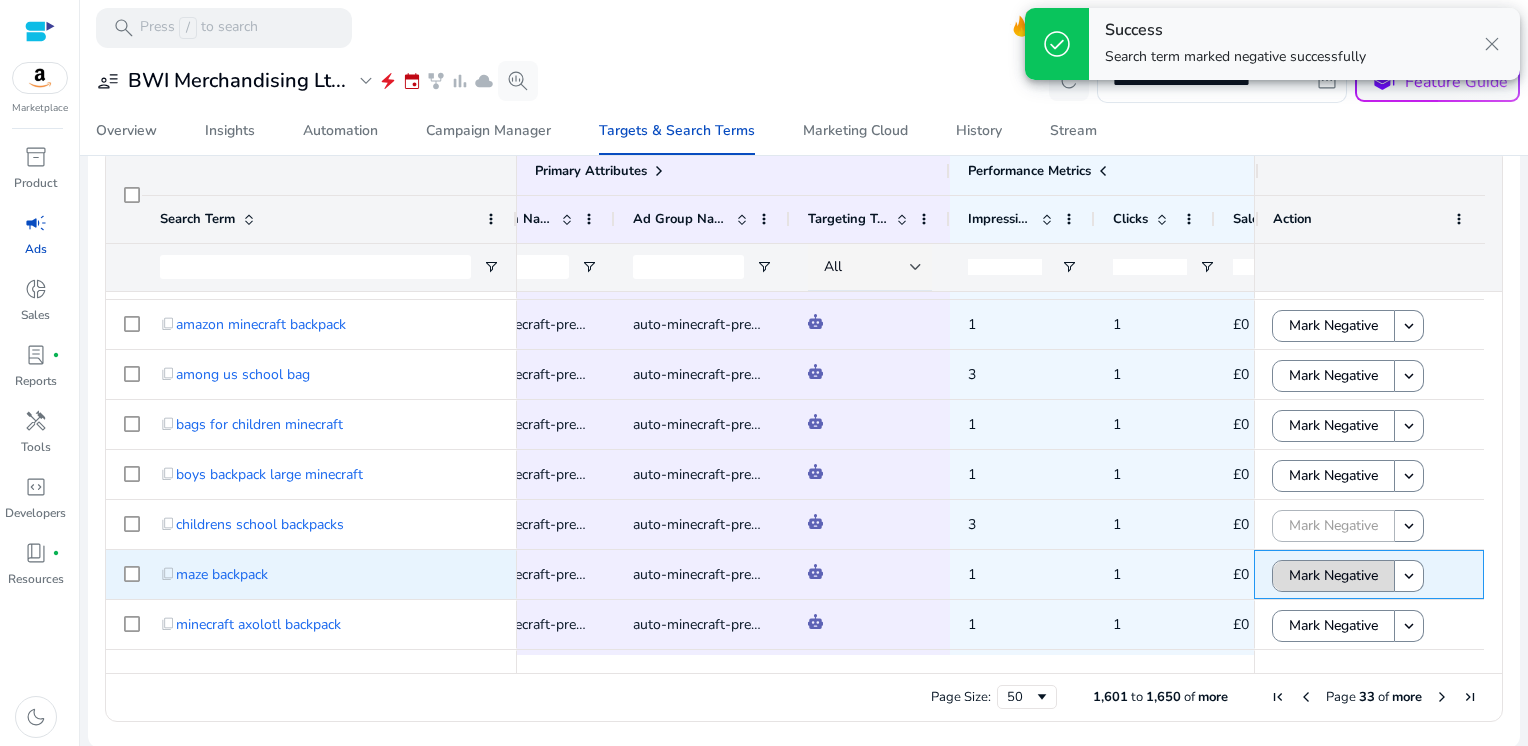 click on "Mark Negative" 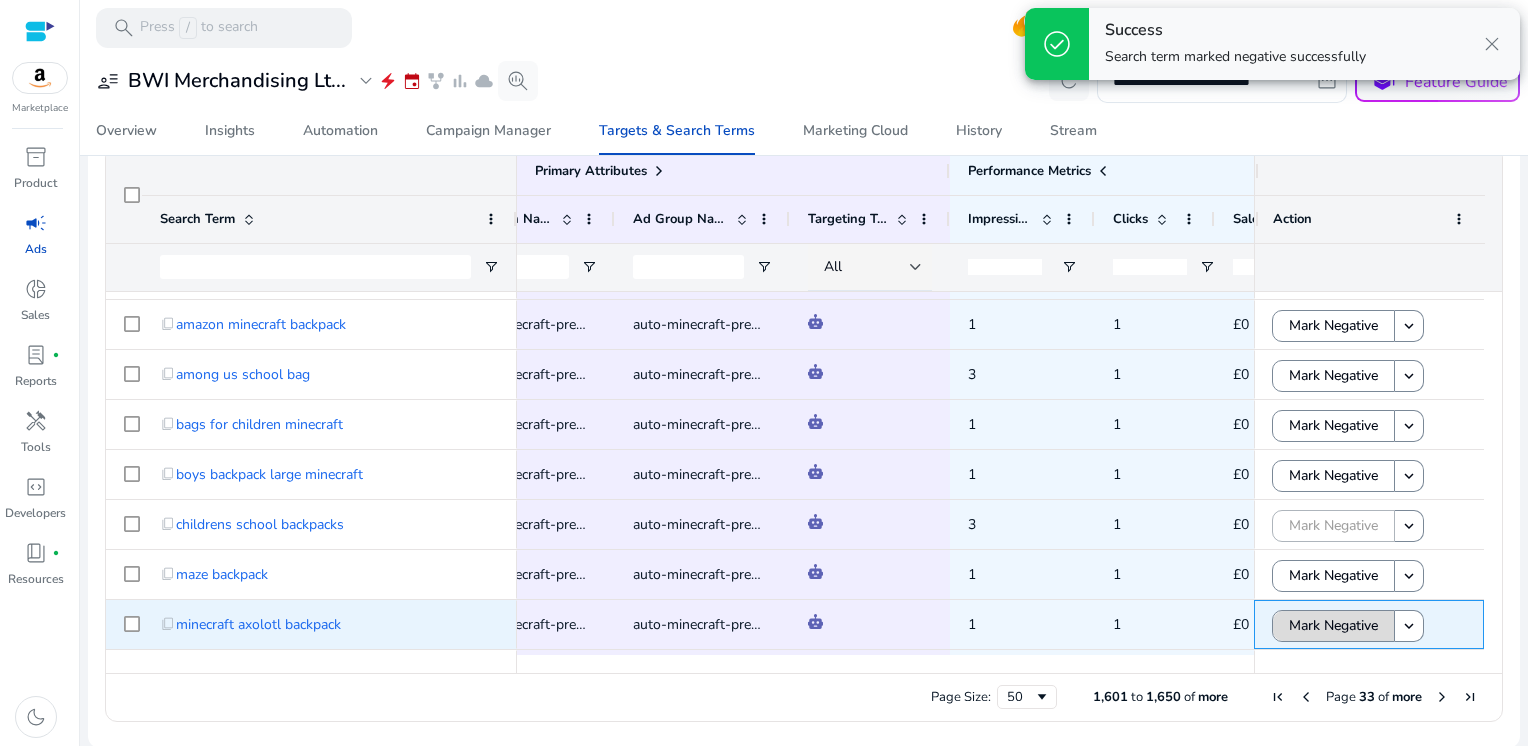 click on "Mark Negative" 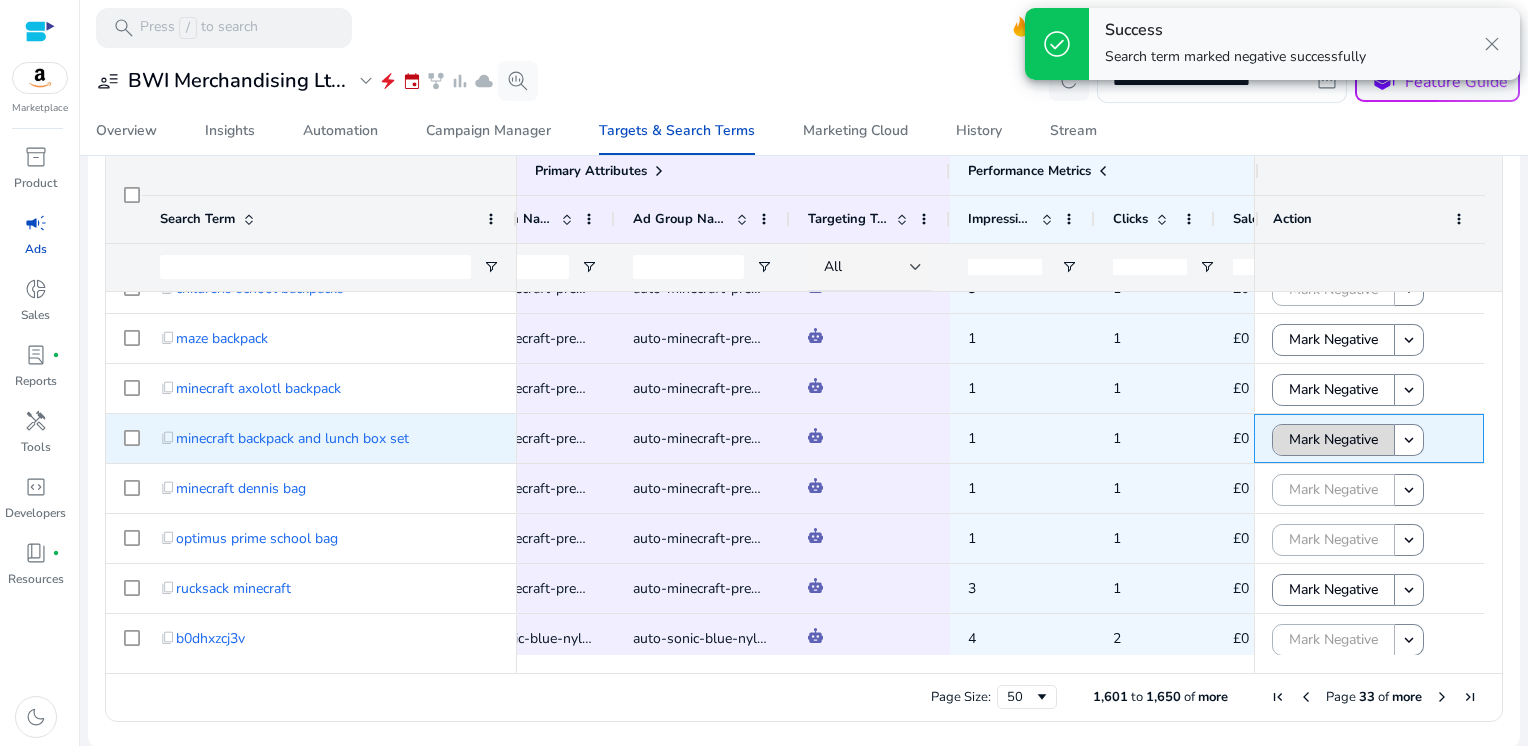 click on "Mark Negative" 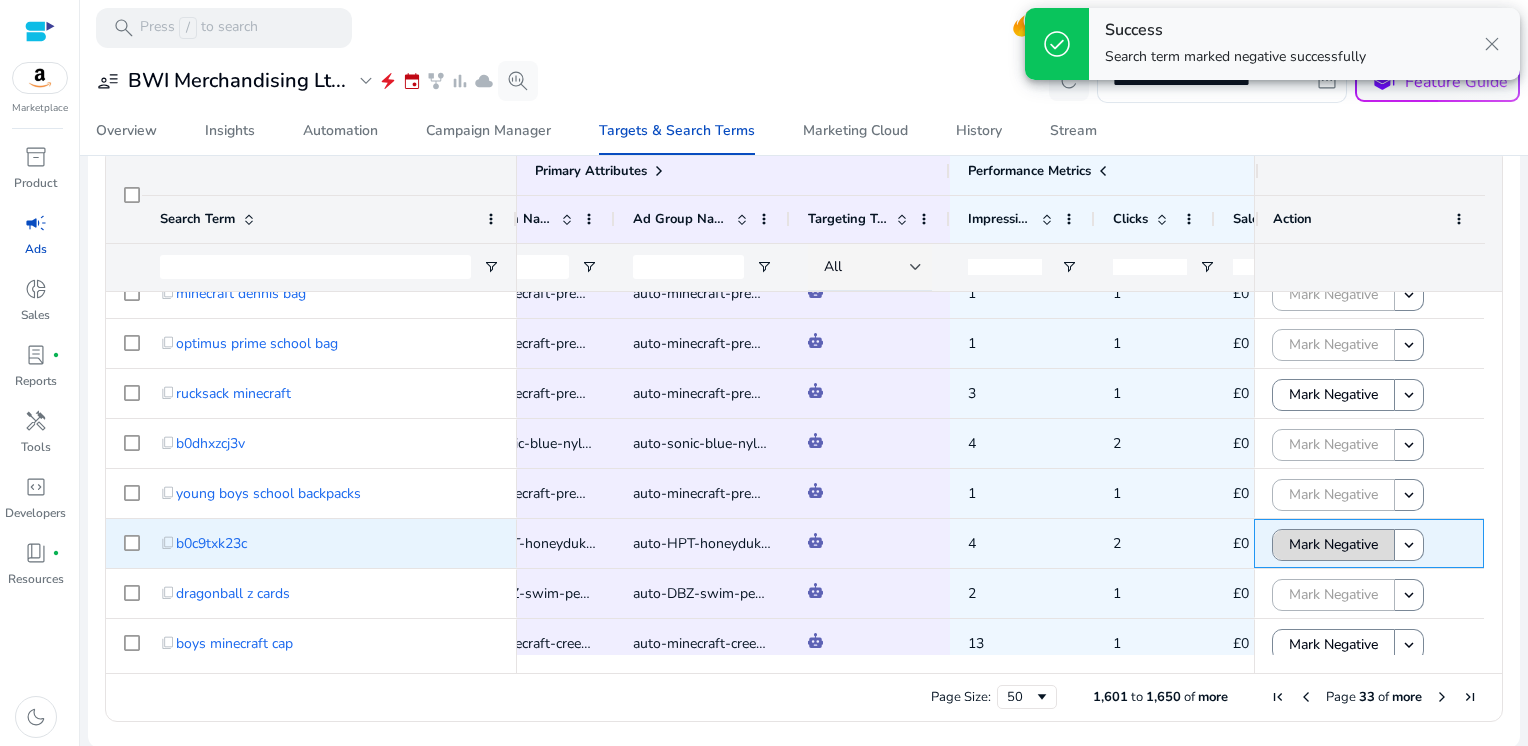 click on "Mark Negative" 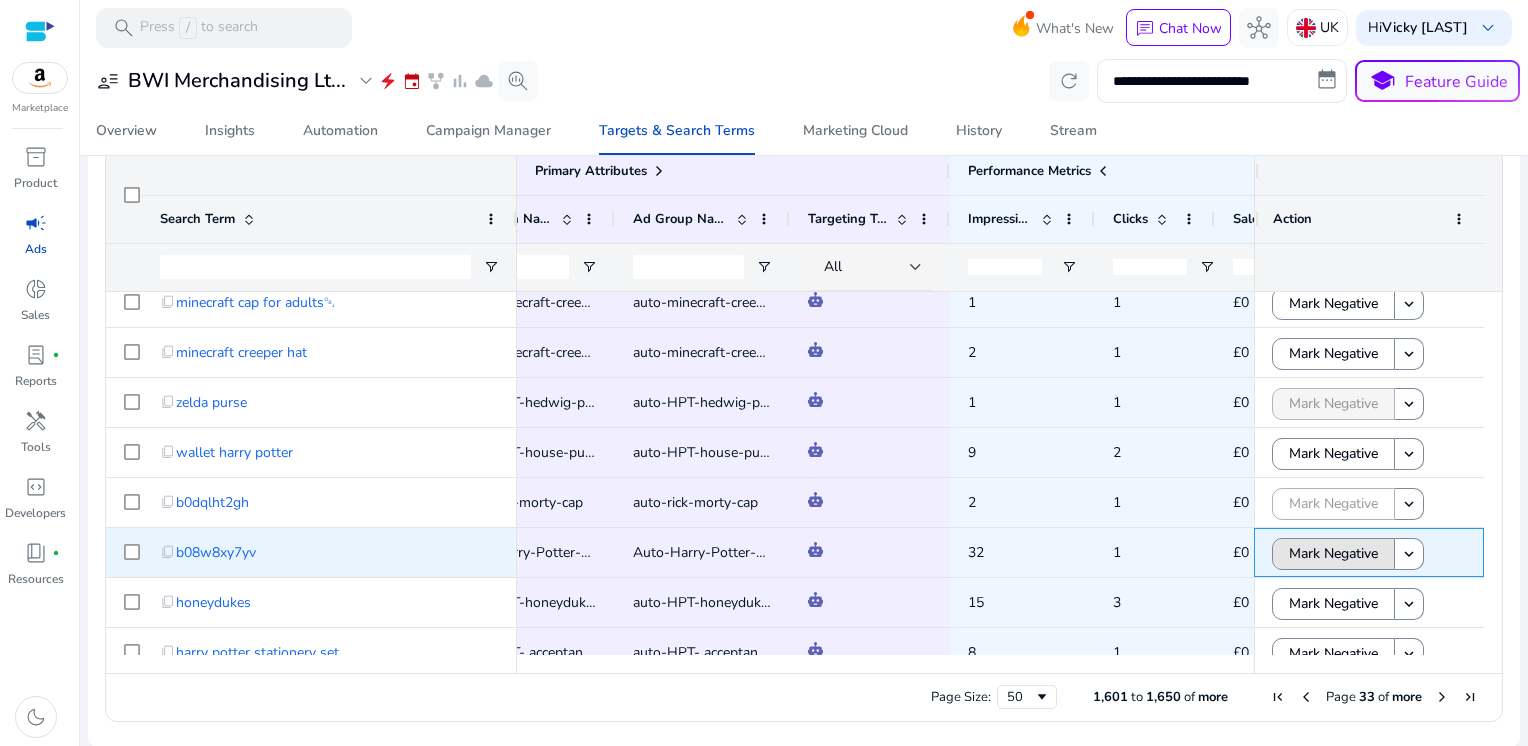 click on "Mark Negative" 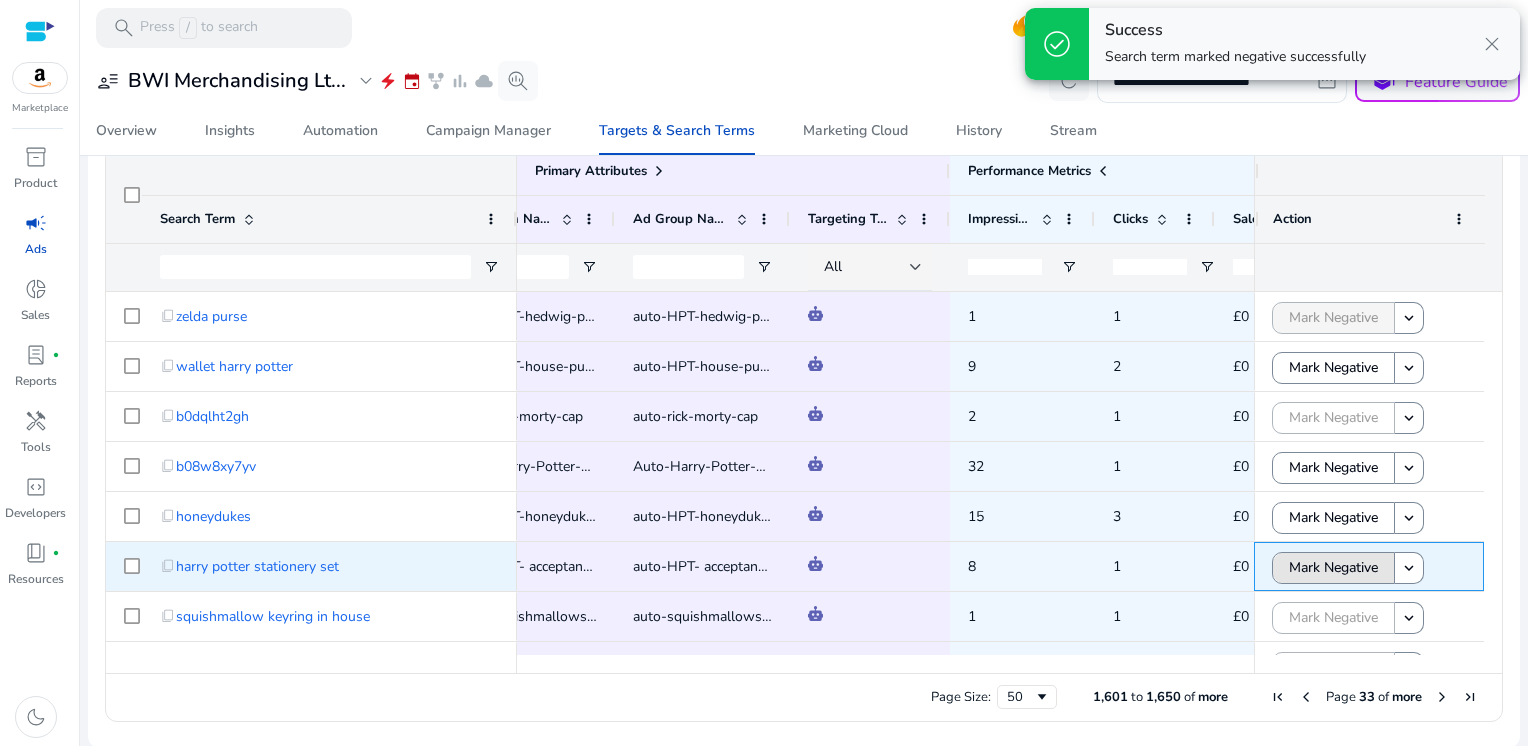 click on "Mark Negative" 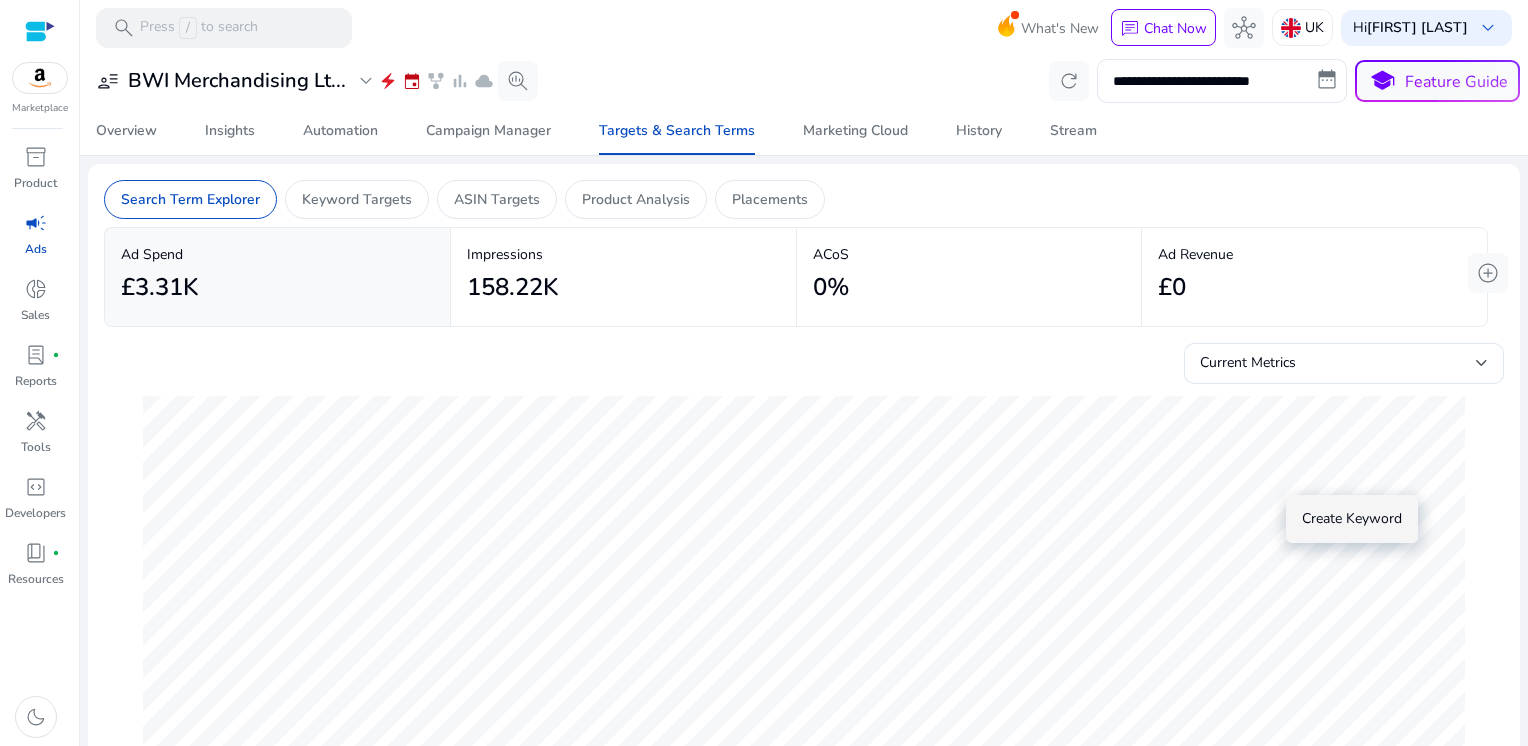 scroll, scrollTop: 0, scrollLeft: 0, axis: both 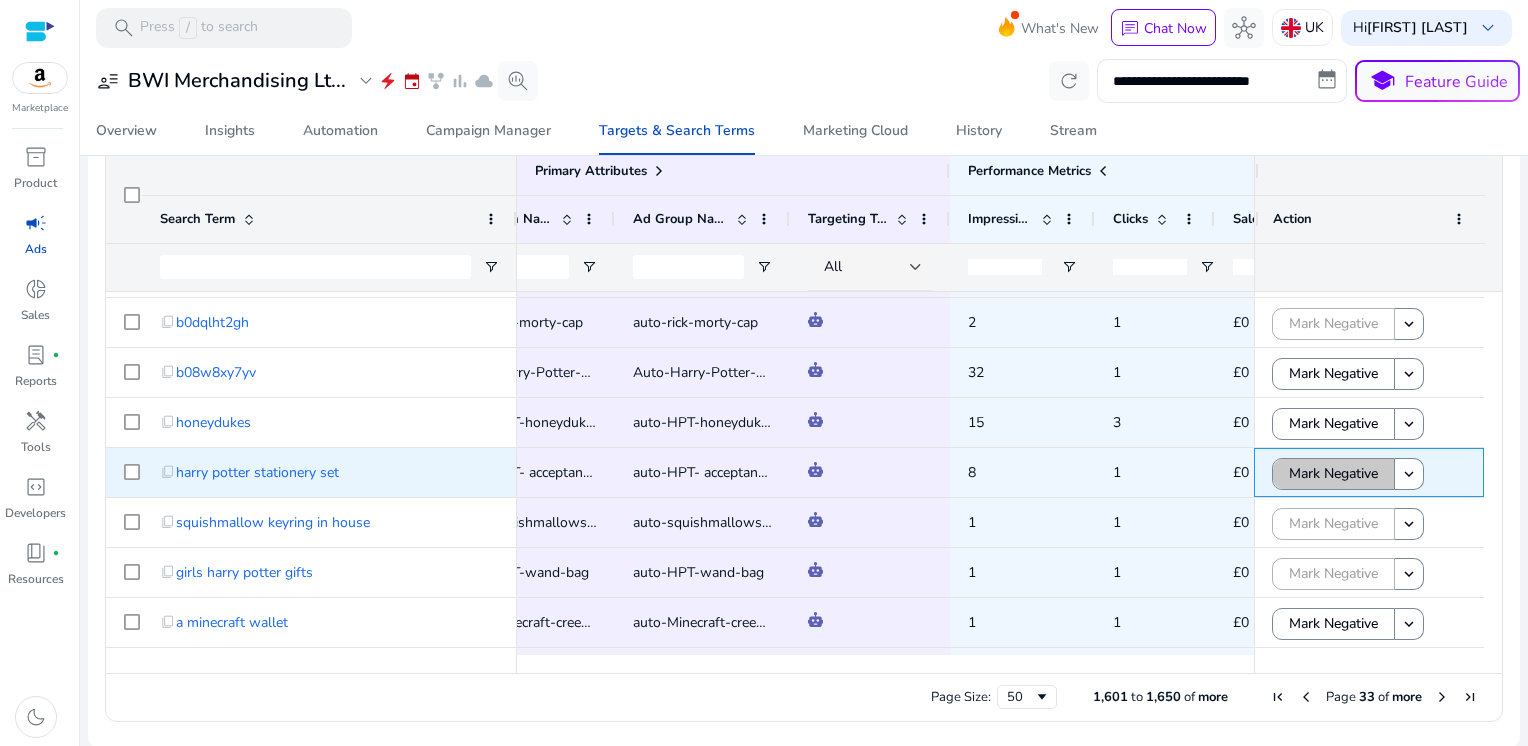 click on "Mark Negative" 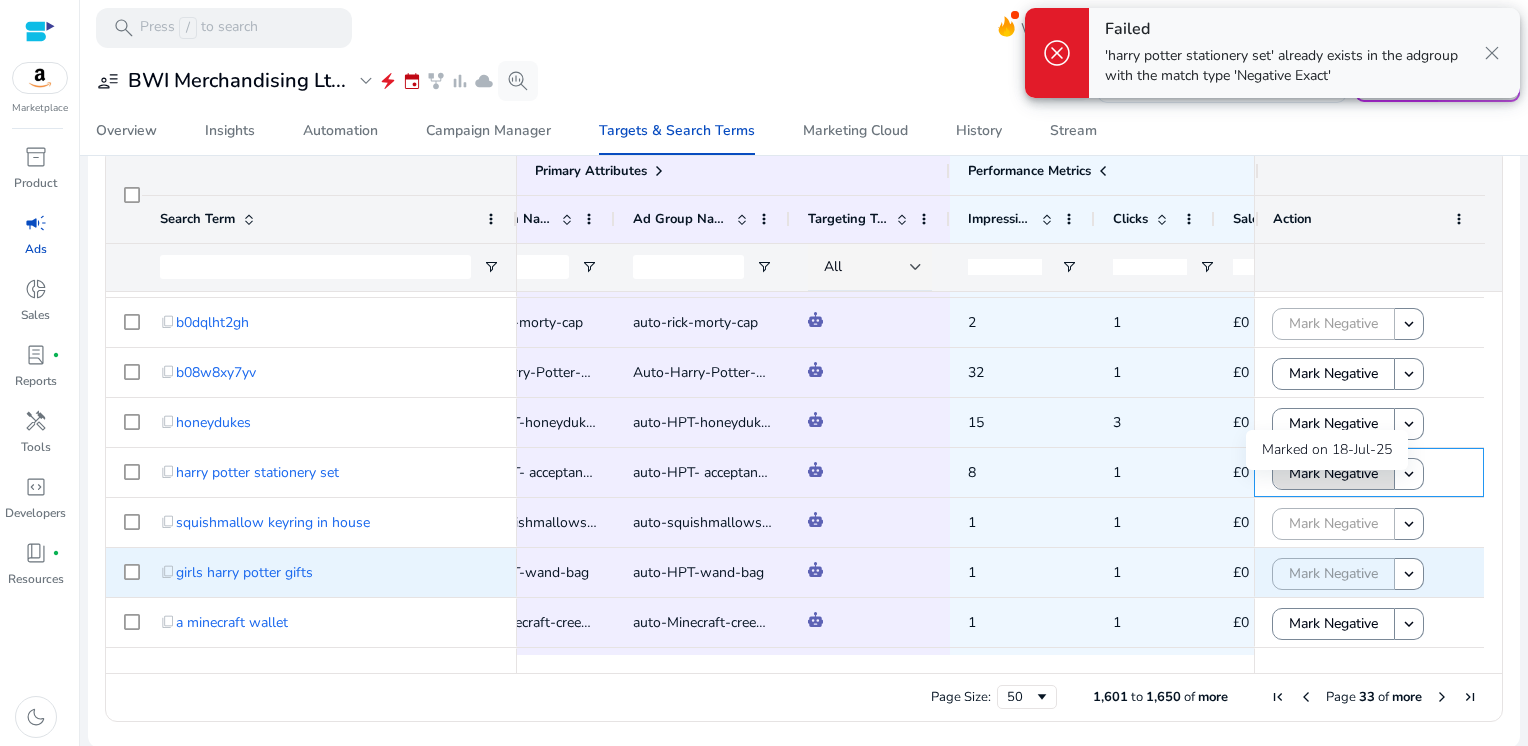 scroll, scrollTop: 1736, scrollLeft: 0, axis: vertical 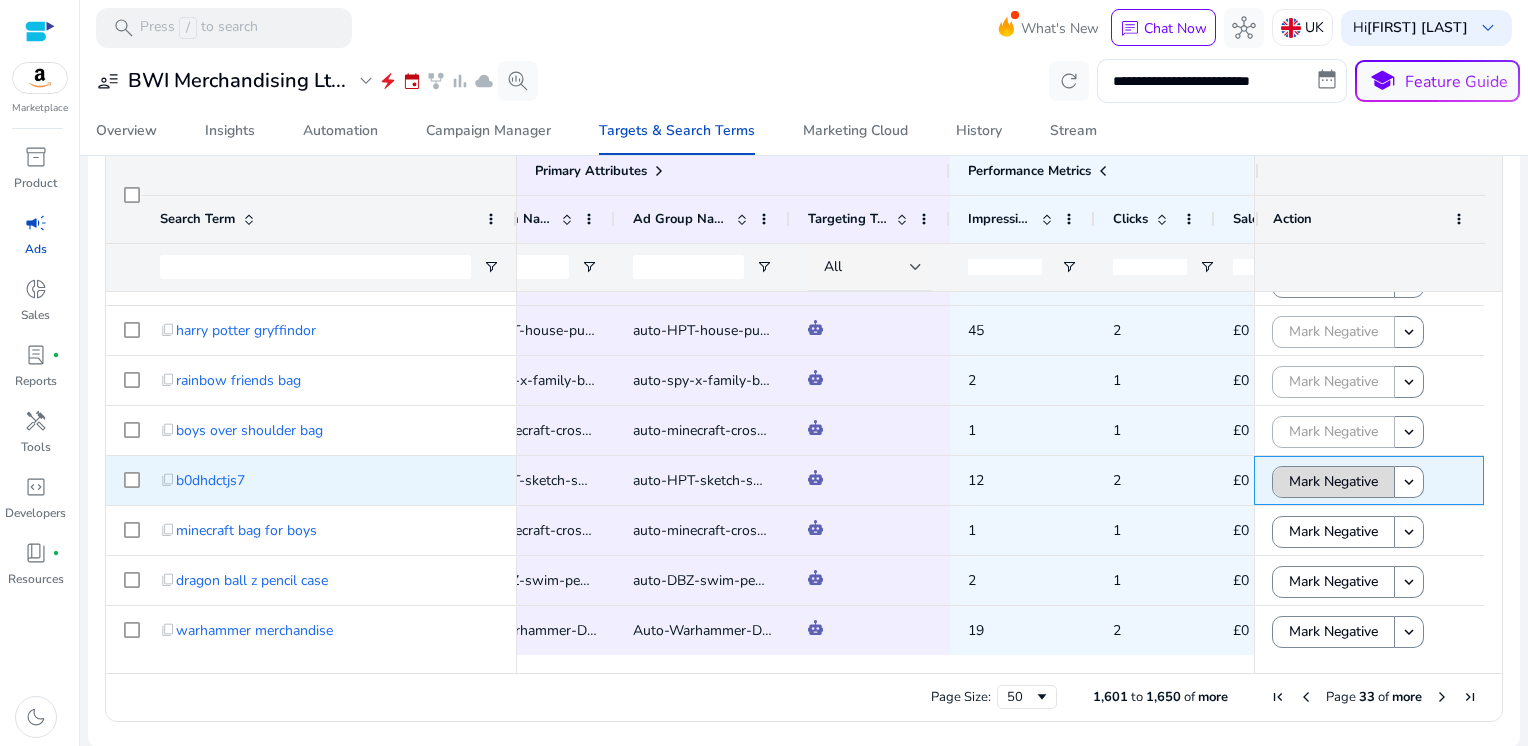 click on "Mark Negative" 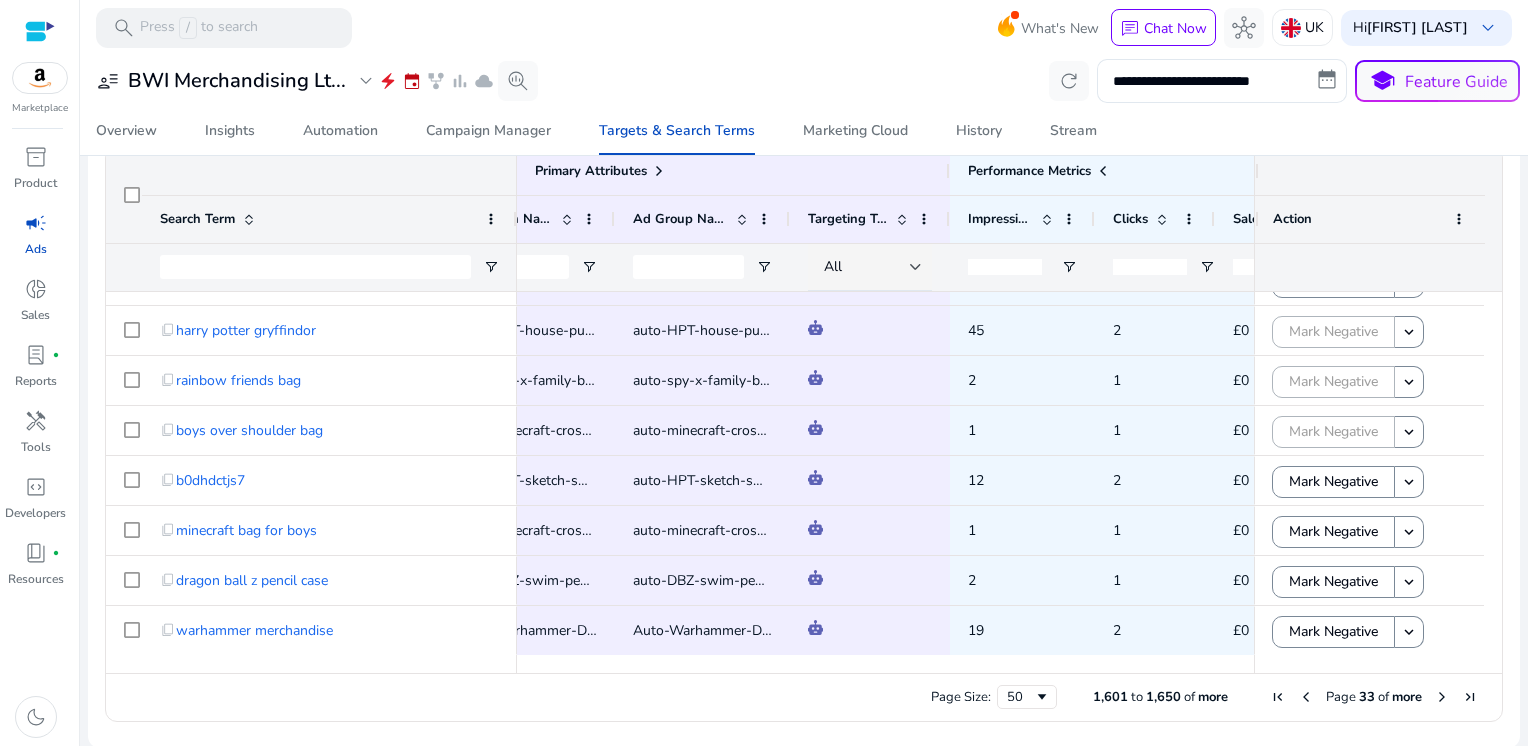 click at bounding box center [1442, 697] 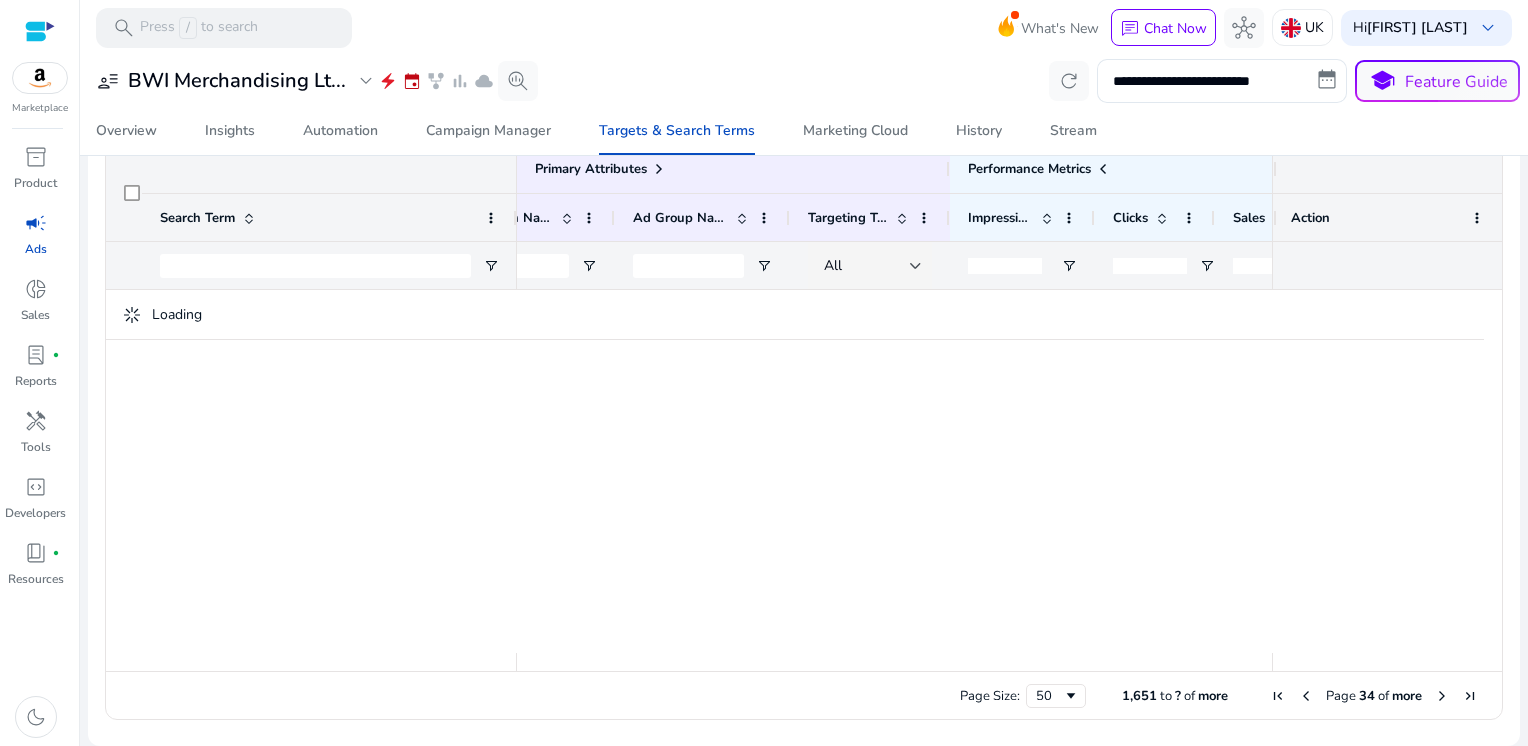 scroll, scrollTop: 0, scrollLeft: 0, axis: both 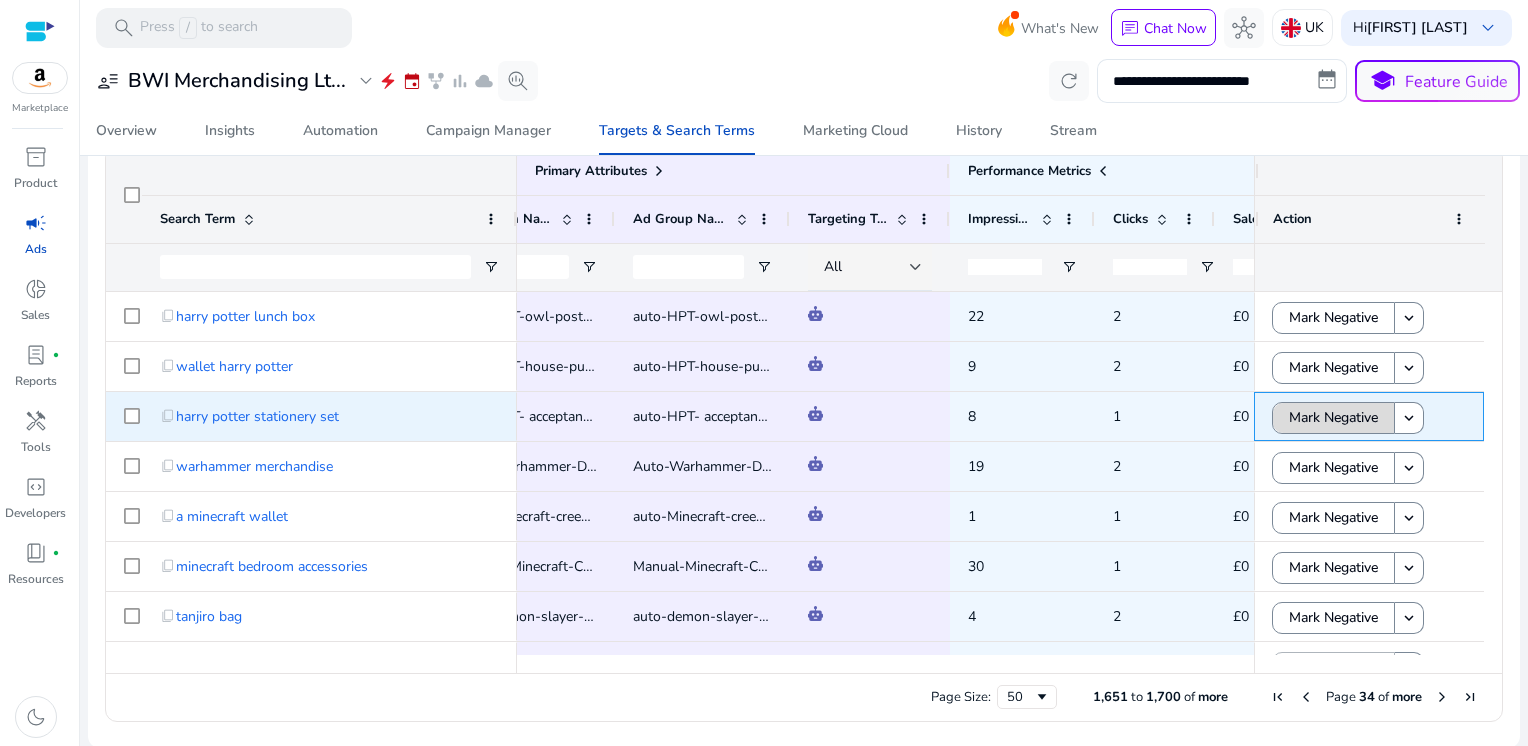 click on "Mark Negative" 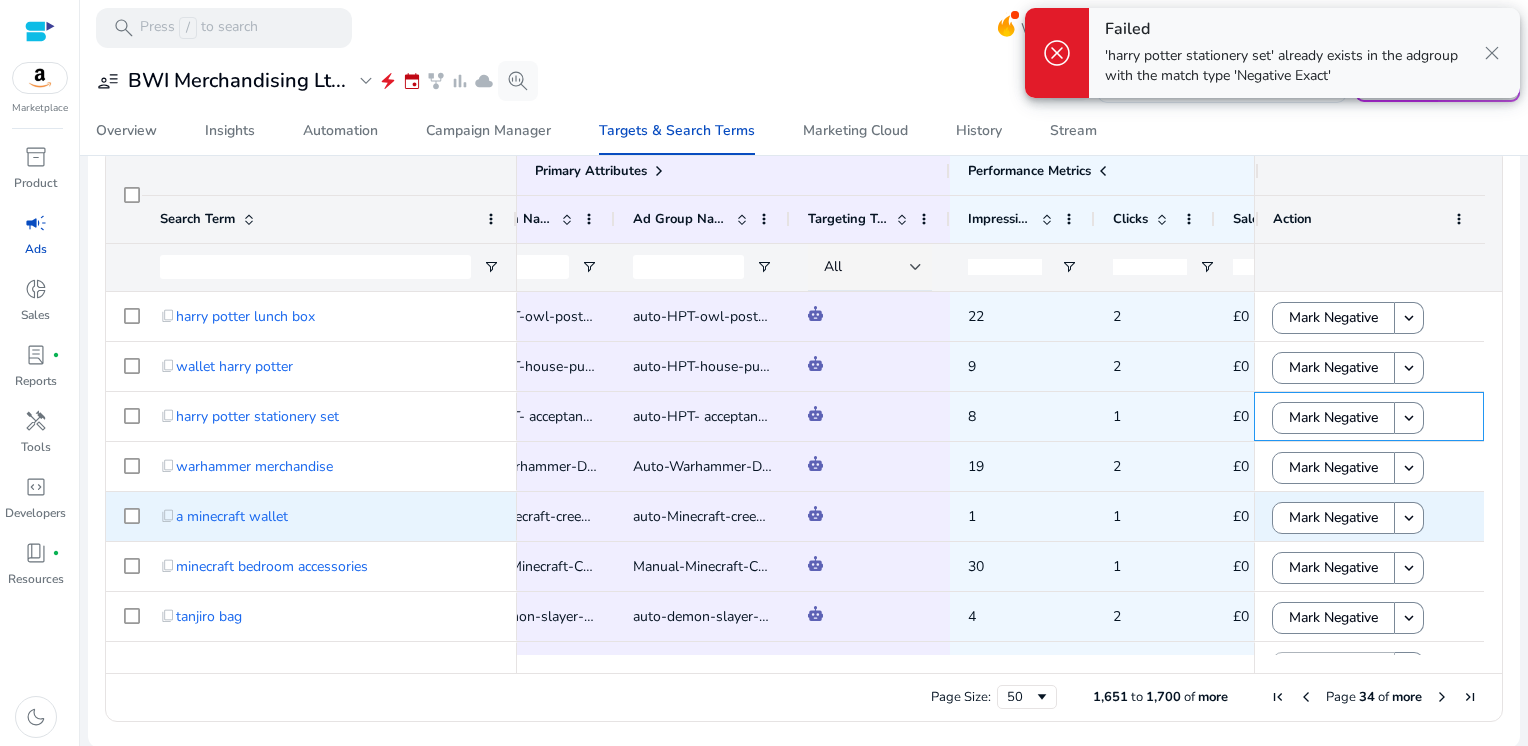 scroll, scrollTop: 140, scrollLeft: 0, axis: vertical 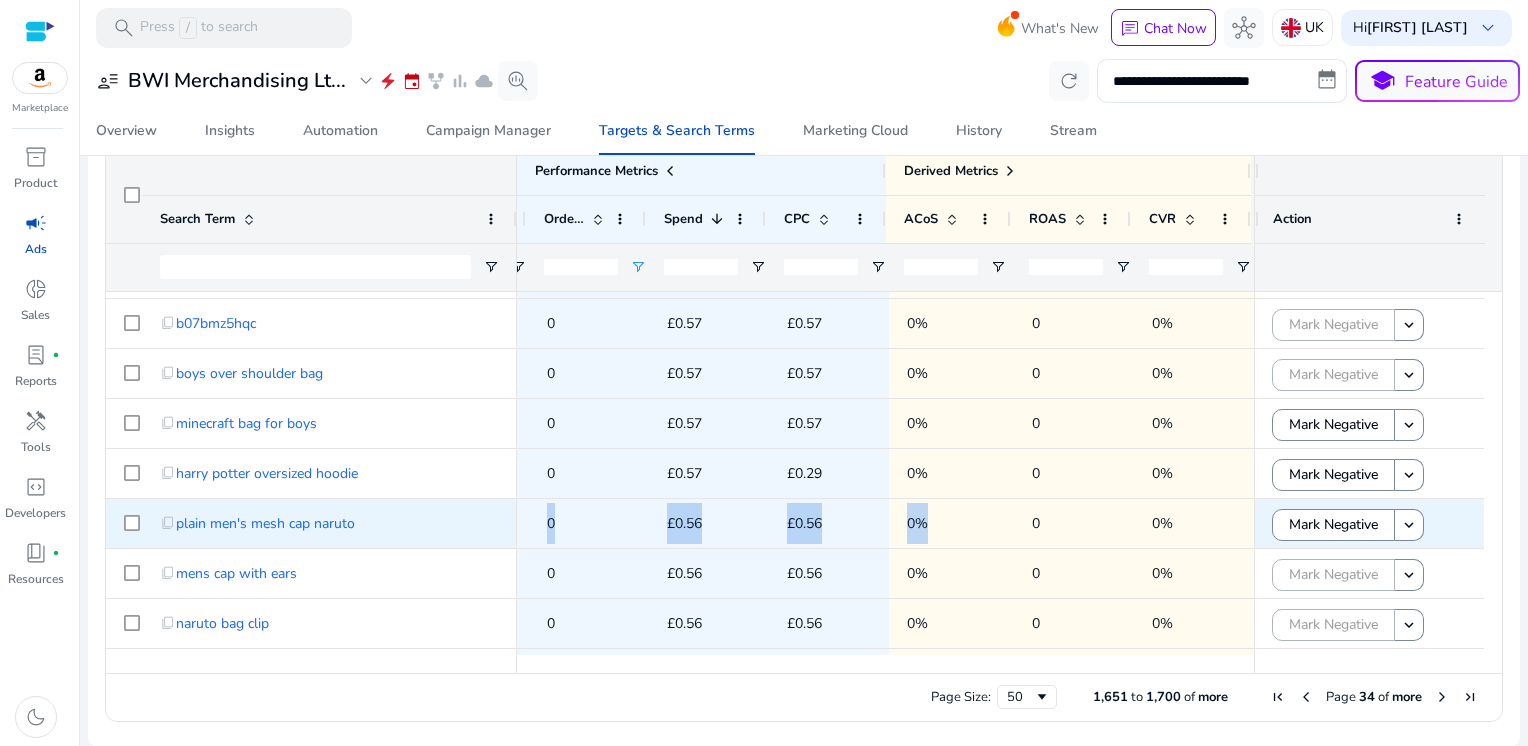 drag, startPoint x: 1164, startPoint y: 518, endPoint x: 925, endPoint y: 525, distance: 239.1025 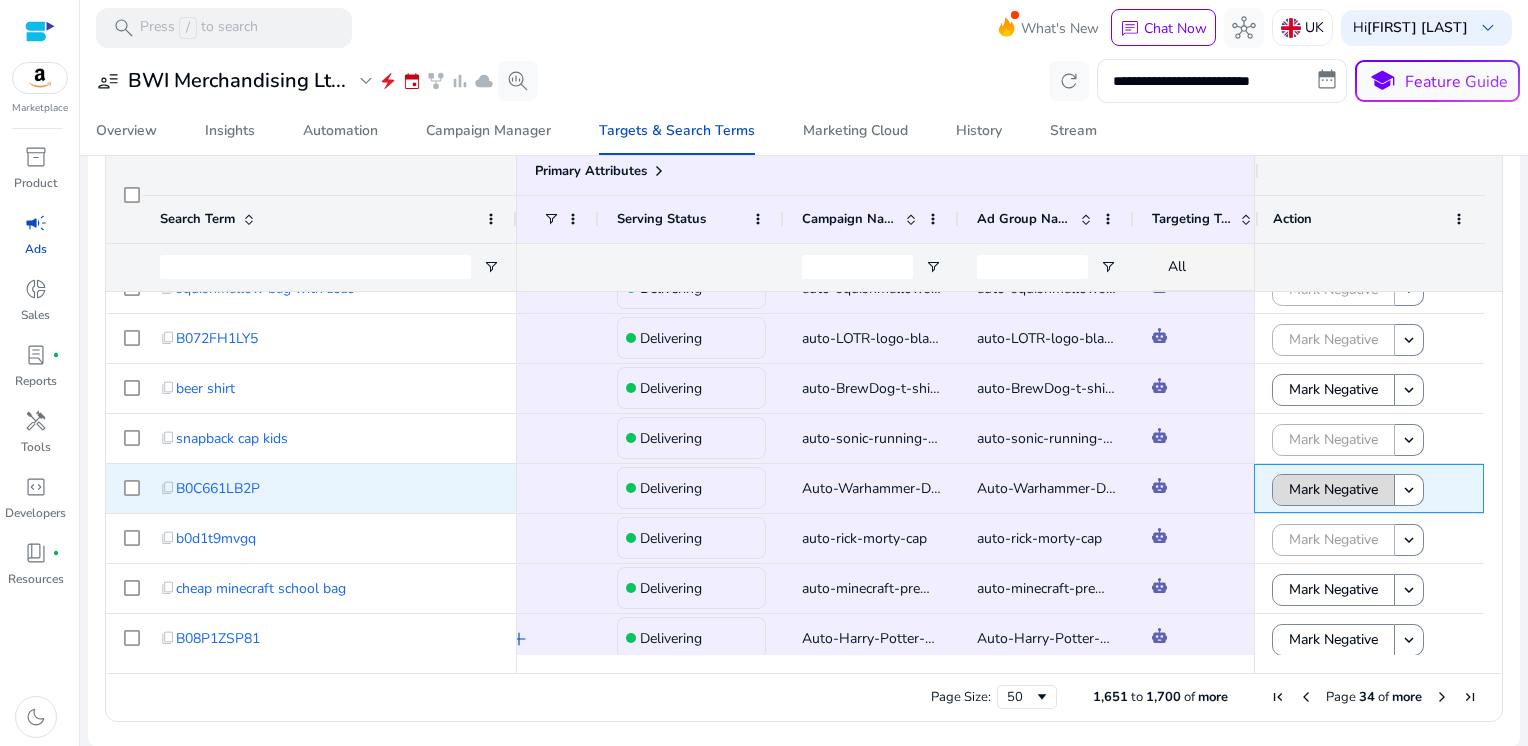 click on "Mark Negative" 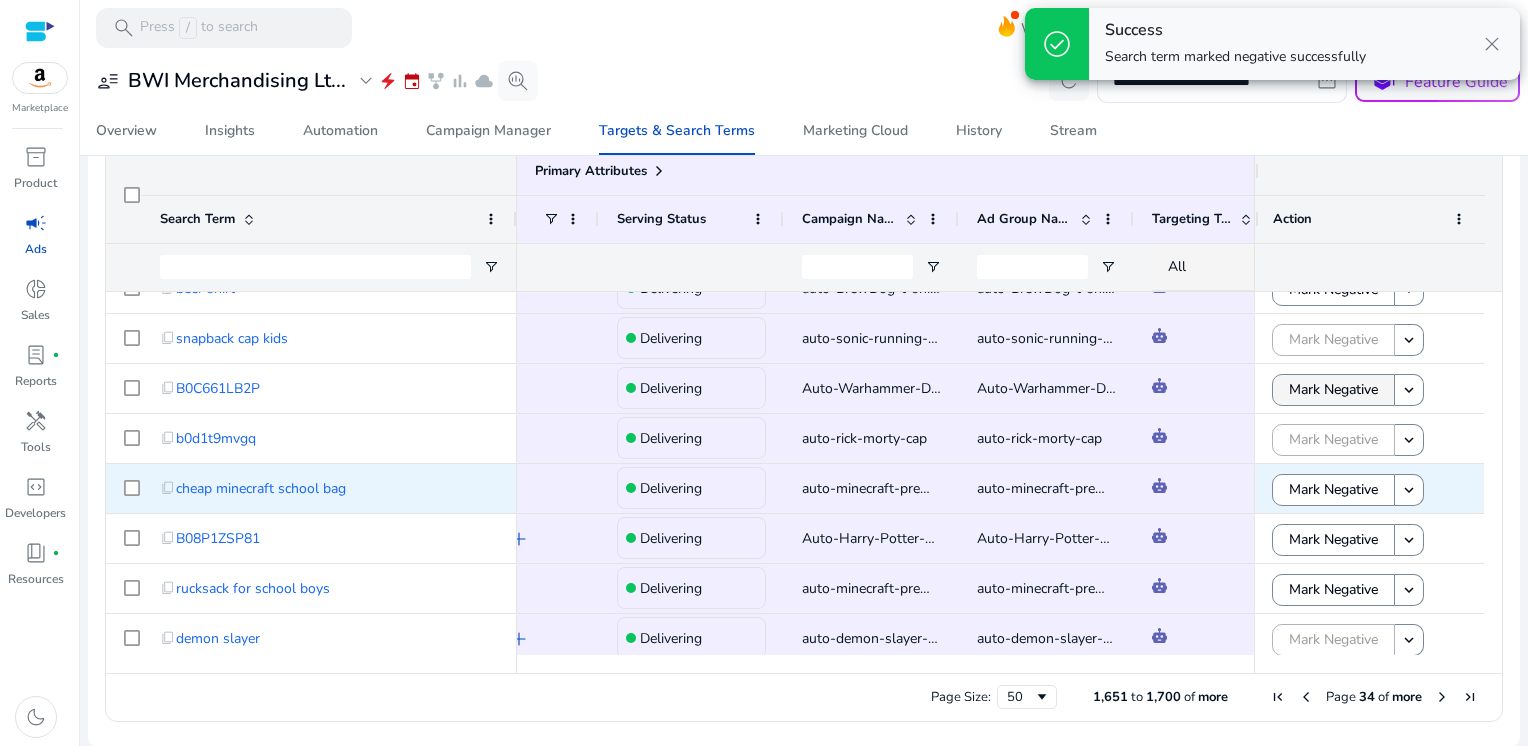 click on "Mark Negative" 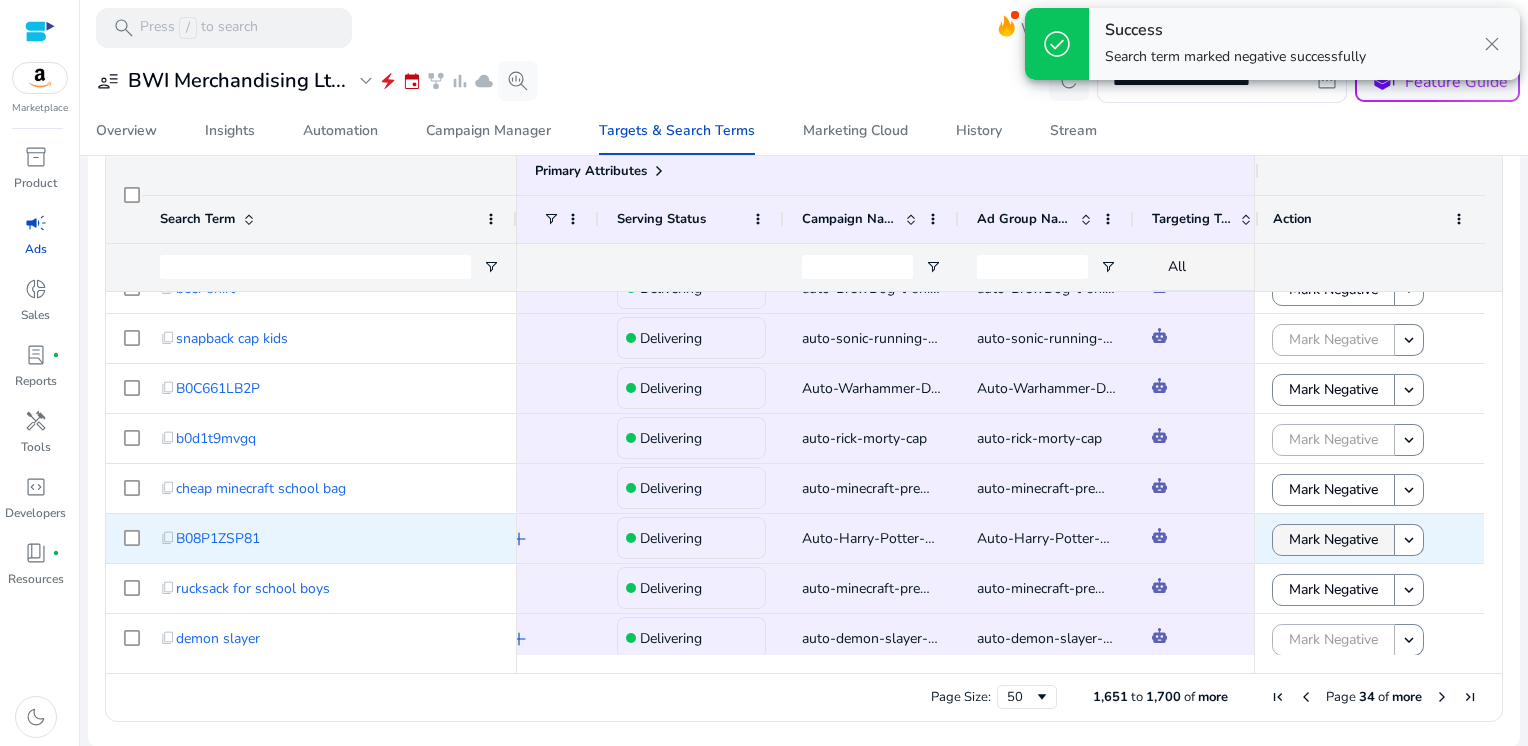 click on "Mark Negative" 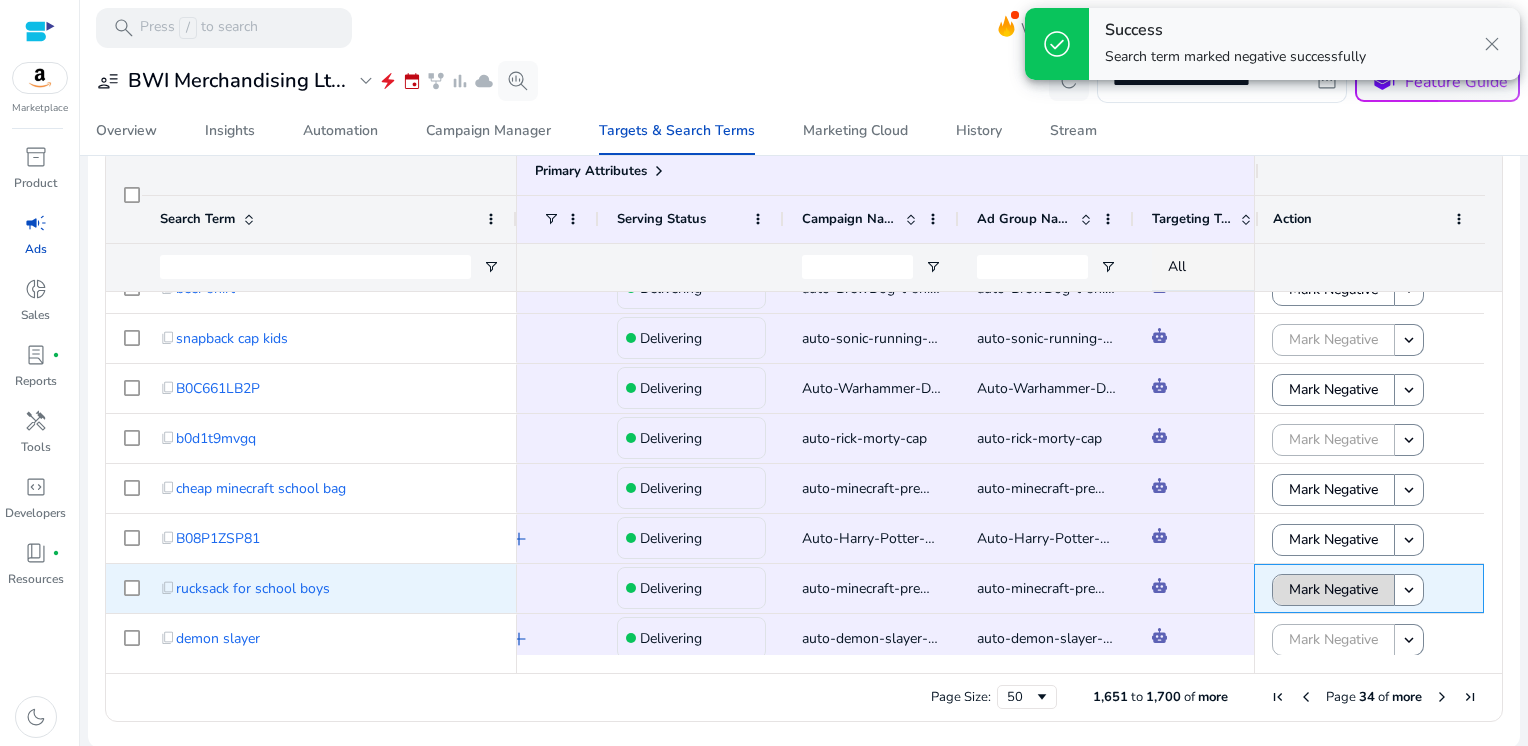 click on "Mark Negative" 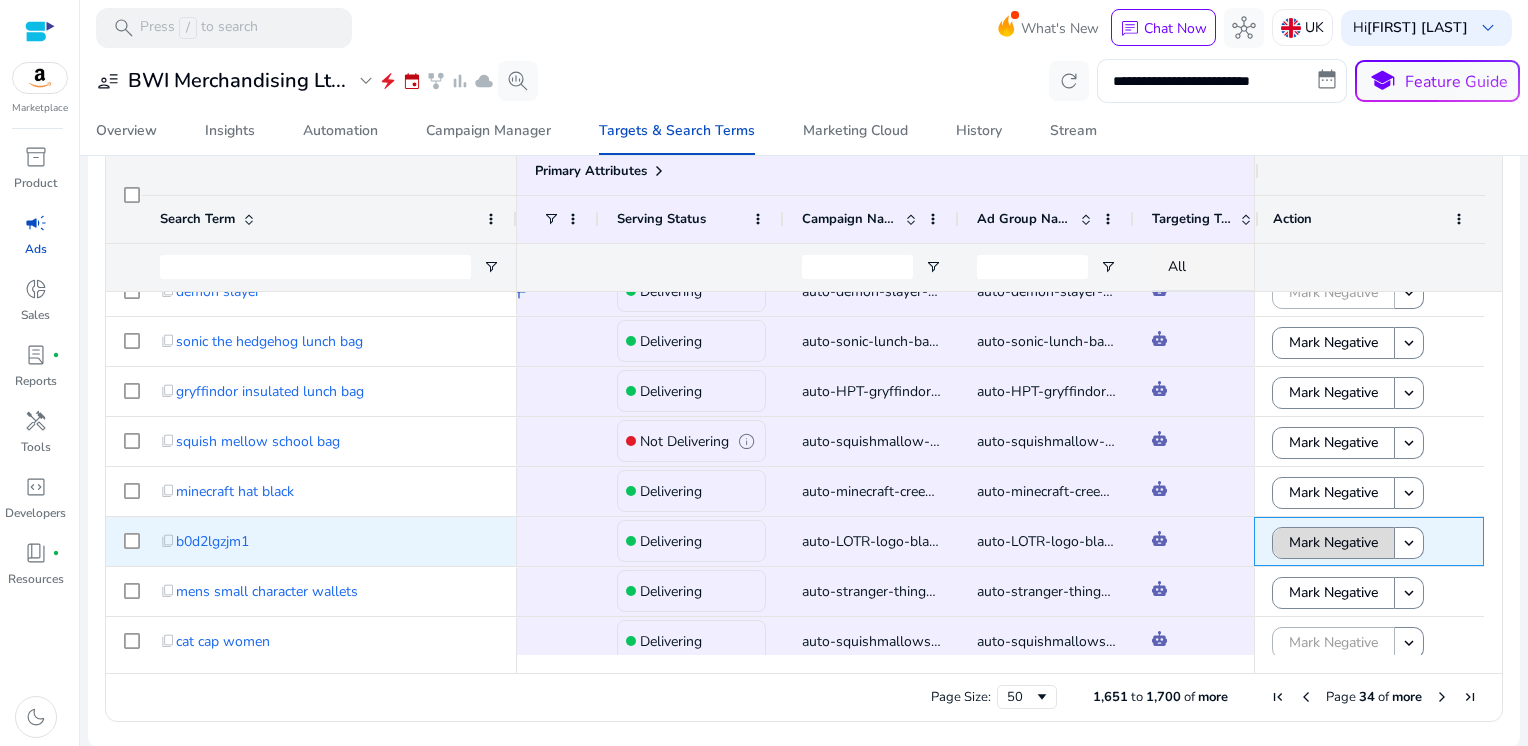 click on "Mark Negative" 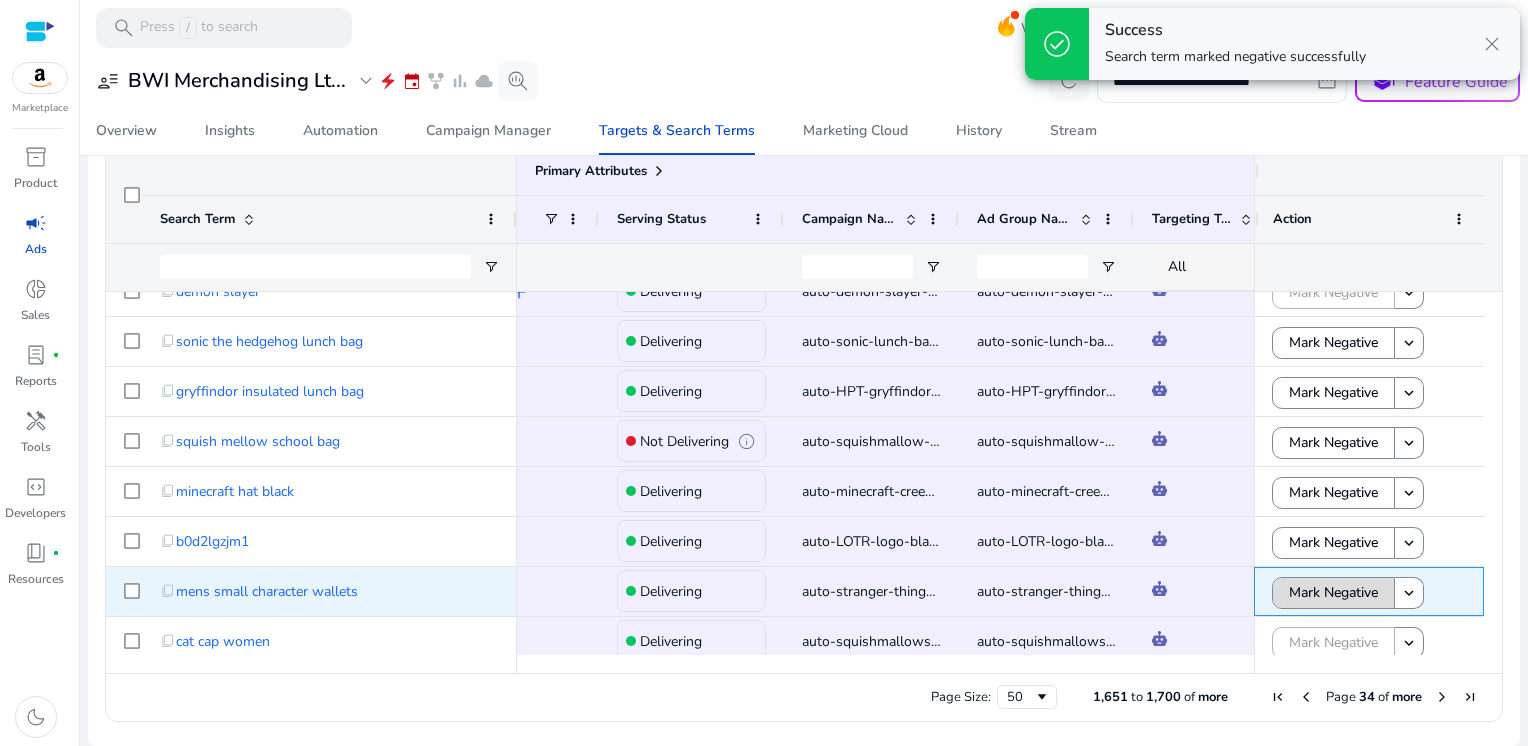 click on "Mark Negative" 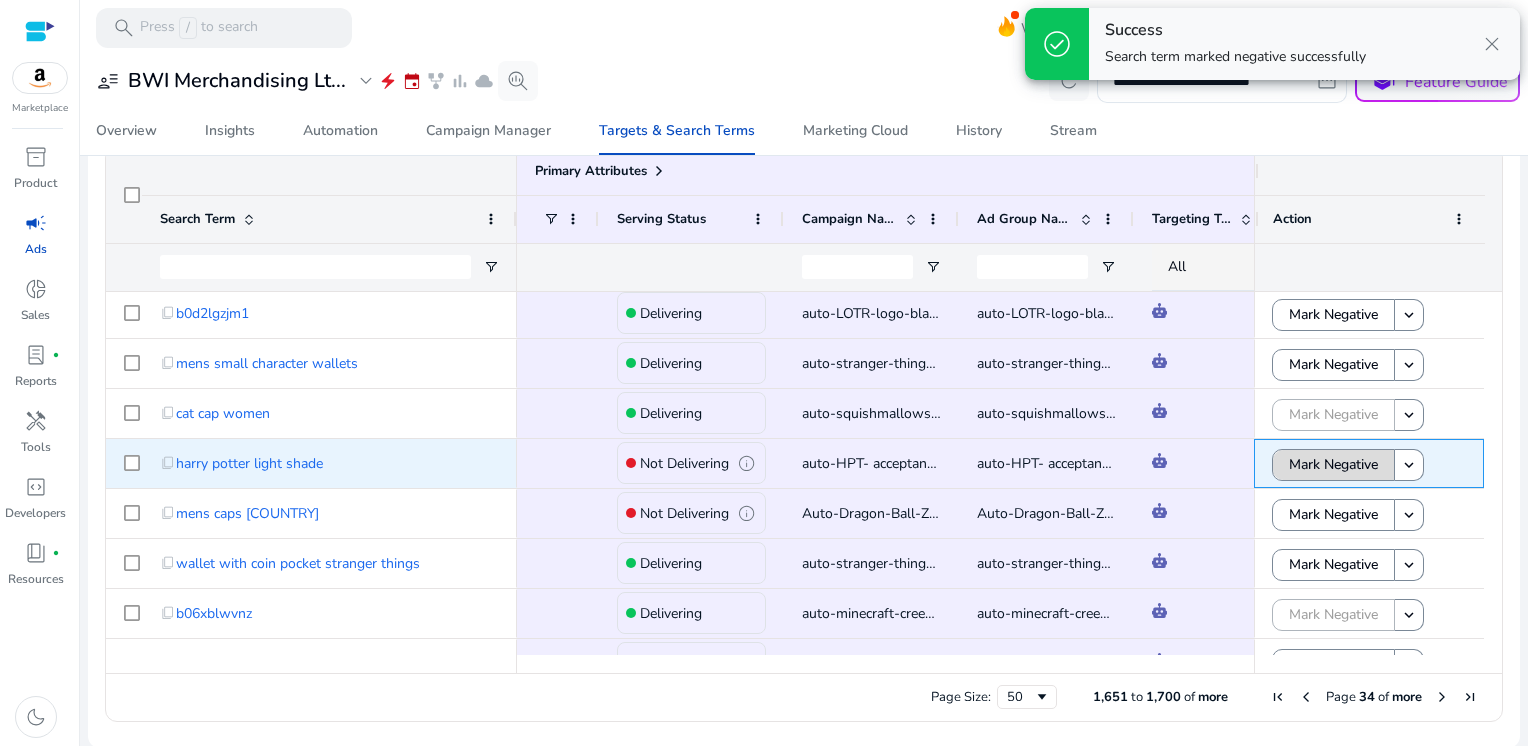 click on "Mark Negative" 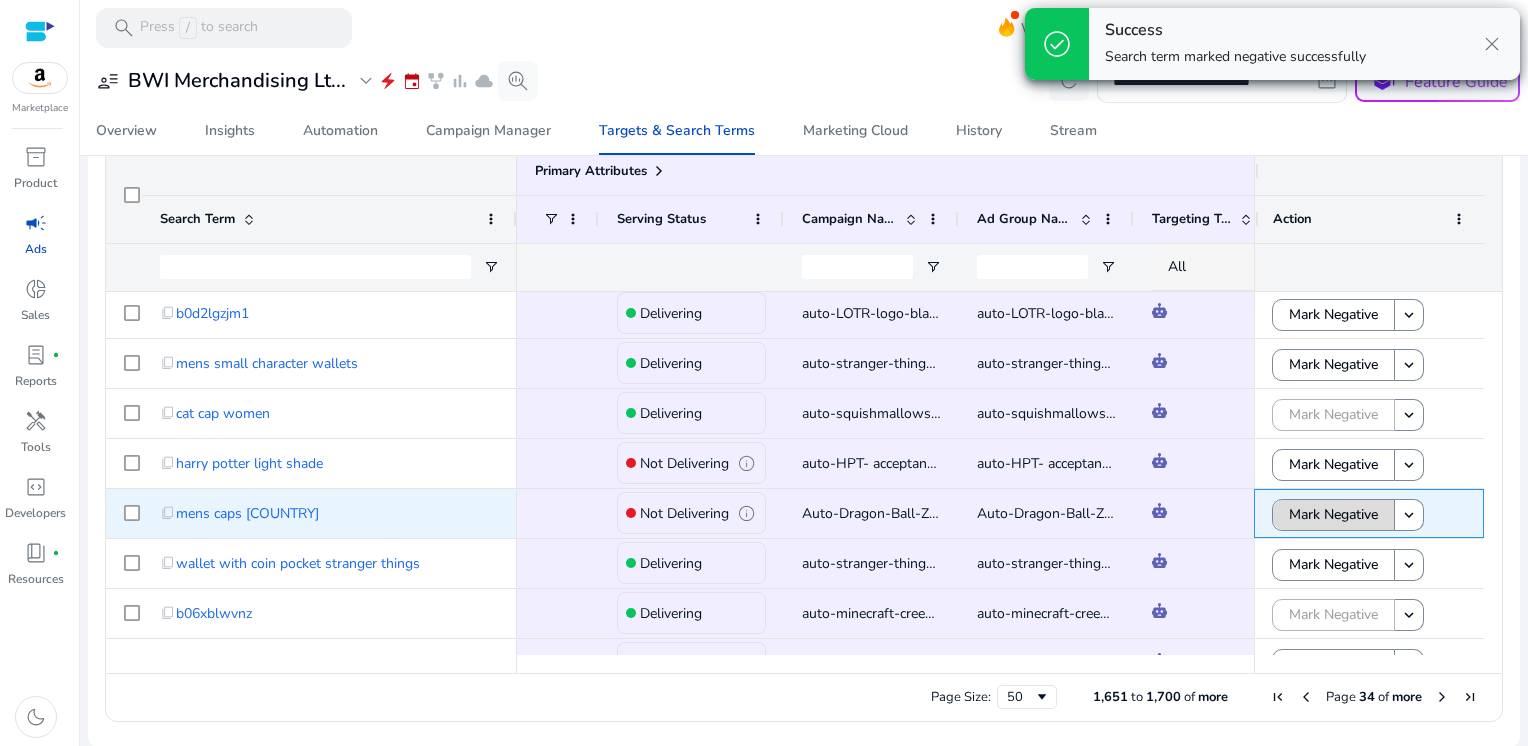 click on "Mark Negative" 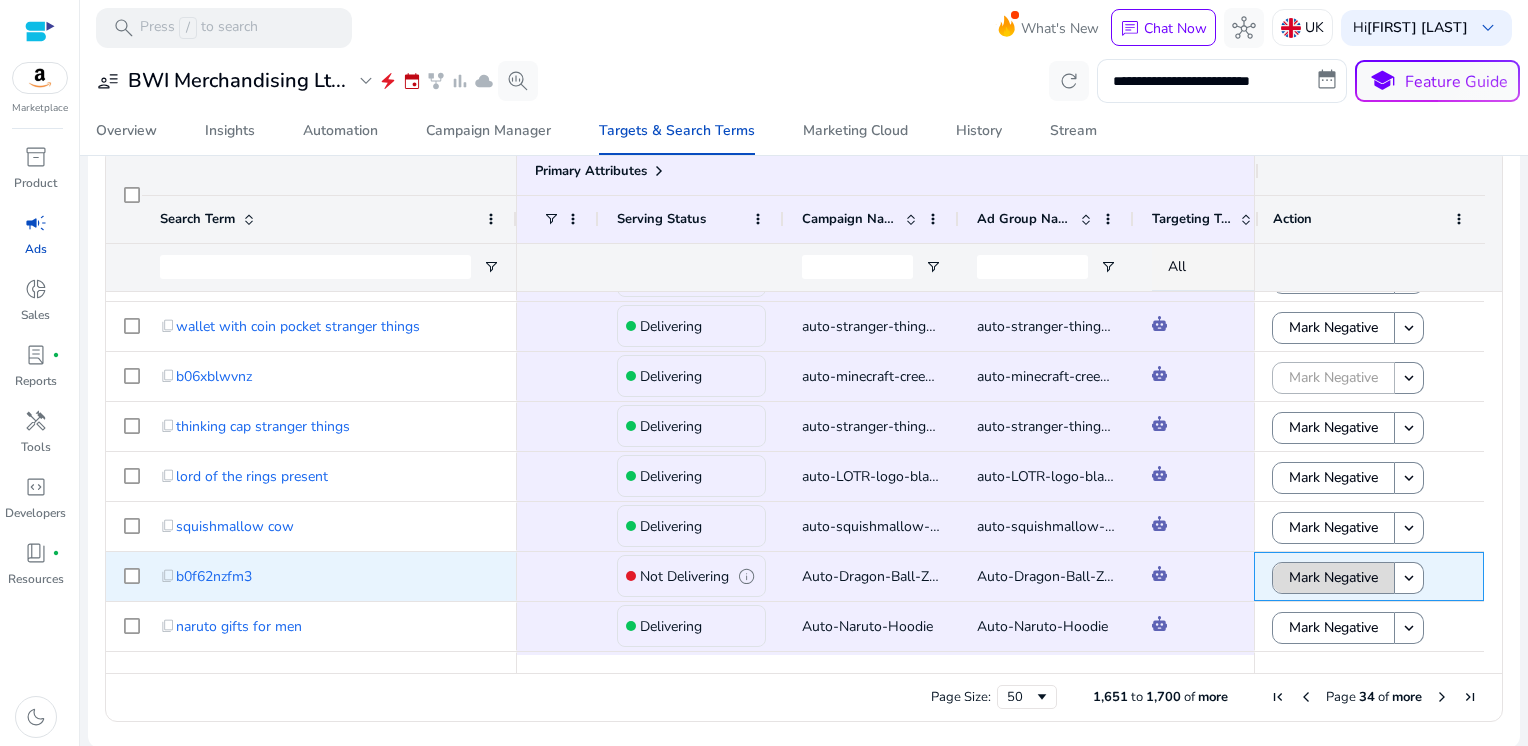 click on "Mark Negative" 